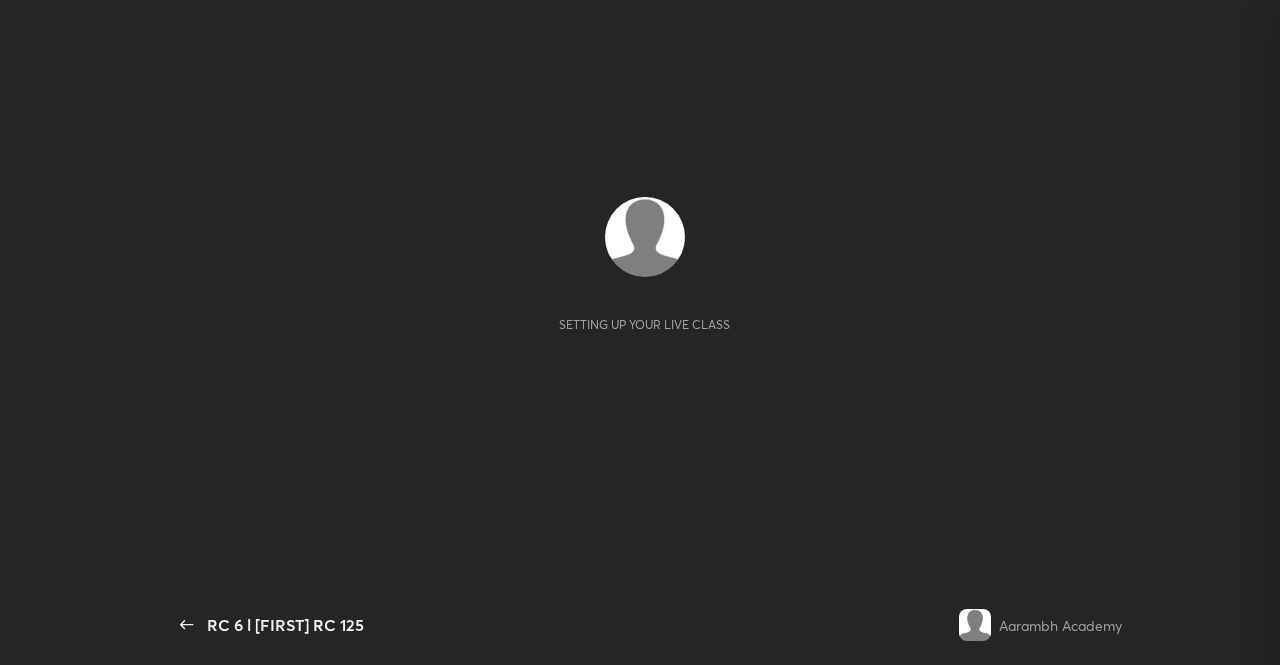 scroll, scrollTop: 0, scrollLeft: 0, axis: both 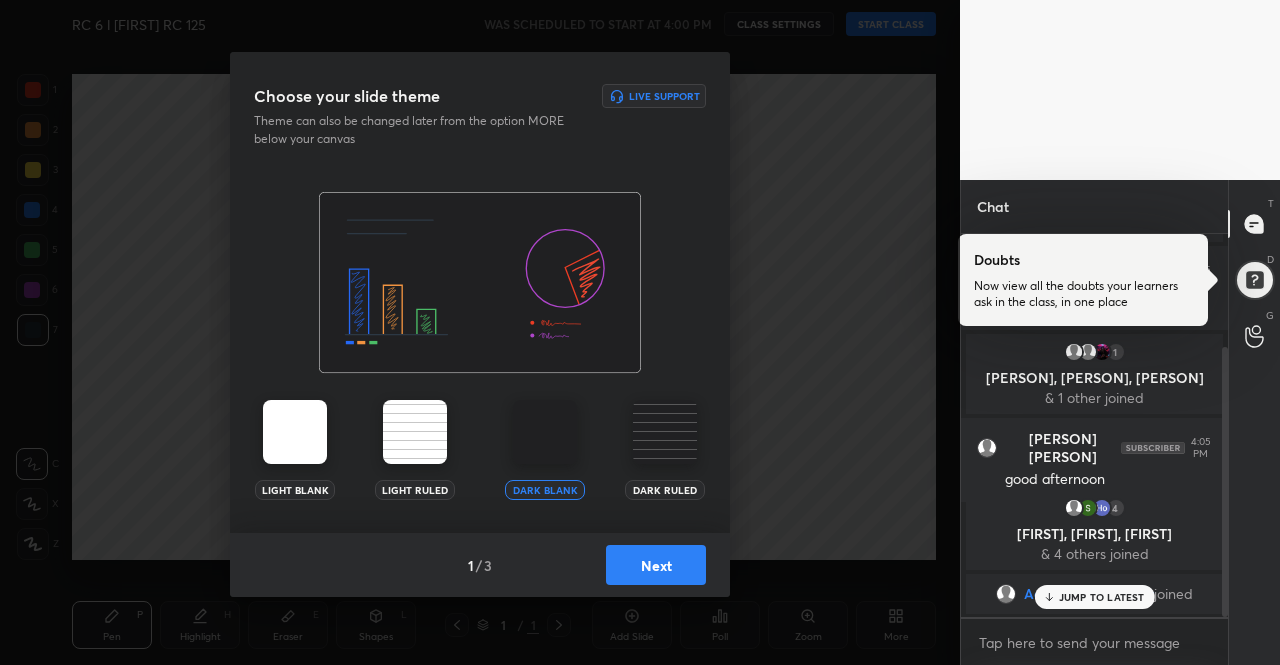 click at bounding box center (295, 432) 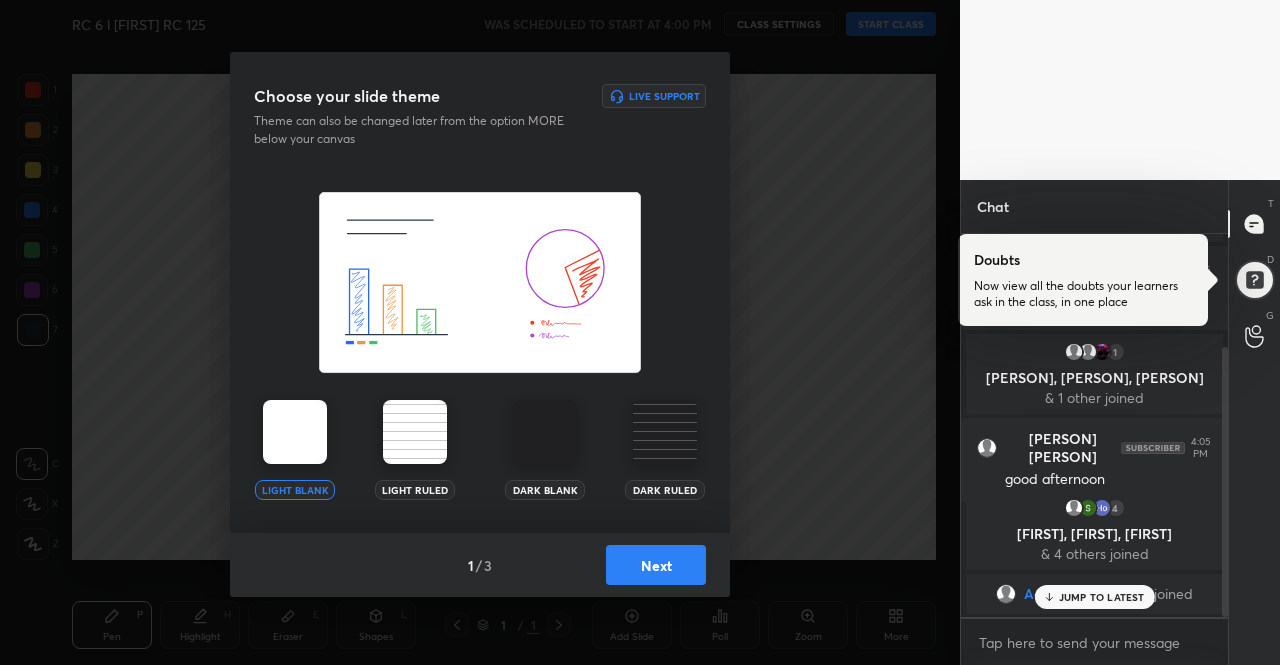 click at bounding box center (295, 432) 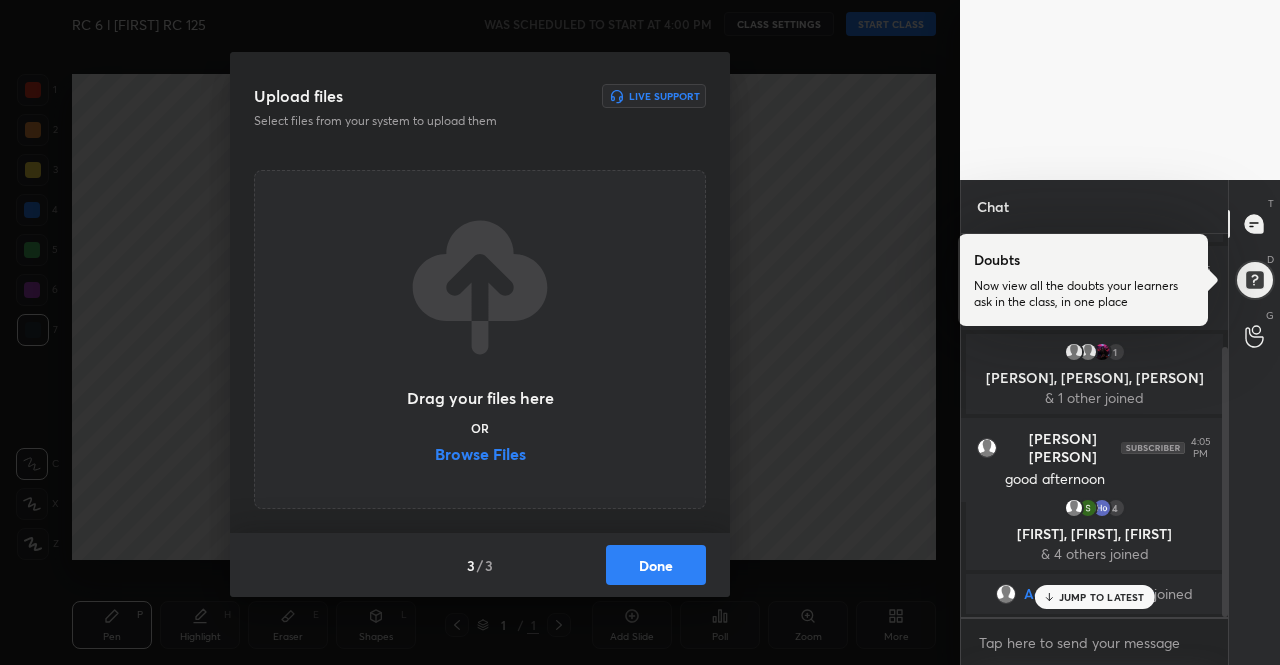 scroll, scrollTop: 228, scrollLeft: 0, axis: vertical 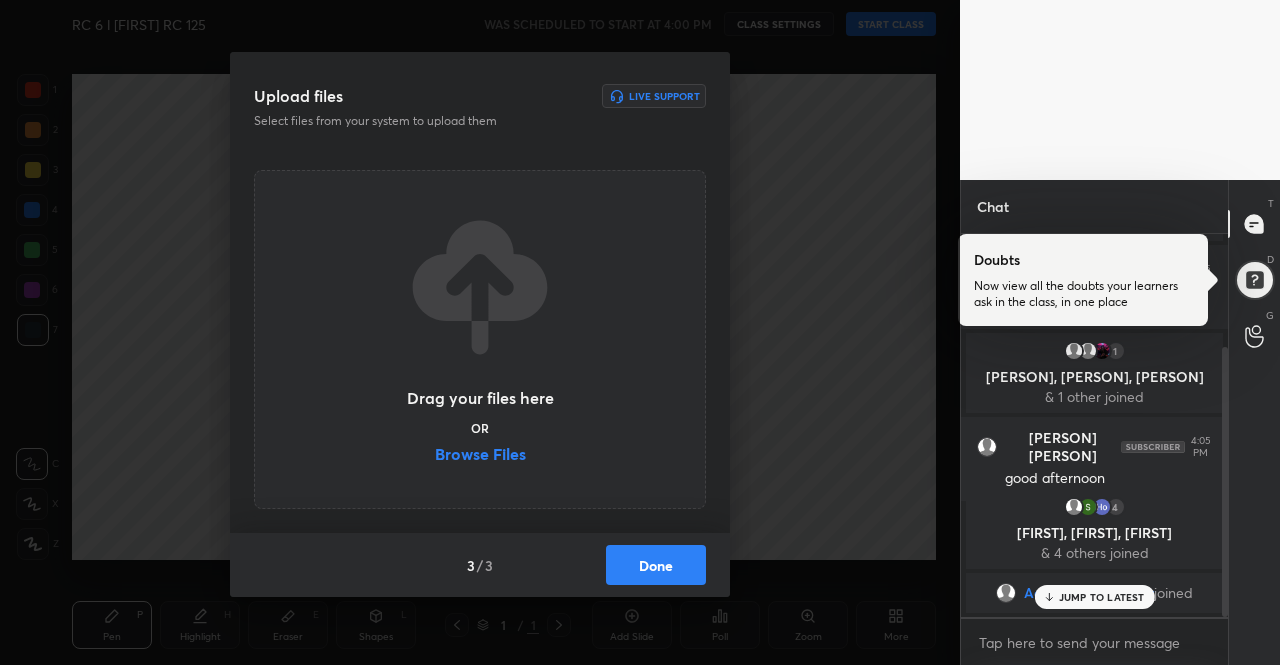 click on "3 / 3 Done" at bounding box center (480, 565) 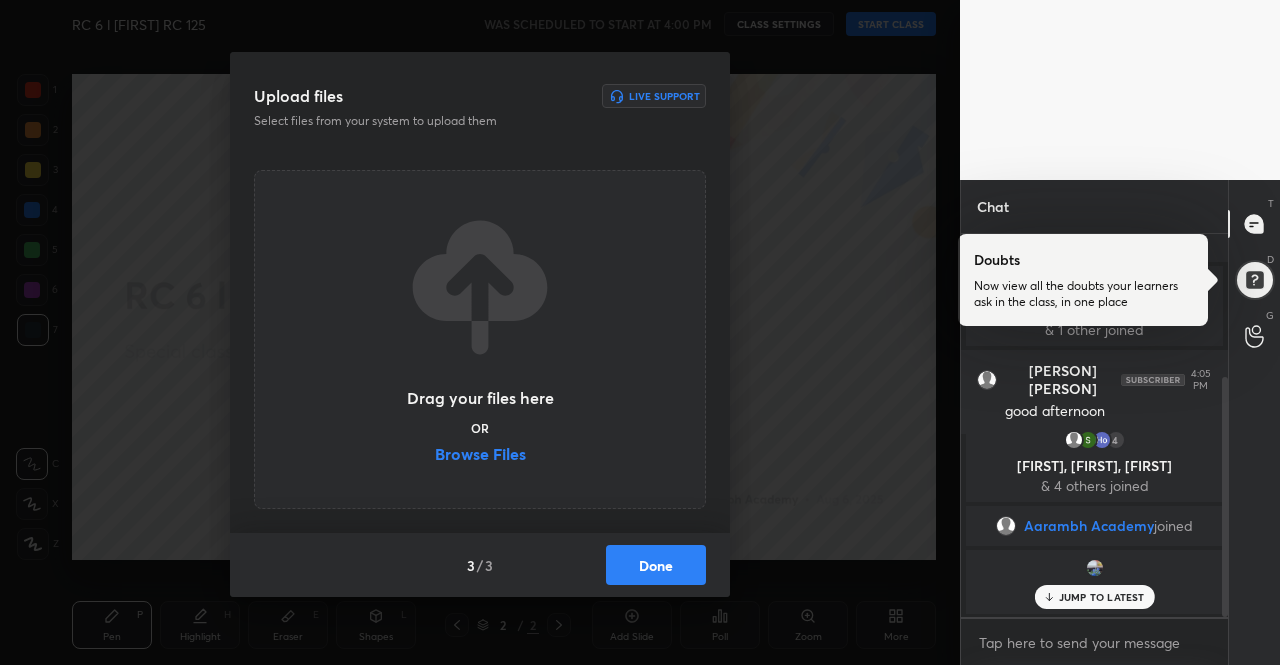 click on "Done" at bounding box center (656, 565) 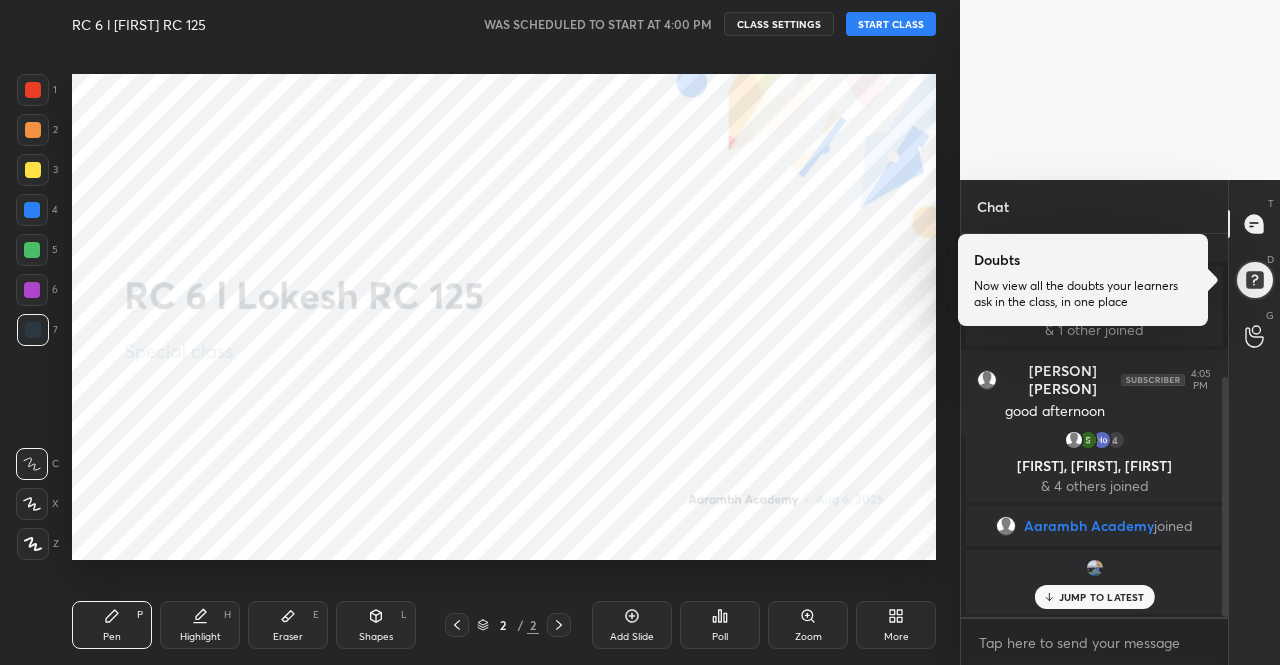 click on "START CLASS" at bounding box center [891, 24] 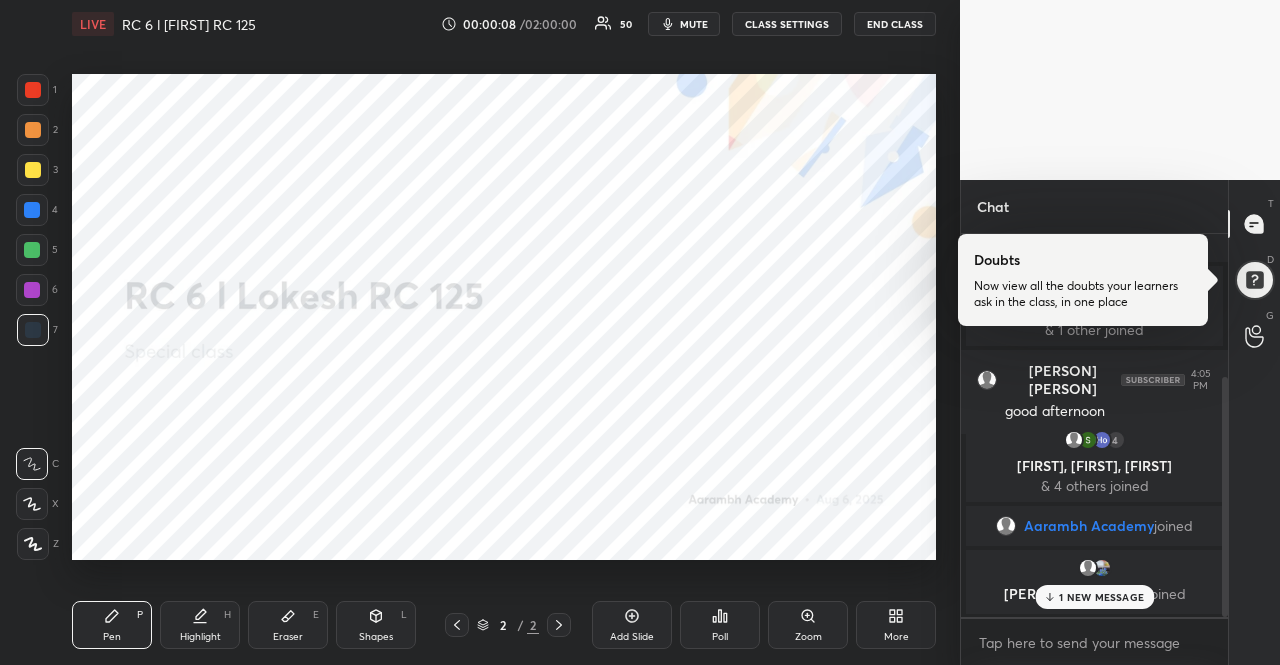 click at bounding box center [32, 250] 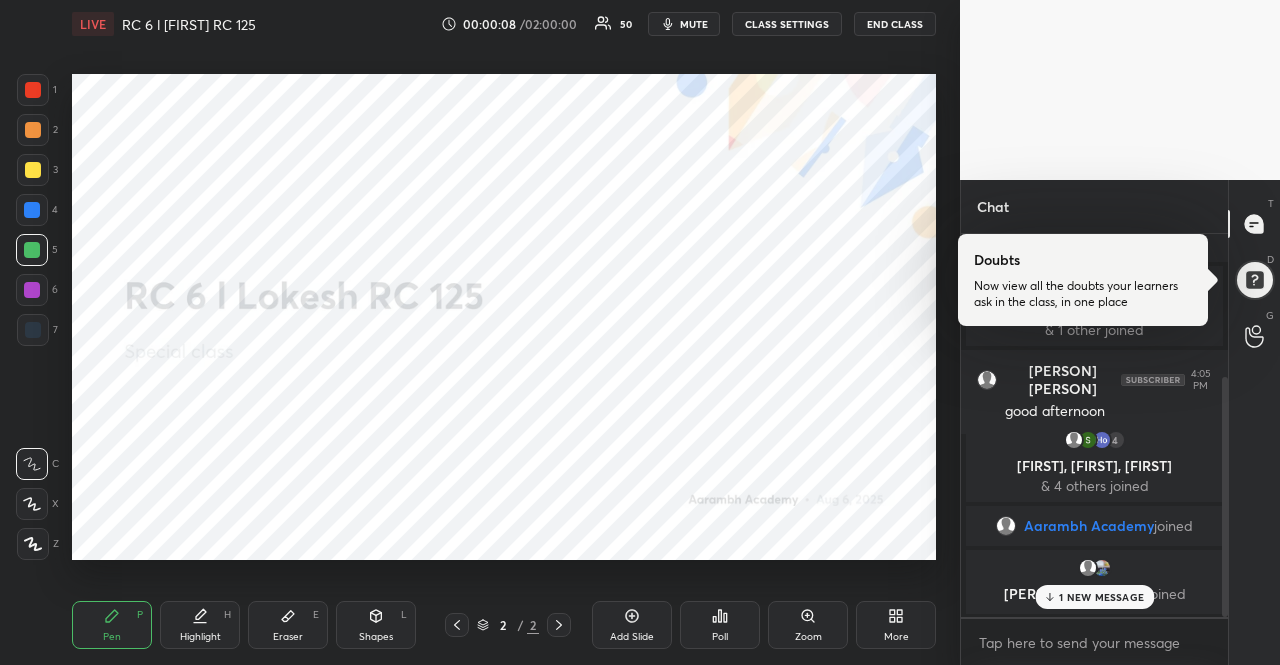 click at bounding box center [32, 290] 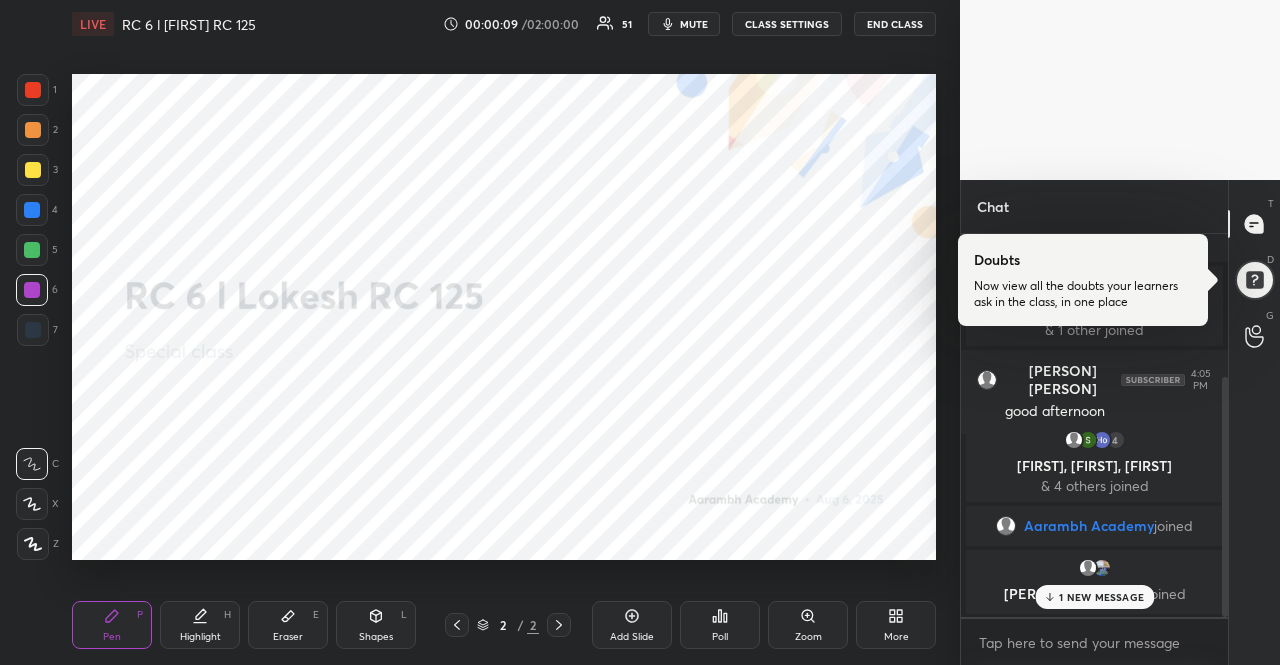 click 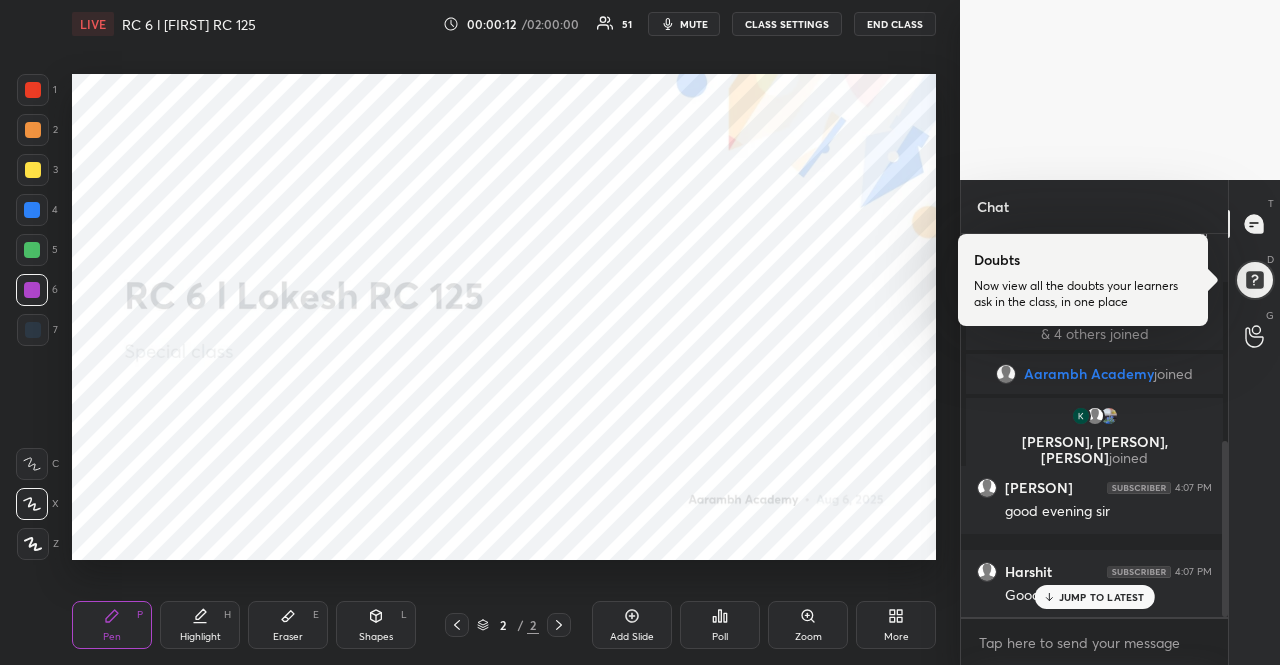 scroll, scrollTop: 452, scrollLeft: 0, axis: vertical 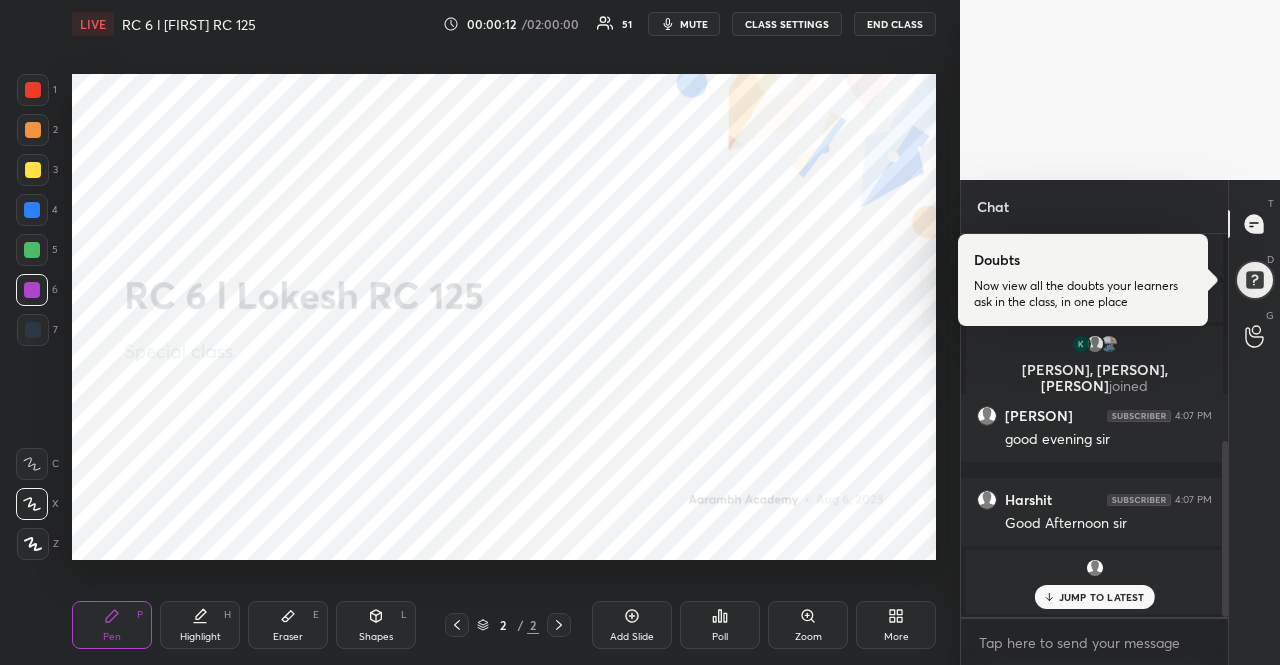 click on "JUMP TO LATEST" at bounding box center (1102, 597) 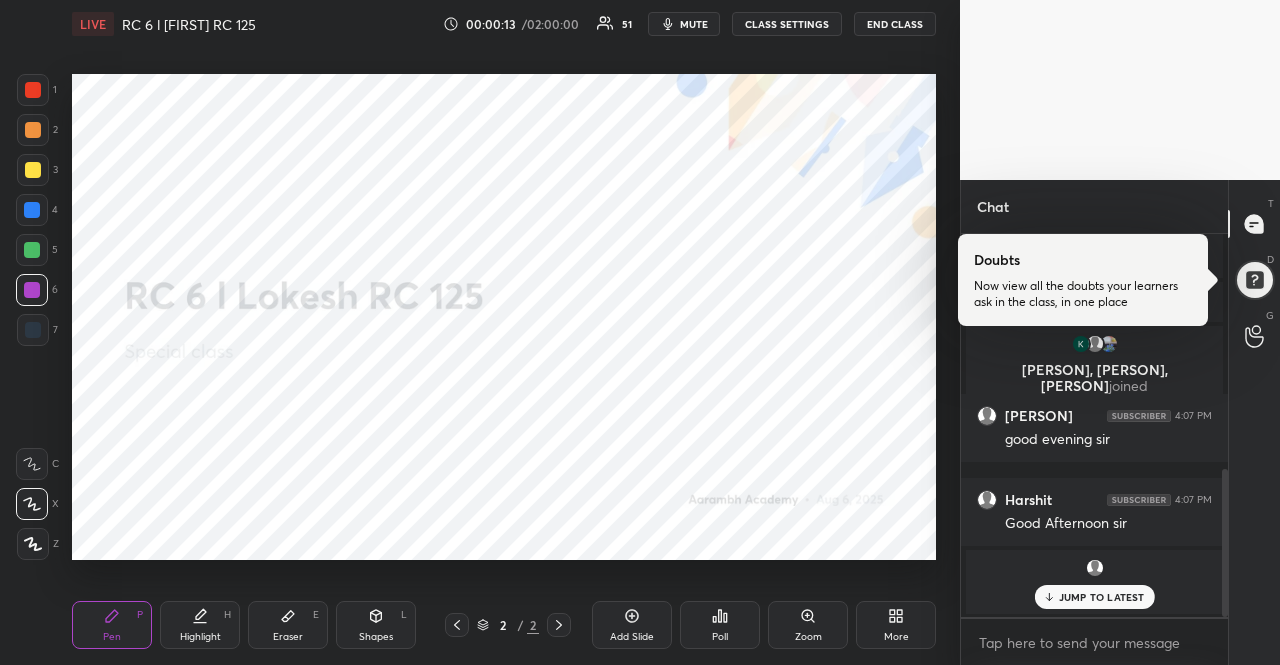 scroll, scrollTop: 610, scrollLeft: 0, axis: vertical 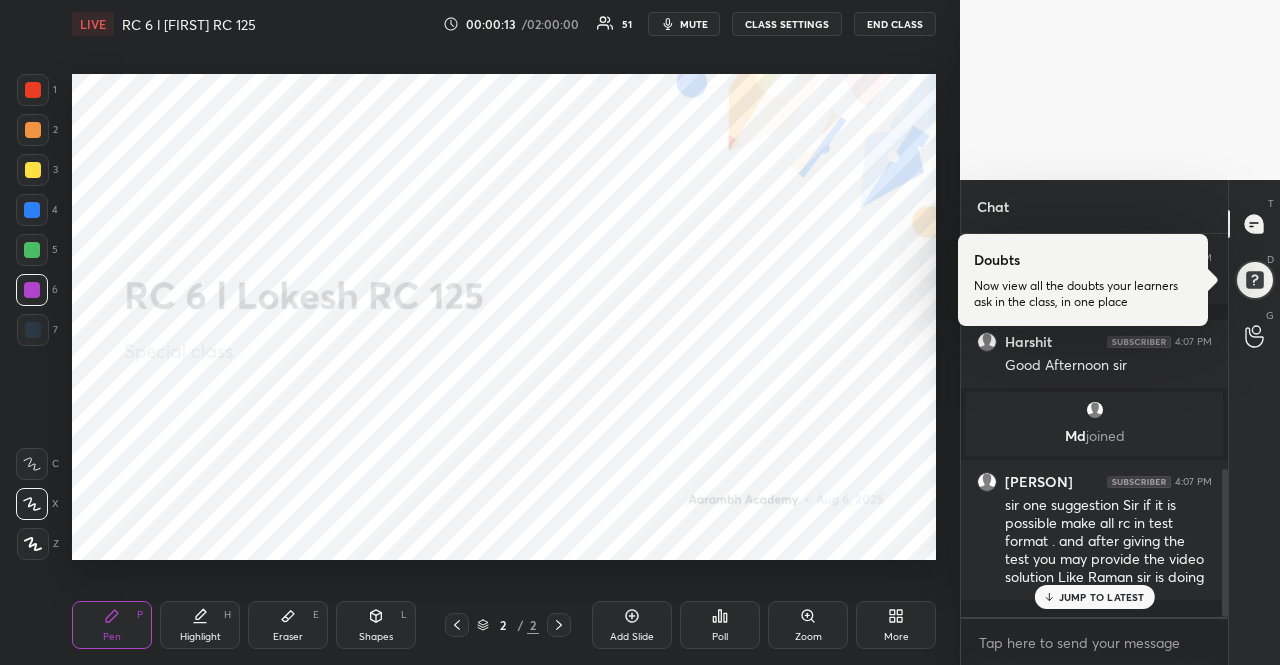 click 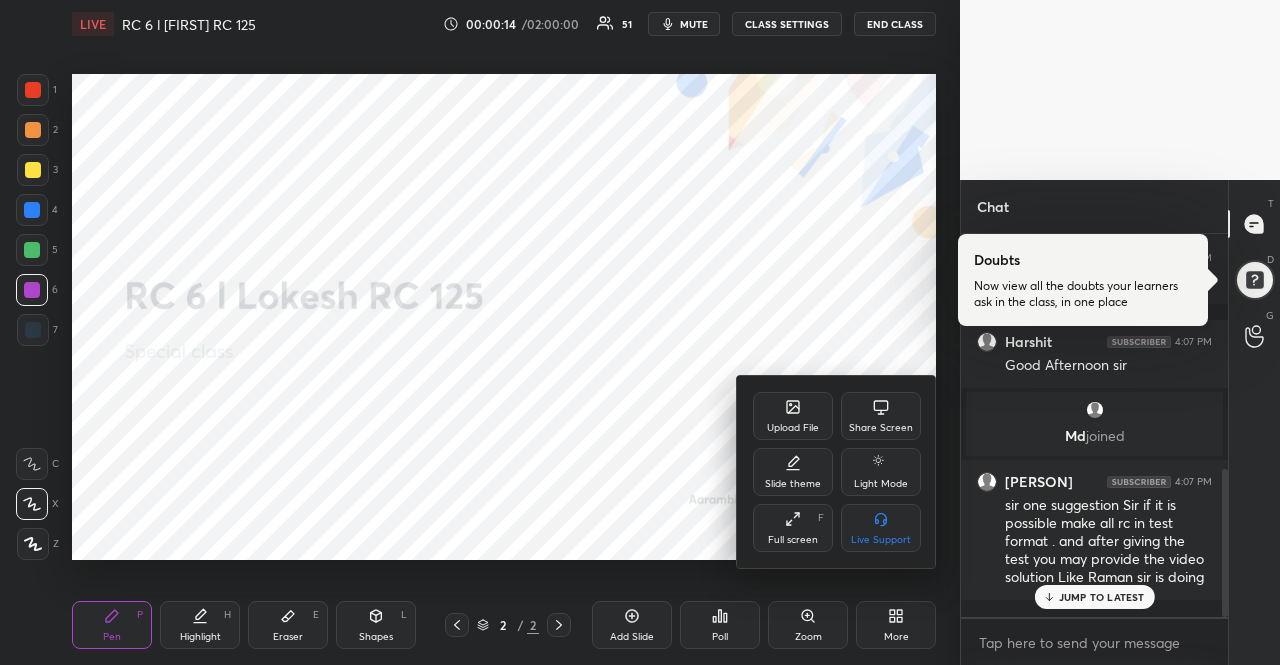 click 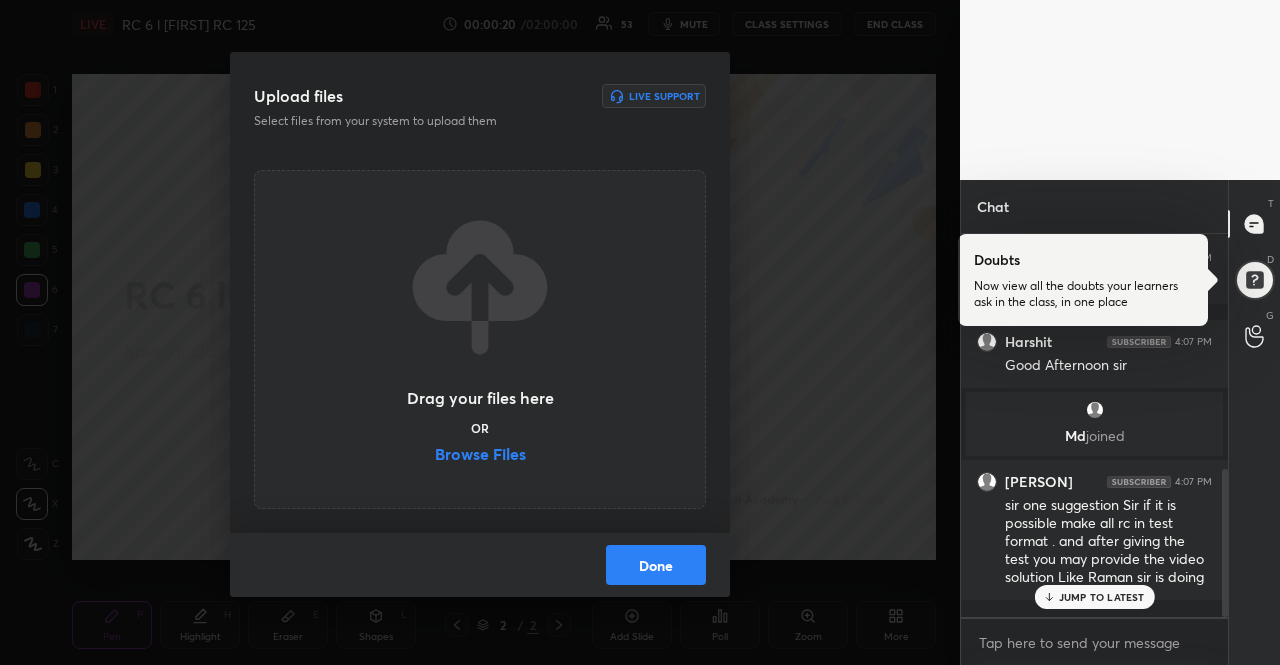 click on "17 [FIRST], [FIRST], [FIRST] &  17 others  joined 14 [FIRST], [FIRST], [FIRST] &  14 others  joined [FIRST] [LAST] 4:05 PM good afternoon all 1 [FIRST], [FIRST], [FIRST] &  1 other  joined [FIRST] [LAST] 4:05 PM good afternoon 4 [FIRST], [FIRST], [FIRST] &  4 others  joined [BRAND] Academy  joined [FIRST], [FIRST], [FIRST]  joined [FIRST] [LAST] 4:07 PM good evening sir [FIRST] 4:07 PM Good Afternoon sir [FIRST]  joined [FIRST] [LAST] 4:07 PM sir one suggestion                           Sir if it is possible make all rc in test format . and after giving the test you may provide the video solution   Like [FIRST] sir is doing" at bounding box center [1094, 425] 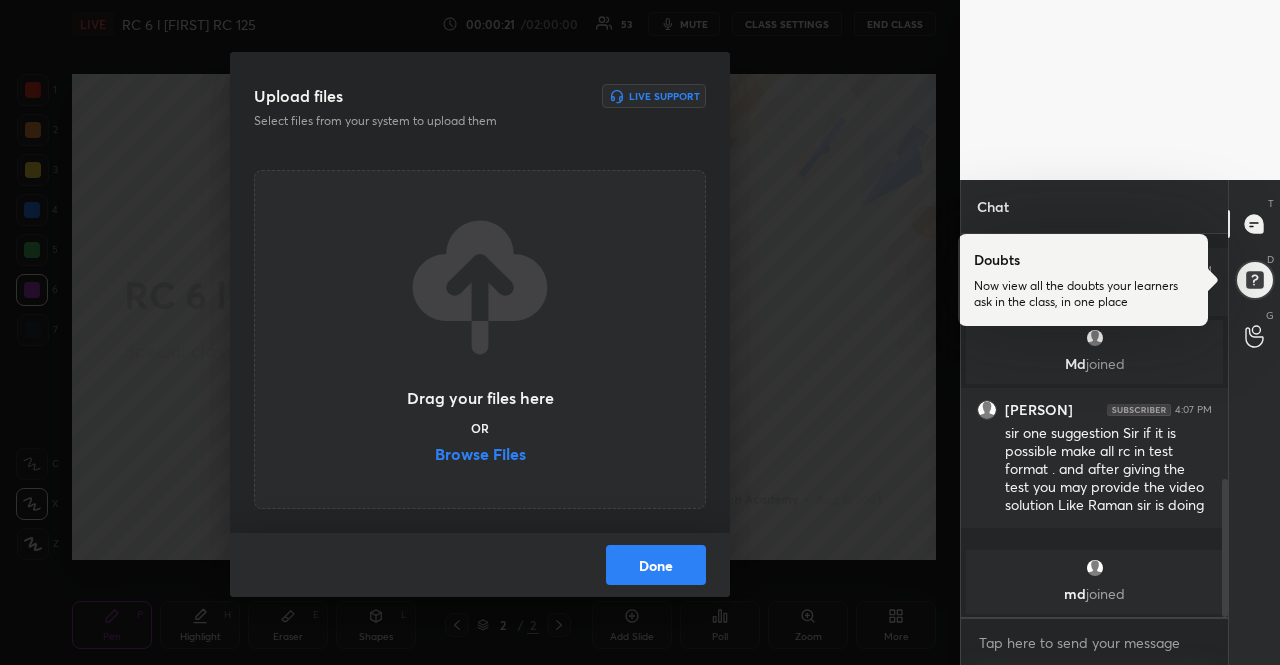 scroll, scrollTop: 766, scrollLeft: 0, axis: vertical 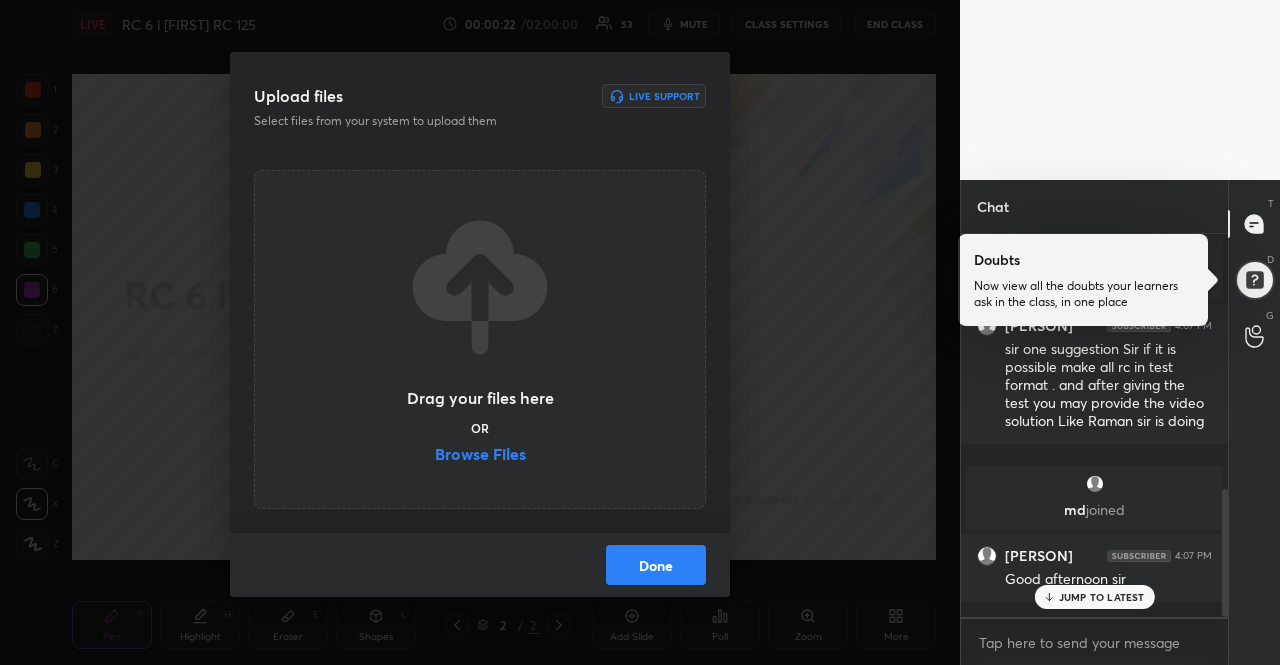 click on "Browse Files" at bounding box center (480, 456) 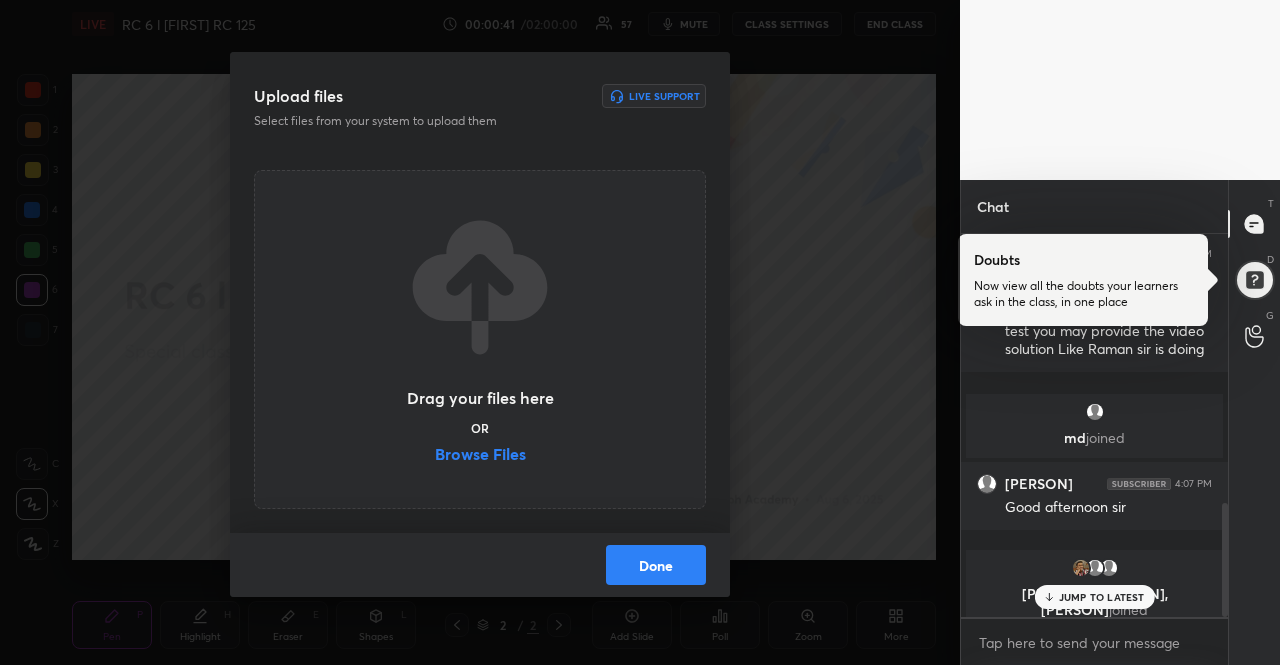 scroll, scrollTop: 906, scrollLeft: 0, axis: vertical 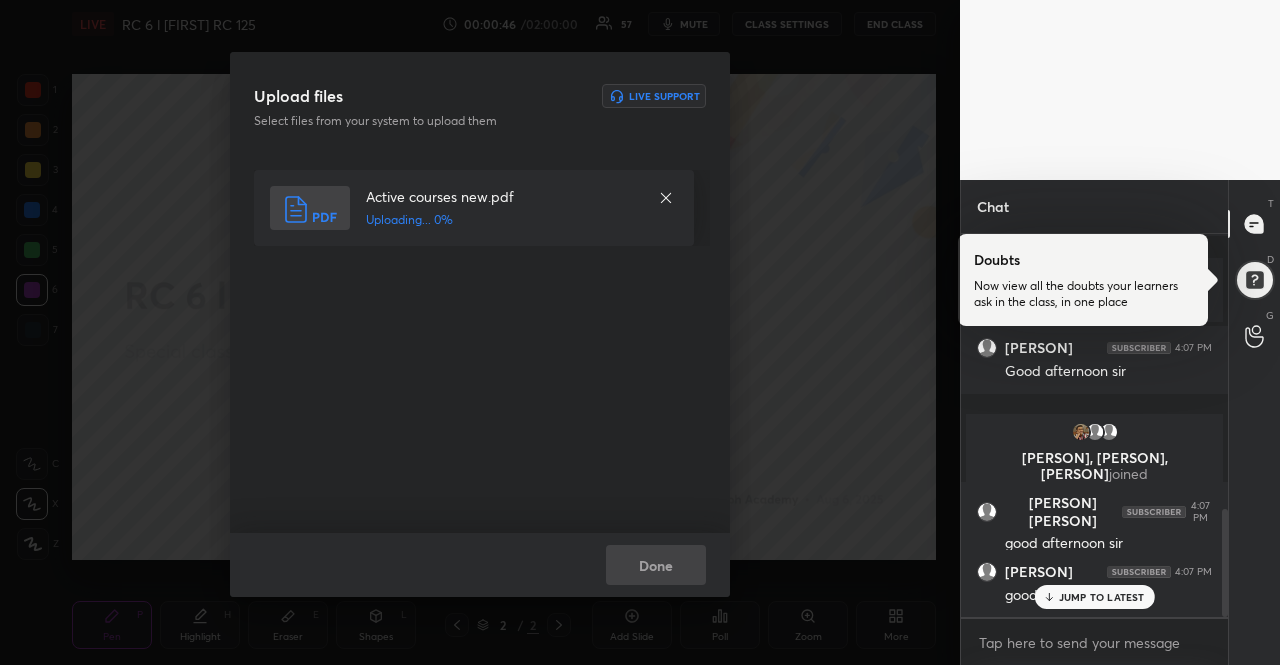 click on "JUMP TO LATEST" at bounding box center (1102, 597) 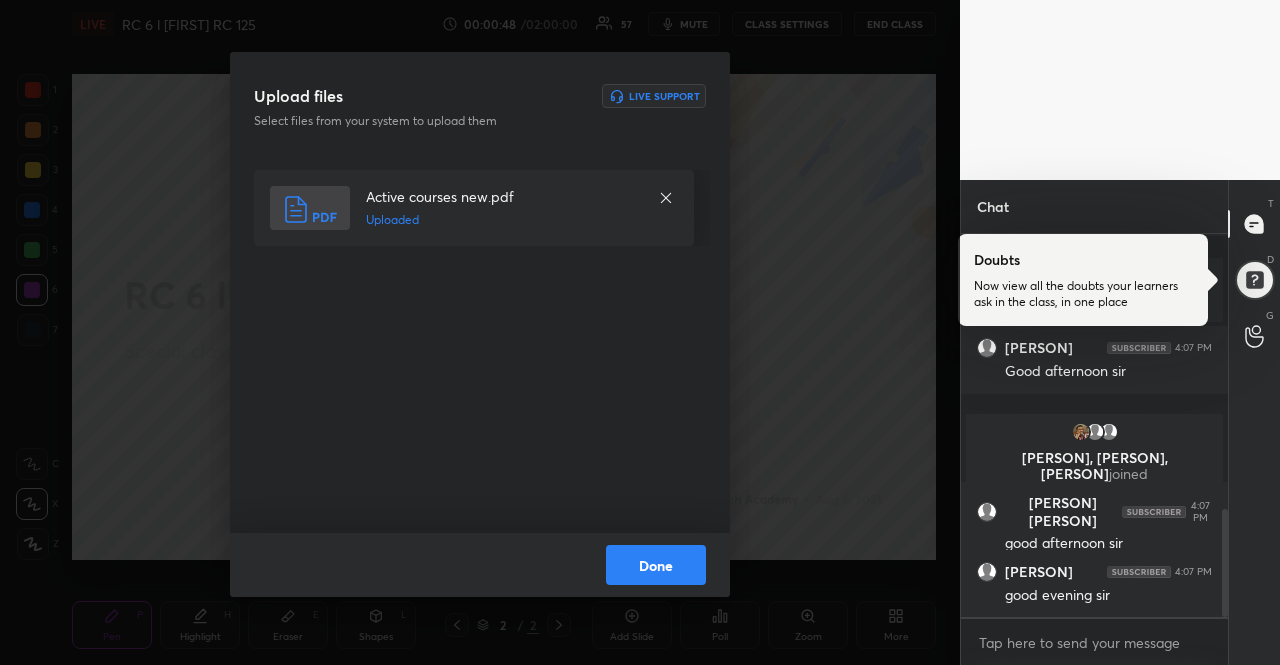 scroll, scrollTop: 1058, scrollLeft: 0, axis: vertical 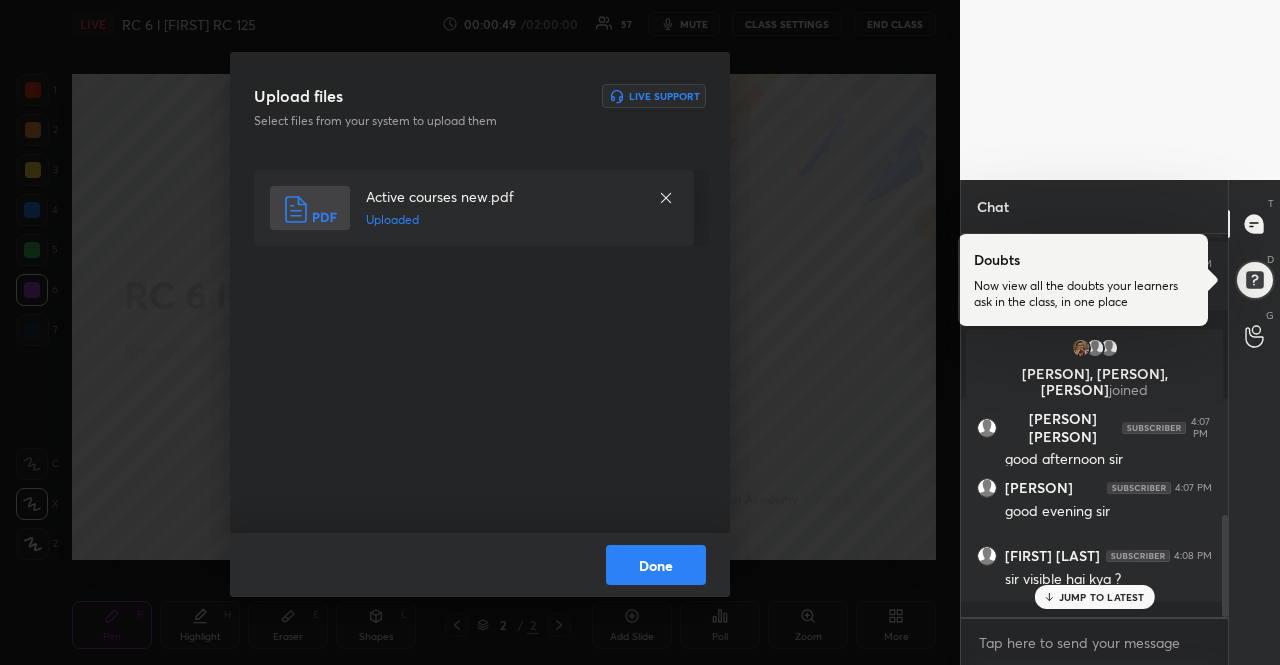 click on "Done" at bounding box center [656, 565] 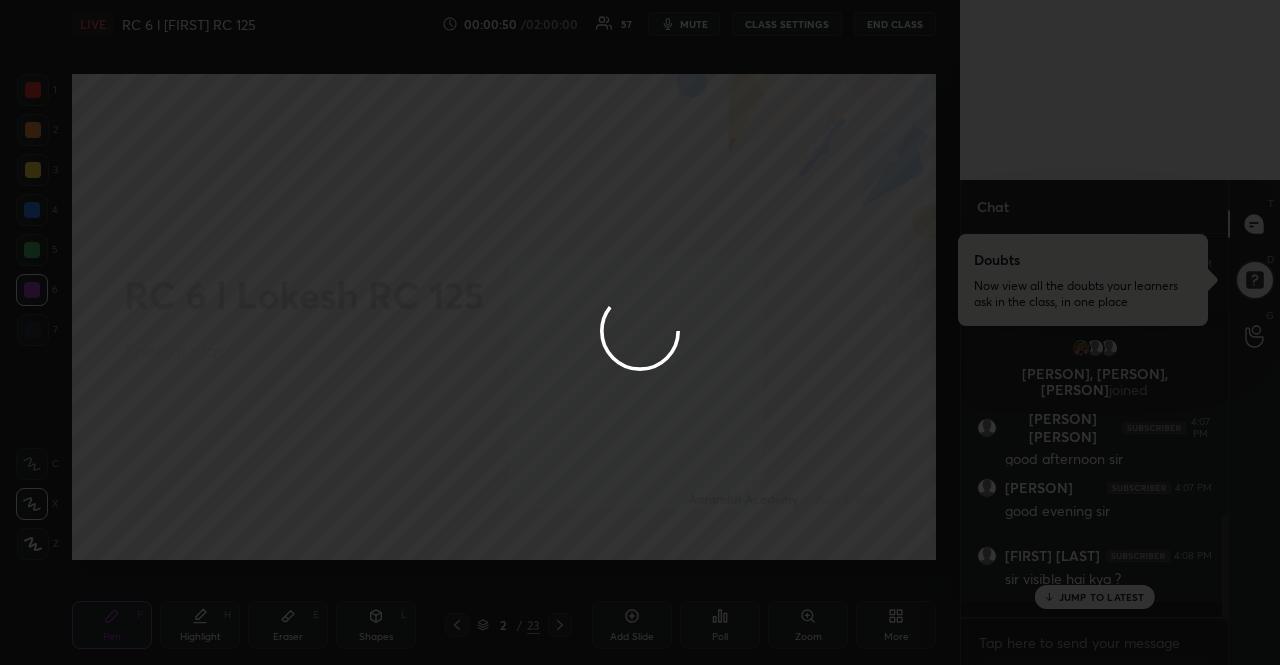 scroll, scrollTop: 1142, scrollLeft: 0, axis: vertical 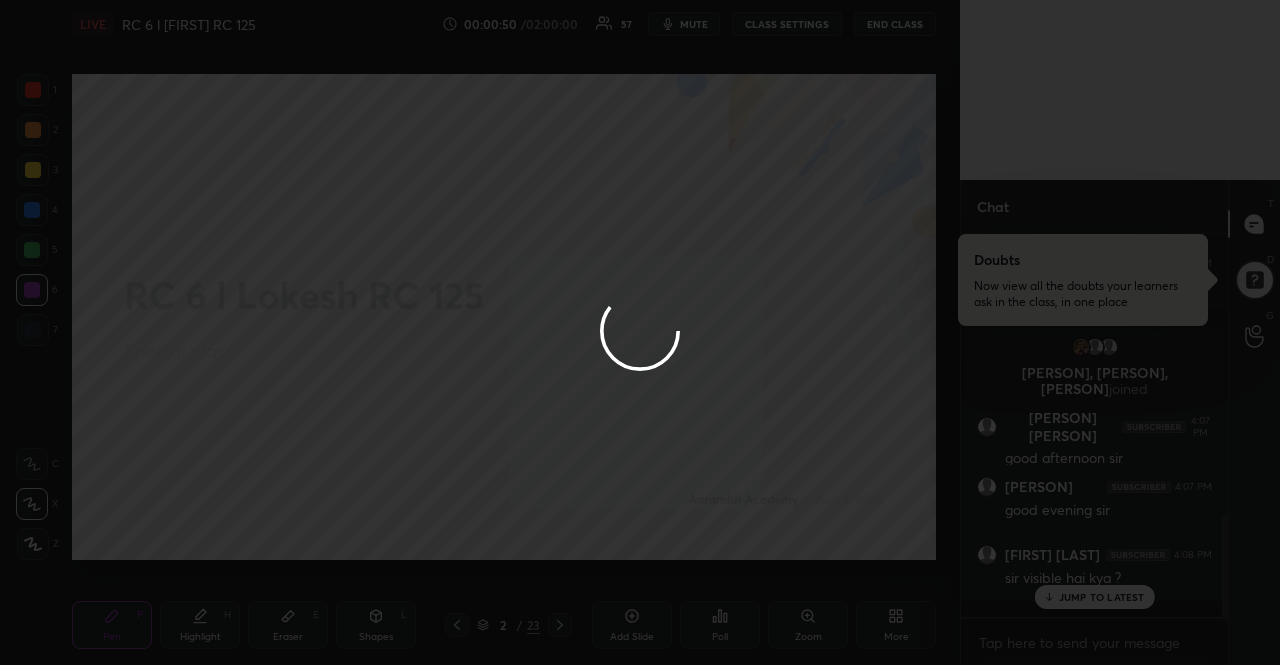click 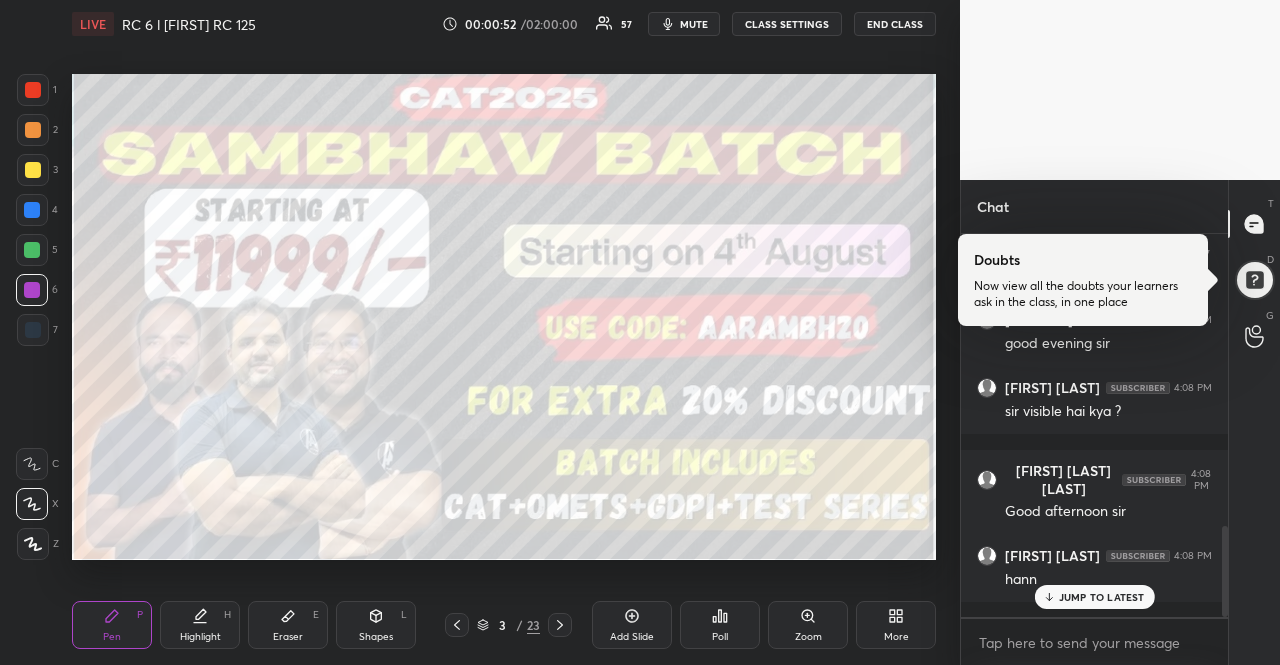 scroll, scrollTop: 1298, scrollLeft: 0, axis: vertical 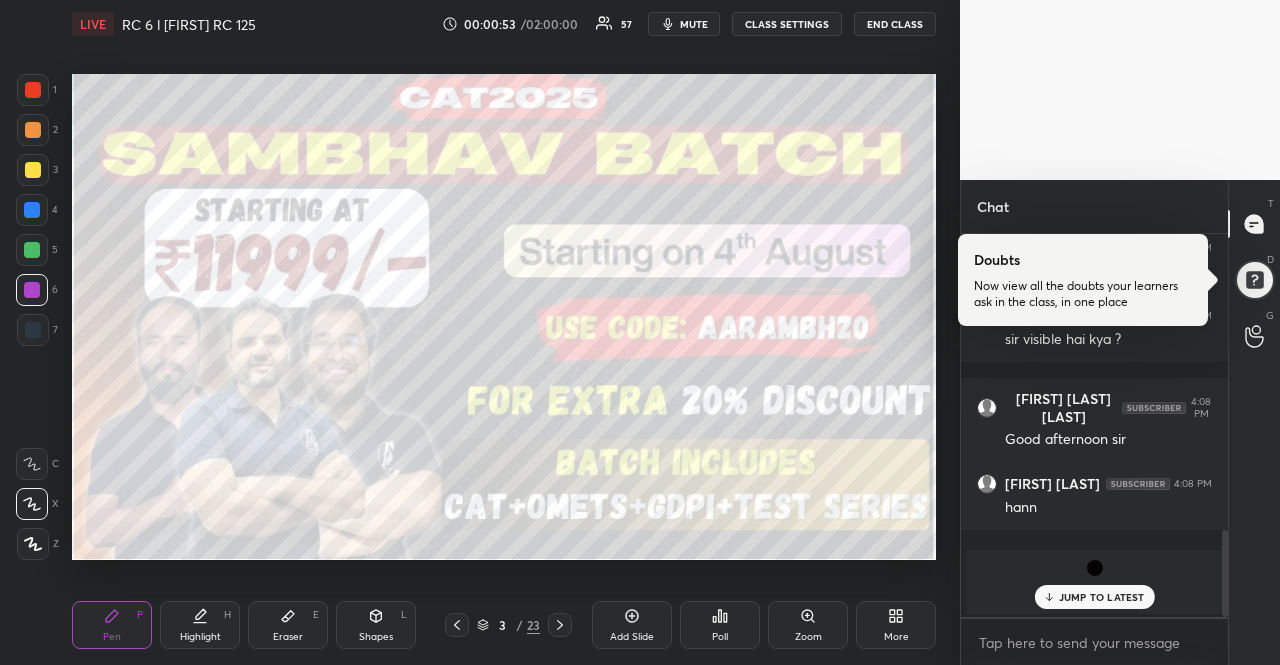 click on "3 / 23" at bounding box center (508, 625) 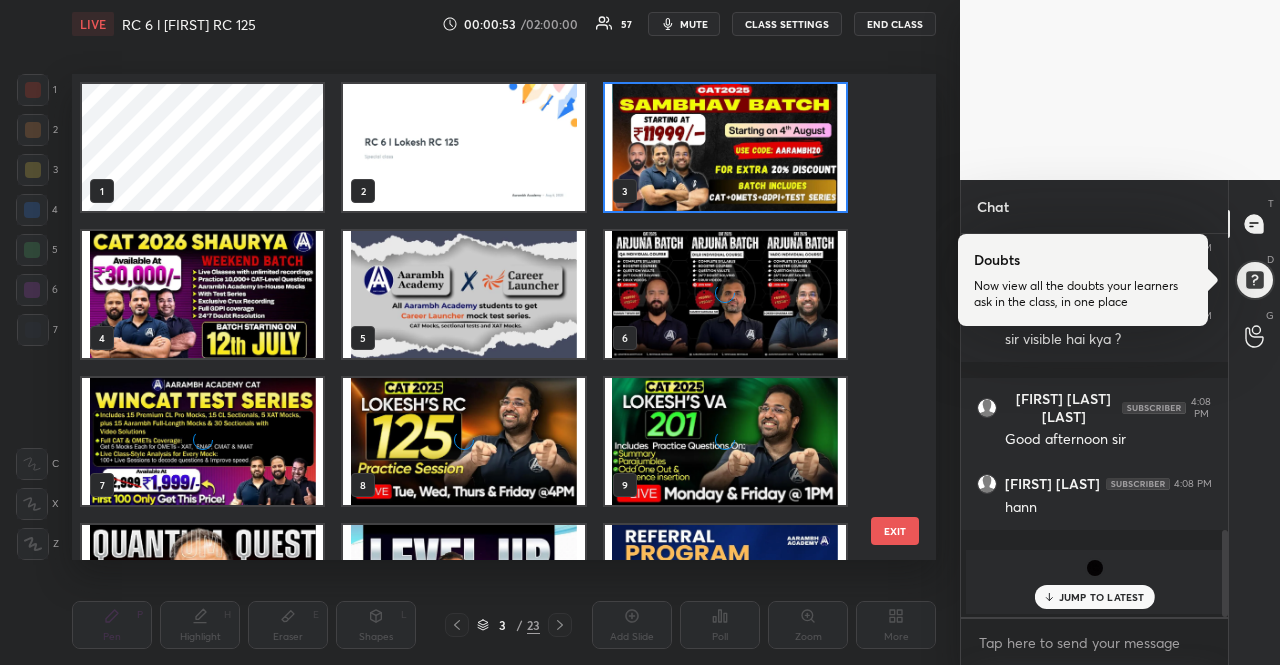 scroll, scrollTop: 7, scrollLeft: 11, axis: both 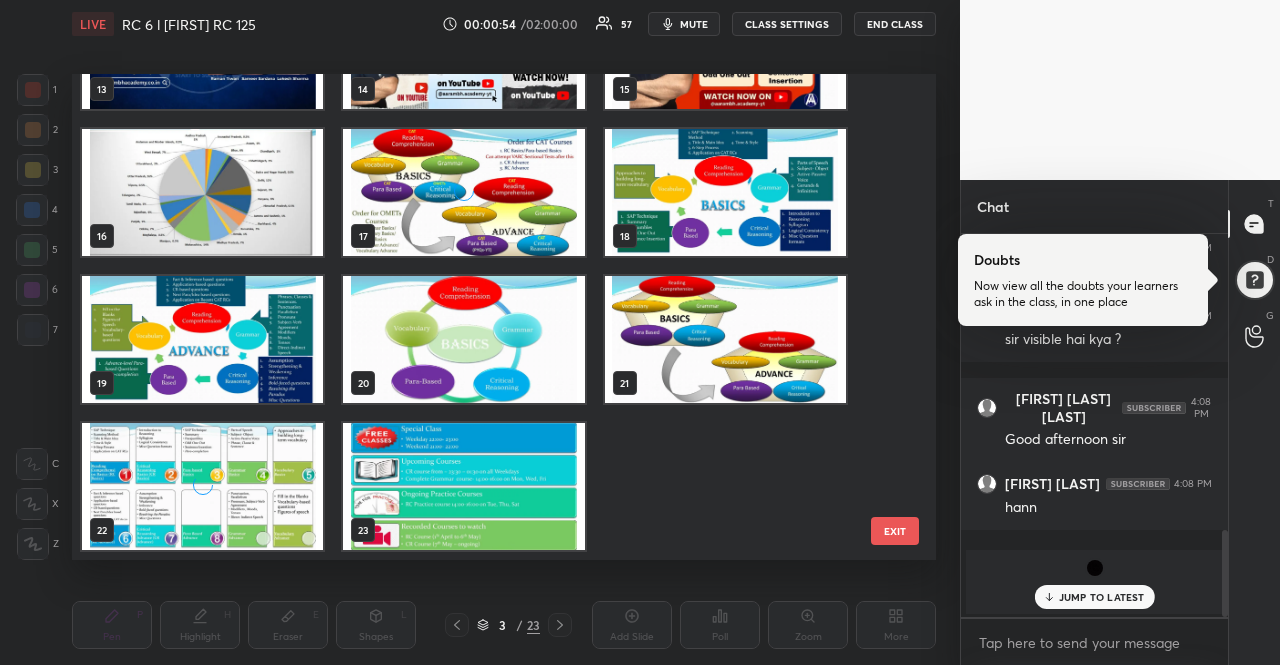 click at bounding box center (463, 486) 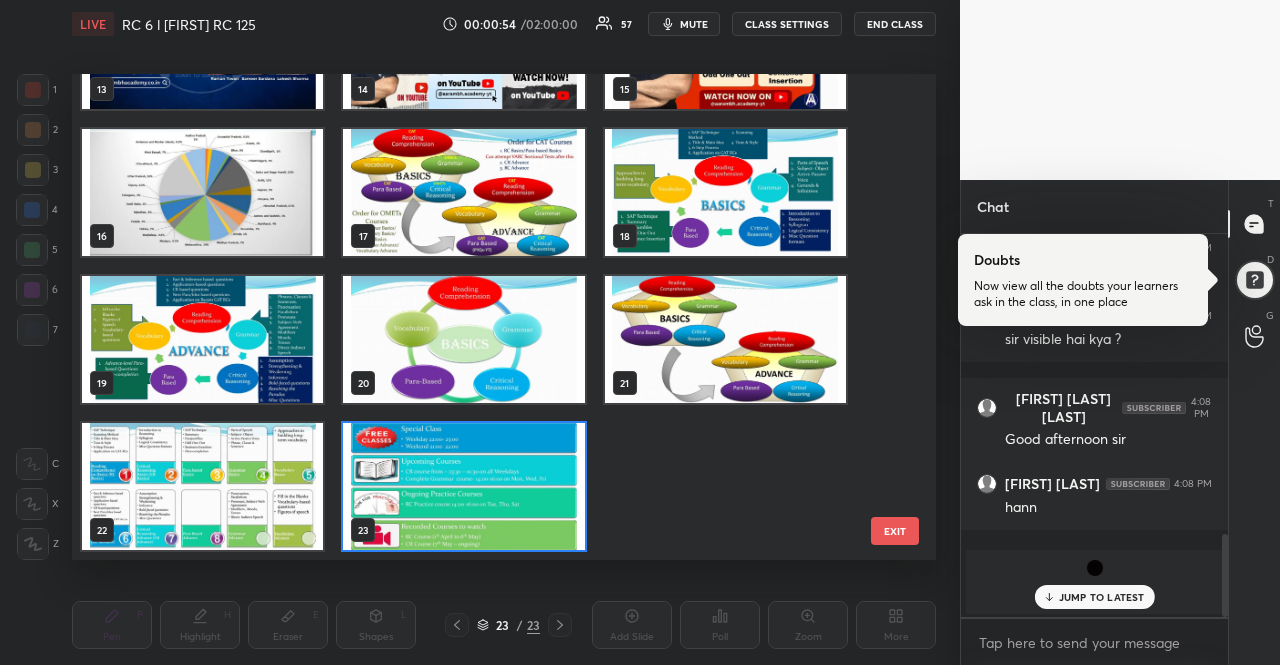 click at bounding box center [463, 486] 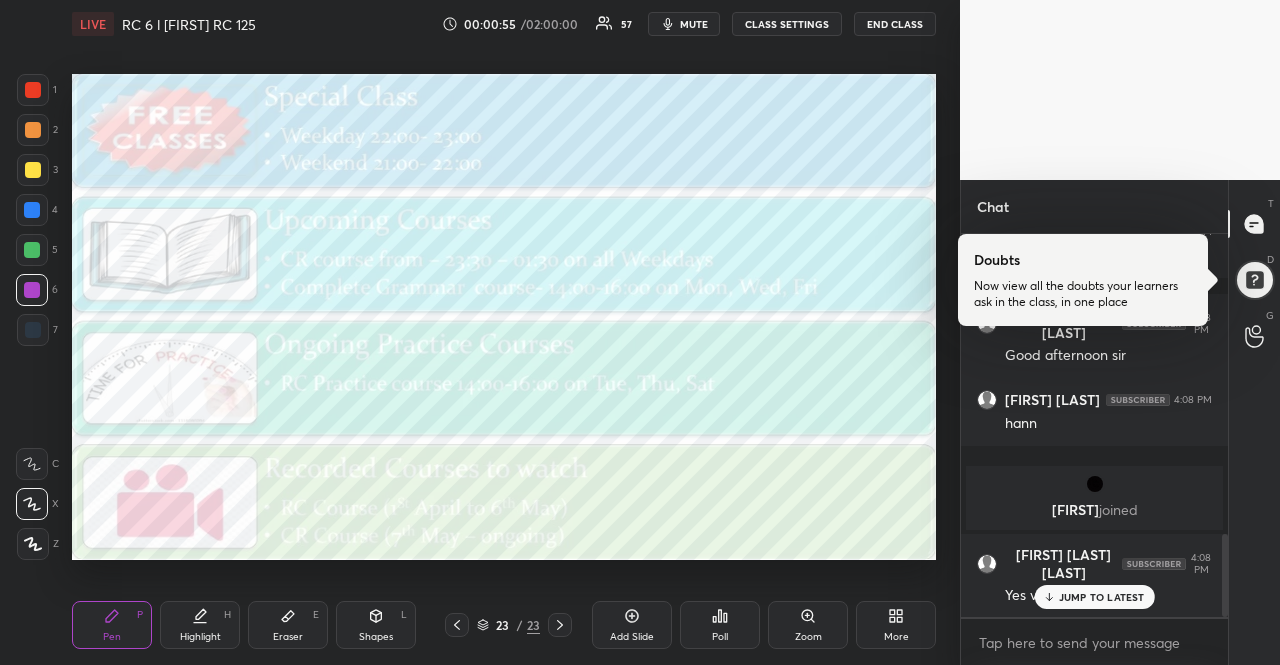 click on "More" at bounding box center (896, 625) 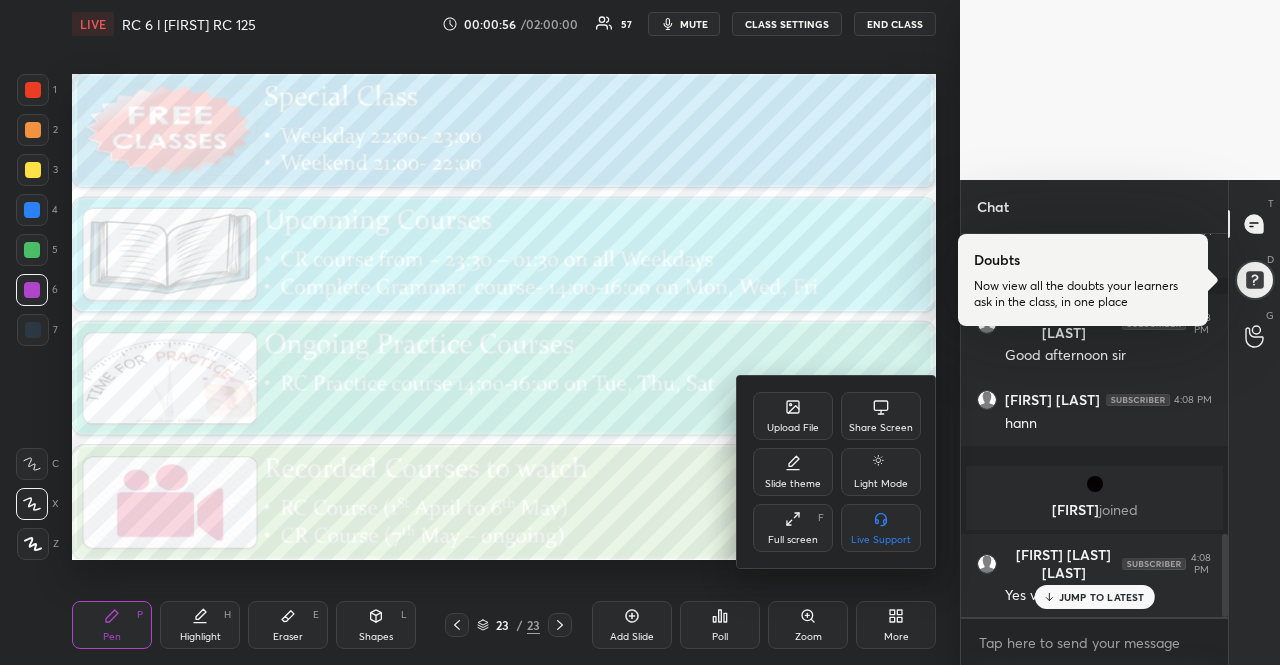 click on "Upload File" at bounding box center (793, 428) 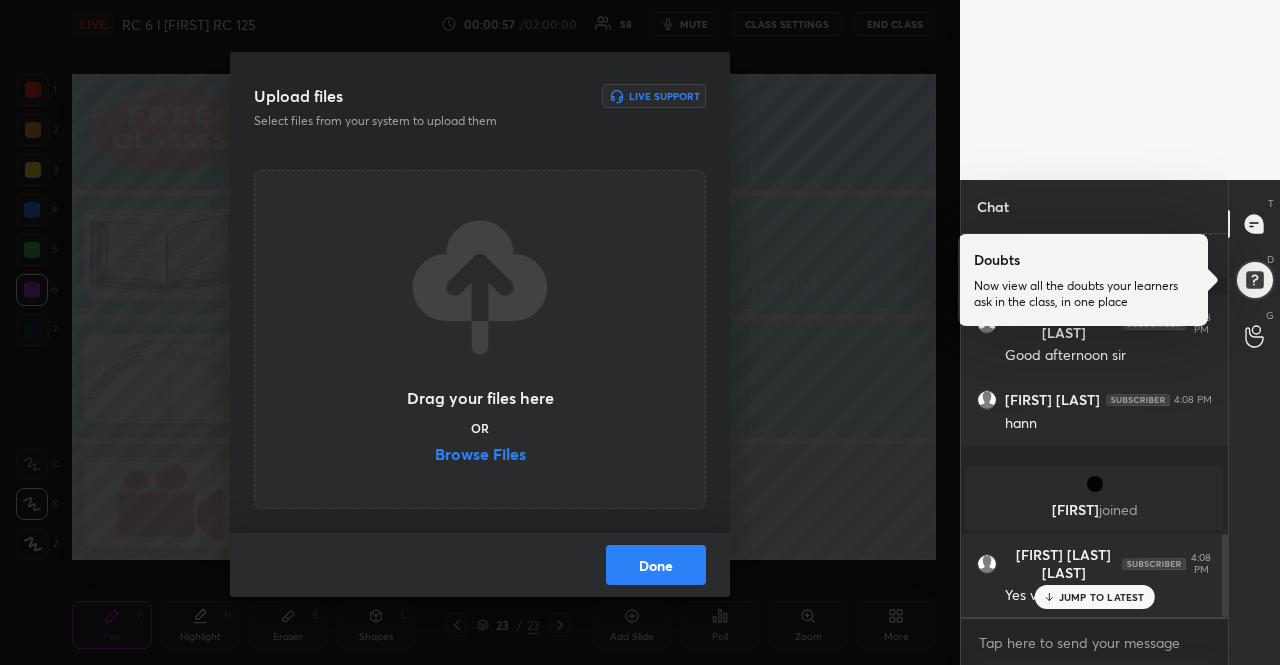 click on "Browse Files" at bounding box center (480, 456) 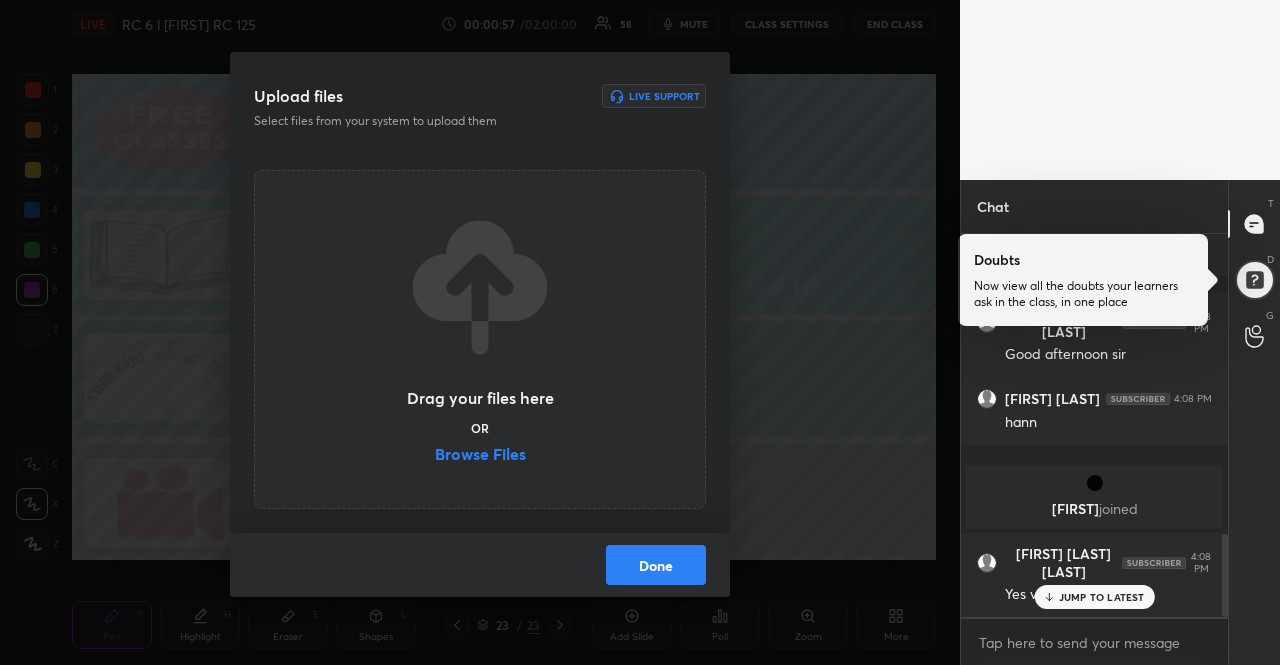scroll, scrollTop: 337, scrollLeft: 261, axis: both 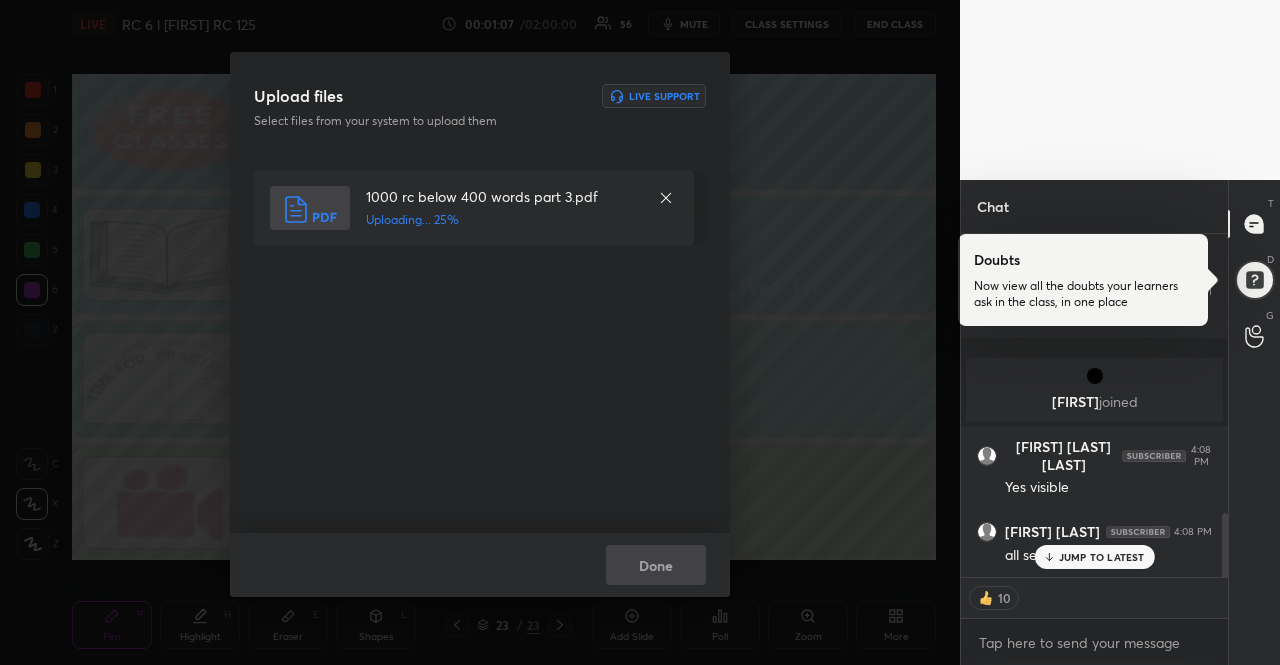 click on "JUMP TO LATEST" at bounding box center (1102, 557) 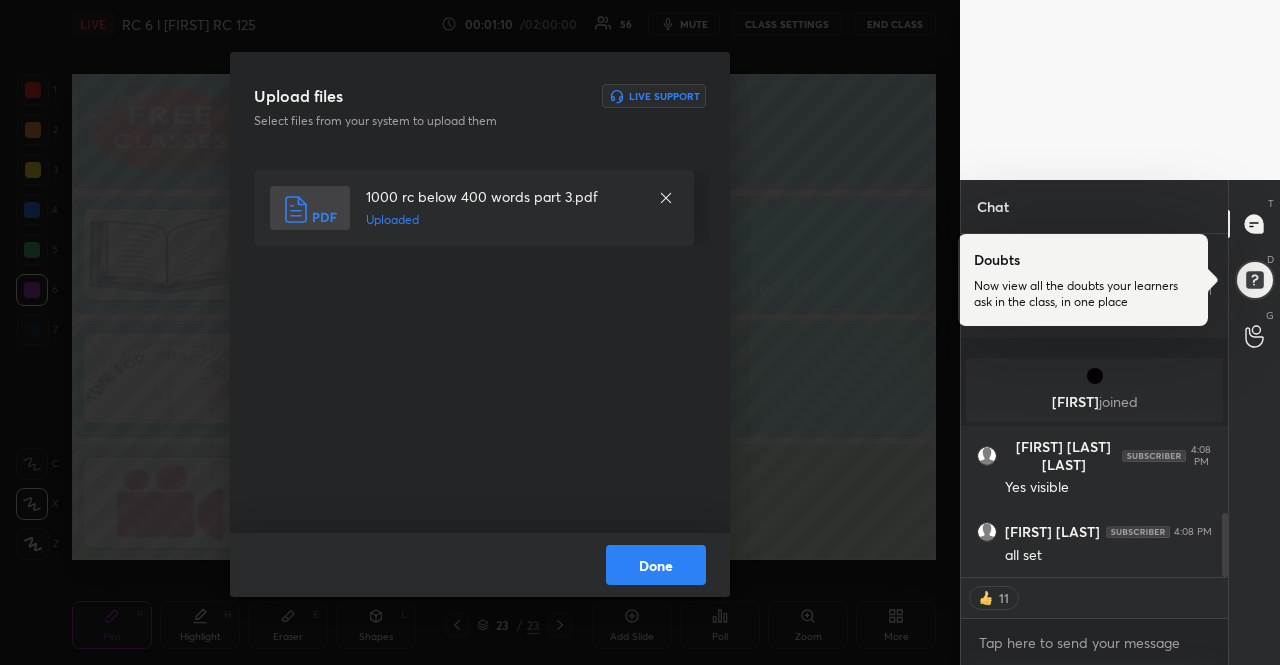 click on "Done" at bounding box center (656, 565) 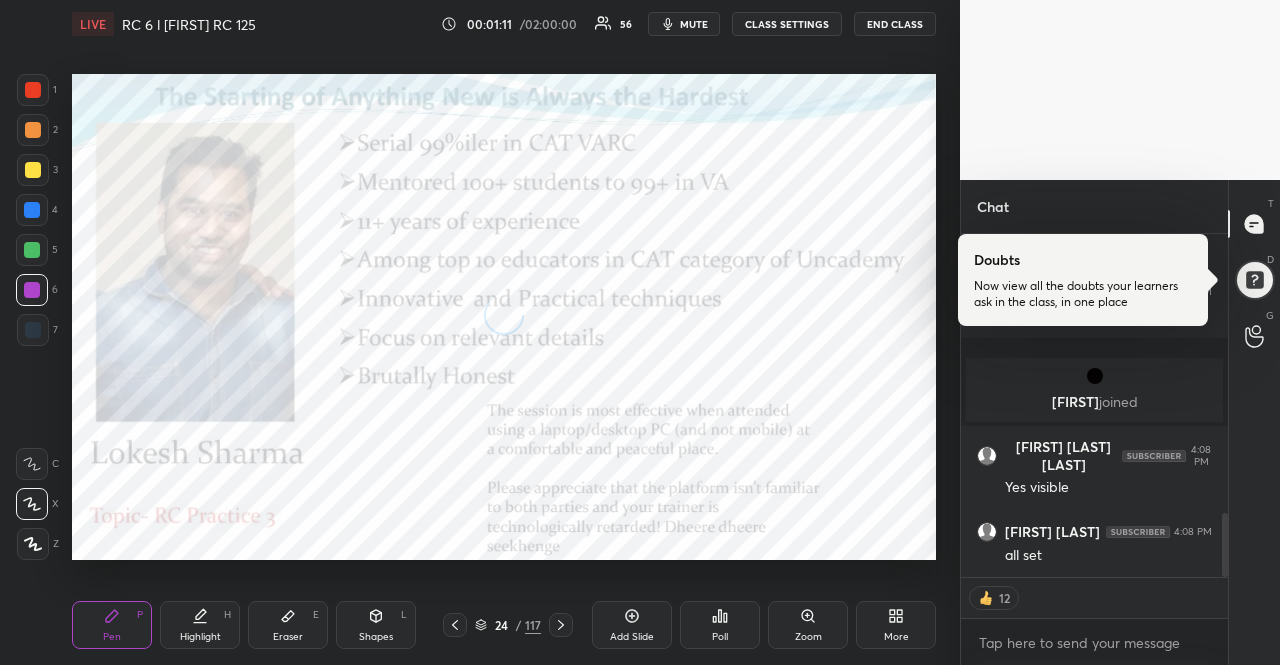 scroll, scrollTop: 1562, scrollLeft: 0, axis: vertical 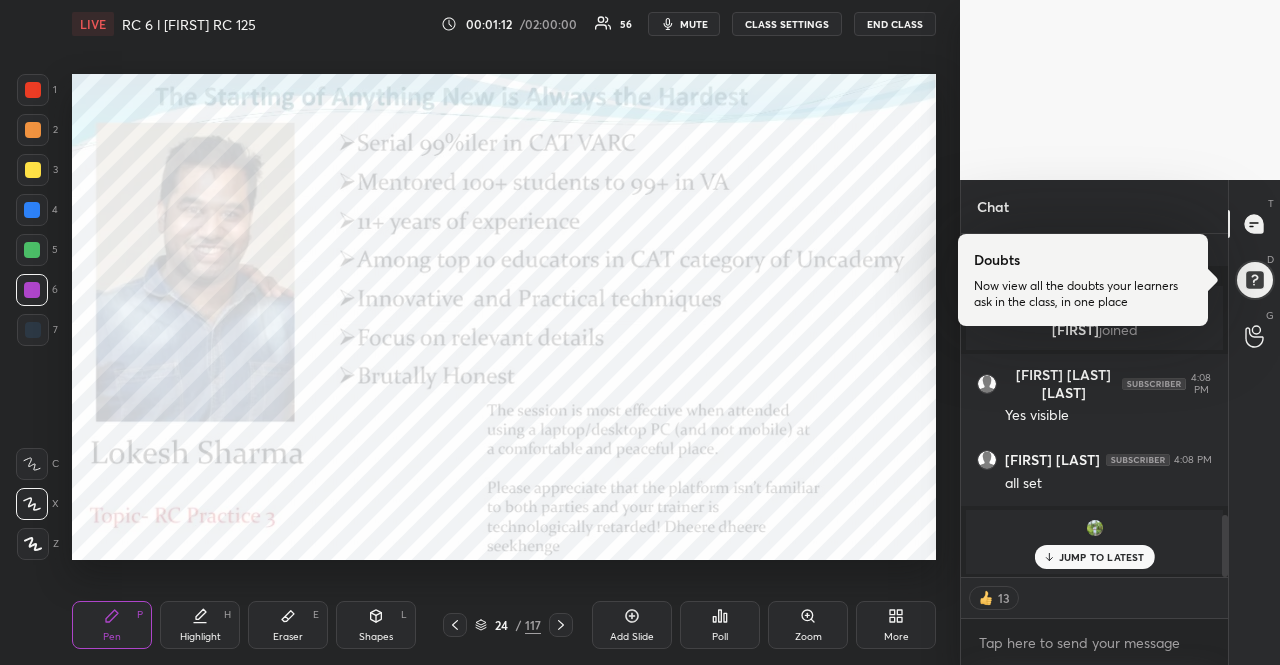 click 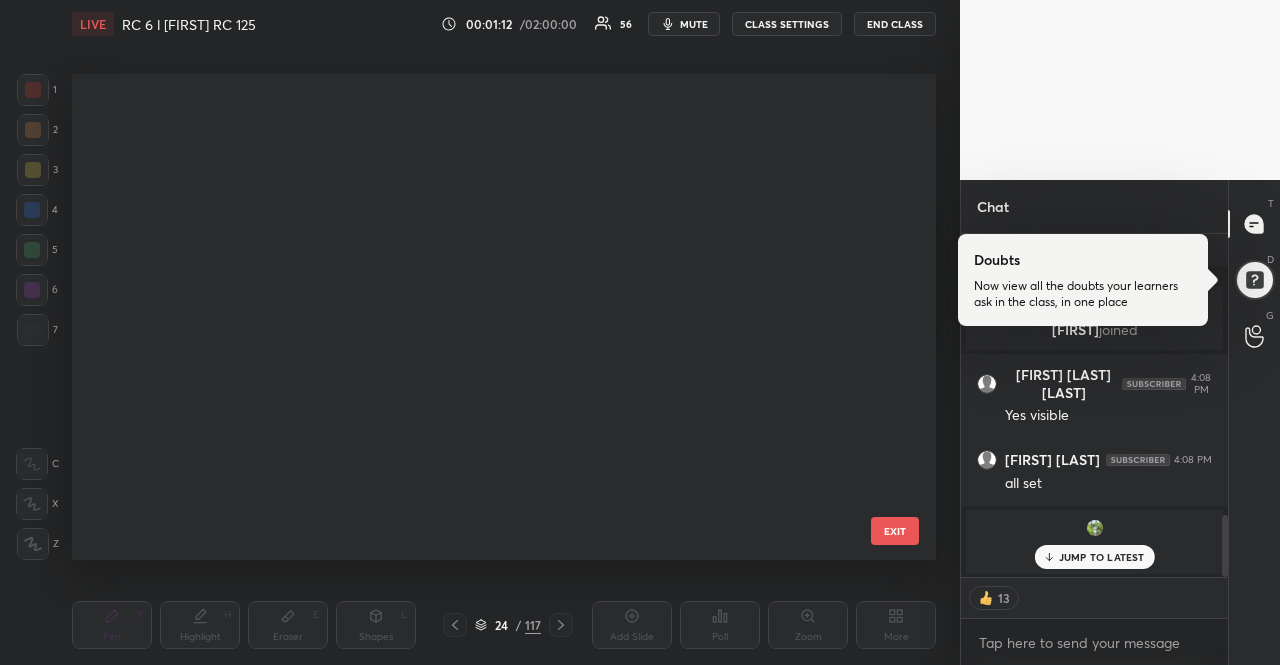 scroll, scrollTop: 691, scrollLeft: 0, axis: vertical 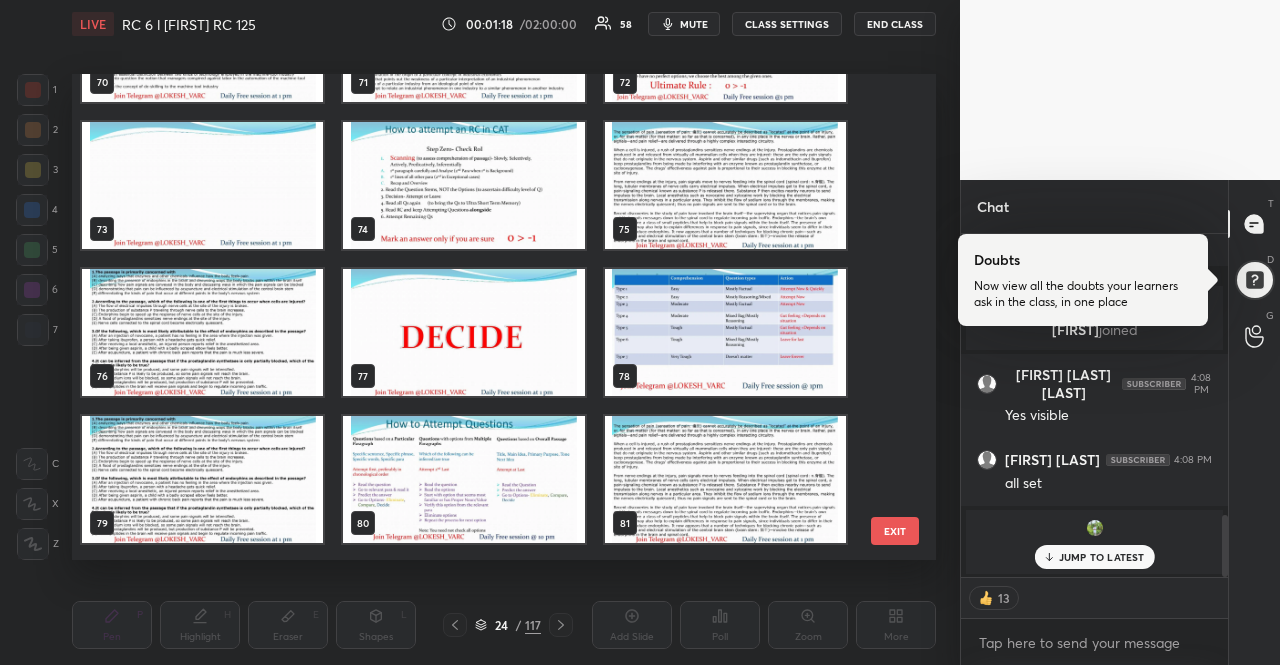 click at bounding box center (725, 185) 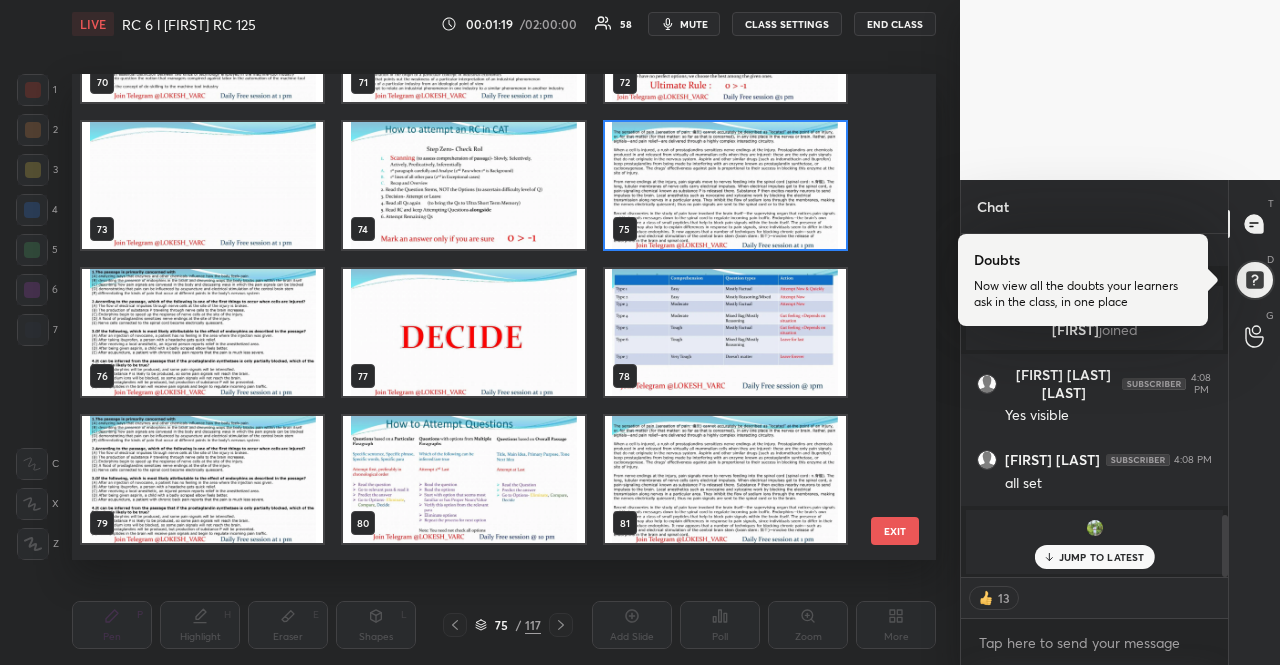 click at bounding box center [725, 185] 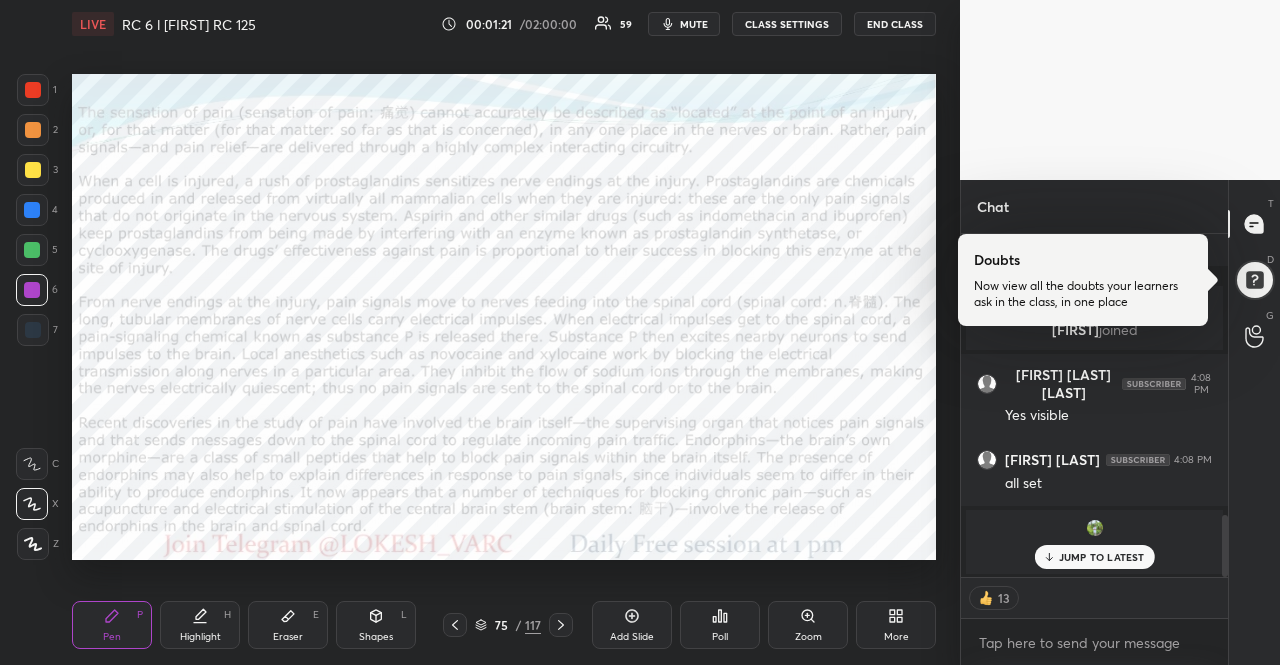 drag, startPoint x: 484, startPoint y: 621, endPoint x: 484, endPoint y: 566, distance: 55 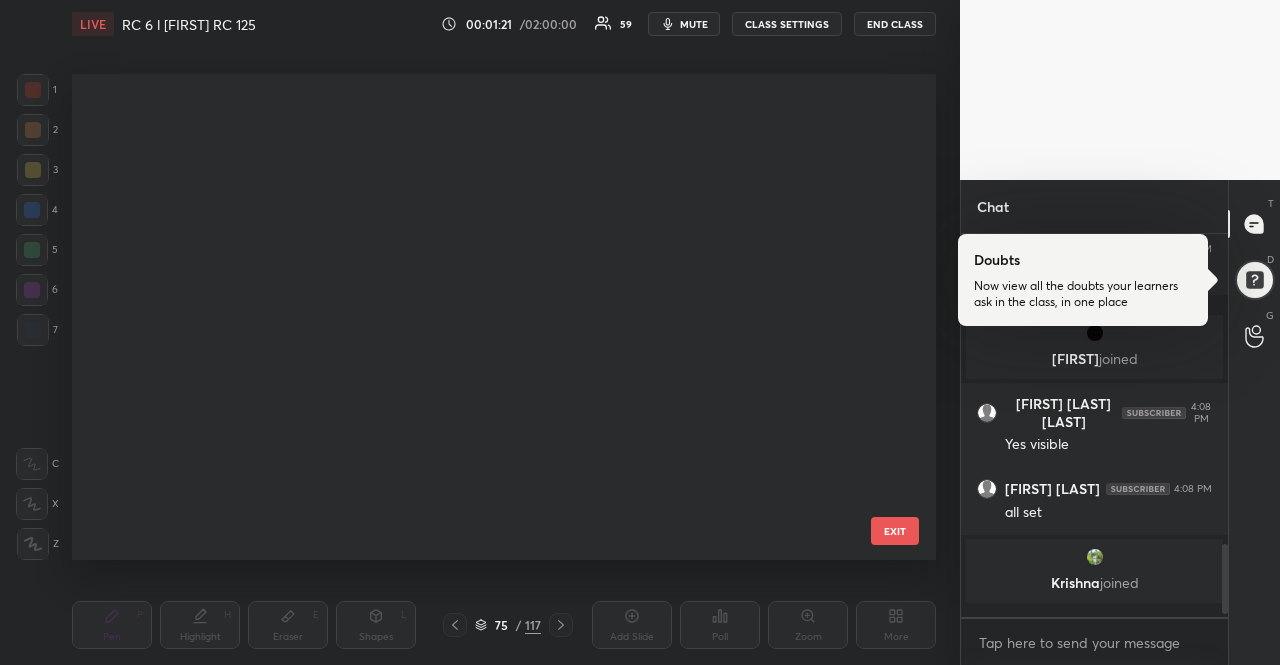 scroll, scrollTop: 6, scrollLeft: 6, axis: both 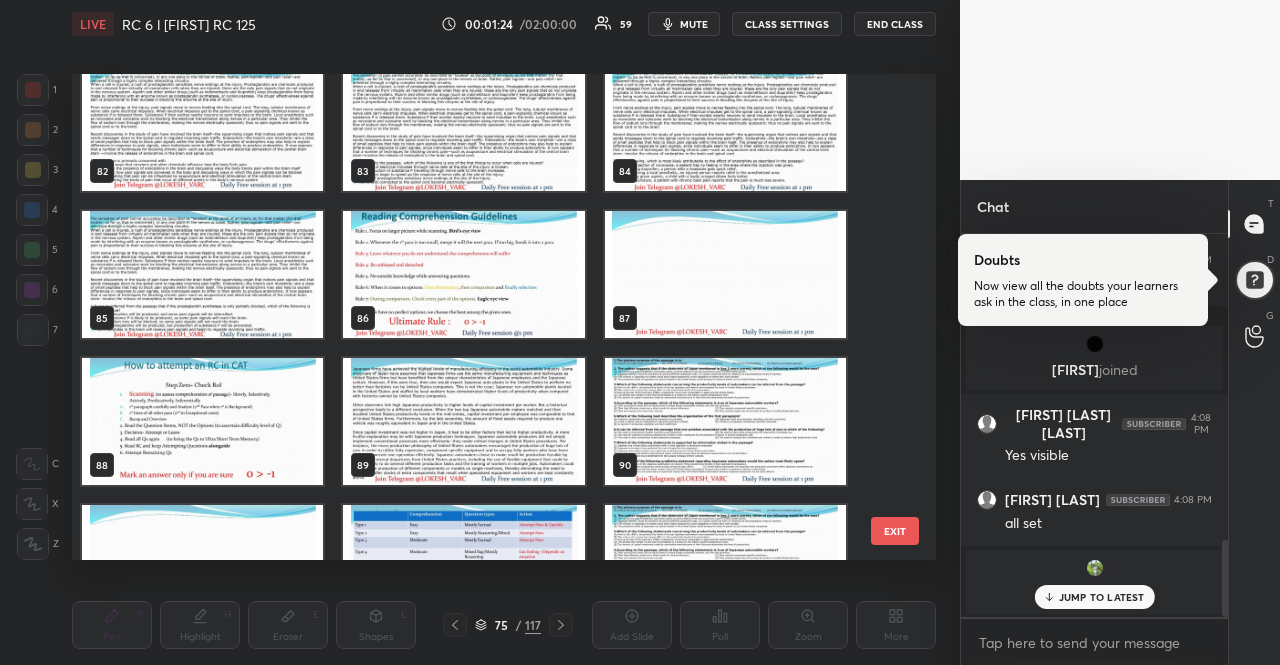 click at bounding box center [463, 421] 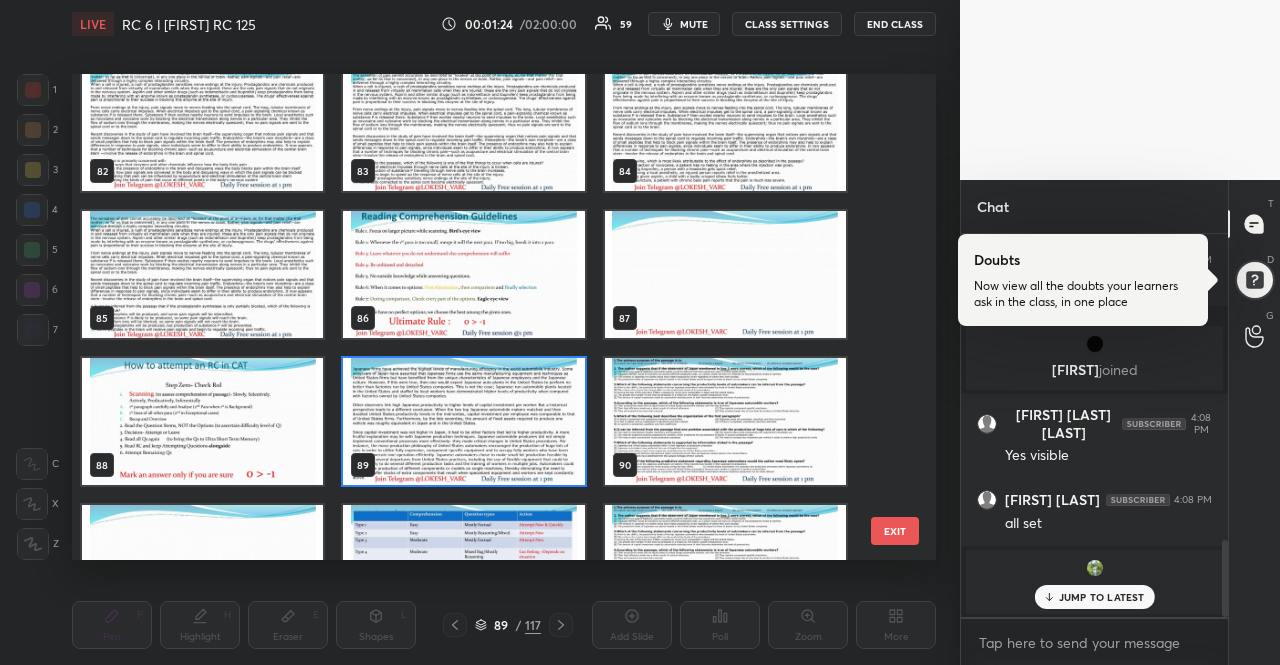 click at bounding box center [463, 421] 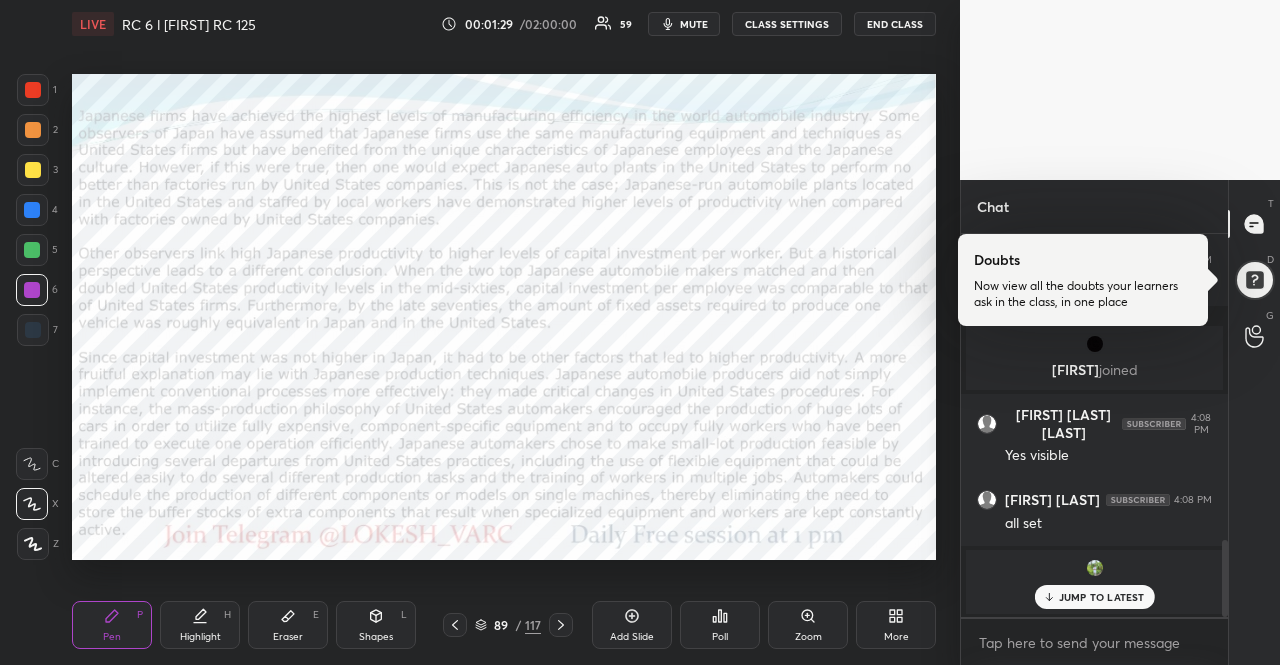 scroll, scrollTop: 337, scrollLeft: 261, axis: both 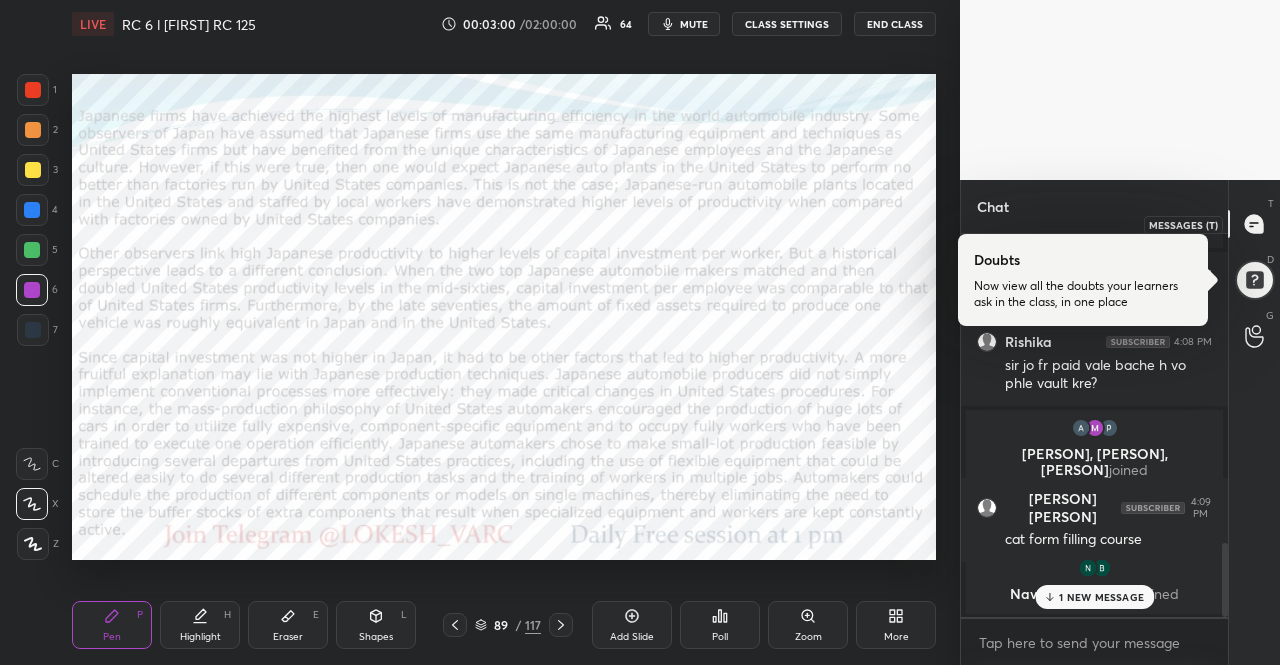 drag, startPoint x: 1258, startPoint y: 217, endPoint x: 1258, endPoint y: 231, distance: 14 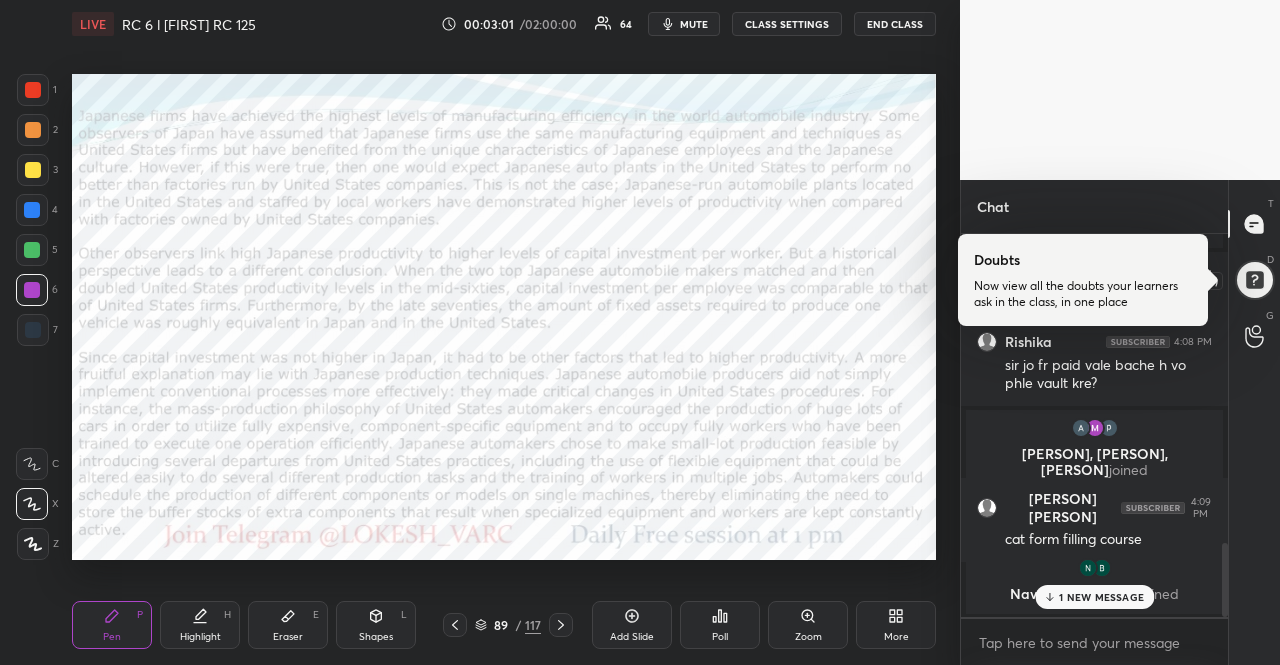 click at bounding box center (1254, 280) 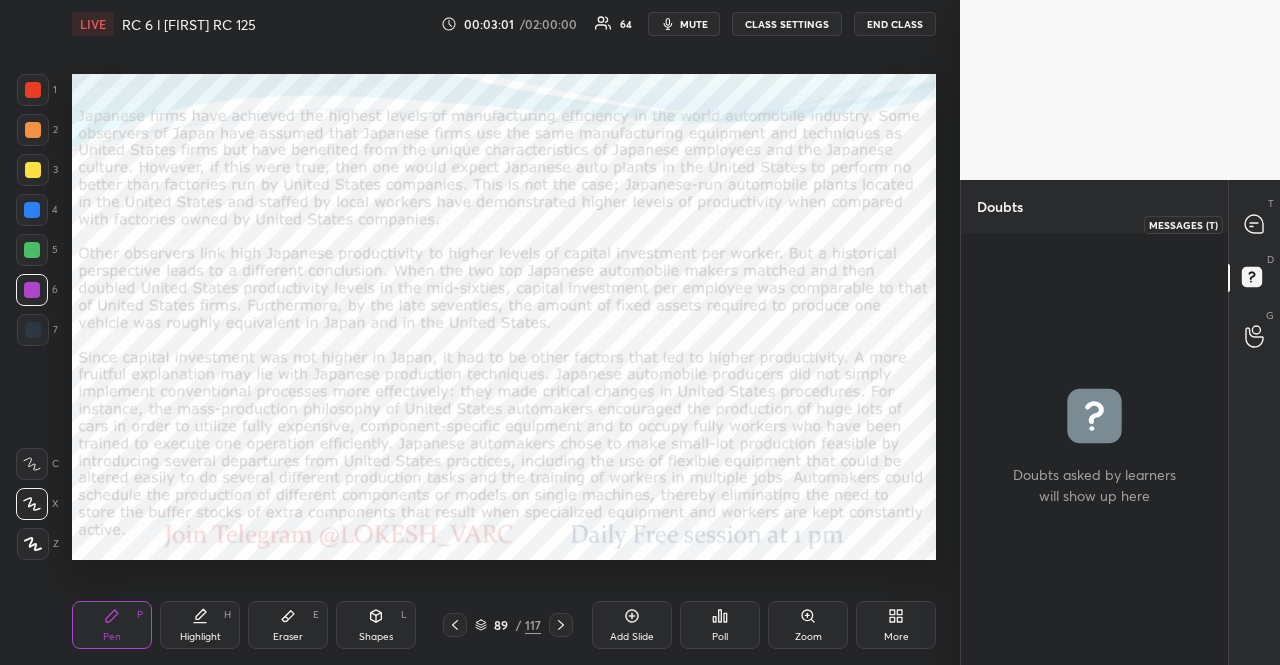 click 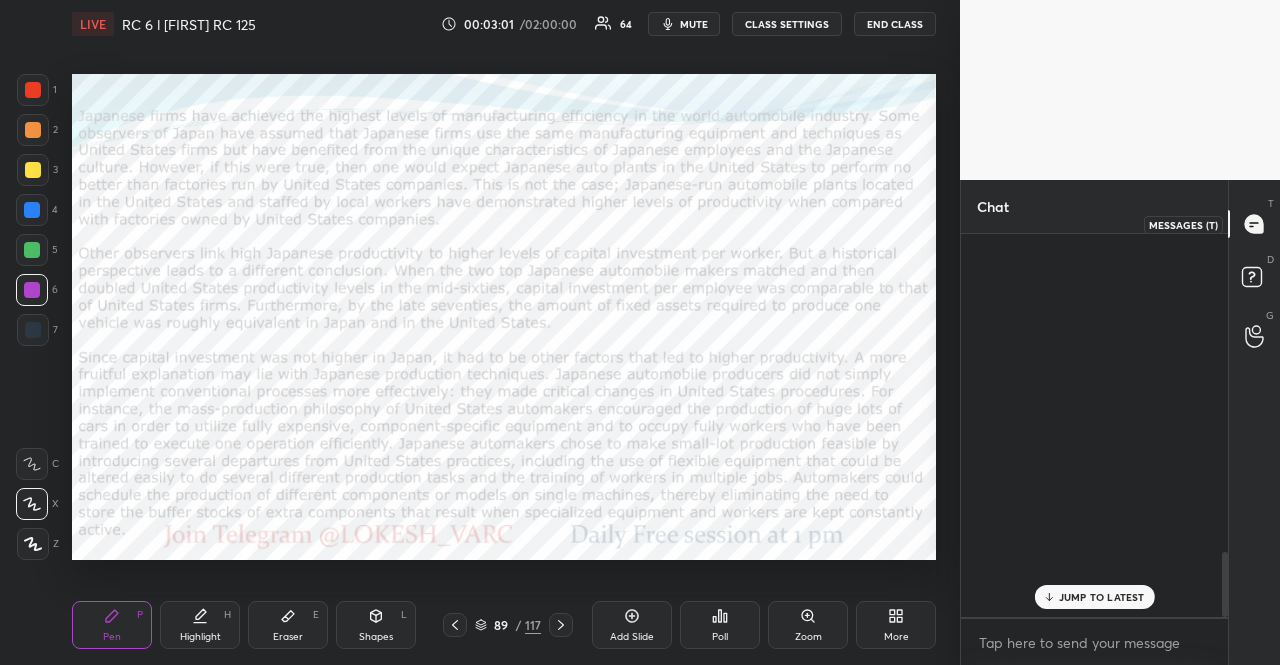scroll, scrollTop: 1888, scrollLeft: 0, axis: vertical 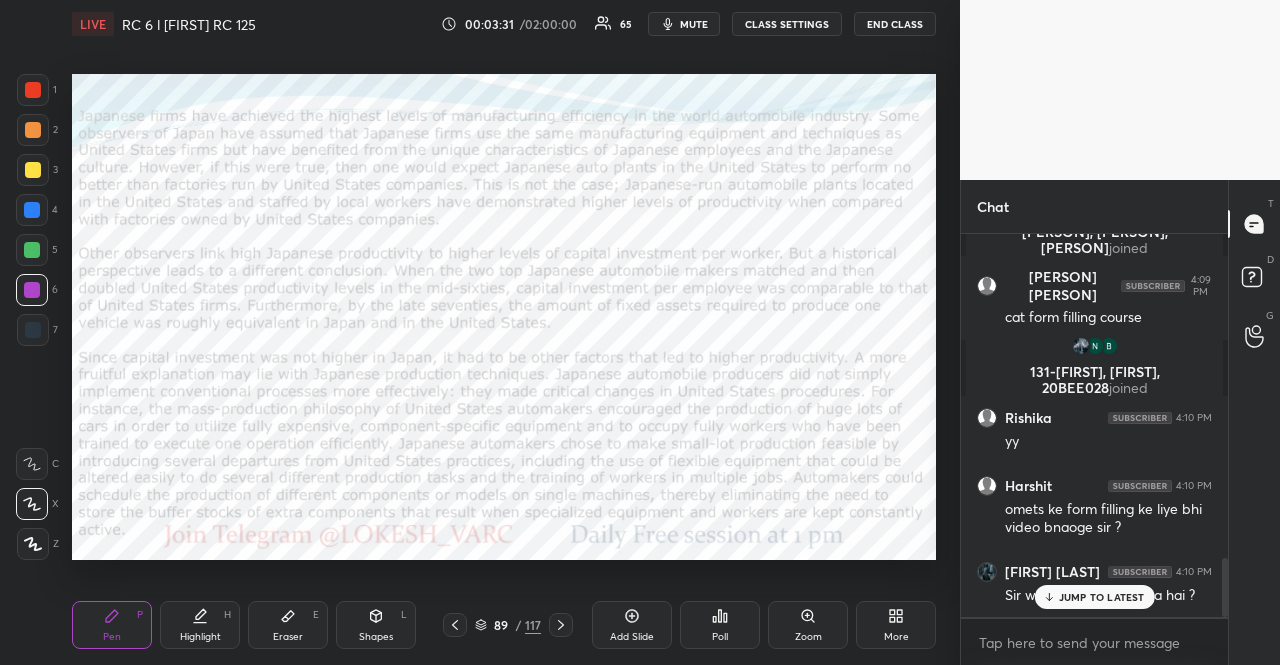 click on "JUMP TO LATEST" at bounding box center (1102, 597) 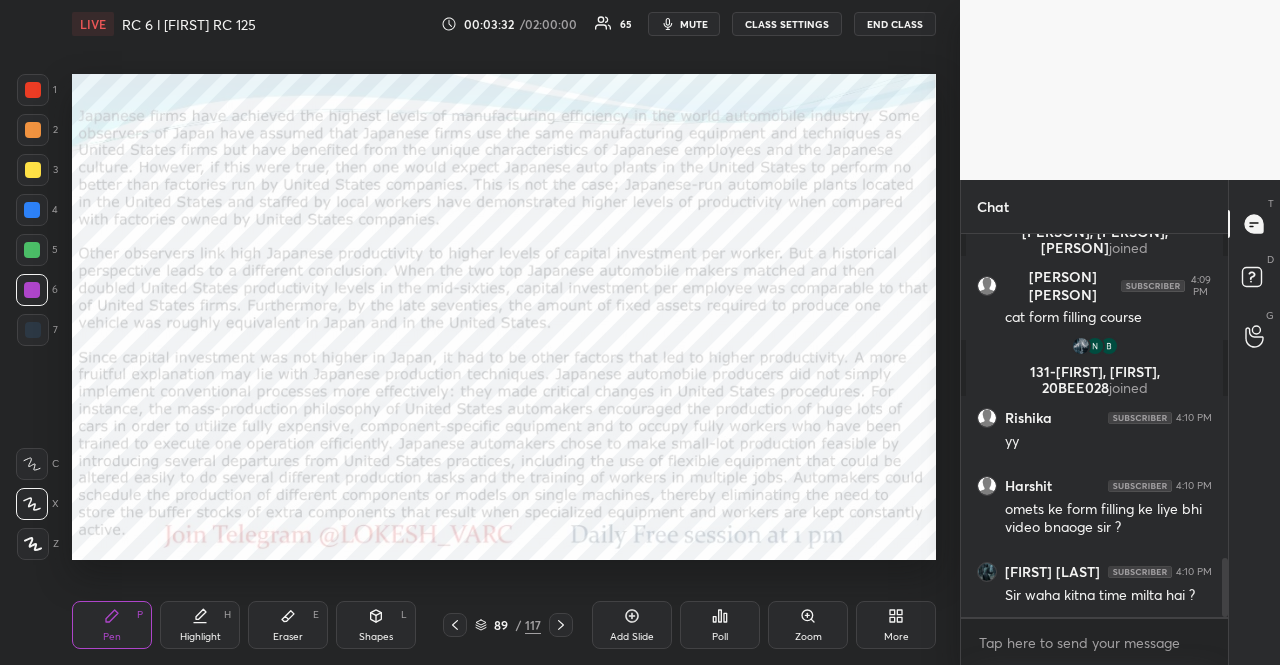 click at bounding box center (32, 210) 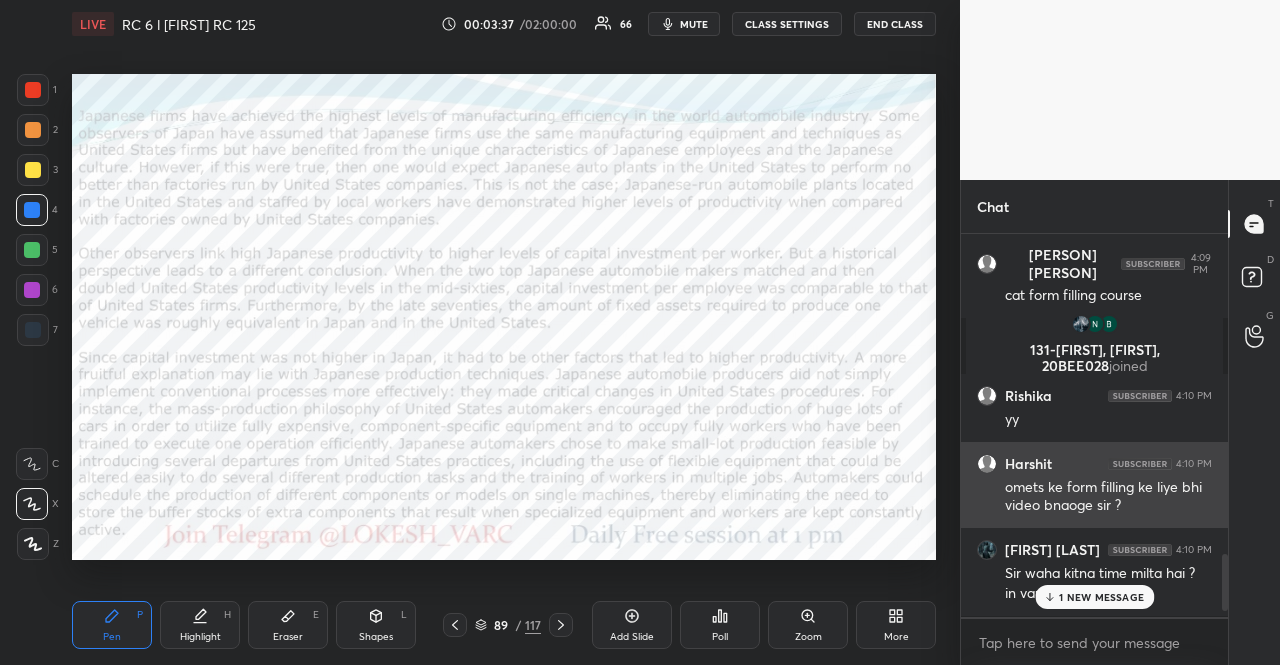 scroll, scrollTop: 2202, scrollLeft: 0, axis: vertical 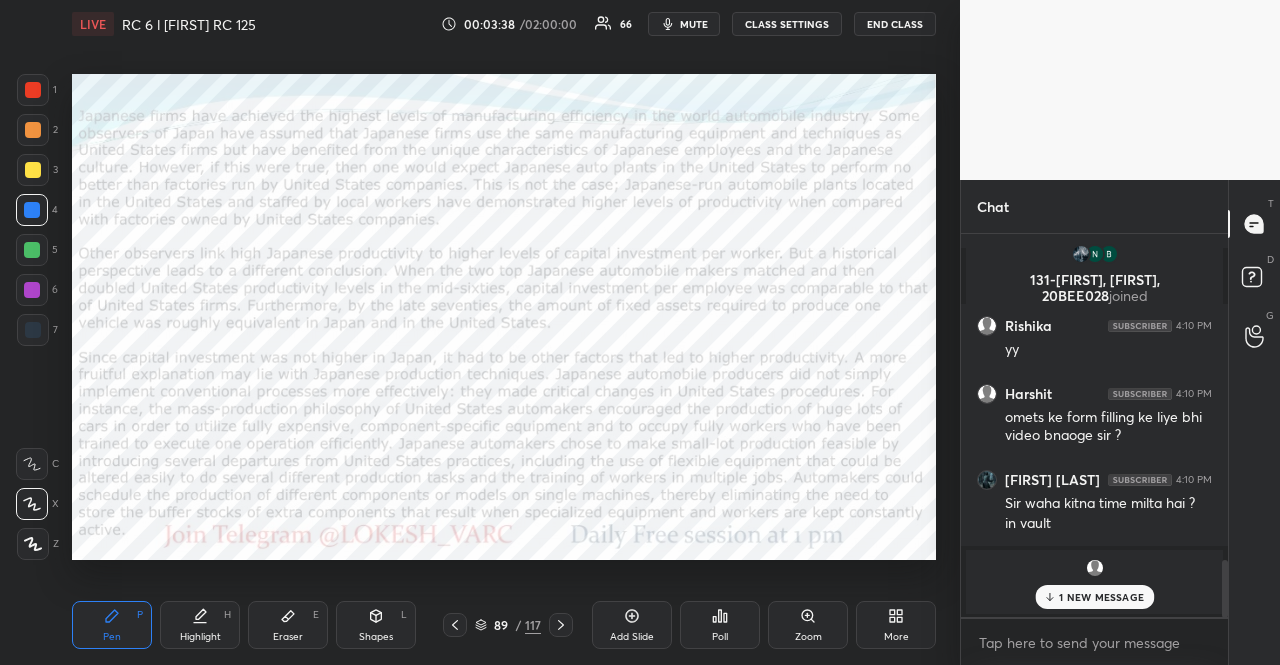 click on "1 NEW MESSAGE" at bounding box center [1101, 597] 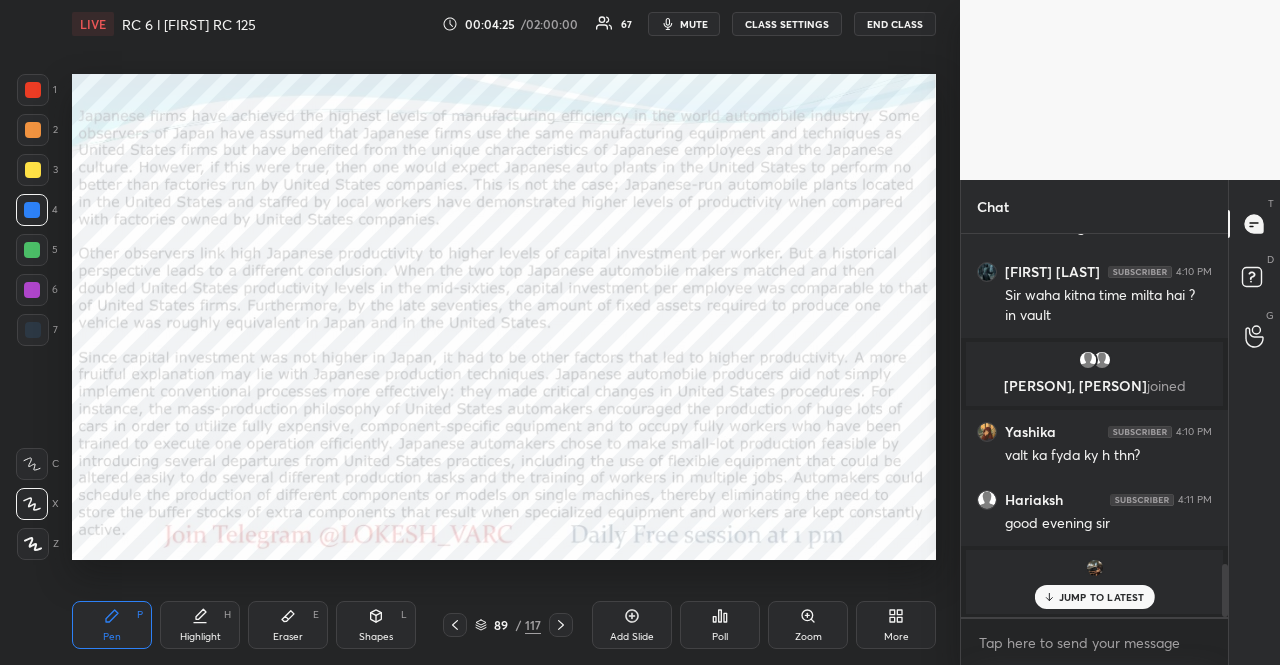 scroll, scrollTop: 2478, scrollLeft: 0, axis: vertical 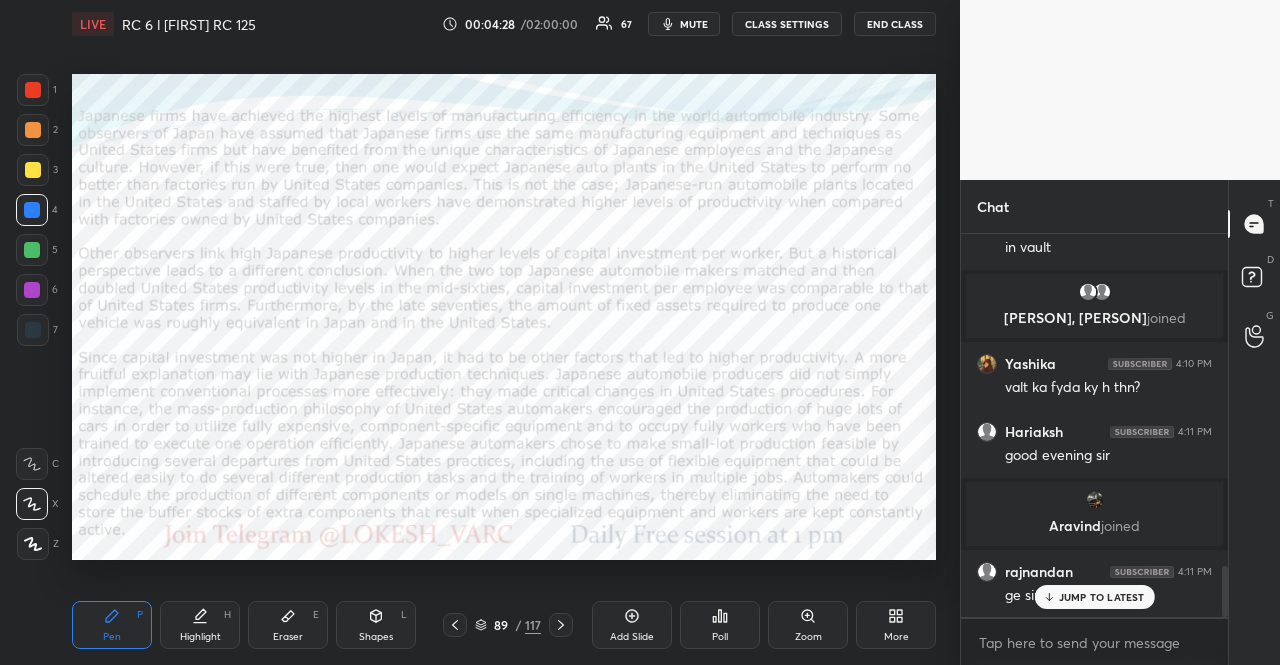 click on "JUMP TO LATEST" at bounding box center (1102, 597) 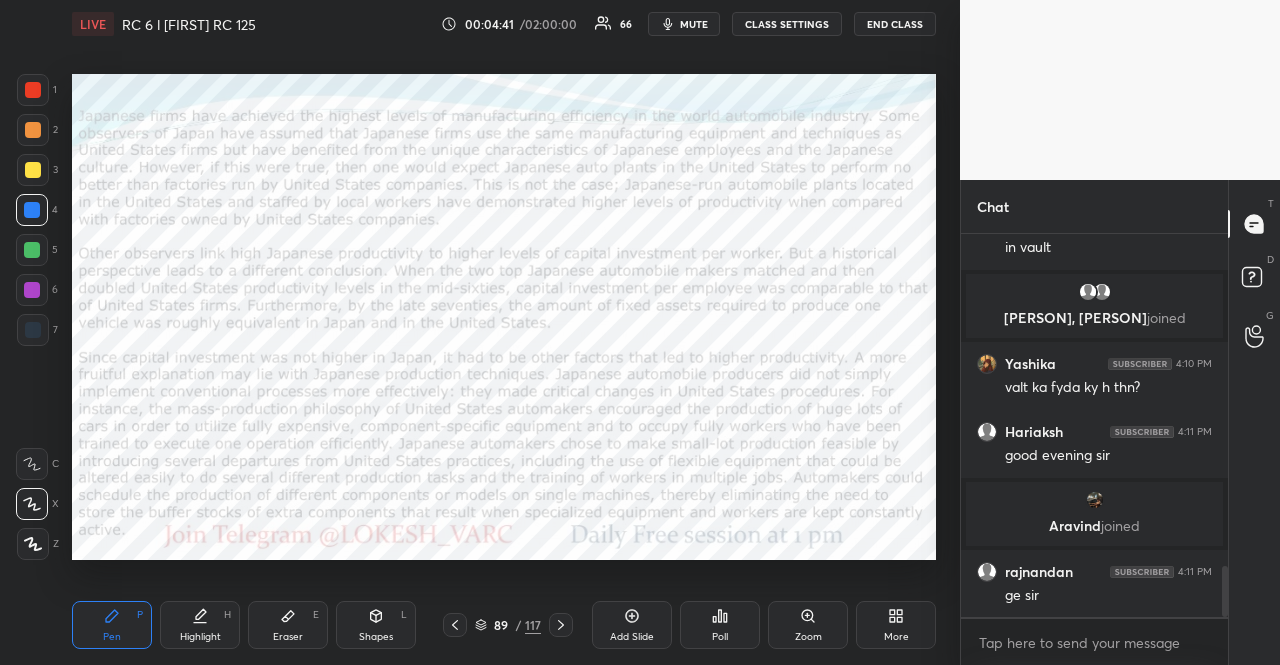 click on "89 / 117" at bounding box center [508, 625] 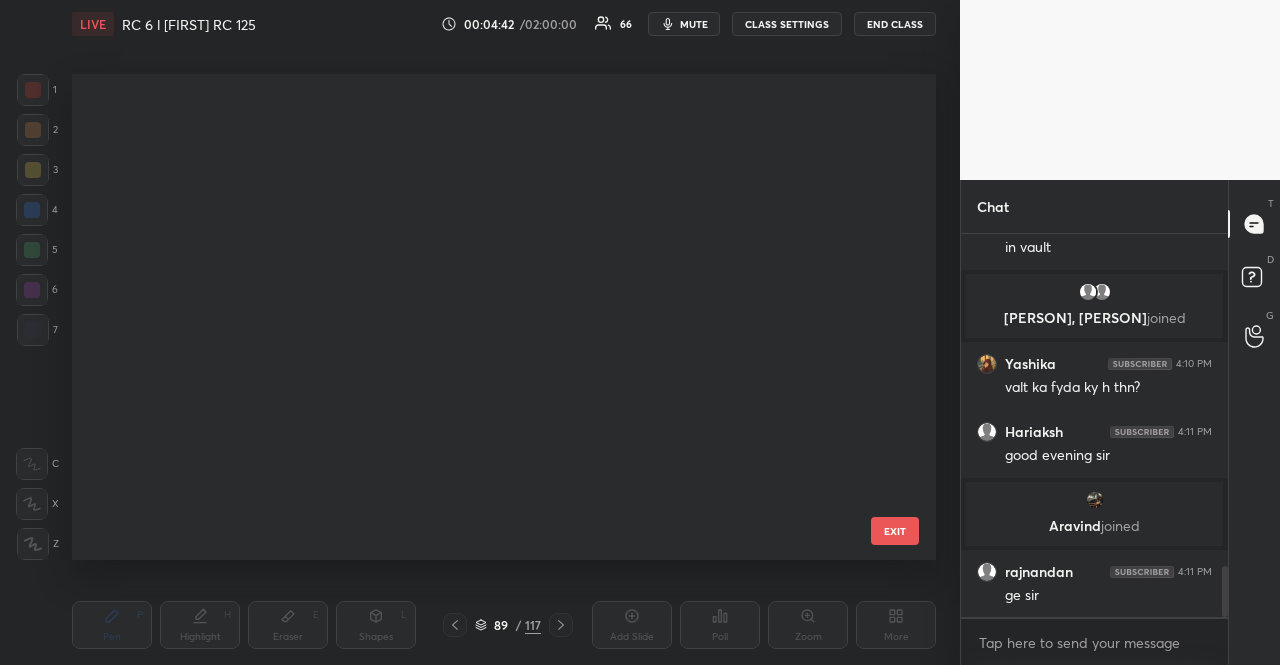 scroll, scrollTop: 3924, scrollLeft: 0, axis: vertical 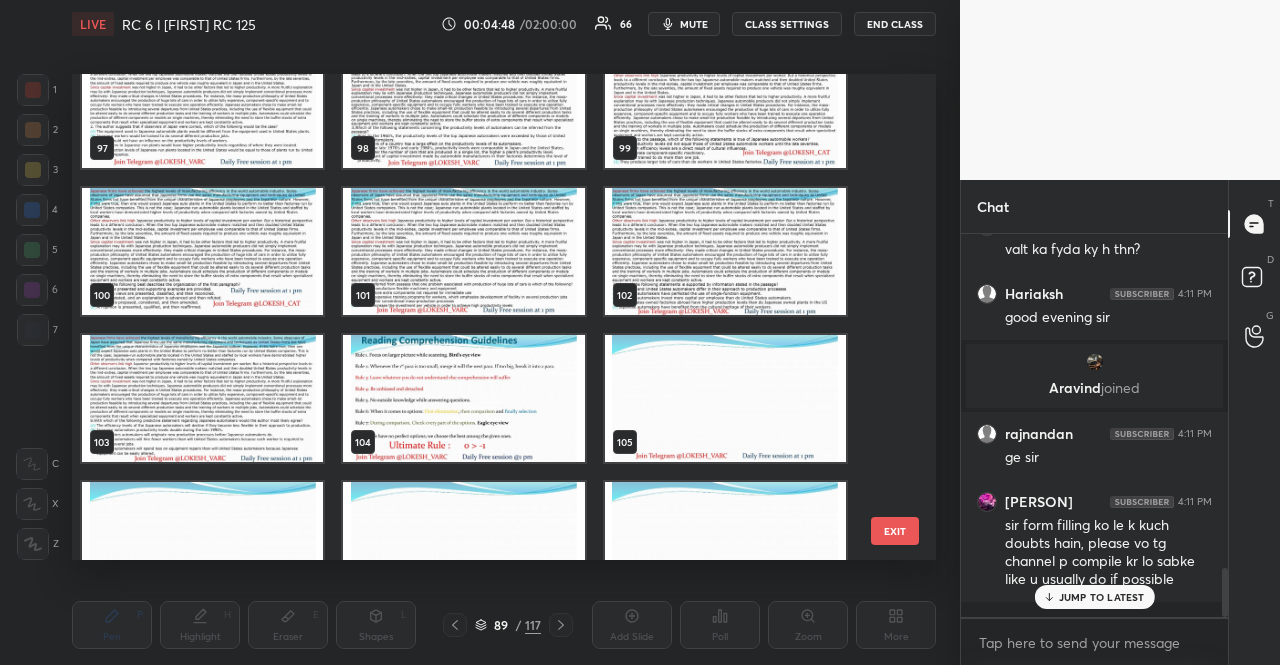 click at bounding box center (463, 251) 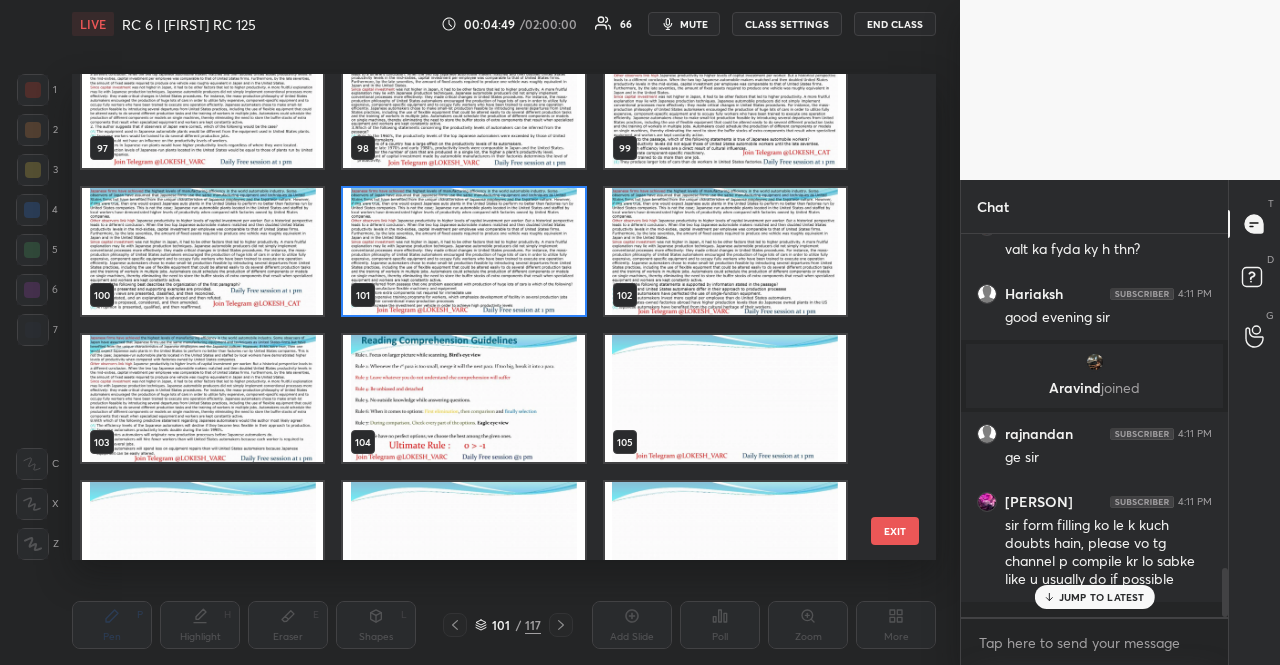 click at bounding box center (463, 251) 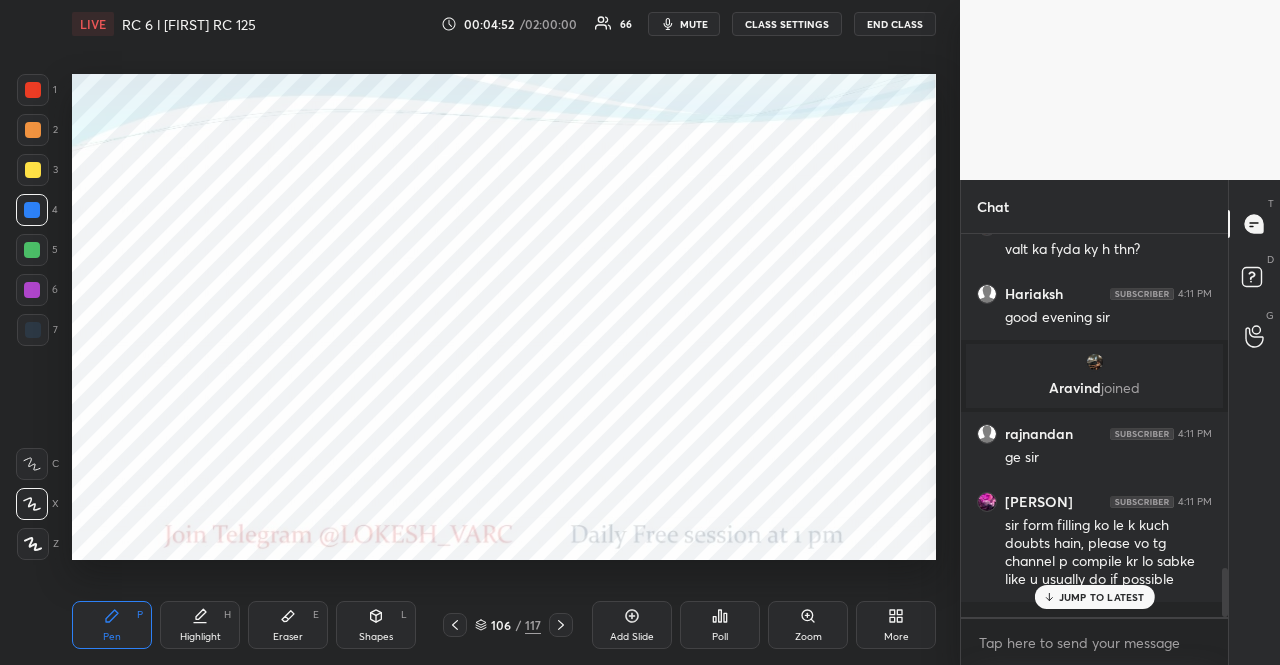 click on "More" at bounding box center (896, 637) 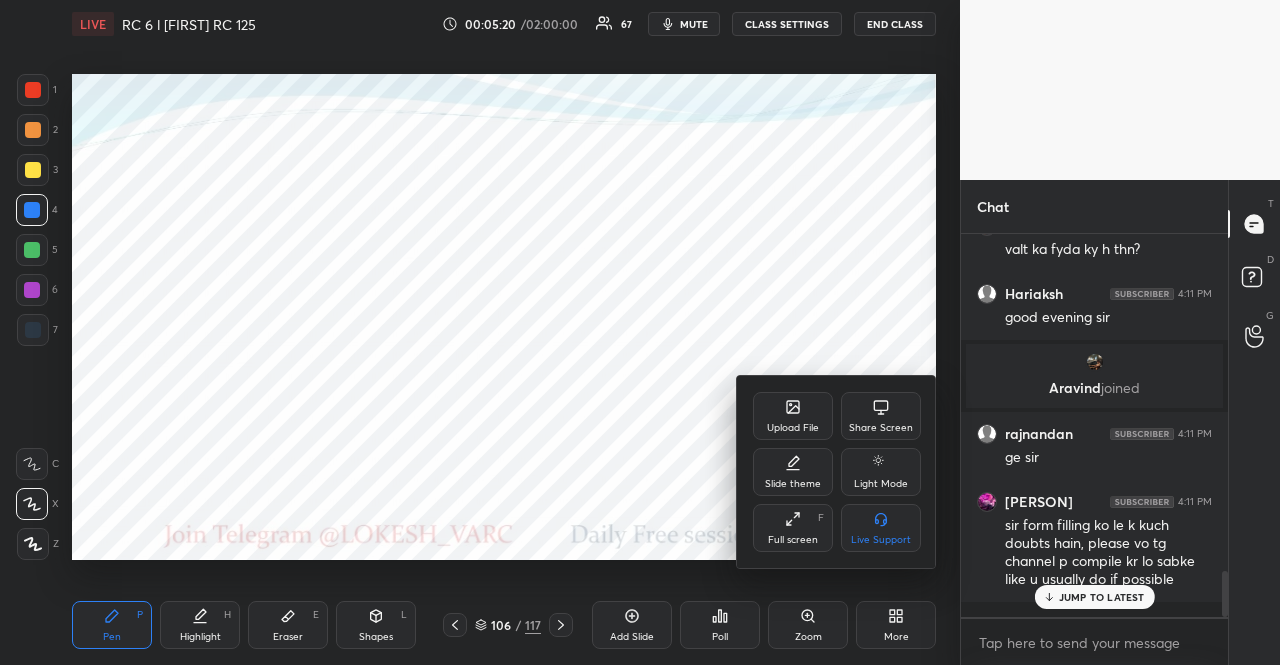 scroll, scrollTop: 2774, scrollLeft: 0, axis: vertical 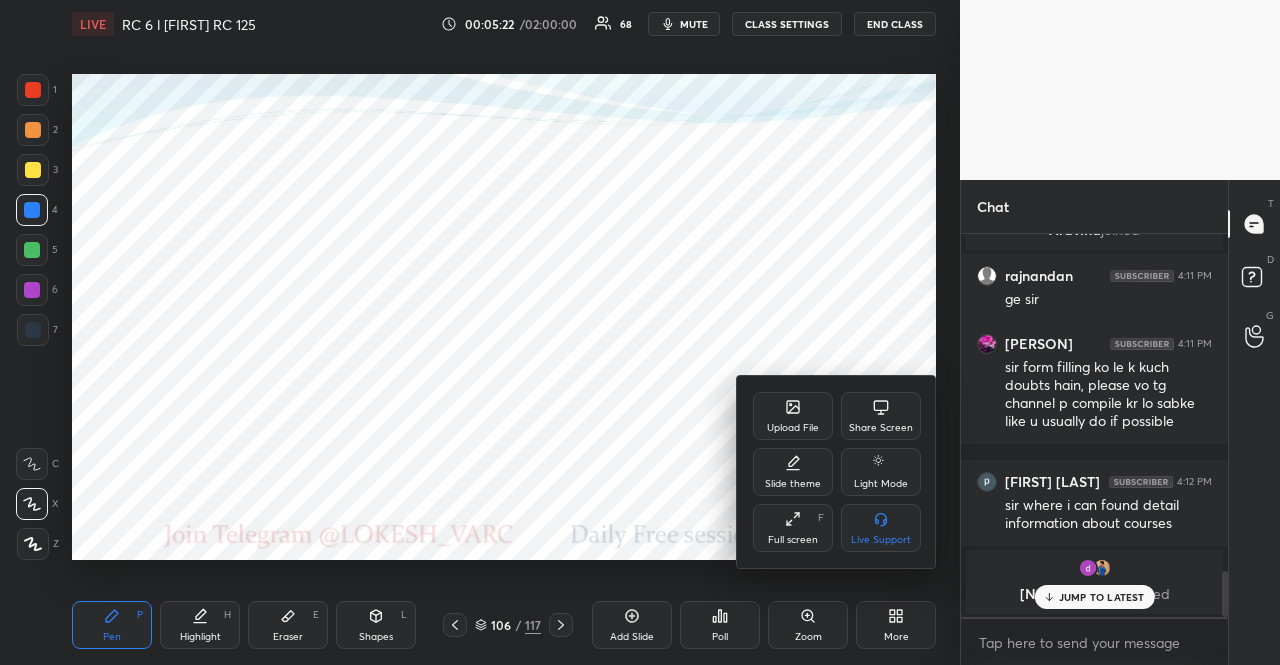 click at bounding box center (640, 332) 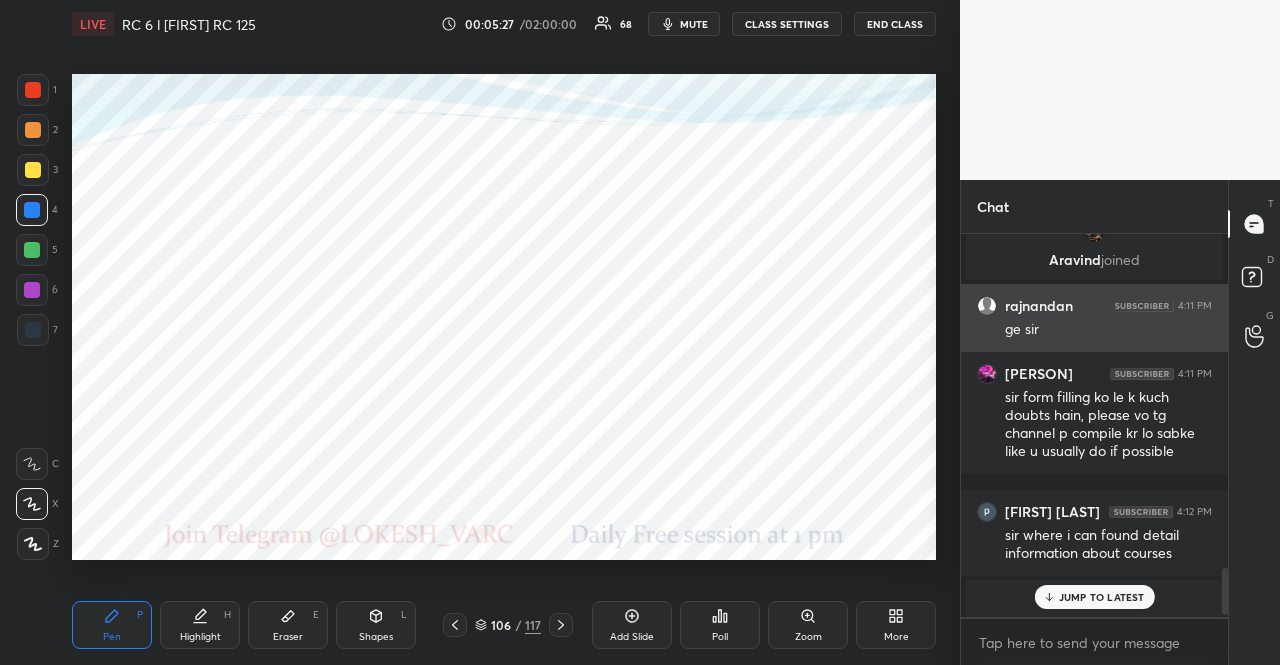 scroll, scrollTop: 2774, scrollLeft: 0, axis: vertical 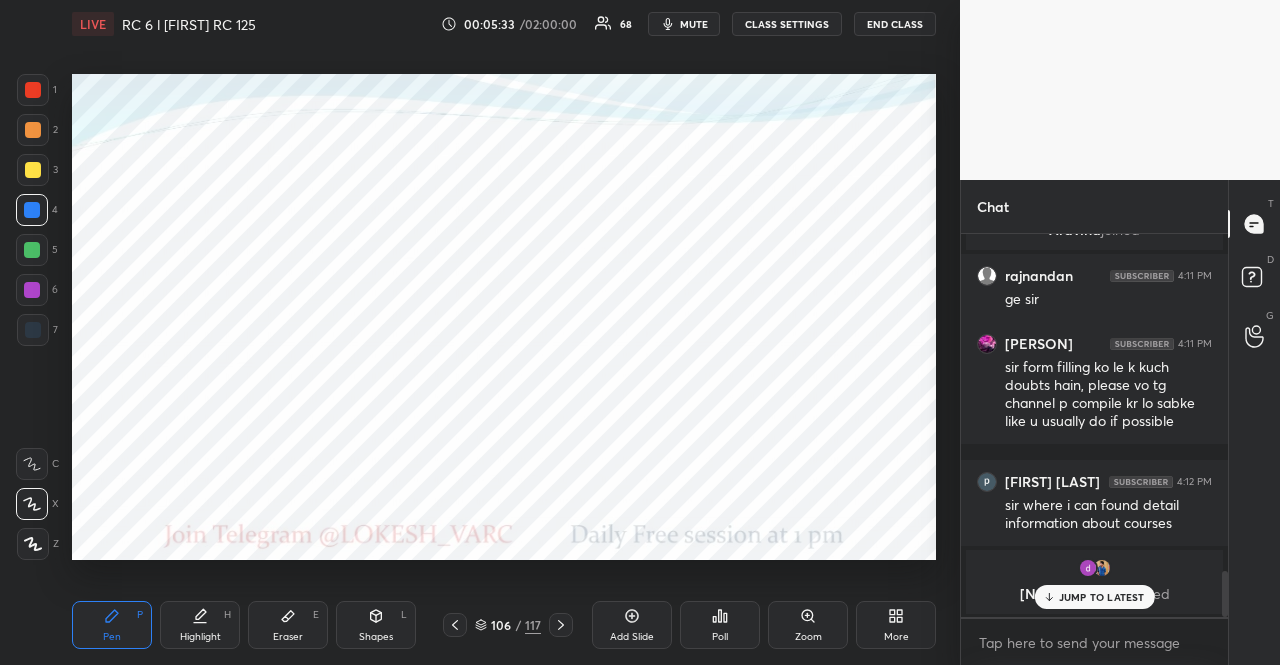 click on "JUMP TO LATEST" at bounding box center (1102, 597) 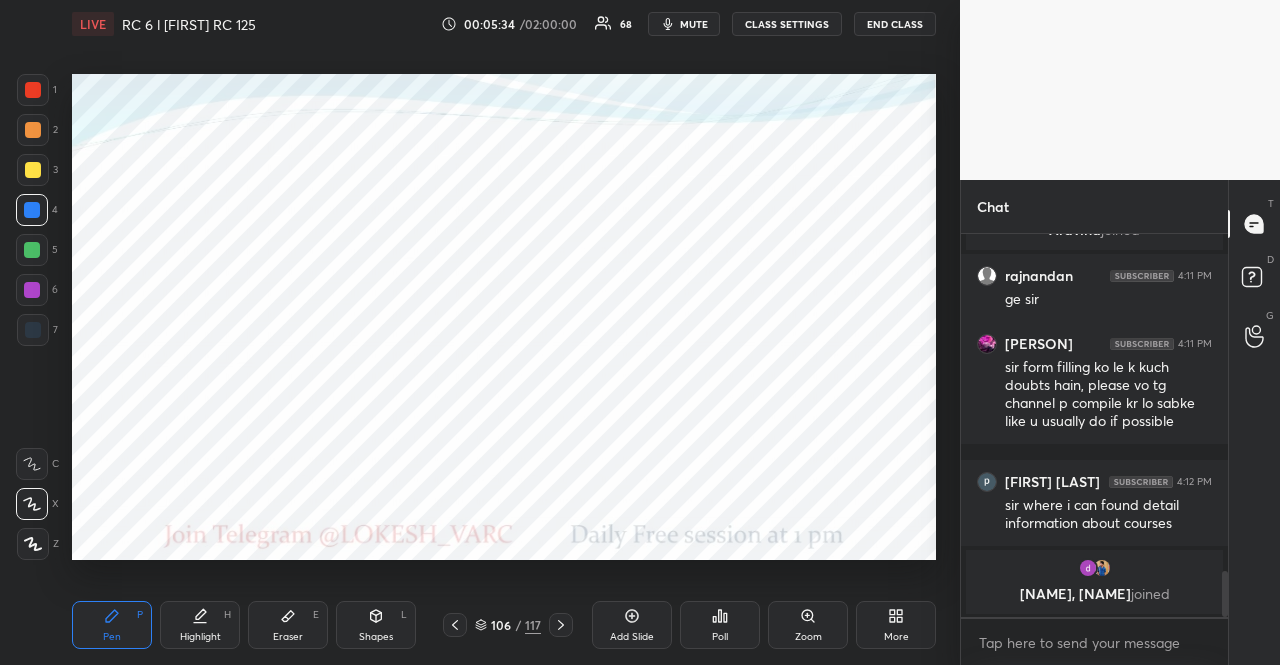 click 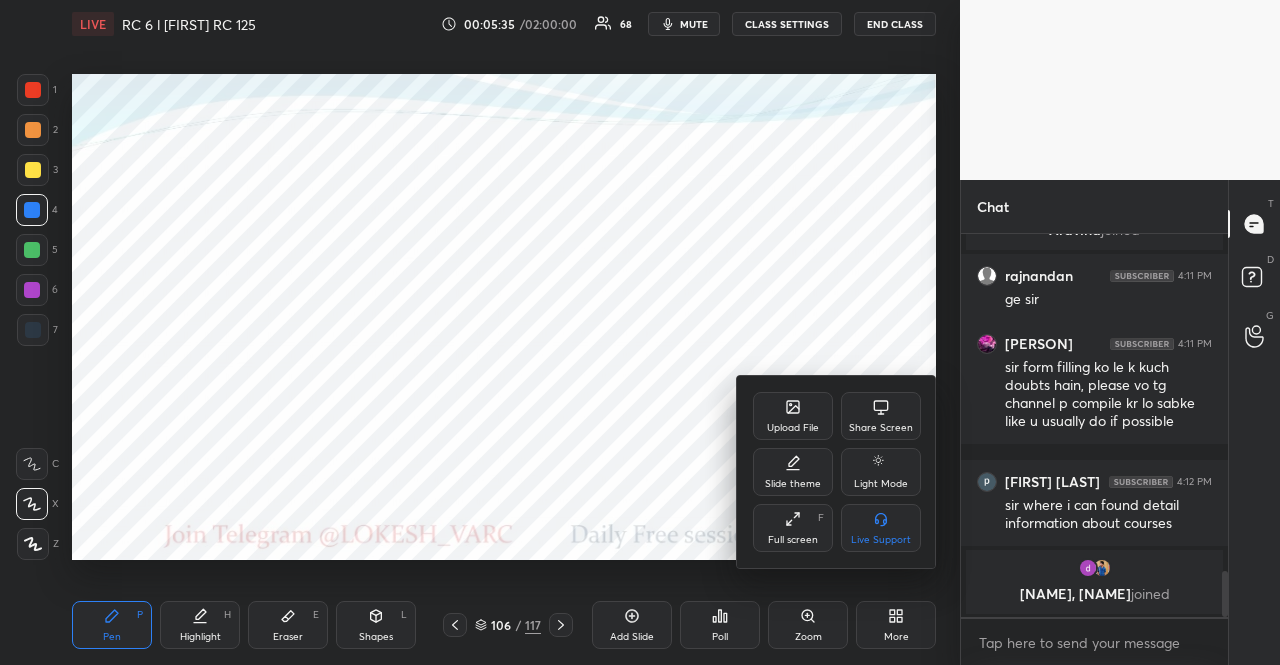 click on "Upload File" at bounding box center (793, 416) 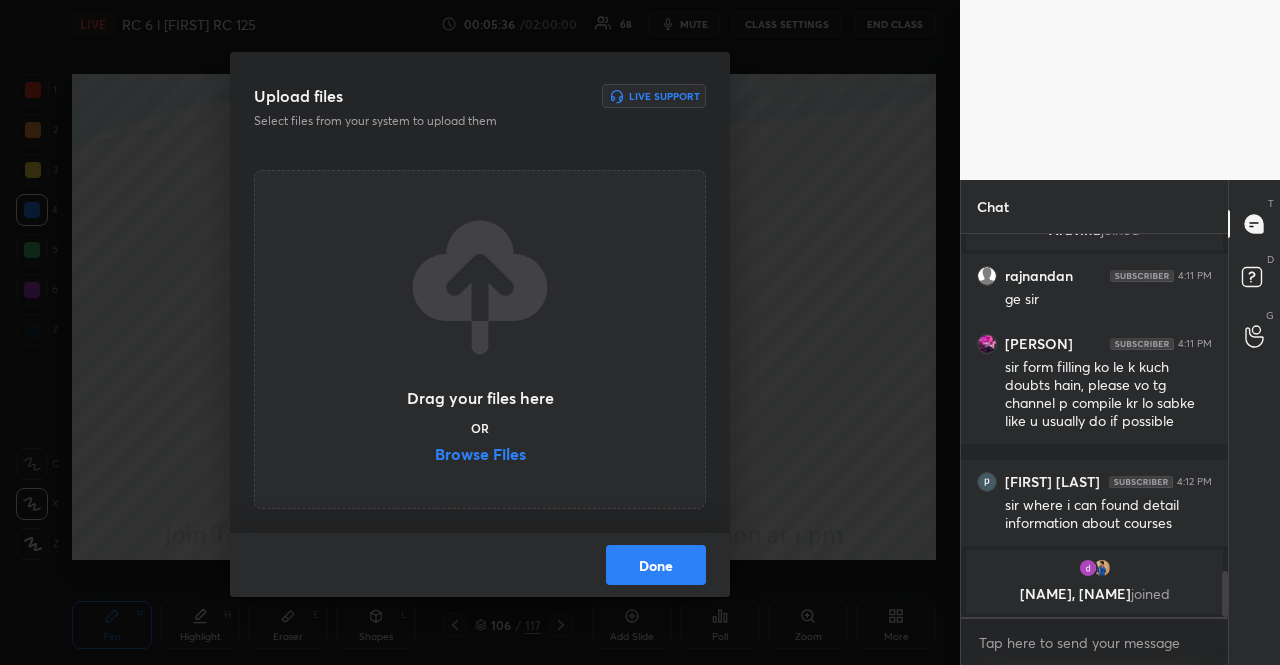 click on "Browse Files" at bounding box center (480, 456) 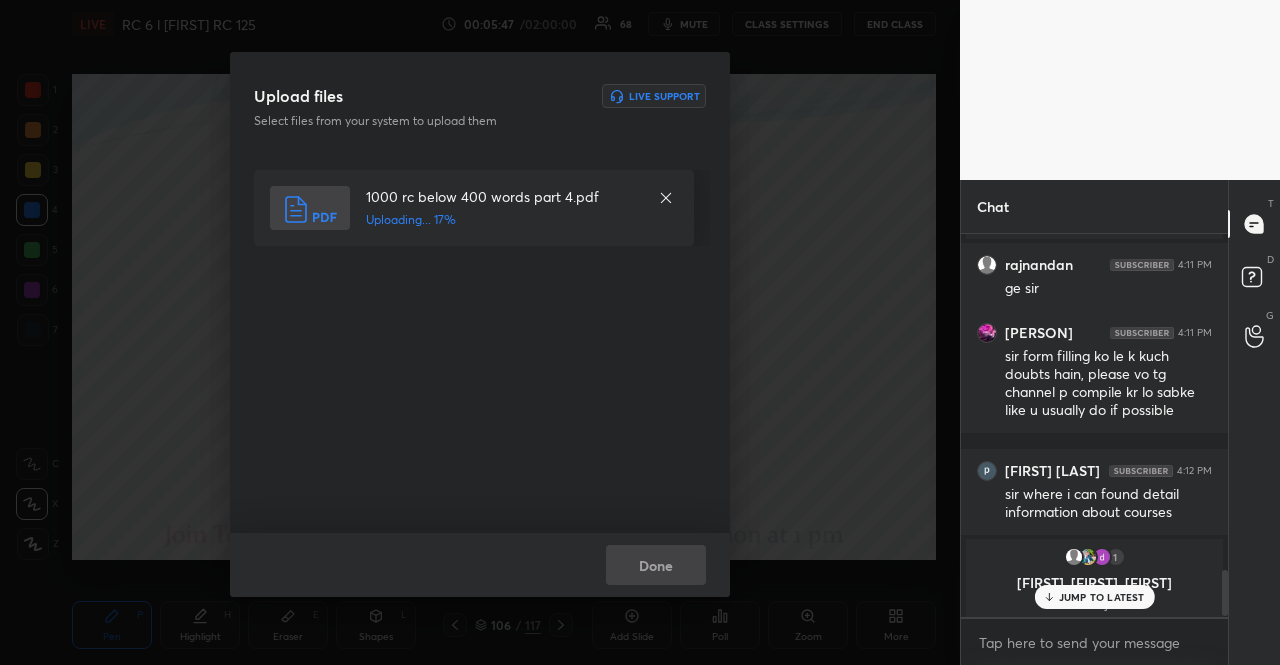 scroll, scrollTop: 2806, scrollLeft: 0, axis: vertical 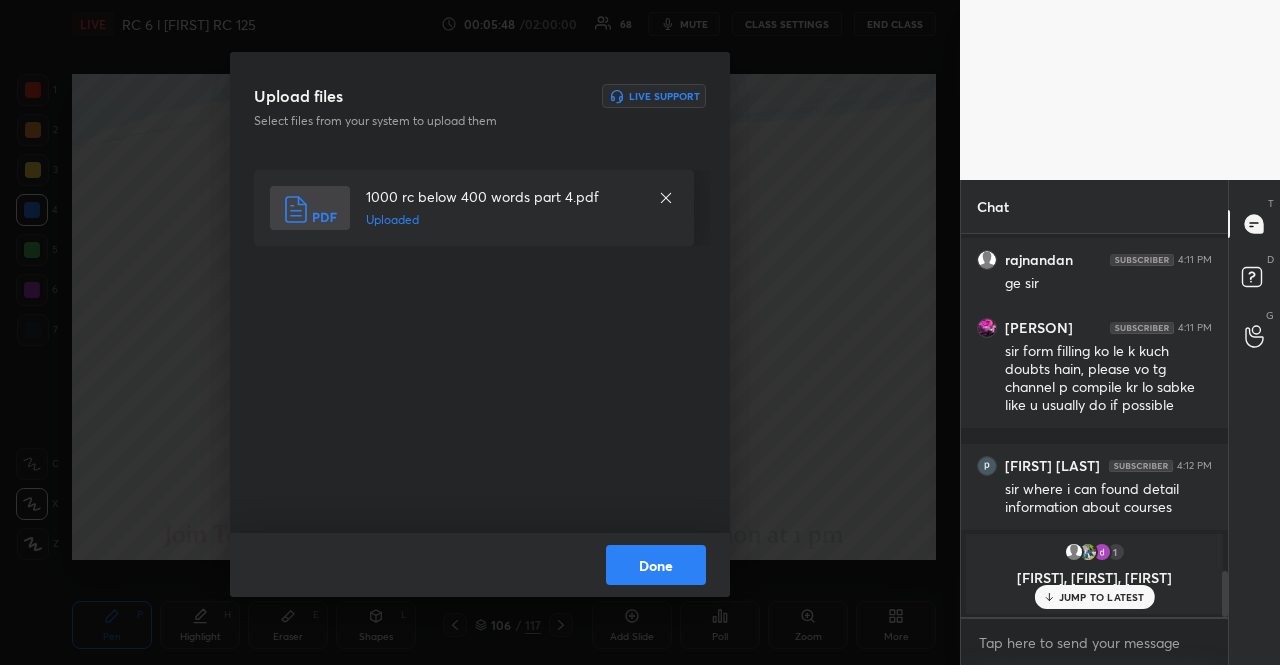 click on "JUMP TO LATEST" at bounding box center [1094, 597] 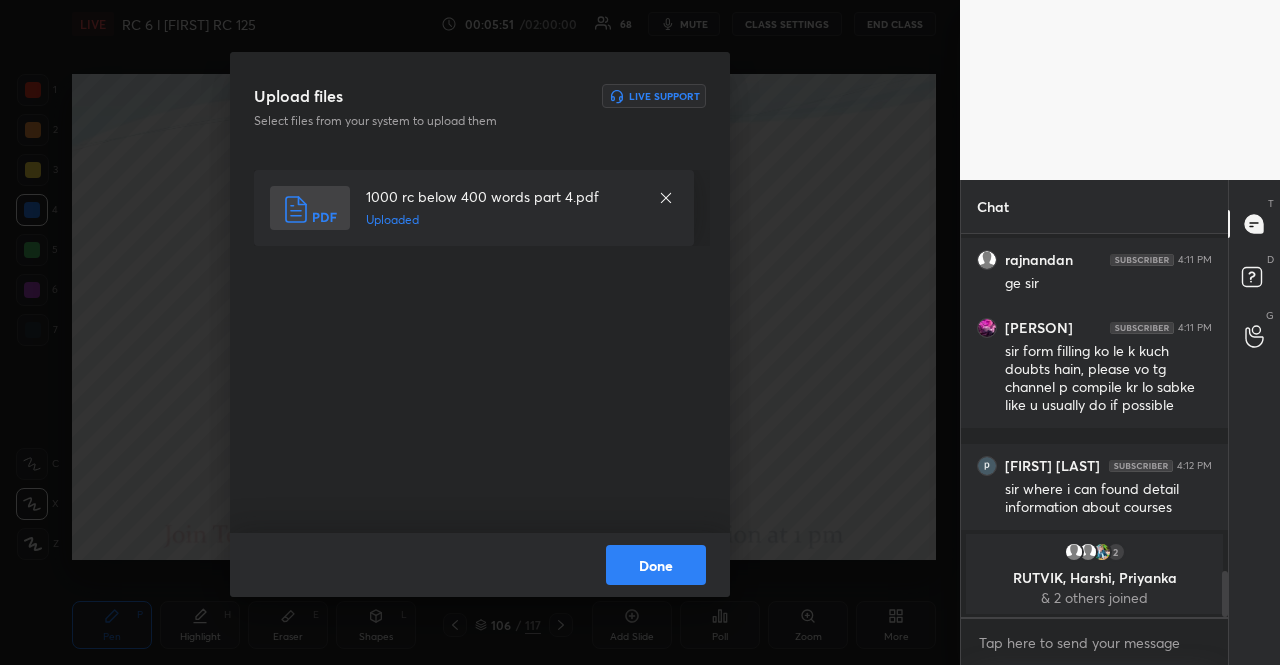 click on "Done" at bounding box center (656, 565) 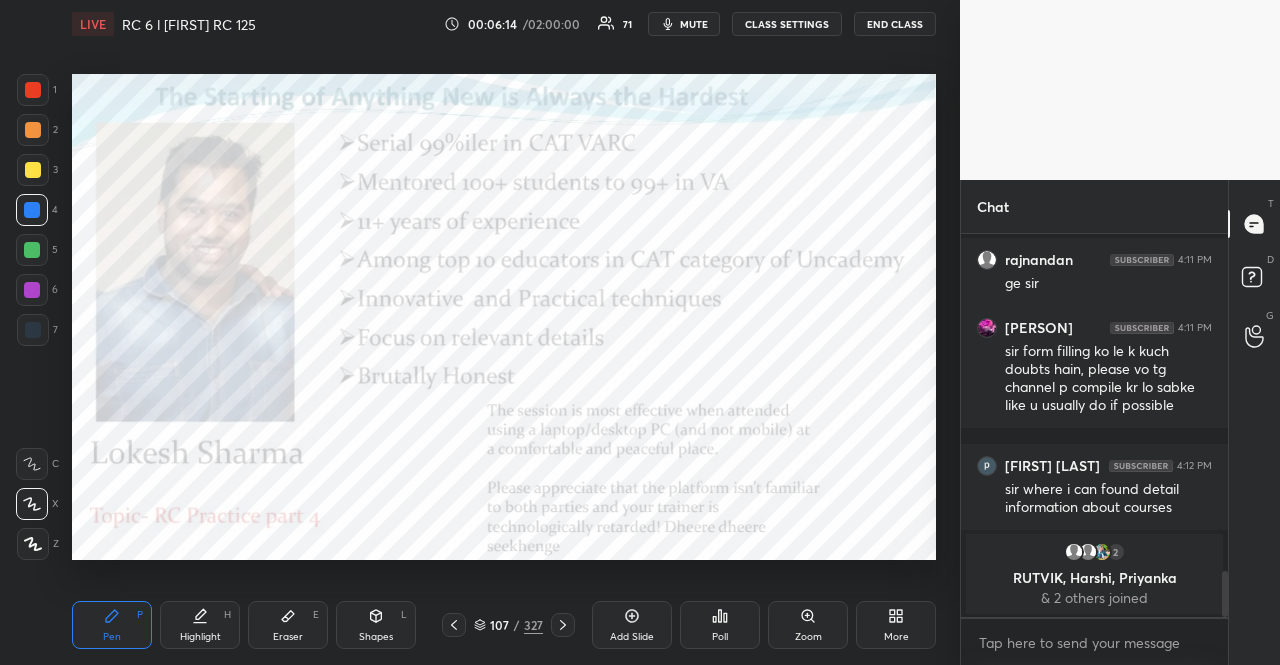 click on "1 2 3 4 5 6 7 R O A L C X Z Erase all   C X Z LIVE RC 6 l [PERSON] RC 125 00:06:14 /  02:00:00 71 mute CLASS SETTINGS END CLASS Setting up your live class Poll for   secs No correct answer Start poll Back RC 6 l [PERSON] RC 125 Aarambh Academy Pen P Highlight H Eraser E Shapes L 107 / 327 Add Slide Poll Zoom More Chat [PERSON] 4:11 PM good evening sir [PERSON]  joined [PERSON] 4:11 PM ge sir [PERSON] 4:11 PM sir form filling ko le k kuch doubts hain, please vo tg channel p compile kr lo sabke like u usually do if possible [PERSON] 4:12 PM sir where i can found detail information about courses 2 [PERSON], [PERSON], [PERSON] &  2 others  joined 1 NEW MESSAGE Enable hand raising Enable raise hand to speak to learners. Once enabled, chat will be turned off temporarily. Enable x   Doubts asked by learners will show up here NEW DOUBTS ASKED Learners who raise their hands will show up here Guidelines Got it Can't raise hand Got it T Messages (T) D Doubts (D) G Raise Hand (G) Prioritize Iconic learners Got it ​" at bounding box center (640, 332) 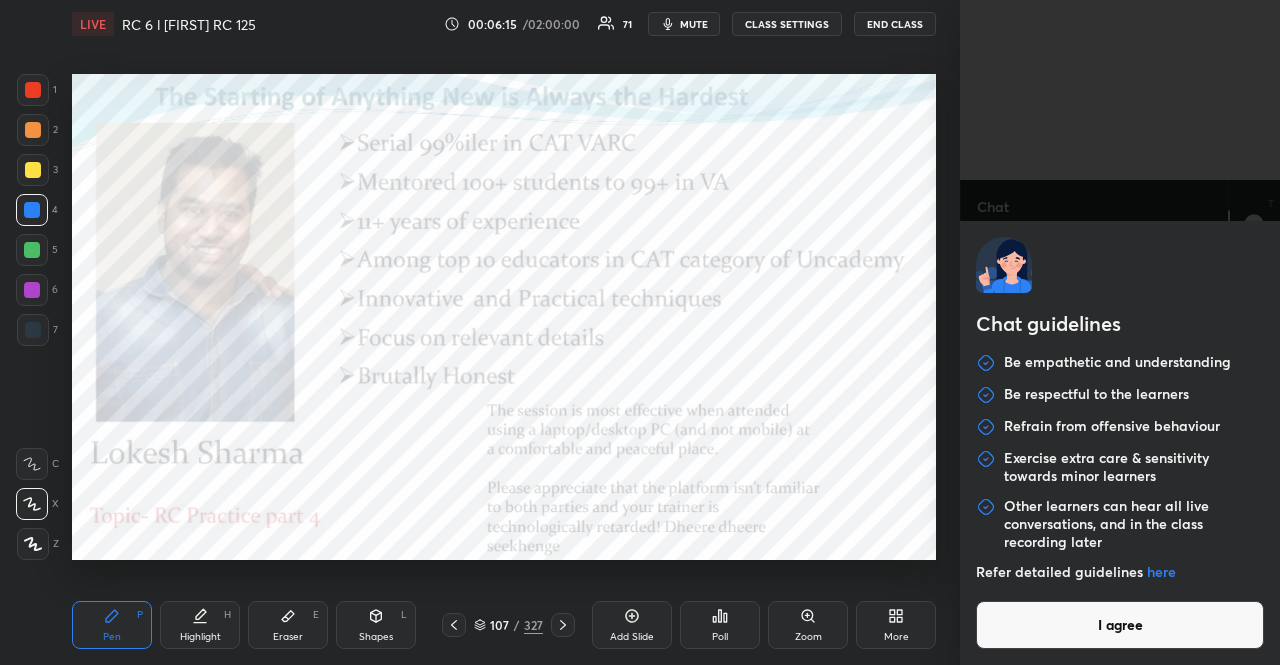 click on "I agree" at bounding box center [1120, 625] 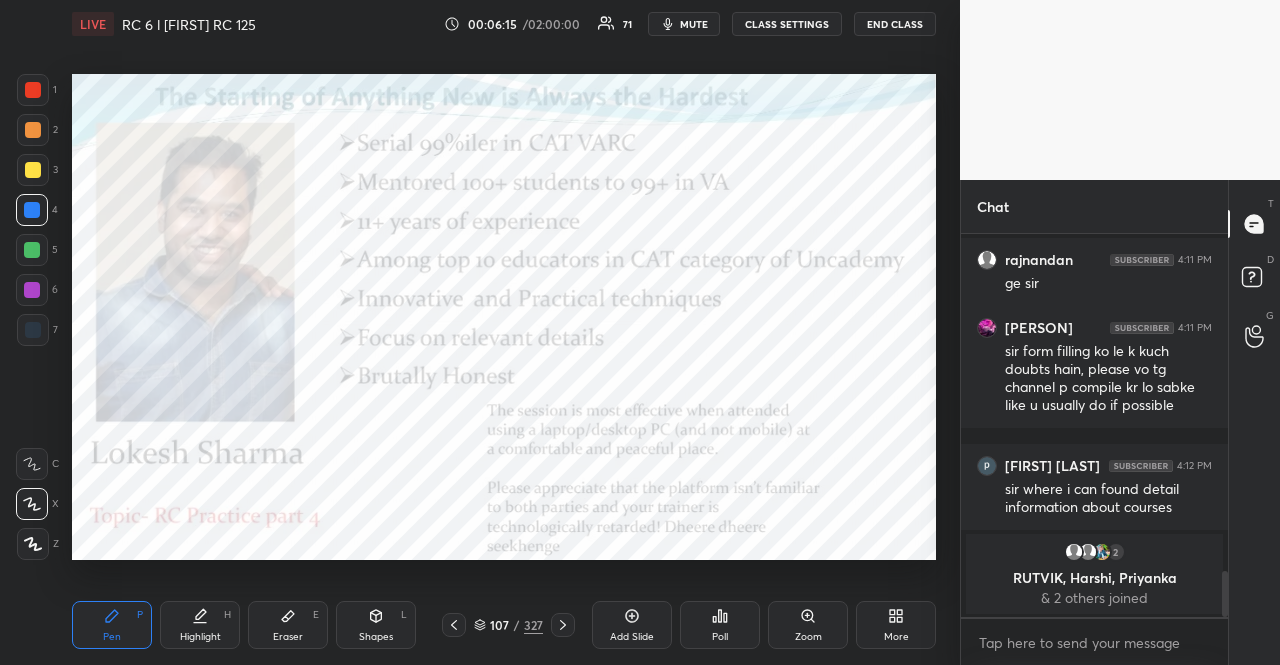 click on "Chat guidelines Be empathetic and understanding Be respectful to the learners Refrain from offensive behaviour Exercise extra care & sensitivity towards minor learners Other learners can hear all live conversations, and in the class recording later Refer detailed guidelines   here I agree" at bounding box center [1120, 332] 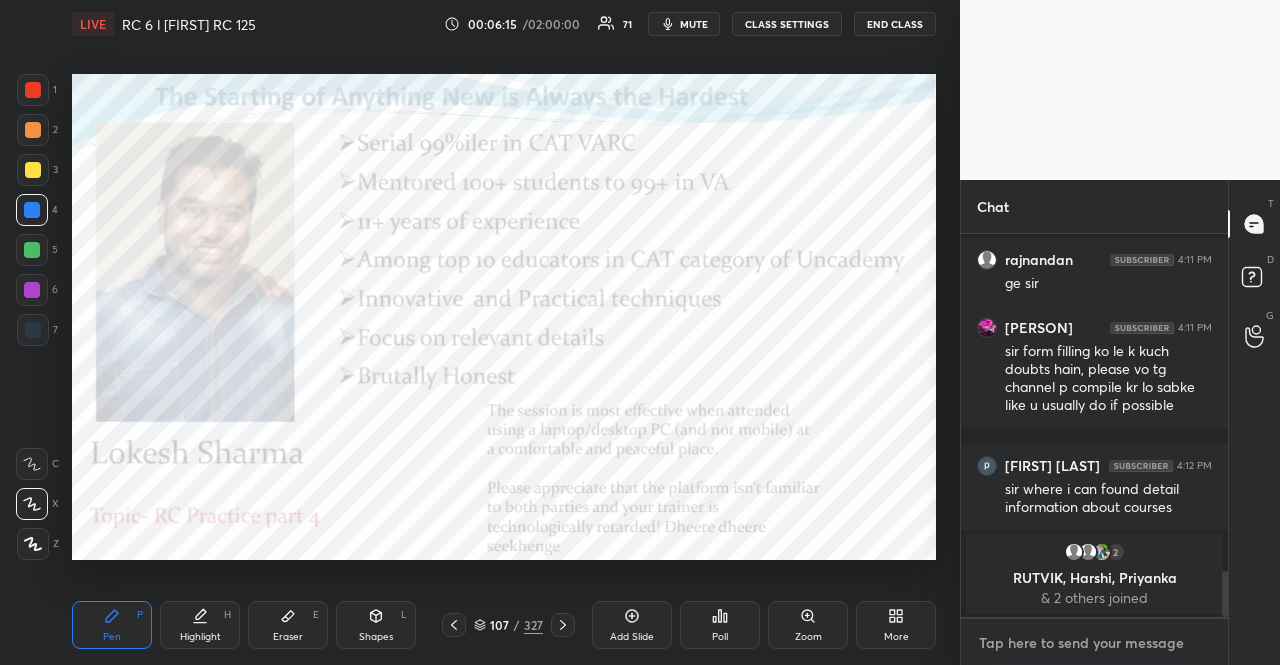 type on "x" 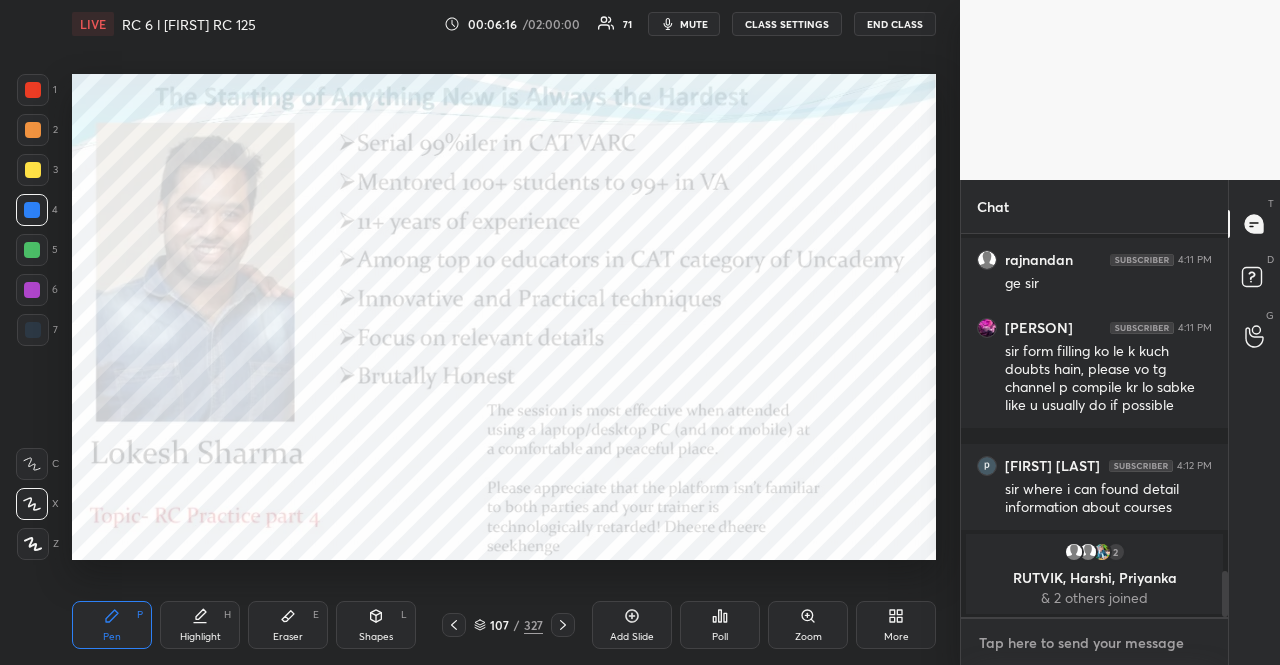 click at bounding box center (1094, 643) 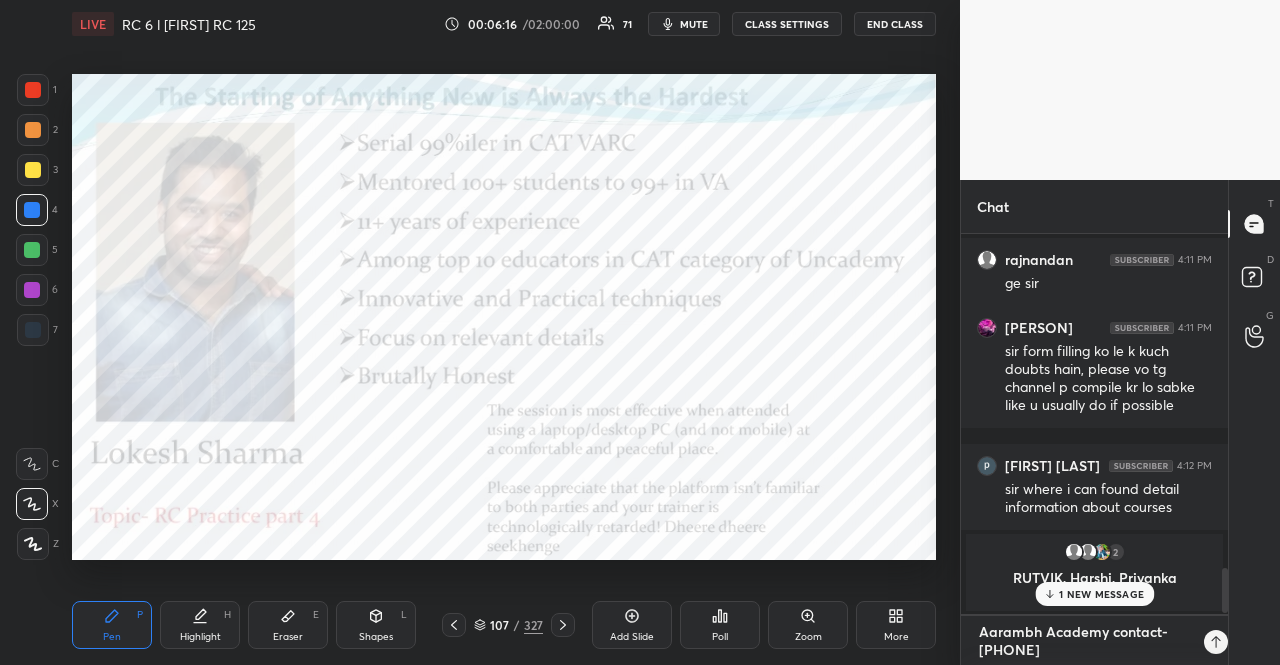 scroll, scrollTop: 0, scrollLeft: 0, axis: both 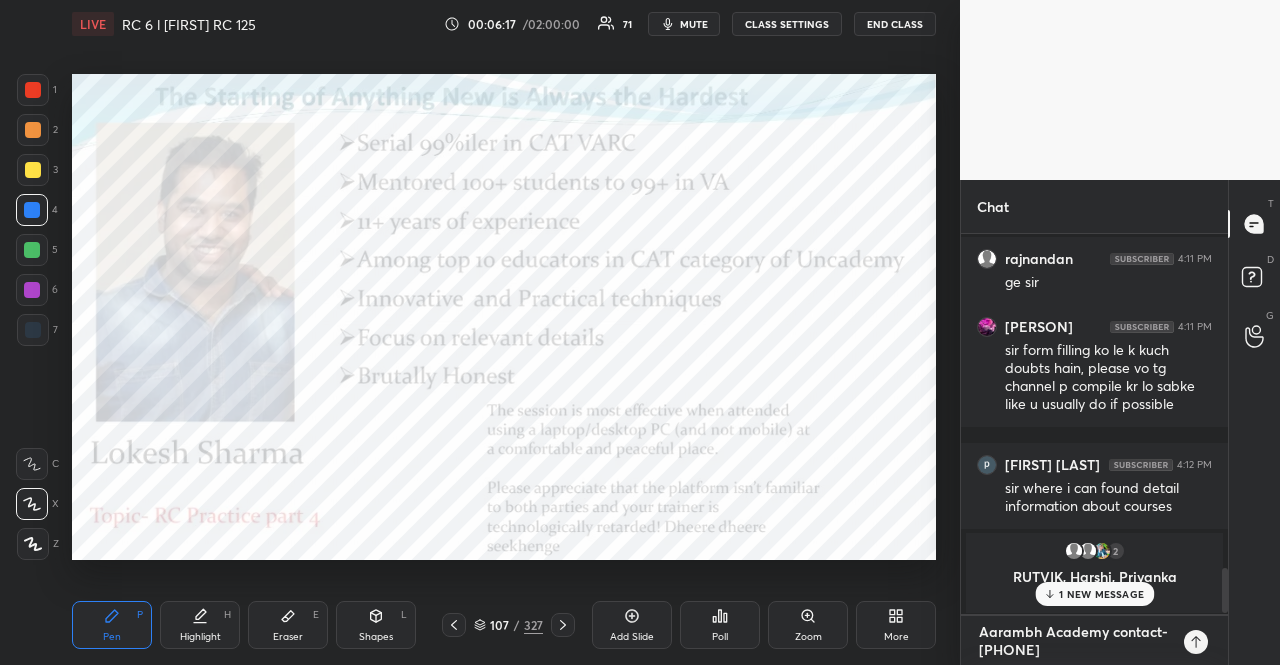 type 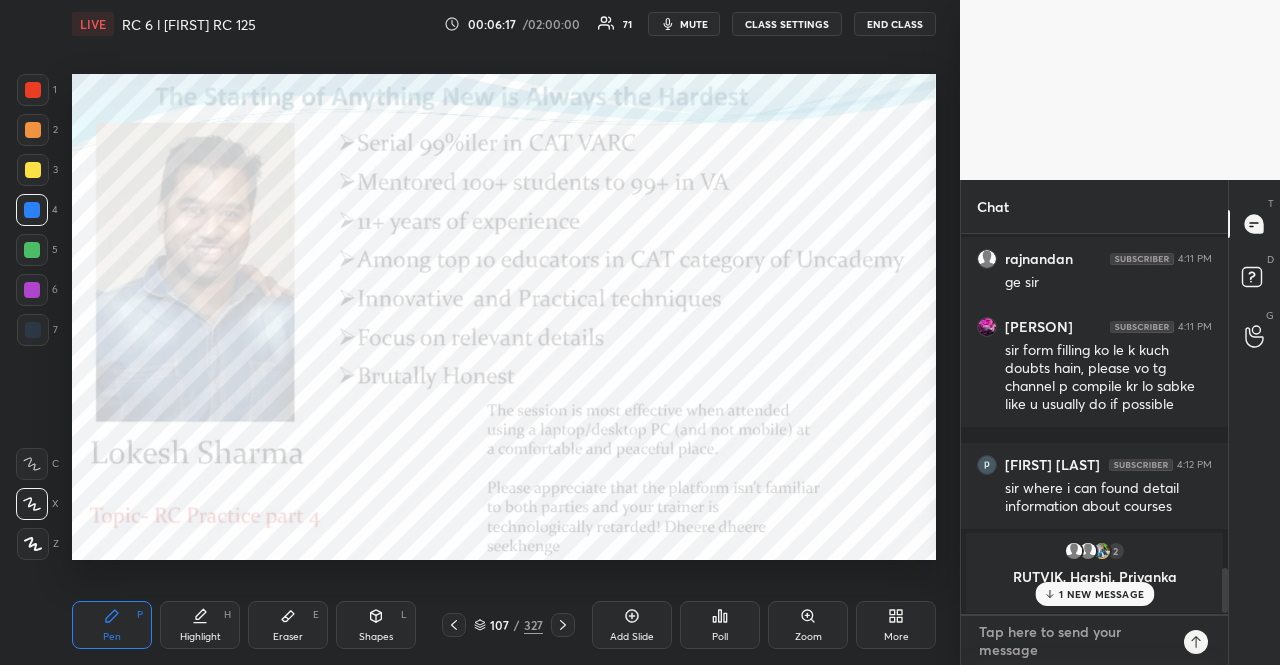 scroll, scrollTop: 6, scrollLeft: 6, axis: both 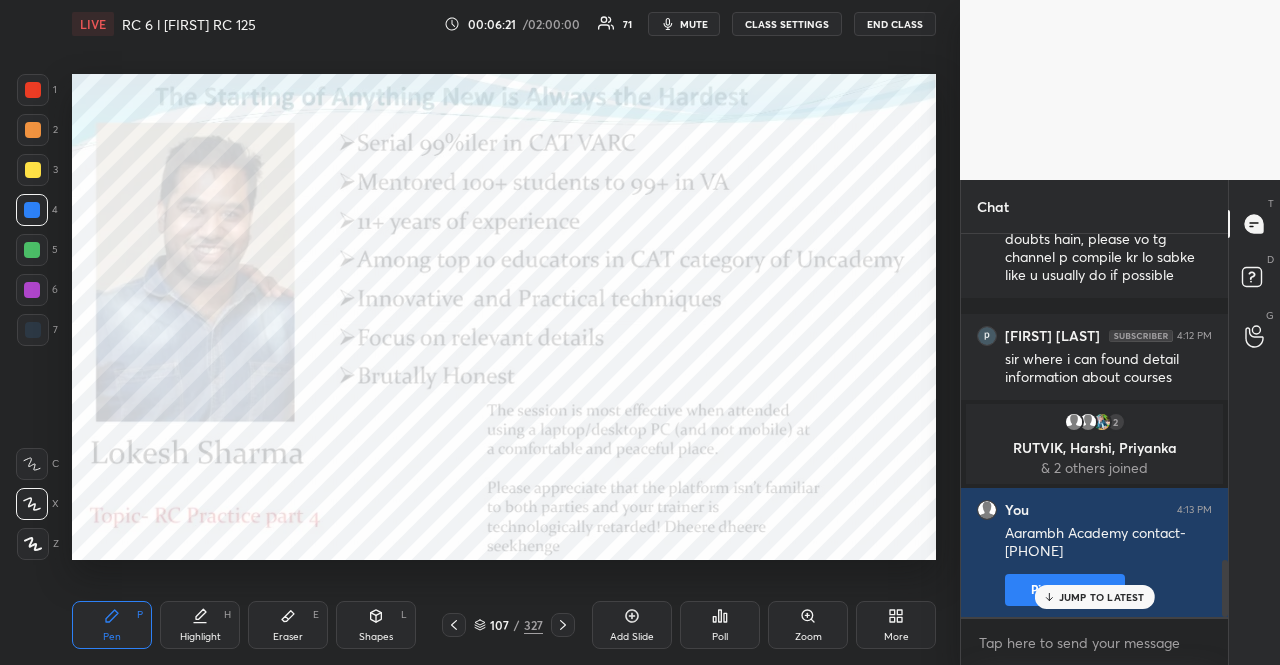 click 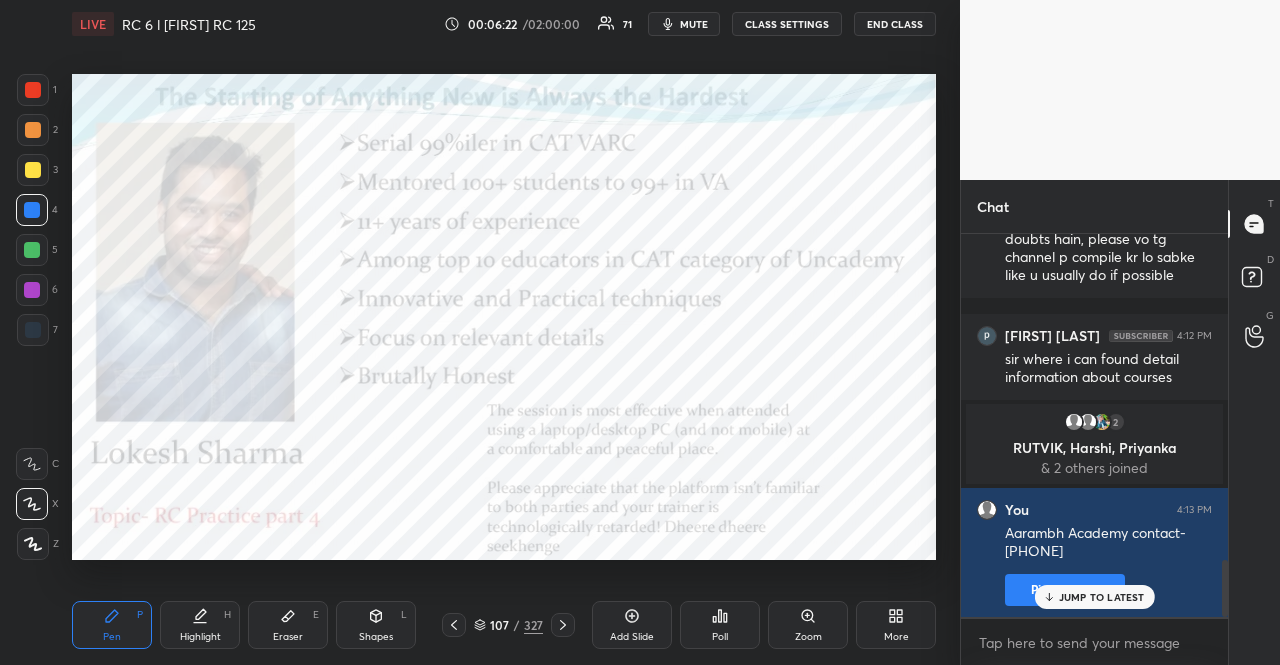 click on "107 / 327" at bounding box center (508, 625) 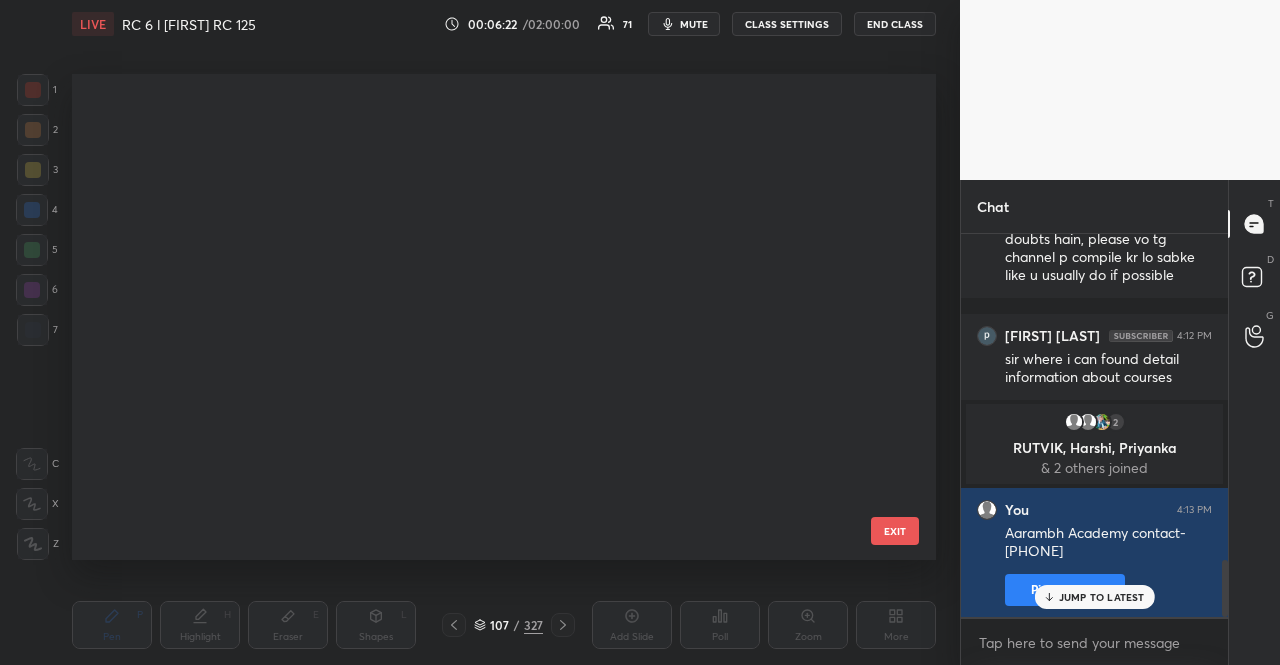 scroll, scrollTop: 4806, scrollLeft: 0, axis: vertical 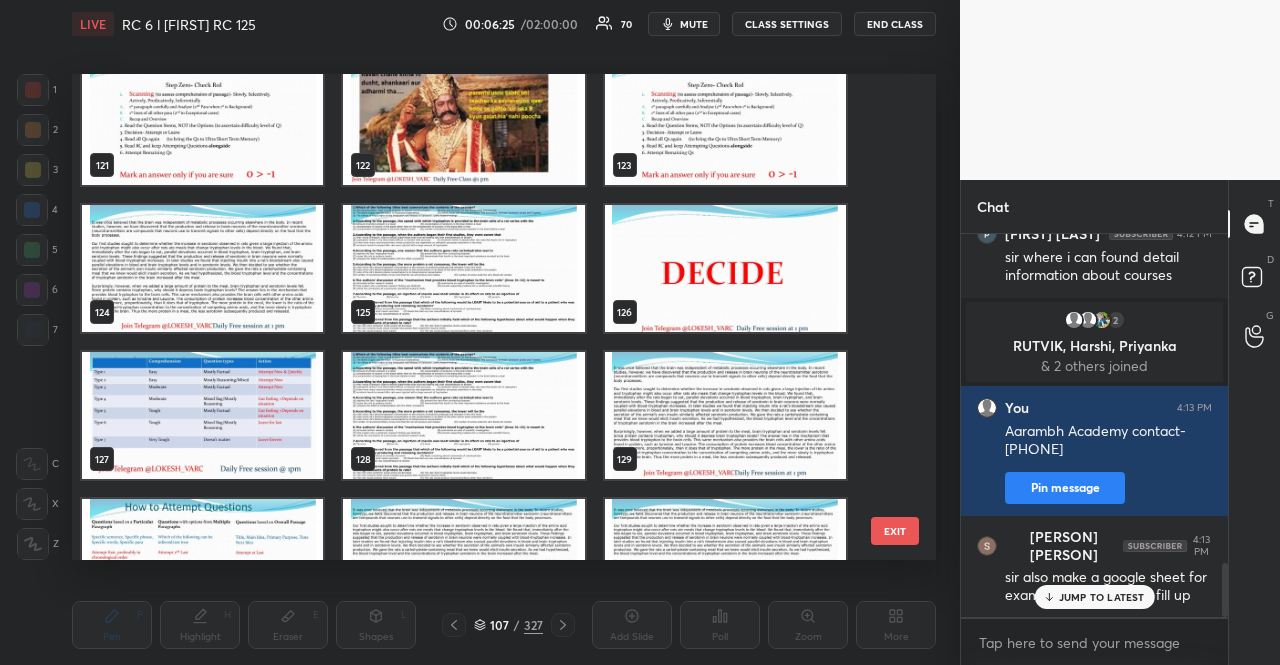 click at bounding box center (725, 121) 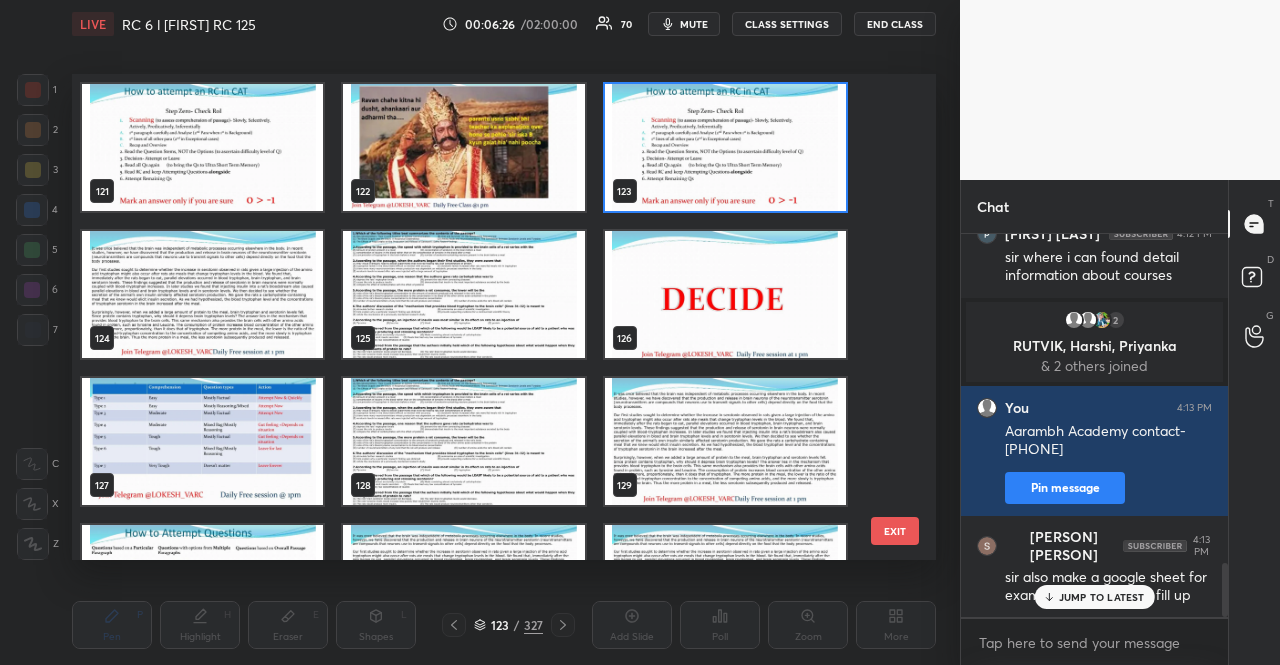 click at bounding box center (725, 147) 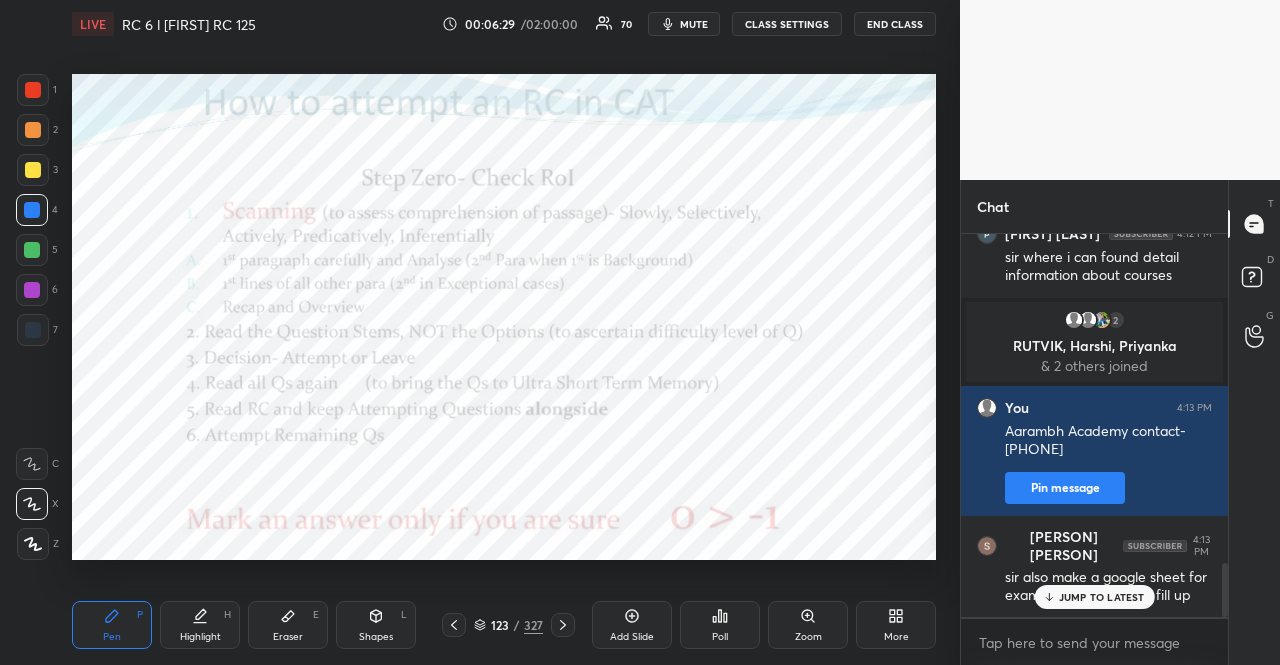 click 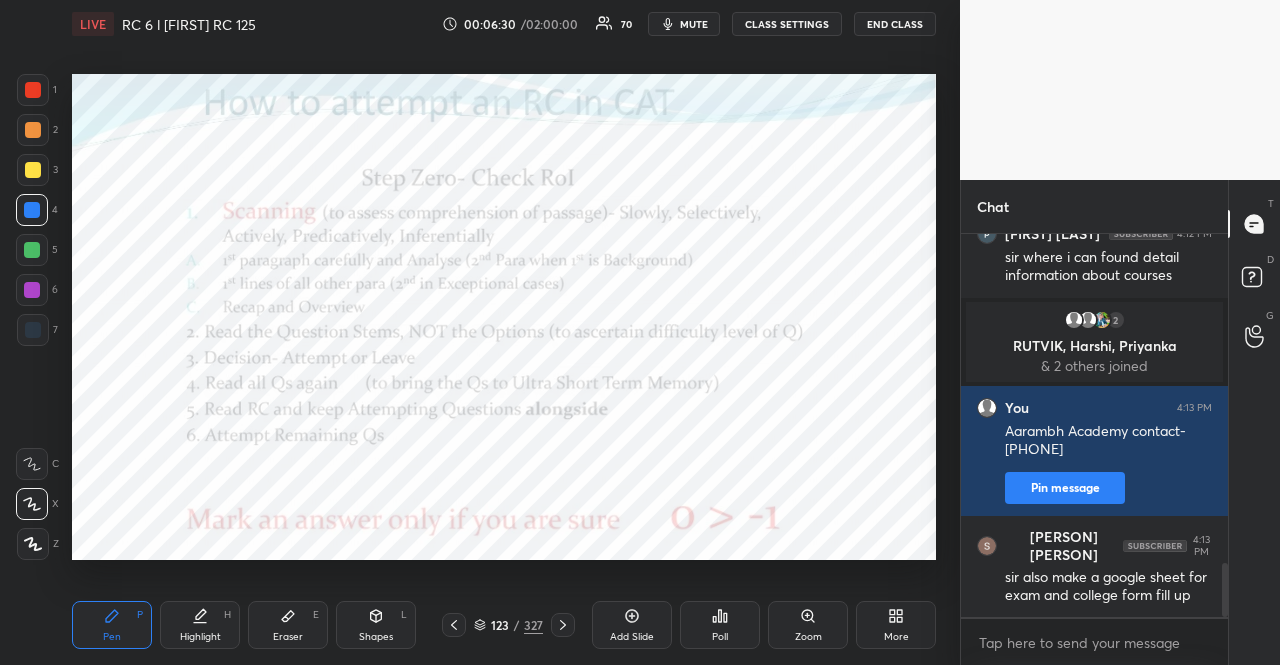 click at bounding box center [32, 290] 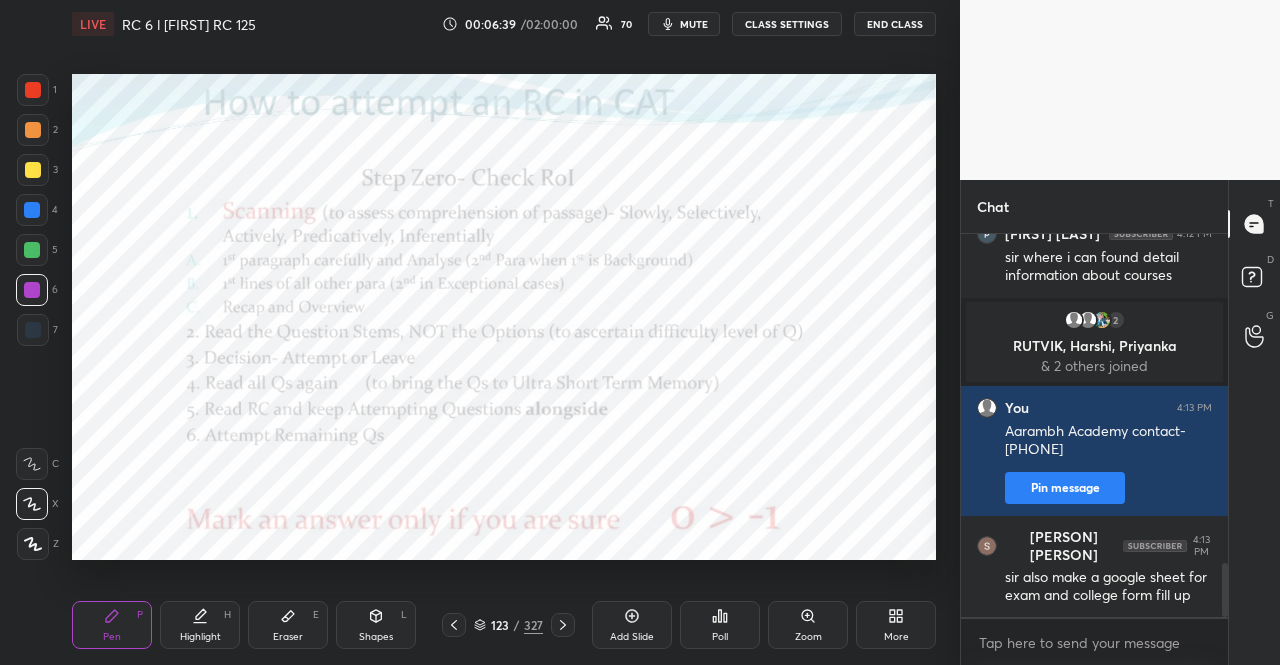 click at bounding box center (32, 210) 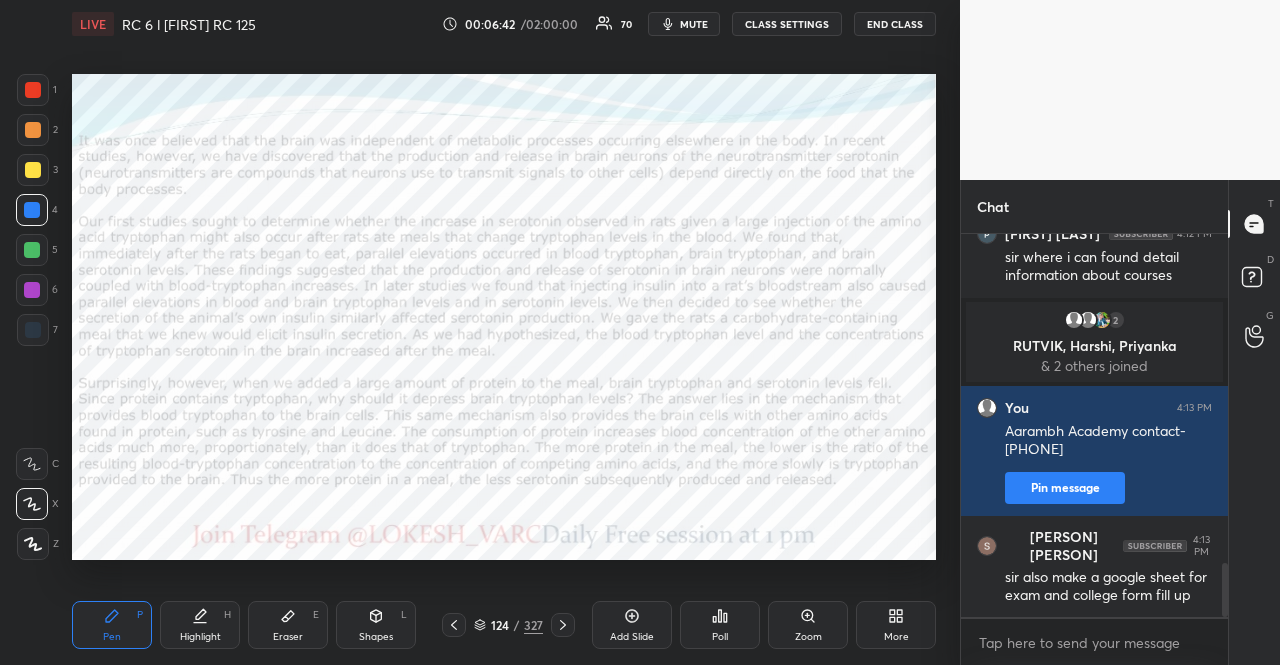 scroll, scrollTop: 2334, scrollLeft: 0, axis: vertical 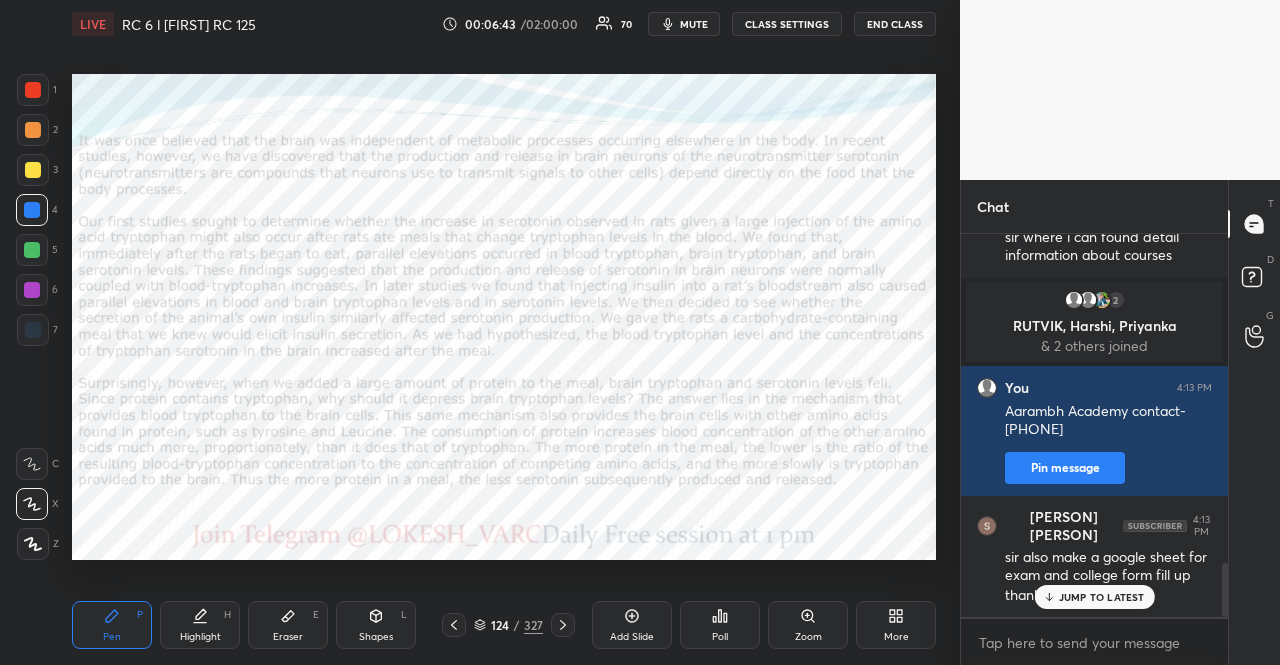 click at bounding box center [32, 250] 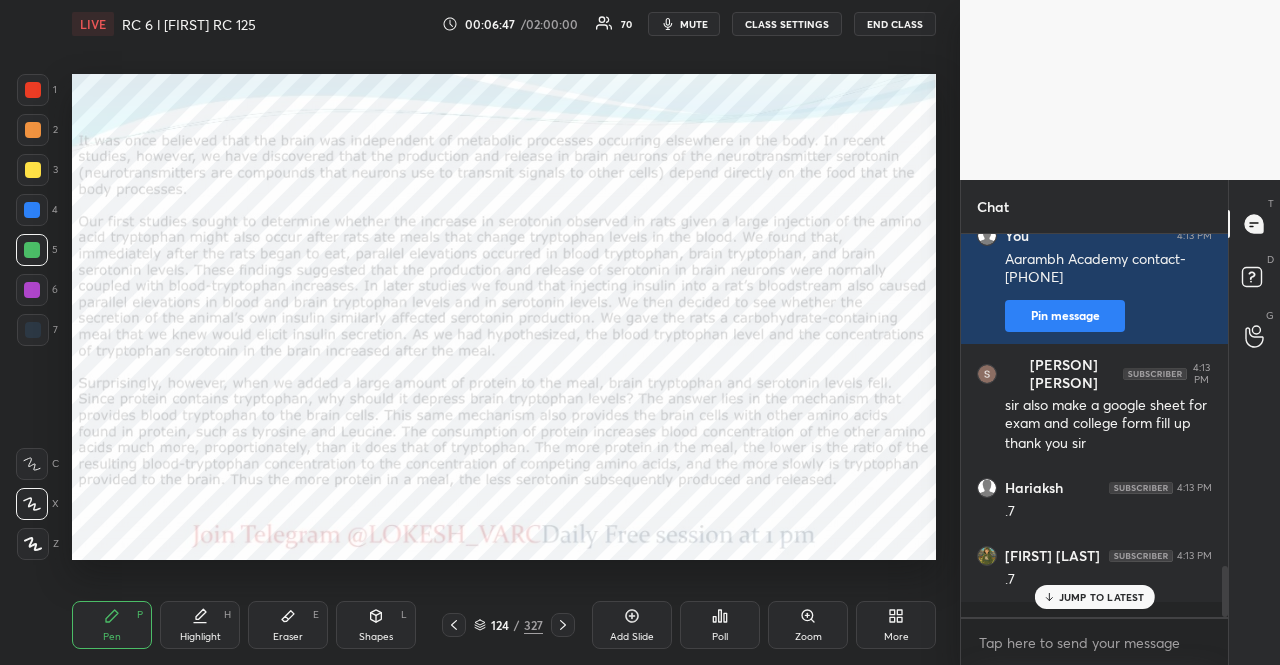 scroll, scrollTop: 2622, scrollLeft: 0, axis: vertical 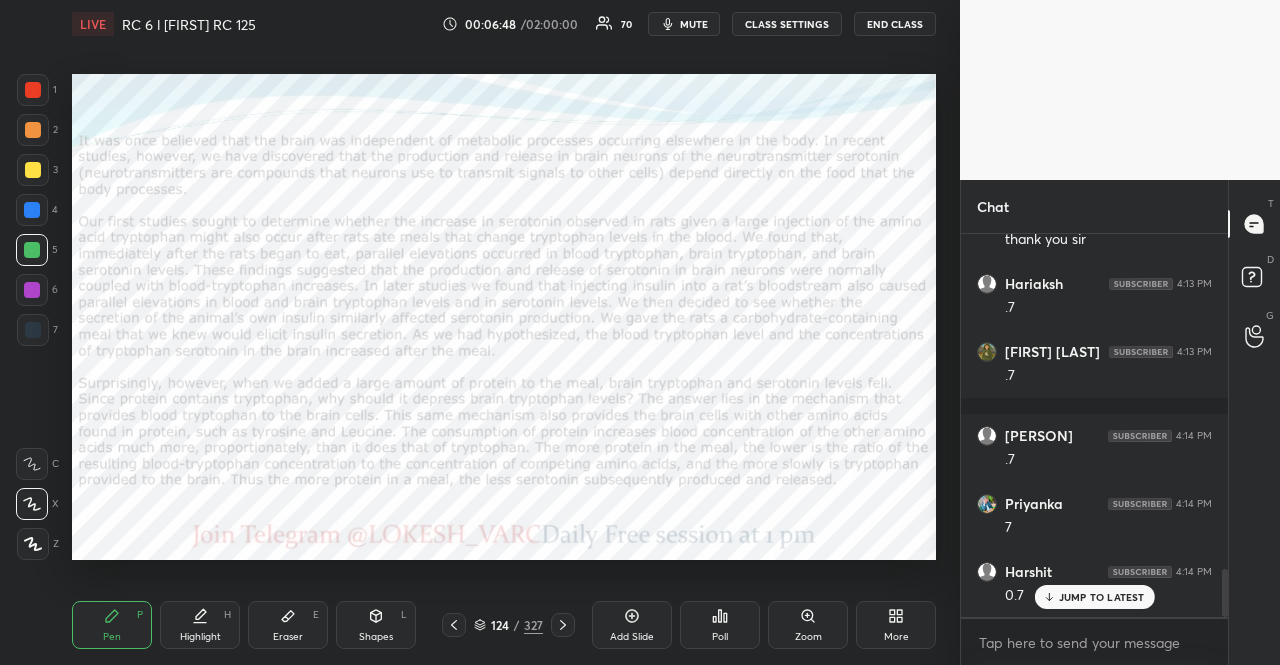 click at bounding box center (32, 290) 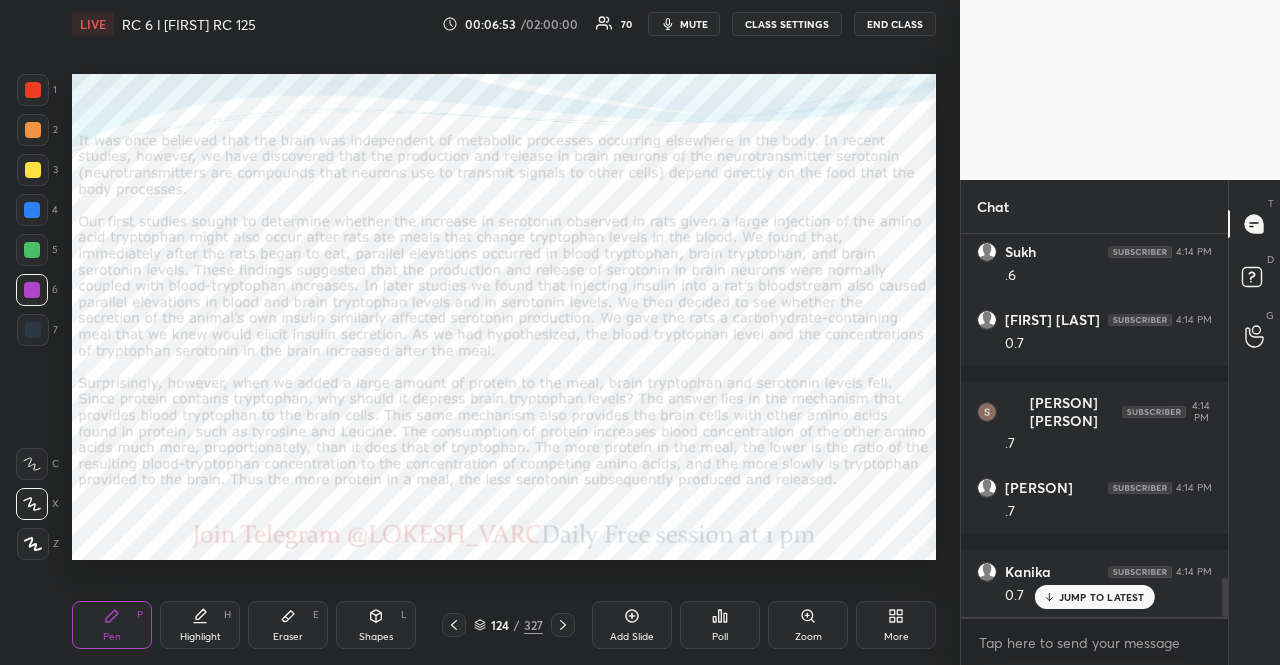 scroll, scrollTop: 3418, scrollLeft: 0, axis: vertical 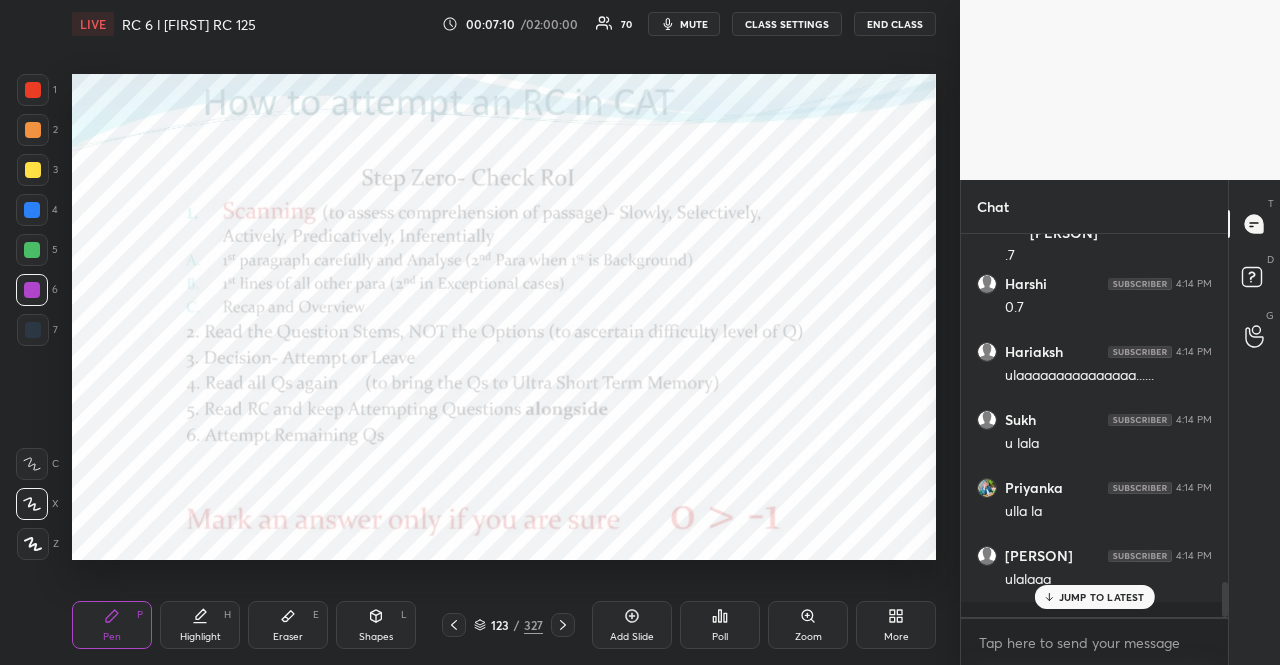 click at bounding box center [32, 210] 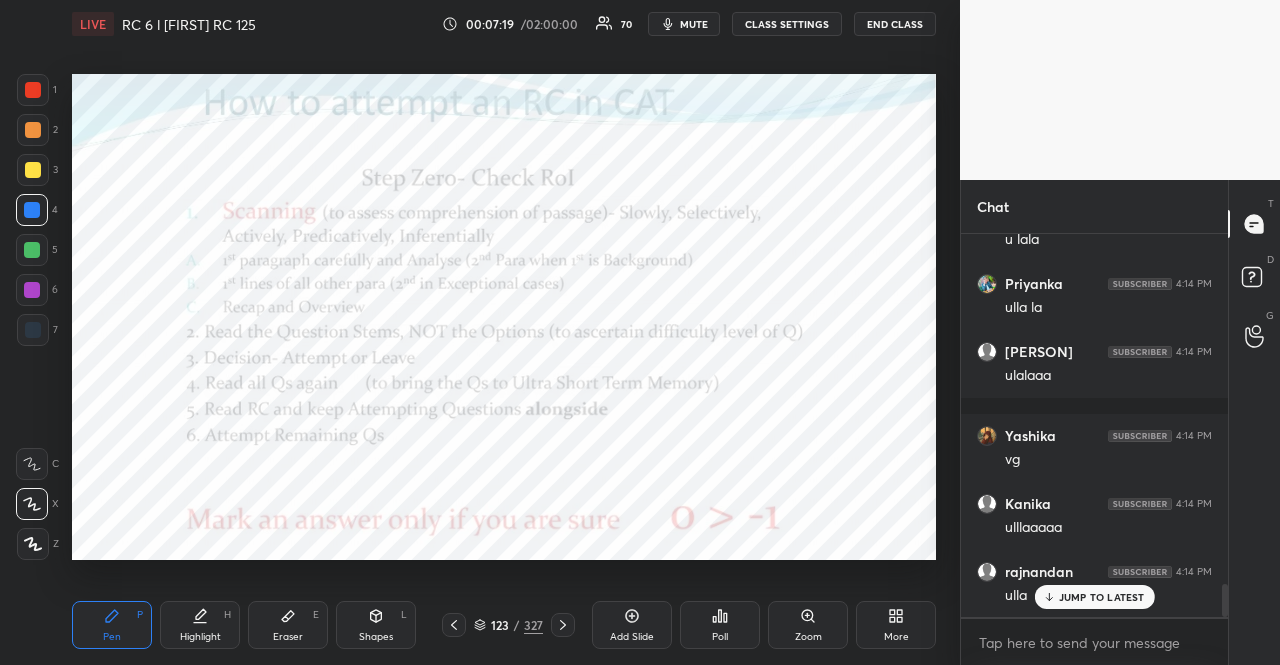 scroll, scrollTop: 4050, scrollLeft: 0, axis: vertical 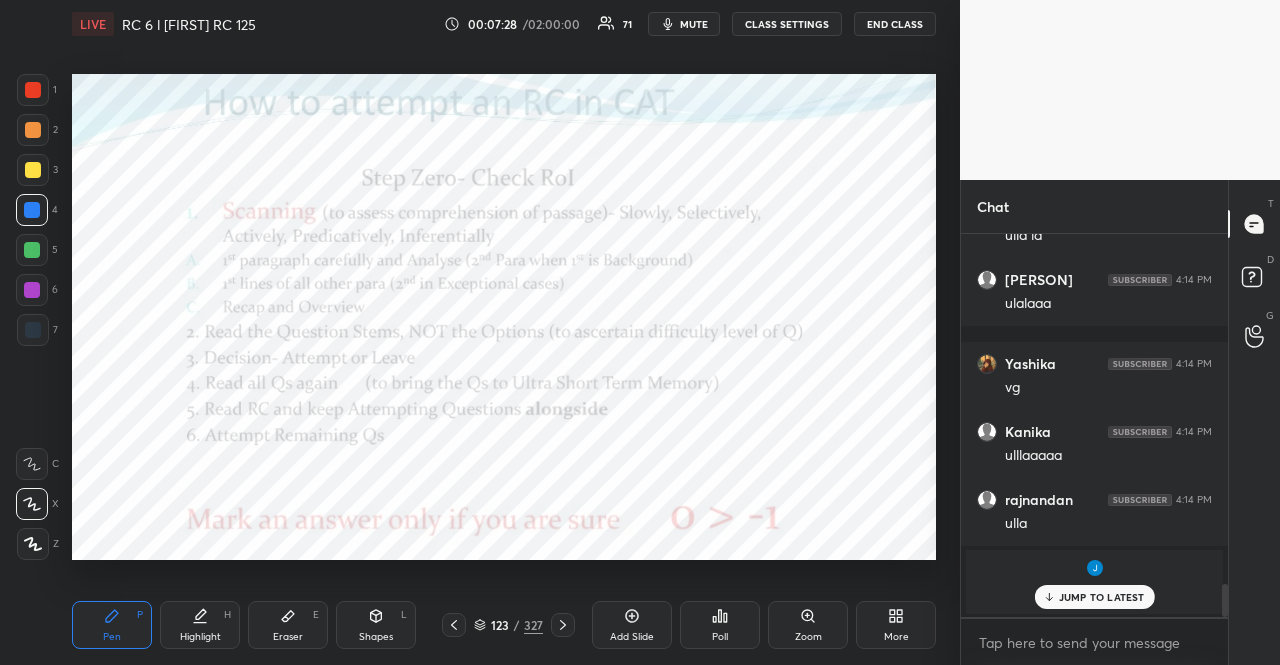 drag, startPoint x: 43, startPoint y: 245, endPoint x: 32, endPoint y: 255, distance: 14.866069 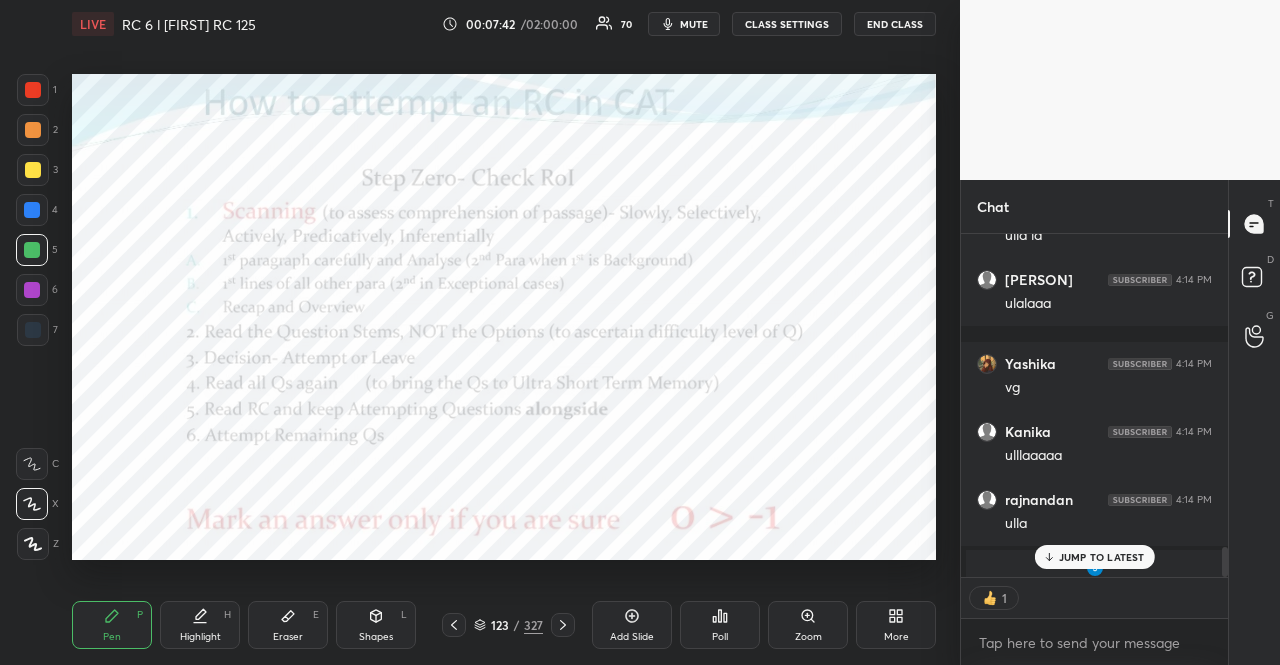 scroll, scrollTop: 337, scrollLeft: 261, axis: both 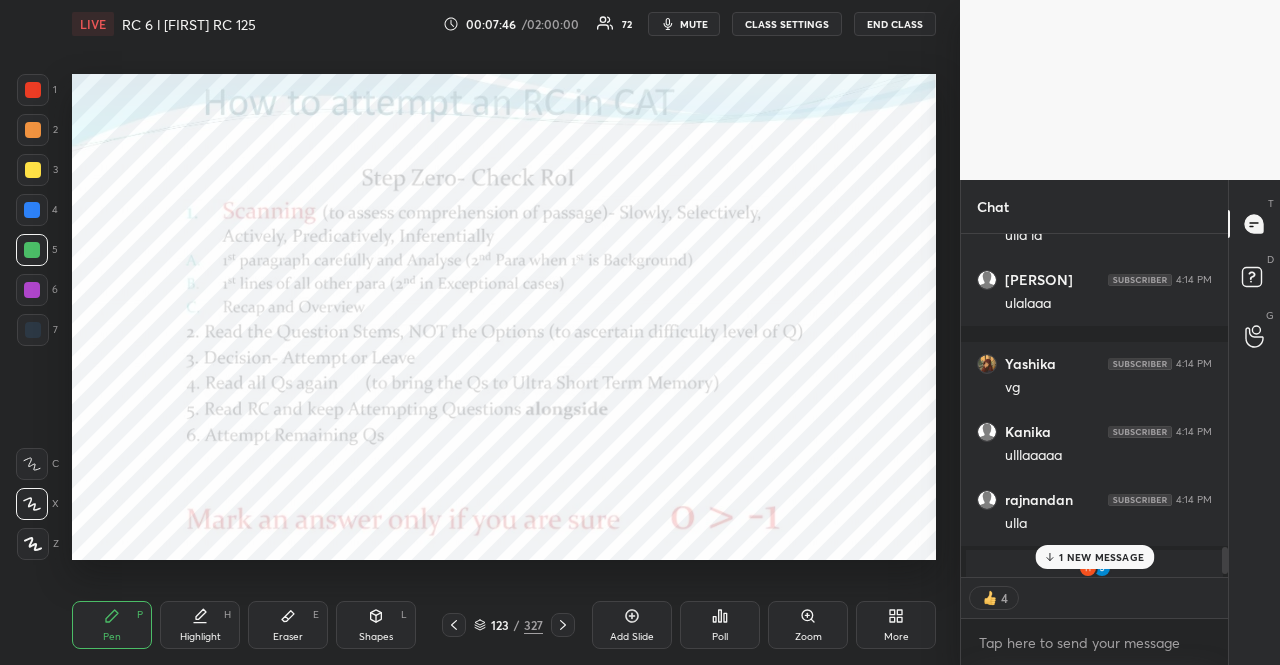 click at bounding box center [32, 290] 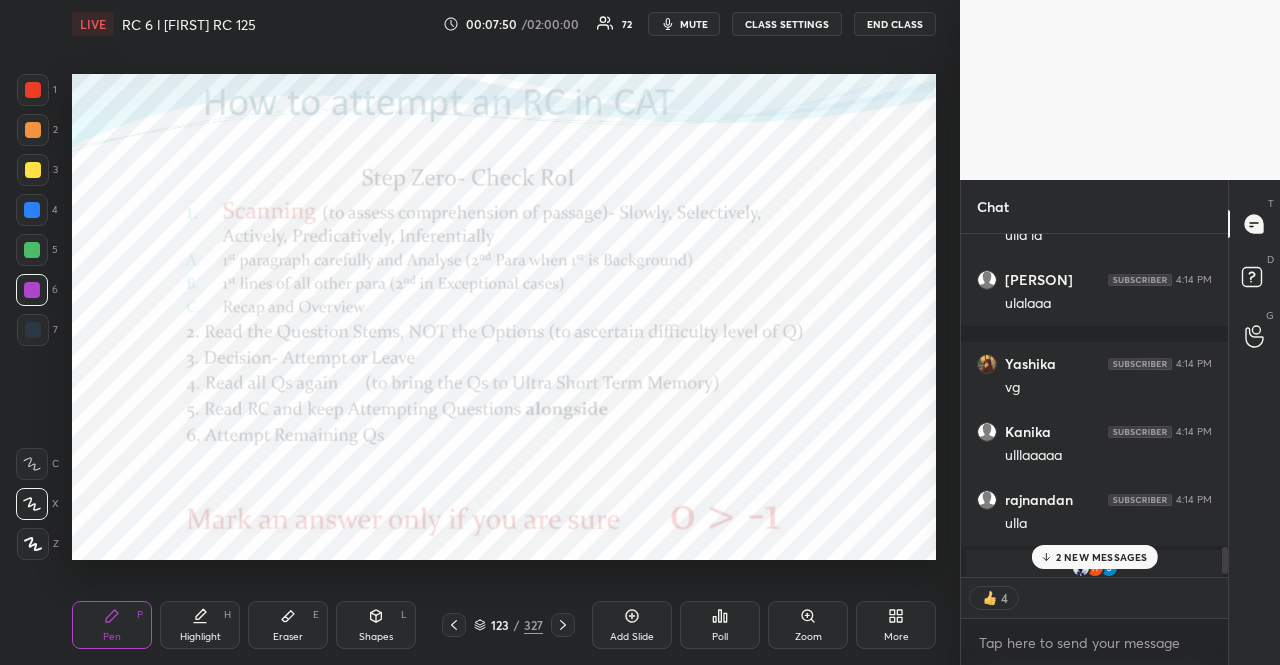 drag, startPoint x: 42, startPoint y: 211, endPoint x: 30, endPoint y: 213, distance: 12.165525 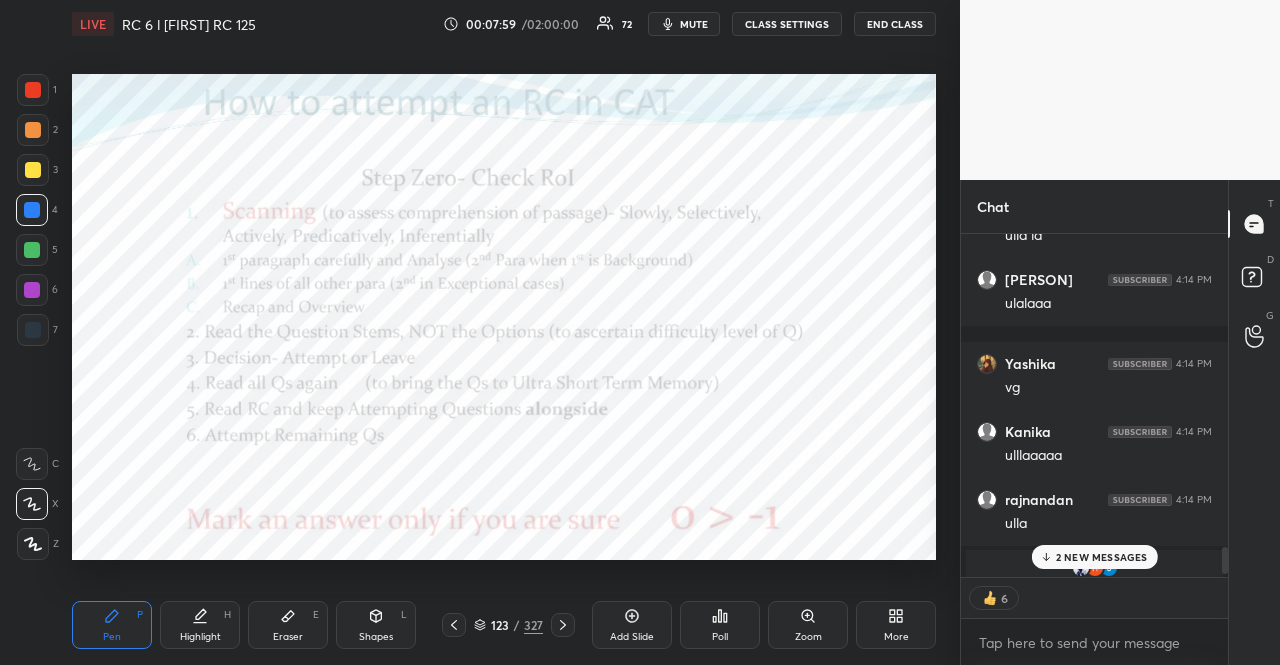click at bounding box center (33, 330) 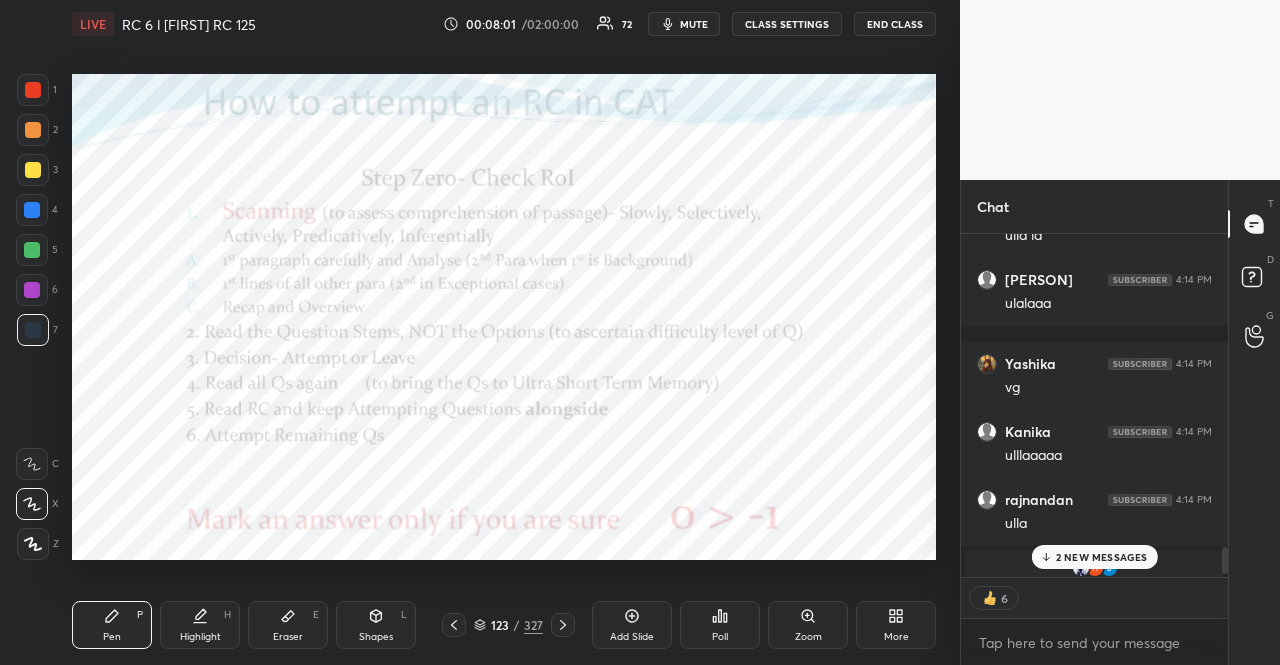 click on "Shapes L" at bounding box center [376, 625] 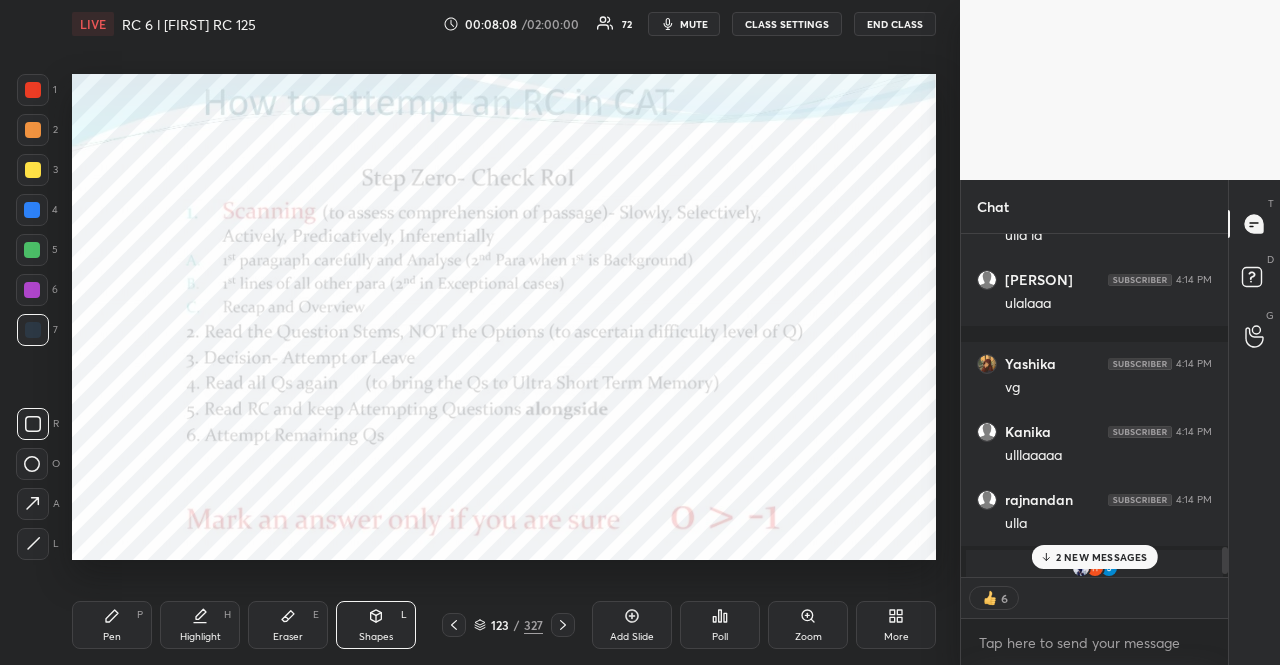 type on "x" 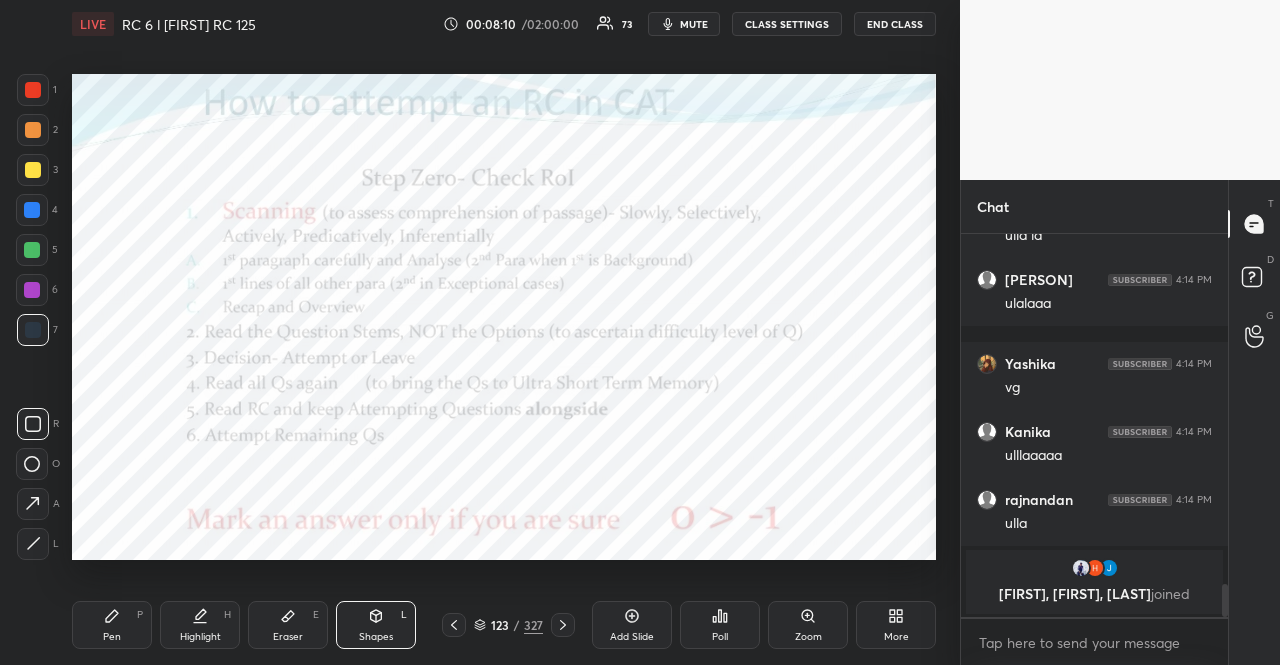 scroll, scrollTop: 4066, scrollLeft: 0, axis: vertical 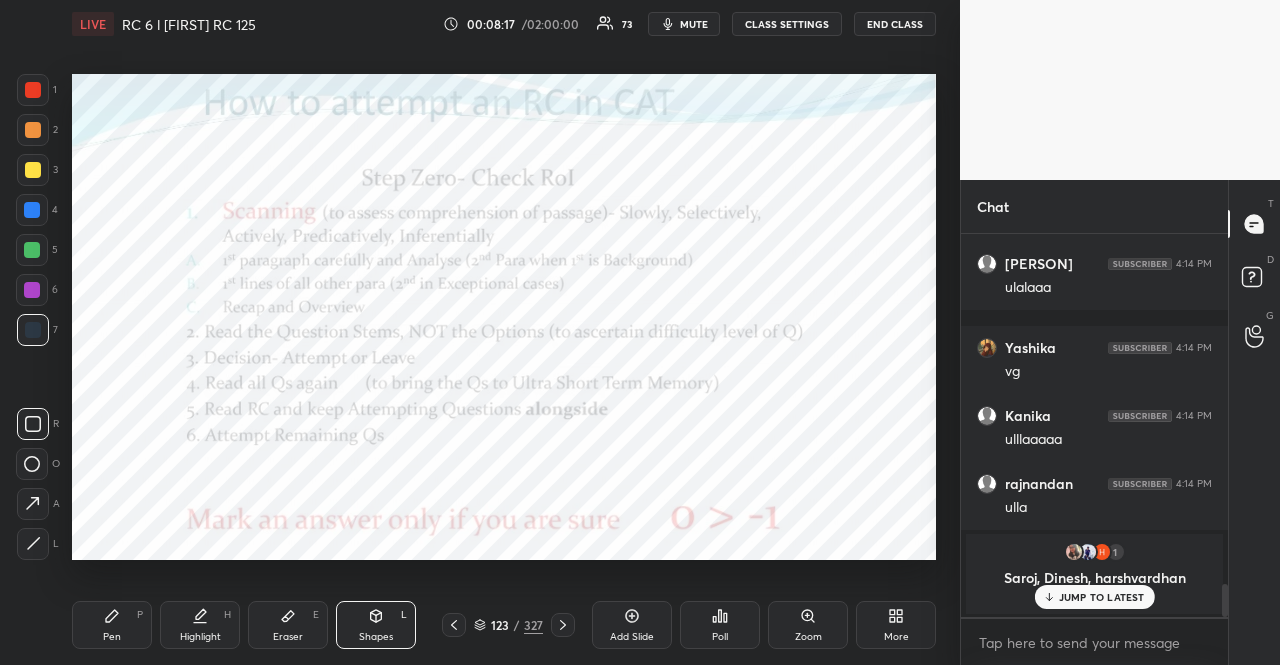 click at bounding box center (32, 290) 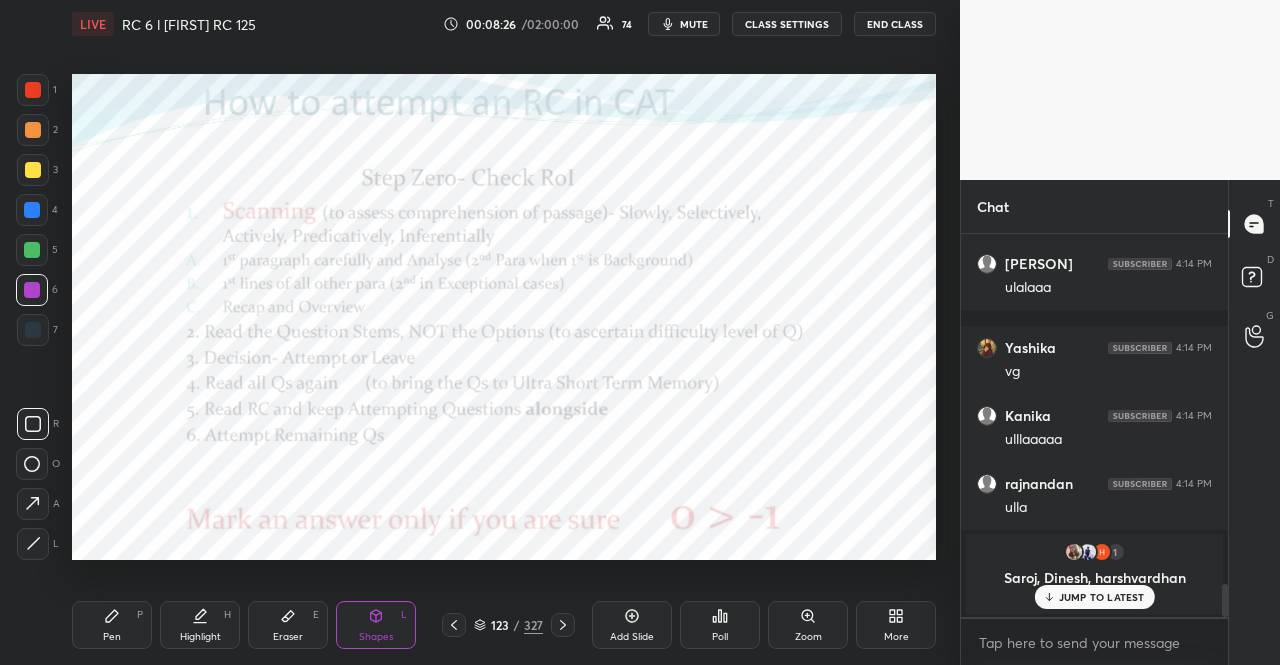 click at bounding box center (32, 250) 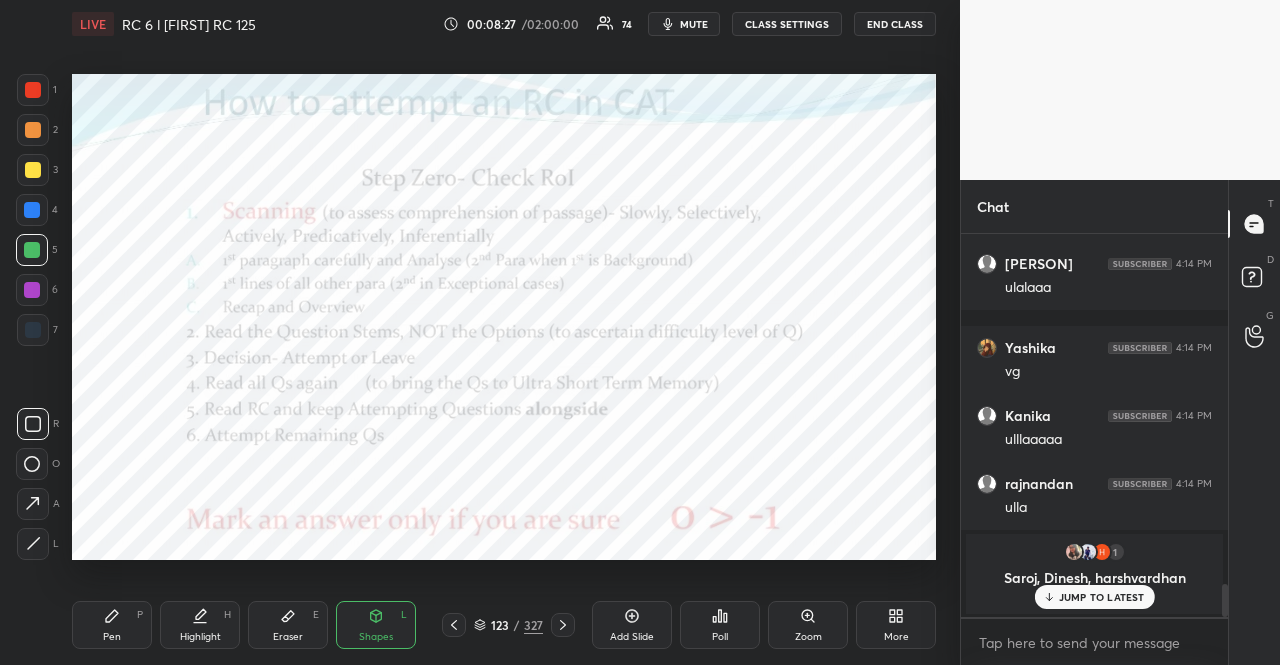 click at bounding box center (32, 210) 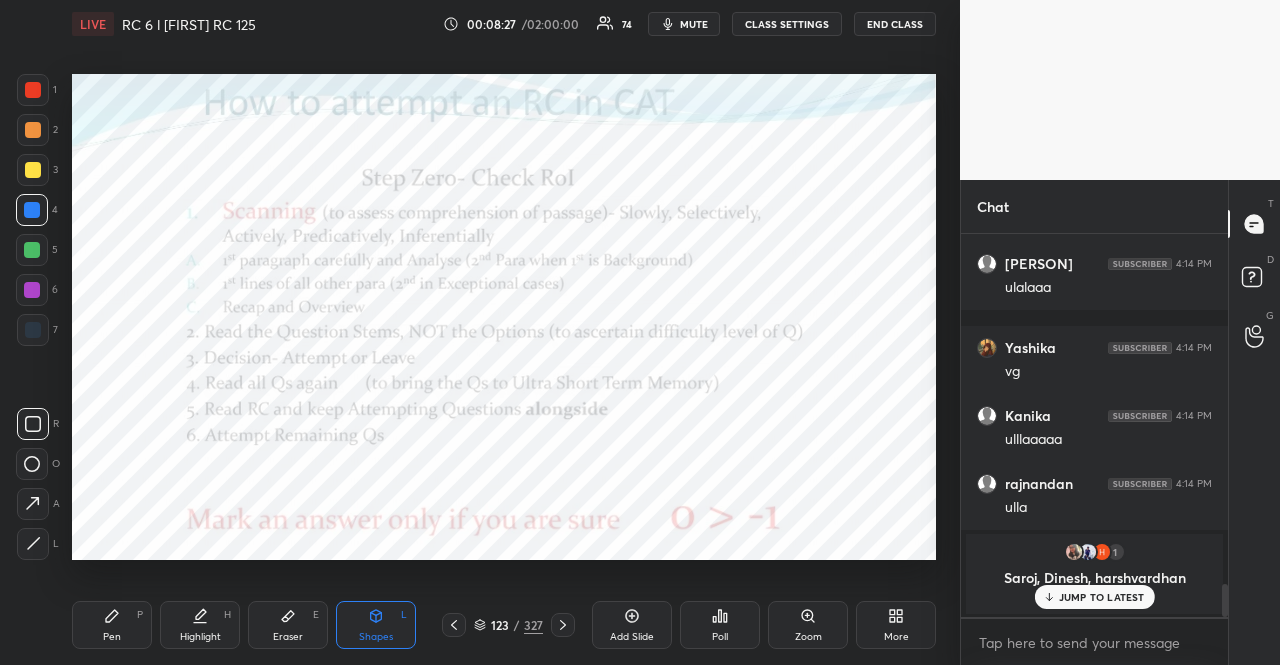 click at bounding box center [32, 210] 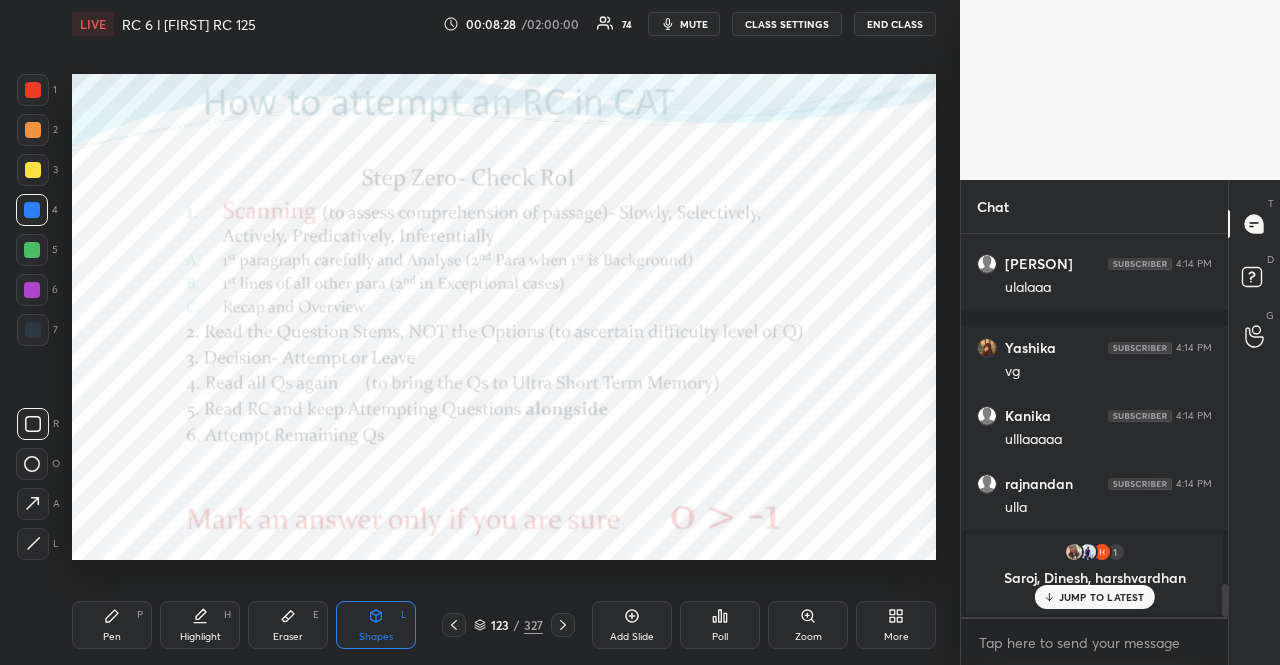 click on "Pen P" at bounding box center (112, 625) 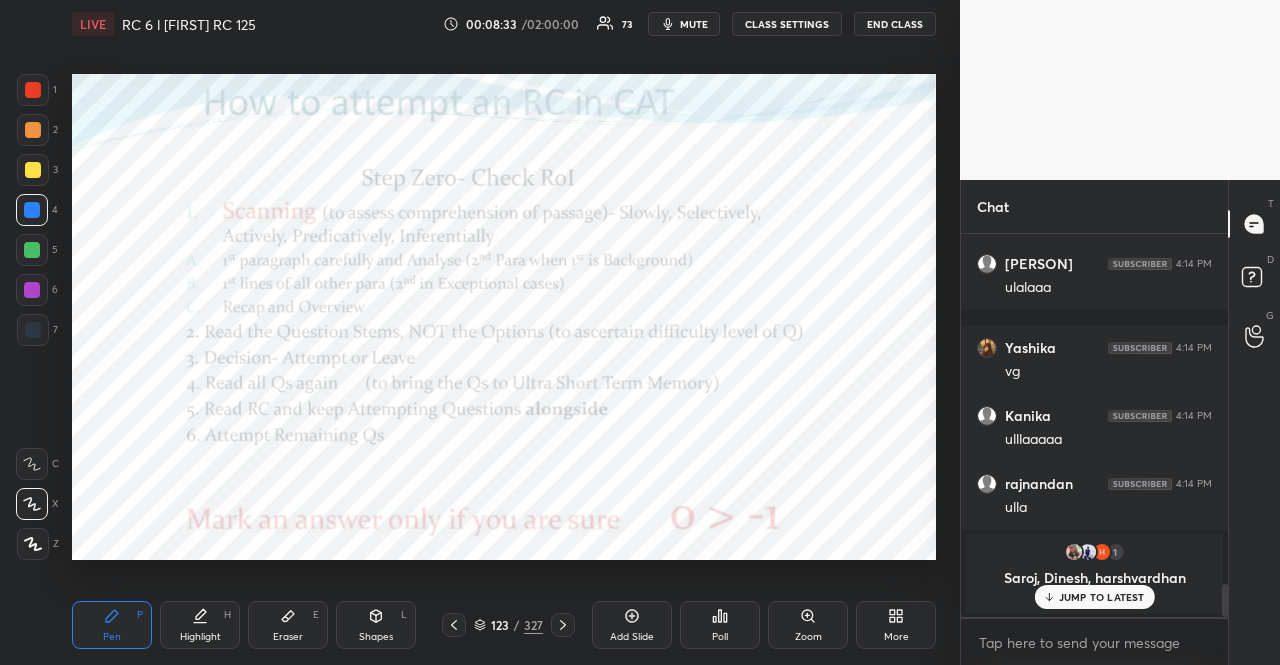 click at bounding box center [33, 130] 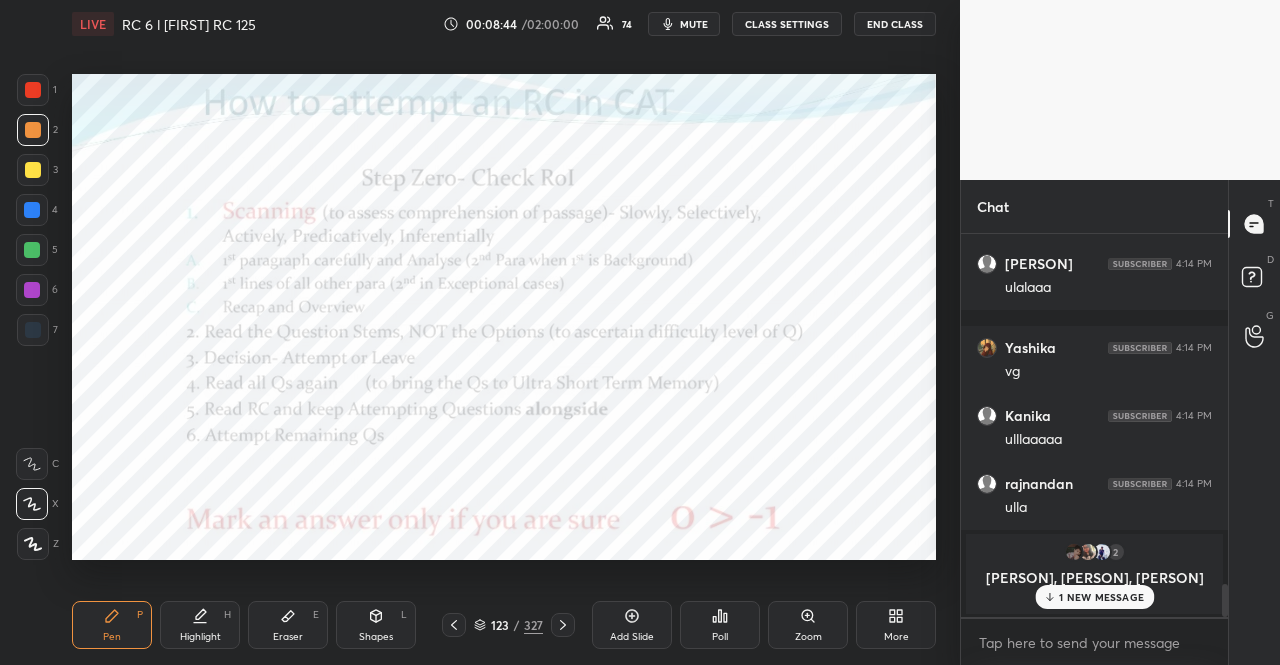 click at bounding box center [33, 90] 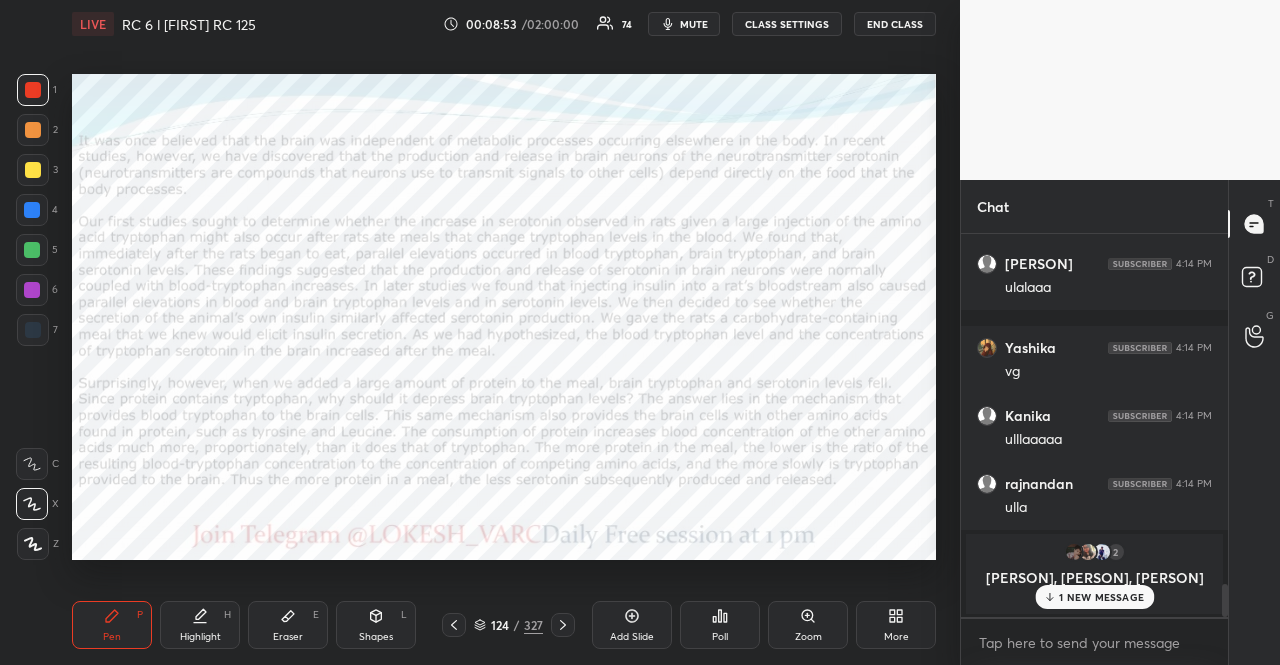 click 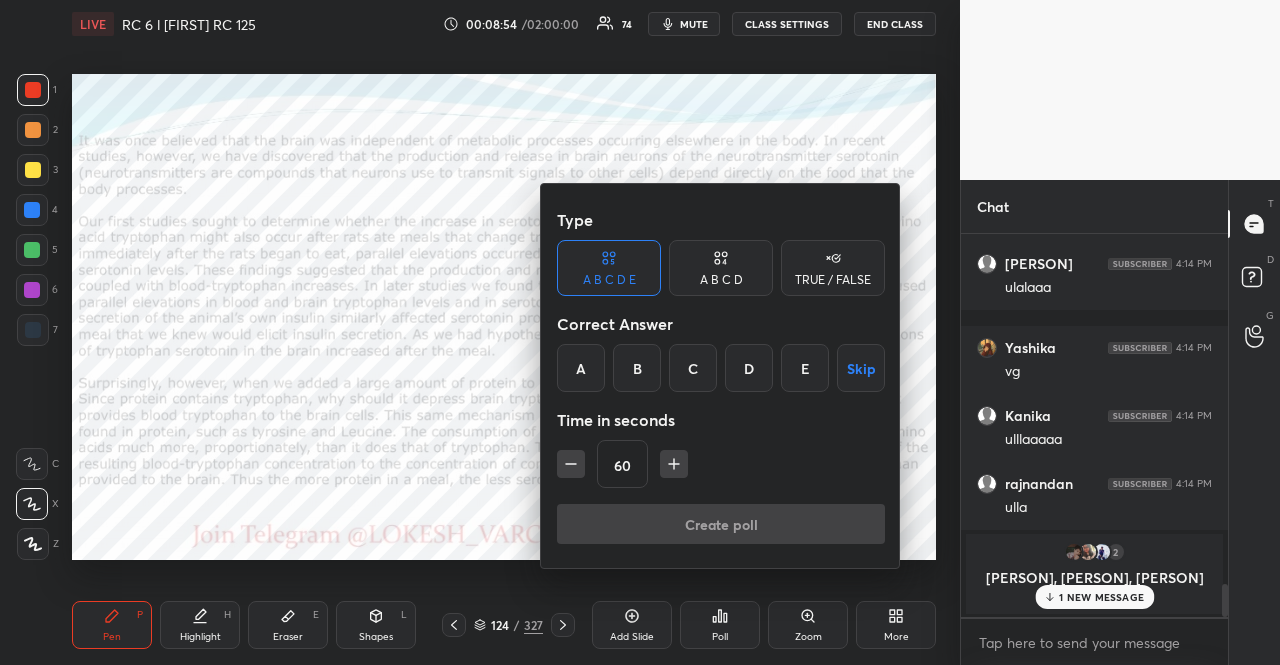 click at bounding box center (674, 464) 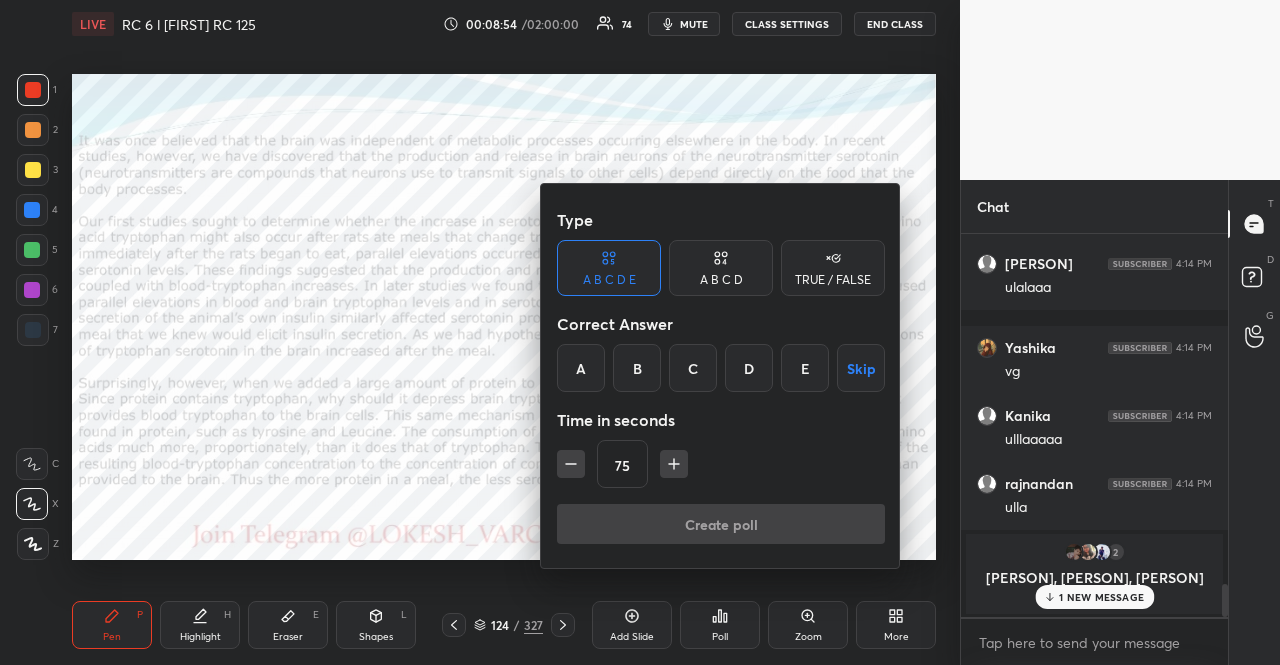 click at bounding box center (674, 464) 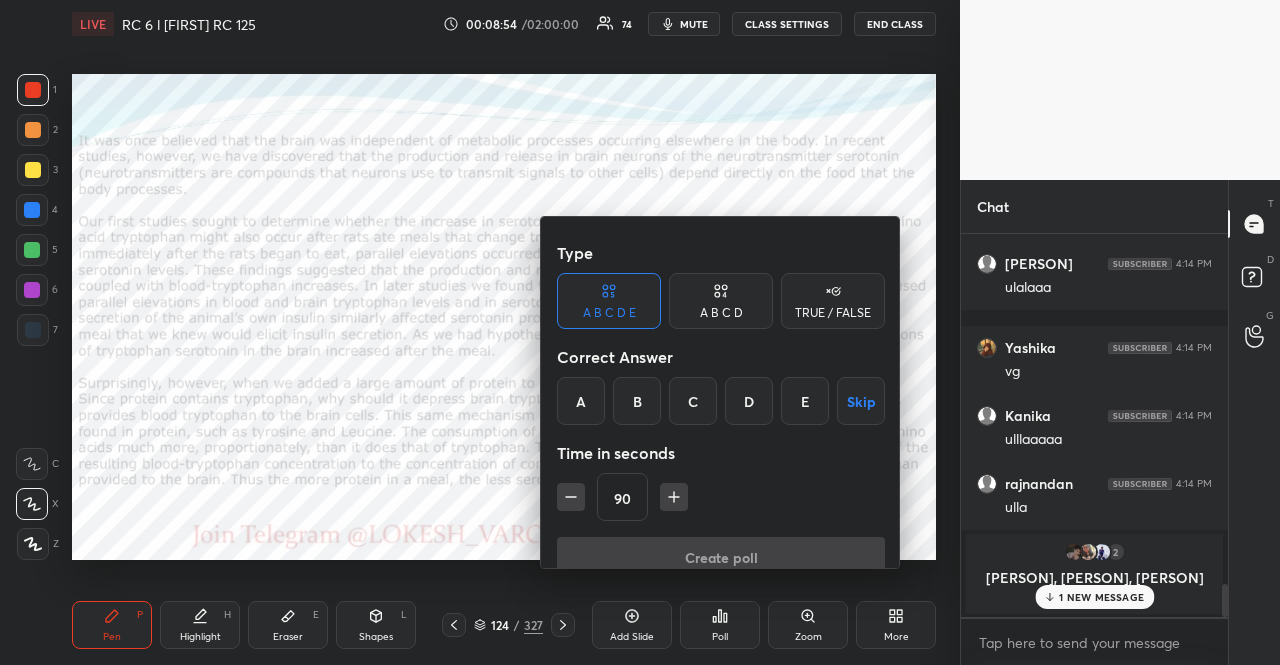 click at bounding box center (674, 497) 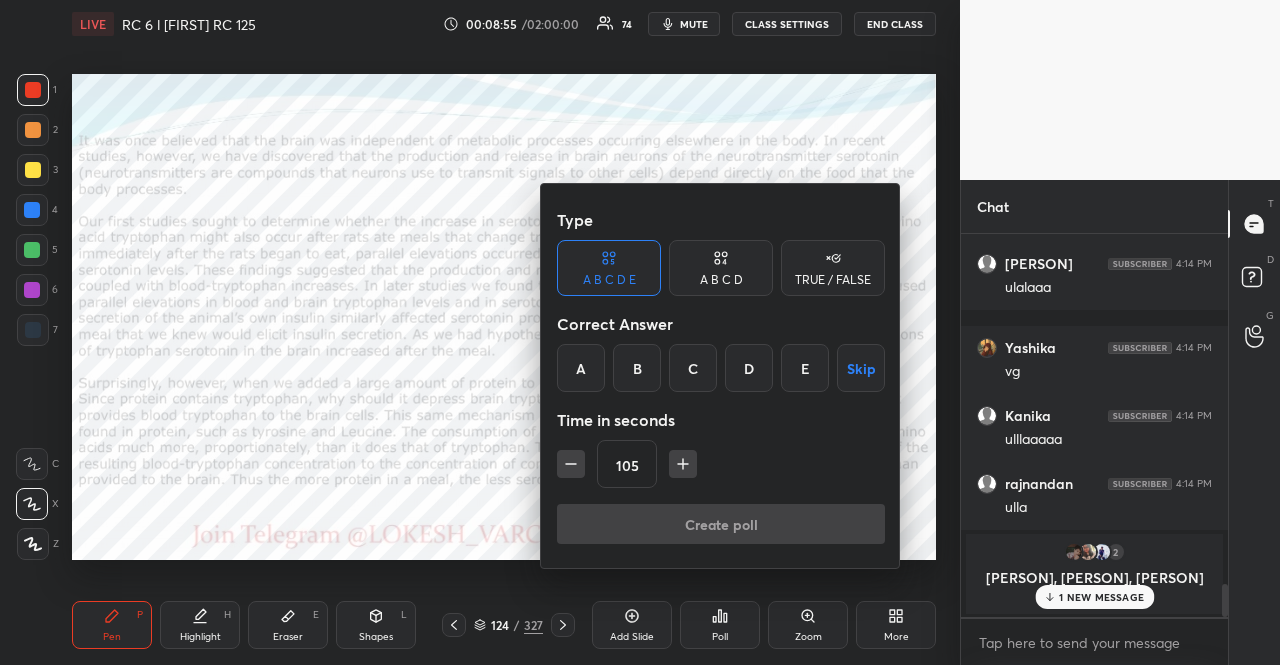 click 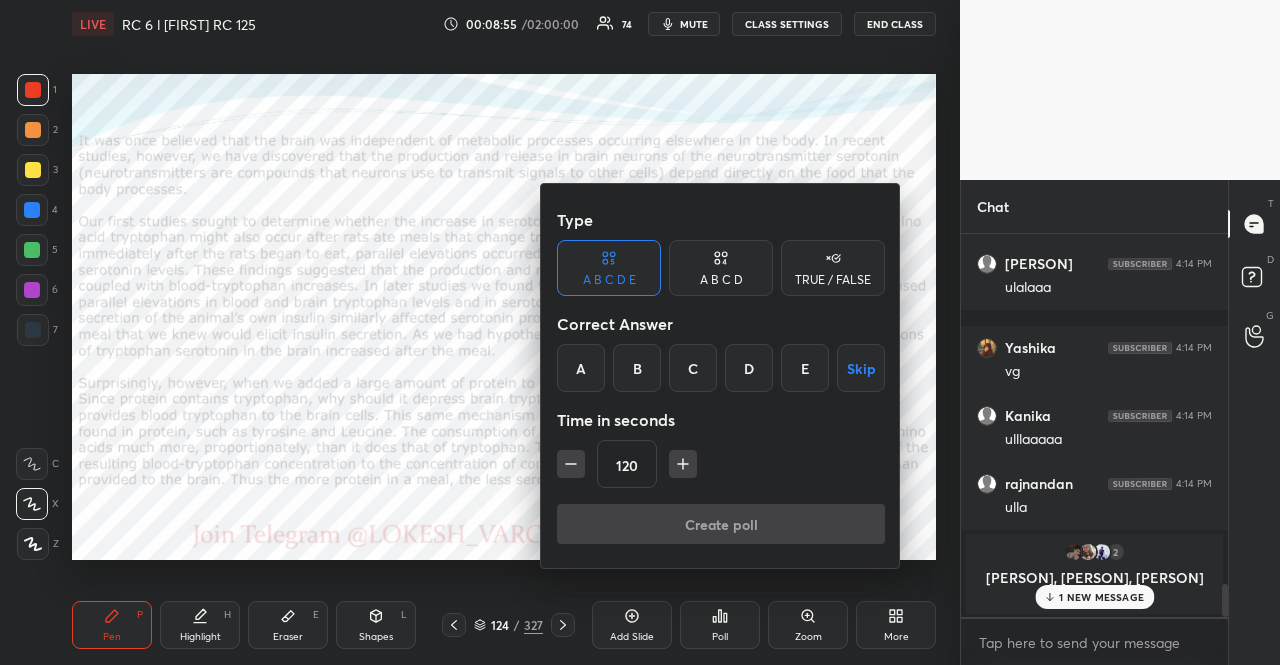 click on "TRUE / FALSE" at bounding box center [833, 280] 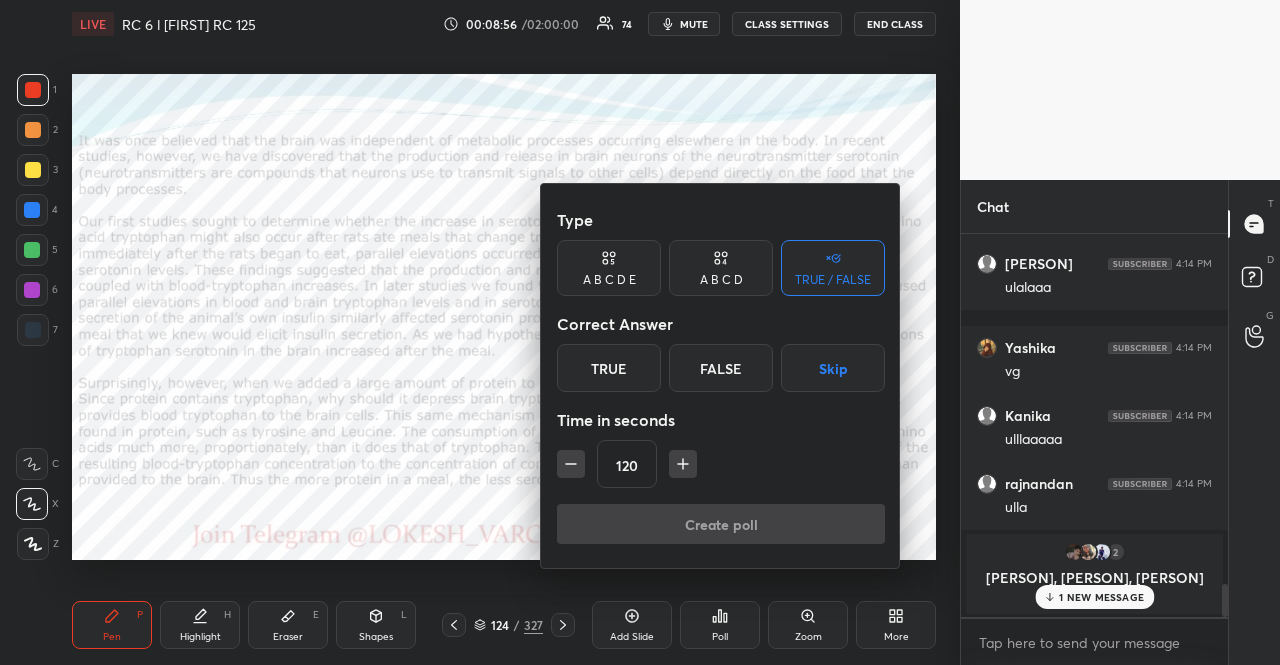 click on "Skip" at bounding box center [833, 368] 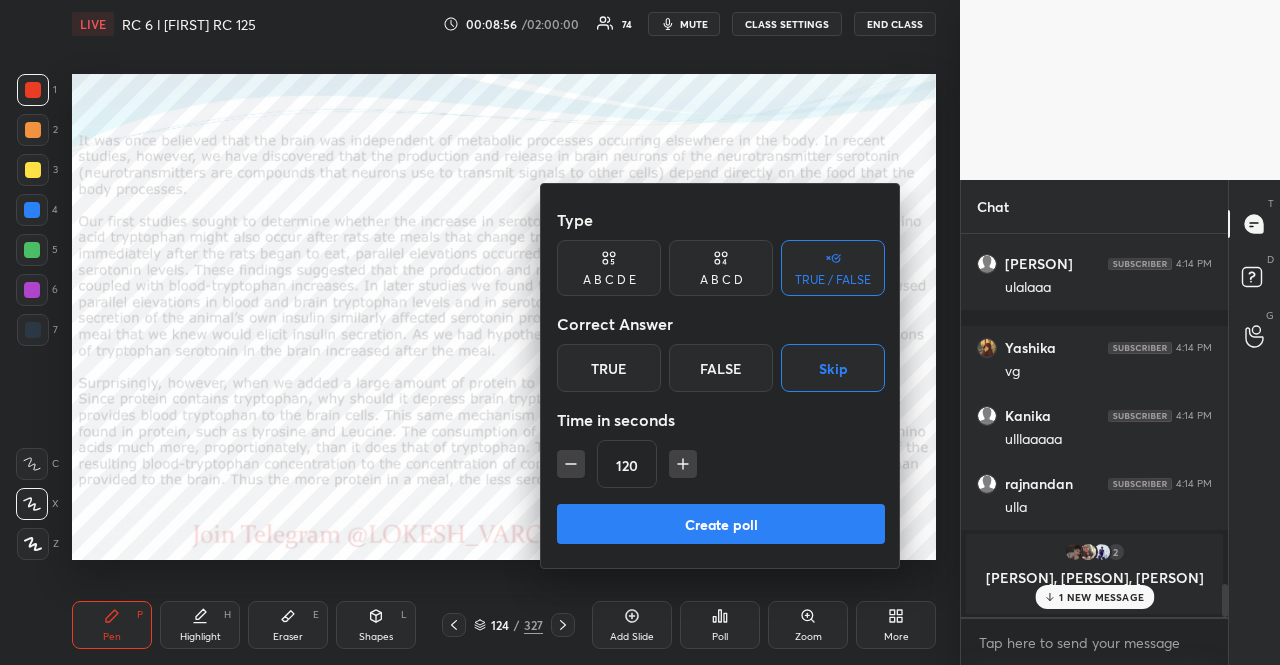 click on "Type A B C D E A B C D TRUE / FALSE Correct Answer True False Skip Time in seconds 120 Create poll" at bounding box center (721, 376) 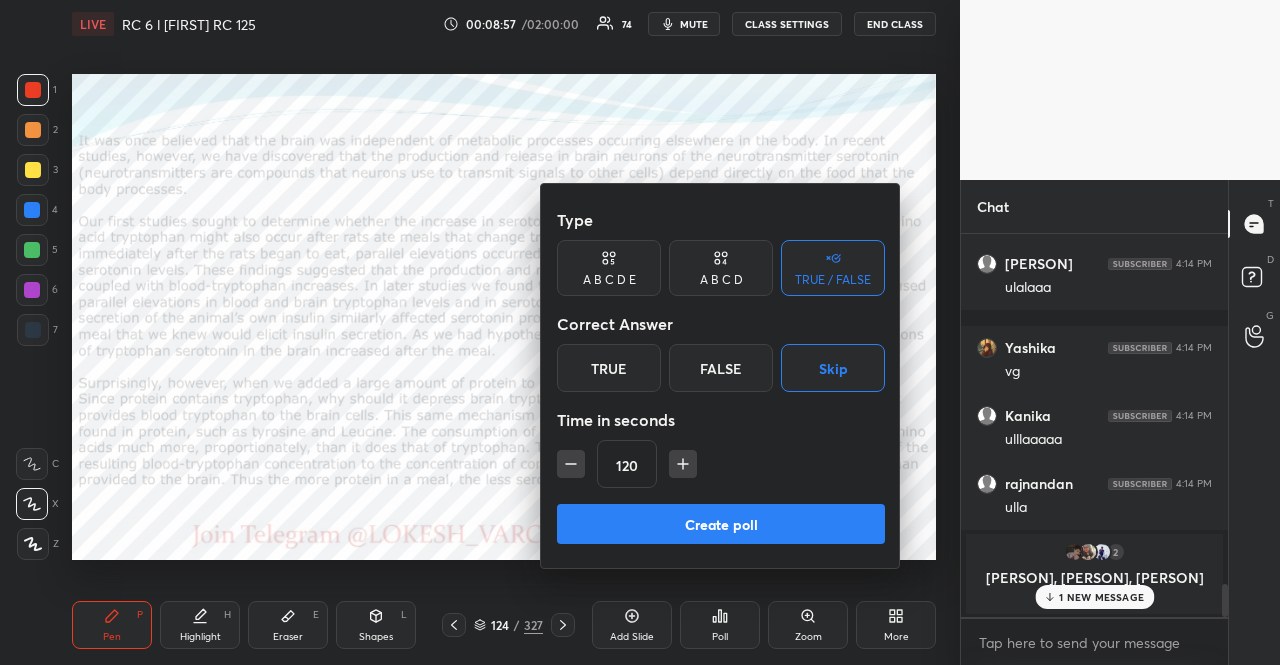 click on "Create poll" at bounding box center [721, 524] 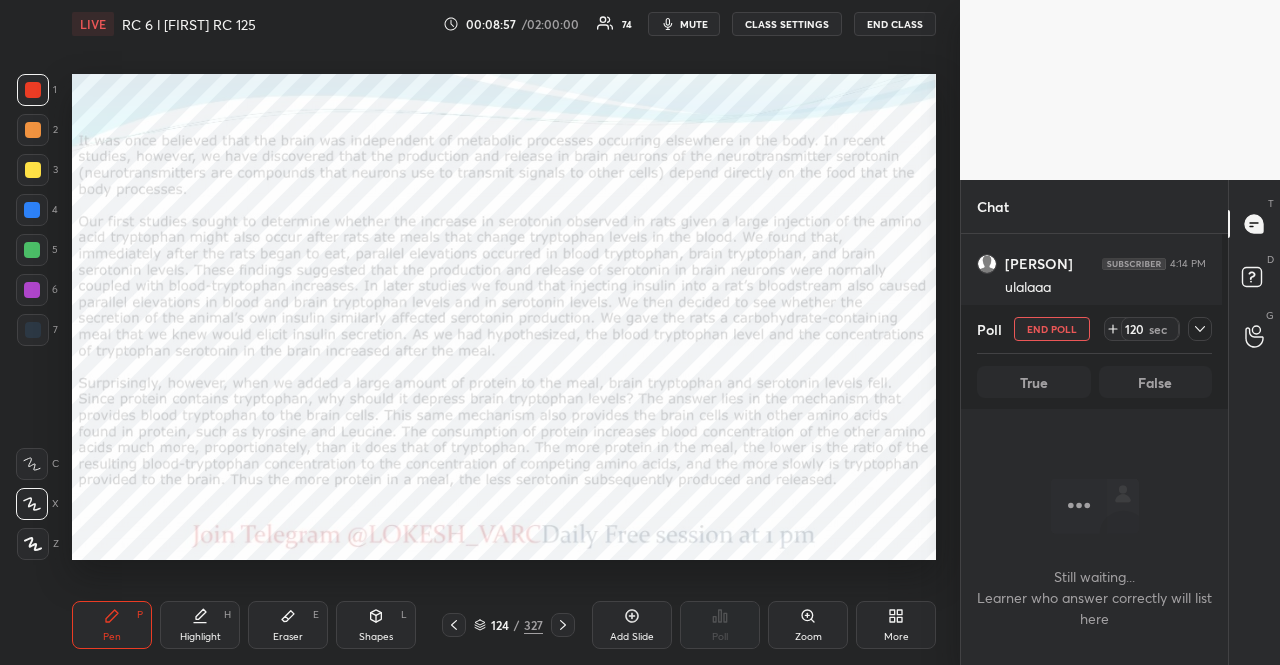 scroll, scrollTop: 7, scrollLeft: 6, axis: both 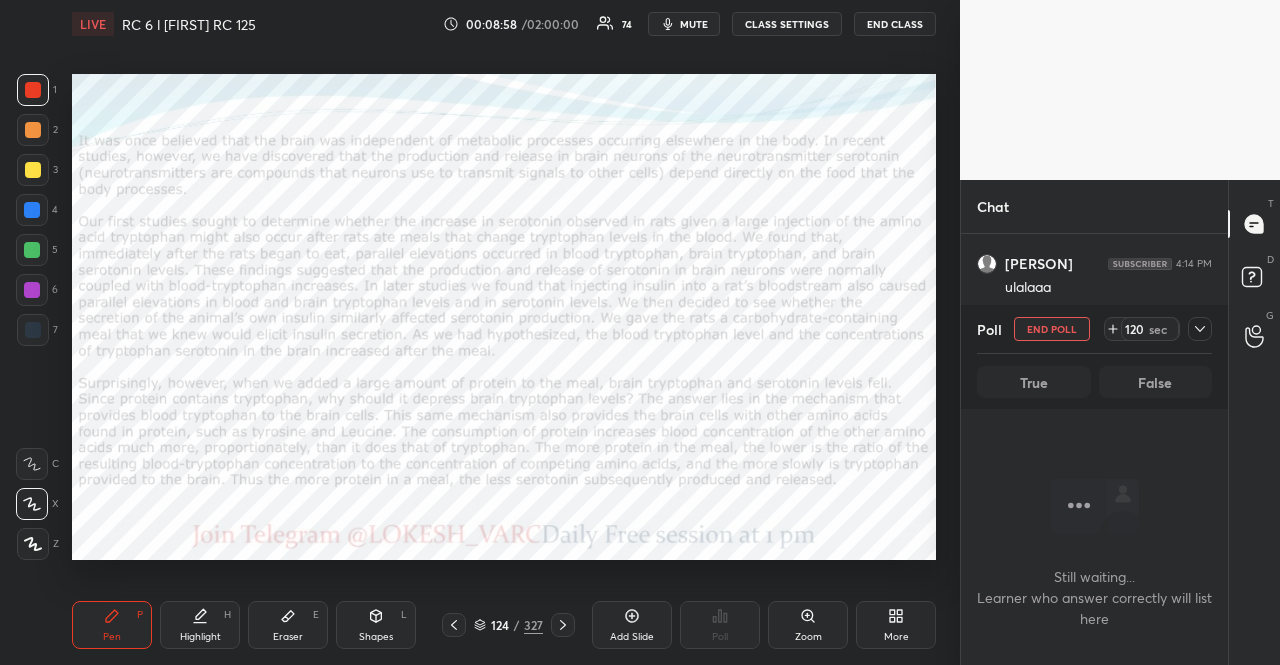 click on "mute" at bounding box center (694, 24) 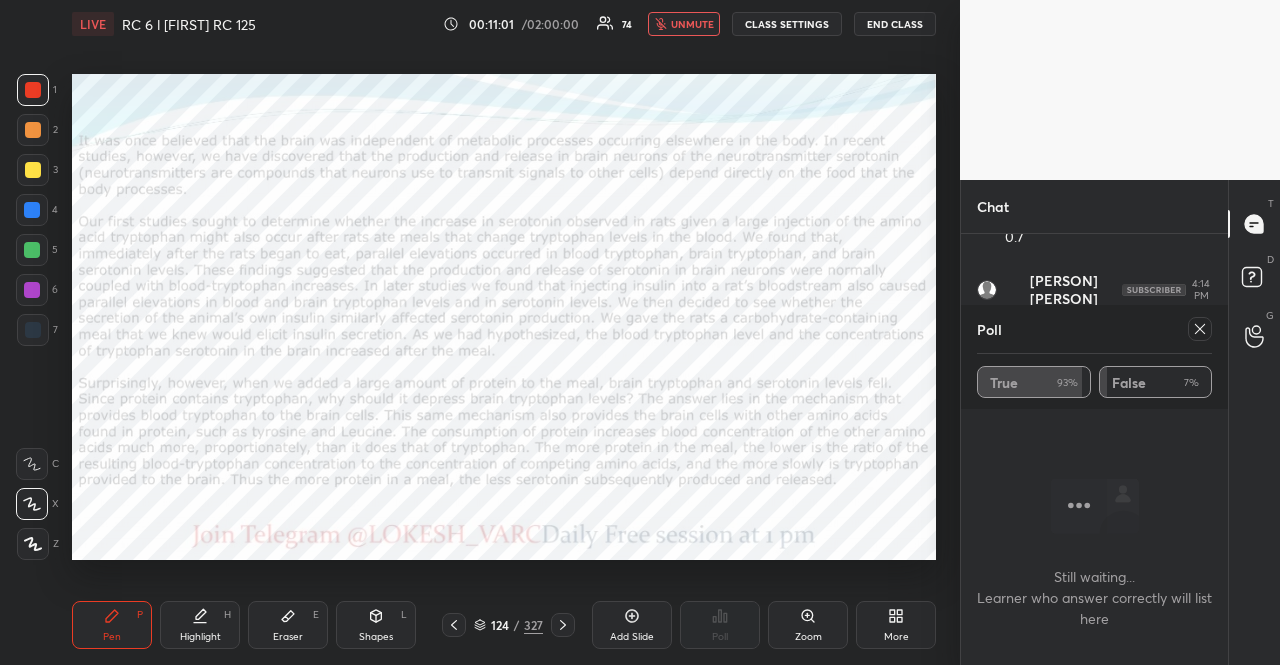 click on "unmute" at bounding box center (692, 24) 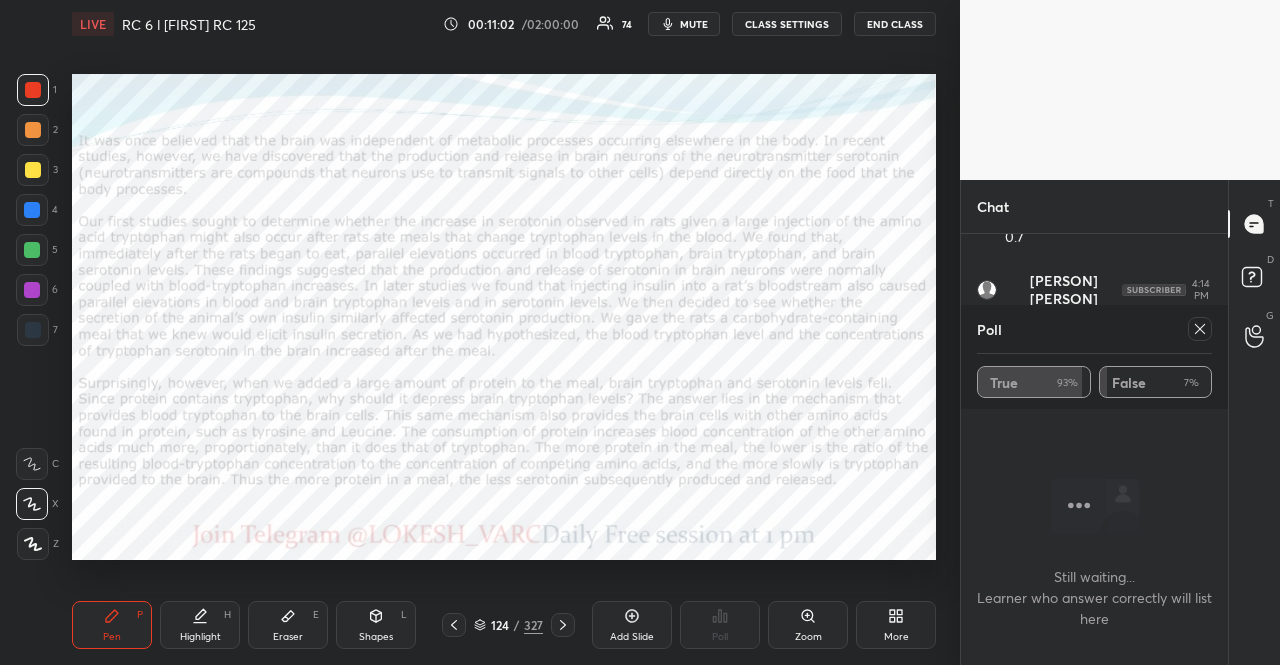 click 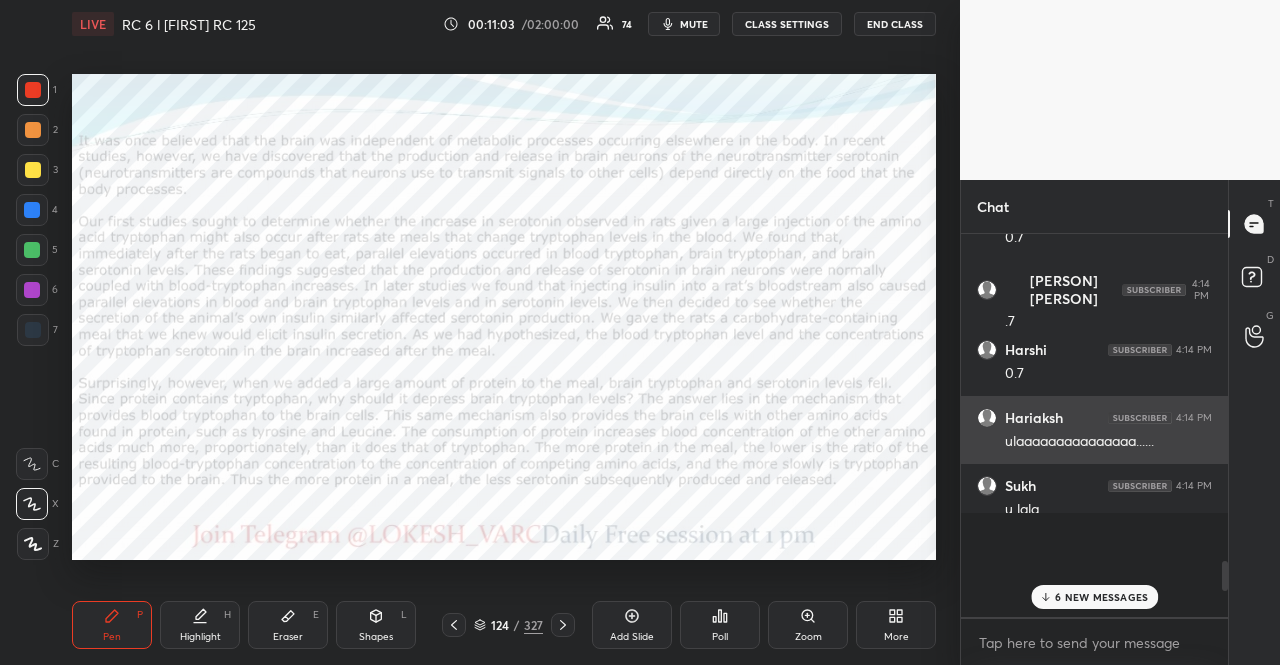 scroll, scrollTop: 315, scrollLeft: 255, axis: both 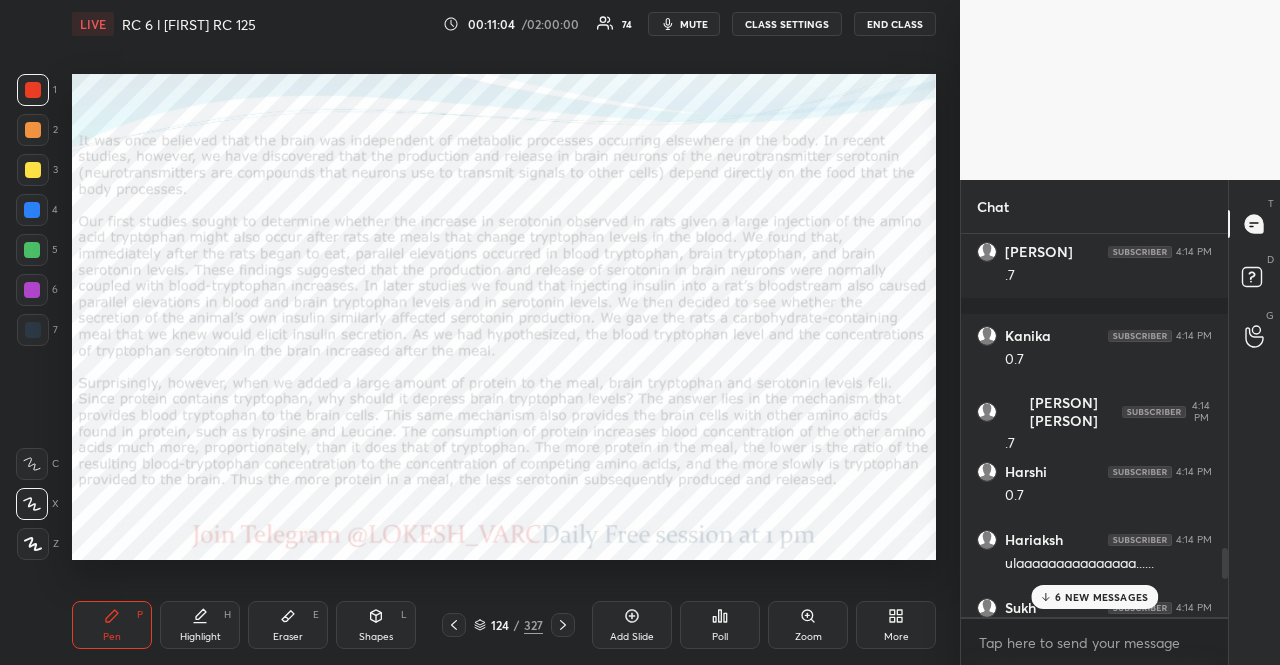 click 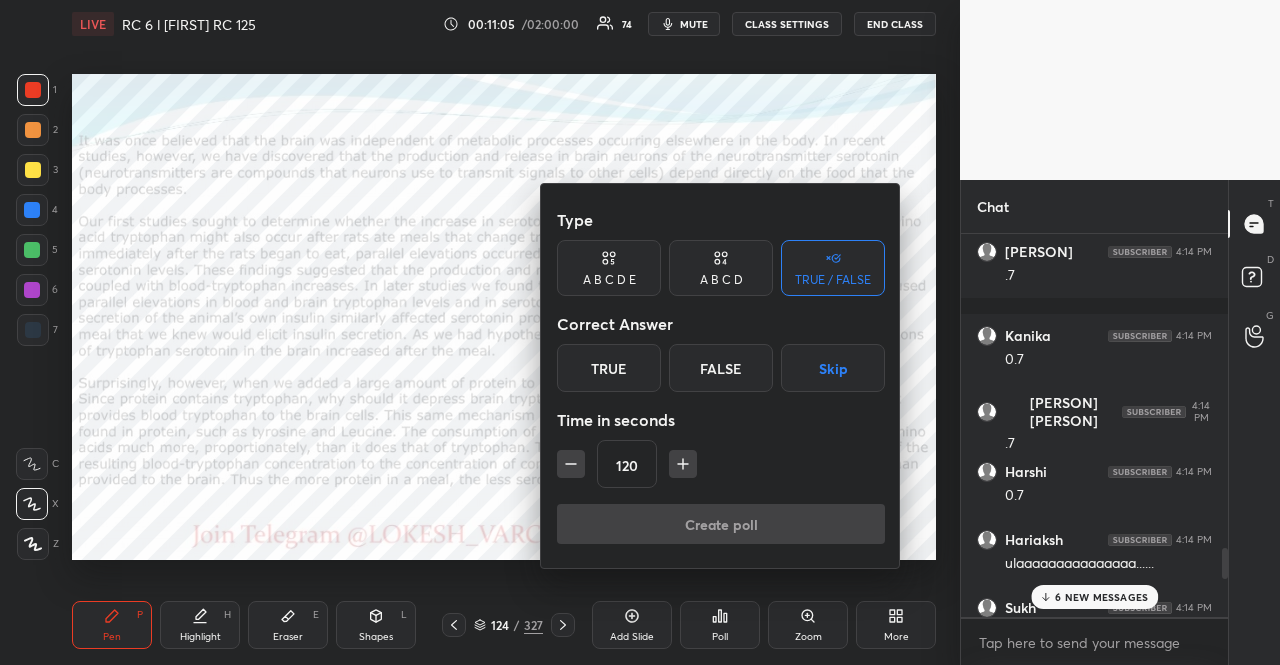 click on "A B C D E" at bounding box center [609, 280] 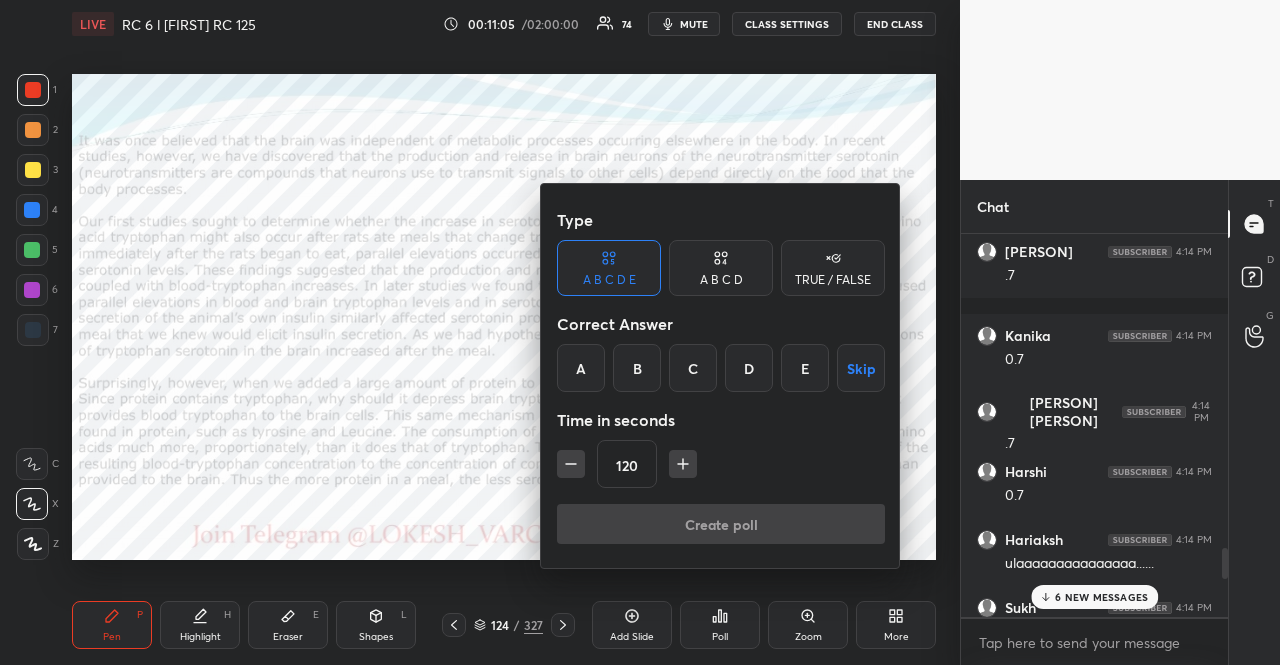 click on "Skip" at bounding box center [861, 368] 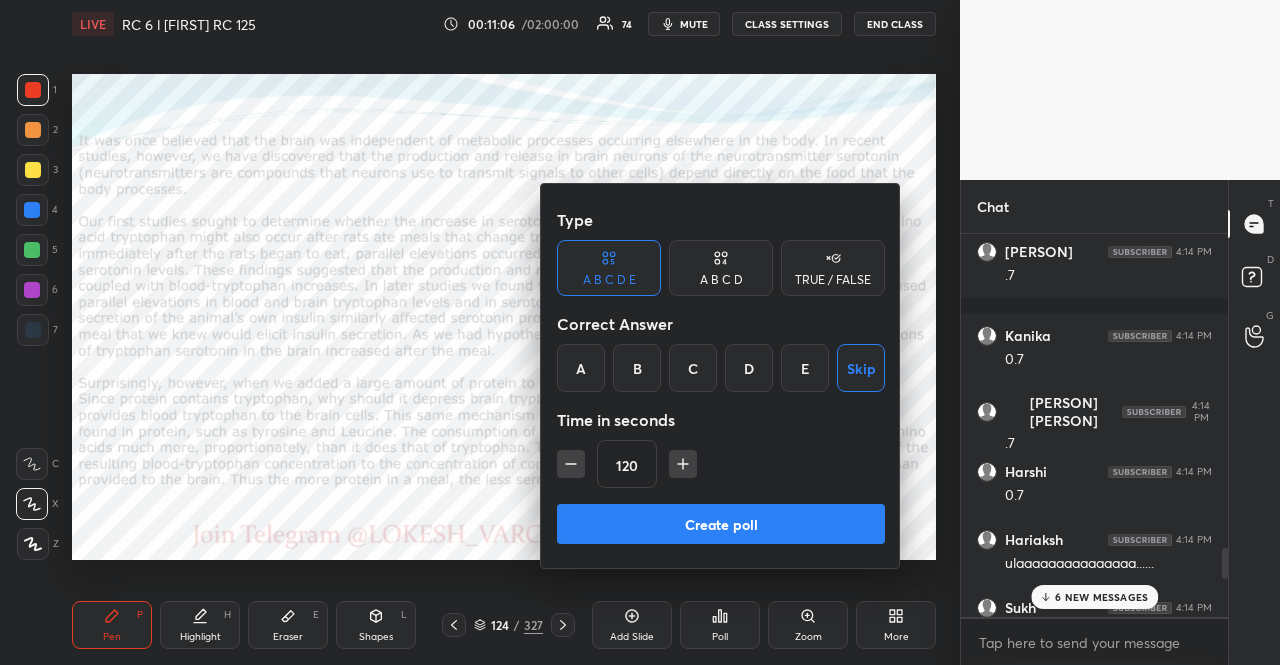 click 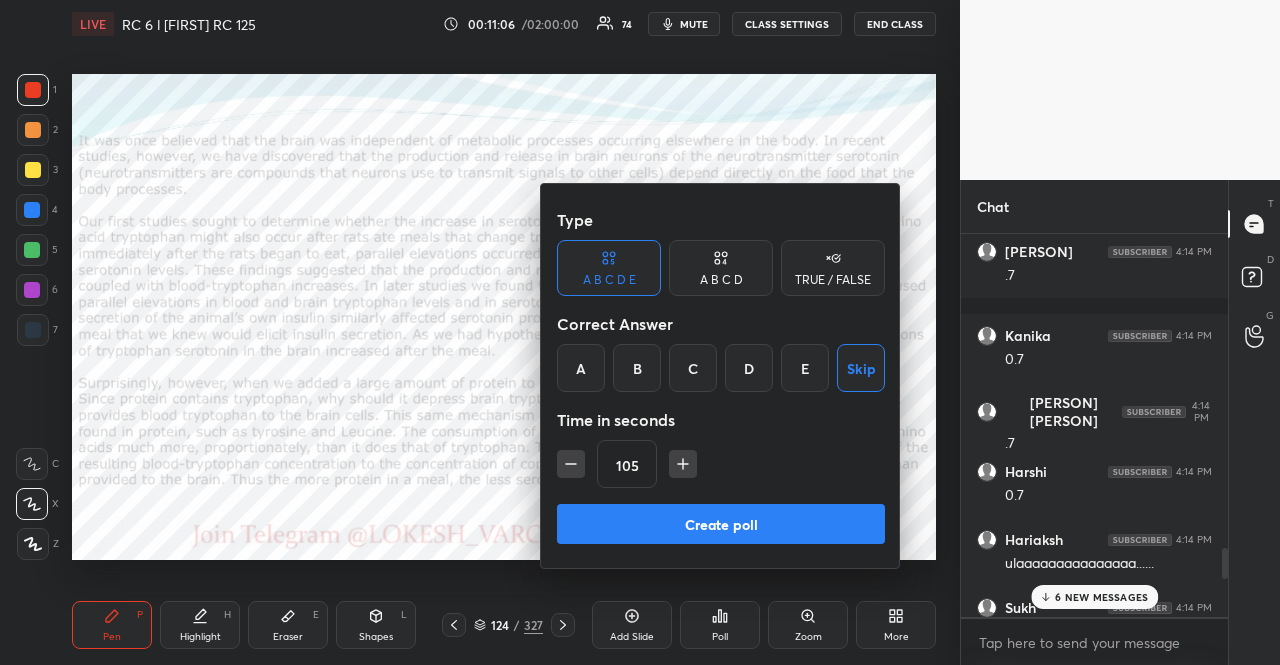 click 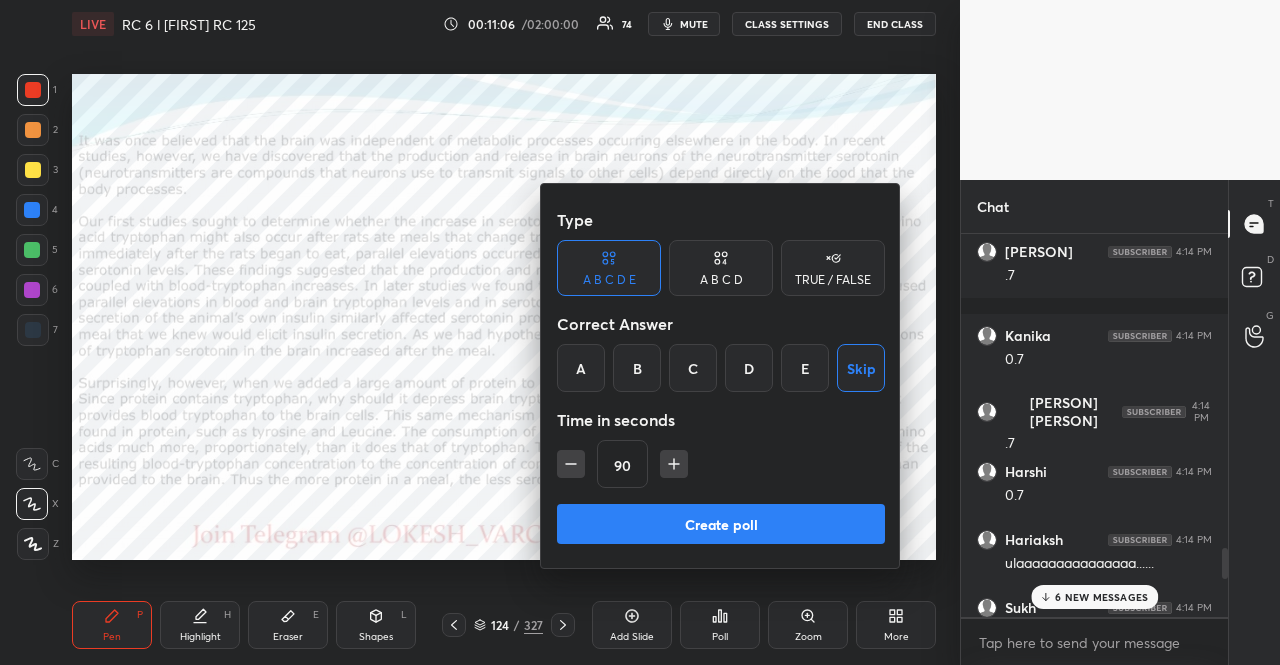 click 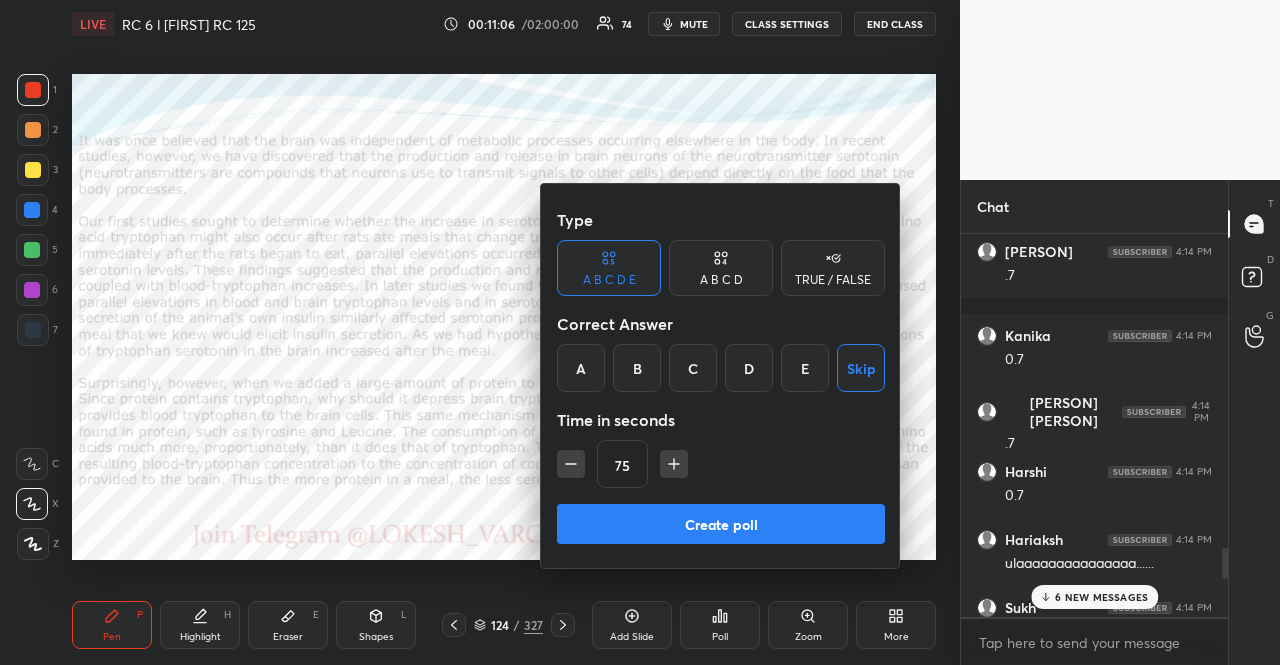 click 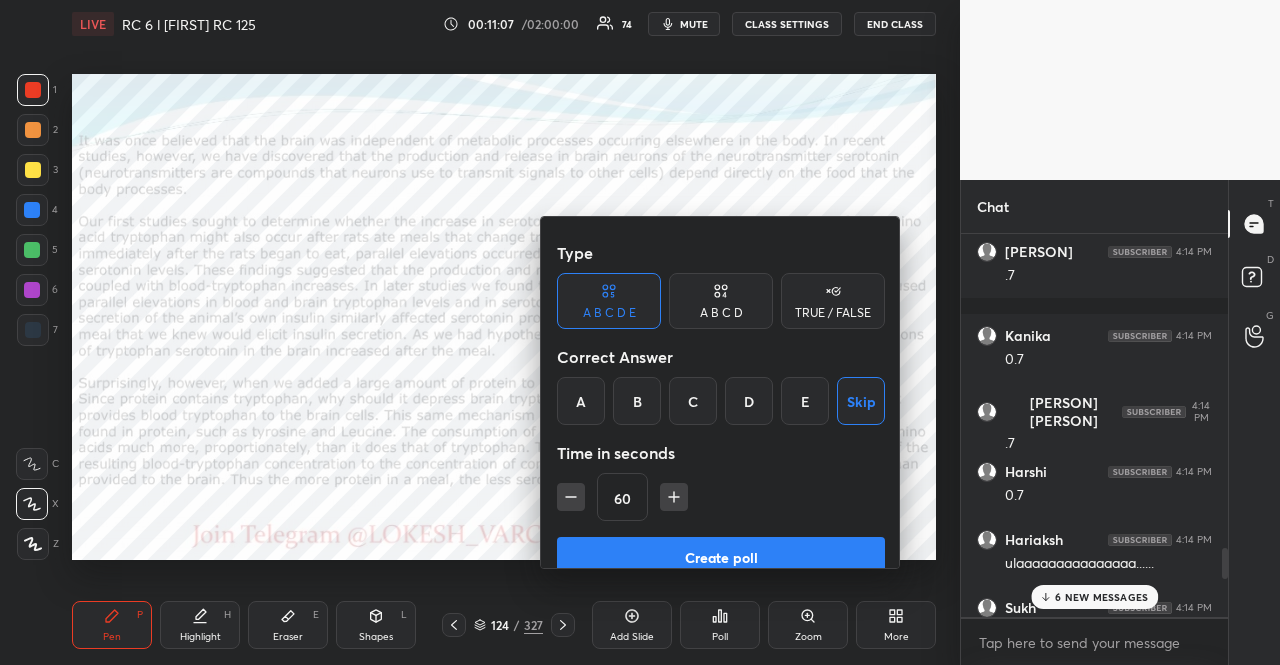 click 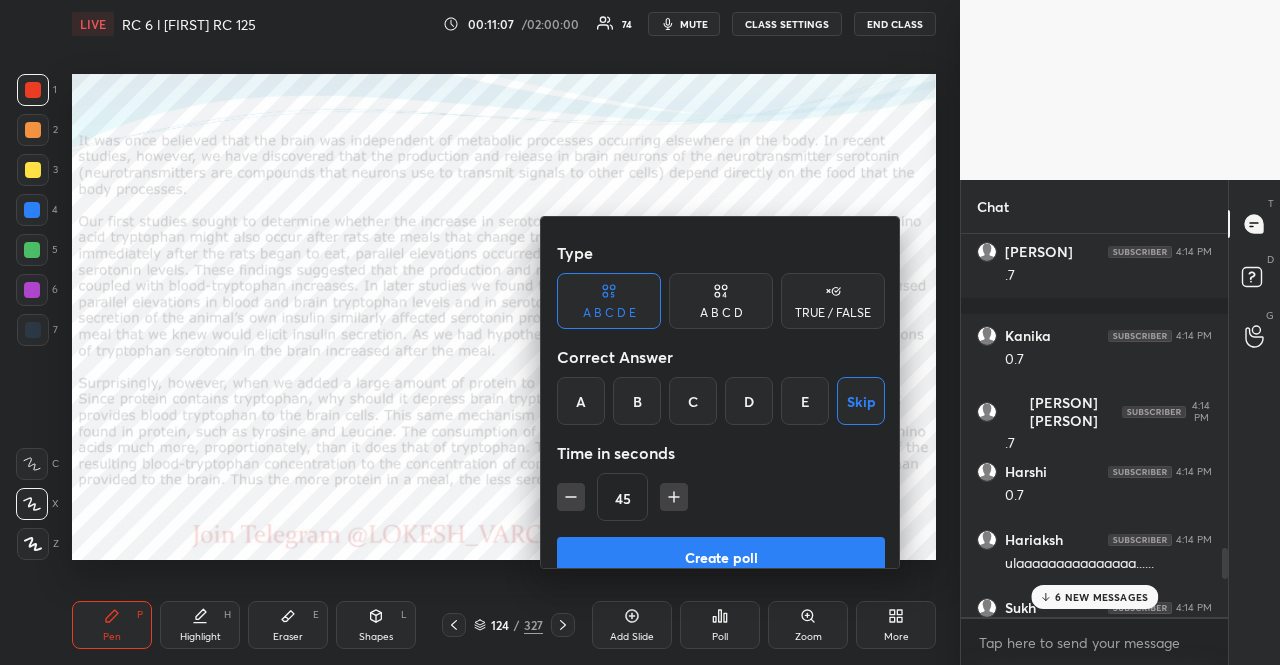 click 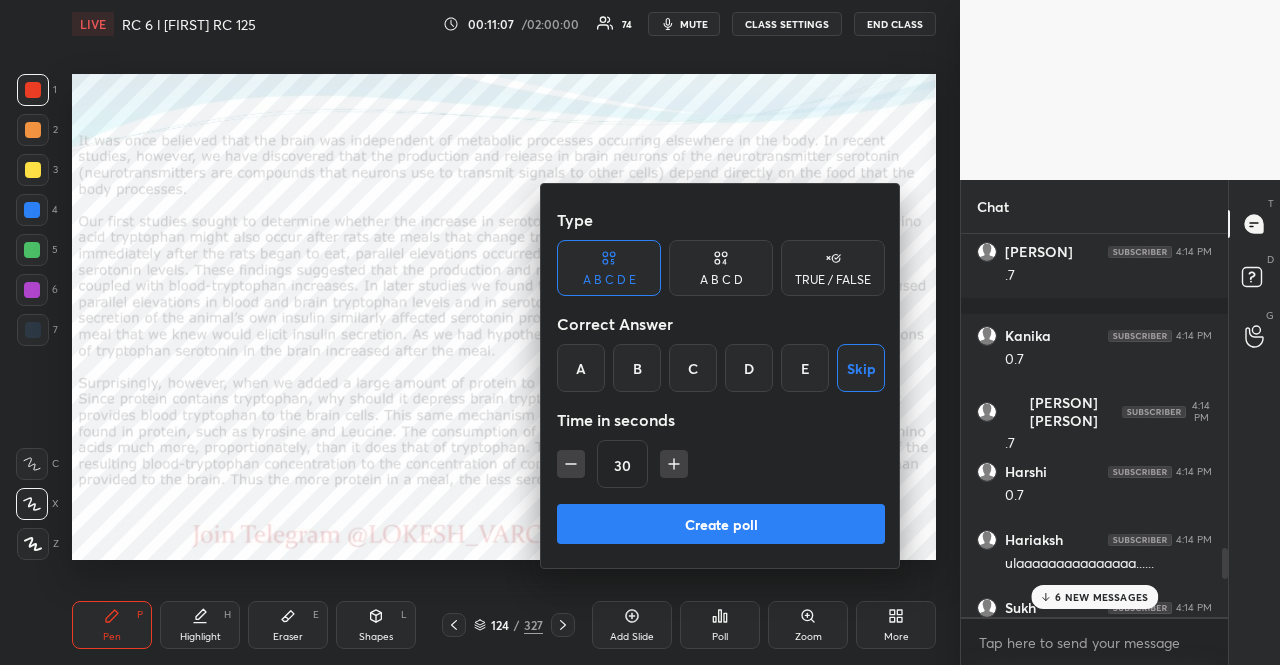 click 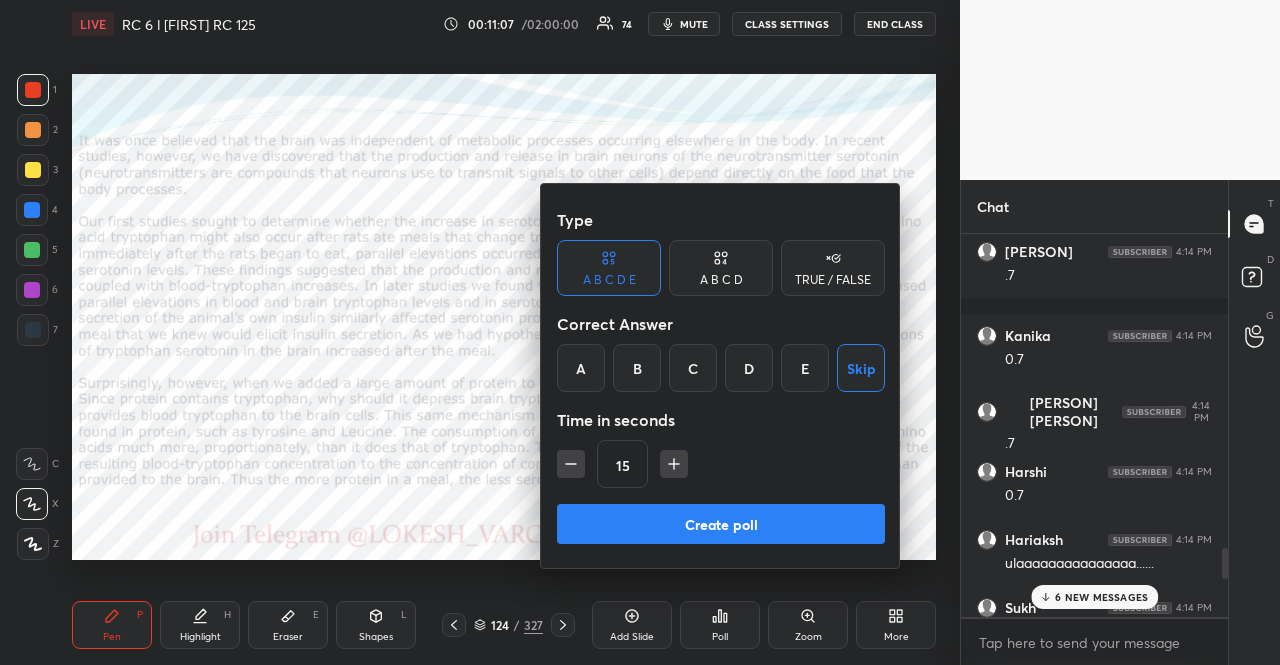 click on "15" at bounding box center (721, 464) 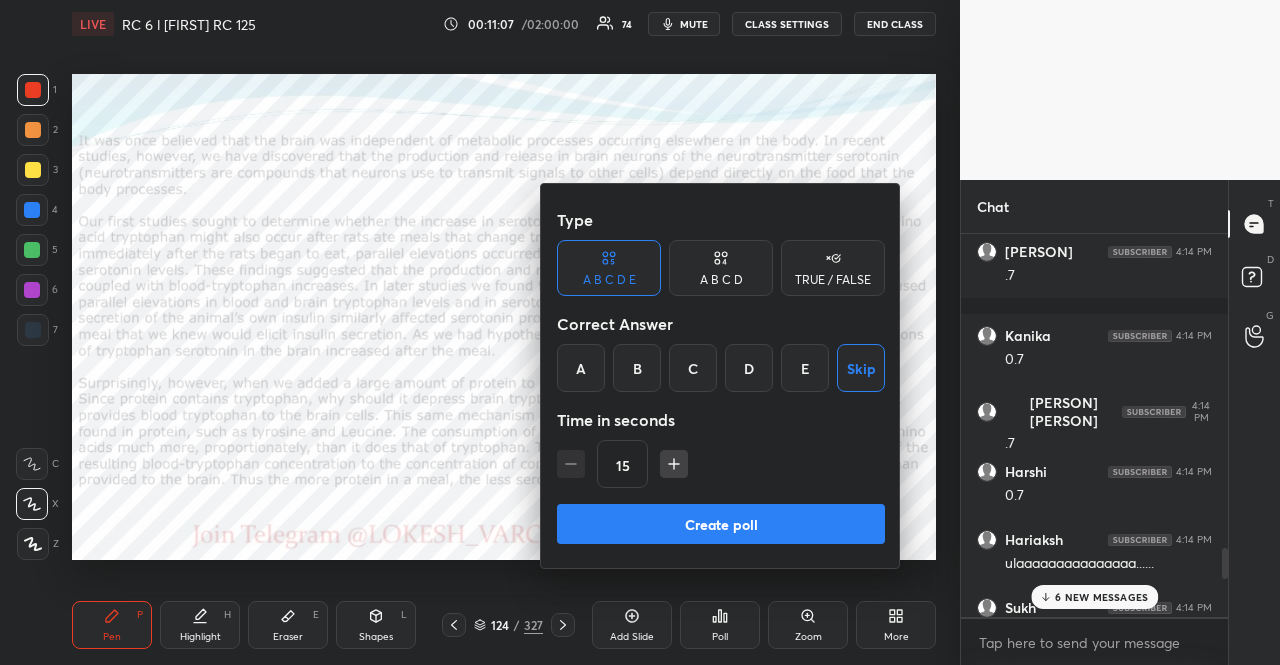 click on "15" at bounding box center [721, 464] 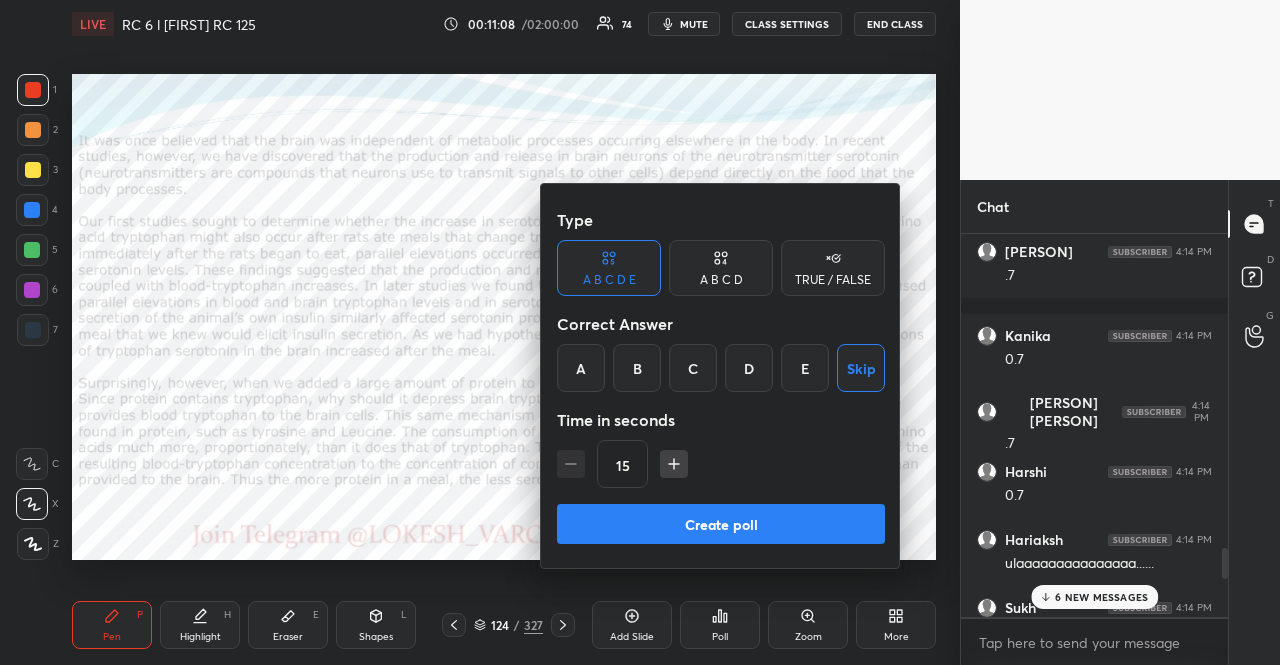 click on "15" at bounding box center [721, 464] 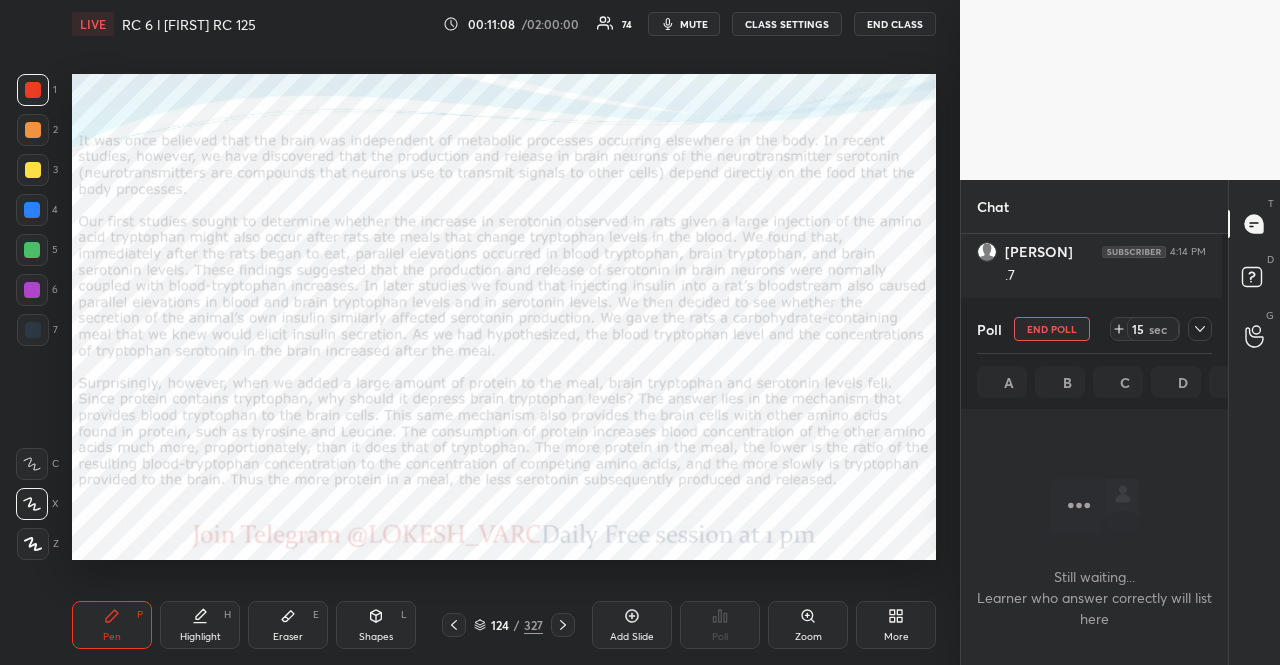 scroll, scrollTop: 354, scrollLeft: 255, axis: both 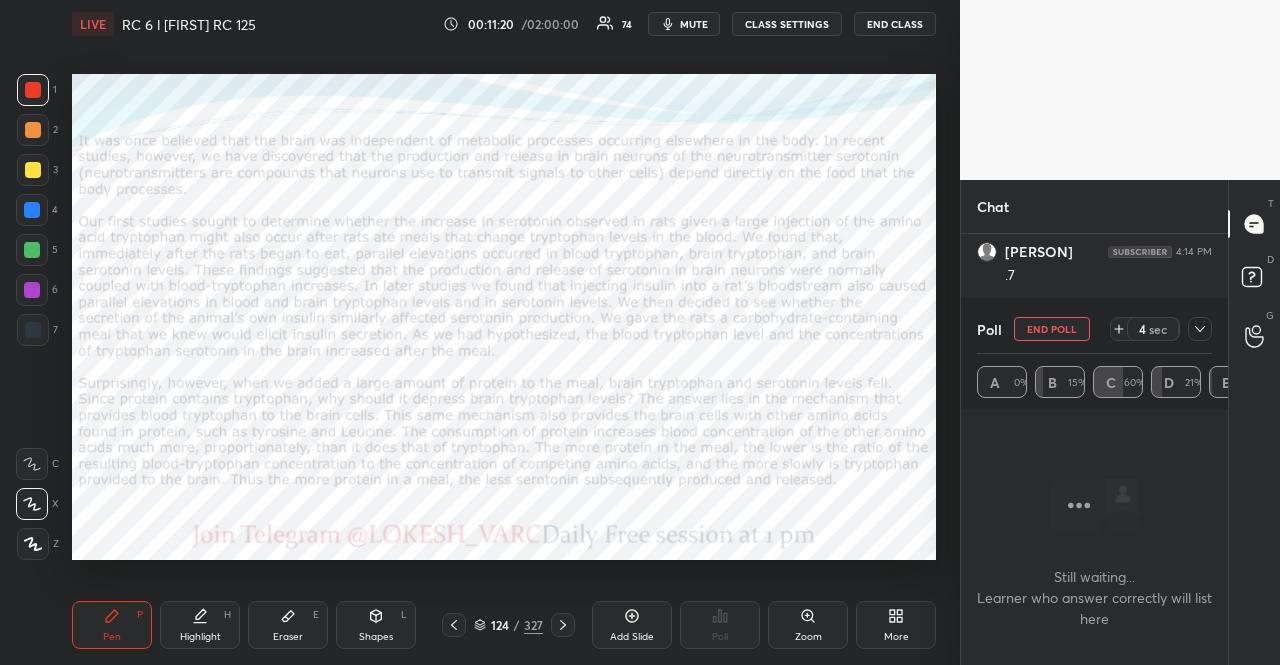 click at bounding box center [32, 290] 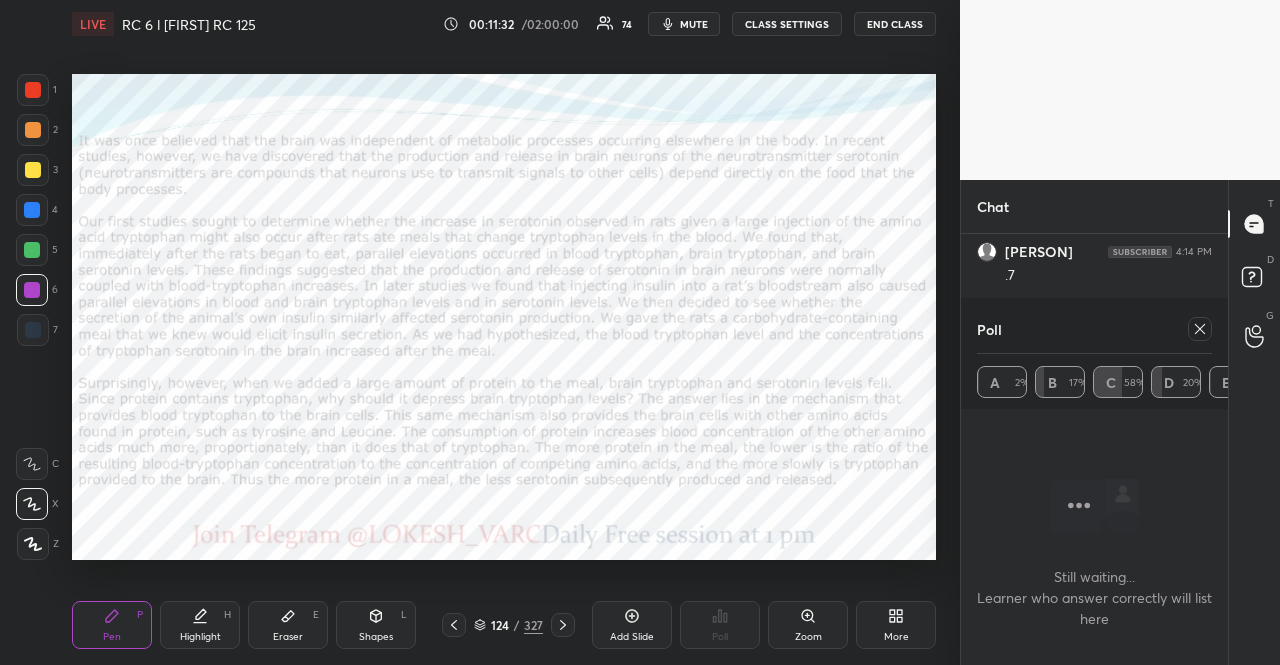 drag, startPoint x: 26, startPoint y: 335, endPoint x: 0, endPoint y: 351, distance: 30.528675 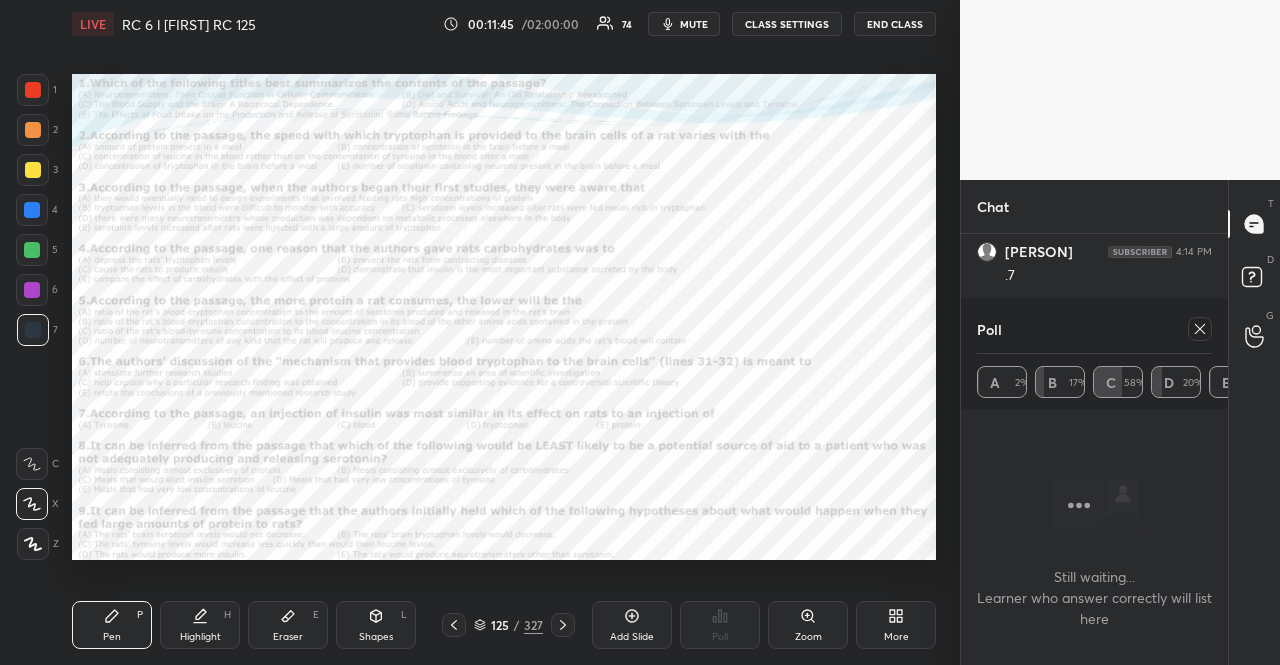 click at bounding box center [32, 210] 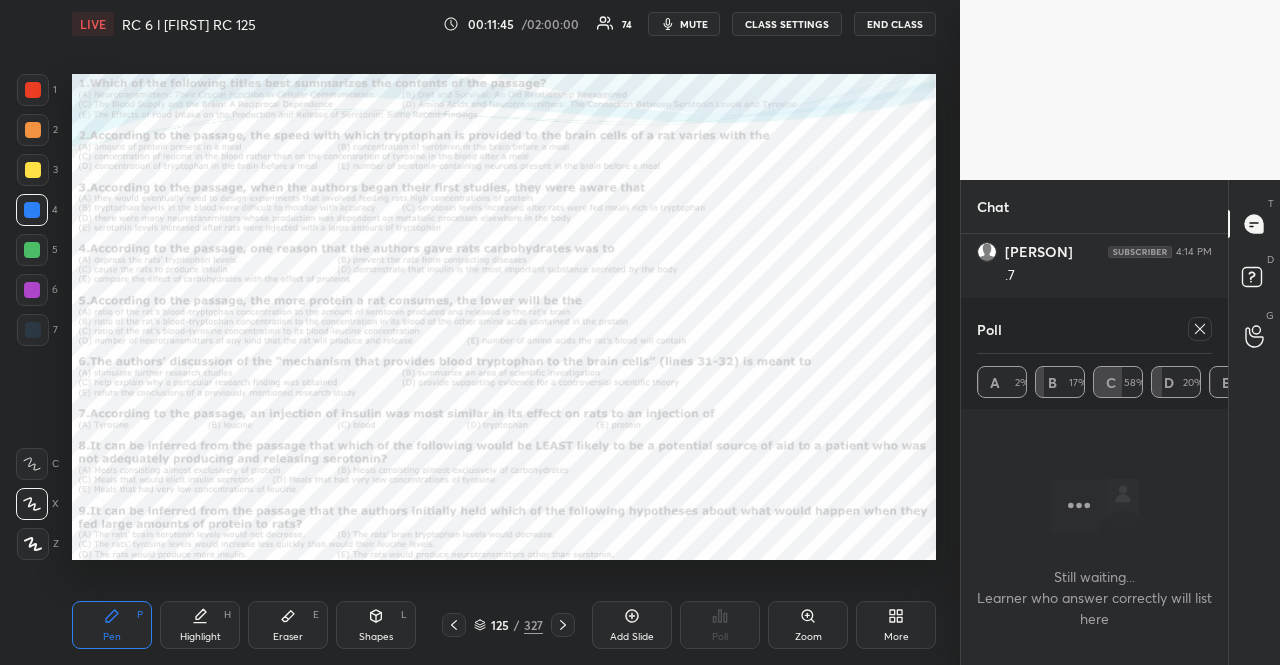 click at bounding box center (32, 290) 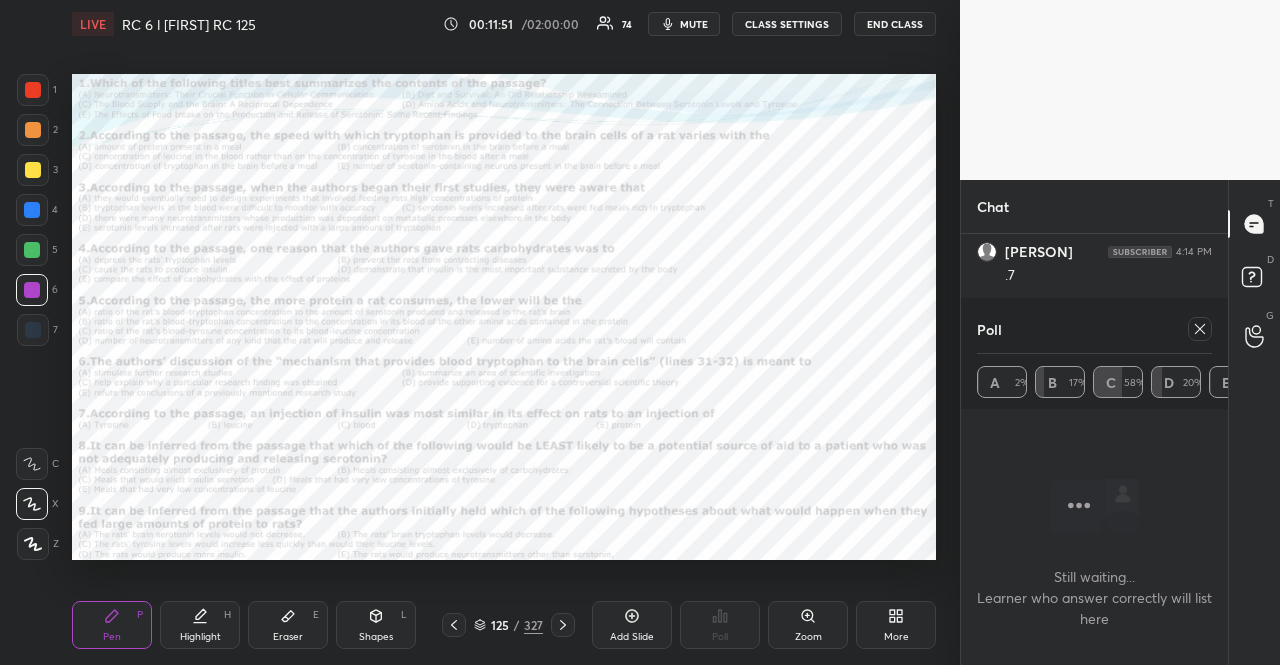 click at bounding box center [33, 90] 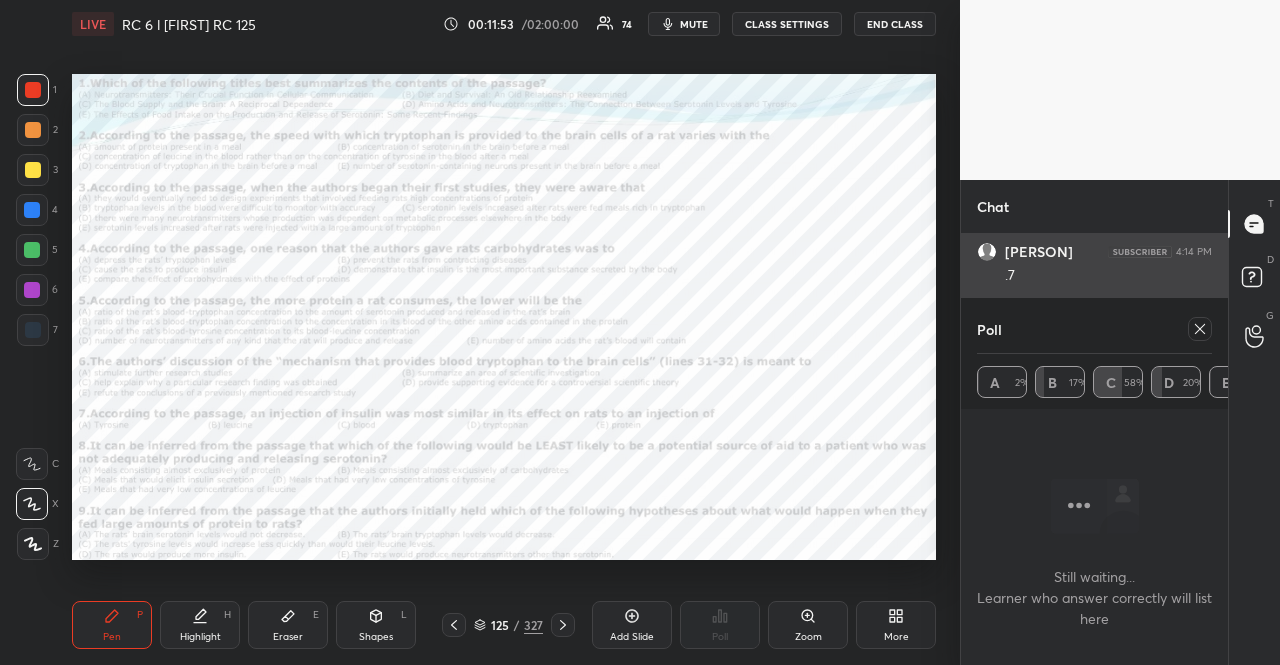 drag, startPoint x: 1196, startPoint y: 319, endPoint x: 1139, endPoint y: 299, distance: 60.40695 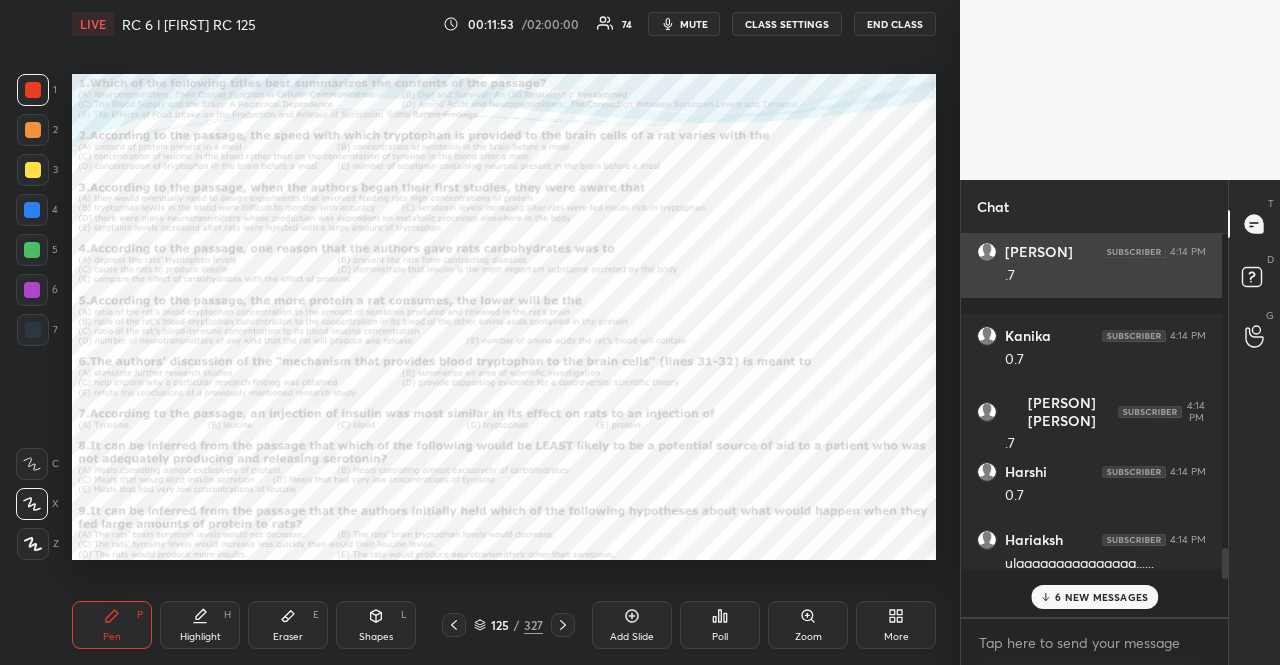 scroll, scrollTop: 7, scrollLeft: 6, axis: both 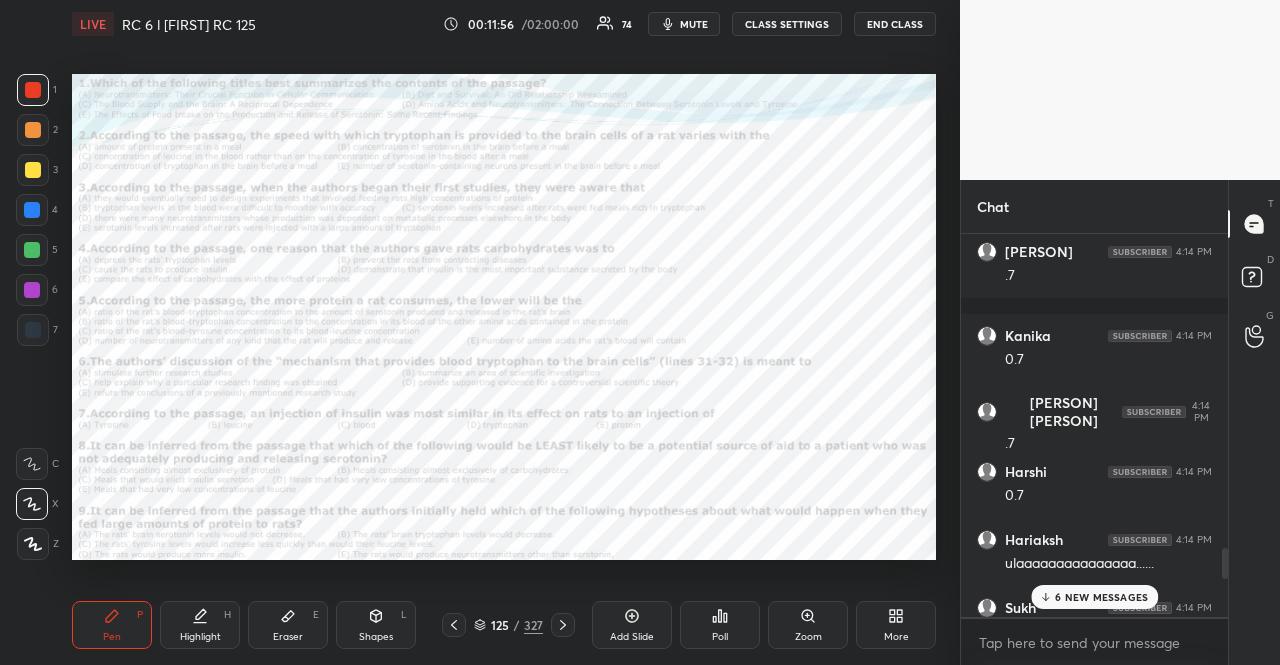 click on "6 NEW MESSAGES" at bounding box center [1101, 597] 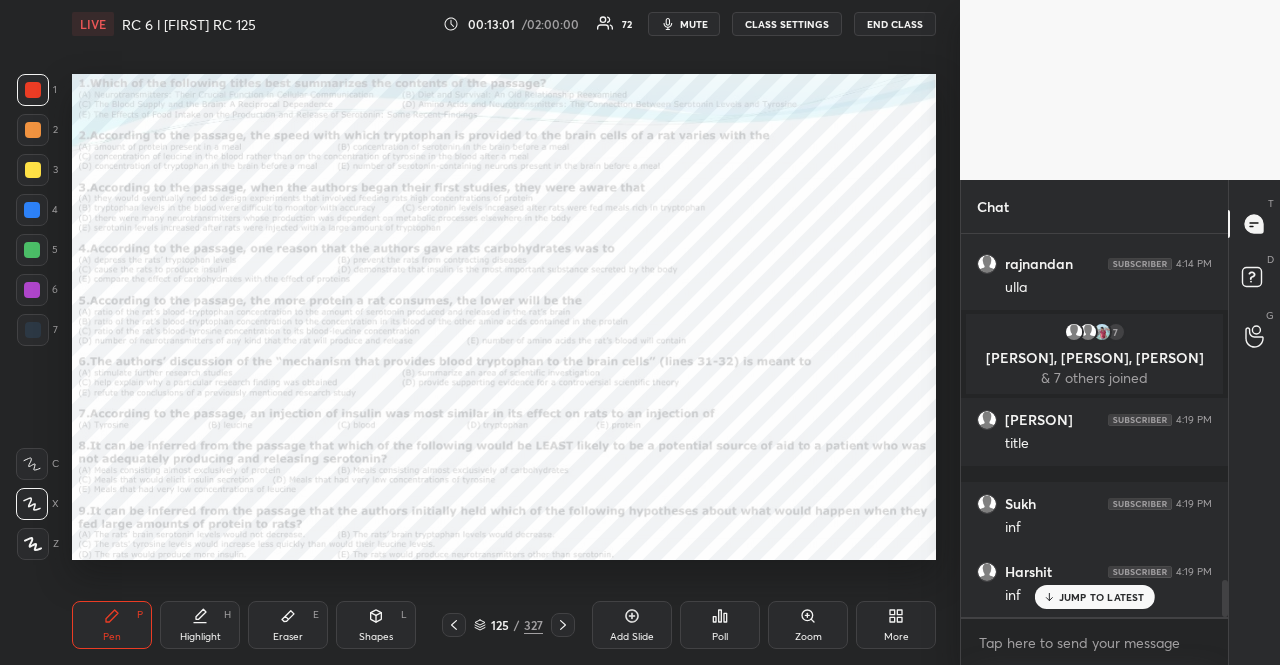 scroll, scrollTop: 3700, scrollLeft: 0, axis: vertical 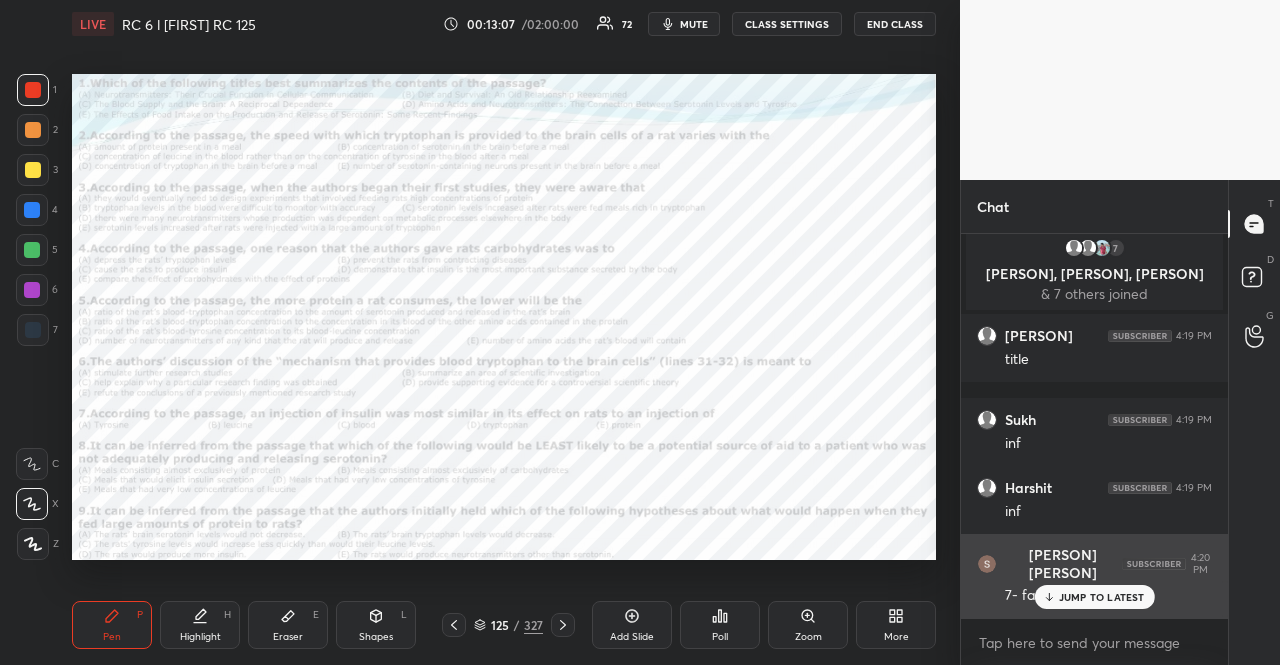click on "JUMP TO LATEST" at bounding box center [1094, 597] 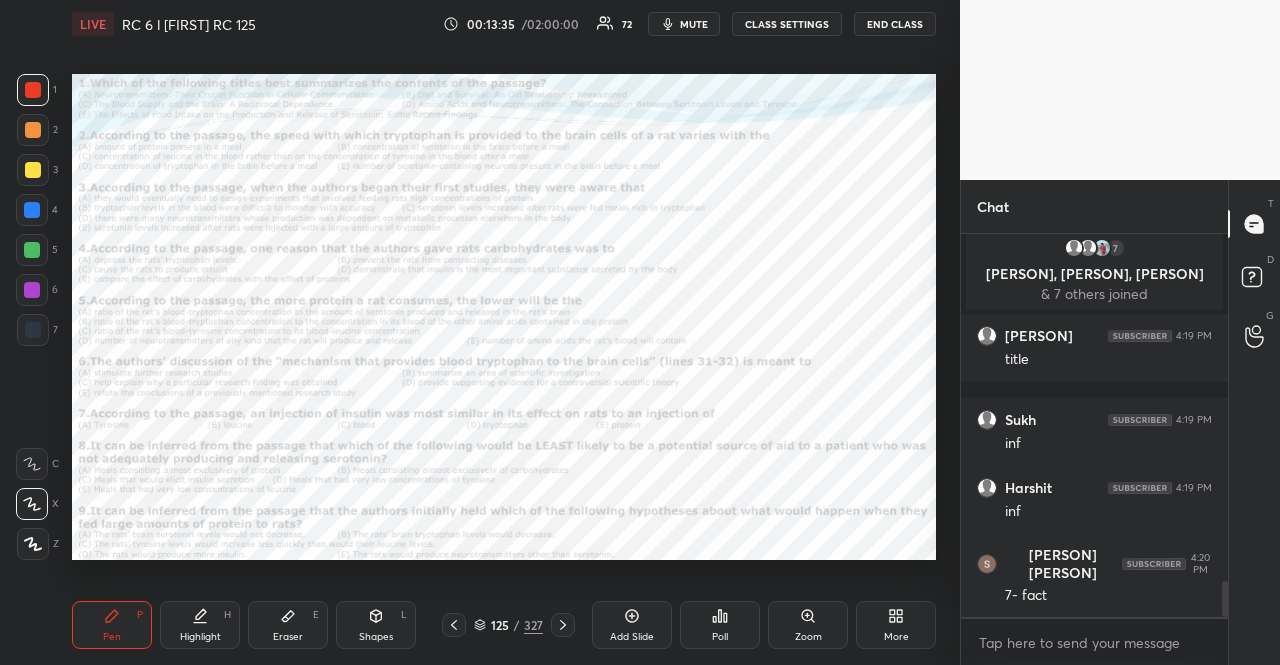 click at bounding box center (33, 330) 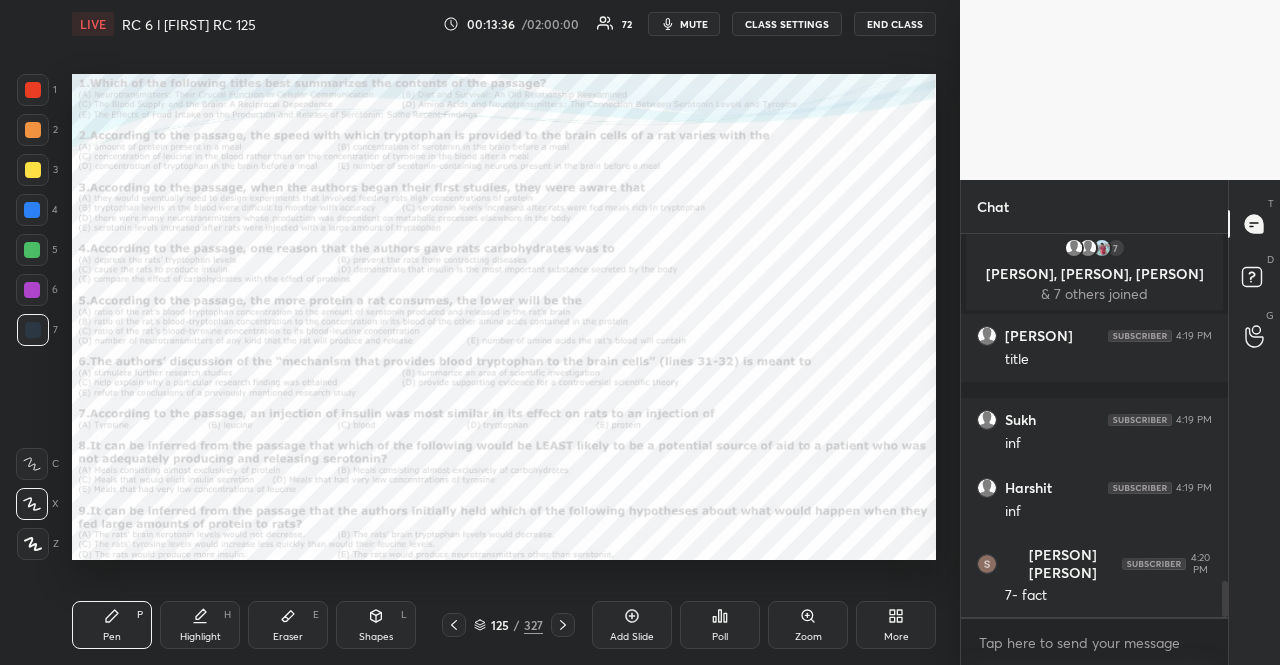 click at bounding box center (33, 330) 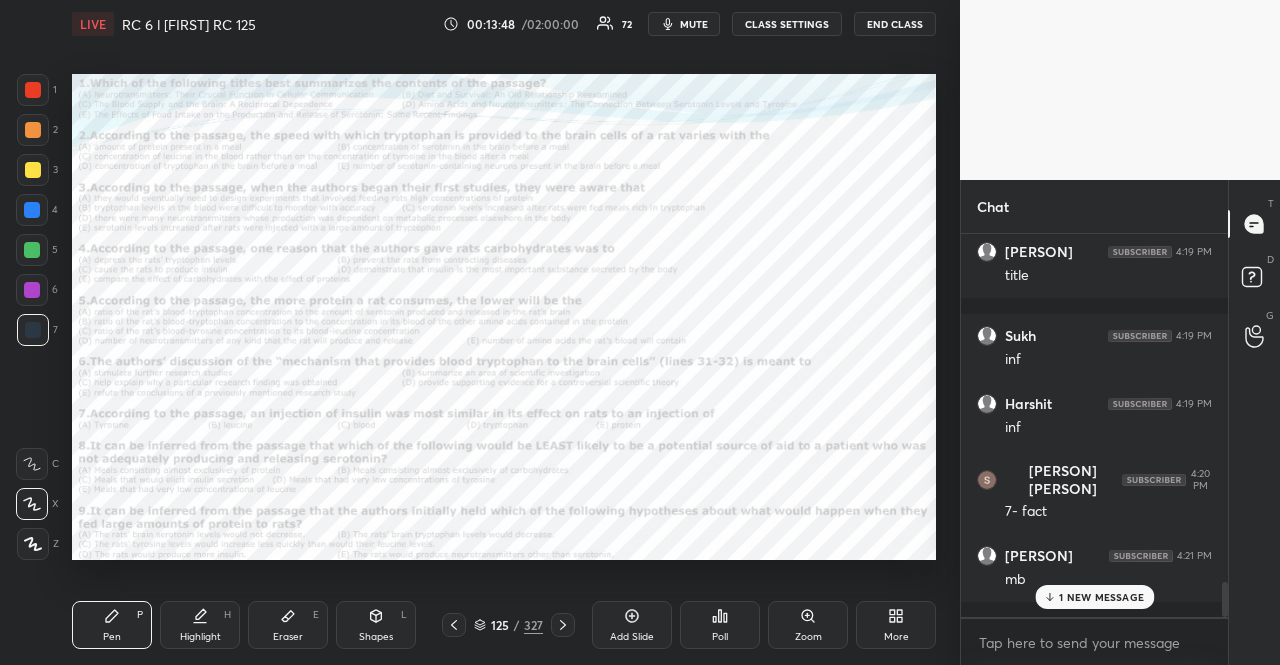 scroll, scrollTop: 3852, scrollLeft: 0, axis: vertical 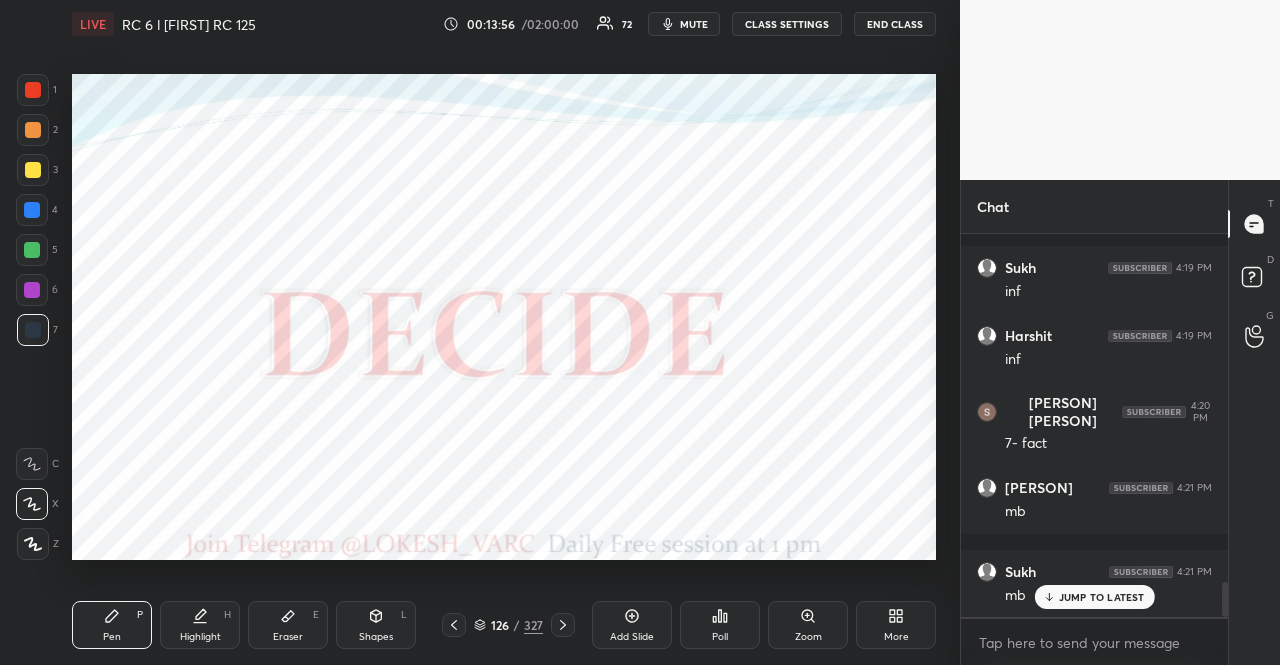 click on "Poll" at bounding box center [720, 625] 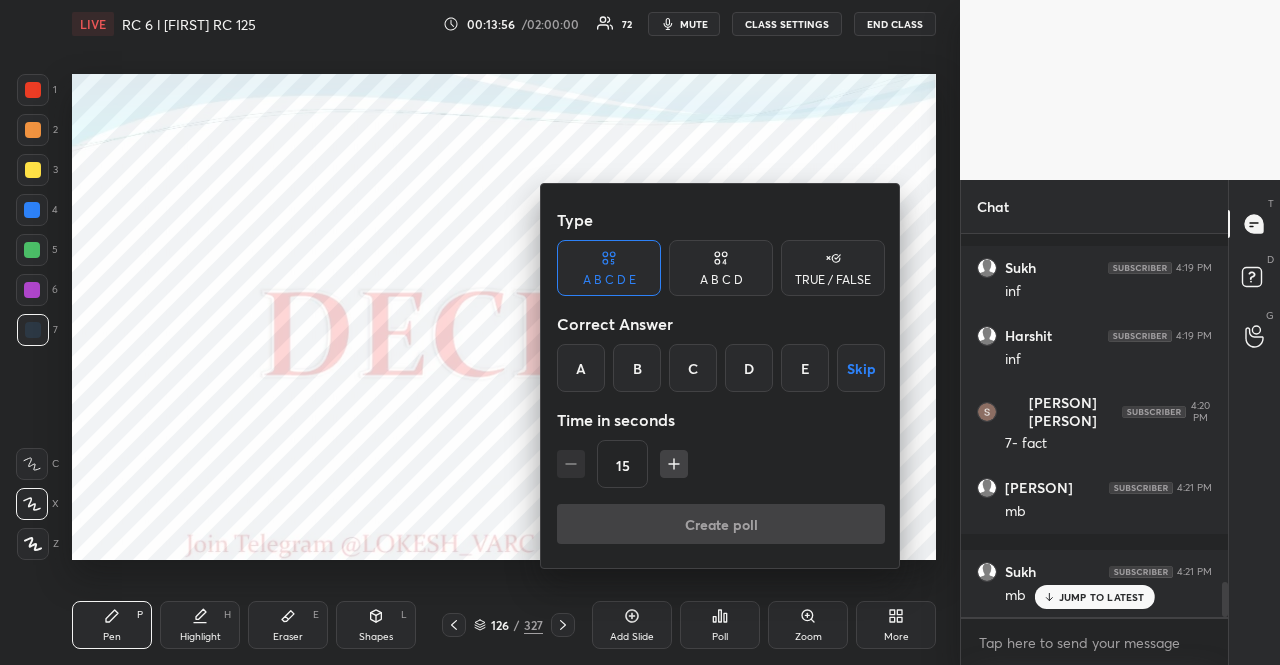 click on "TRUE / FALSE" at bounding box center [833, 280] 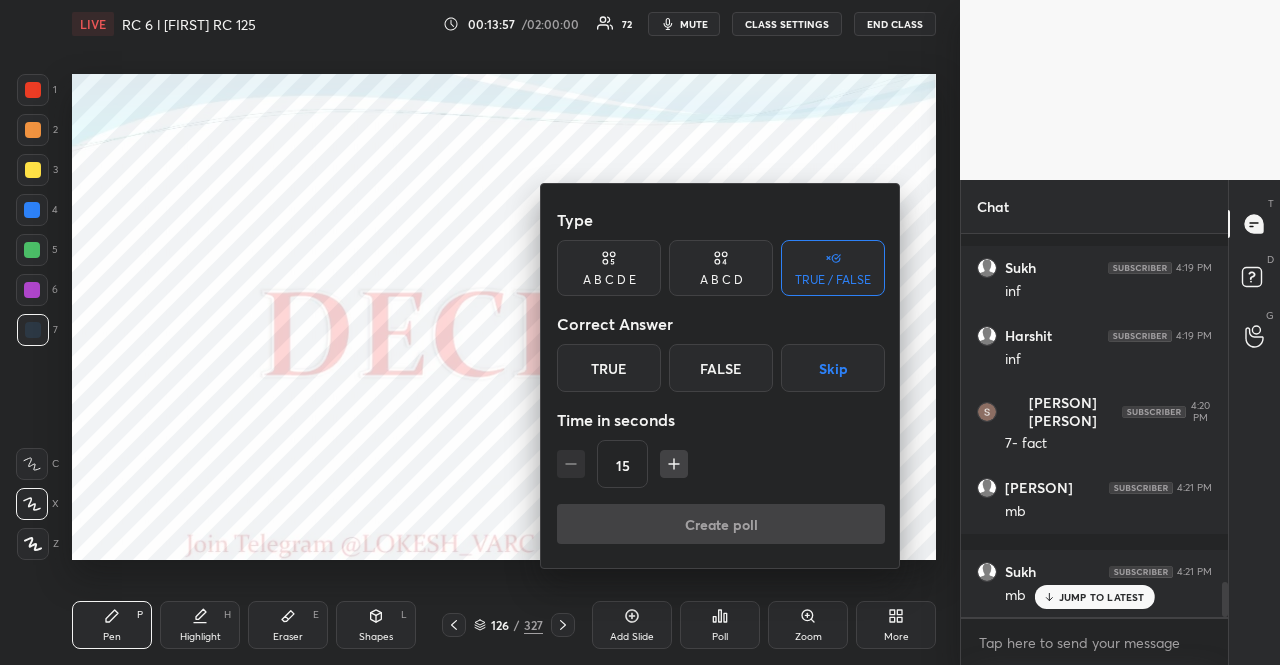 click on "Skip" at bounding box center (833, 368) 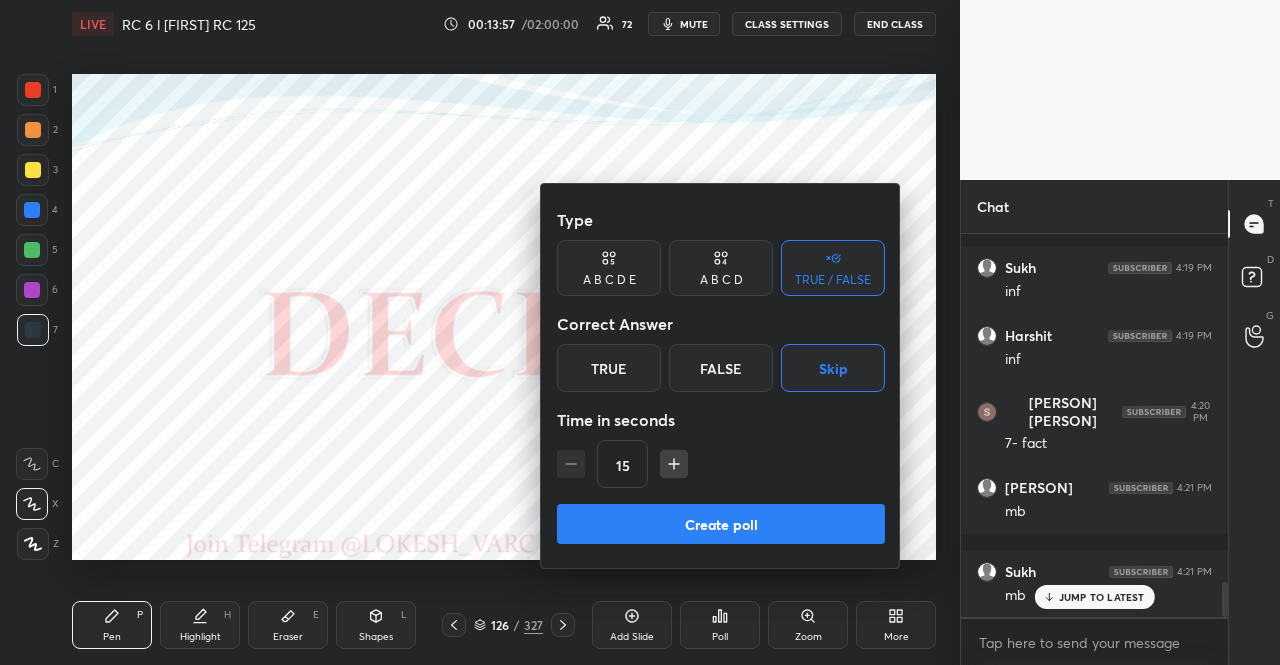 click on "15" at bounding box center [721, 464] 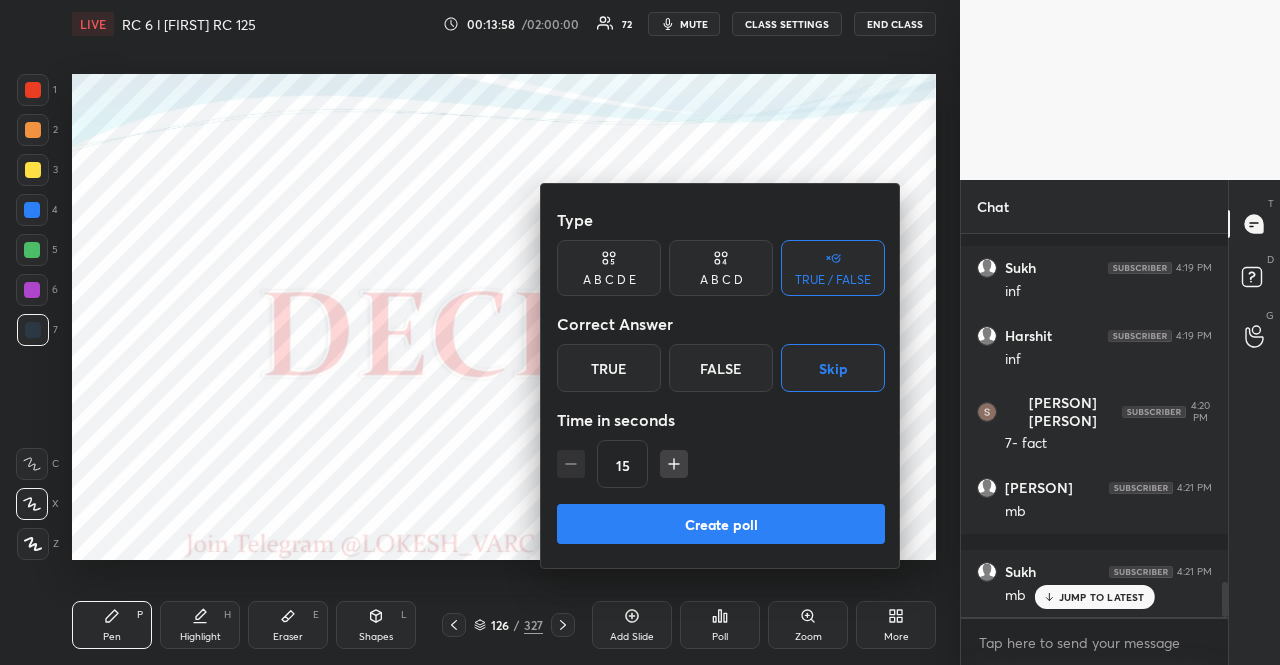 click on "15" at bounding box center [721, 464] 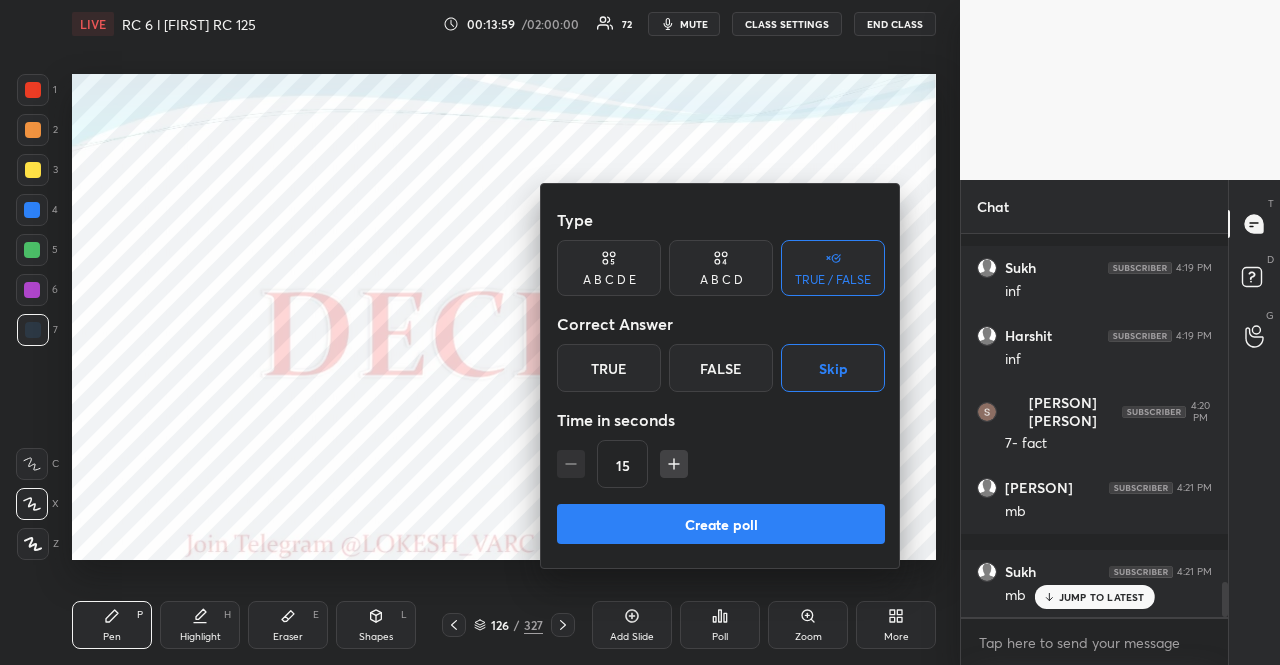 click on "Create poll" at bounding box center (721, 524) 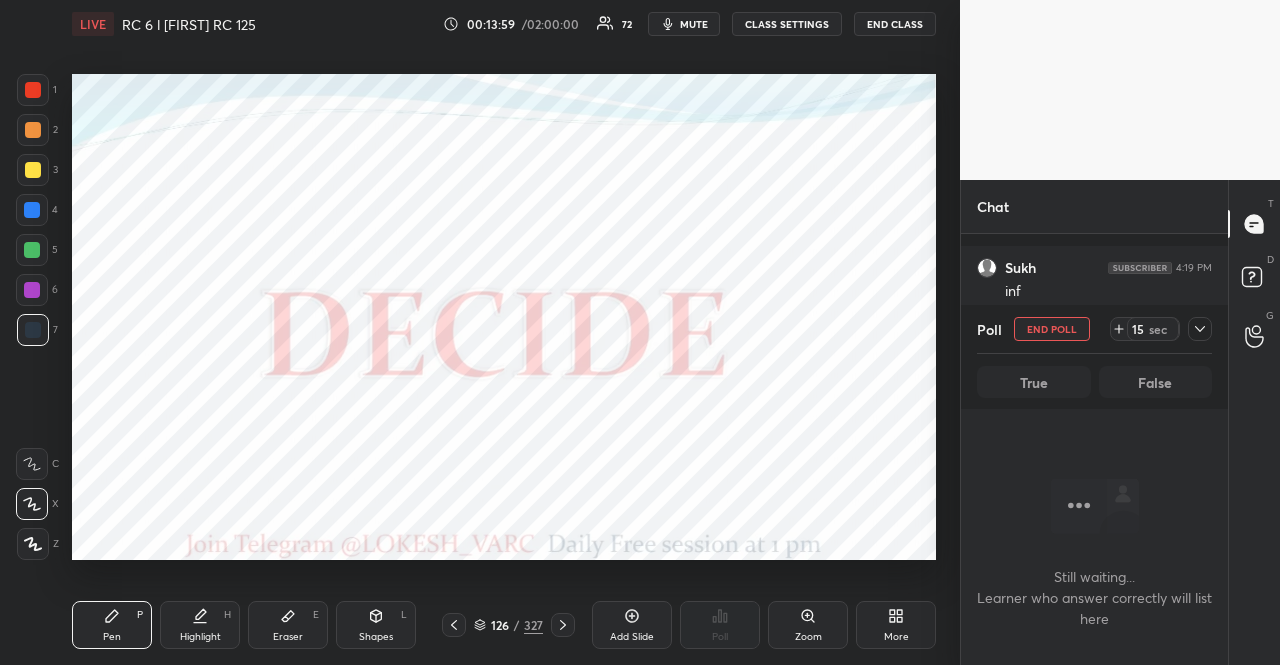 scroll, scrollTop: 352, scrollLeft: 255, axis: both 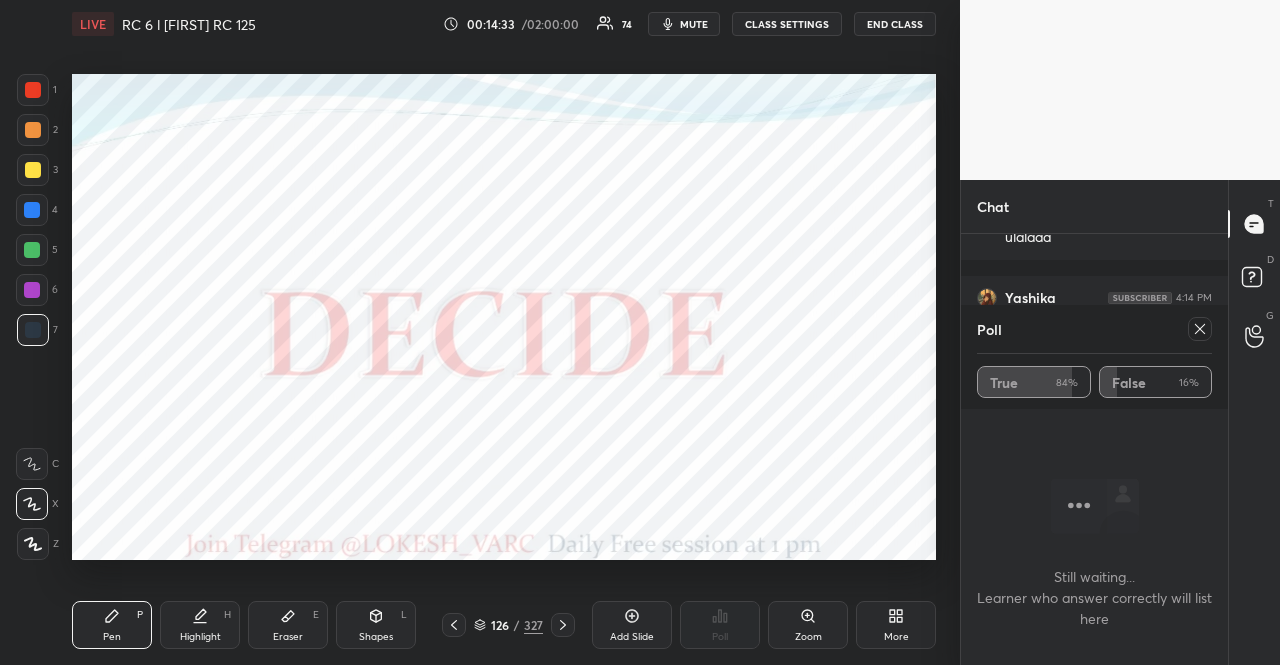 click 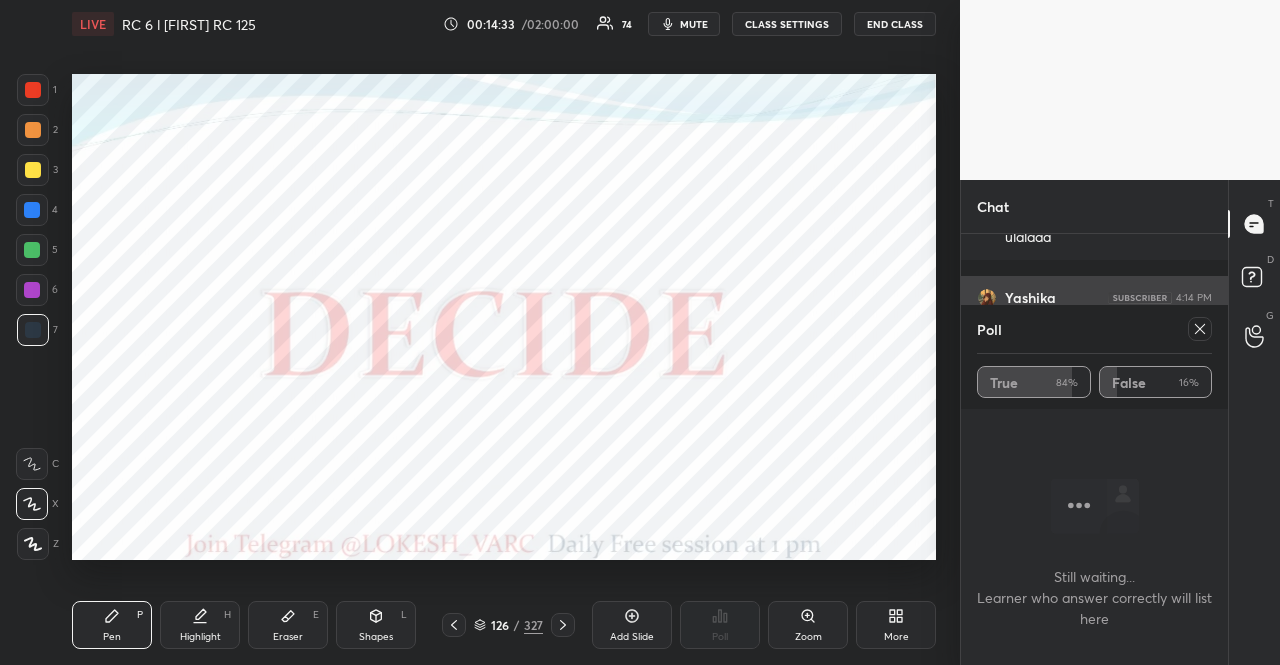 scroll, scrollTop: 315, scrollLeft: 255, axis: both 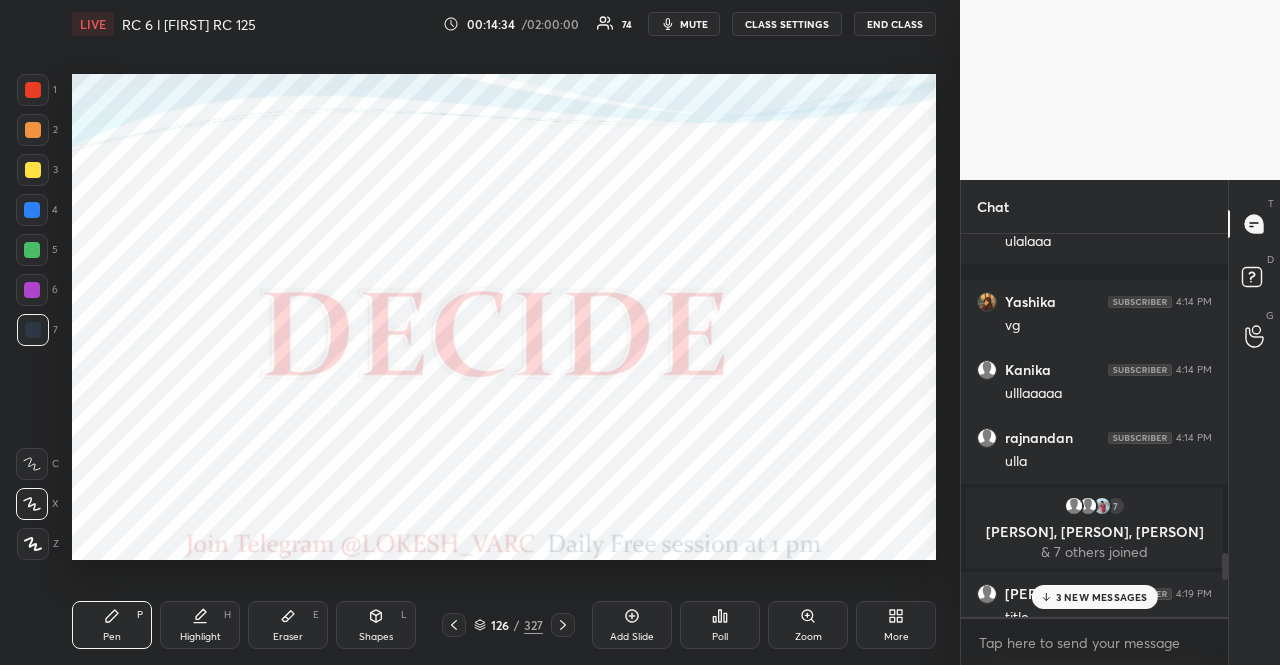 click at bounding box center [32, 210] 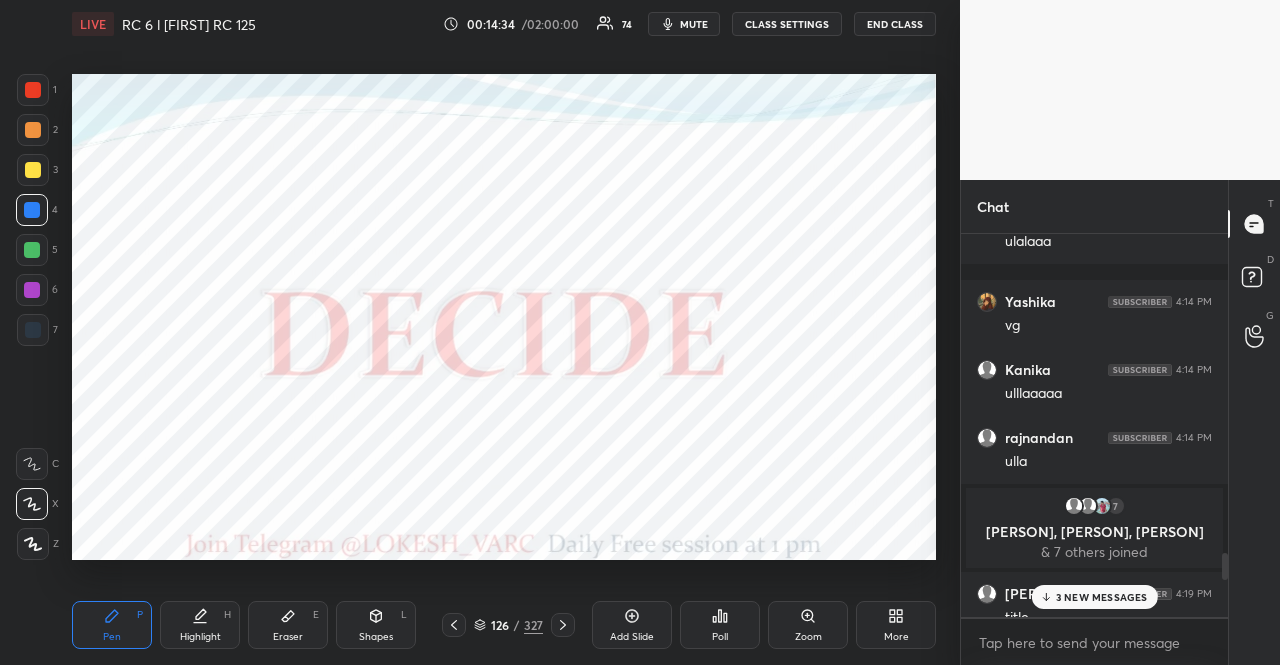 click at bounding box center (32, 250) 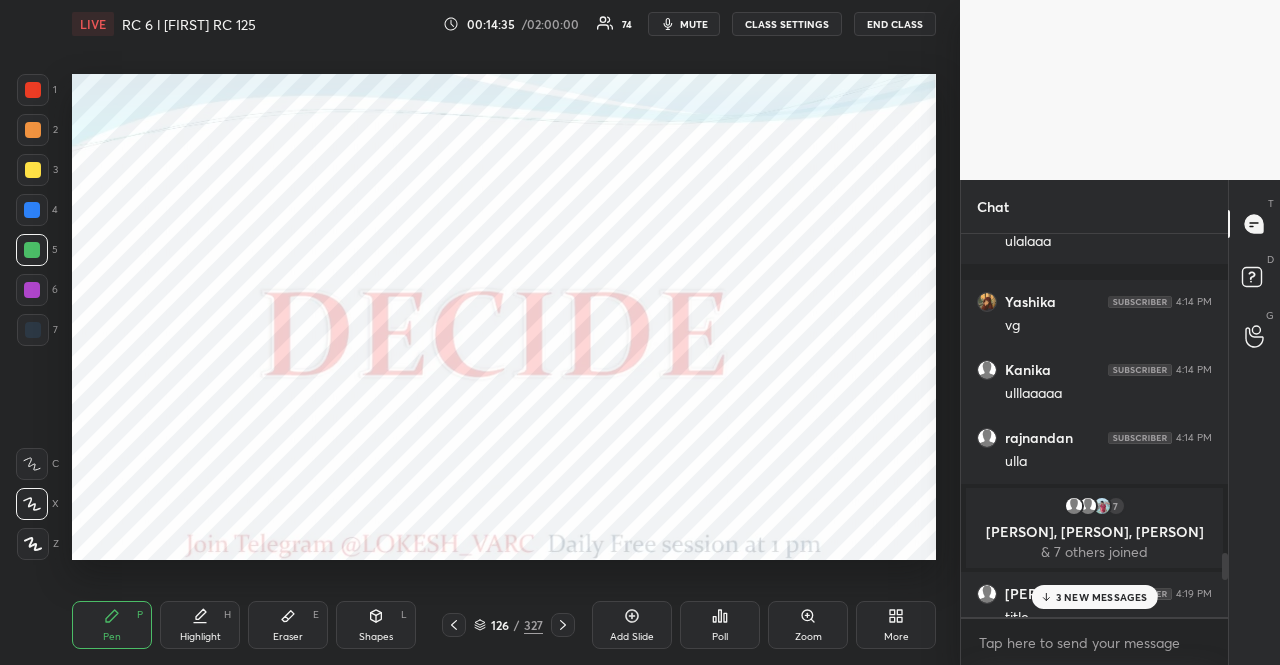 click at bounding box center (32, 210) 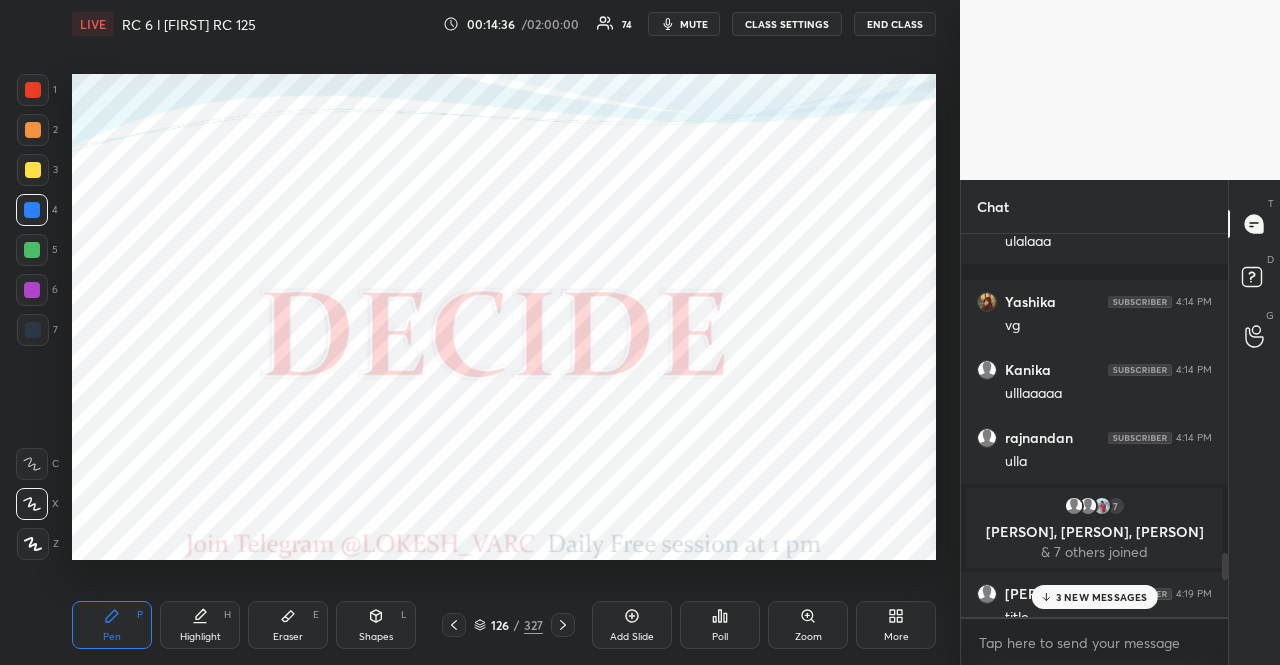 click on "3 NEW MESSAGES" at bounding box center [1102, 597] 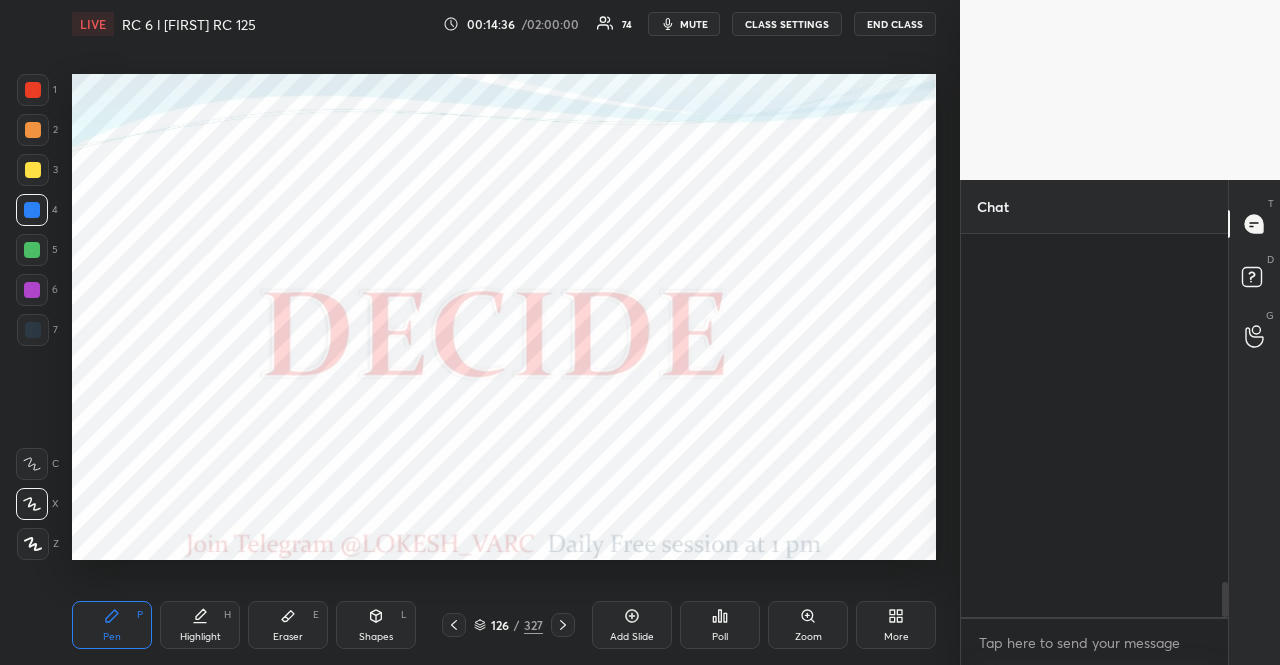 scroll, scrollTop: 3866, scrollLeft: 0, axis: vertical 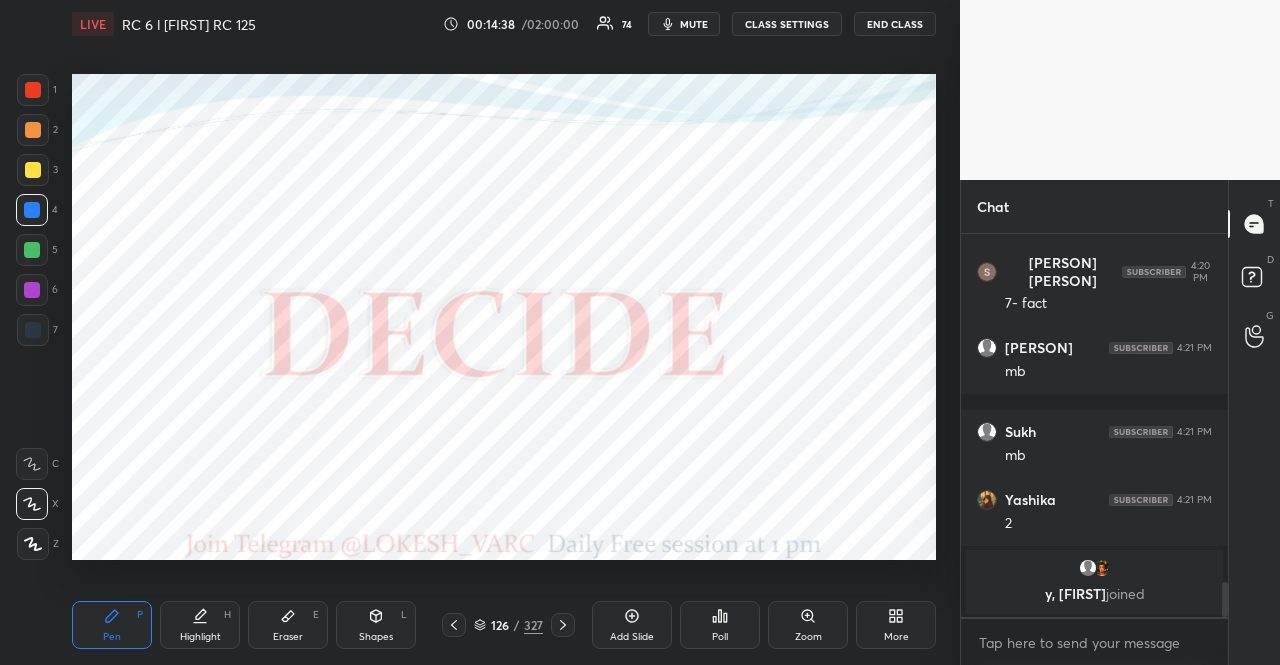 click at bounding box center [563, 625] 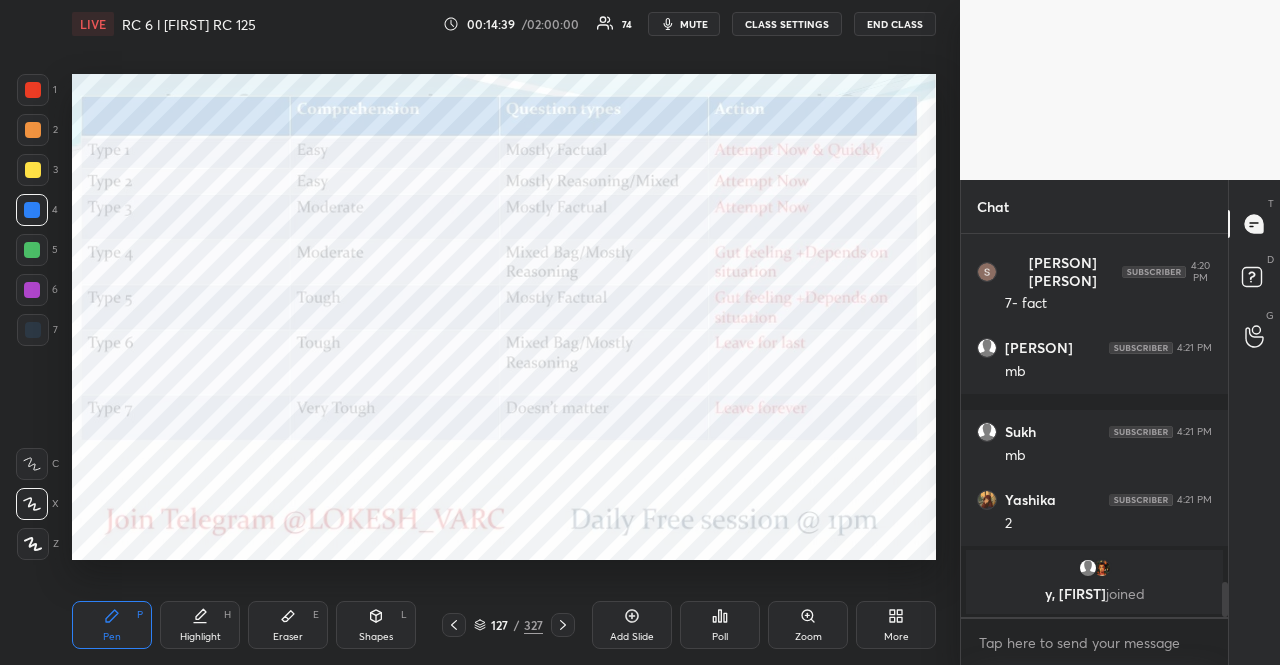 click at bounding box center [563, 625] 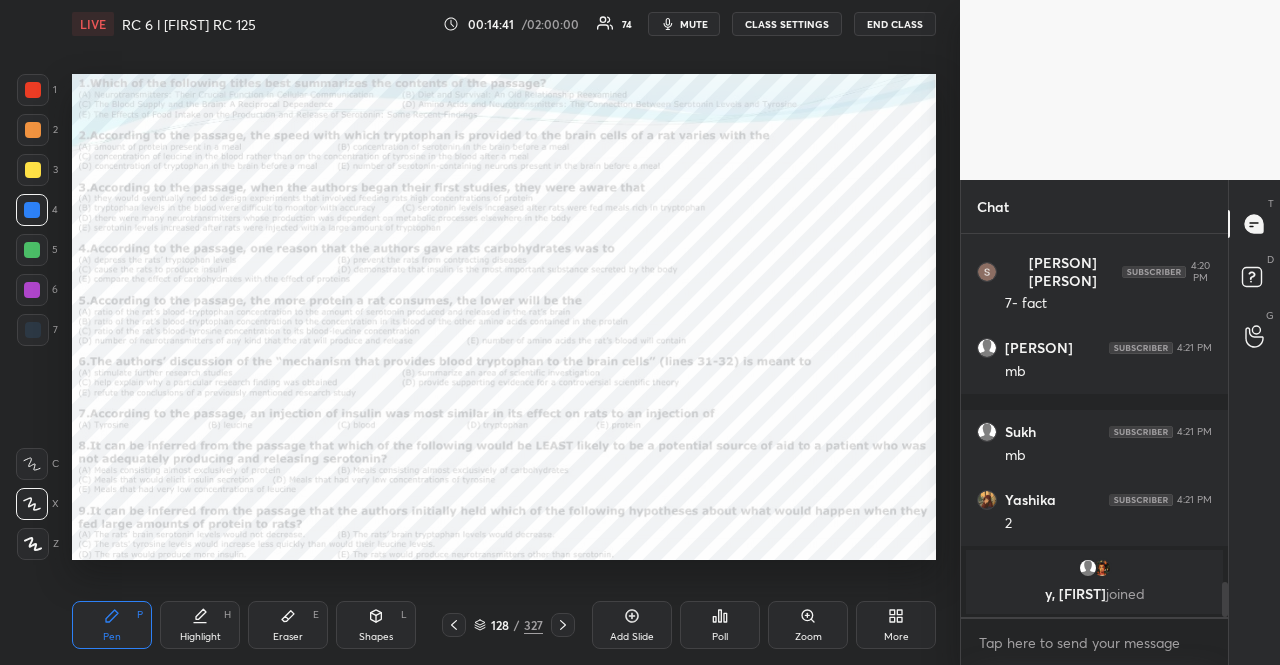 click at bounding box center (33, 90) 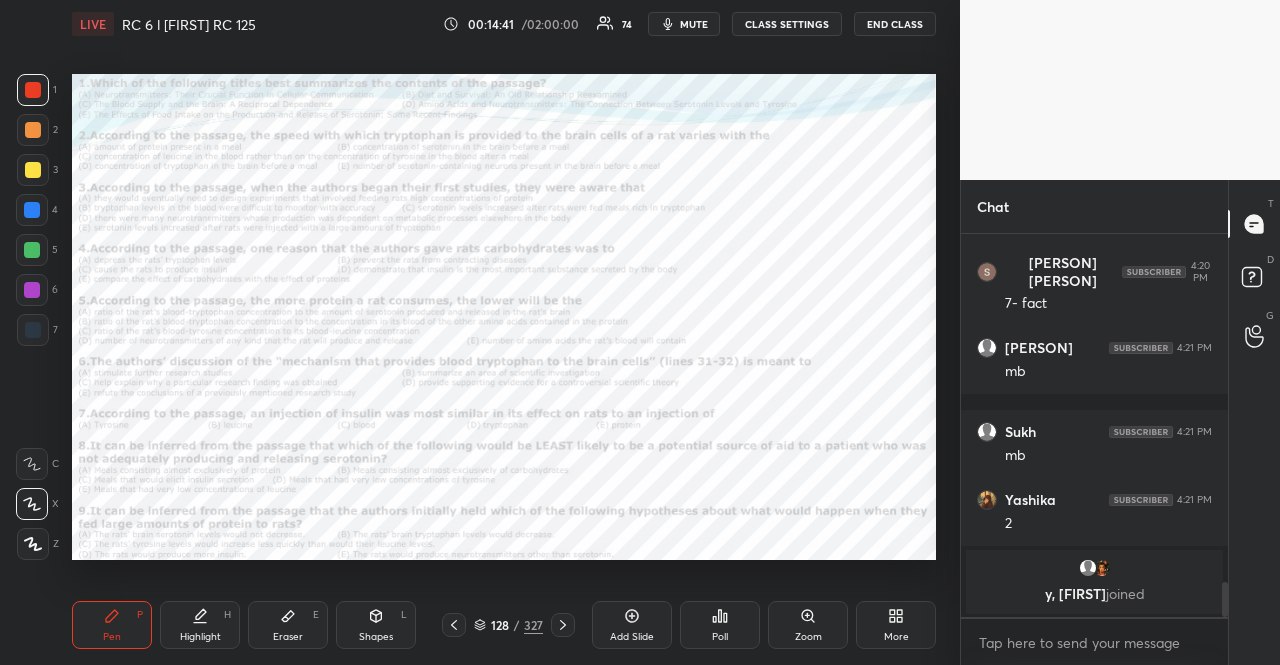 click at bounding box center [33, 90] 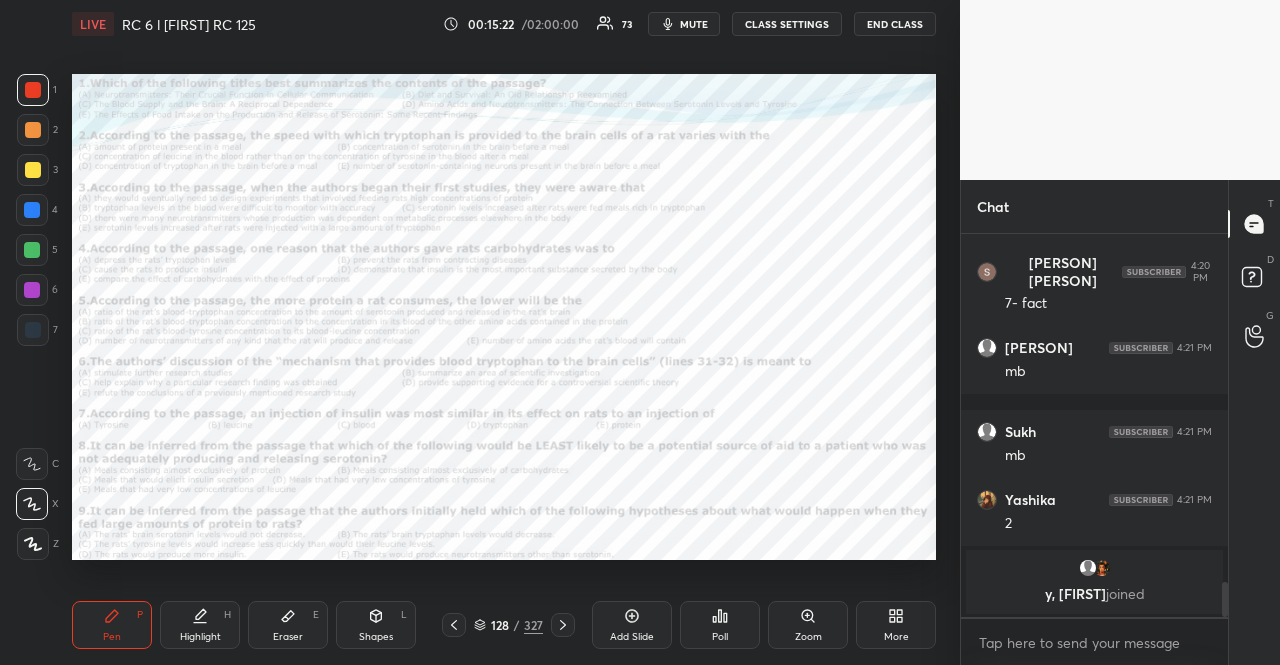 click at bounding box center (32, 290) 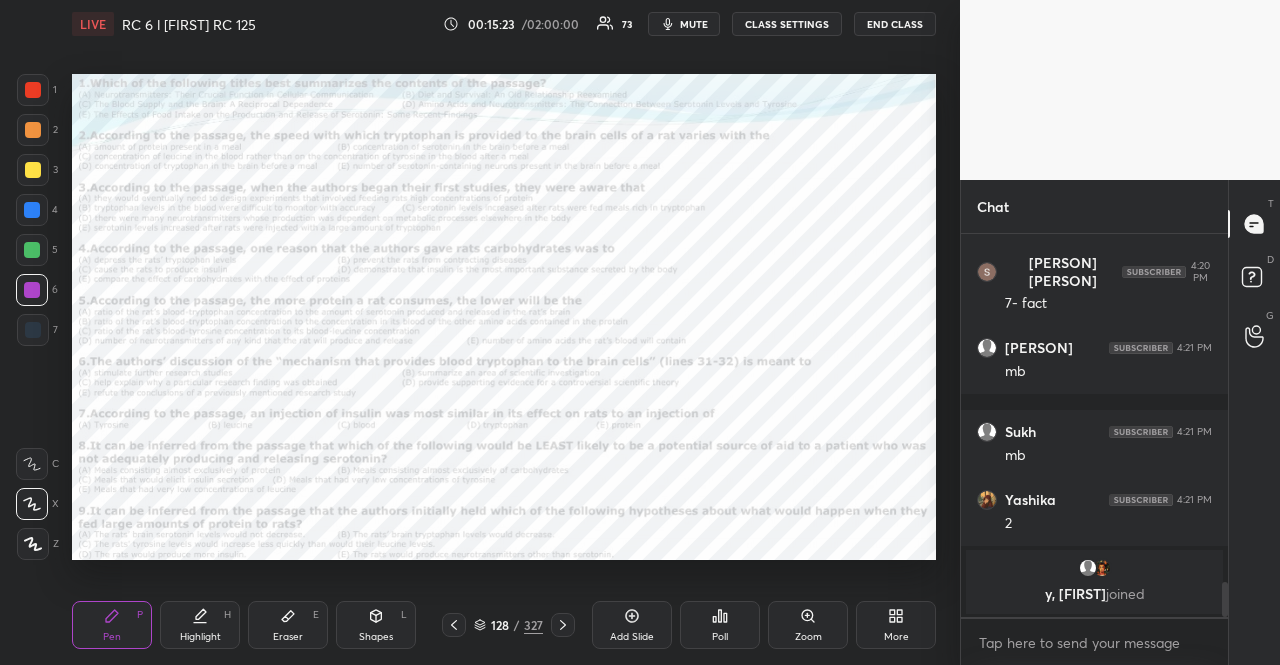 click at bounding box center (32, 290) 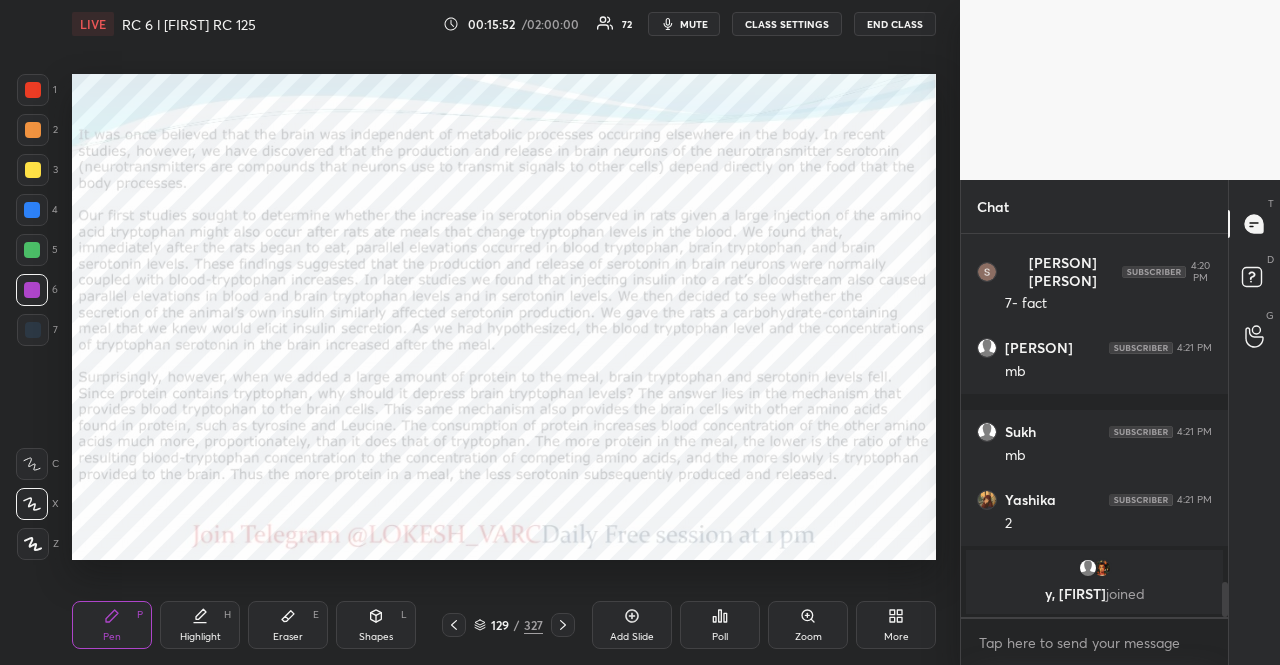 click on "Poll" at bounding box center [720, 625] 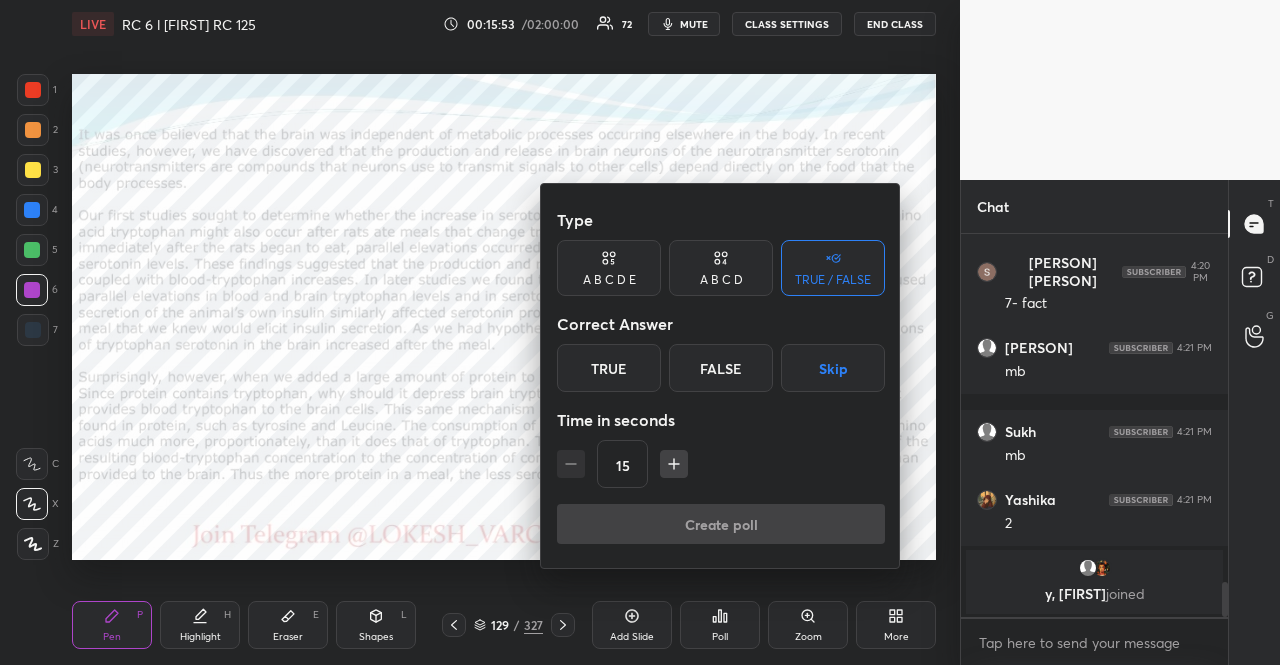 click 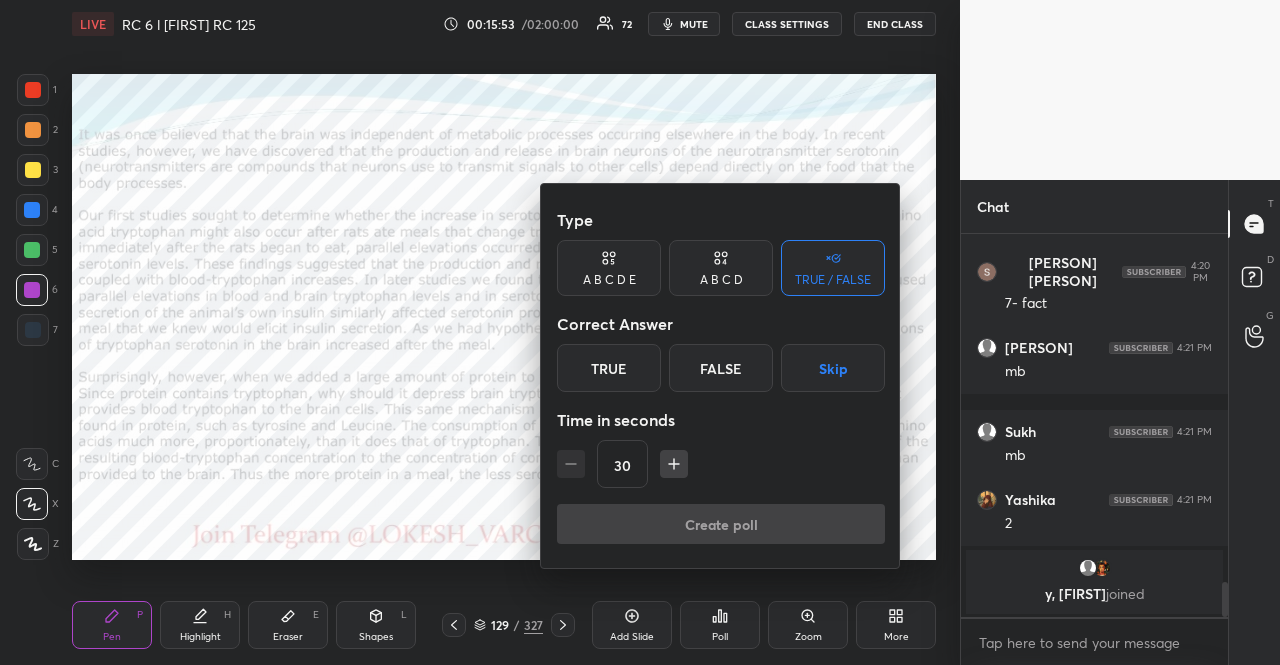 click 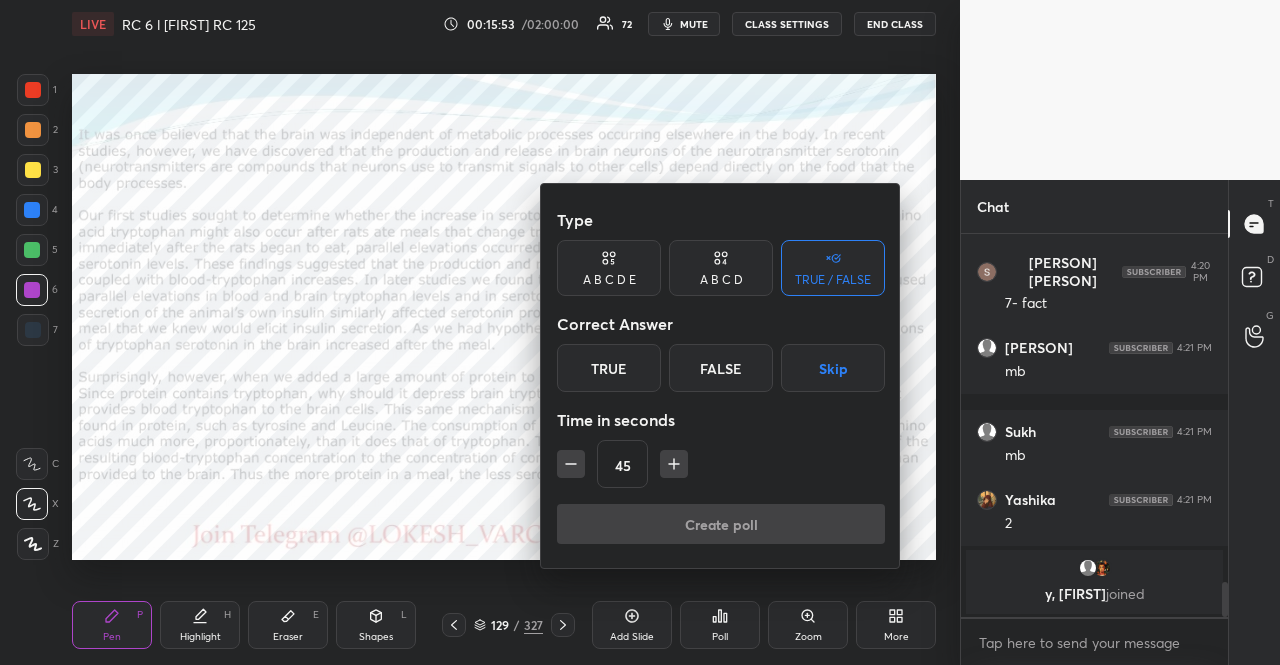 click 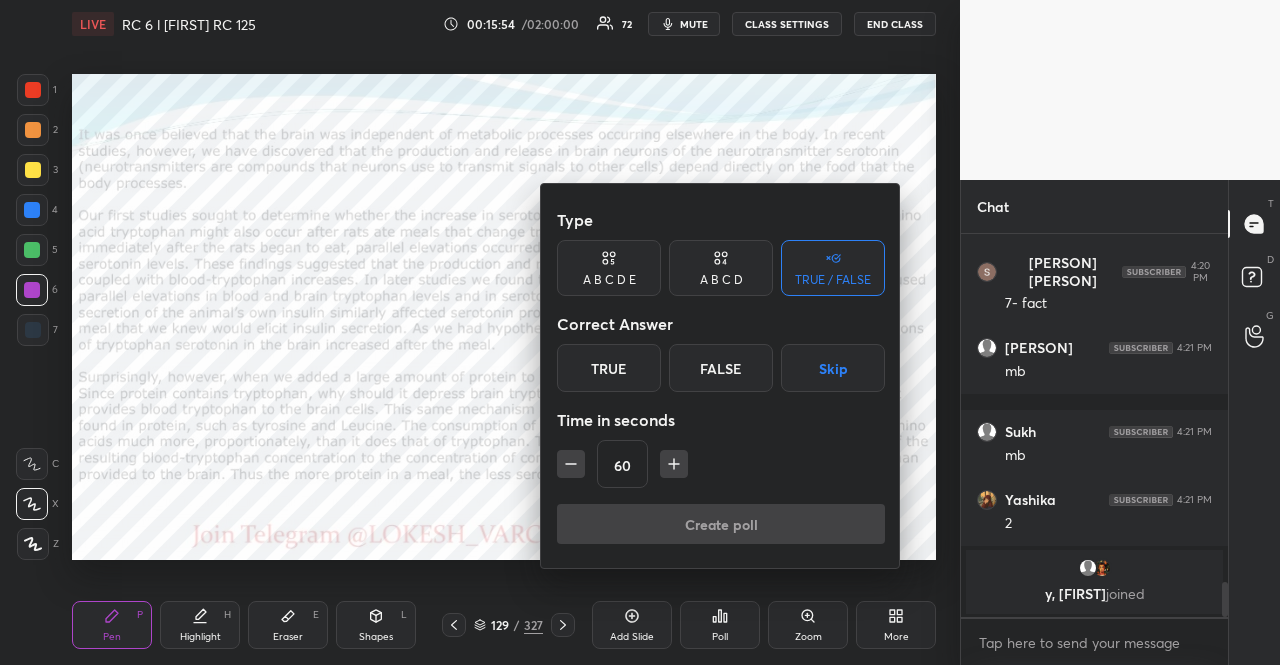 click 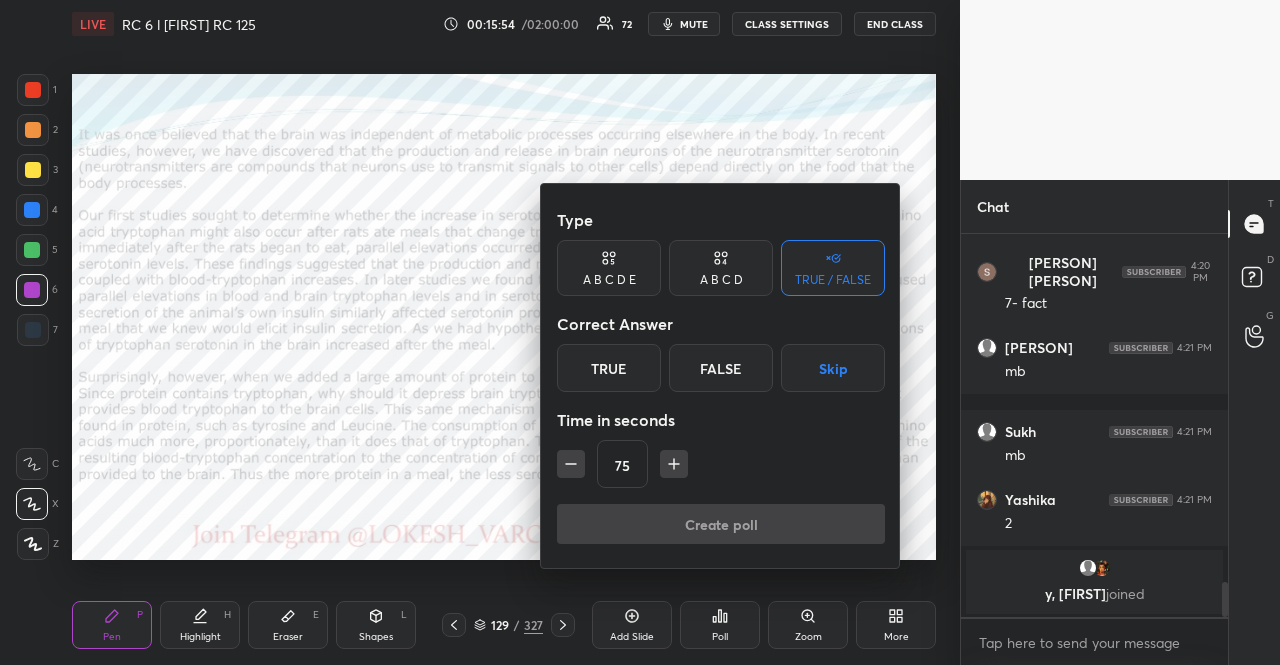 click 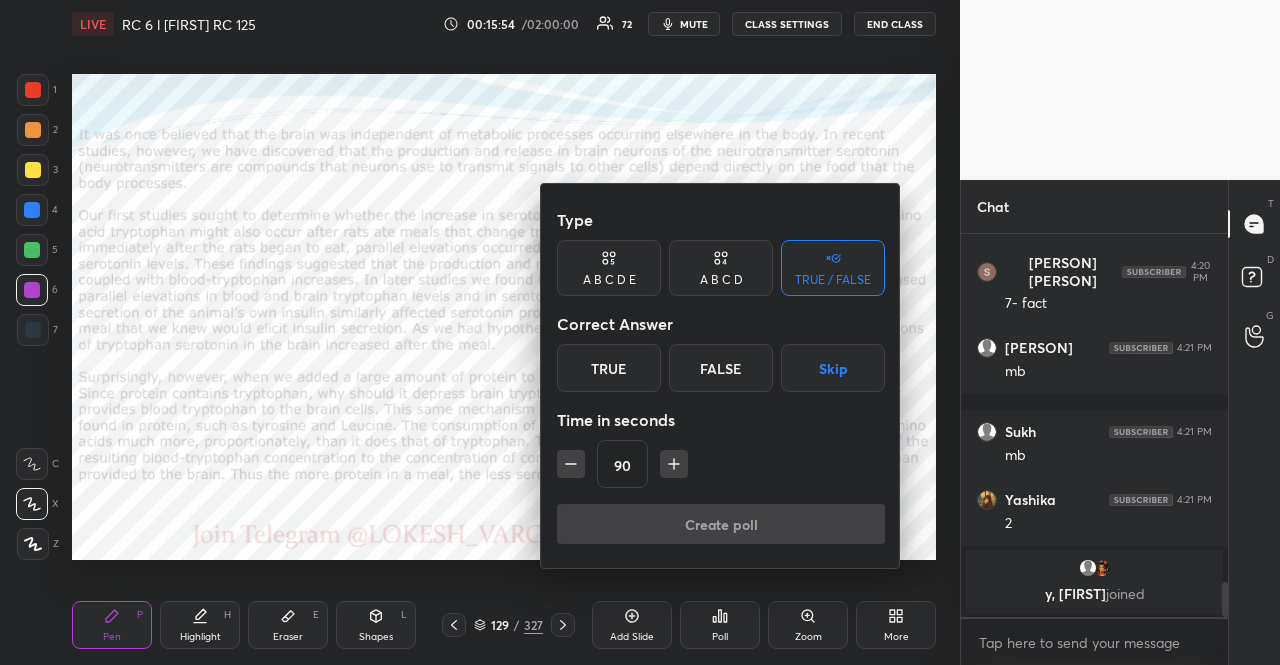 click 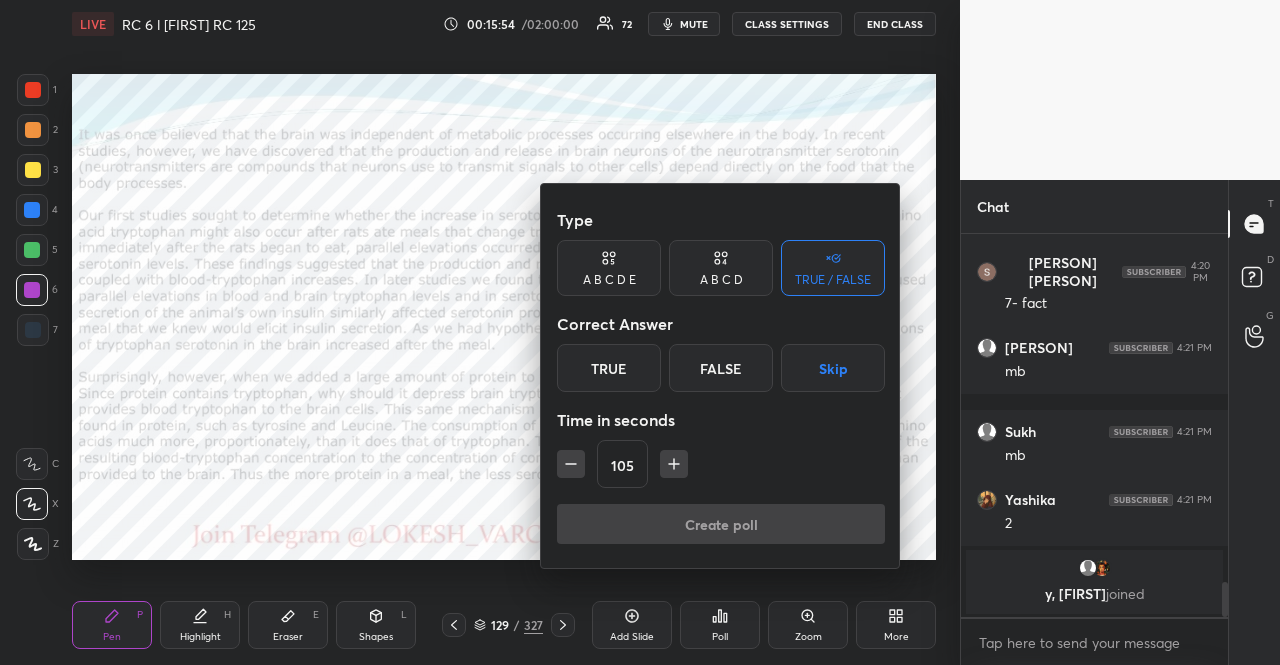 click 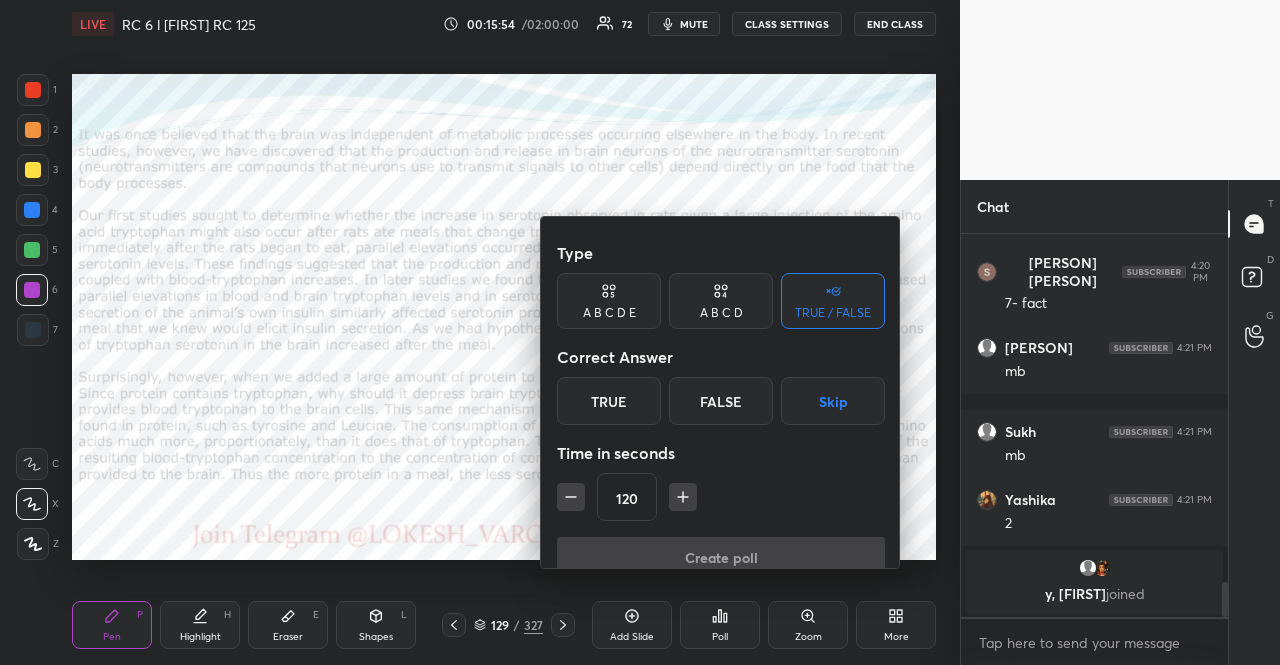 click 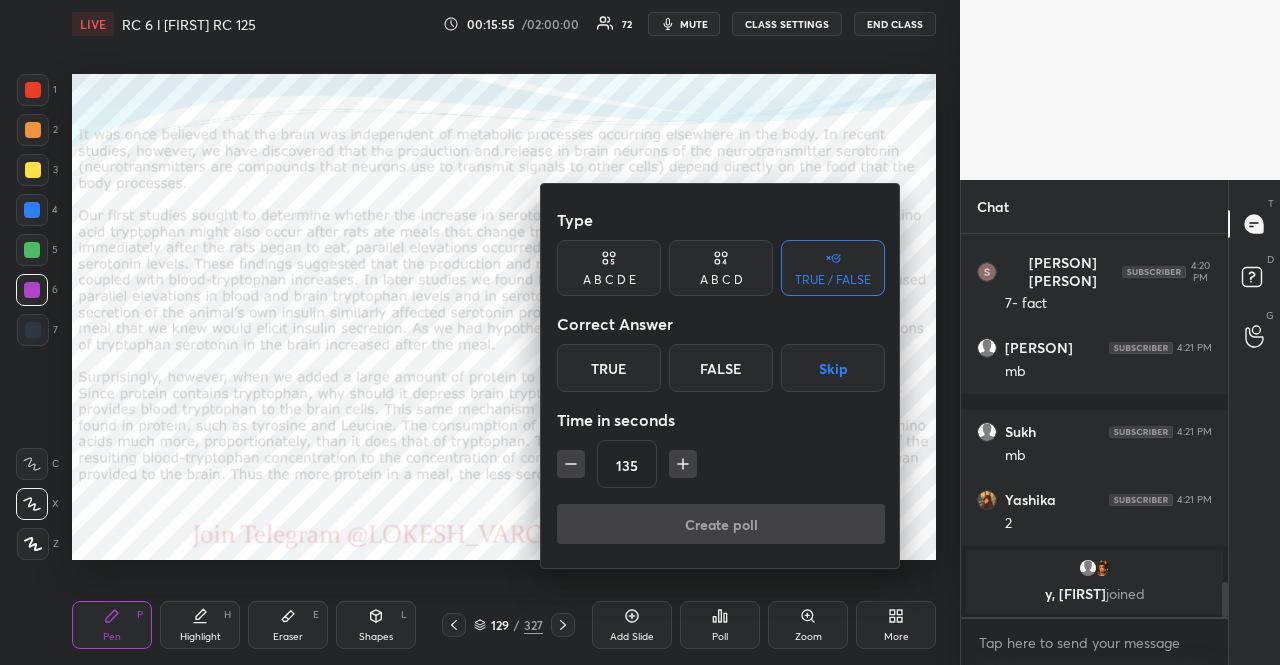click 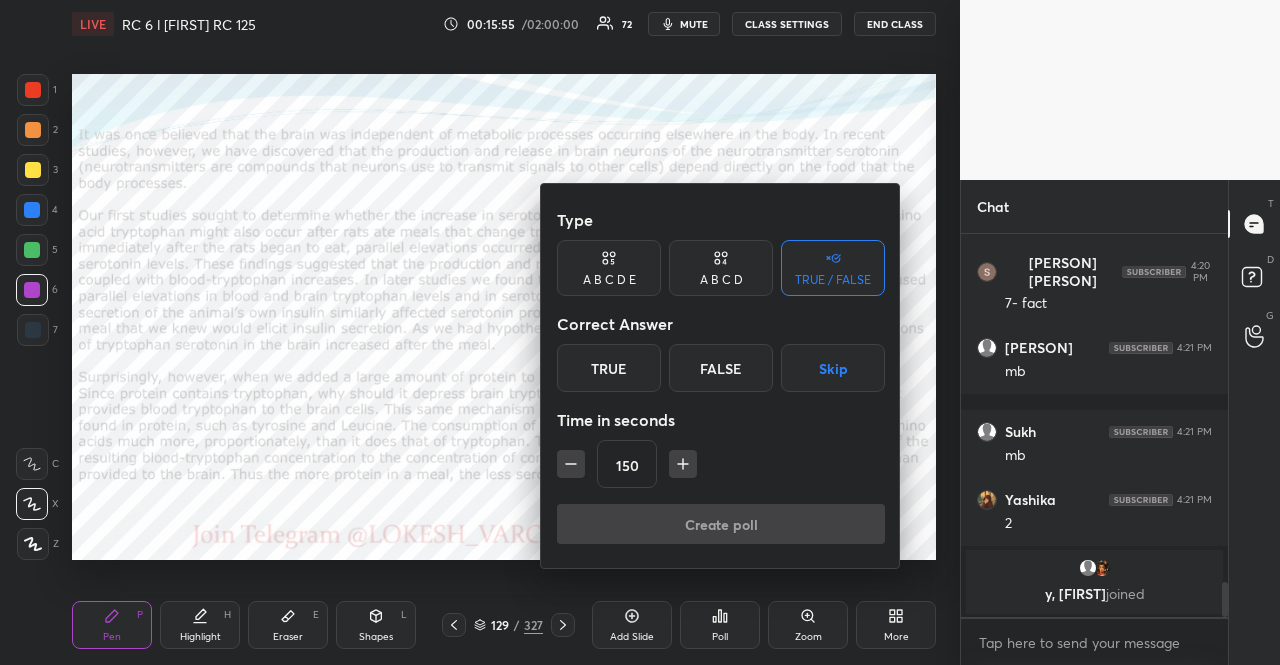 click 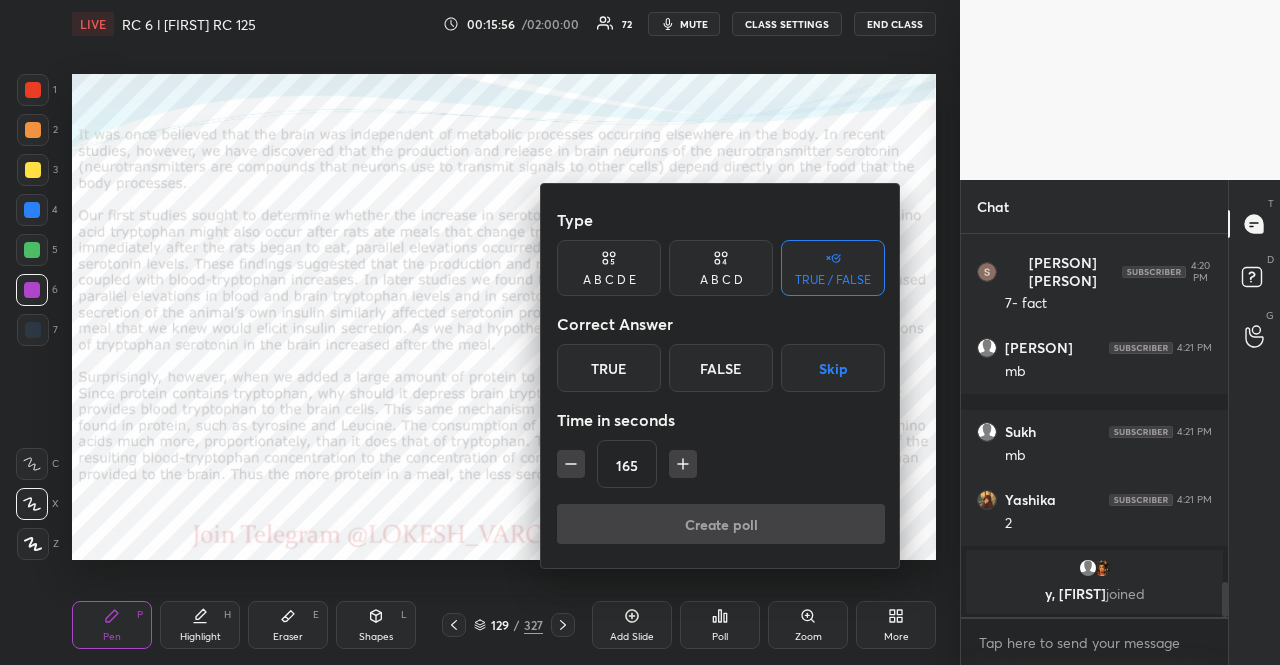 click 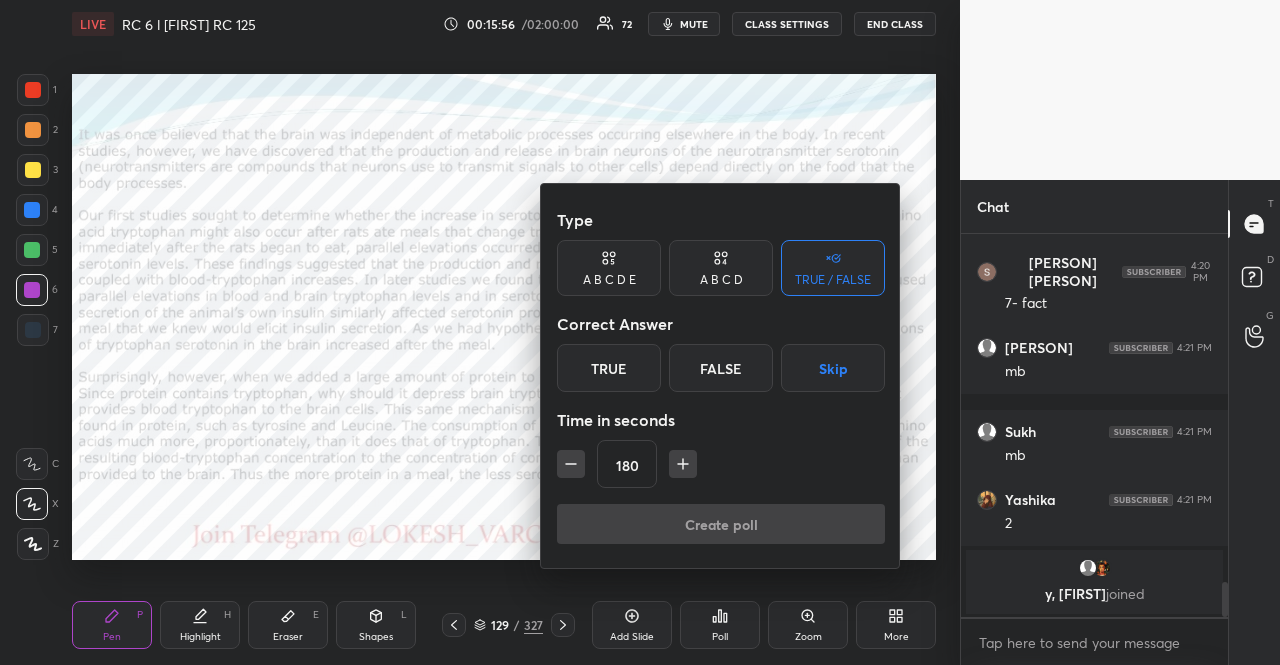 click on "Skip" at bounding box center [833, 368] 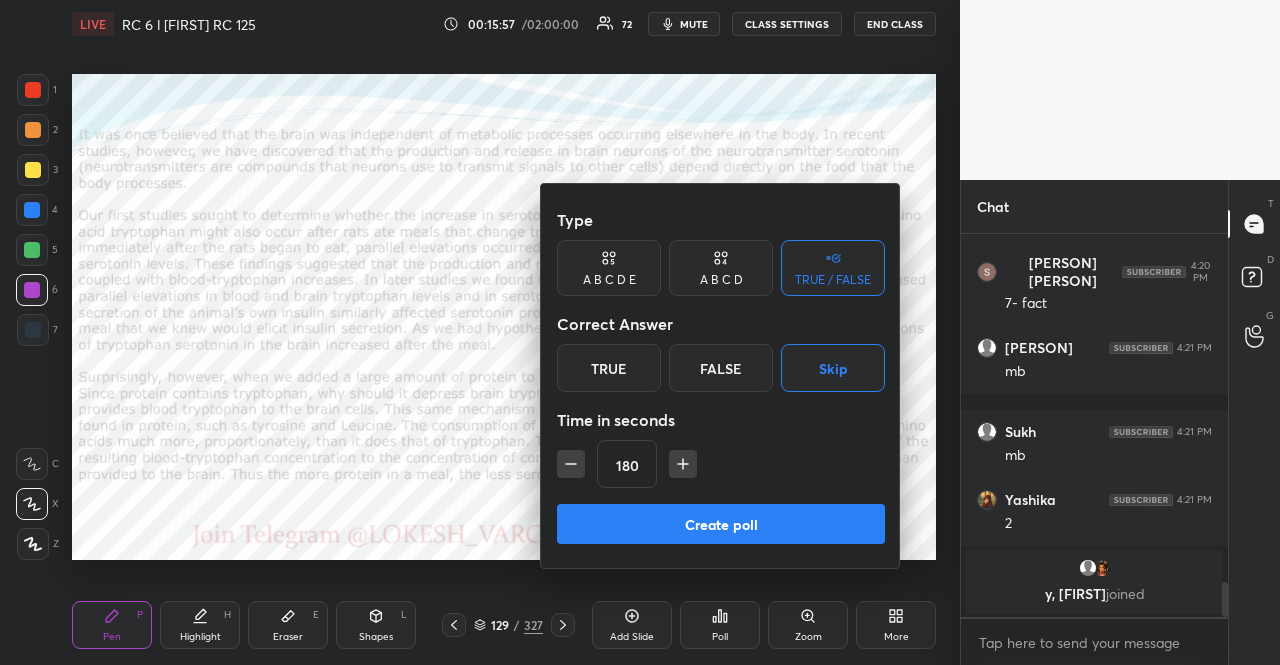 click on "Create poll" at bounding box center [721, 524] 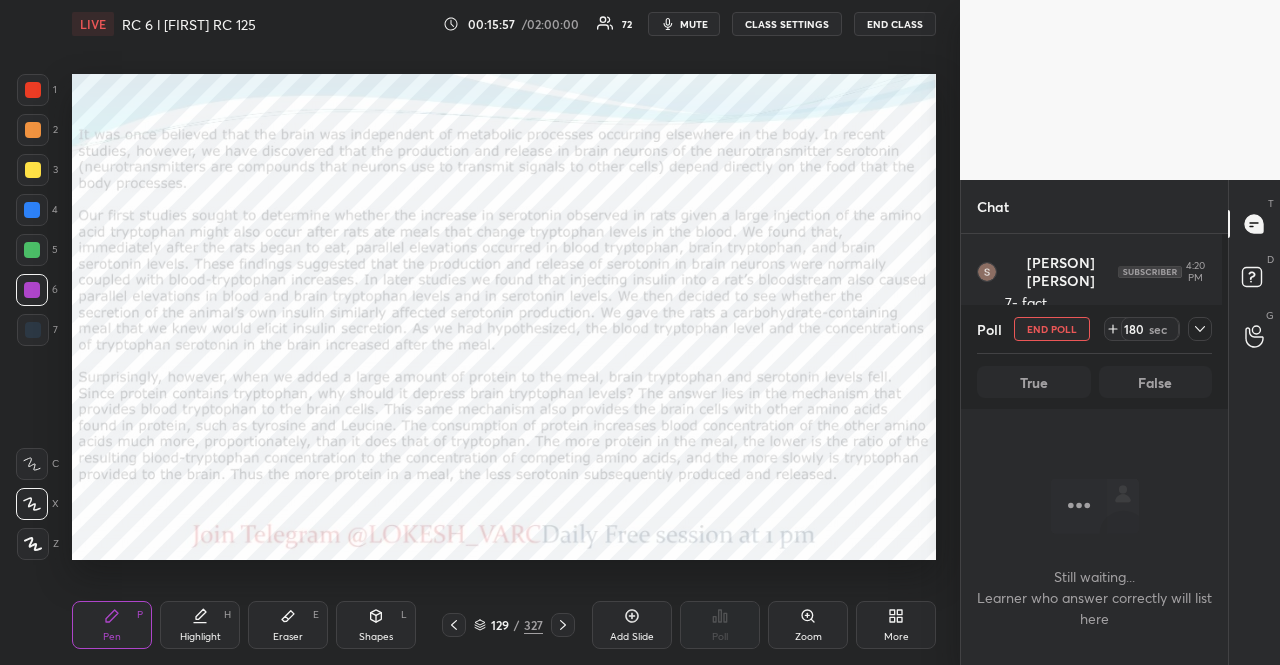 scroll, scrollTop: 360, scrollLeft: 255, axis: both 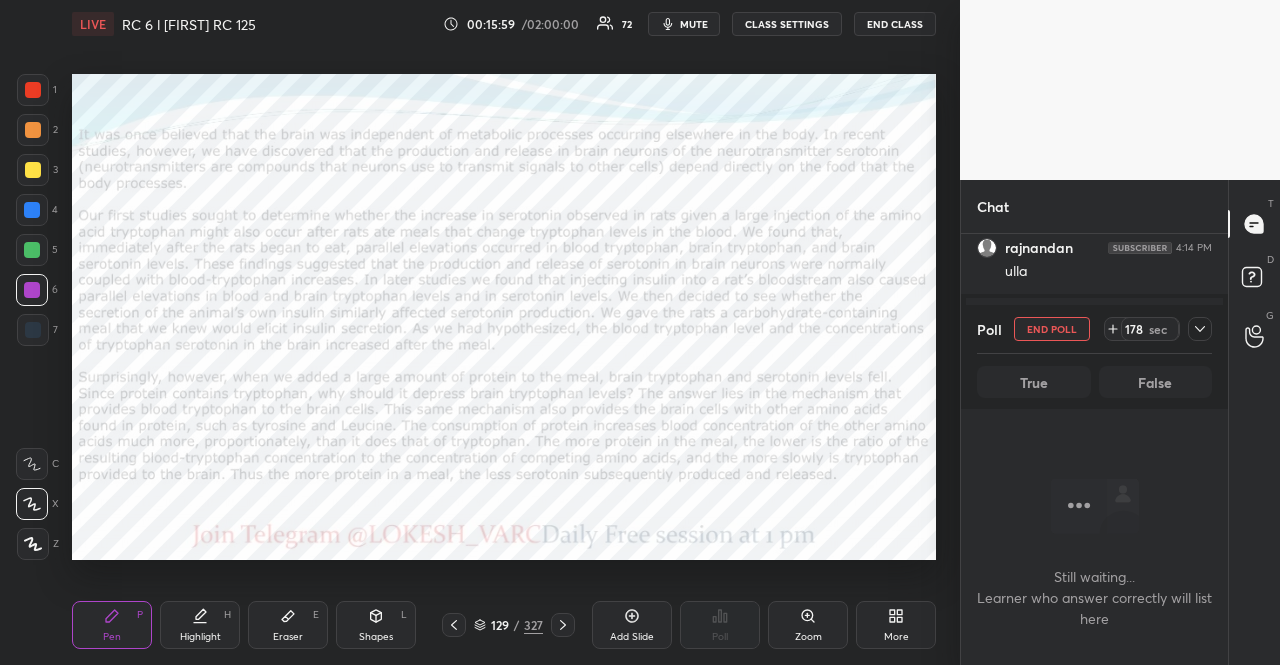 drag, startPoint x: 690, startPoint y: 19, endPoint x: 685, endPoint y: 9, distance: 11.18034 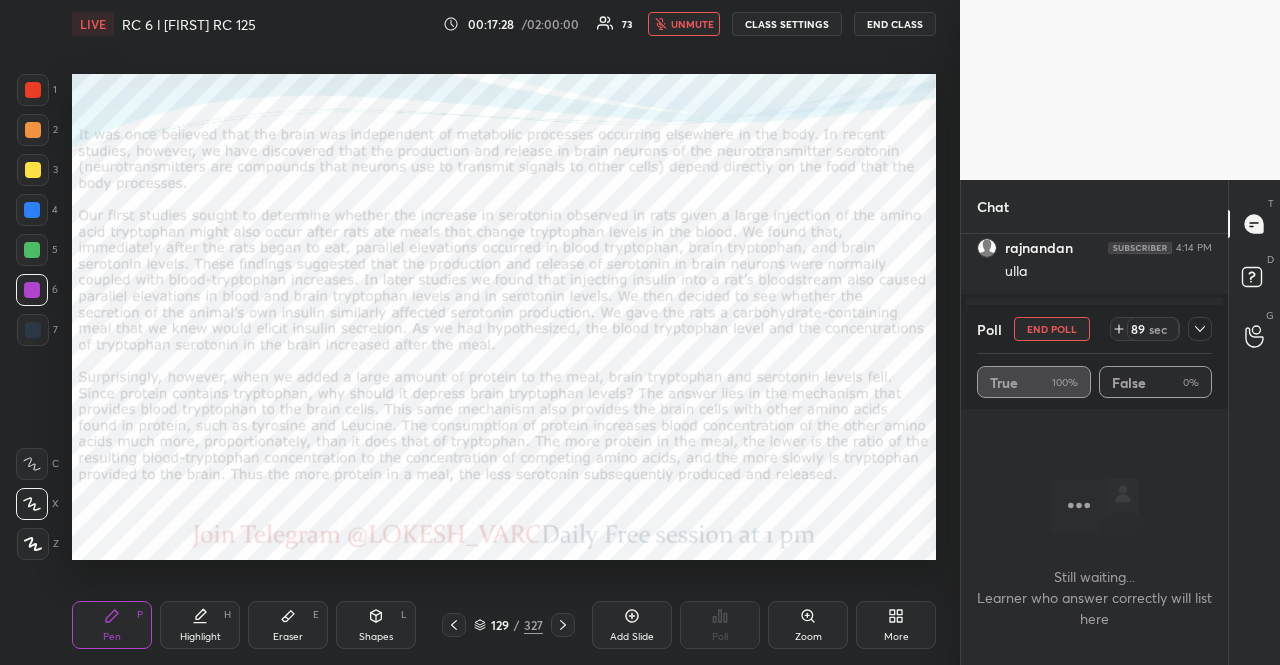 click on "Poll END POLL 89  sec True 100% False 0%" at bounding box center (1094, 357) 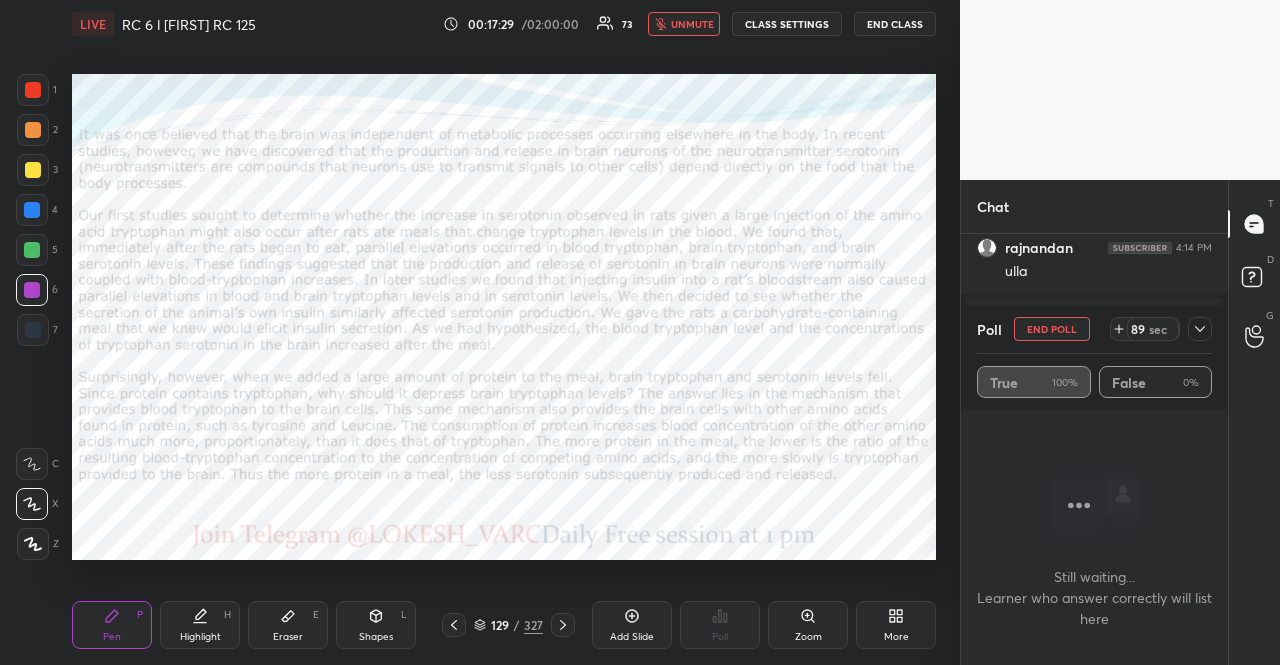click 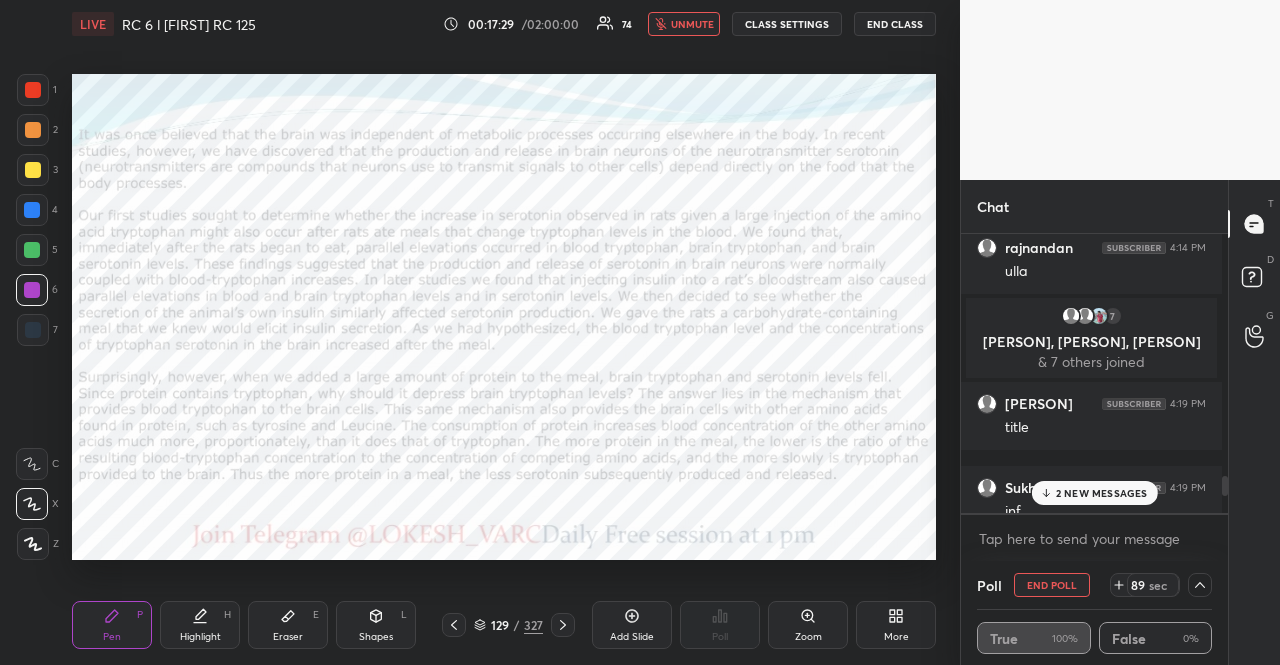 scroll, scrollTop: 273, scrollLeft: 255, axis: both 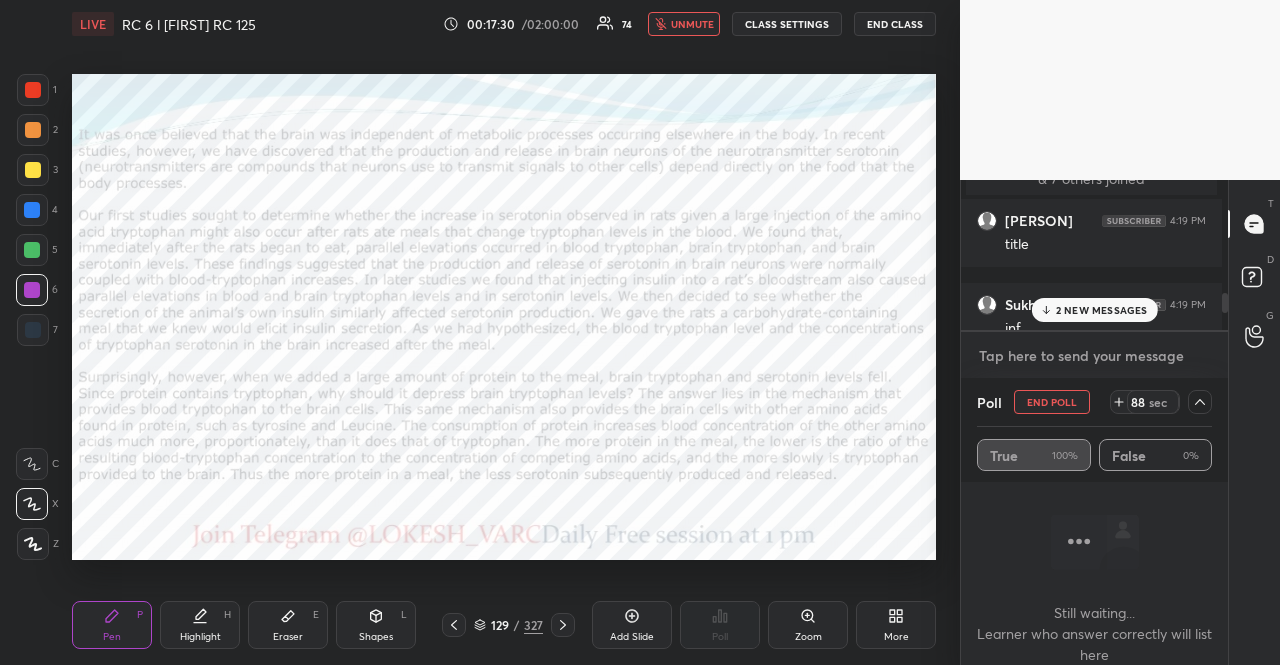 type on "x" 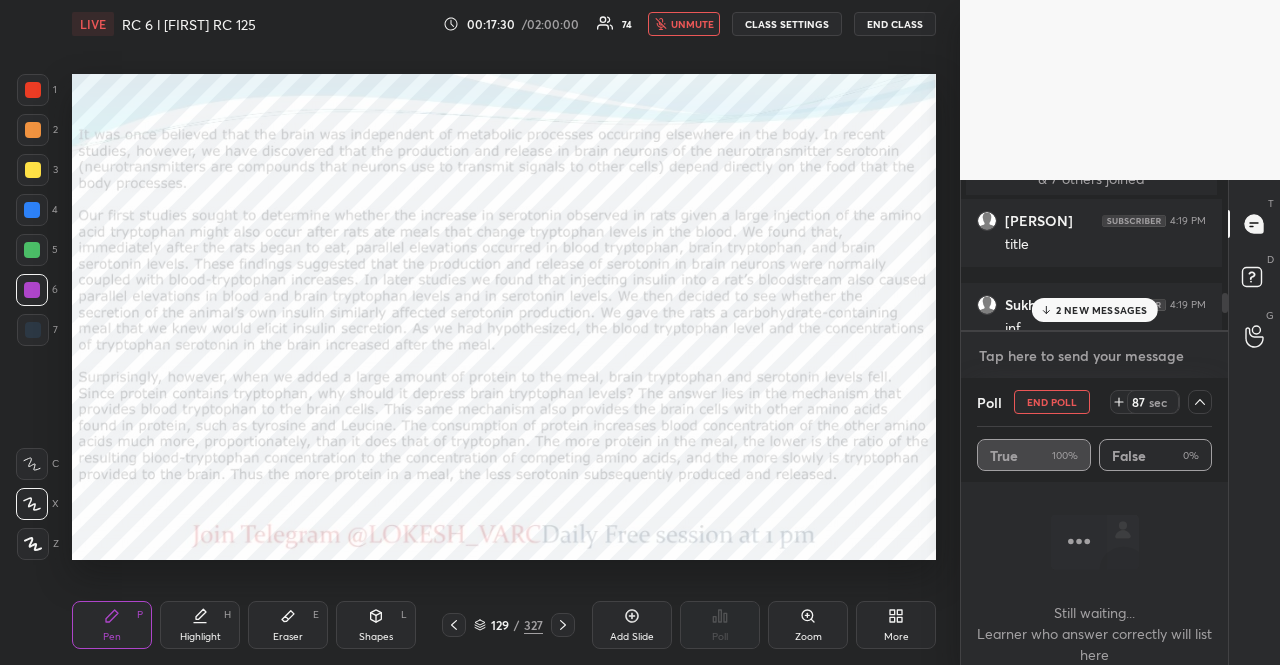 paste on "VA Practice Playlist: https://www.youtube.com/playlist?list=PLEQXyblxNL8DA0pX5O0n1yUgBP2t_cqAK
All CAT VA PYQs: https://www.youtube.com/playlist?list=PLEQXyblxNL8BTJ_xGGR9Dztt6r0EFSPxT" 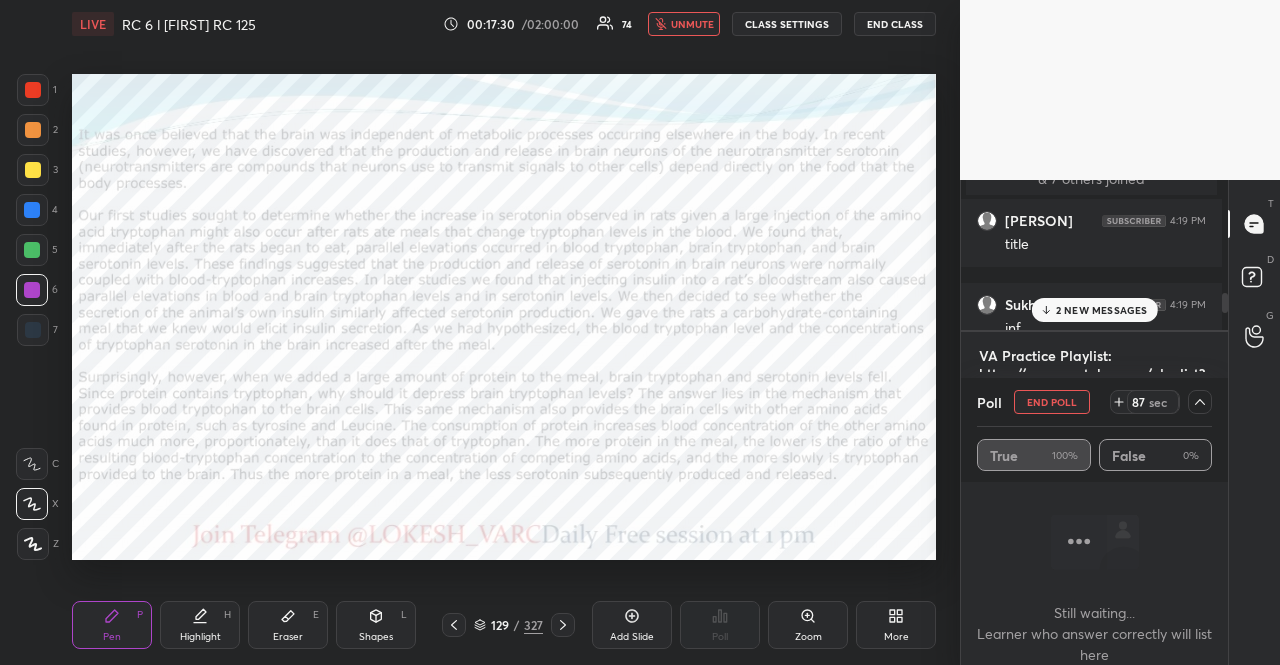 scroll, scrollTop: 112, scrollLeft: 0, axis: vertical 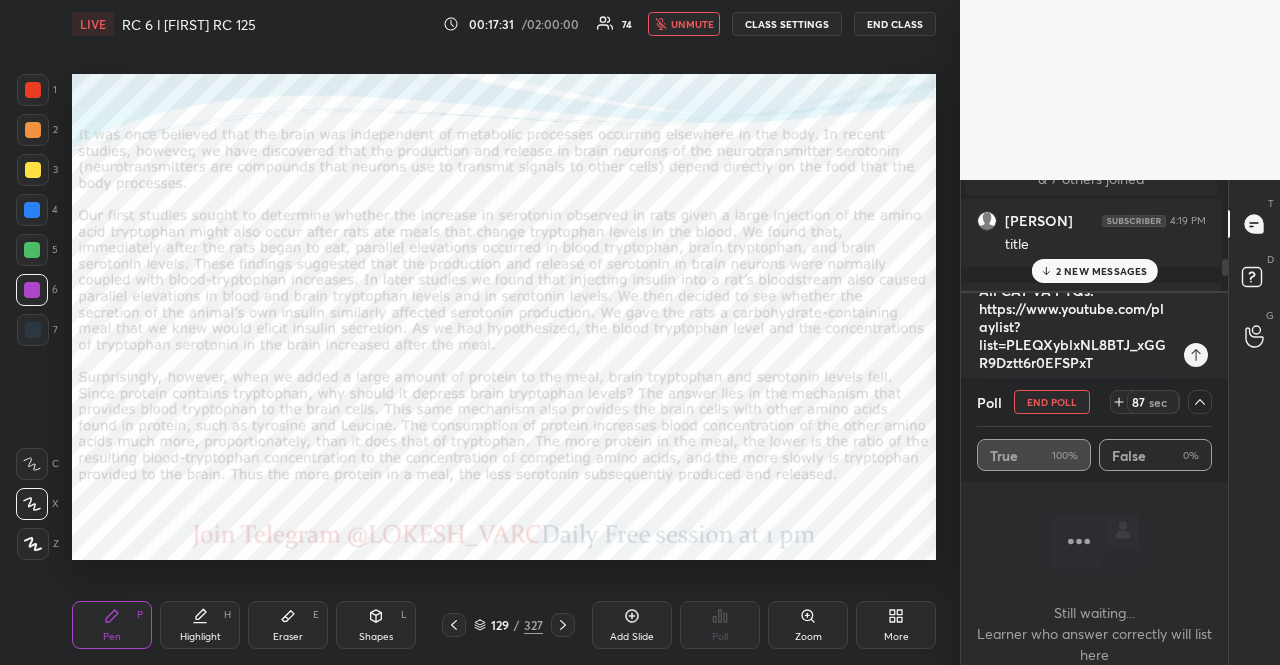 click on "VA Practice Playlist: https://www.youtube.com/playlist?list=PLEQXyblxNL8DA0pX5O0n1yUgBP2t_cqAK
All CAT VA PYQs: https://www.youtube.com/playlist?list=PLEQXyblxNL8BTJ_xGGR9Dztt6r0EFSPxT" at bounding box center [1074, 336] 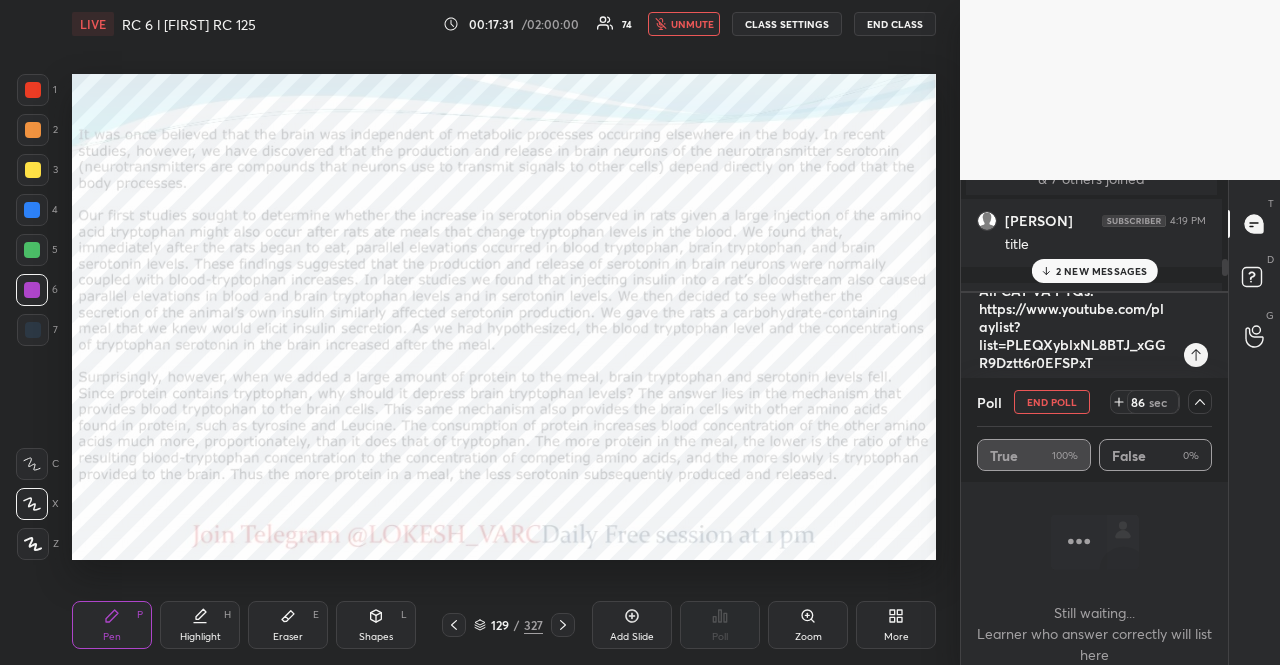 type 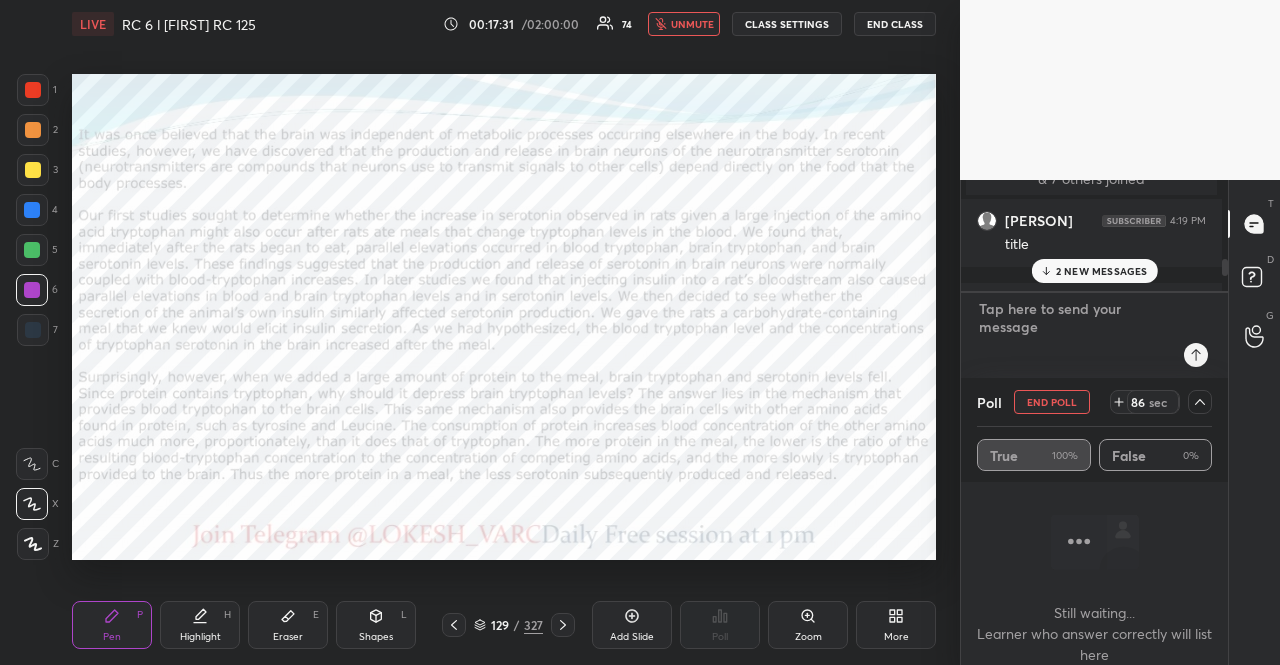 scroll, scrollTop: 0, scrollLeft: 0, axis: both 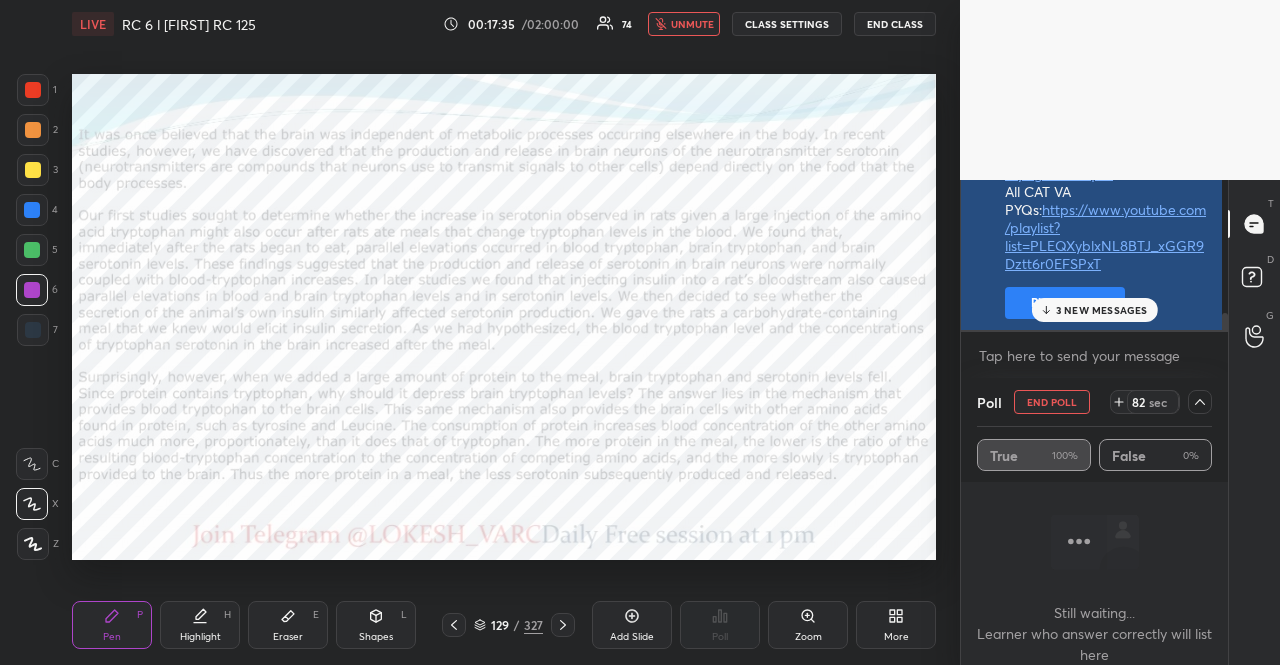 click on "Pin message" at bounding box center (1065, 303) 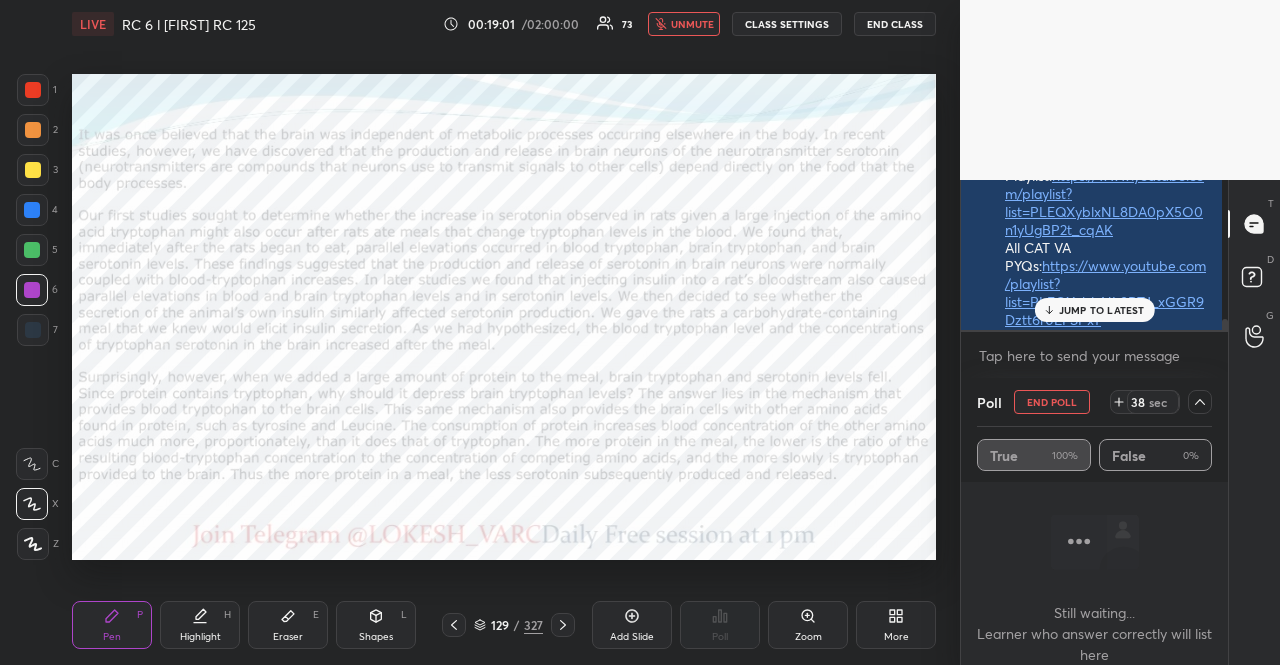 scroll, scrollTop: 4302, scrollLeft: 0, axis: vertical 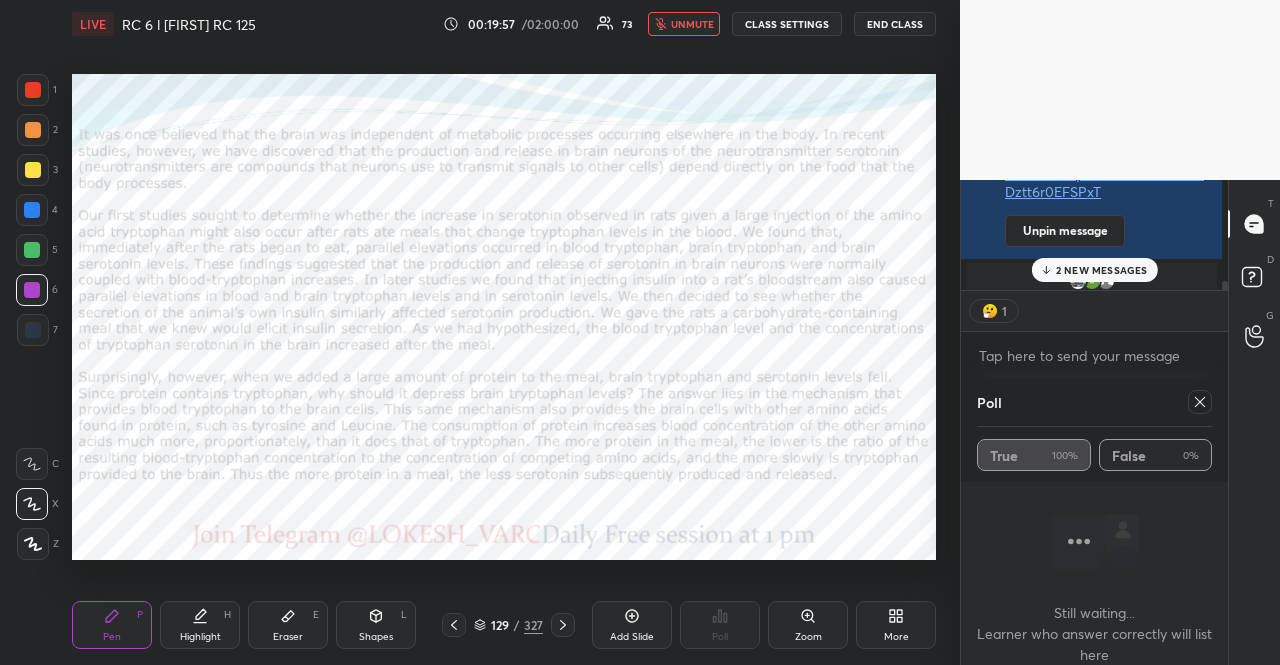 click on "unmute" at bounding box center (692, 24) 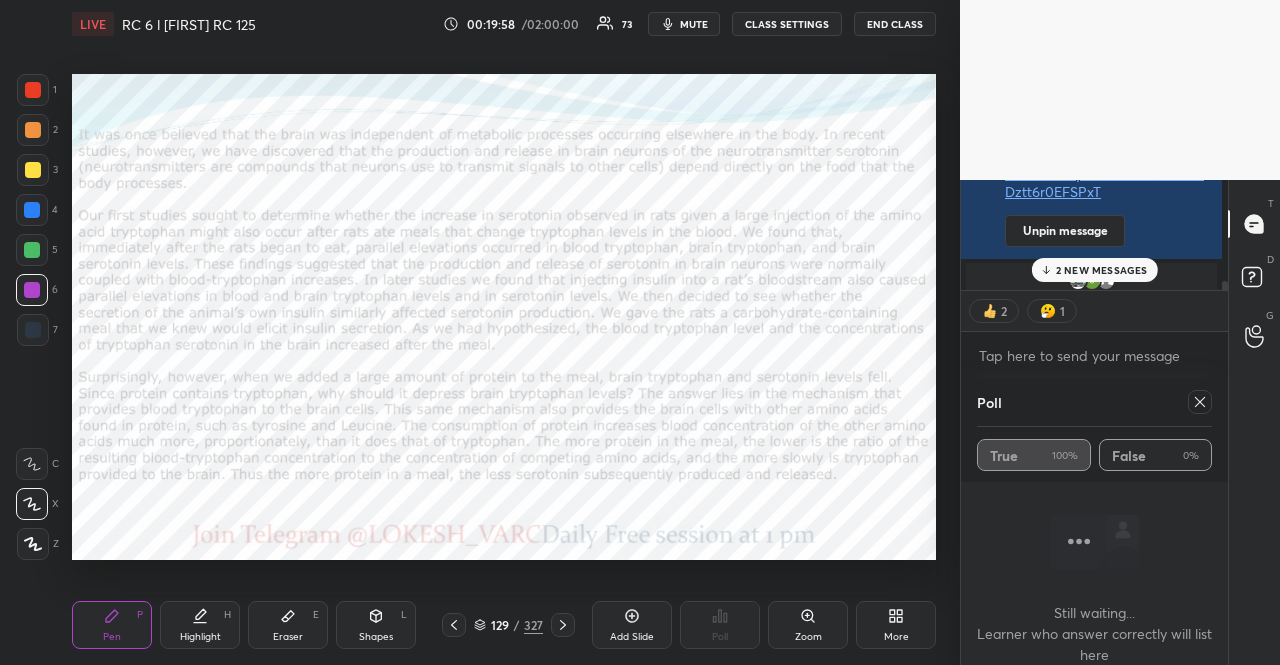 click 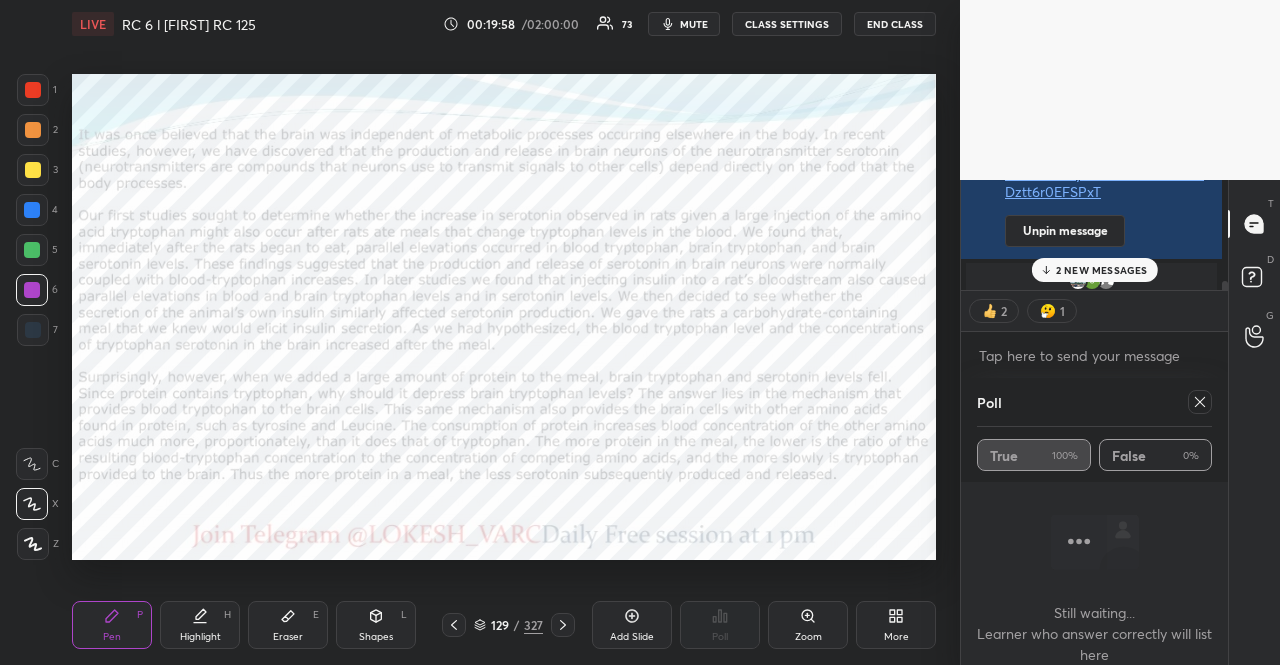 scroll, scrollTop: 7, scrollLeft: 6, axis: both 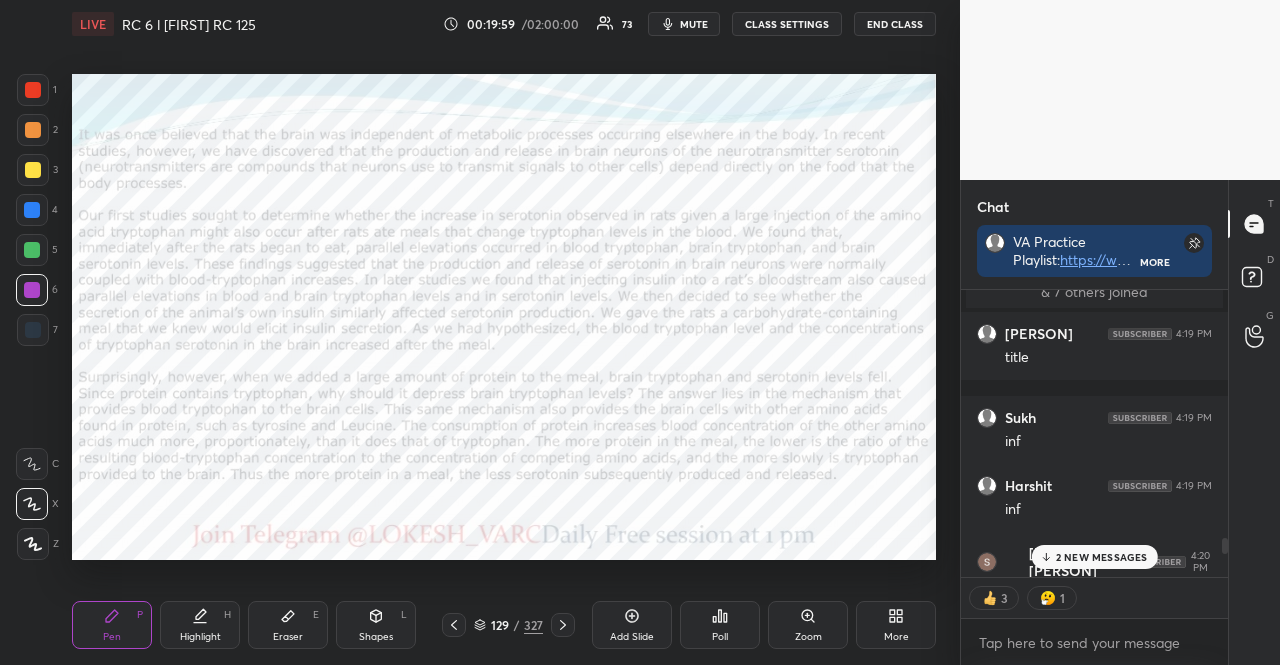 click 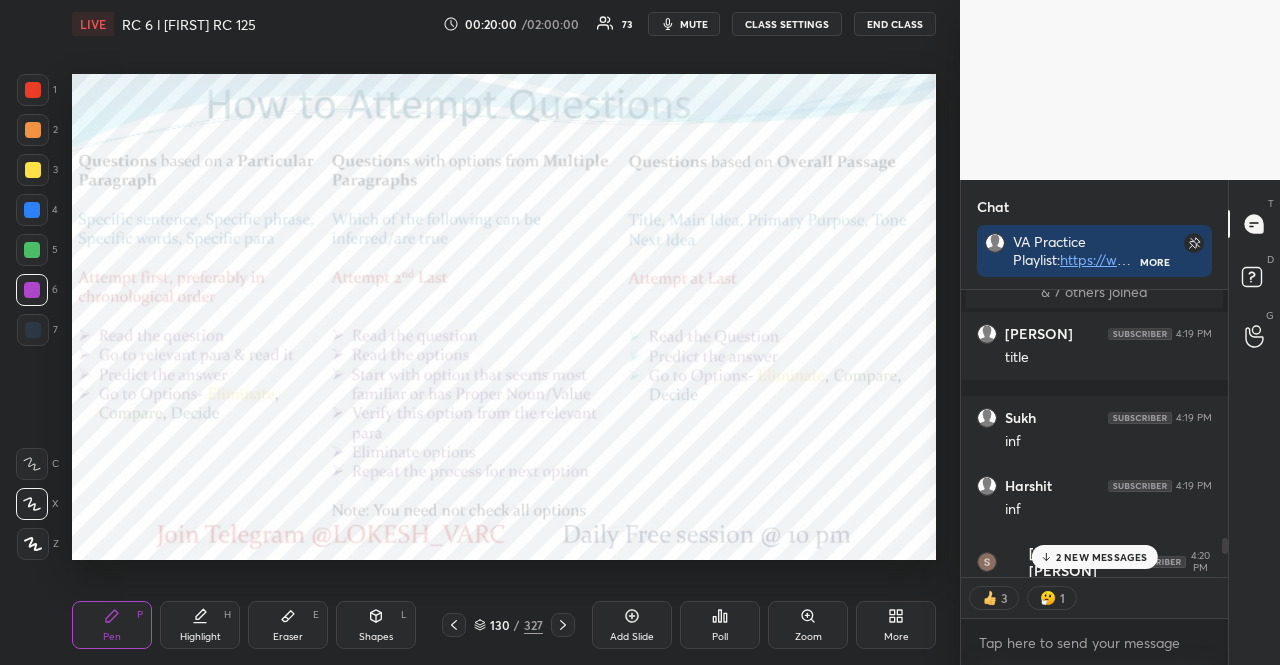 click on "2 NEW MESSAGES" at bounding box center [1102, 557] 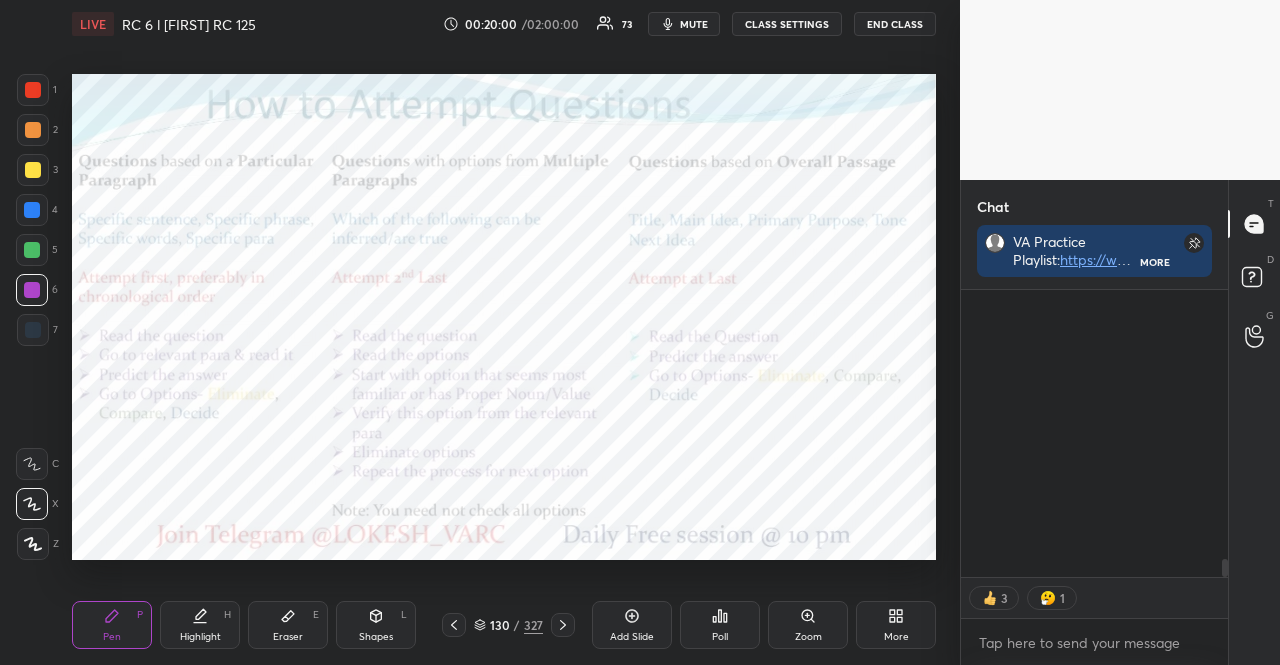 scroll, scrollTop: 4204, scrollLeft: 0, axis: vertical 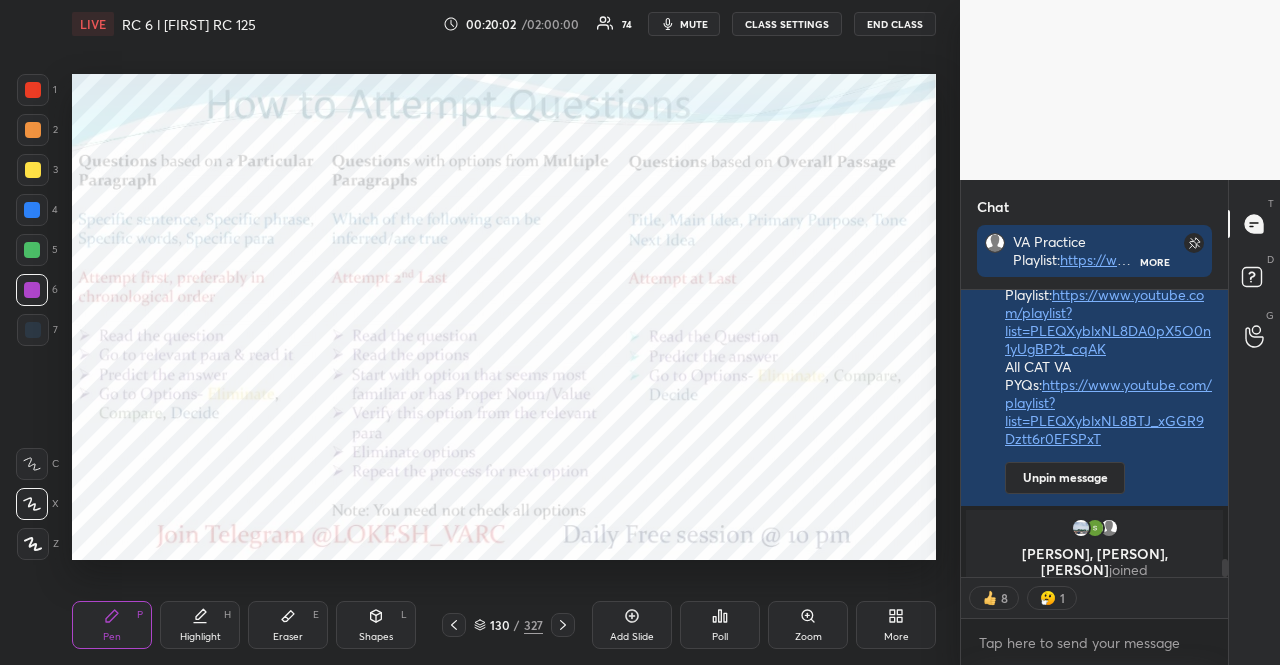 click at bounding box center [32, 250] 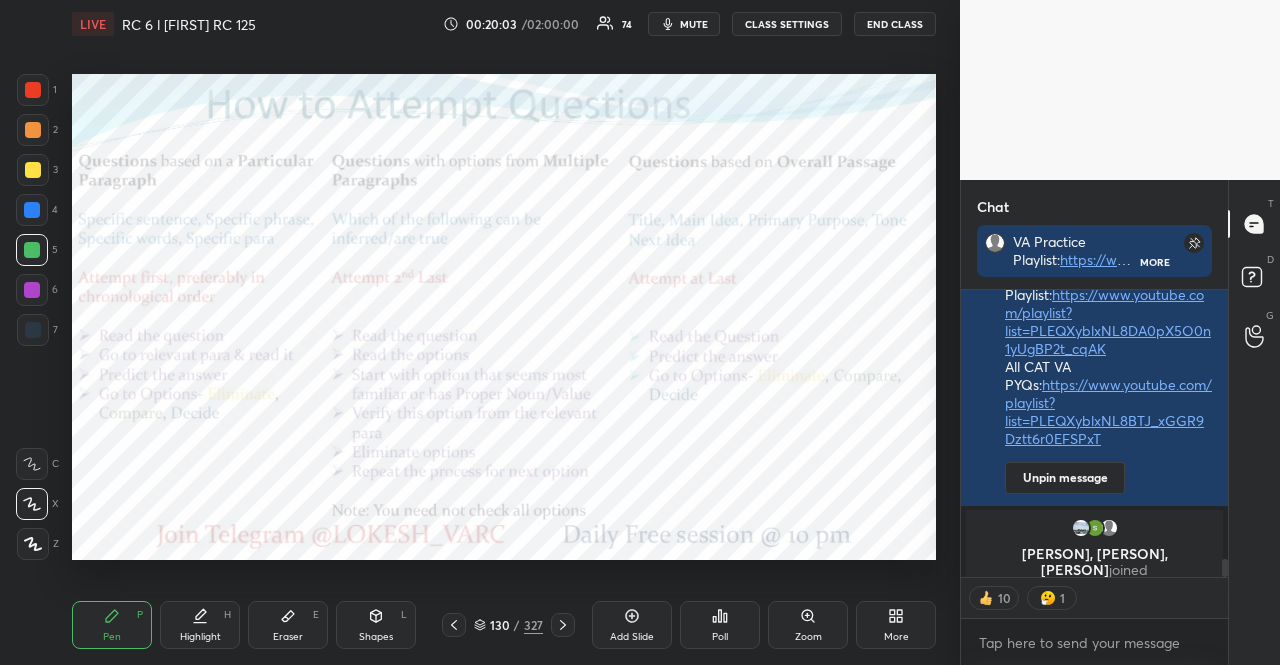 click 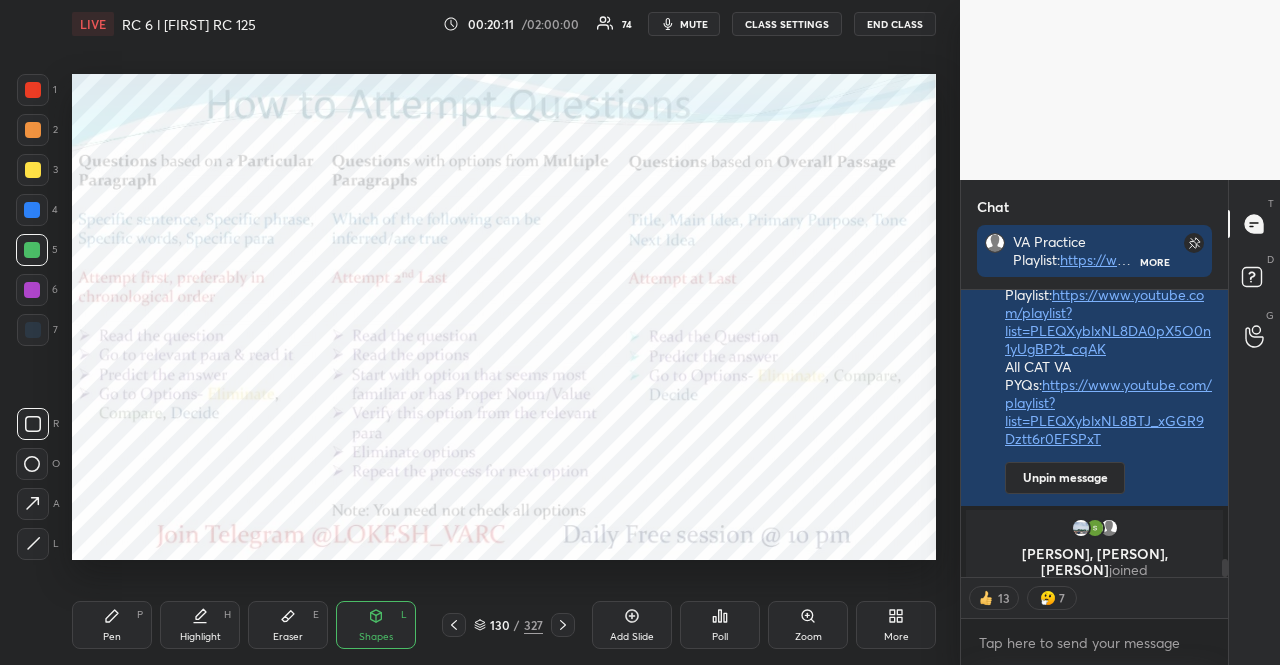 click at bounding box center [32, 210] 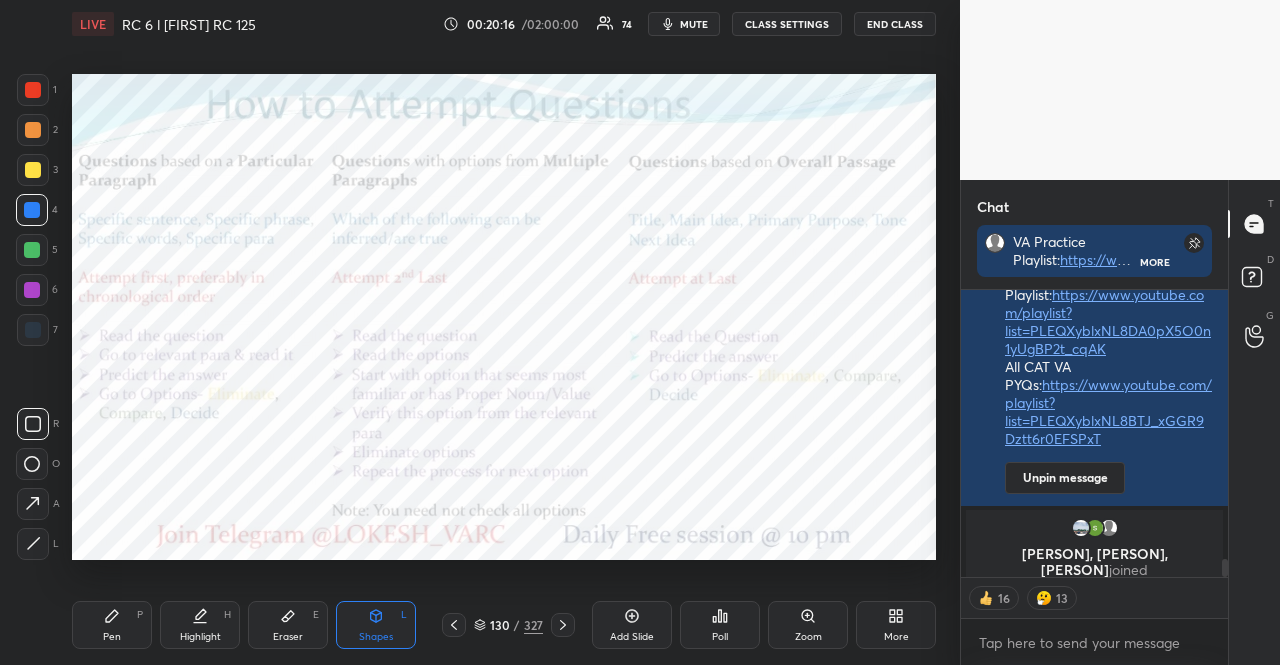 click at bounding box center [32, 250] 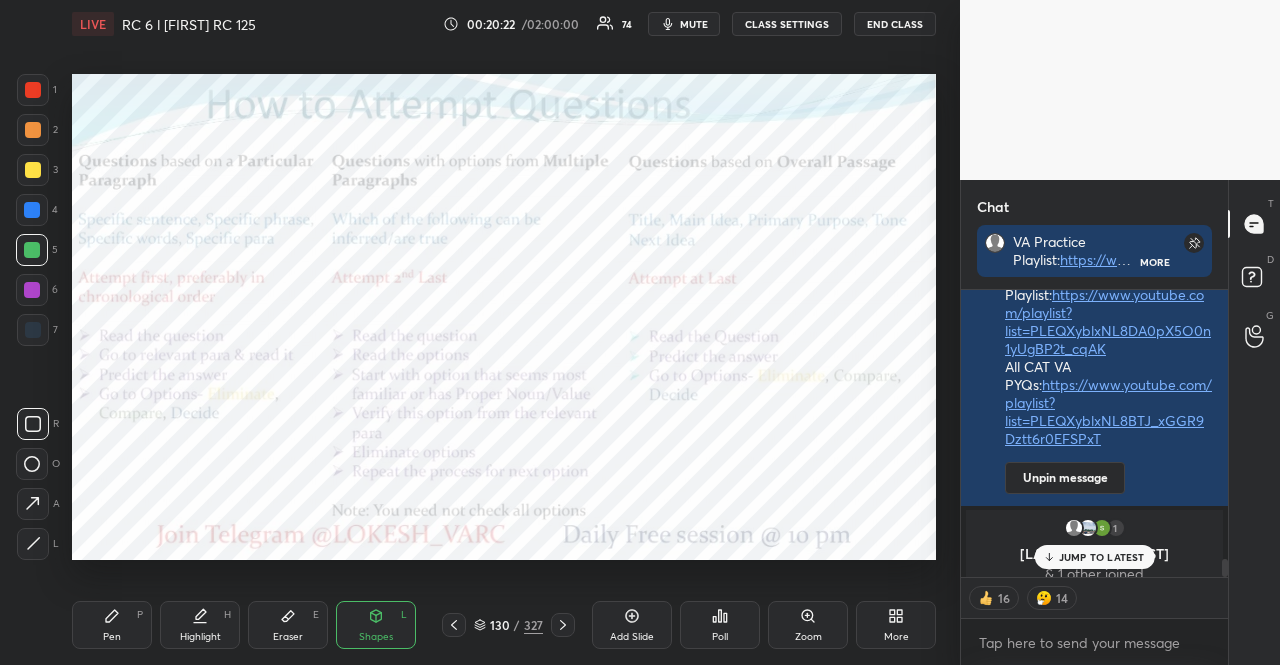 scroll, scrollTop: 4220, scrollLeft: 0, axis: vertical 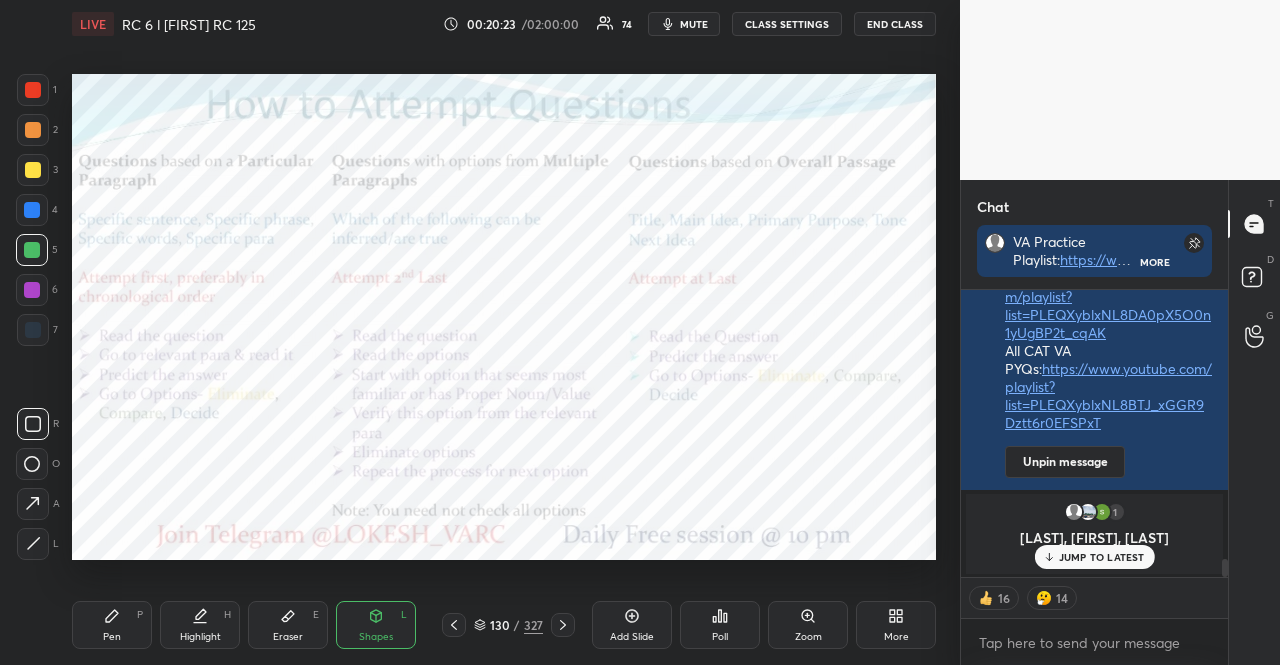 click at bounding box center (33, 90) 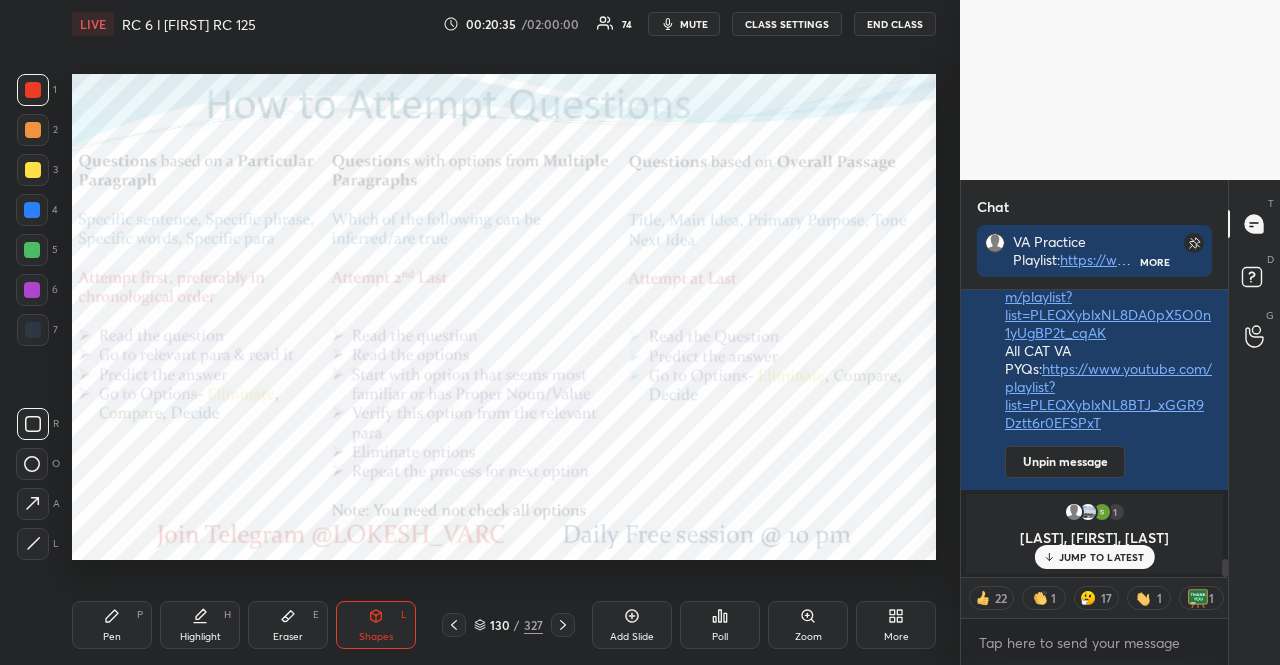 click at bounding box center (32, 250) 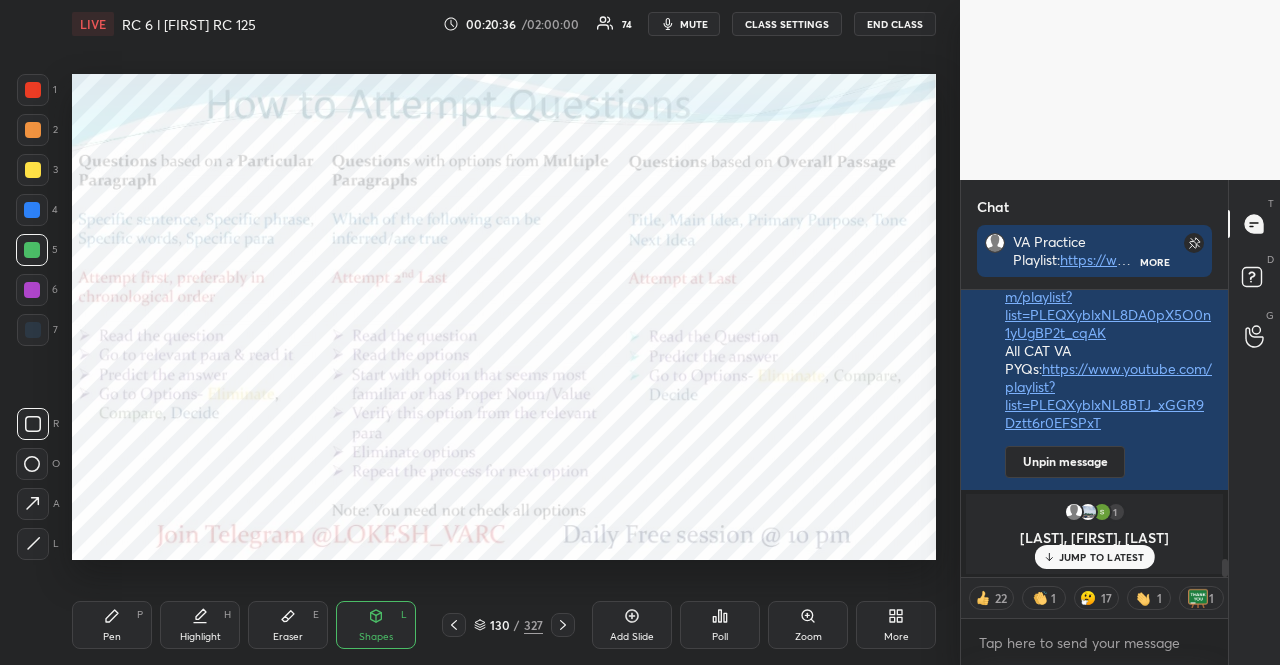 click at bounding box center (33, 330) 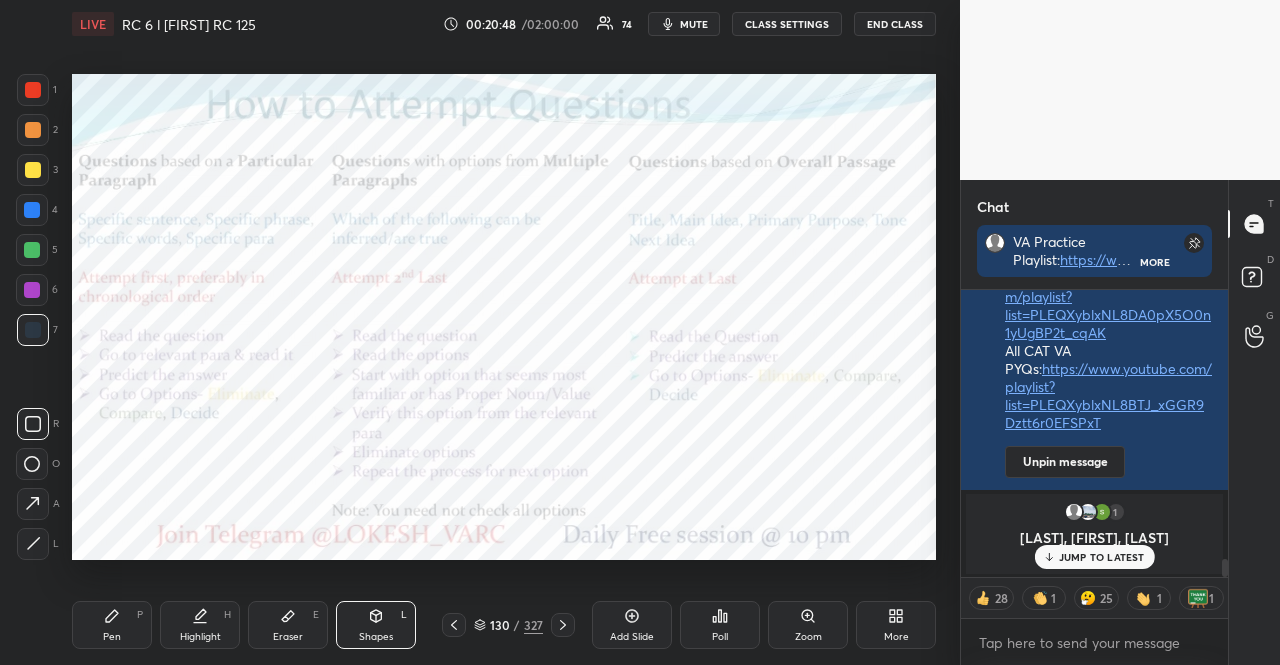 click at bounding box center [32, 290] 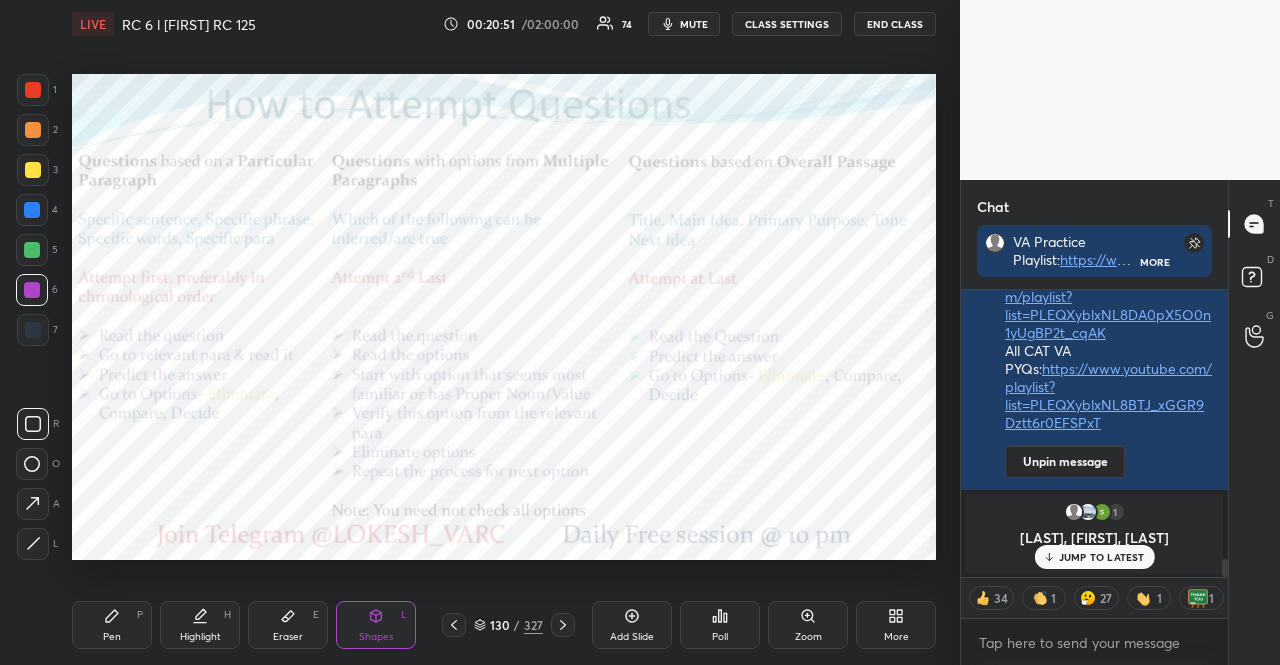 click on "JUMP TO LATEST" at bounding box center (1094, 557) 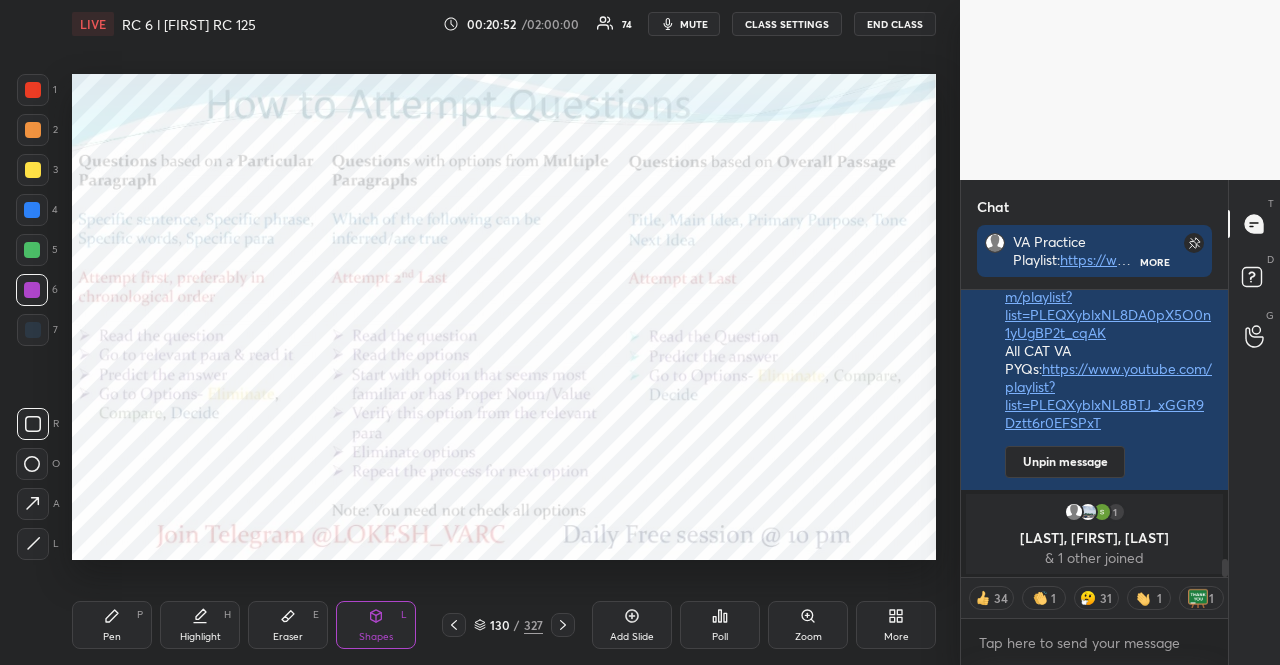 click 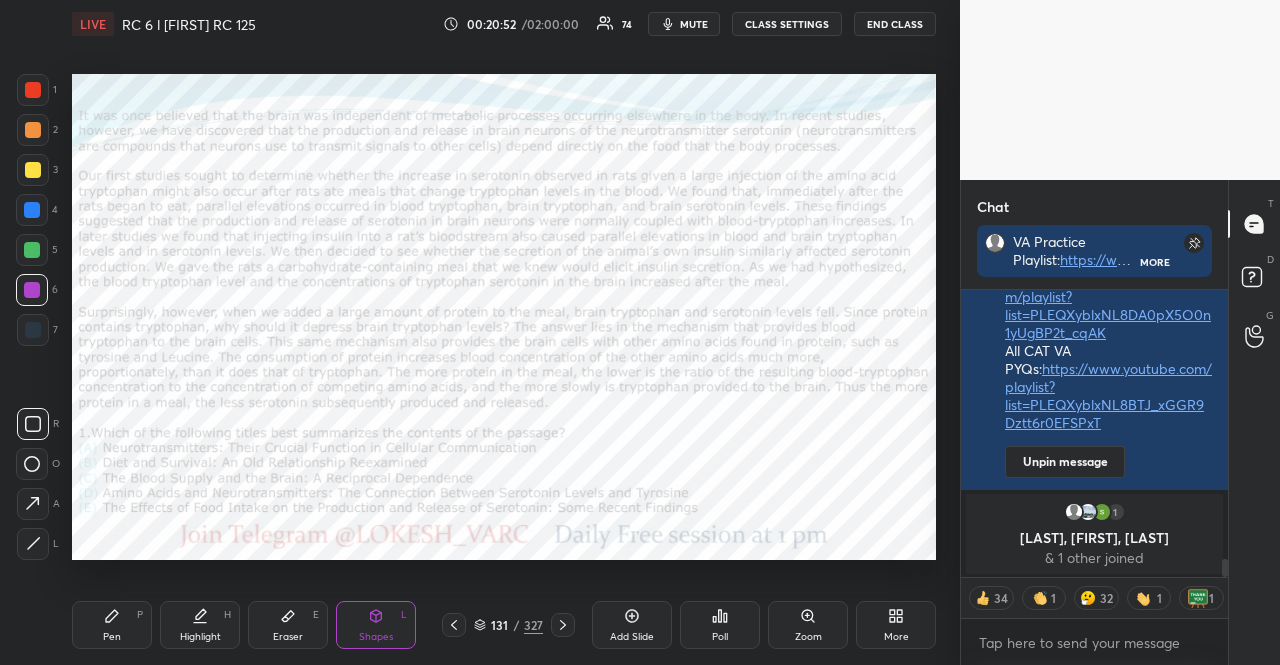 click 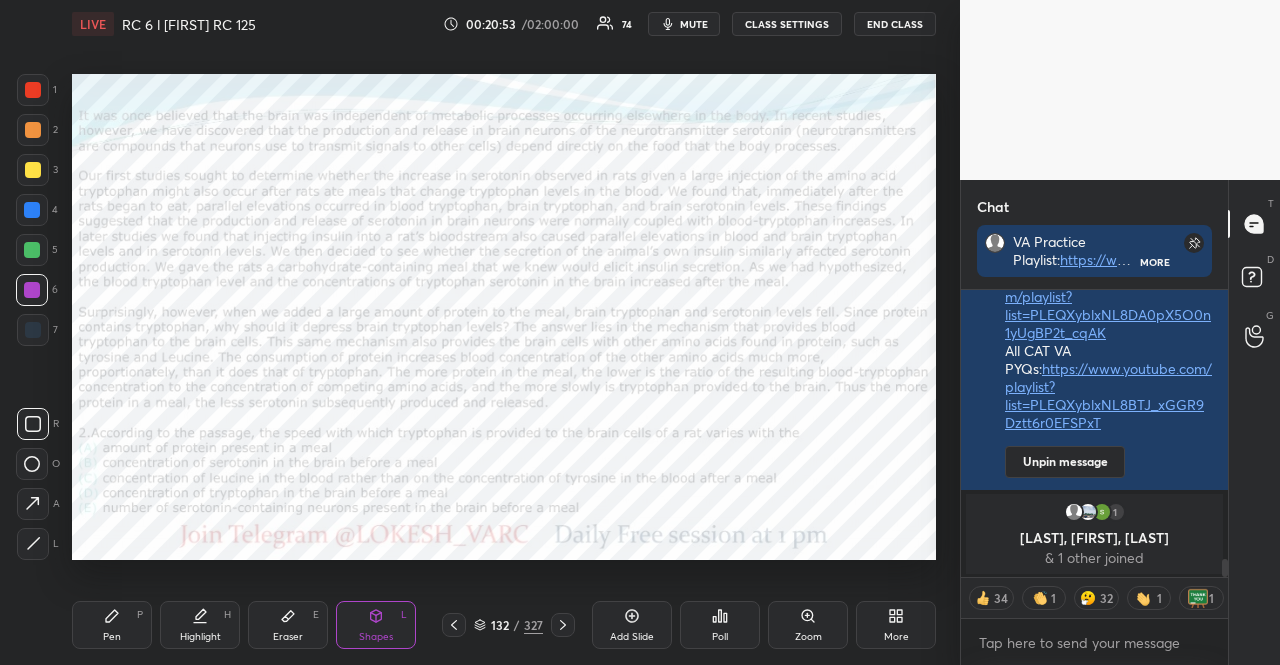 click 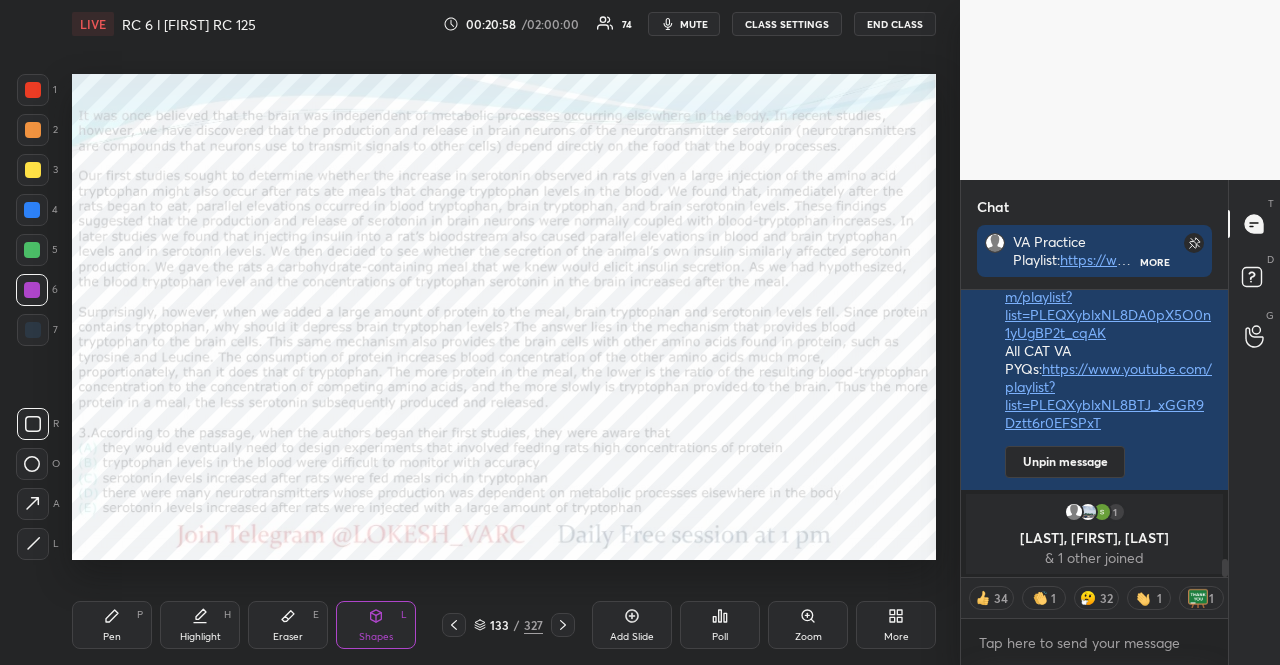 click on "Poll" at bounding box center (720, 625) 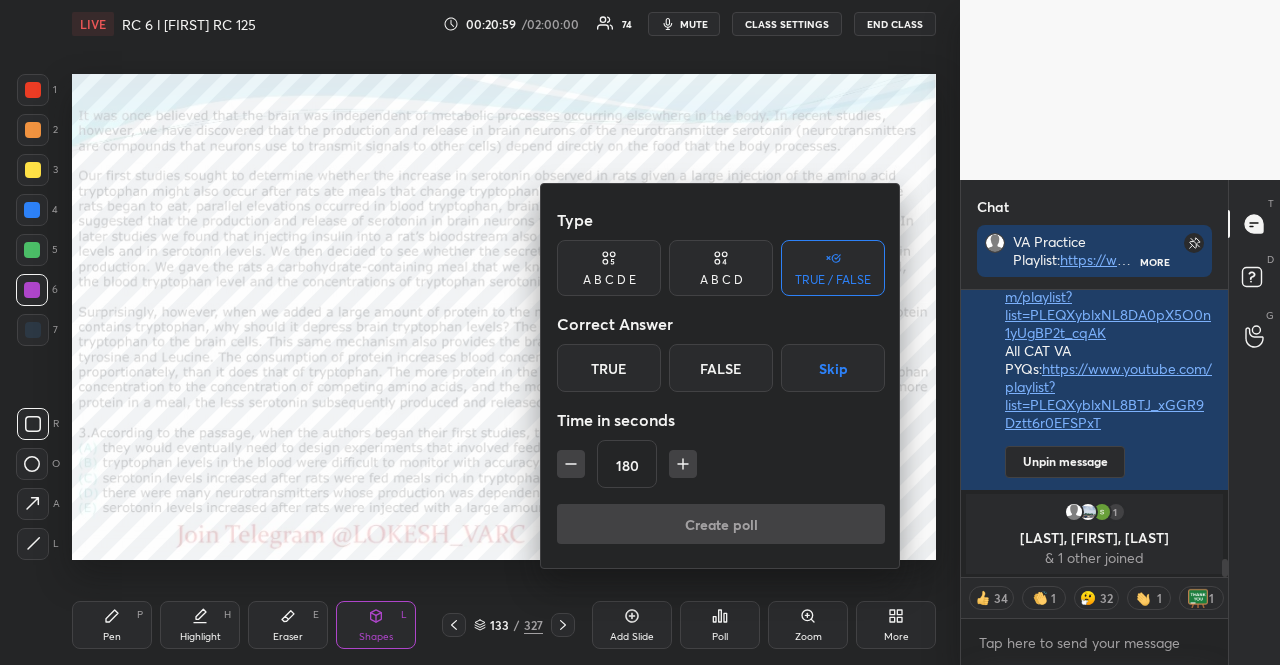 click on "A B C D E" at bounding box center (609, 268) 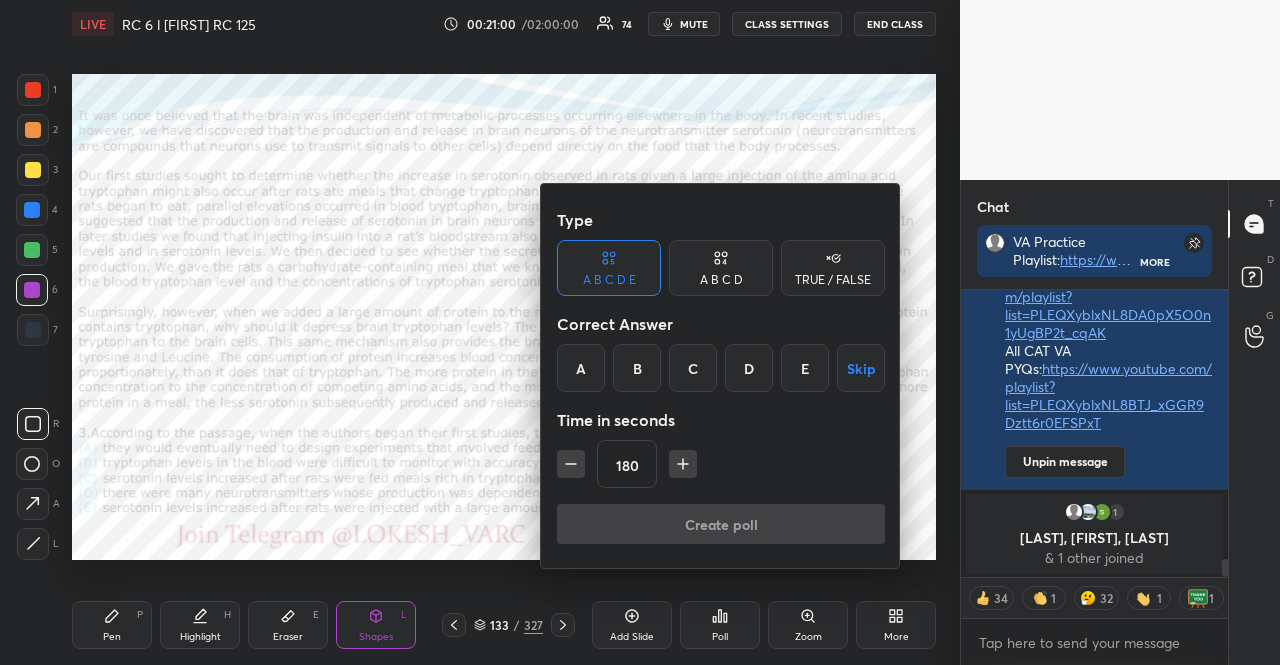 click on "Skip" at bounding box center [861, 368] 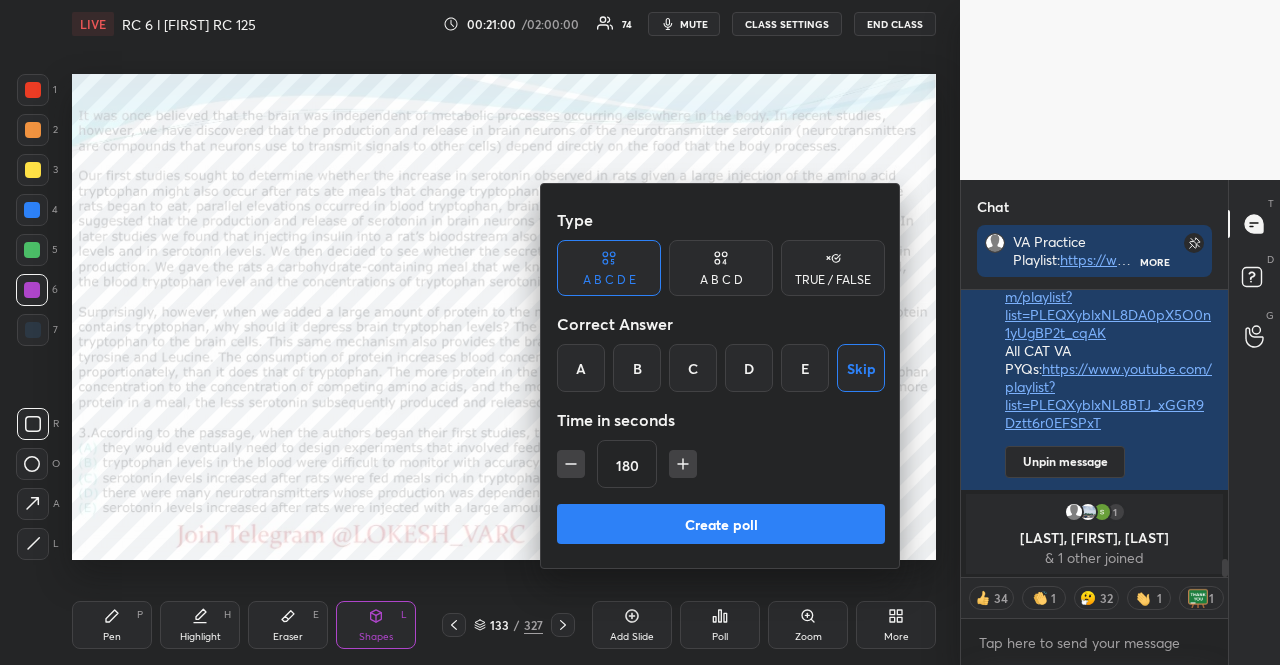 type on "x" 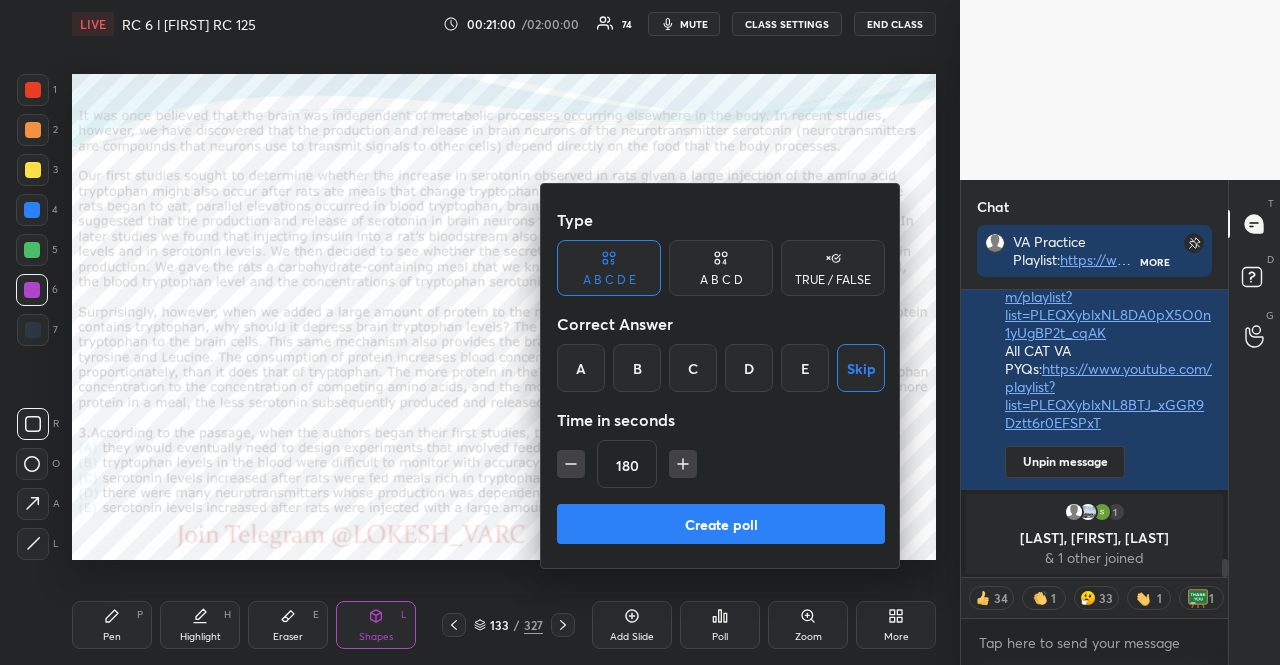 click 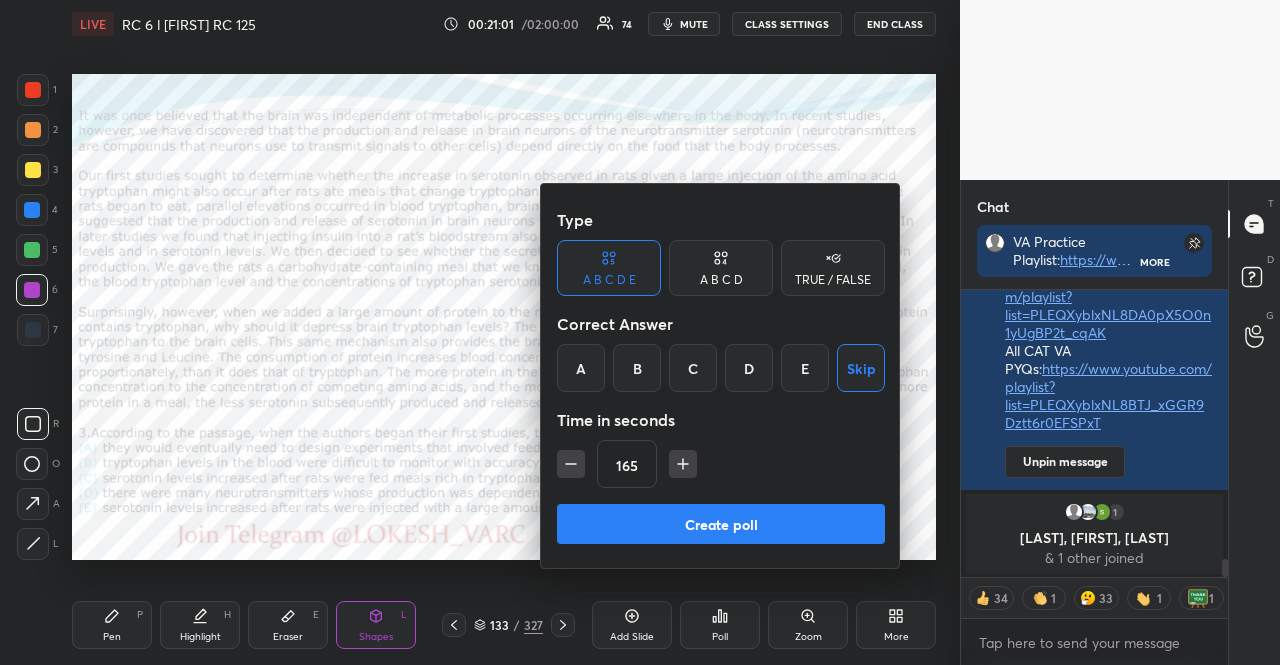 click 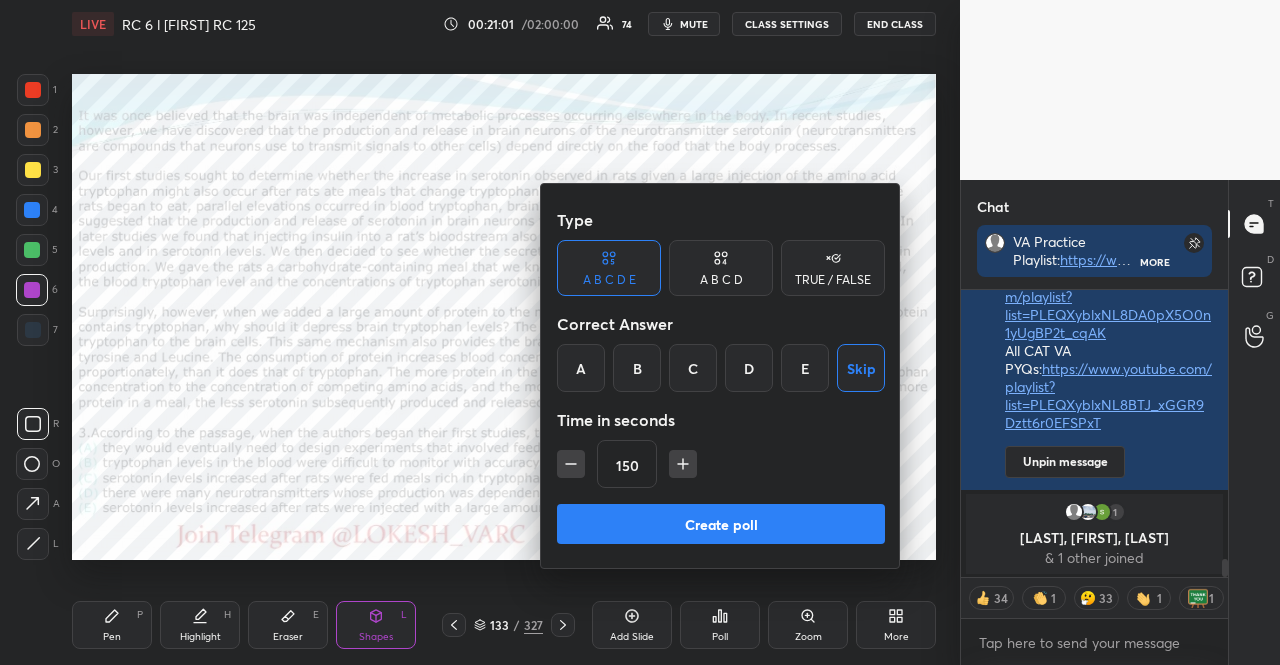 click 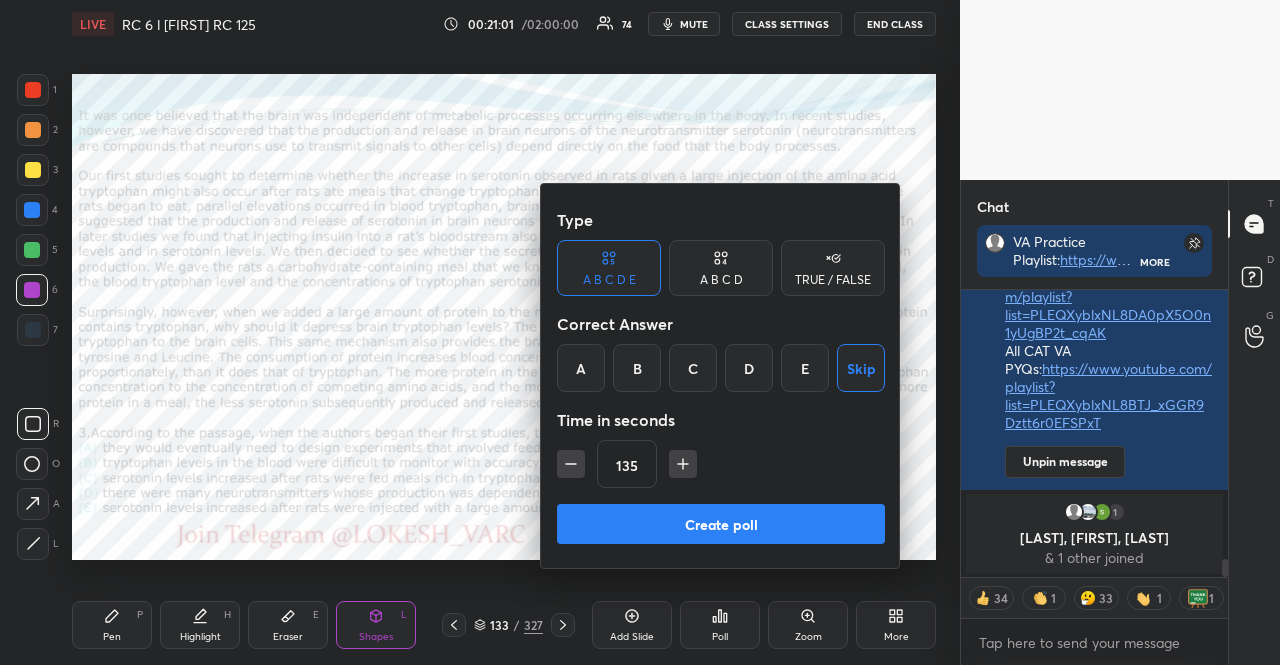 click 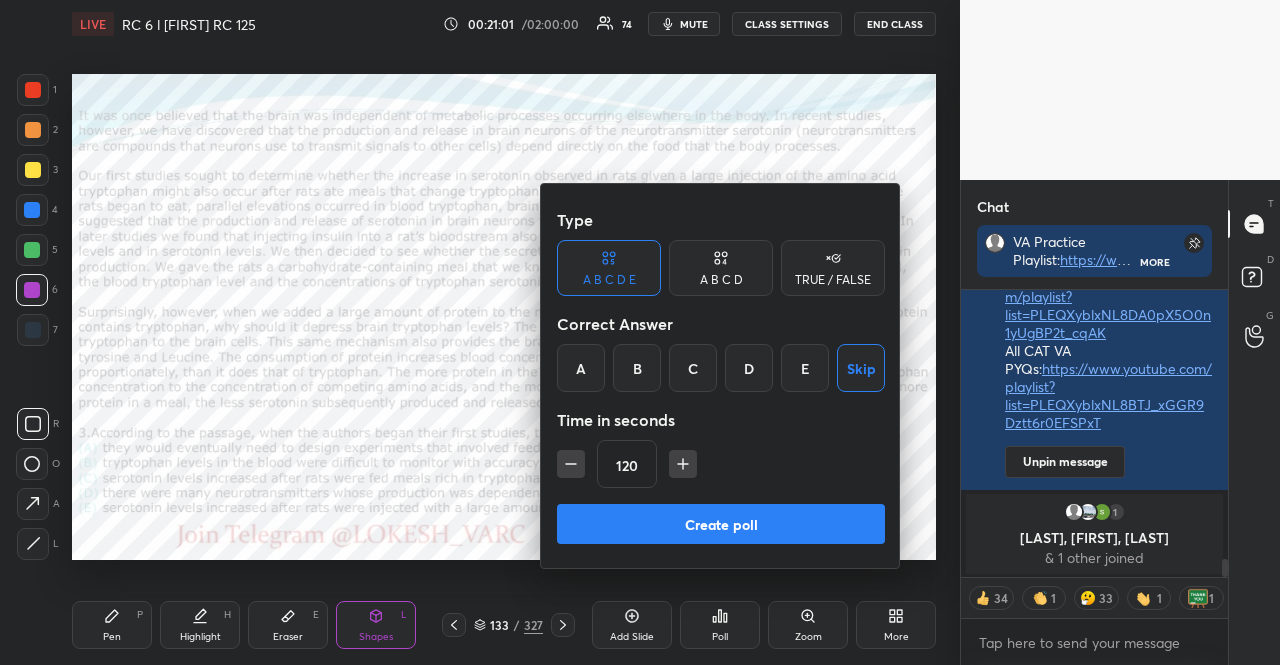 click 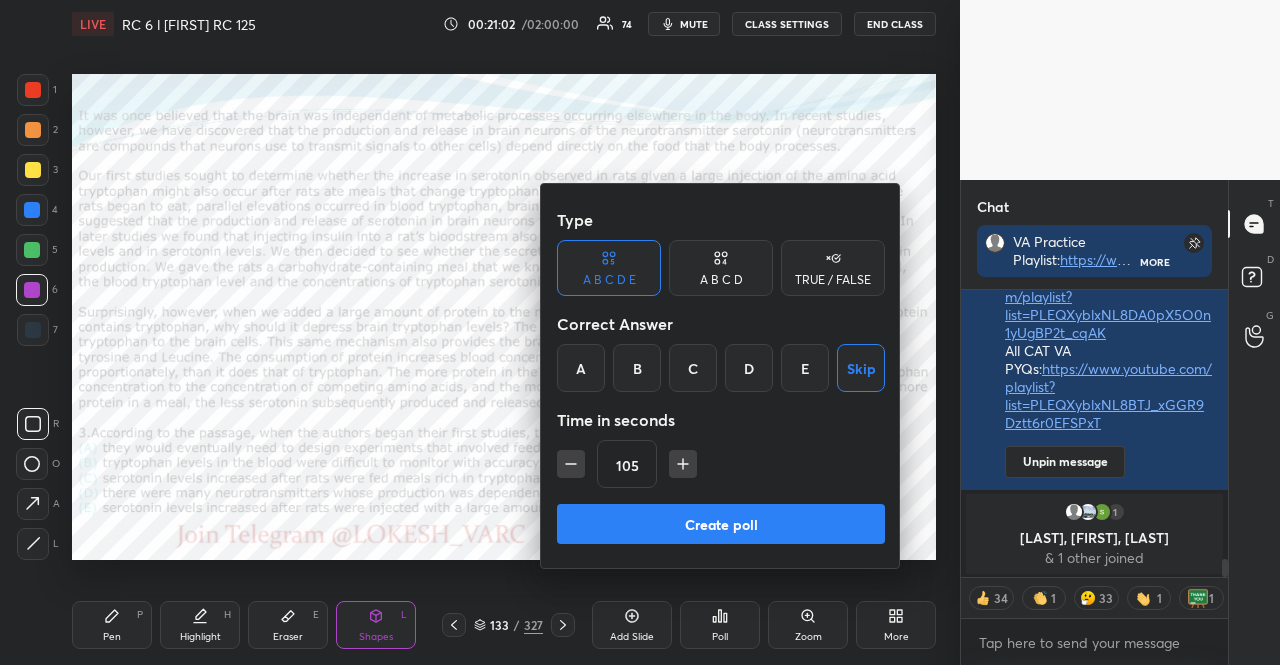 click 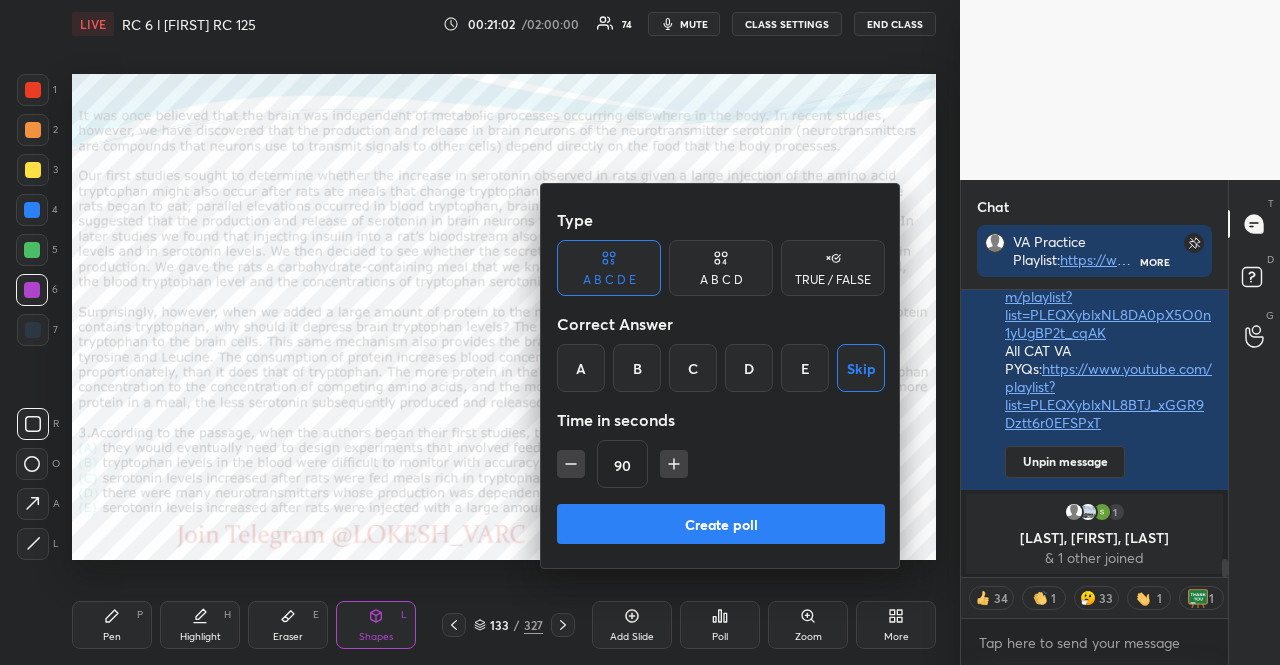 click 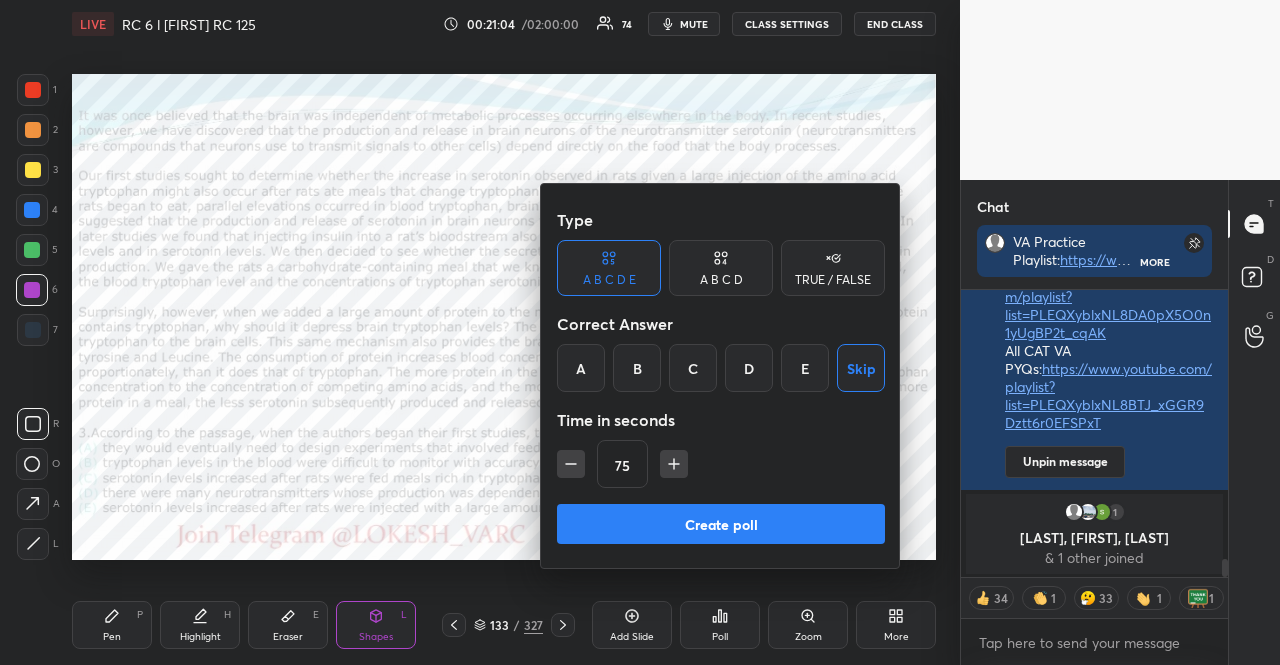 click on "Create poll" at bounding box center (721, 524) 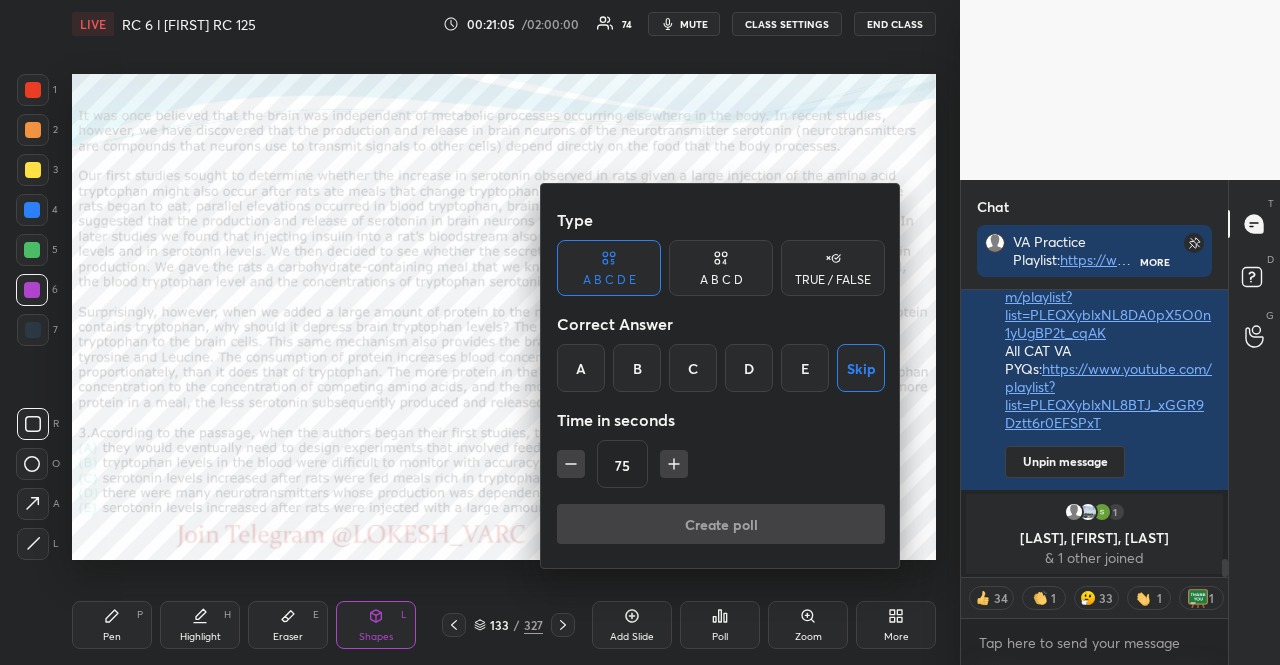 scroll, scrollTop: 223, scrollLeft: 255, axis: both 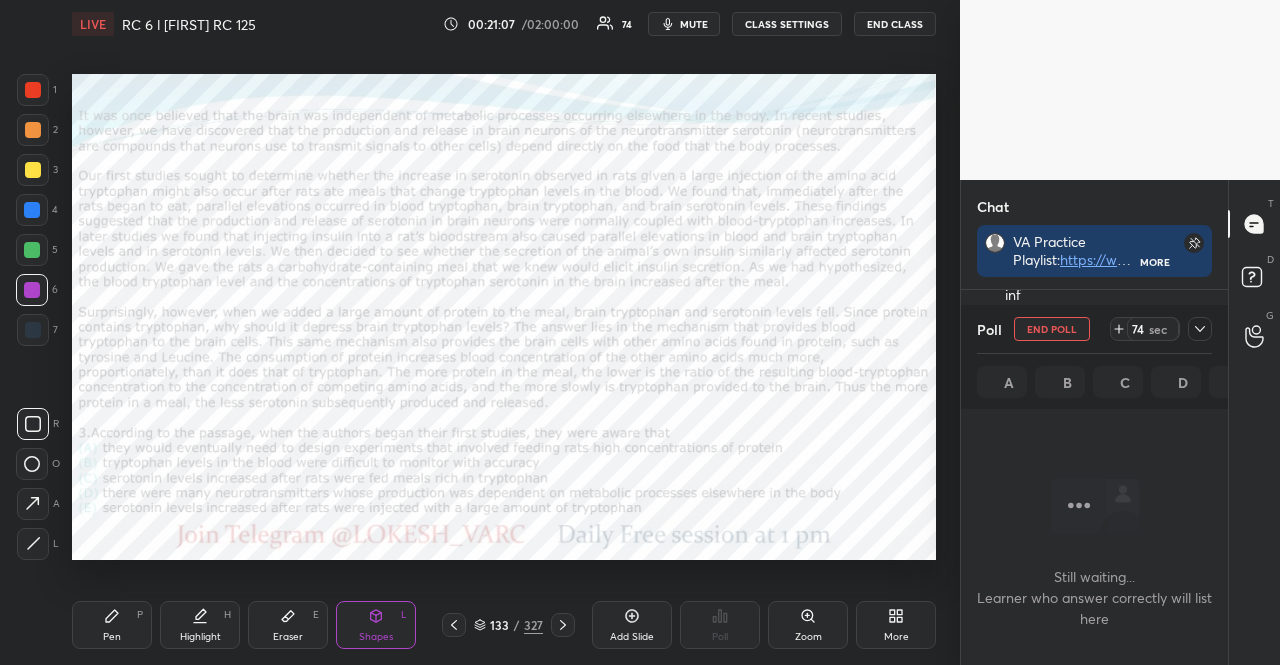 click on "mute" at bounding box center (694, 24) 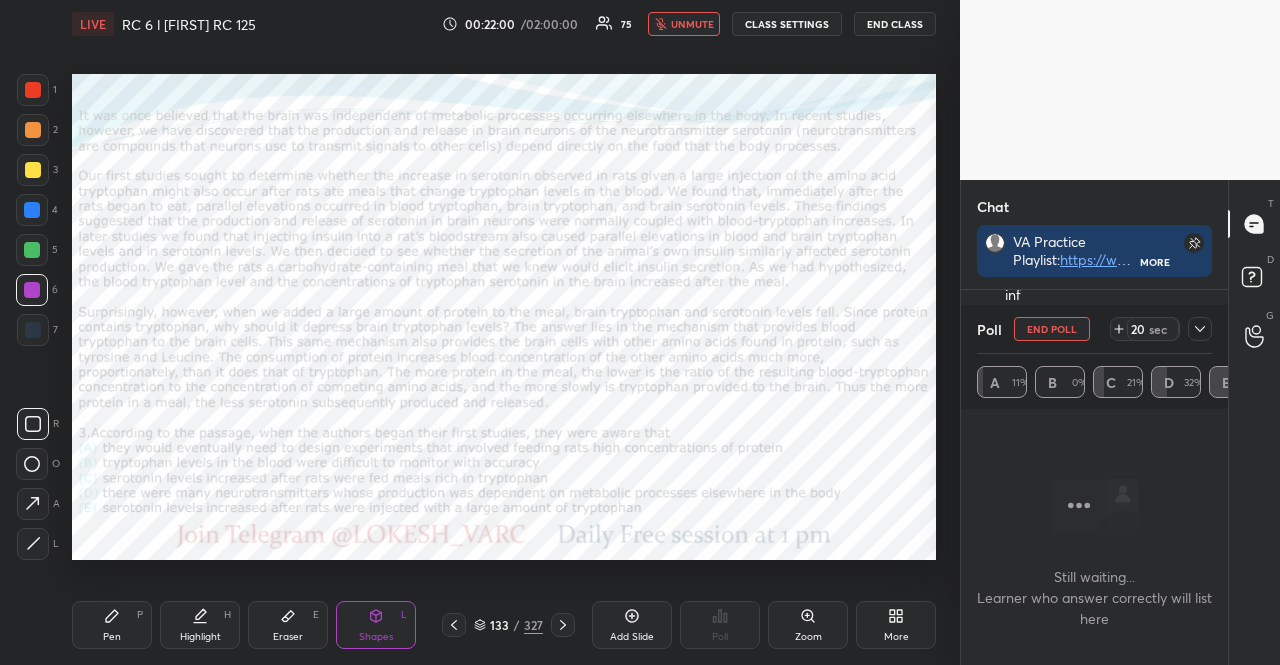 scroll, scrollTop: 6, scrollLeft: 6, axis: both 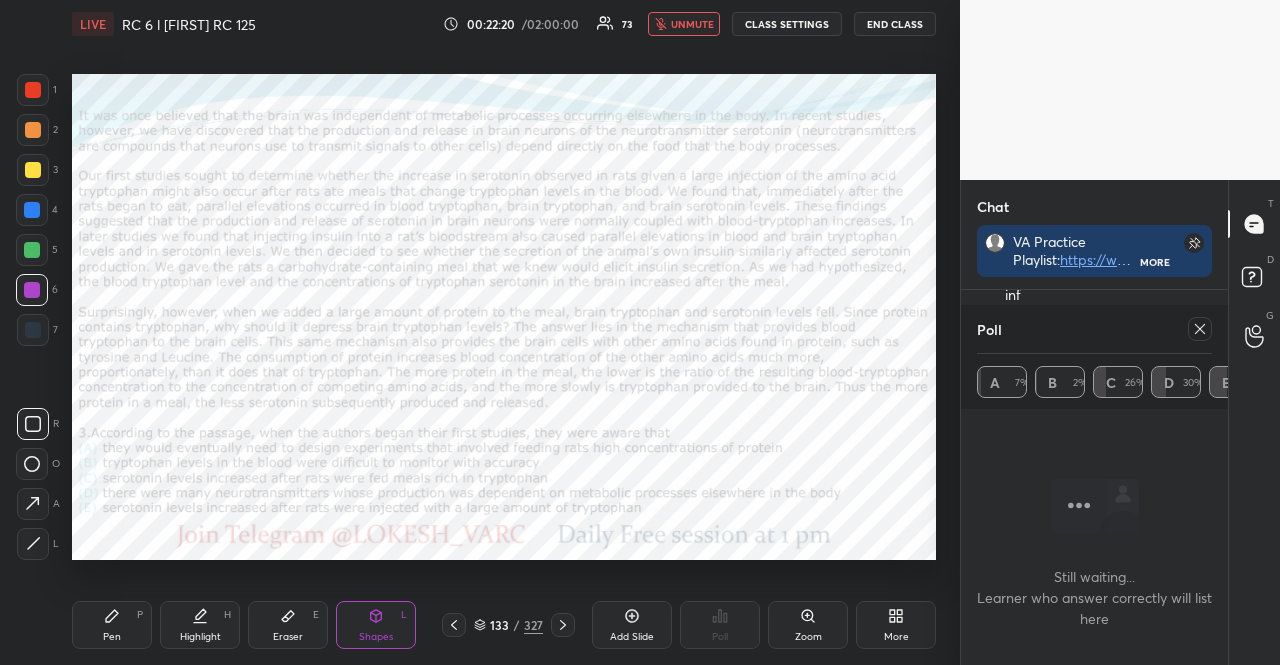 click 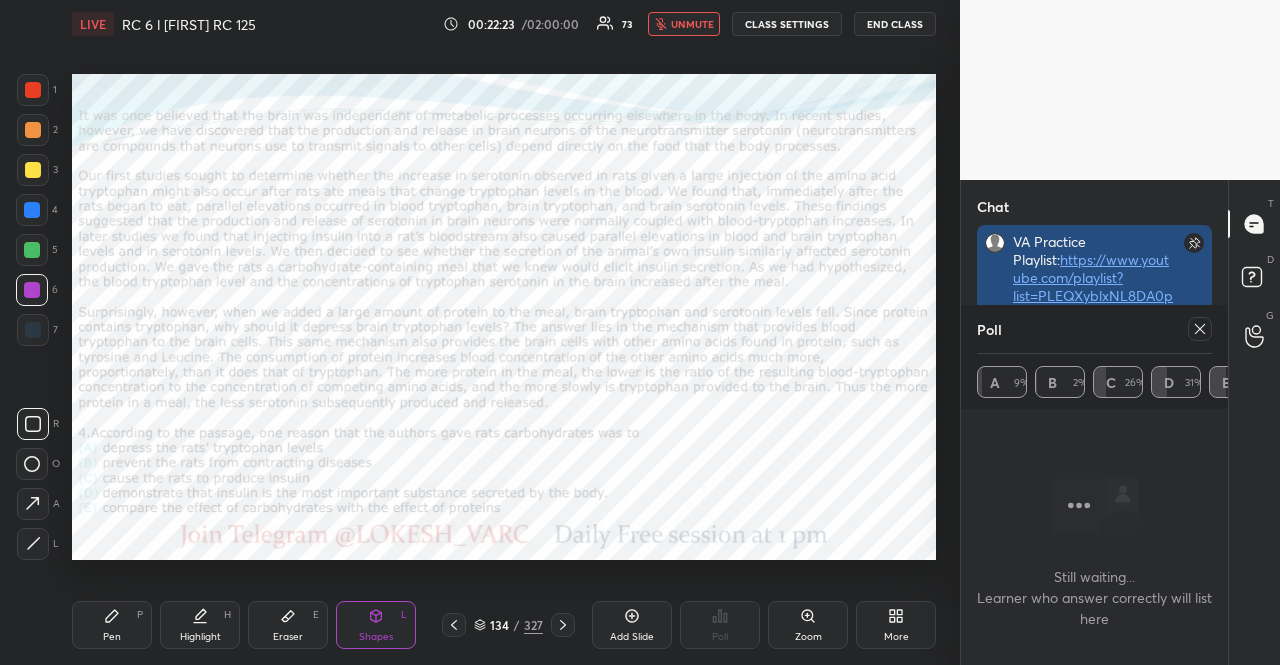 scroll, scrollTop: 122, scrollLeft: 261, axis: both 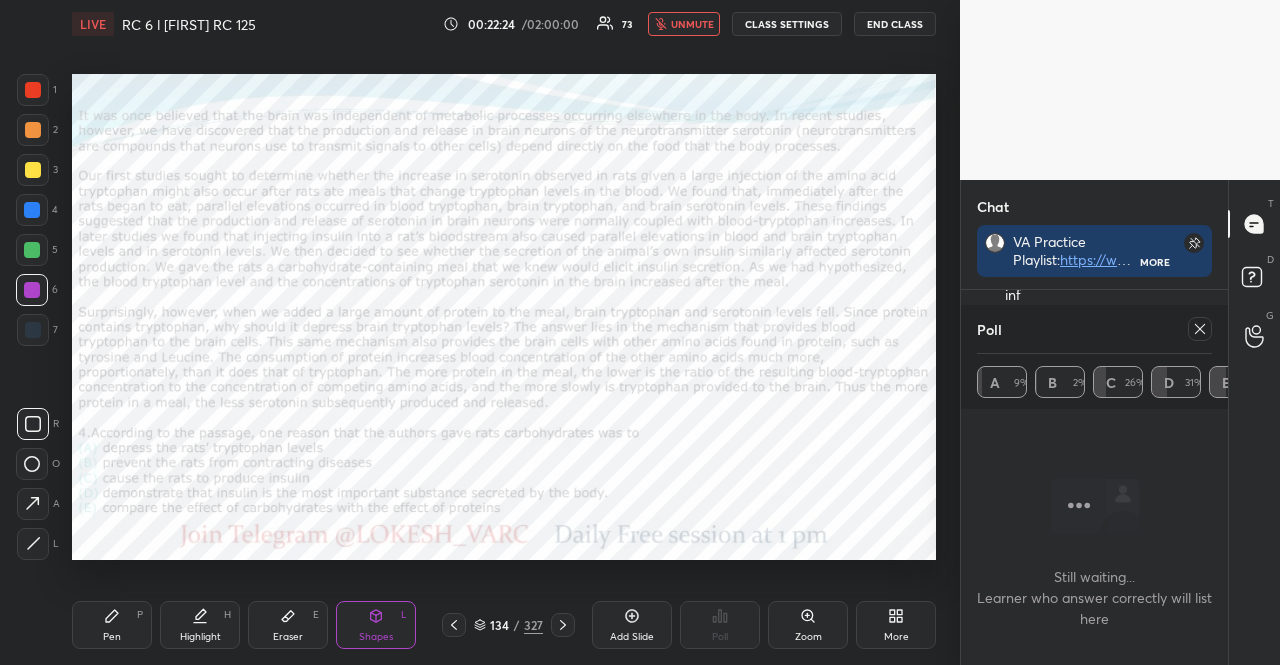 click 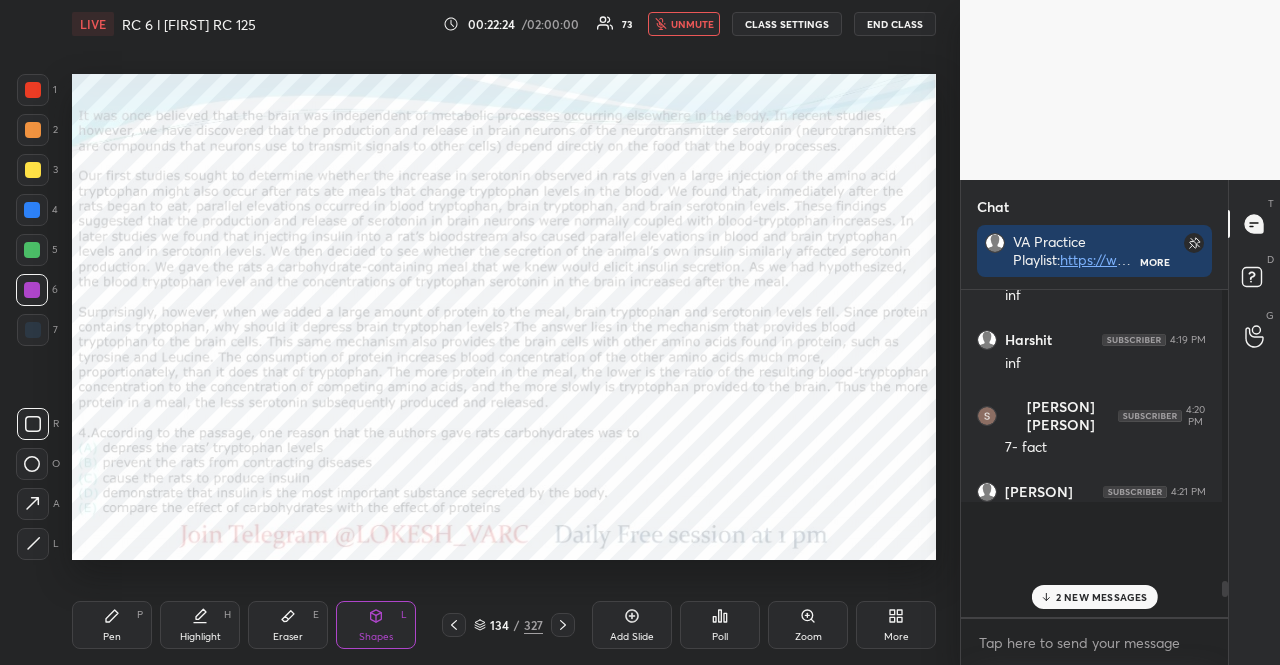 scroll, scrollTop: 253, scrollLeft: 255, axis: both 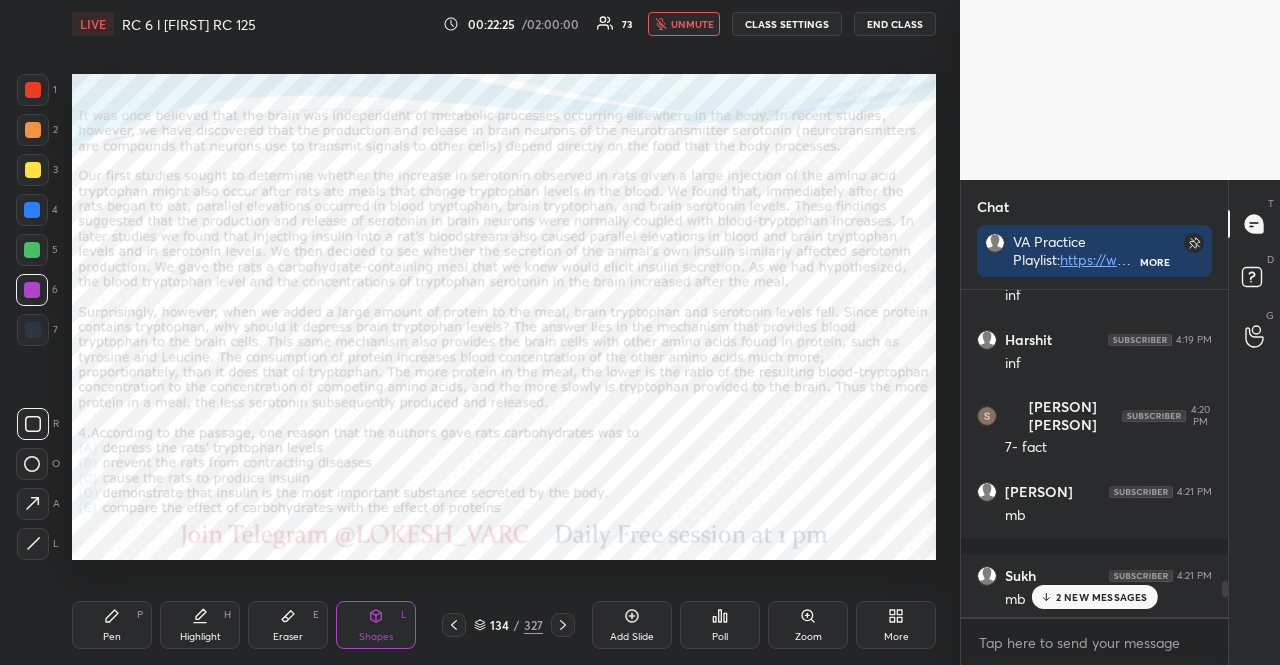 click on "Poll" at bounding box center (720, 625) 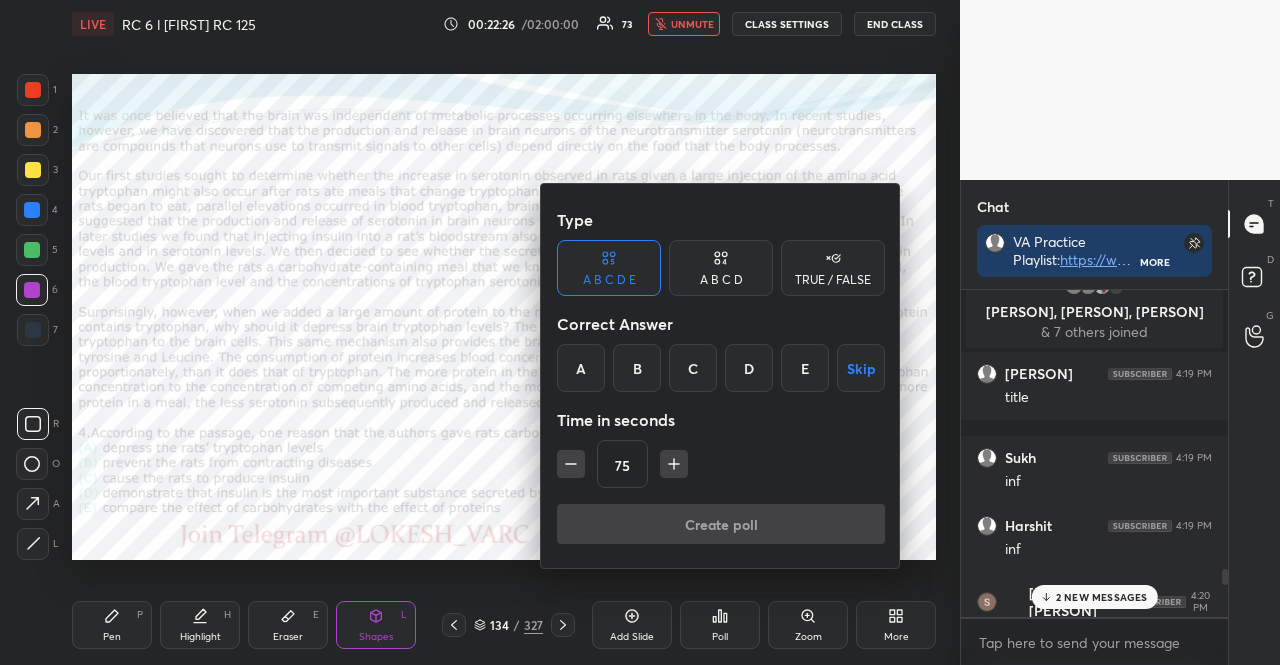 click on "Skip" at bounding box center [861, 368] 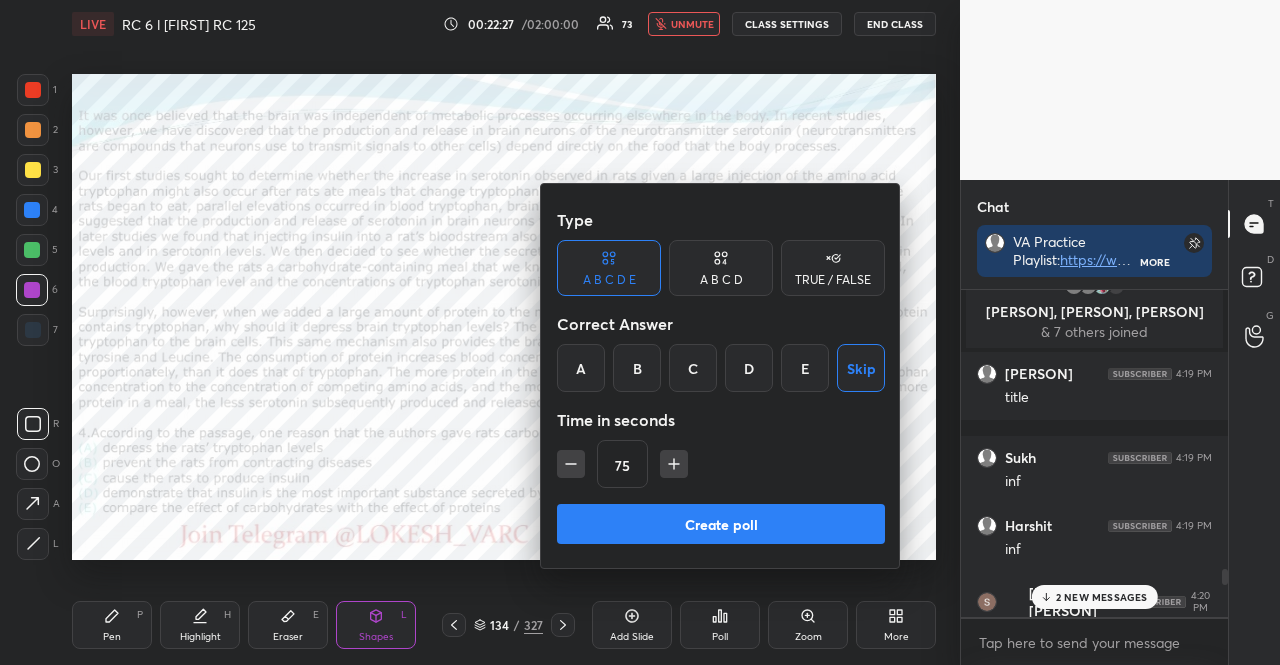 click on "Create poll" at bounding box center (721, 524) 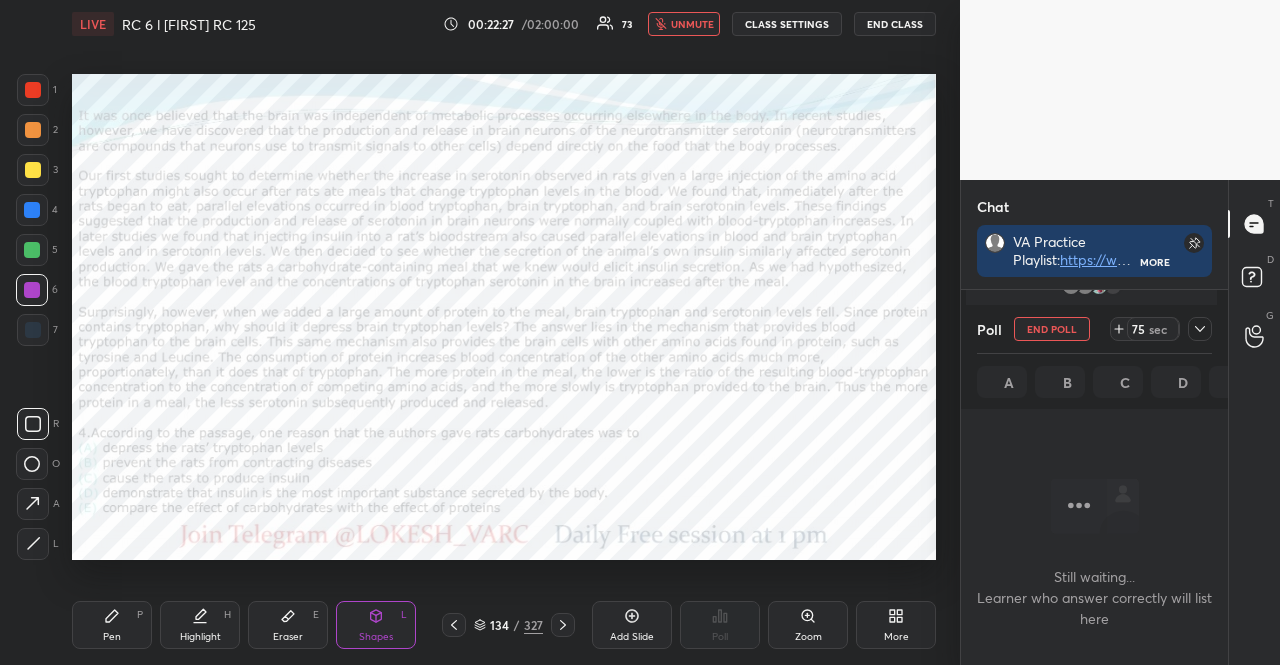 scroll, scrollTop: 235, scrollLeft: 255, axis: both 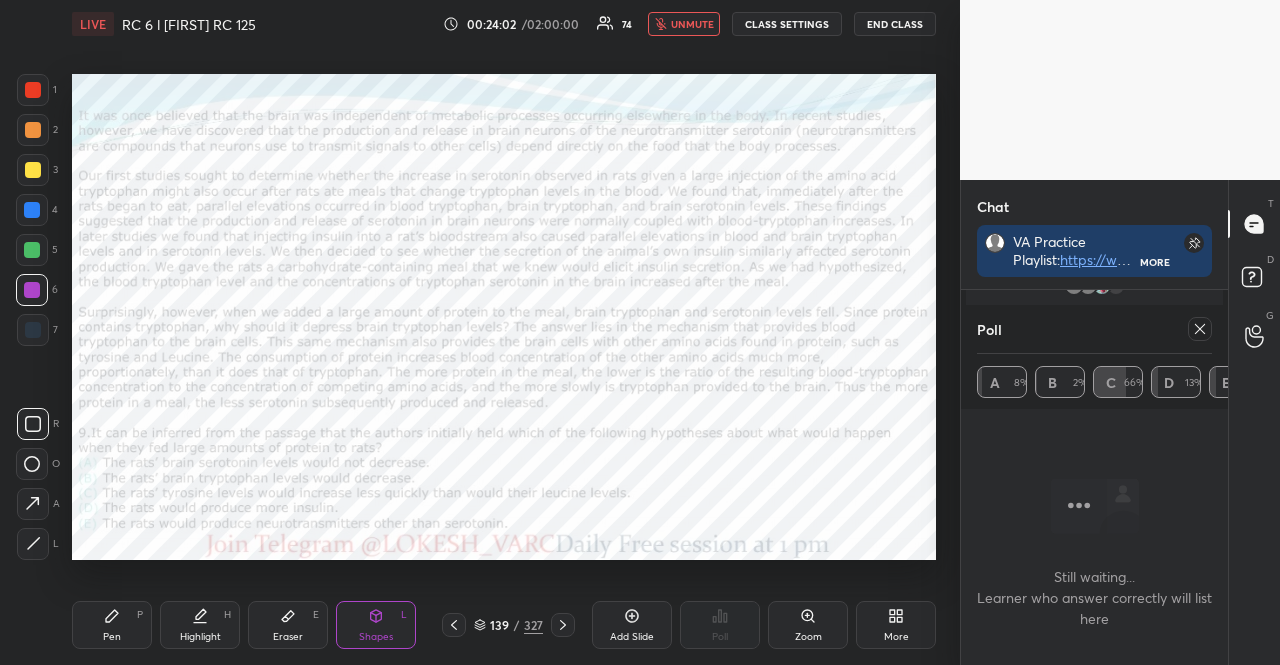 click 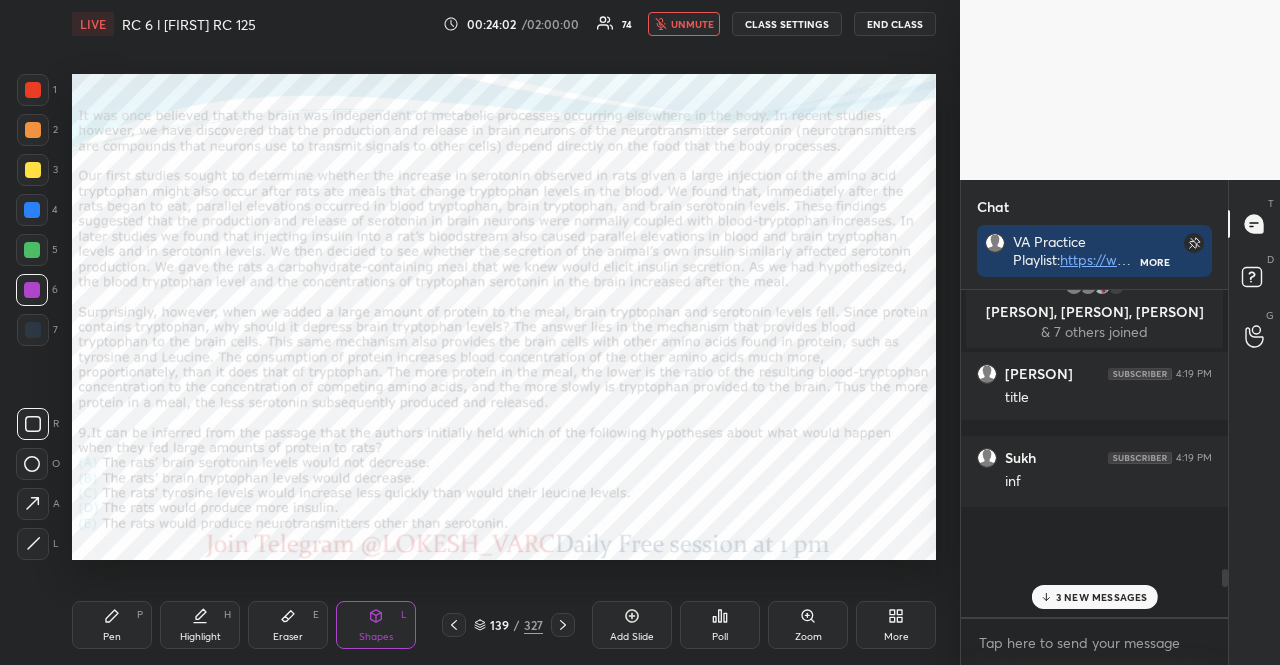 scroll, scrollTop: 244, scrollLeft: 255, axis: both 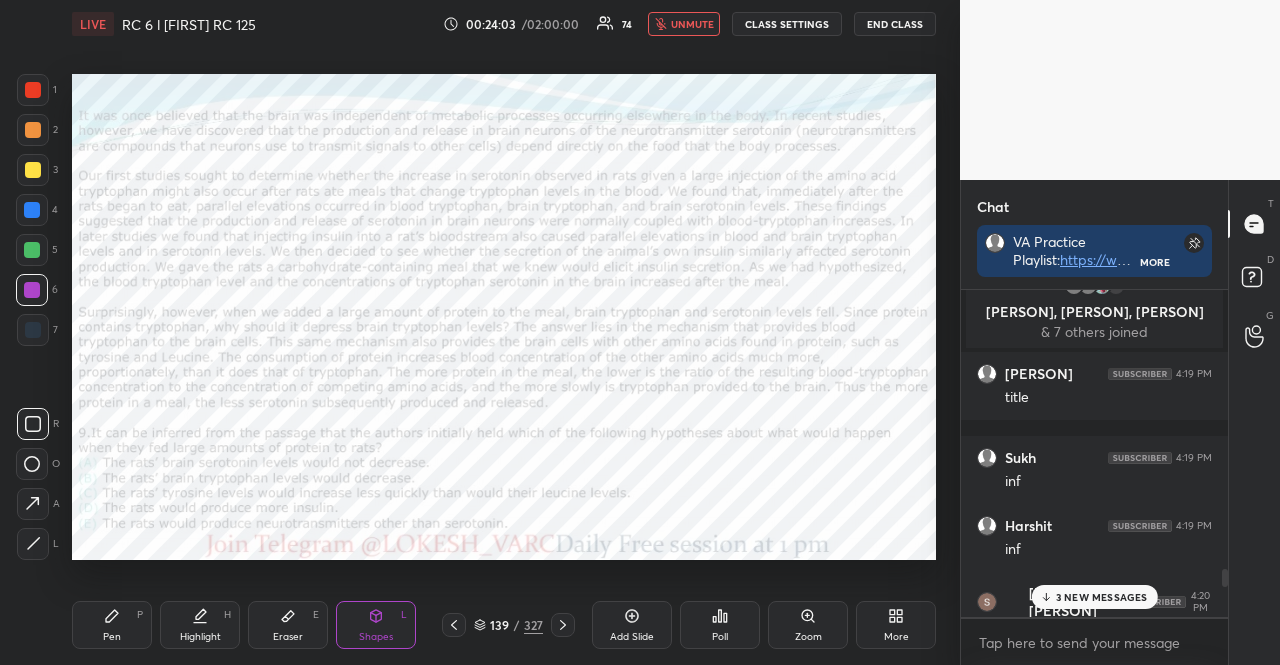 click on "Poll" at bounding box center [720, 625] 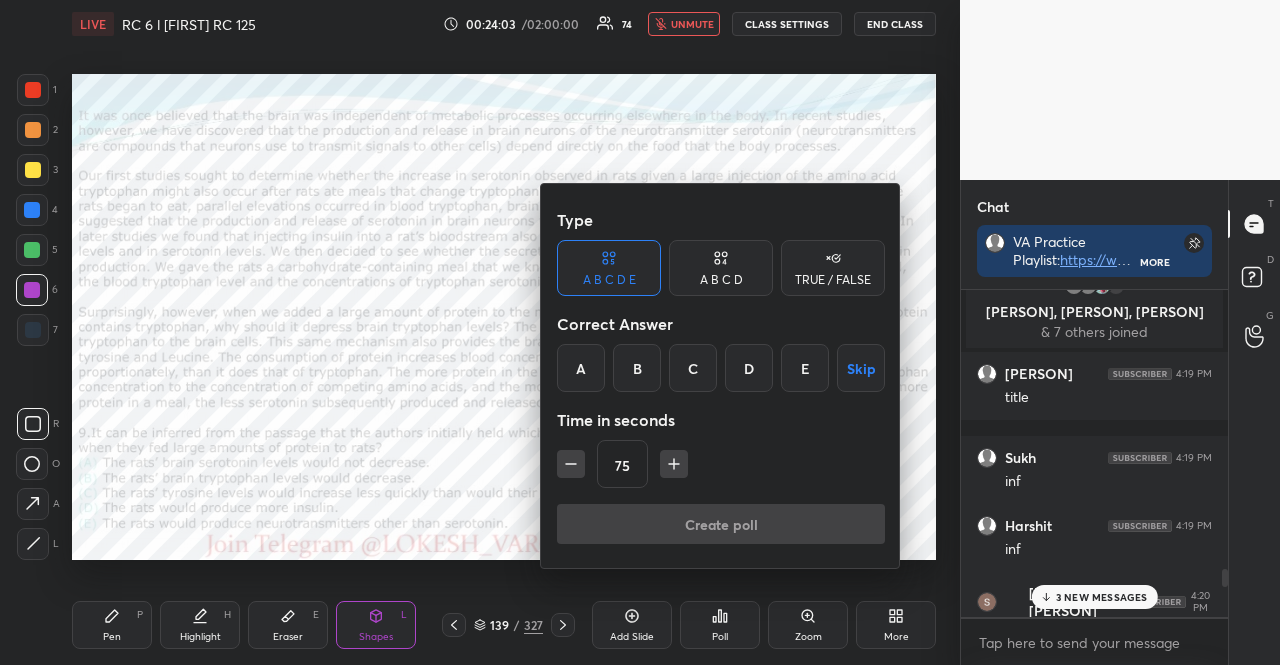 click on "Skip" at bounding box center (861, 368) 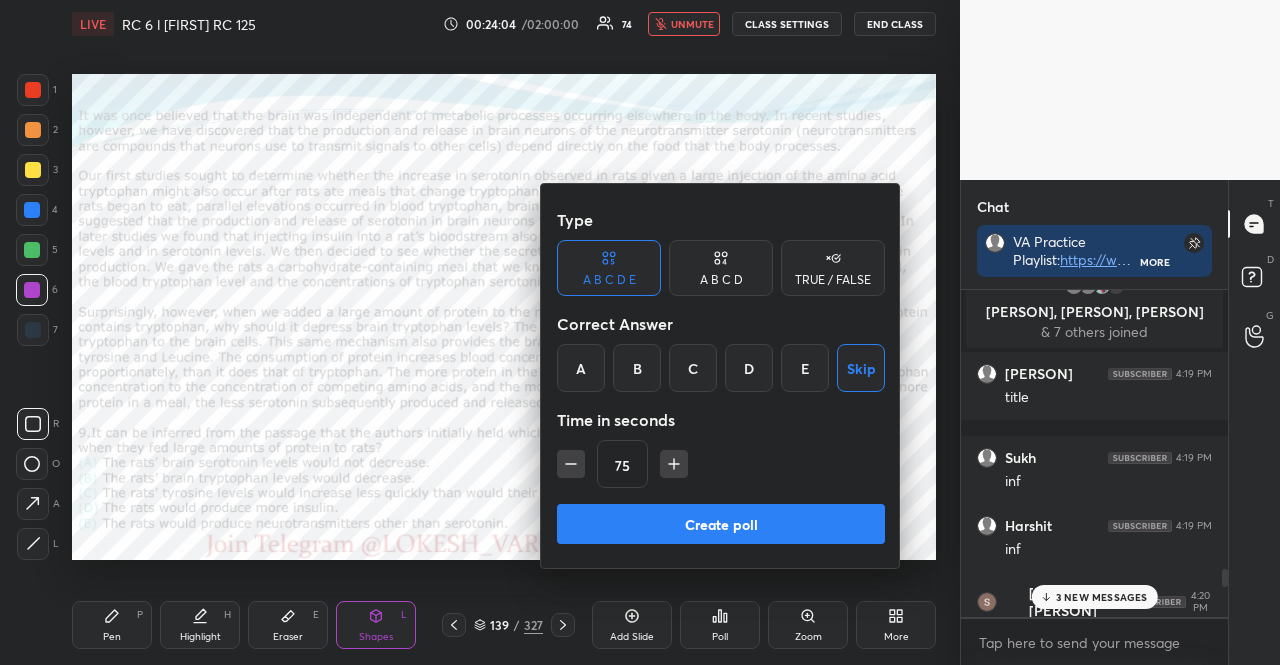 click on "Create poll" at bounding box center [721, 524] 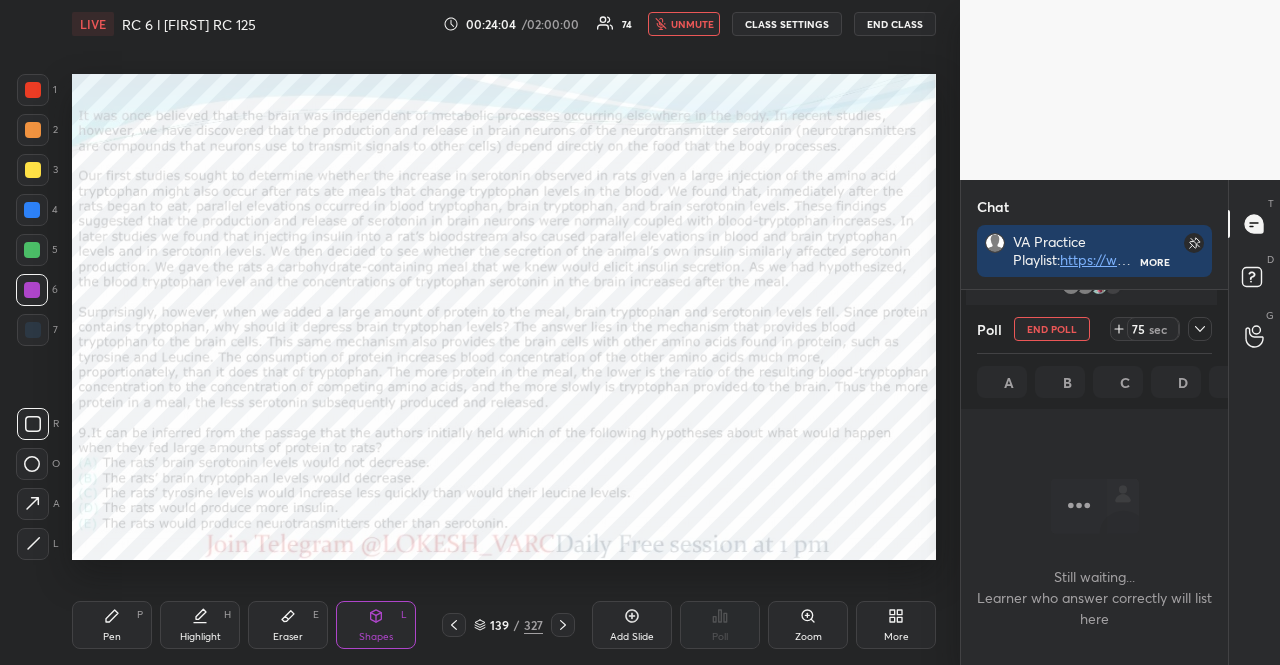 scroll, scrollTop: 228, scrollLeft: 255, axis: both 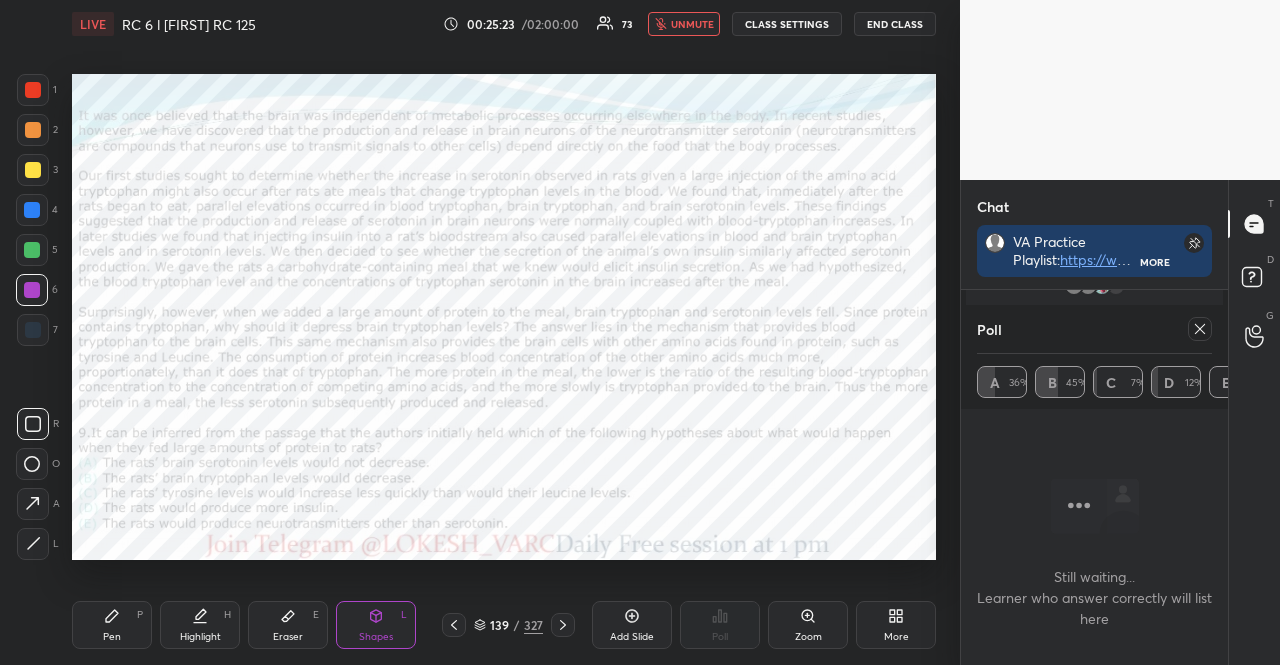 click 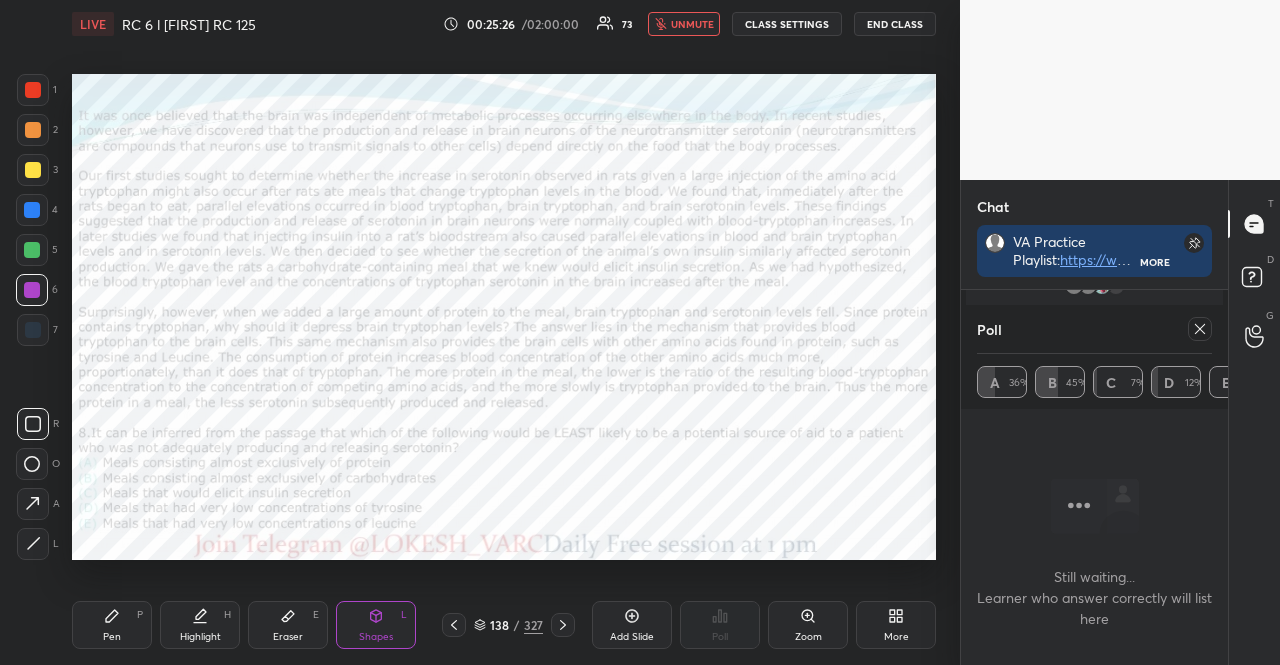 click 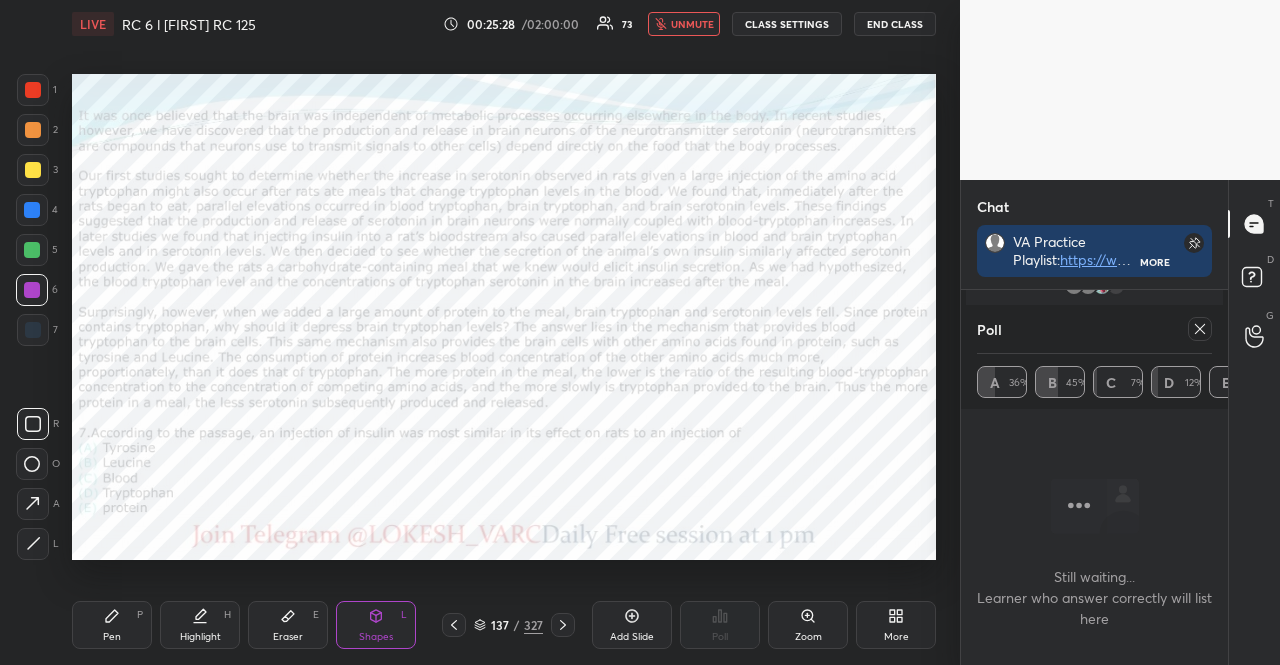 click 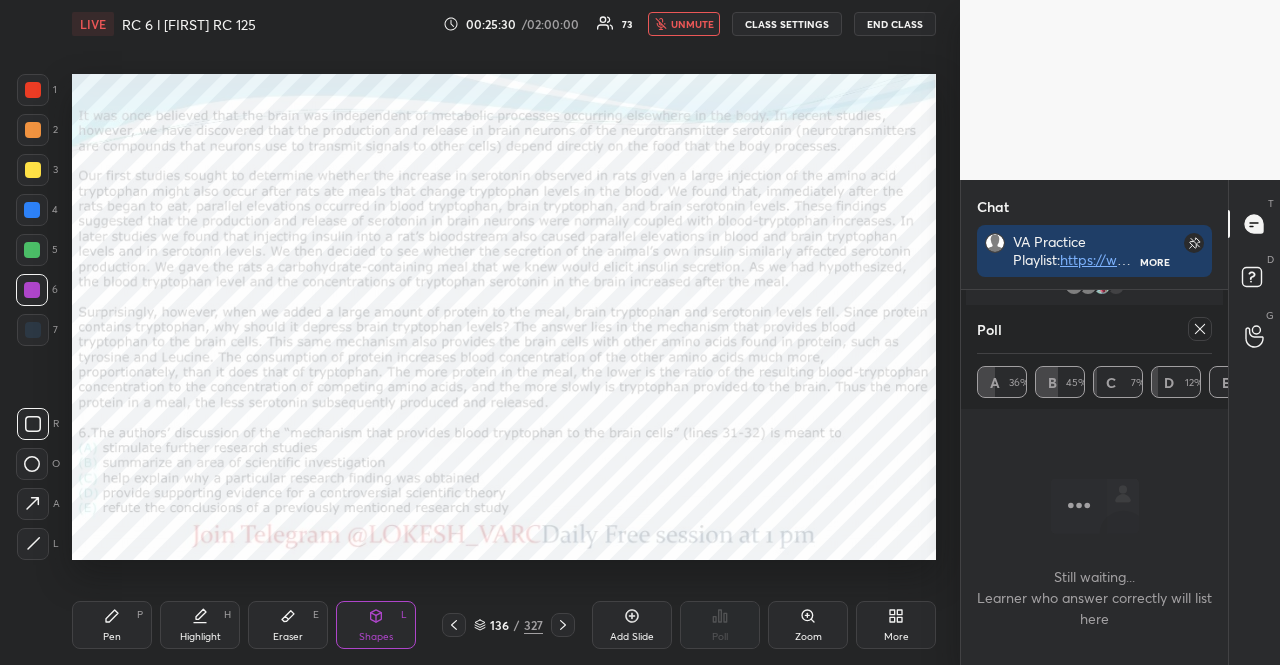 click 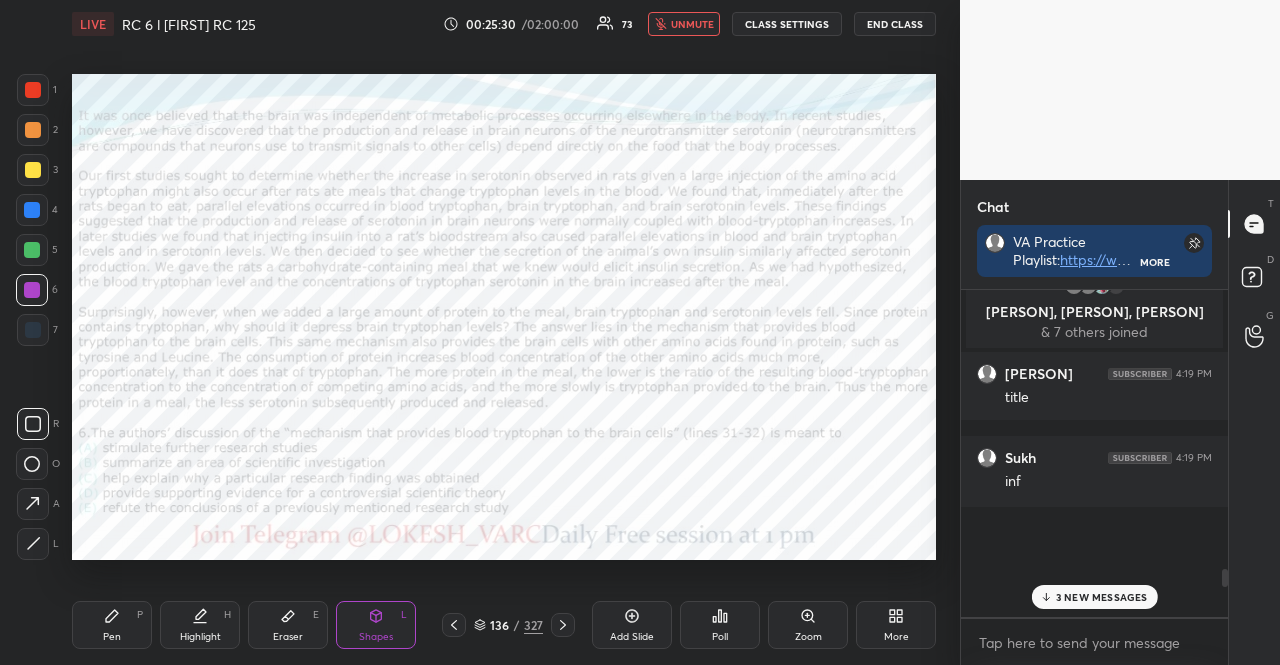 scroll, scrollTop: 235, scrollLeft: 255, axis: both 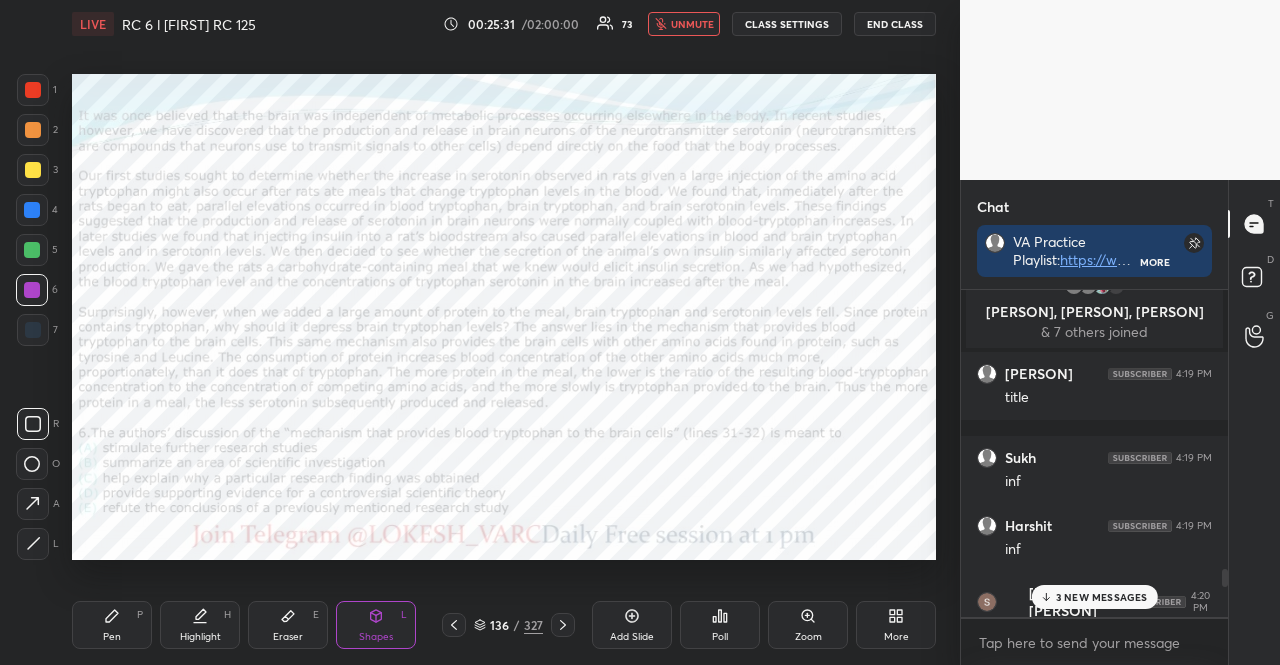 click on "Poll" at bounding box center [720, 625] 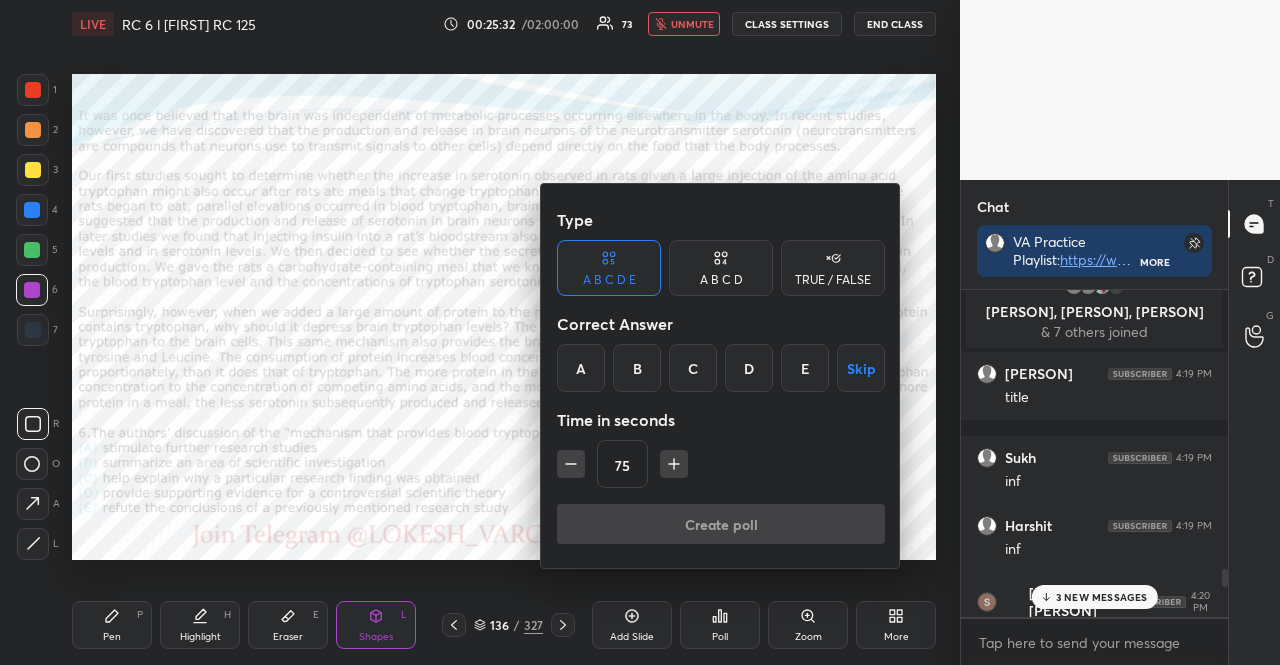 click on "Skip" at bounding box center [861, 368] 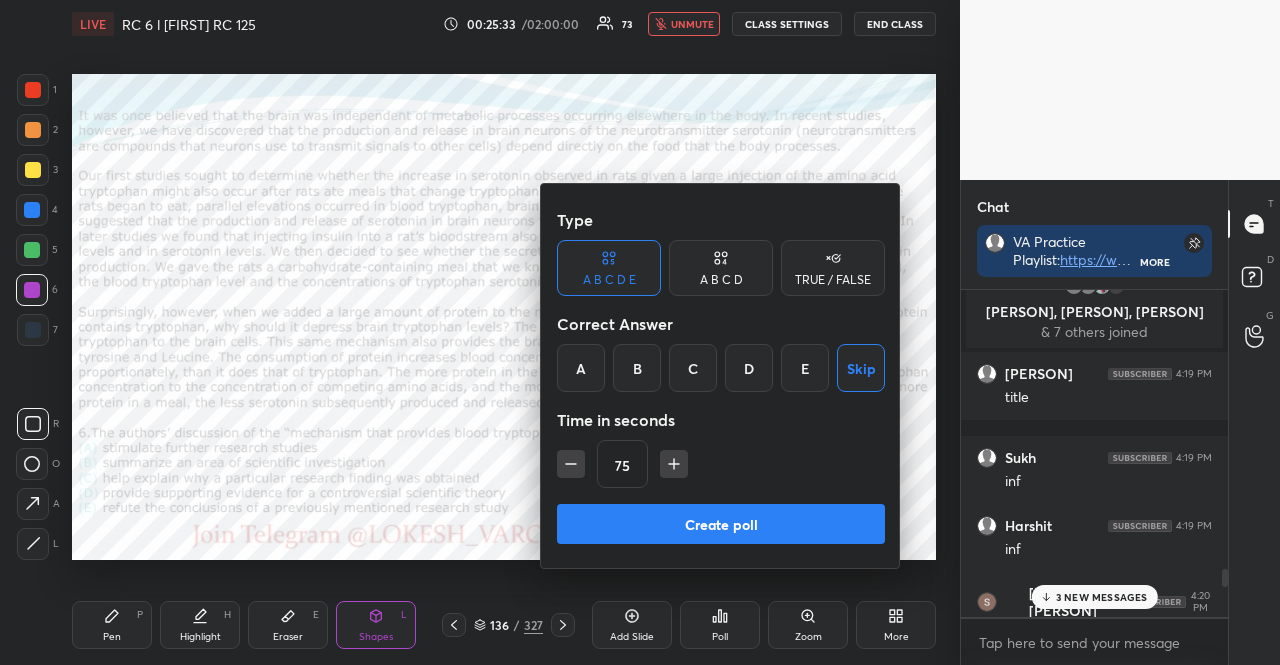 click on "Create poll" at bounding box center (721, 524) 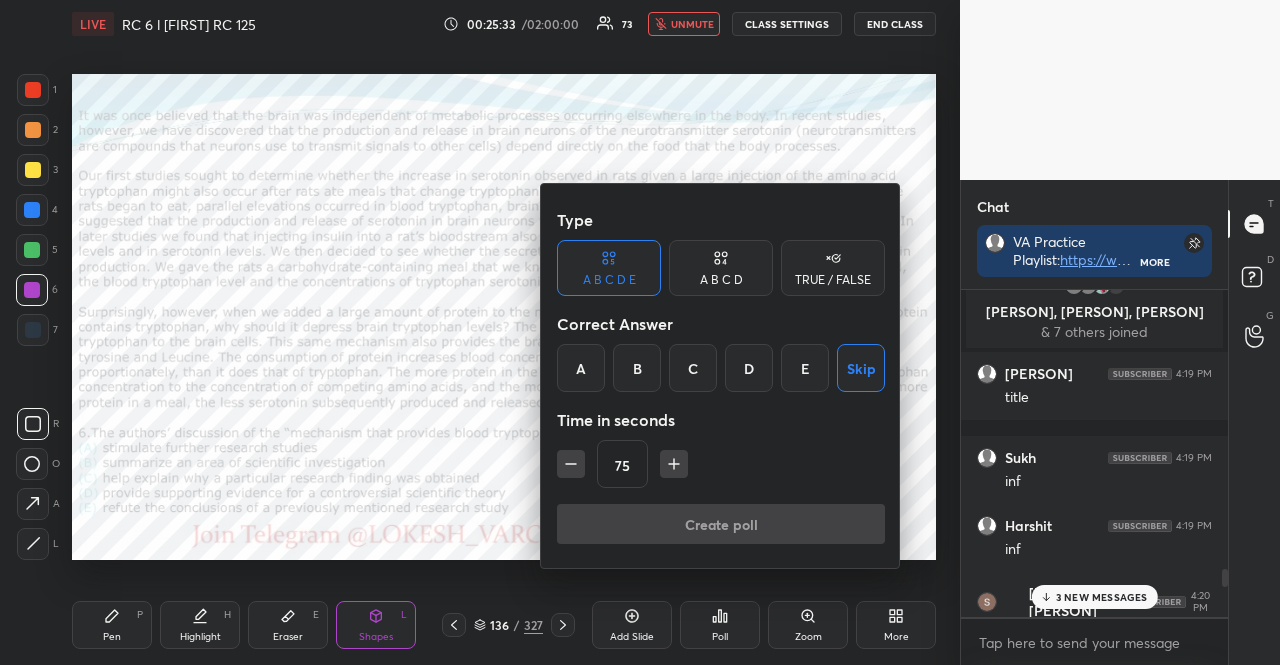 scroll, scrollTop: 228, scrollLeft: 255, axis: both 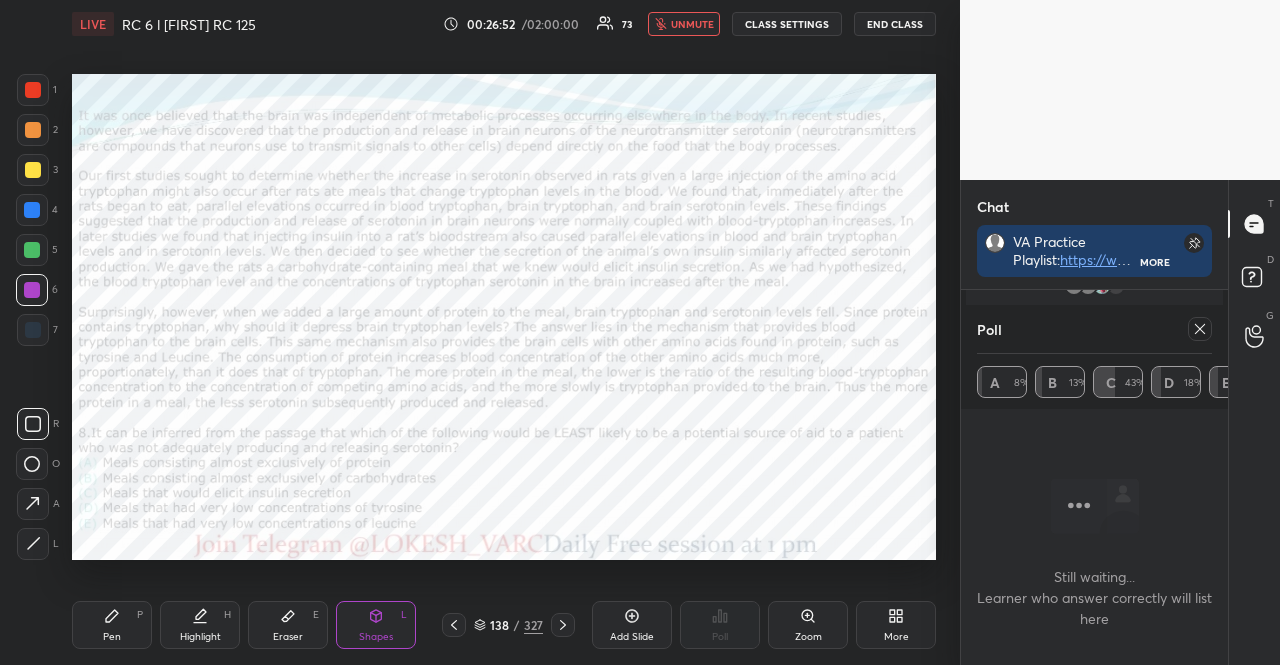 click 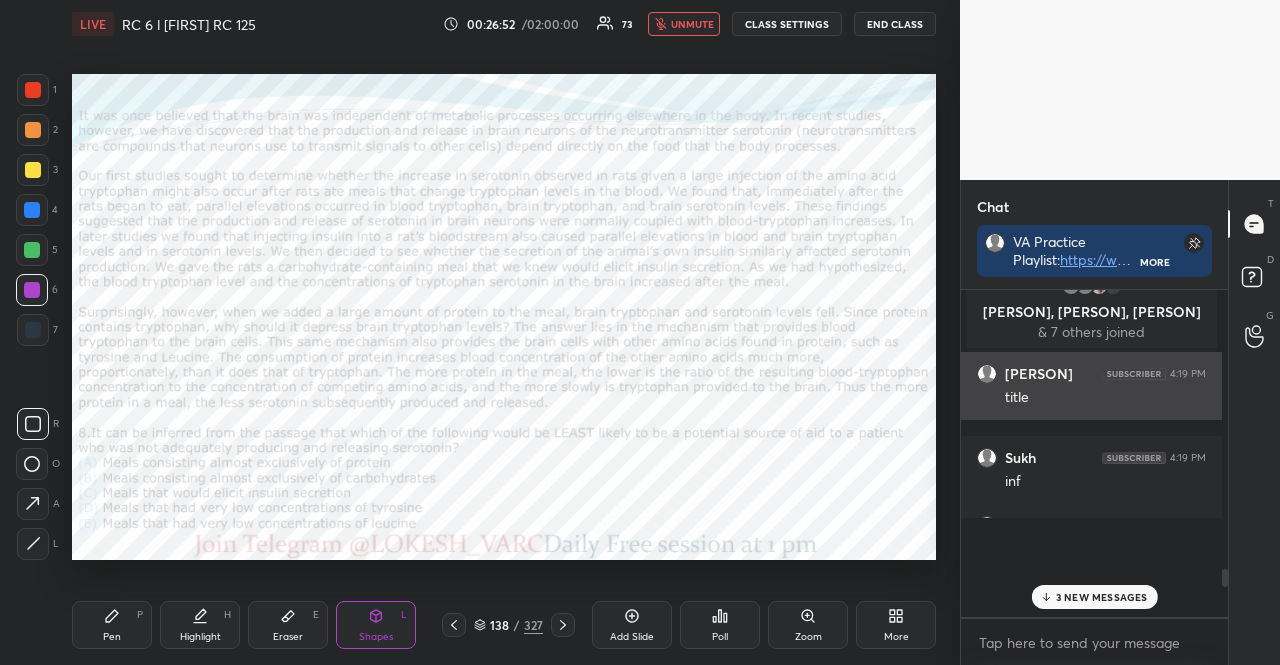 scroll, scrollTop: 235, scrollLeft: 255, axis: both 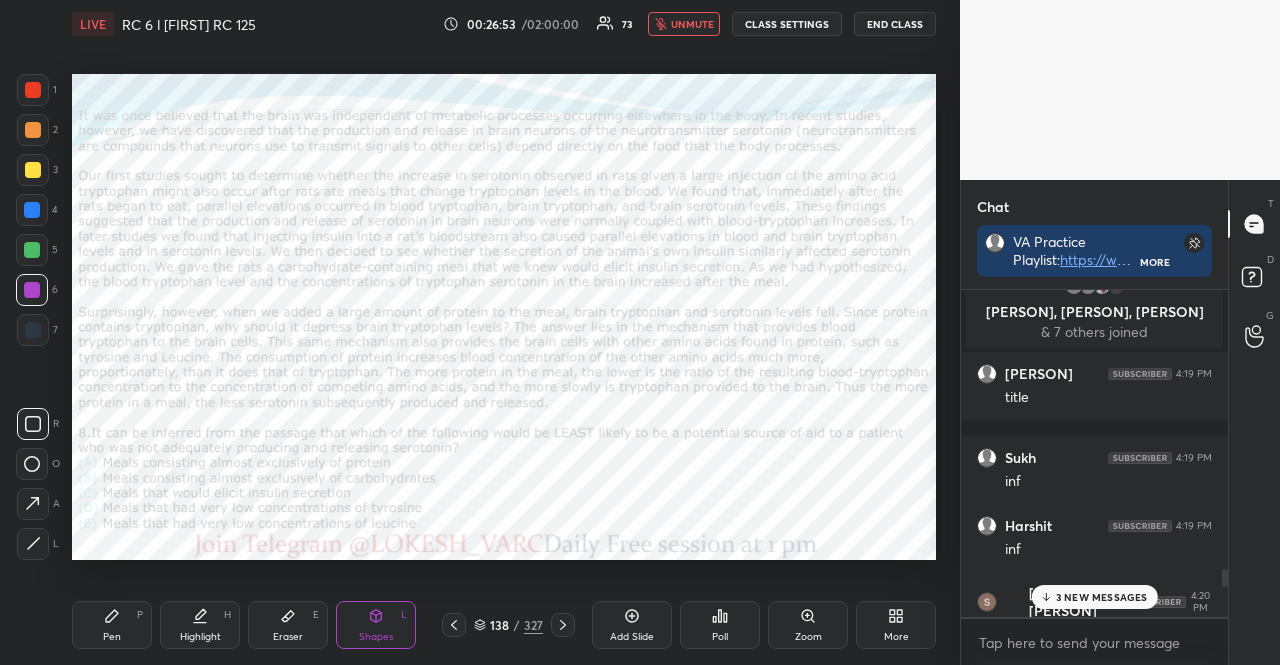 click 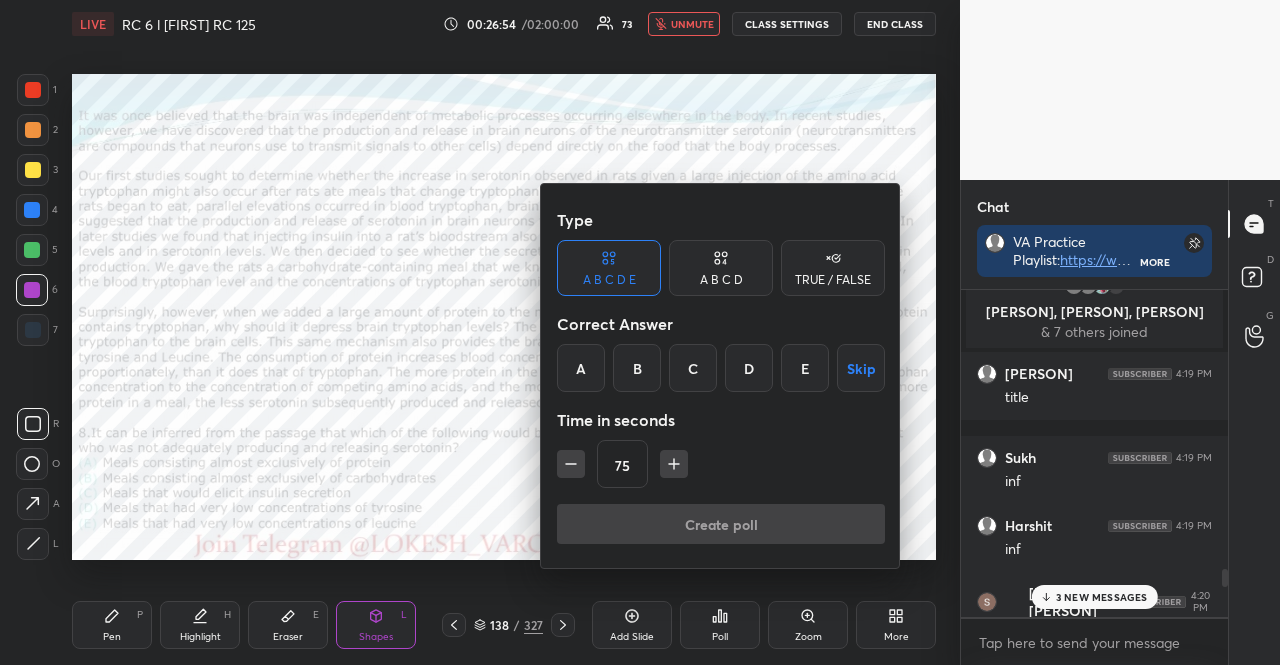 click on "Skip" at bounding box center (861, 368) 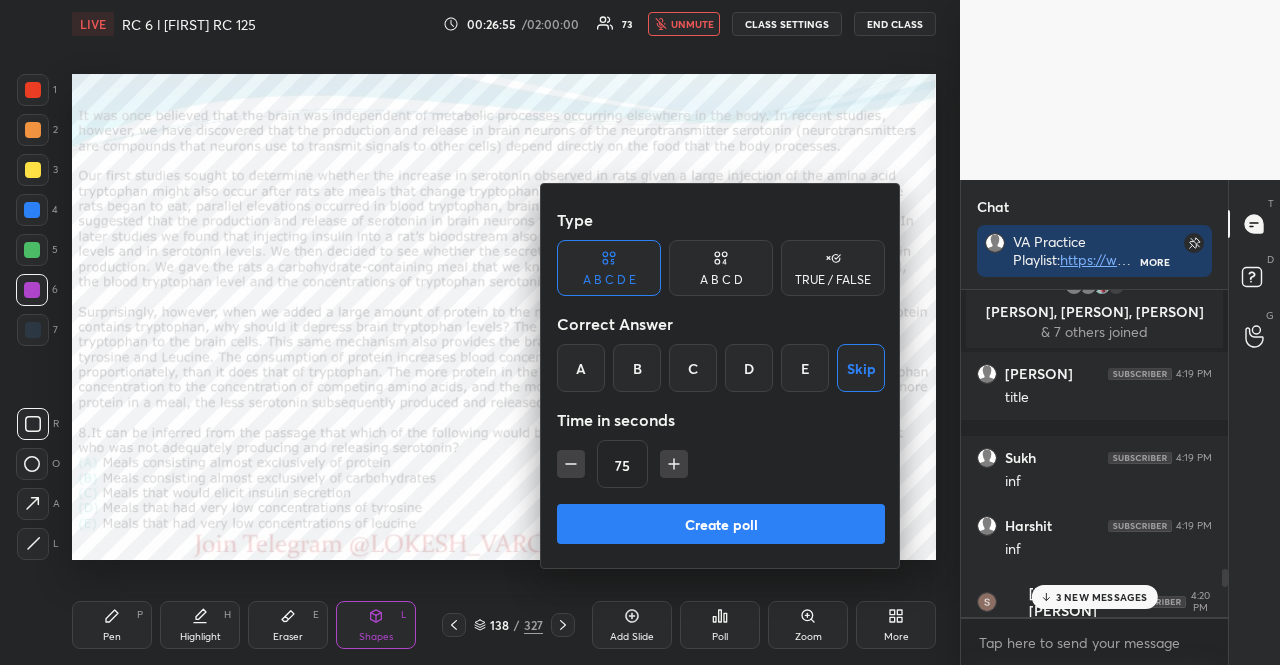 click 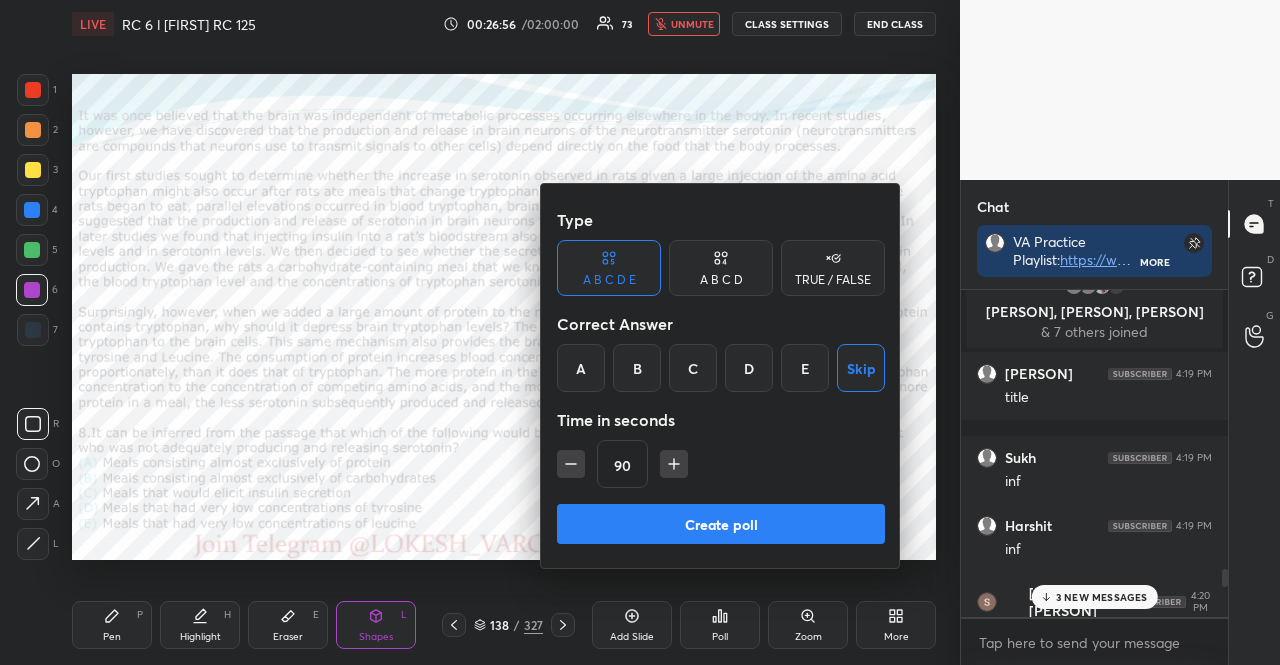 click on "Create poll" at bounding box center [721, 524] 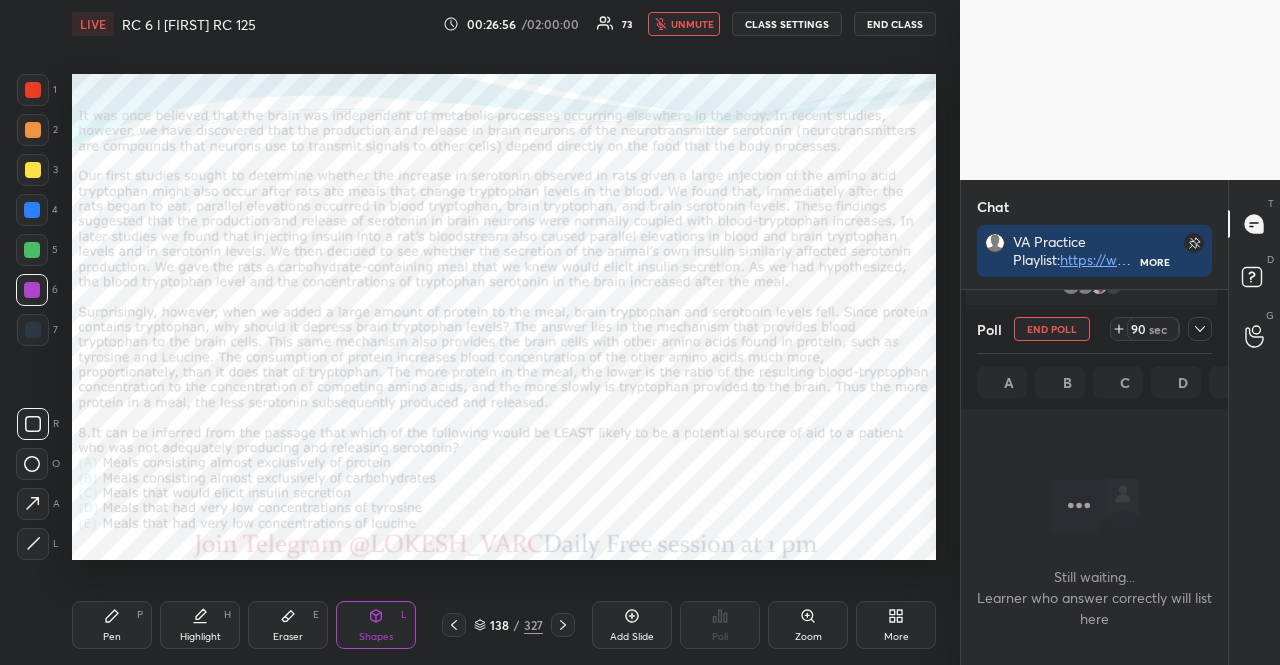 scroll, scrollTop: 298, scrollLeft: 255, axis: both 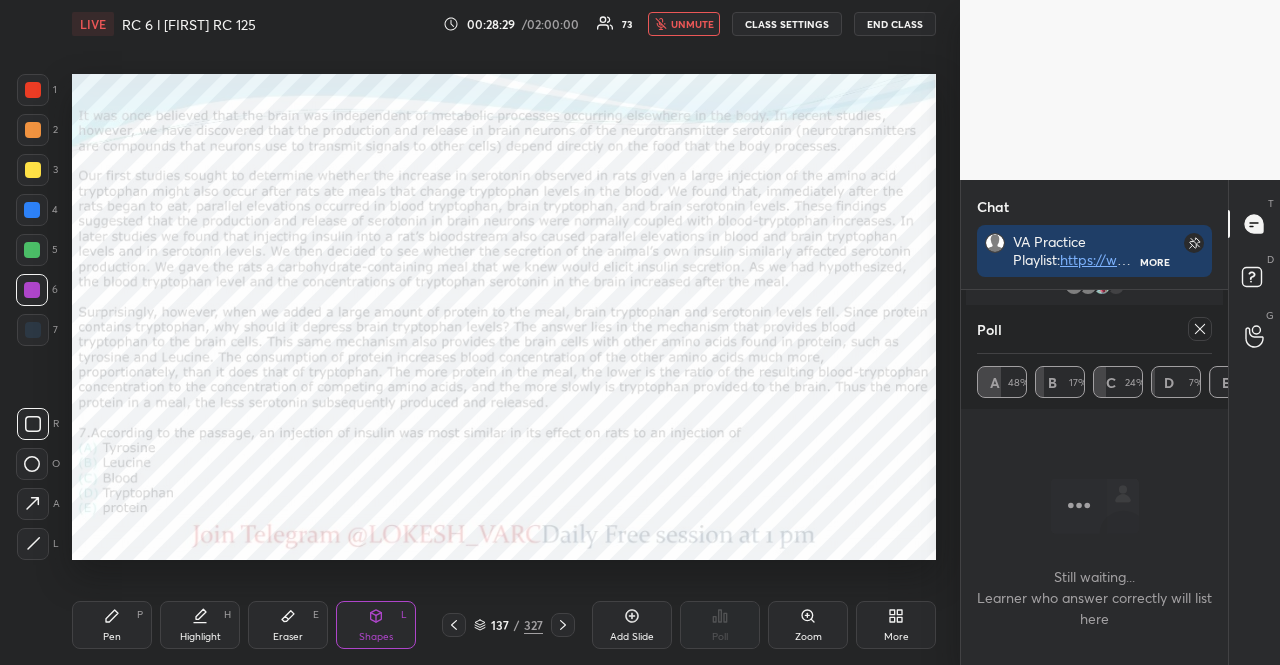click 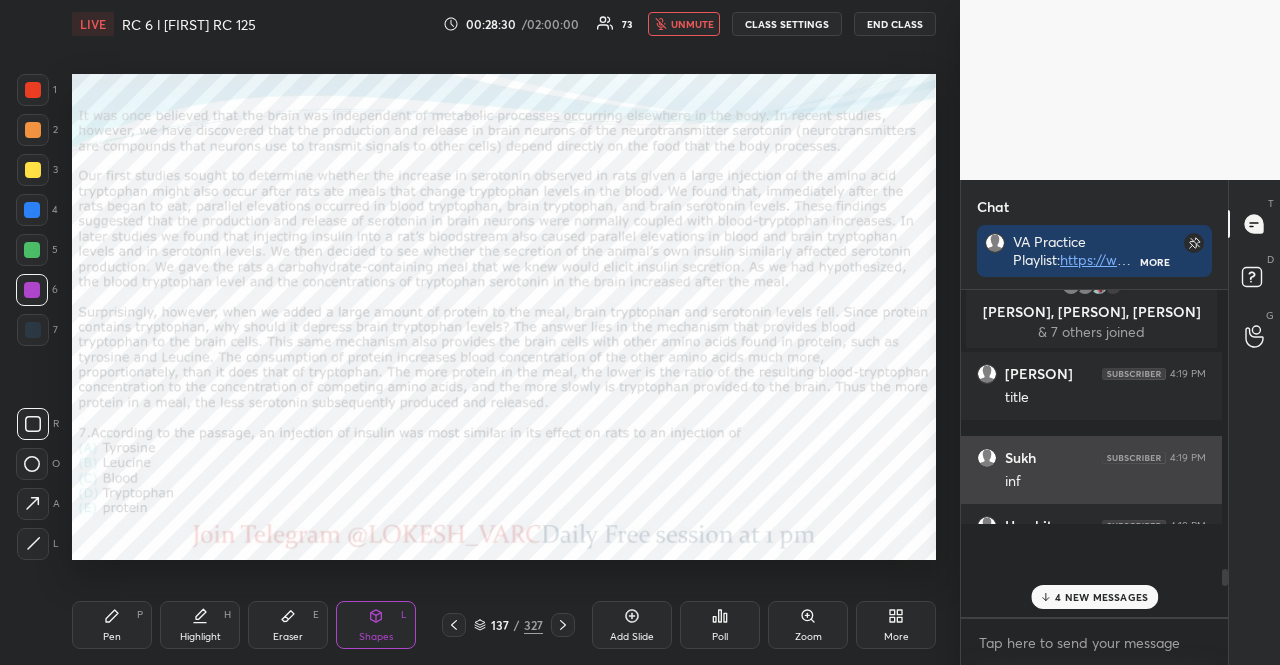 scroll, scrollTop: 244, scrollLeft: 255, axis: both 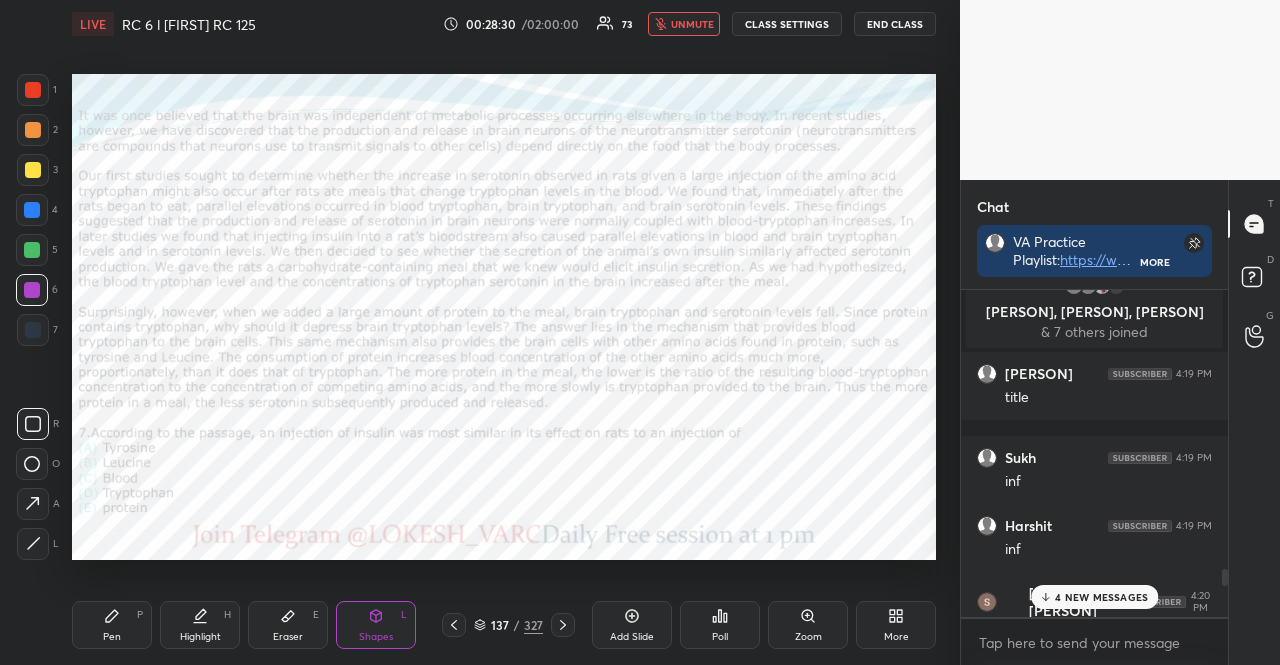 click 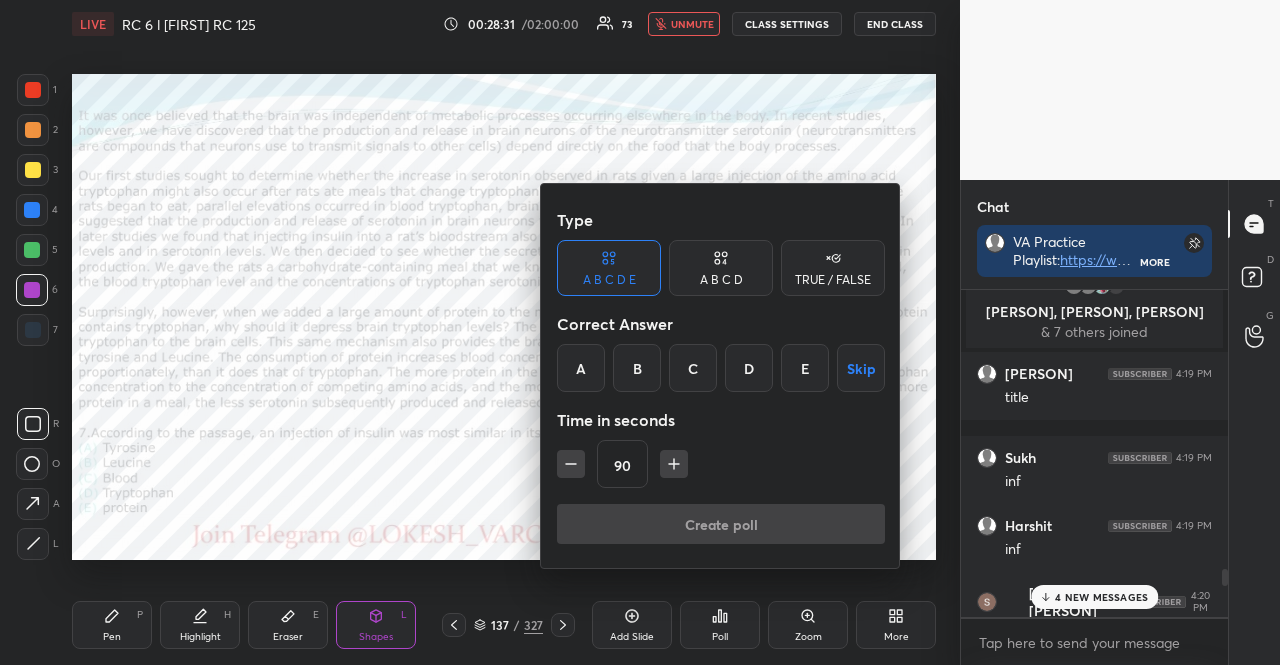 click 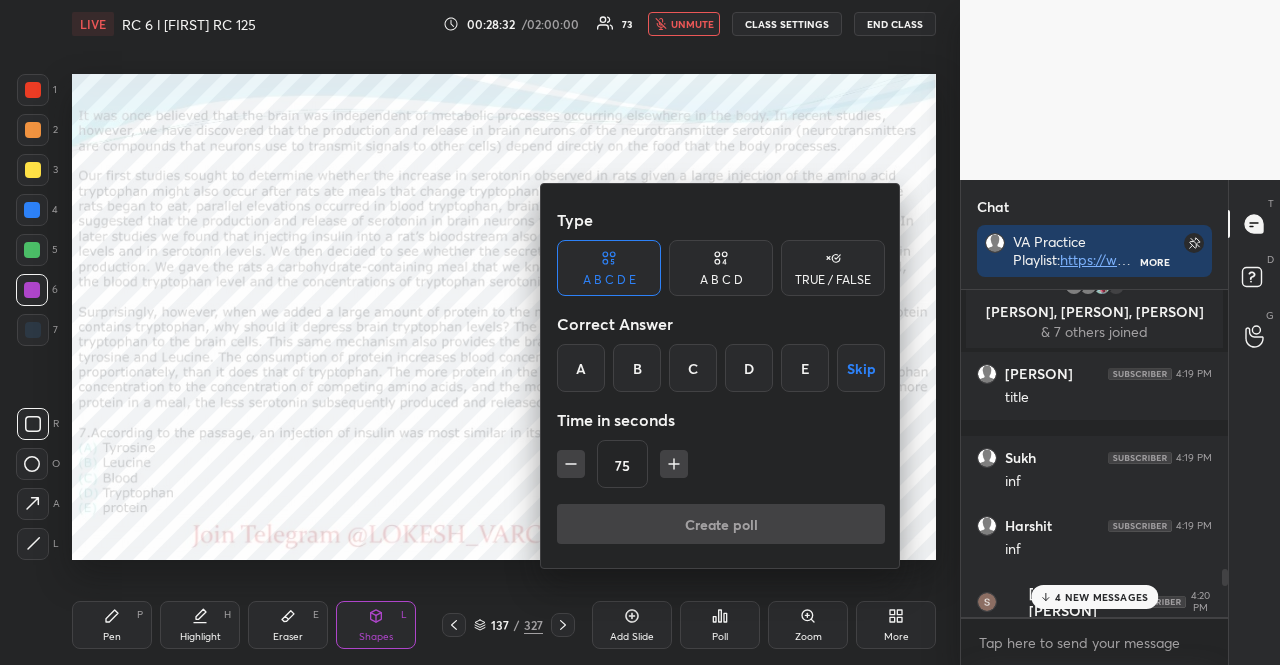 click on "Skip" at bounding box center [861, 368] 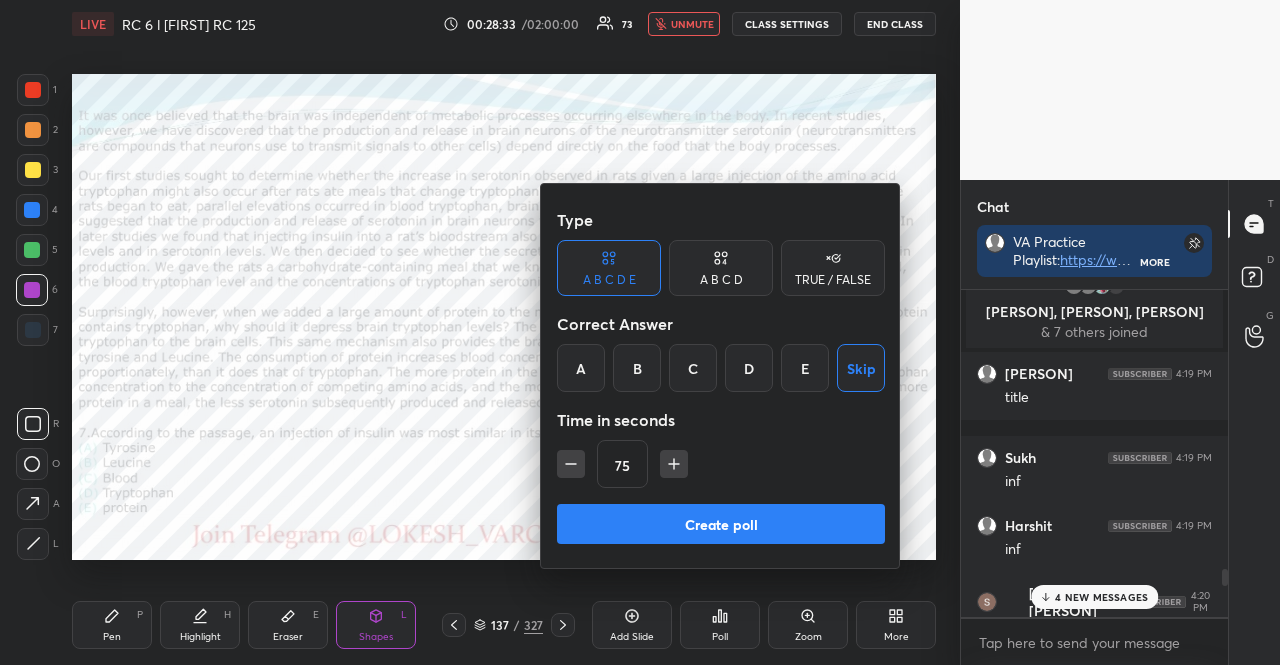 click on "Create poll" at bounding box center (721, 524) 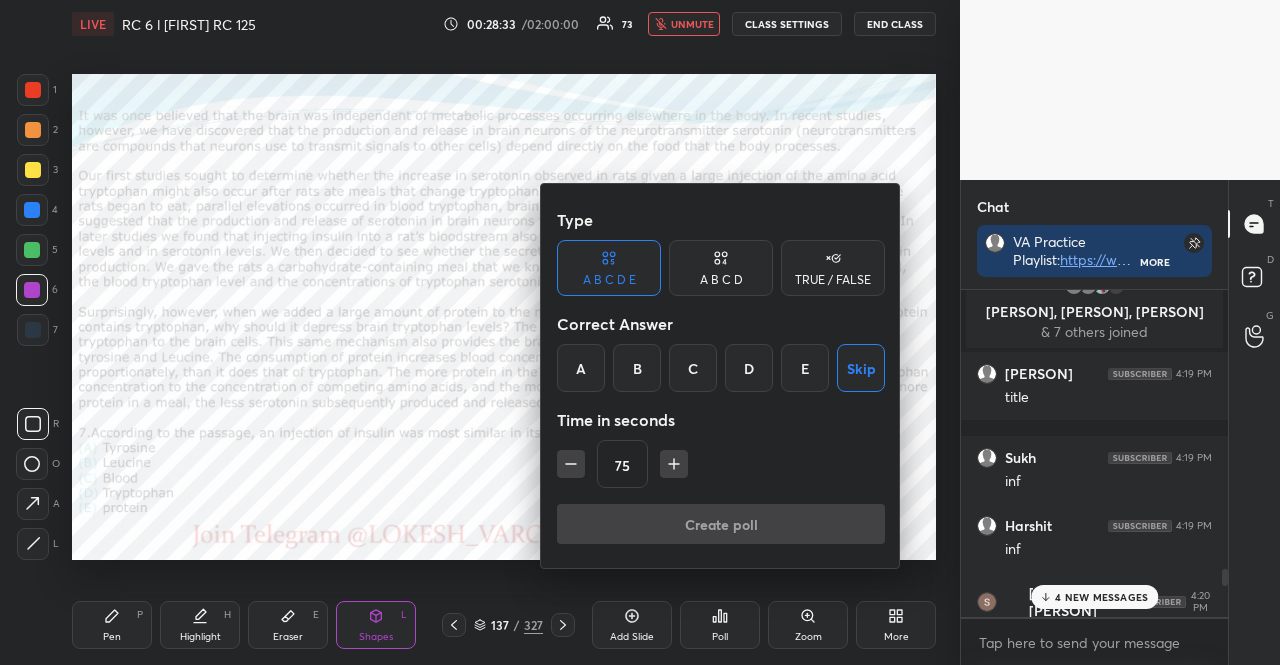scroll, scrollTop: 290, scrollLeft: 255, axis: both 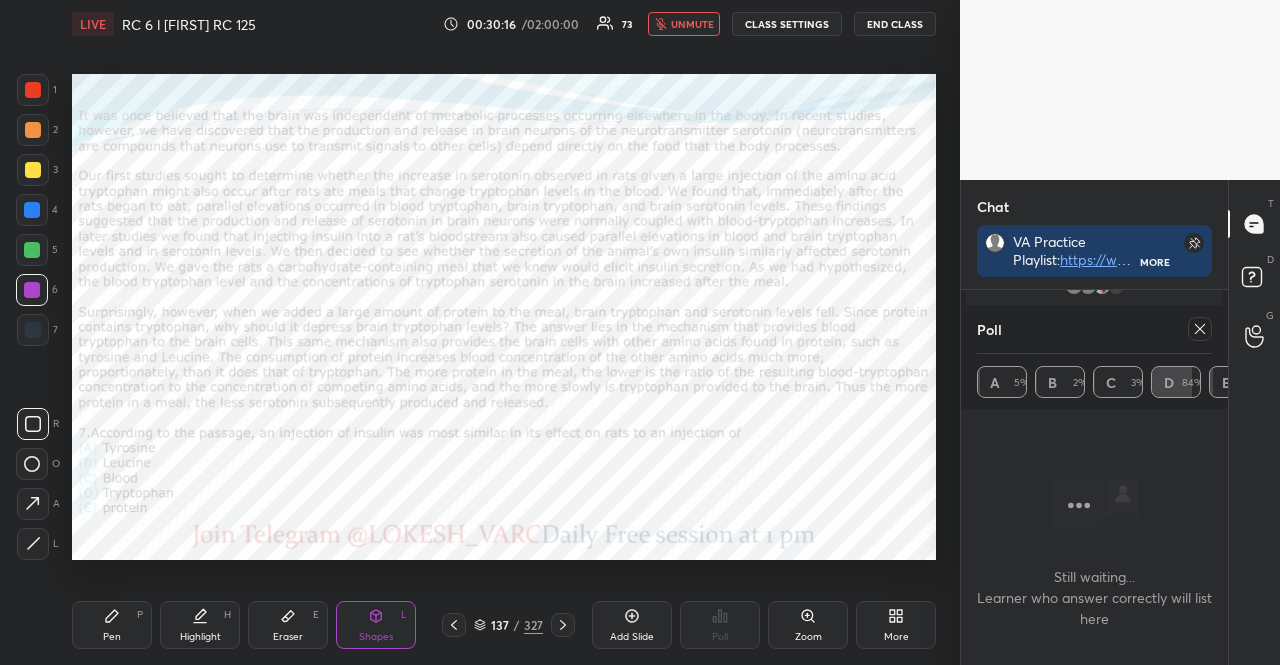 click 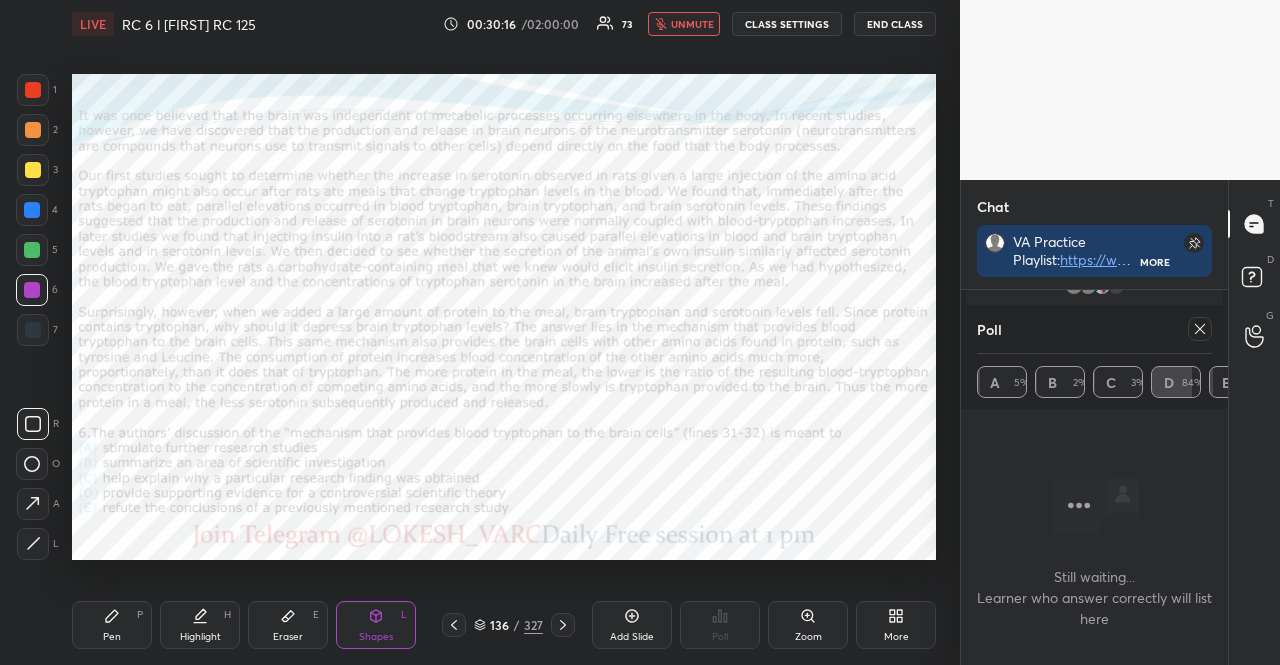 click 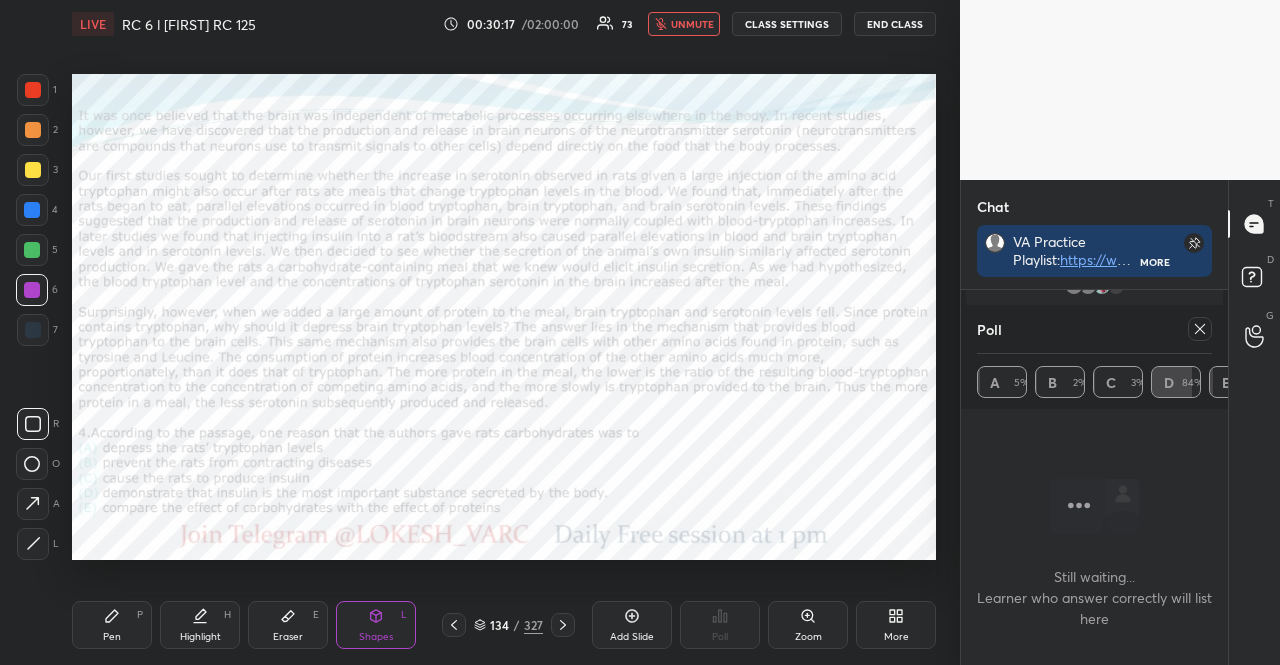 click 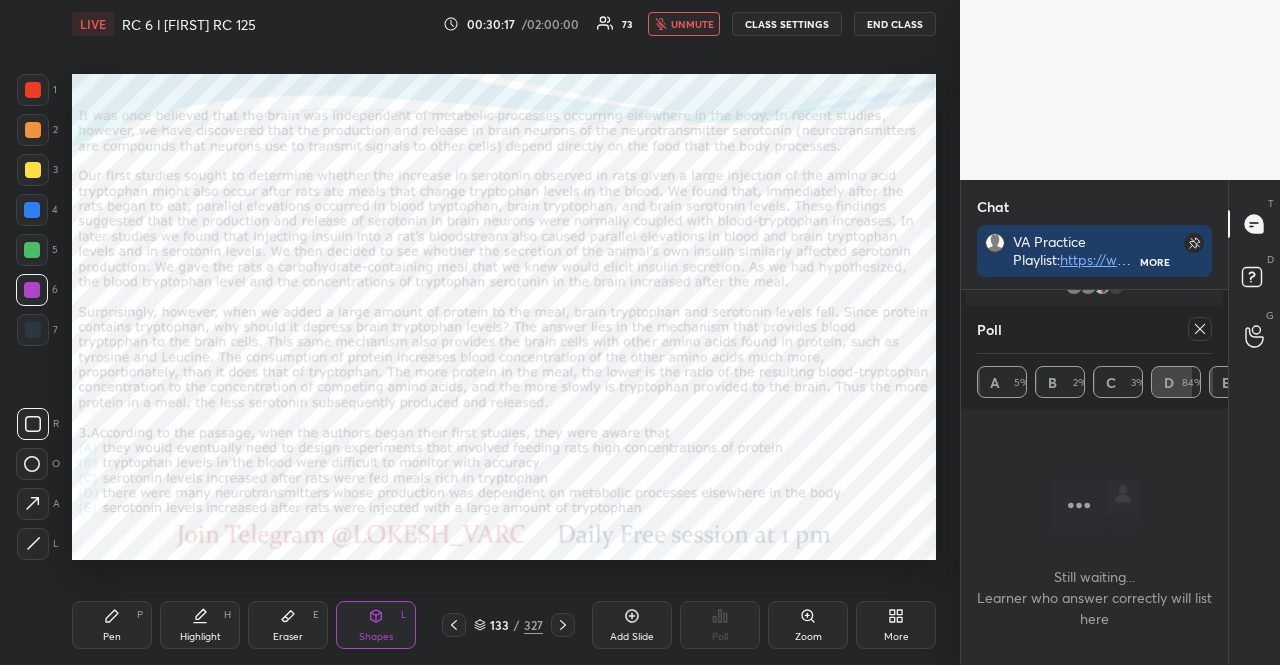 click 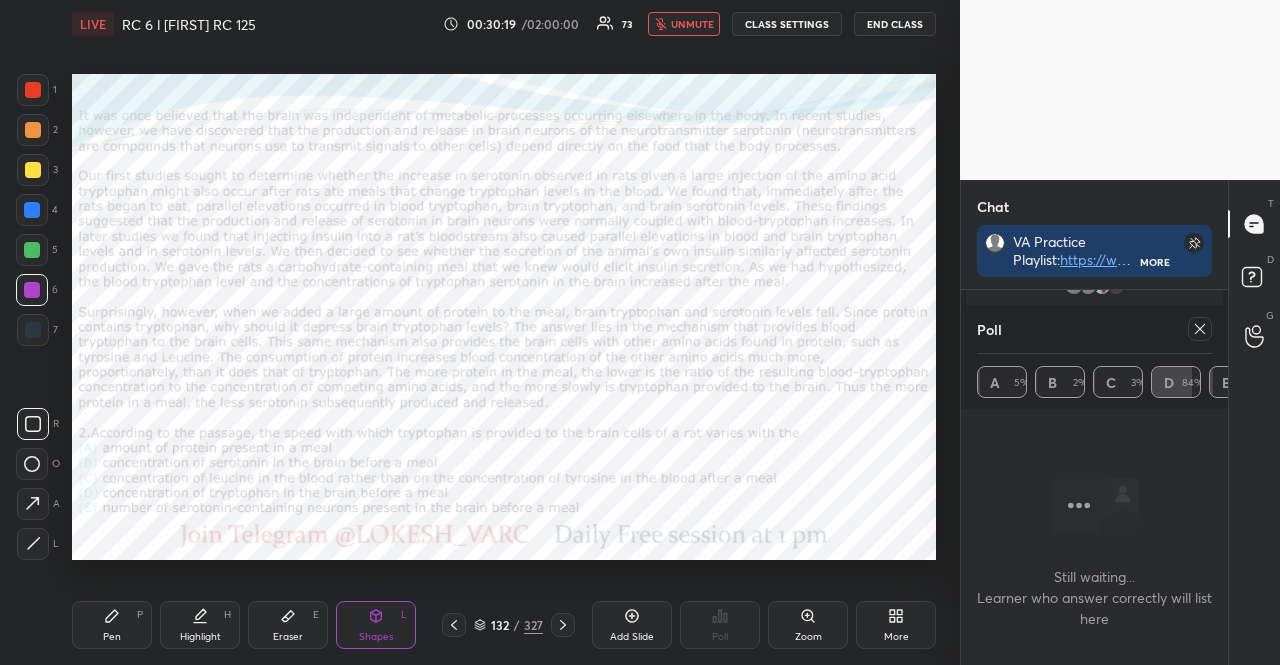 click 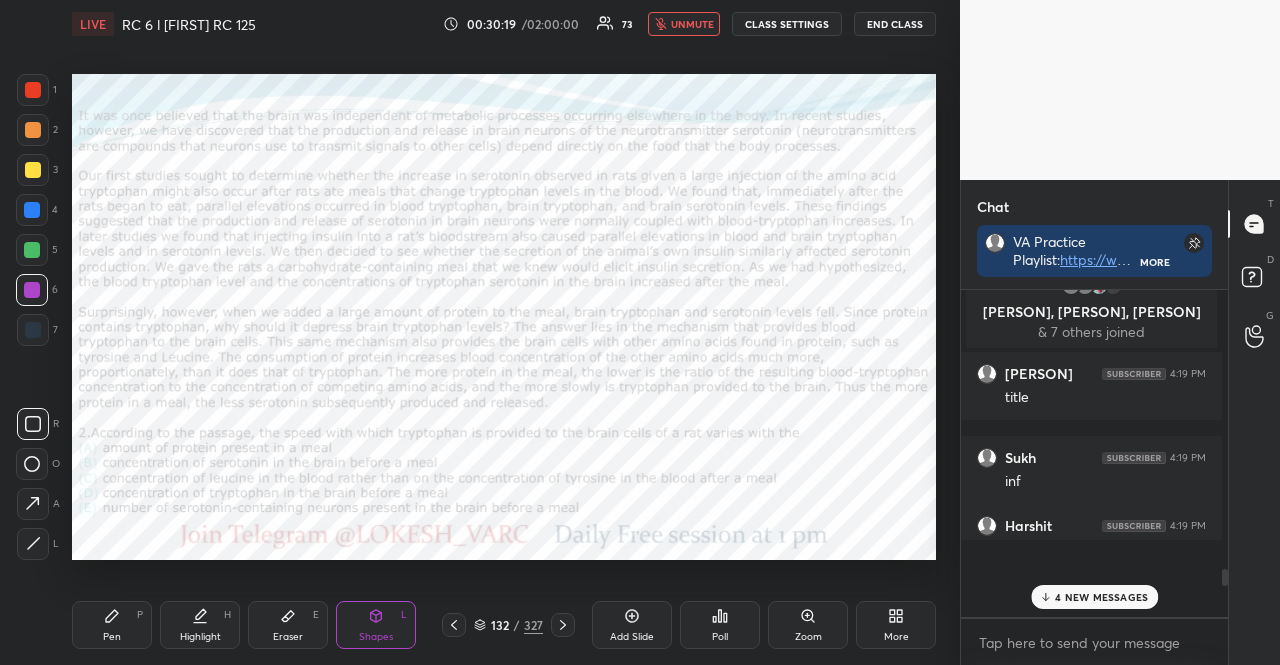 scroll, scrollTop: 253, scrollLeft: 255, axis: both 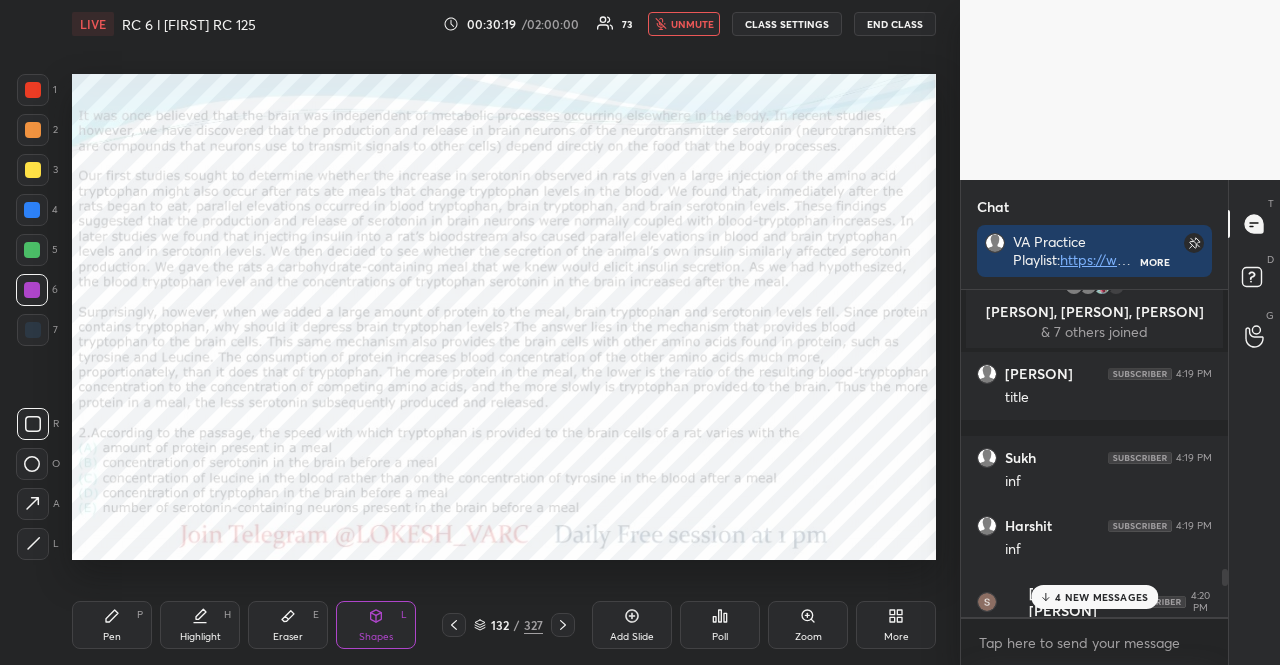 click on "Poll" at bounding box center [720, 625] 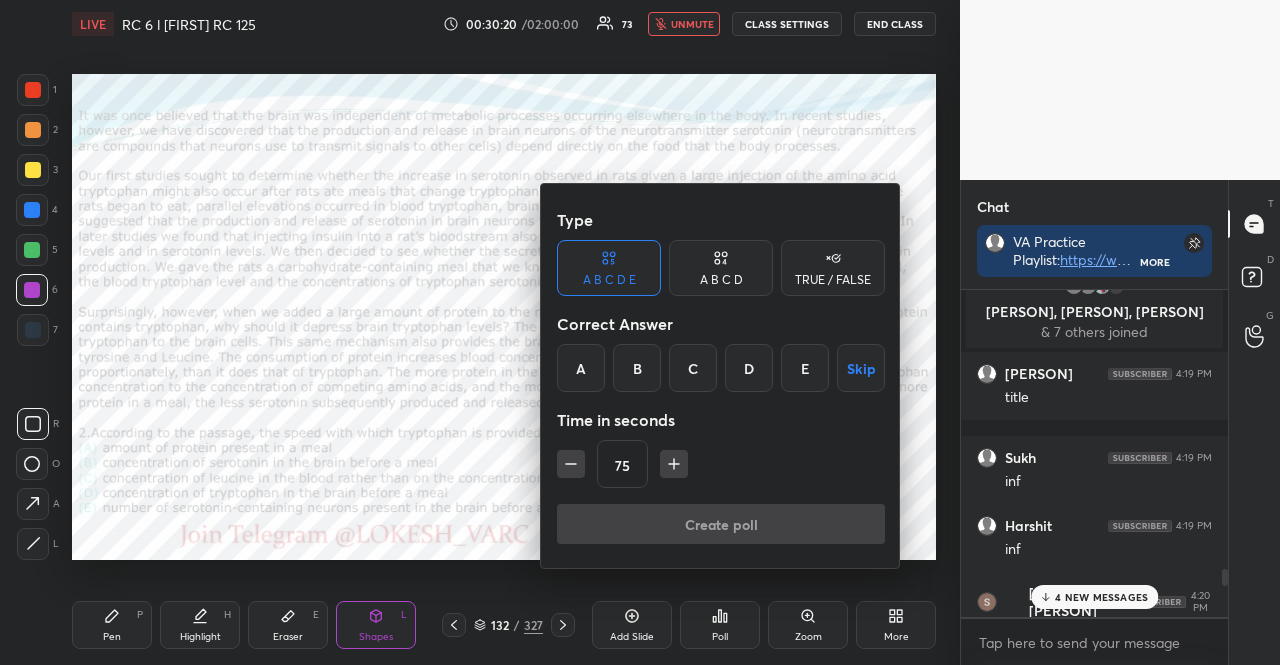 click on "Skip" at bounding box center [861, 368] 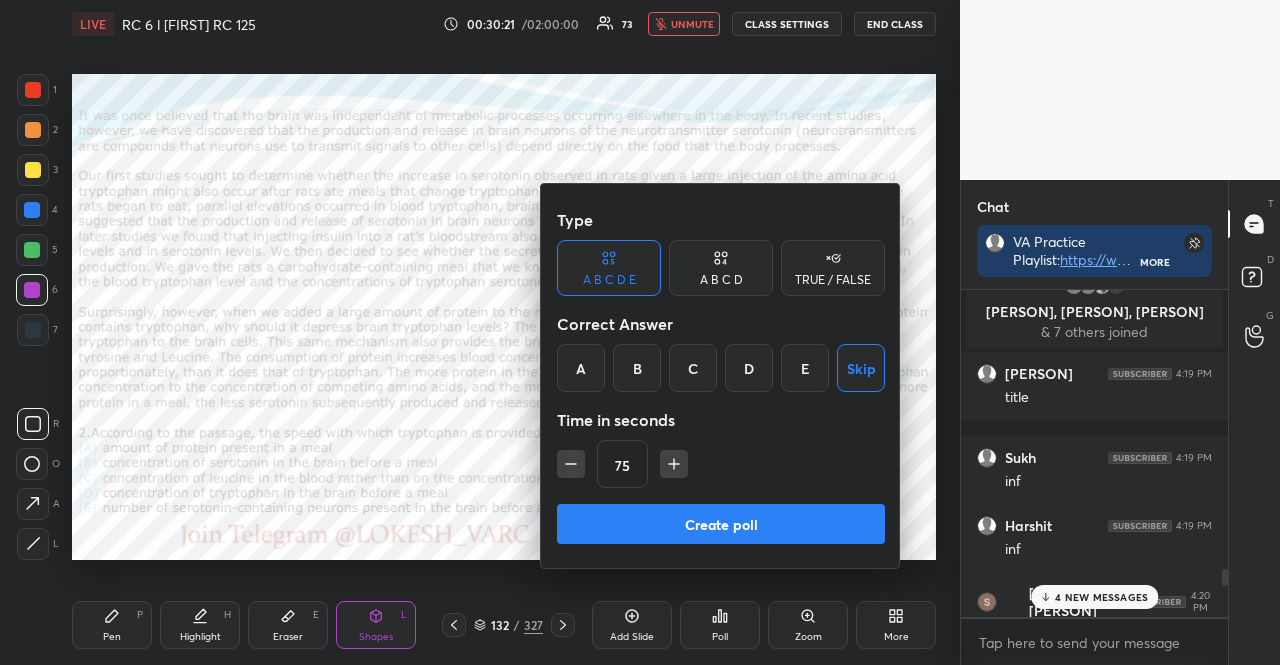click on "Create poll" at bounding box center [721, 524] 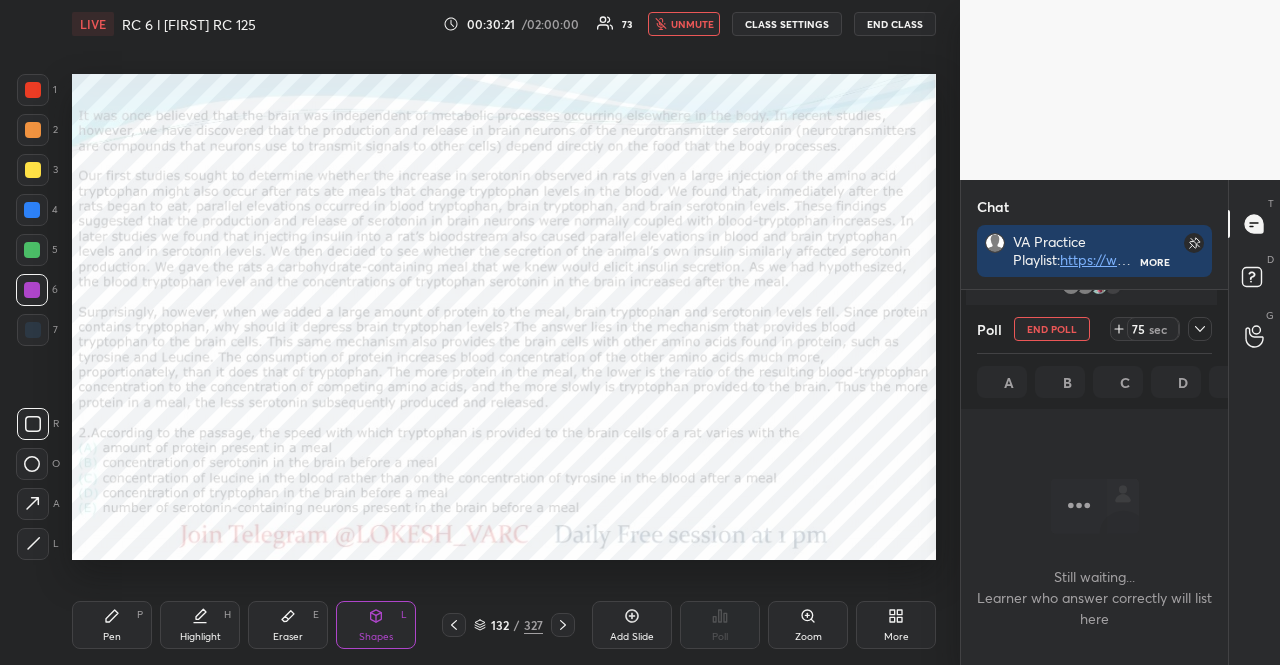 scroll, scrollTop: 298, scrollLeft: 255, axis: both 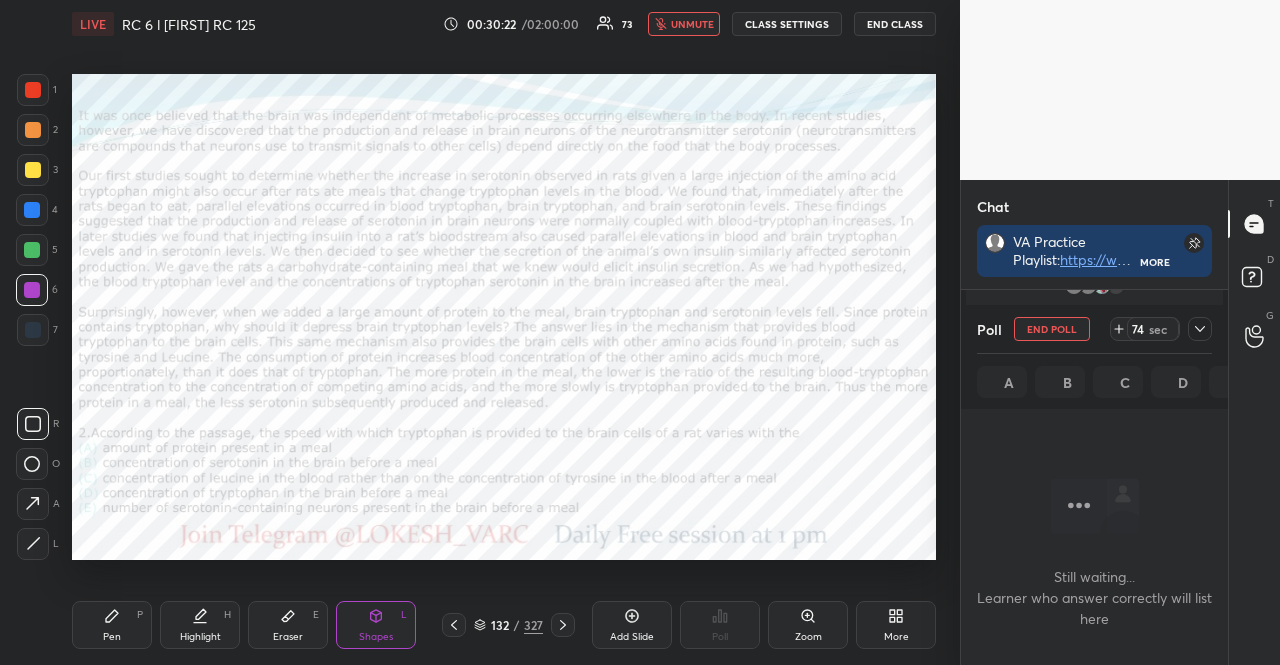 drag, startPoint x: 1197, startPoint y: 319, endPoint x: 1186, endPoint y: 334, distance: 18.601076 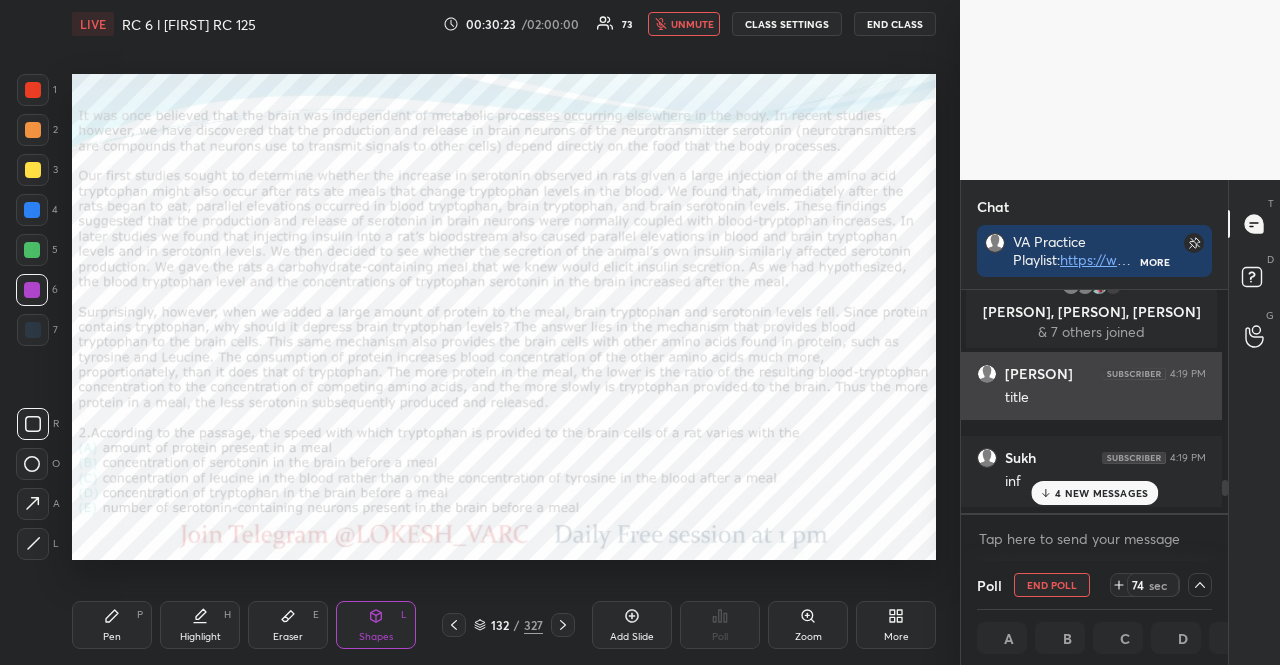 scroll, scrollTop: 211, scrollLeft: 255, axis: both 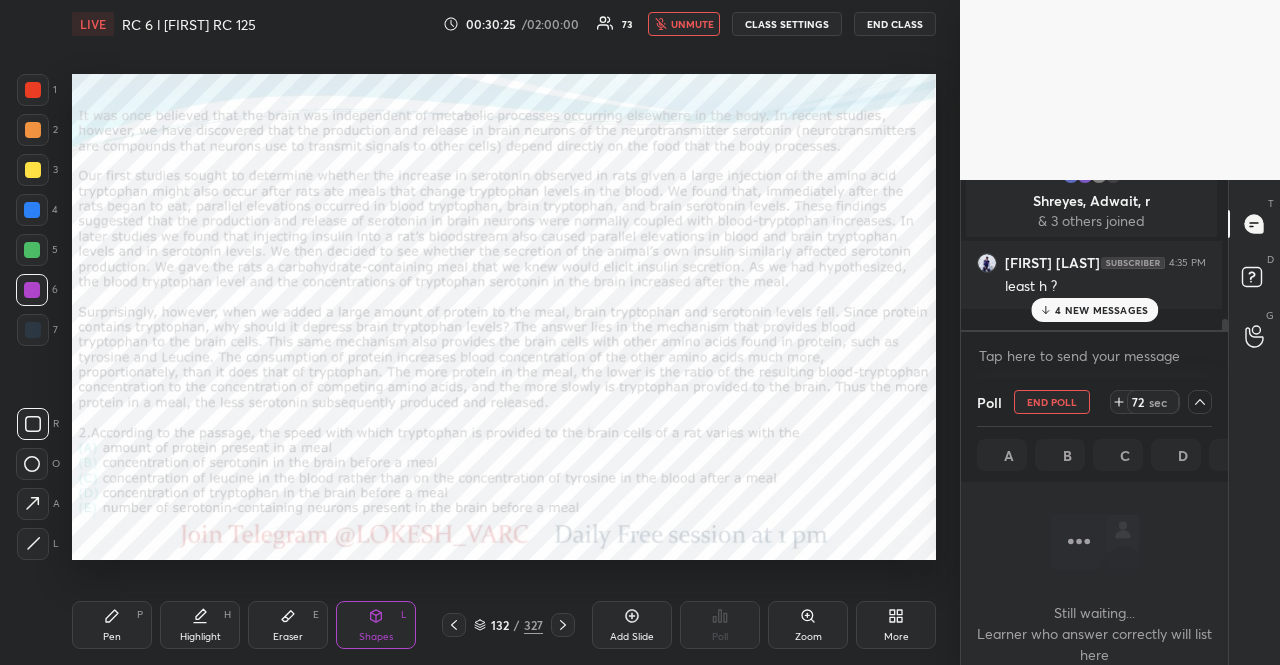 click on "4 NEW MESSAGES" at bounding box center (1101, 310) 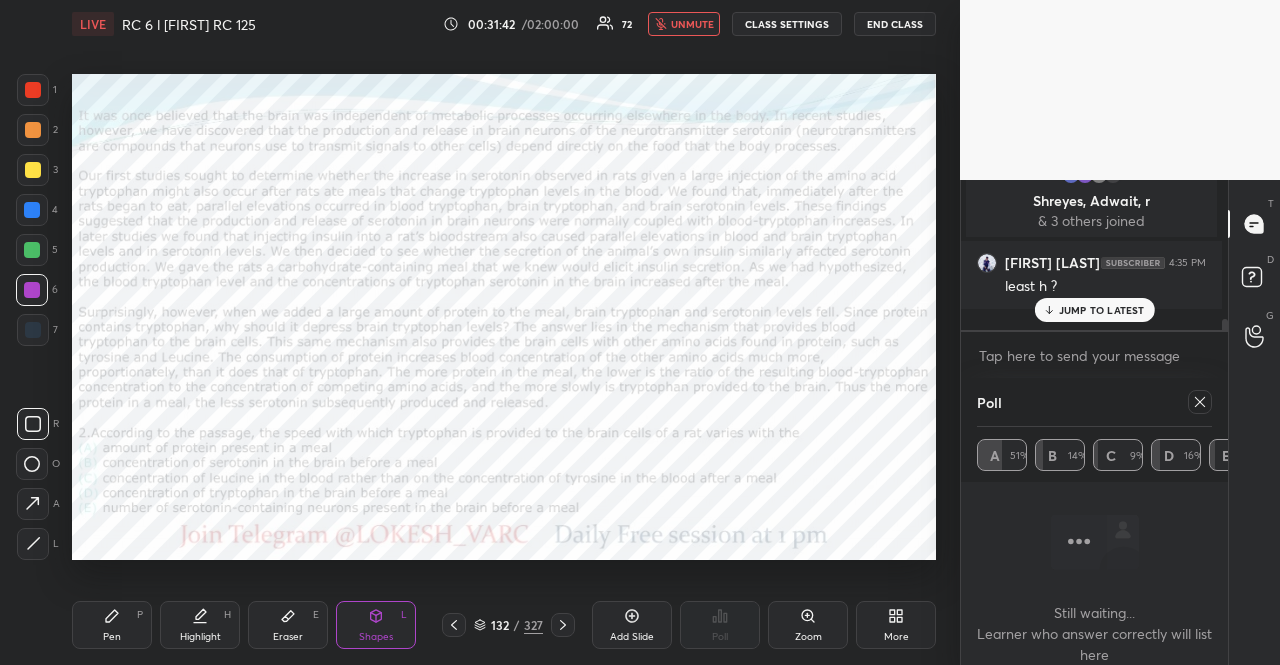click at bounding box center (454, 625) 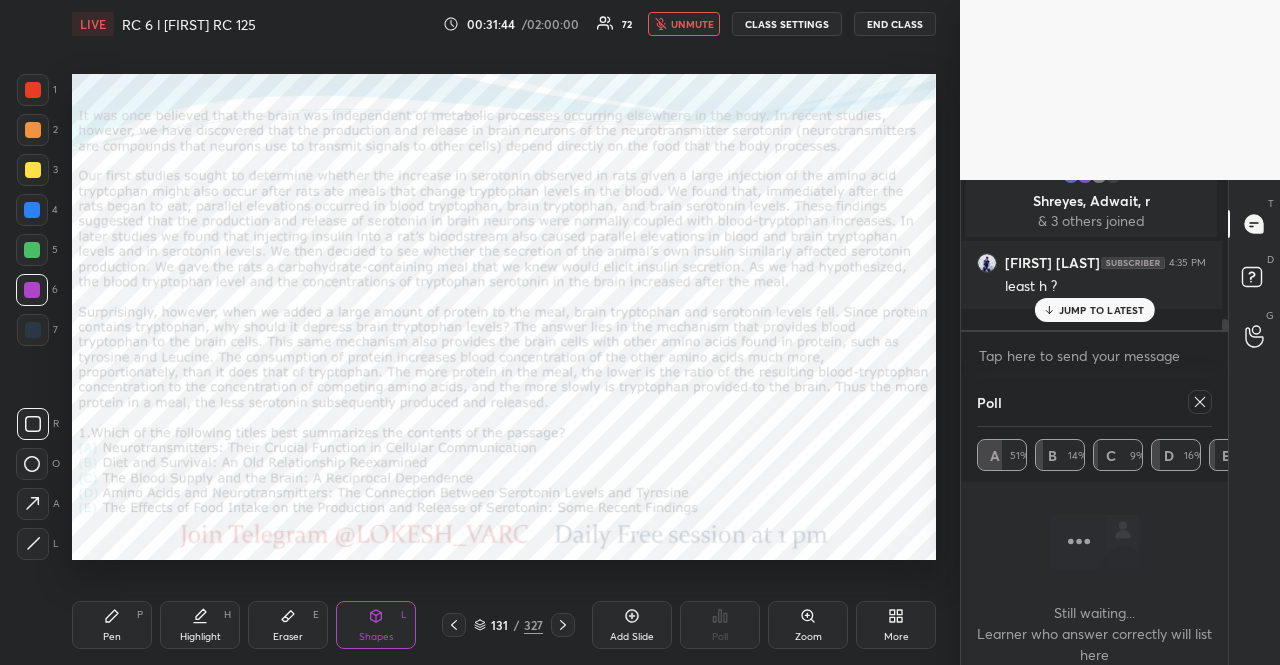 click 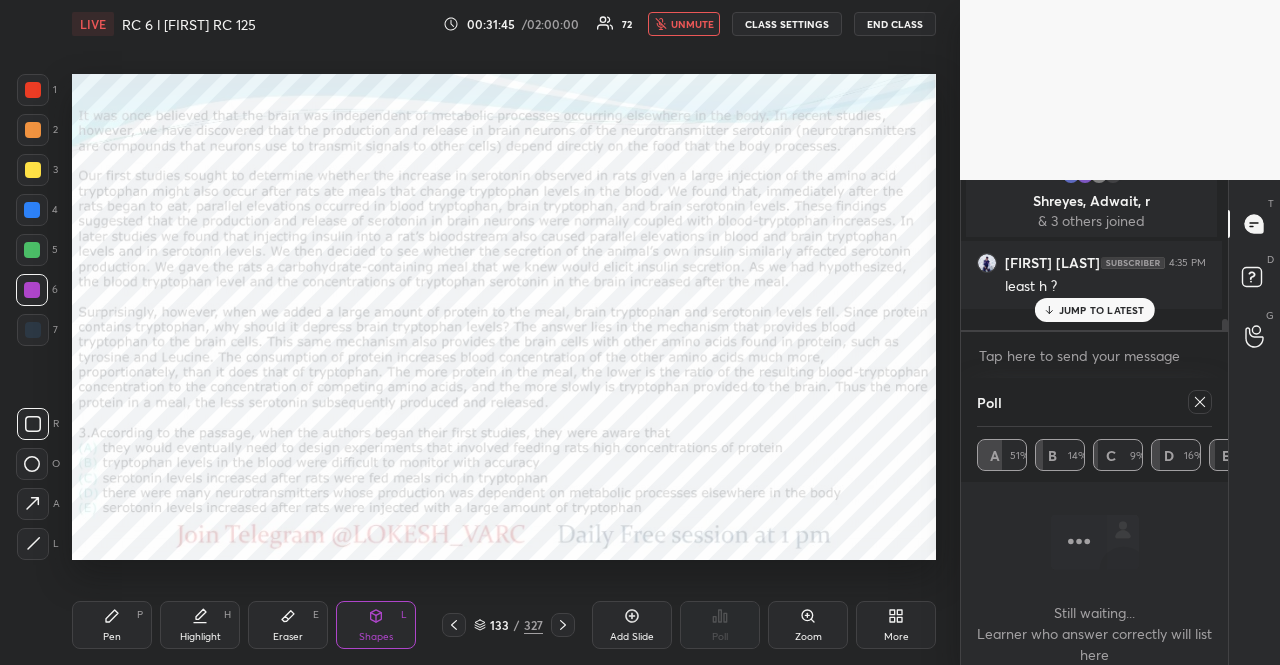 click 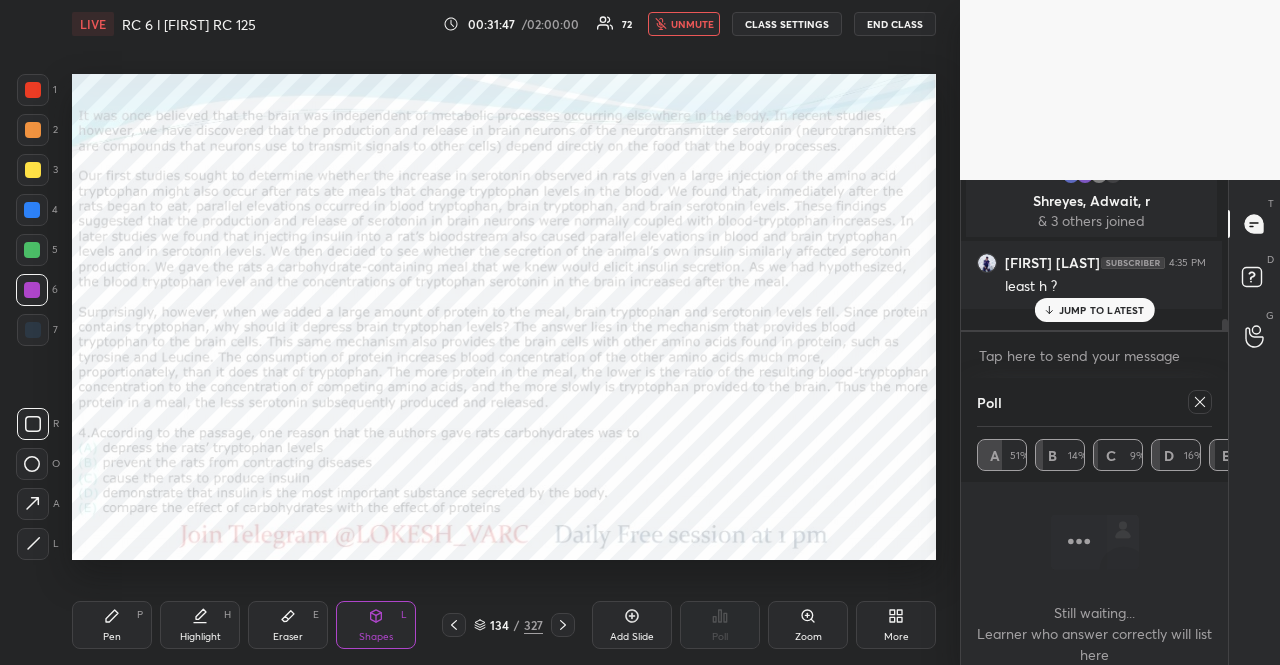 click 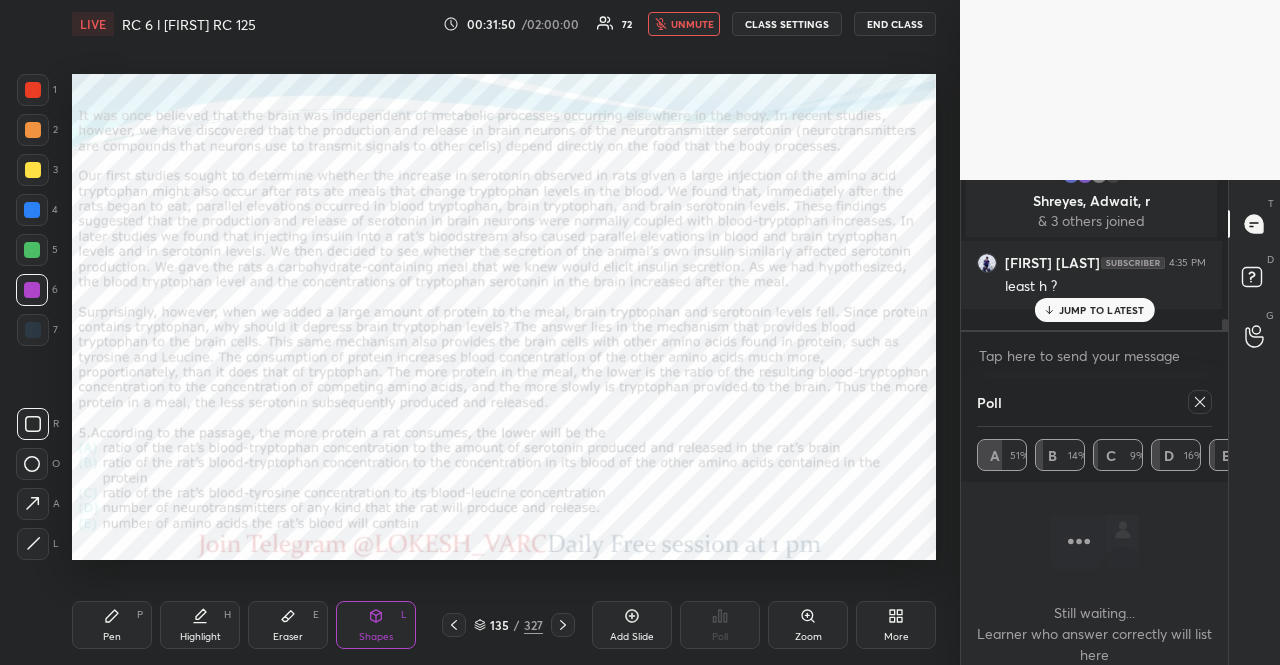 click 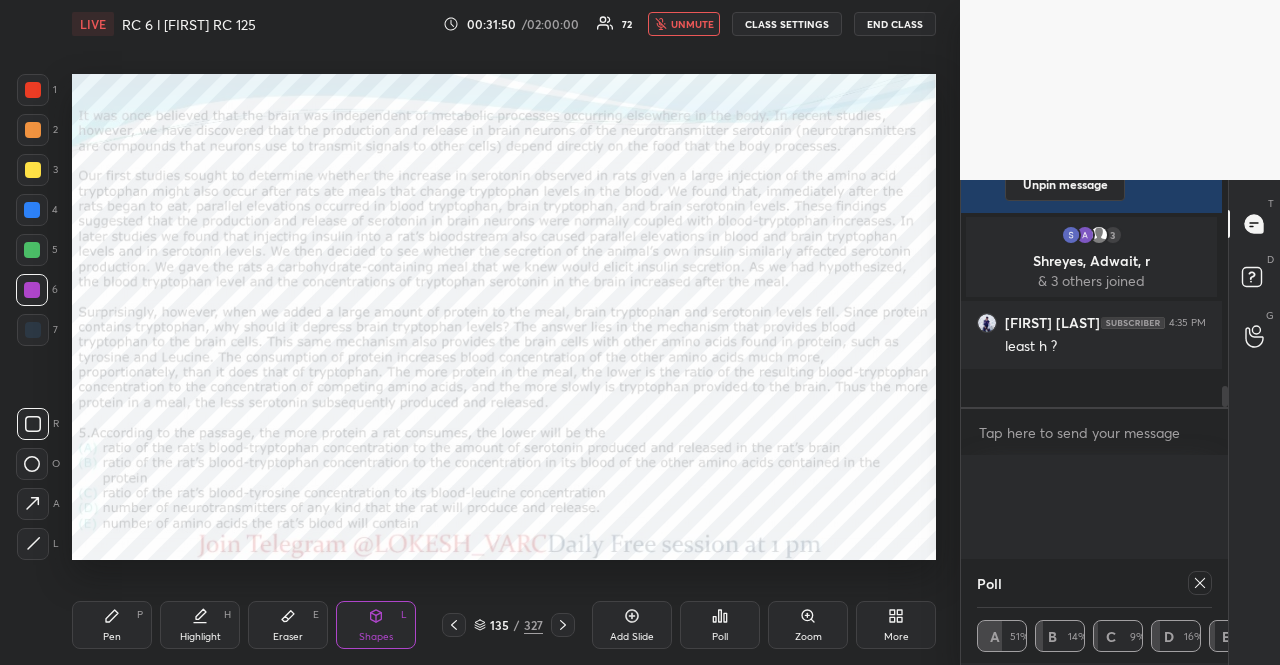 scroll, scrollTop: 6, scrollLeft: 6, axis: both 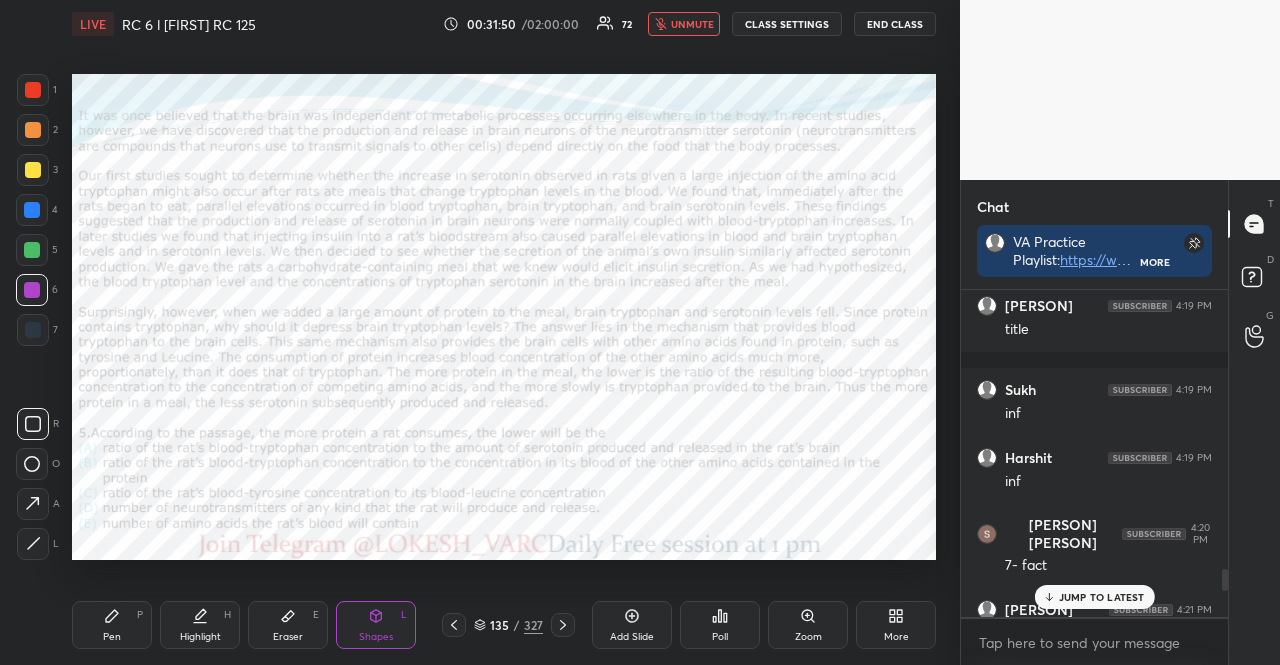 click on "Poll" at bounding box center (720, 625) 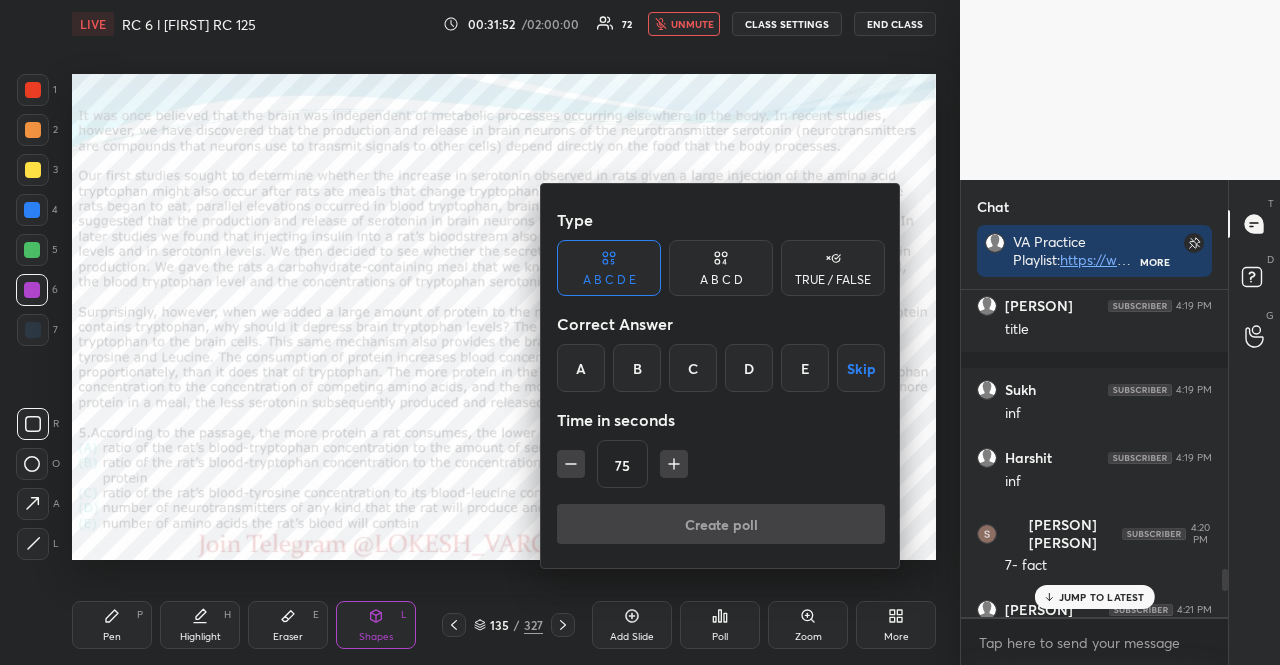 click on "Skip" at bounding box center (861, 368) 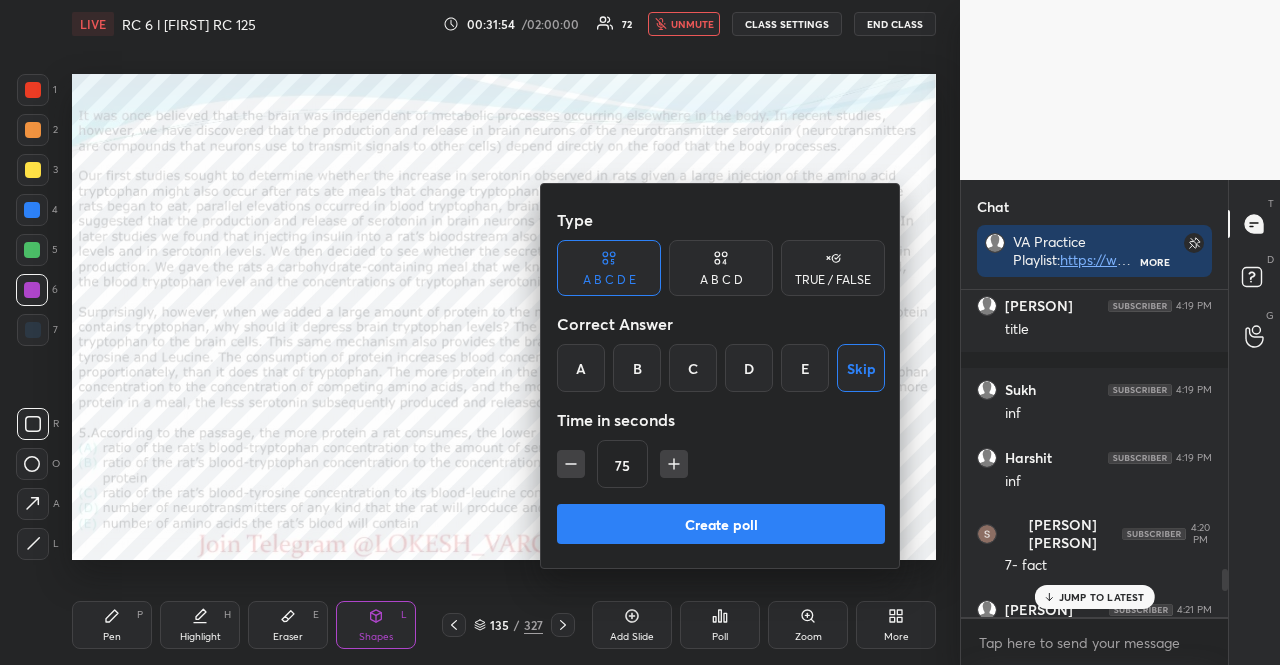 click on "Create poll" at bounding box center (721, 524) 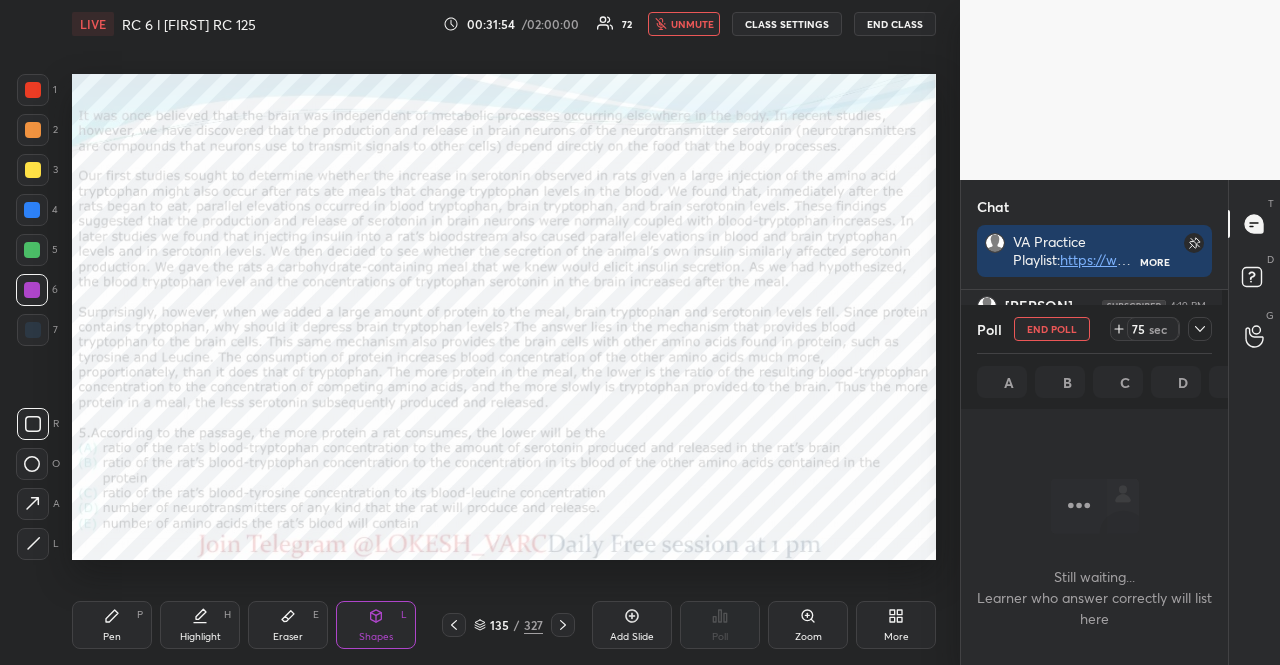 scroll, scrollTop: 6, scrollLeft: 6, axis: both 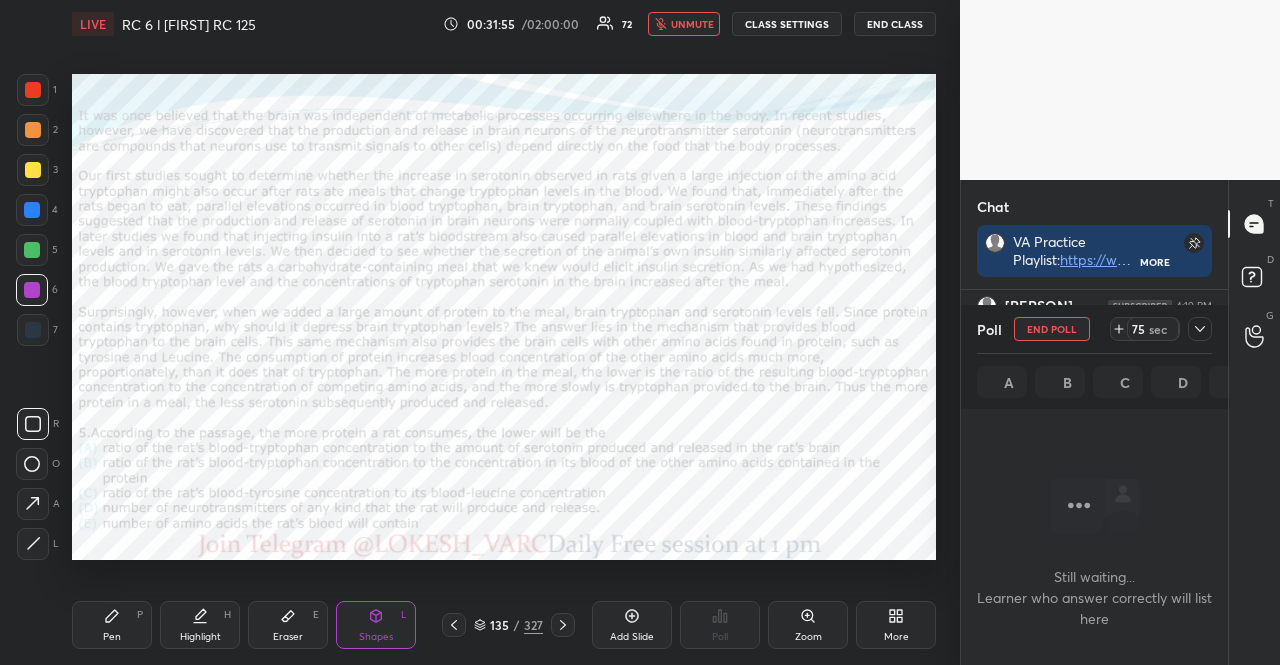 click 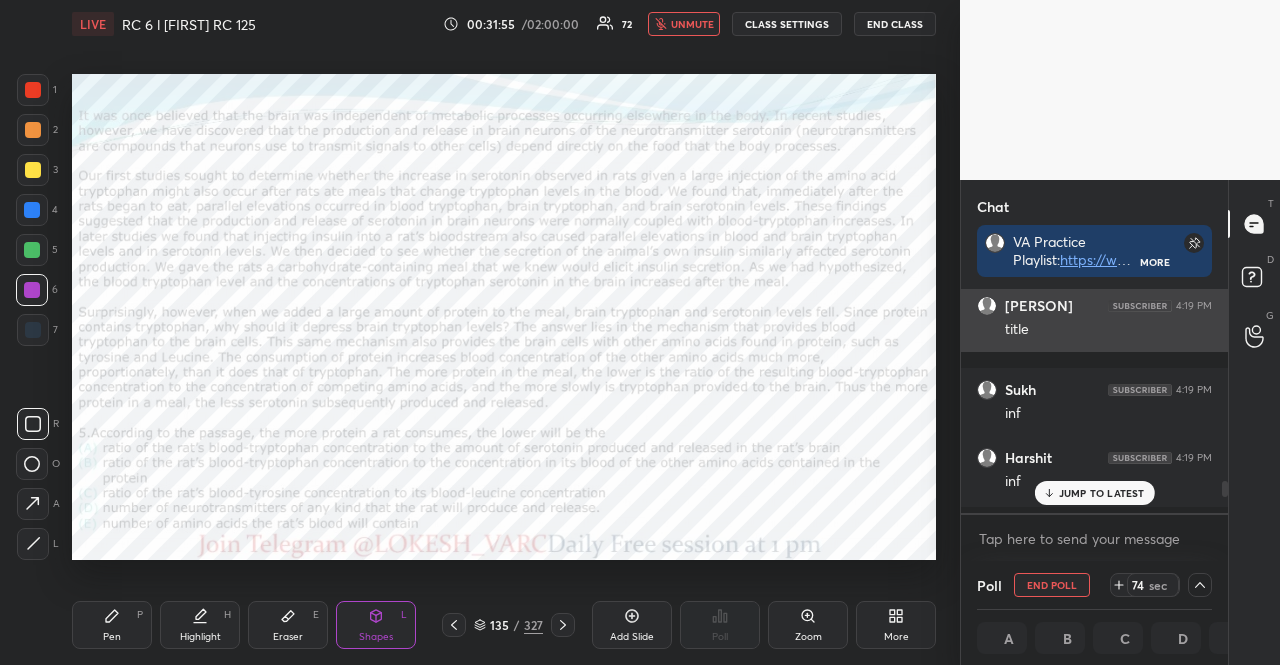 scroll, scrollTop: 211, scrollLeft: 255, axis: both 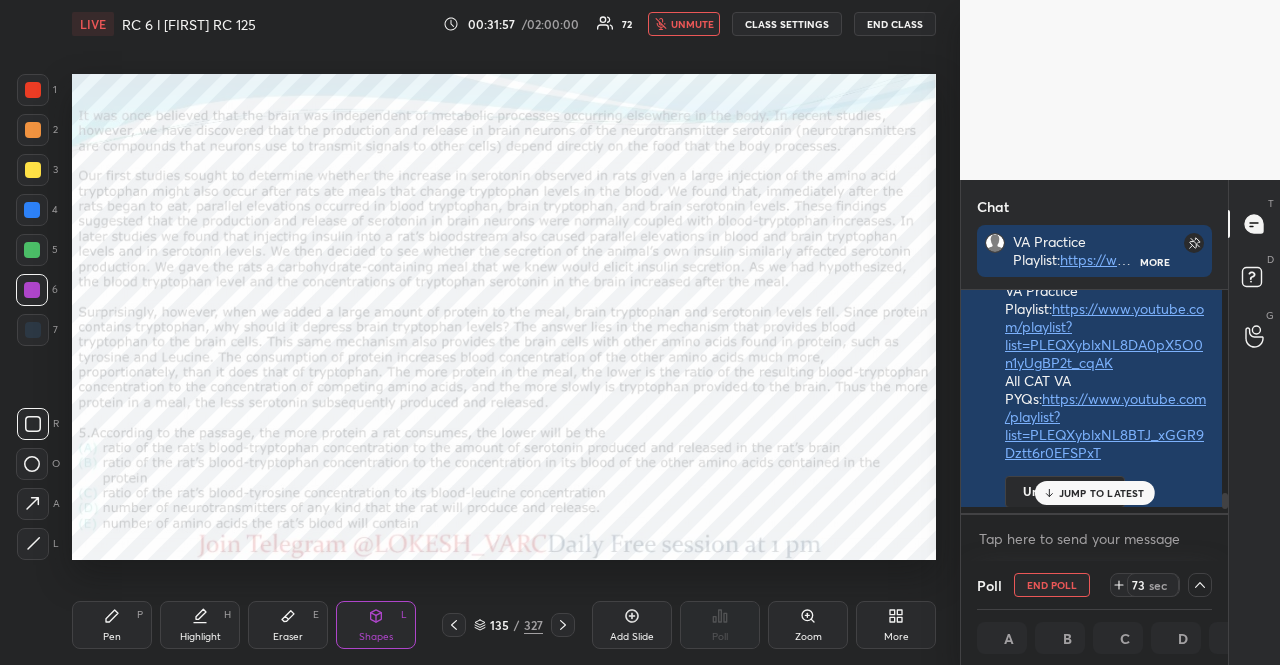 click on "JUMP TO LATEST" at bounding box center (1102, 493) 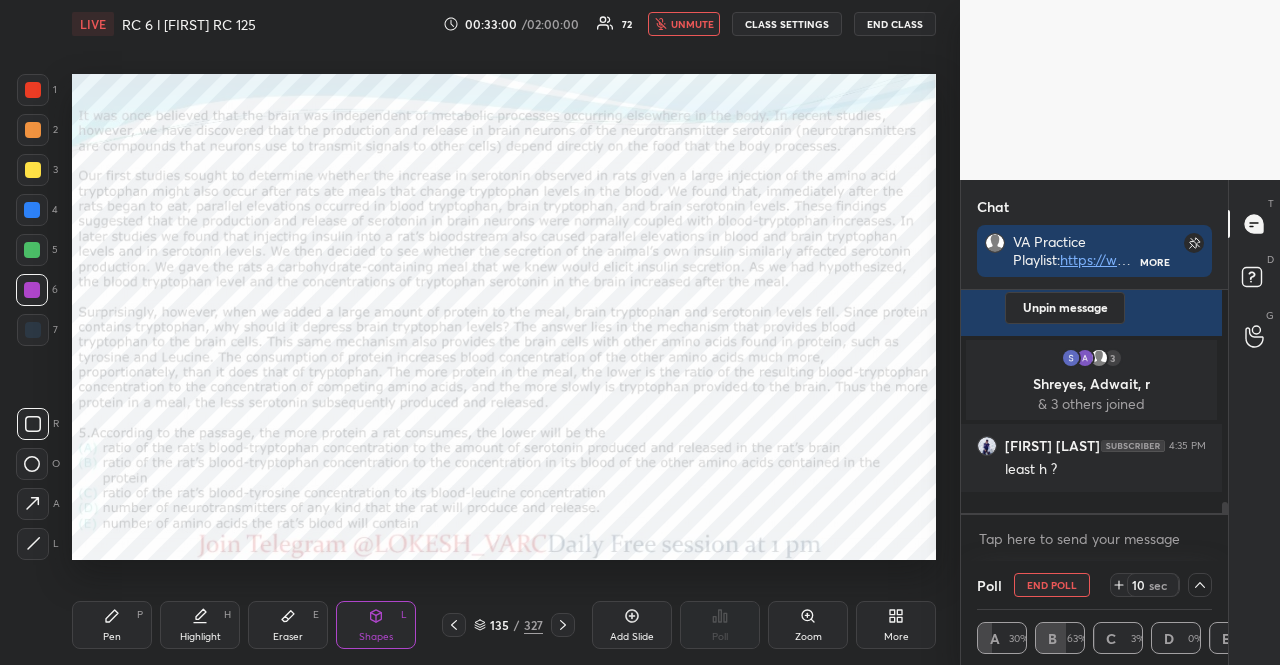 click on "unmute" at bounding box center [684, 24] 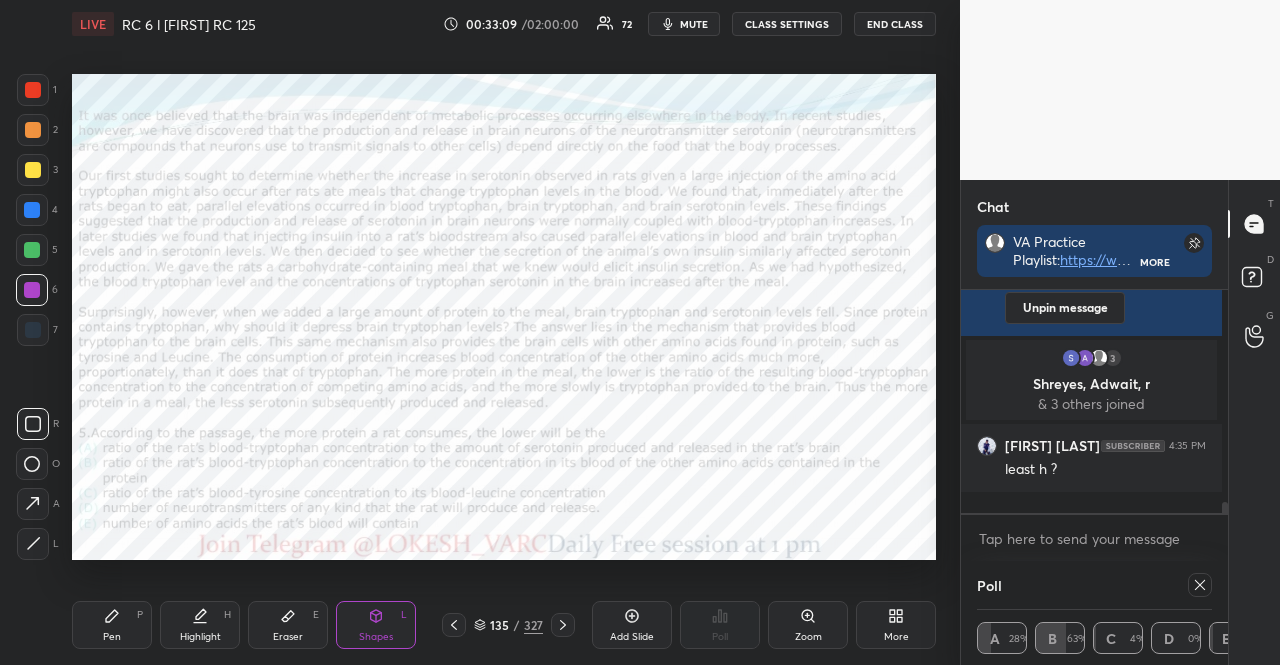 type on "x" 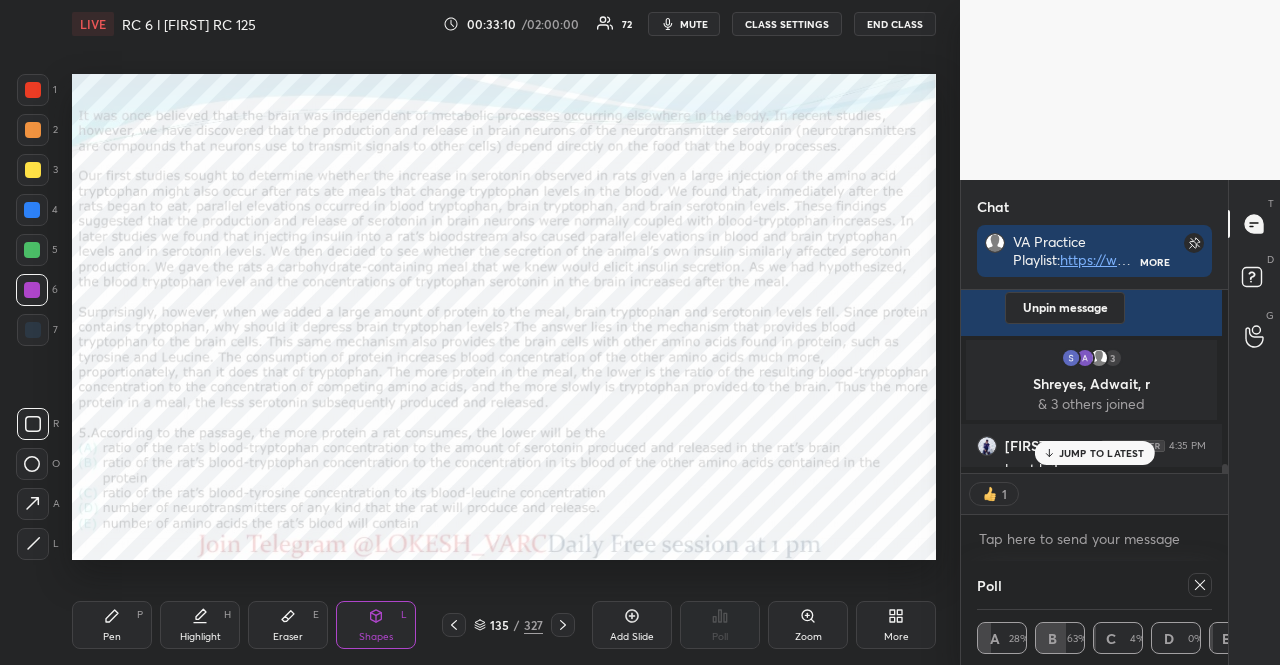 scroll, scrollTop: 171, scrollLeft: 255, axis: both 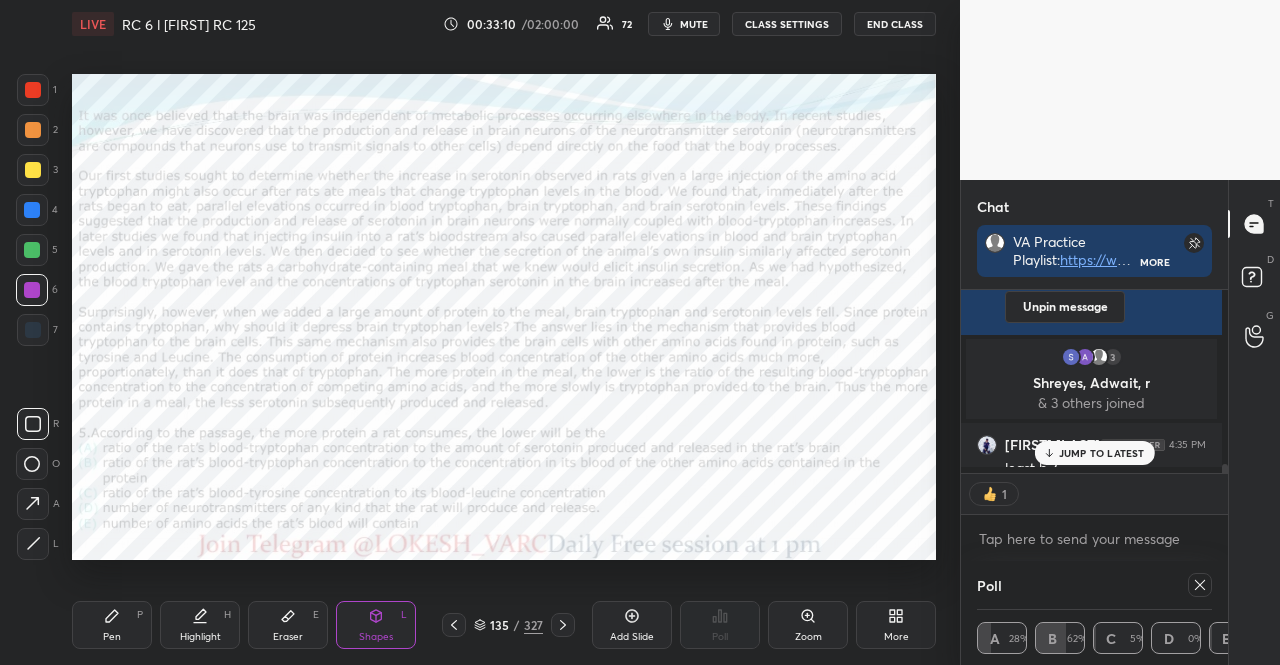 type 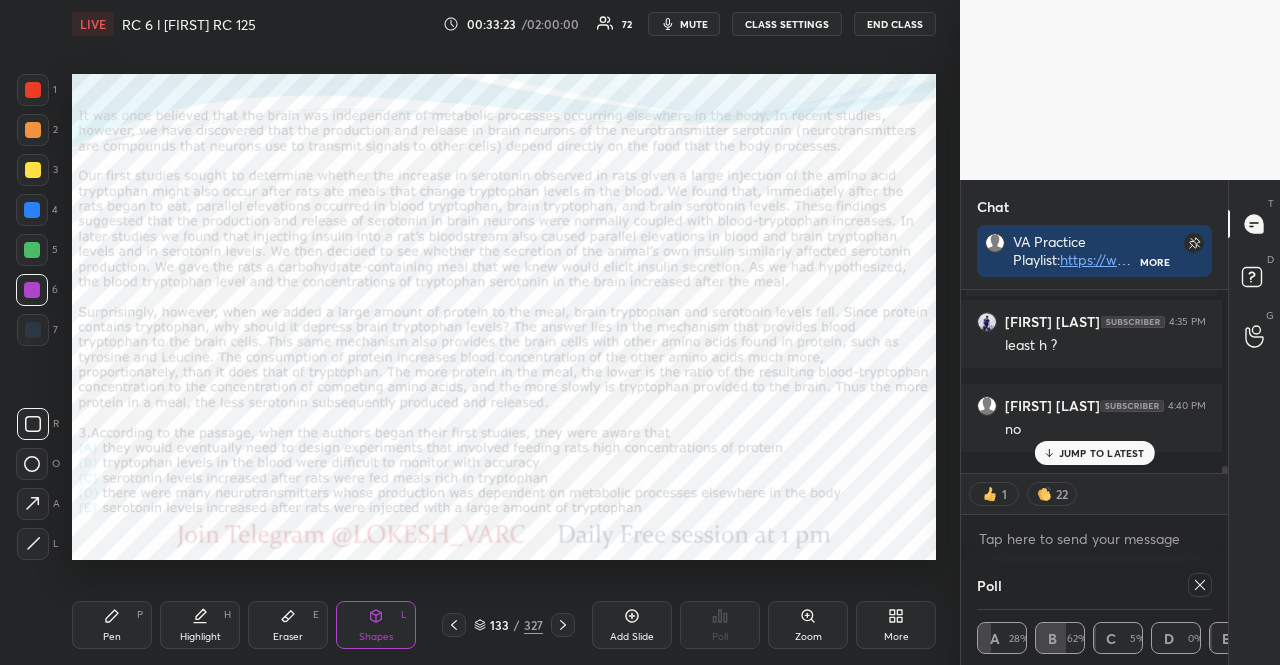 scroll, scrollTop: 4512, scrollLeft: 0, axis: vertical 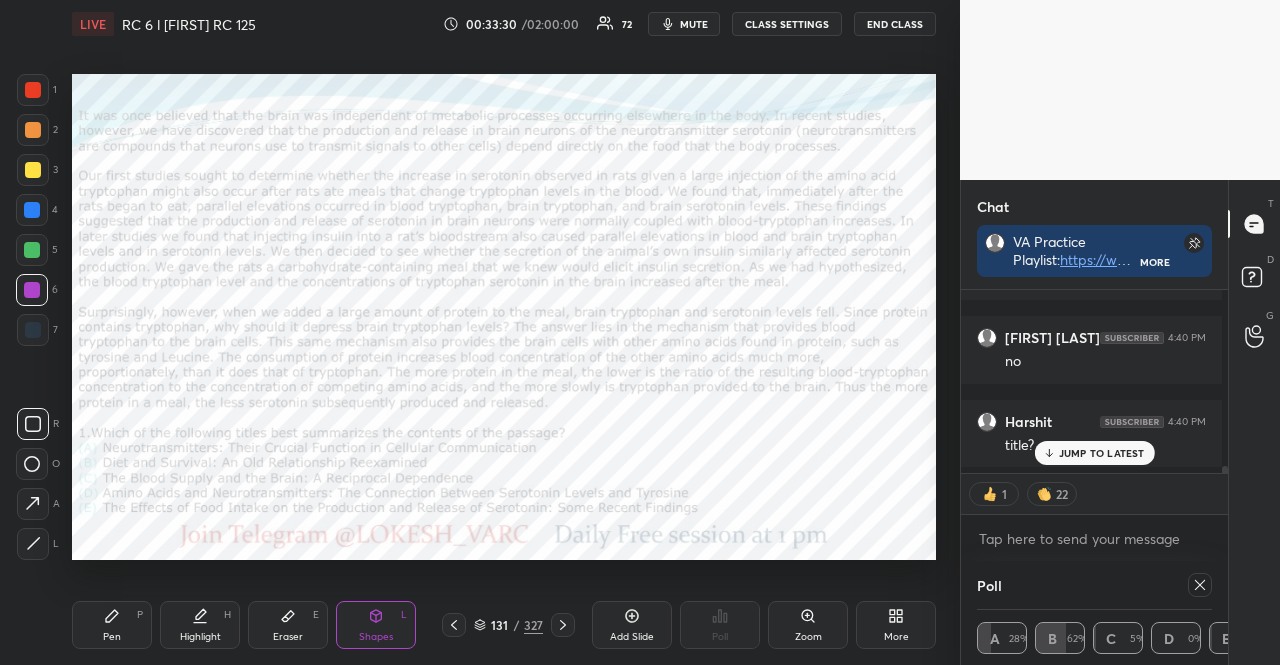 drag, startPoint x: 1194, startPoint y: 577, endPoint x: 778, endPoint y: 581, distance: 416.01923 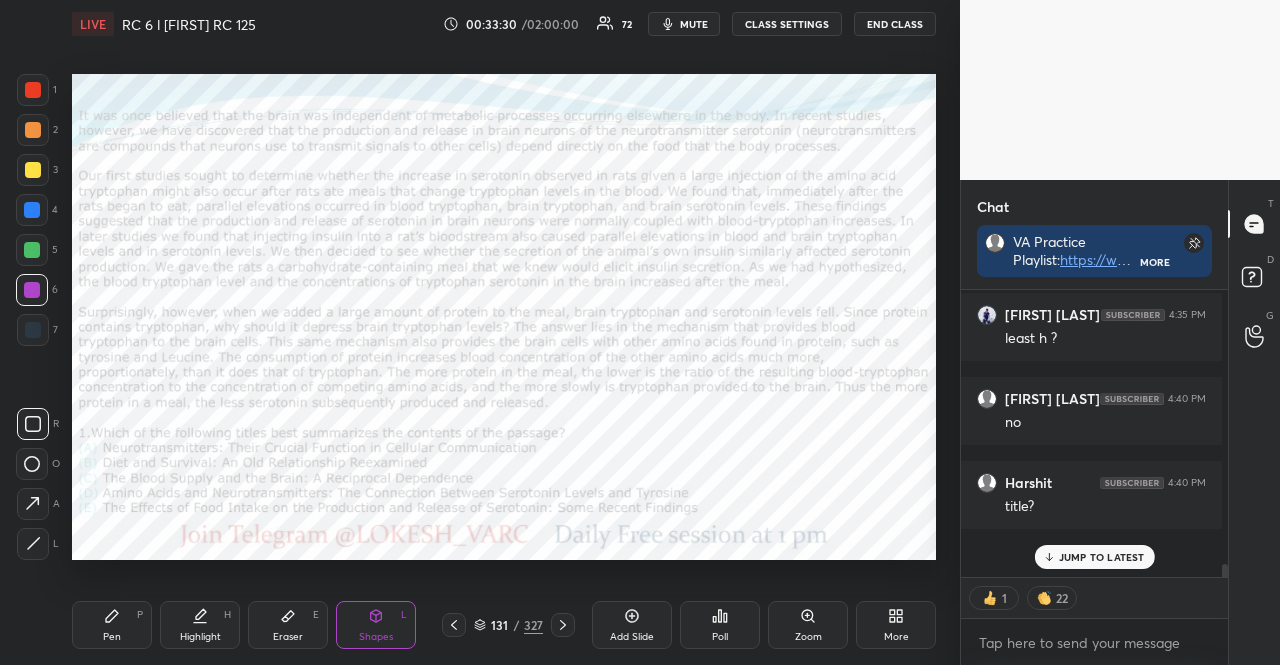 scroll, scrollTop: 251, scrollLeft: 255, axis: both 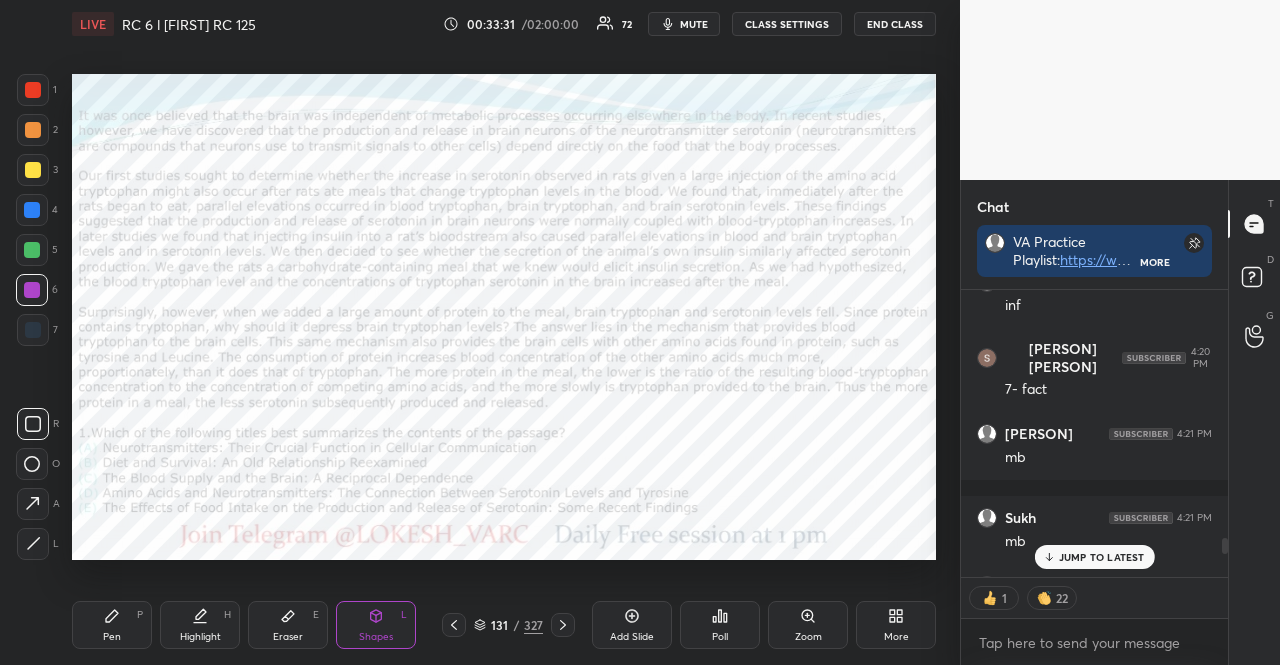 click 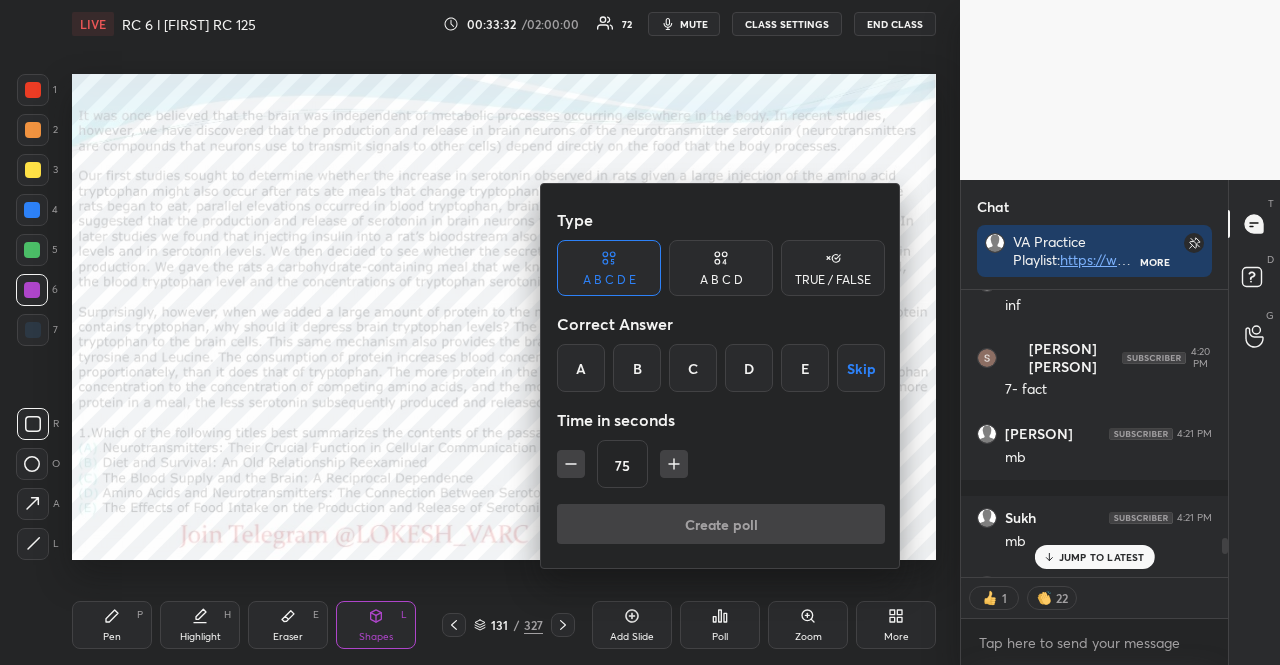 drag, startPoint x: 804, startPoint y: 361, endPoint x: 804, endPoint y: 373, distance: 12 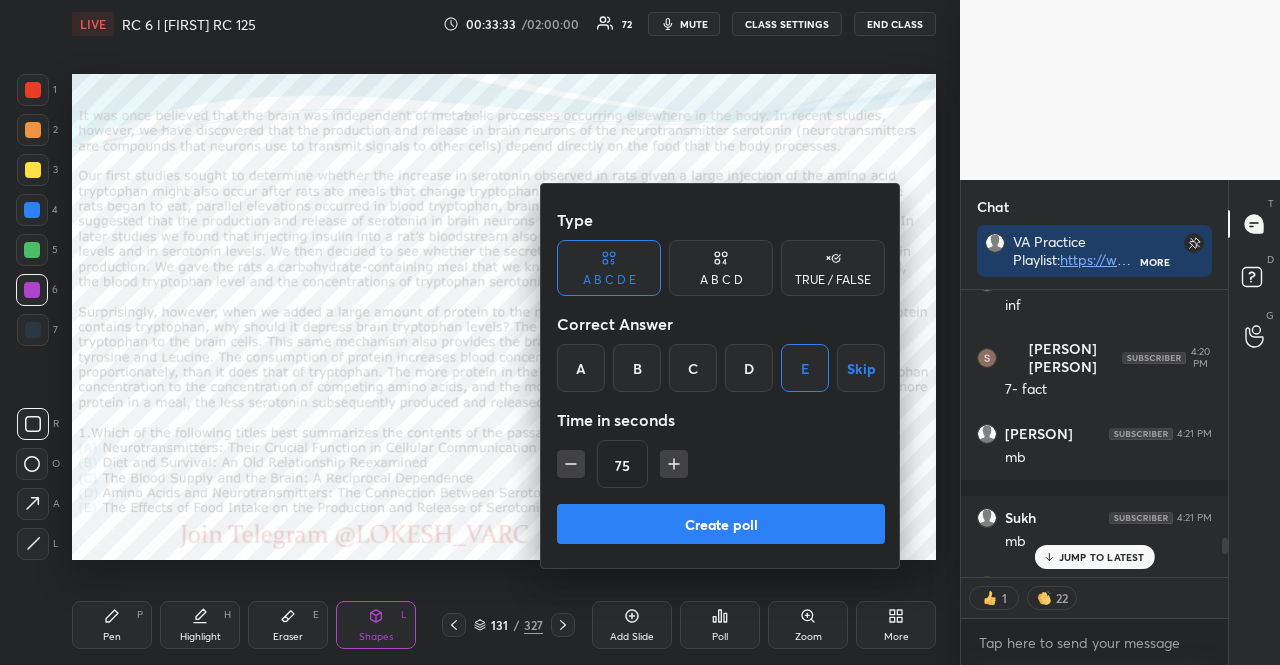 scroll, scrollTop: 6, scrollLeft: 6, axis: both 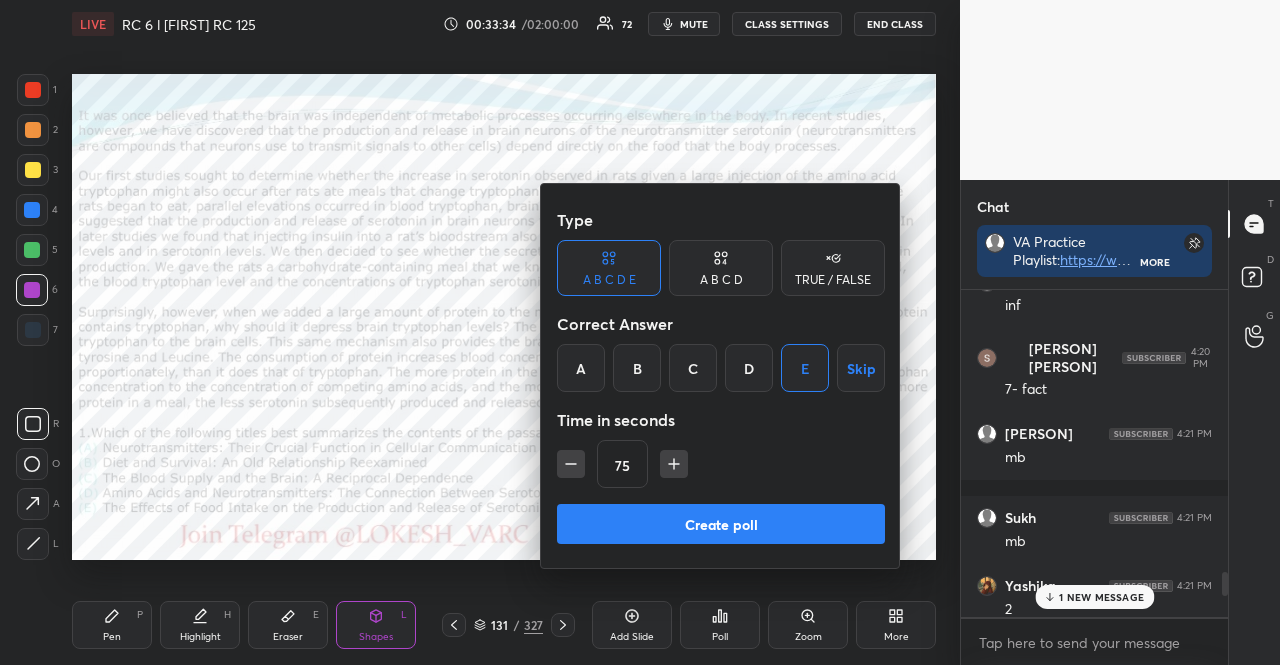 click on "Create poll" at bounding box center (721, 524) 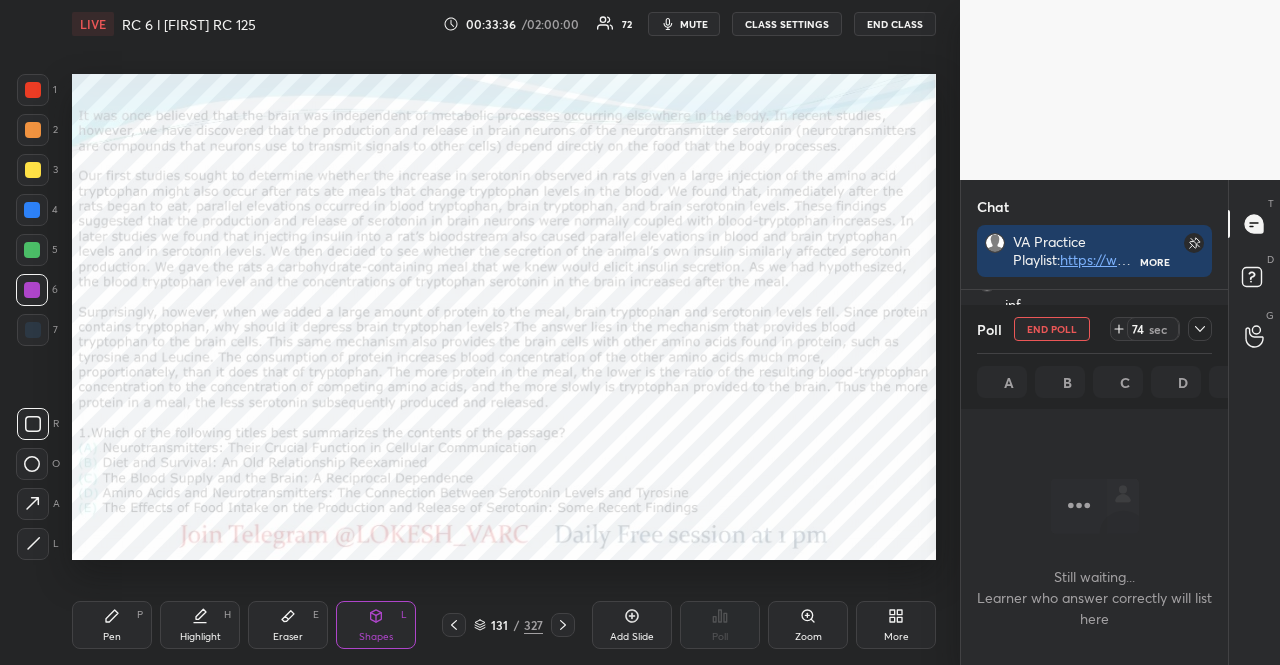 click on "mute" at bounding box center (684, 24) 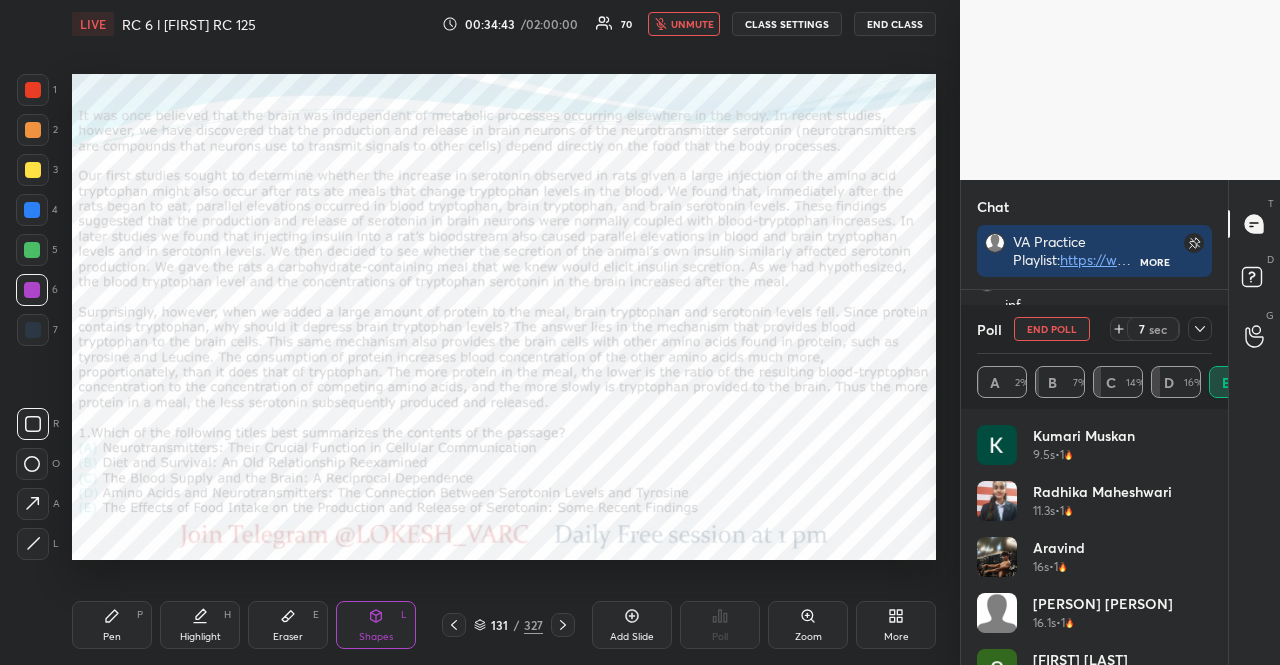 scroll, scrollTop: 234, scrollLeft: 229, axis: both 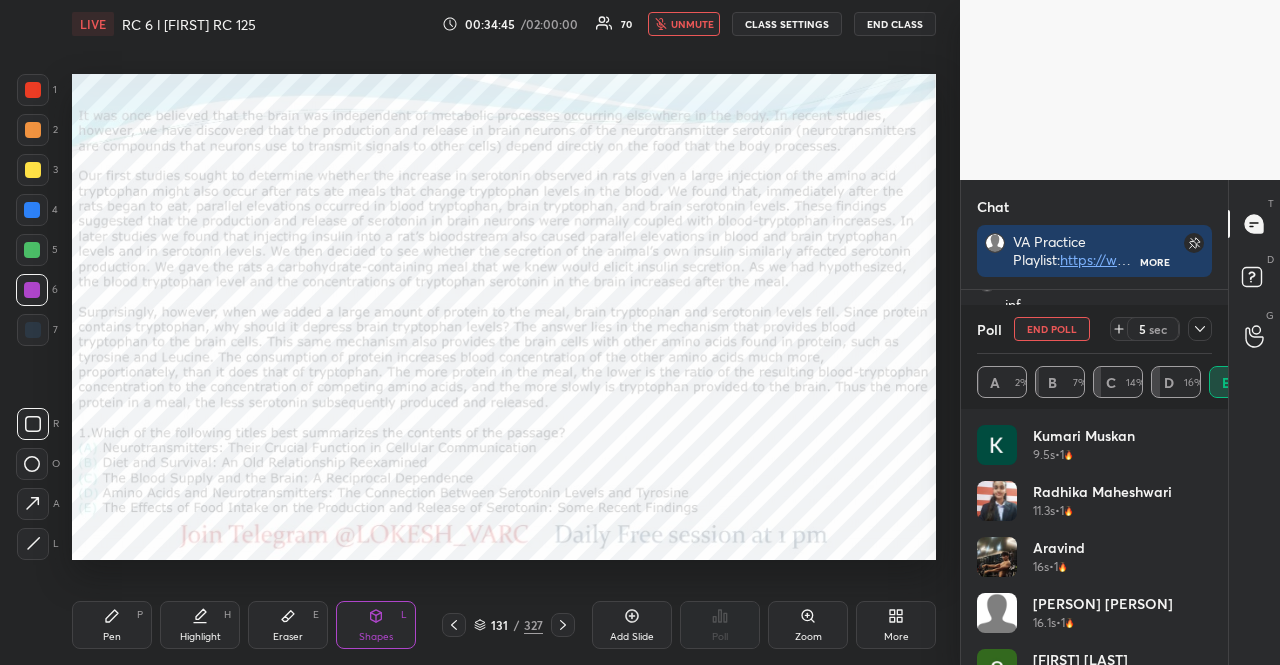 click on "unmute" at bounding box center [684, 24] 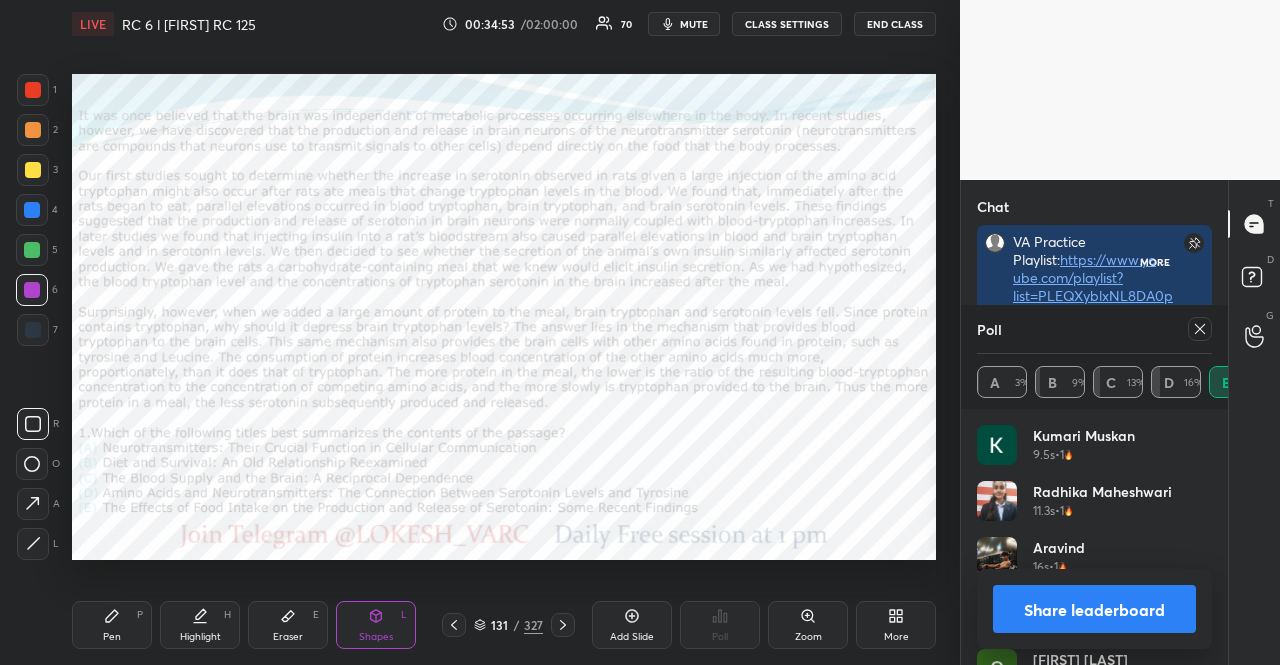 scroll, scrollTop: 76, scrollLeft: 261, axis: both 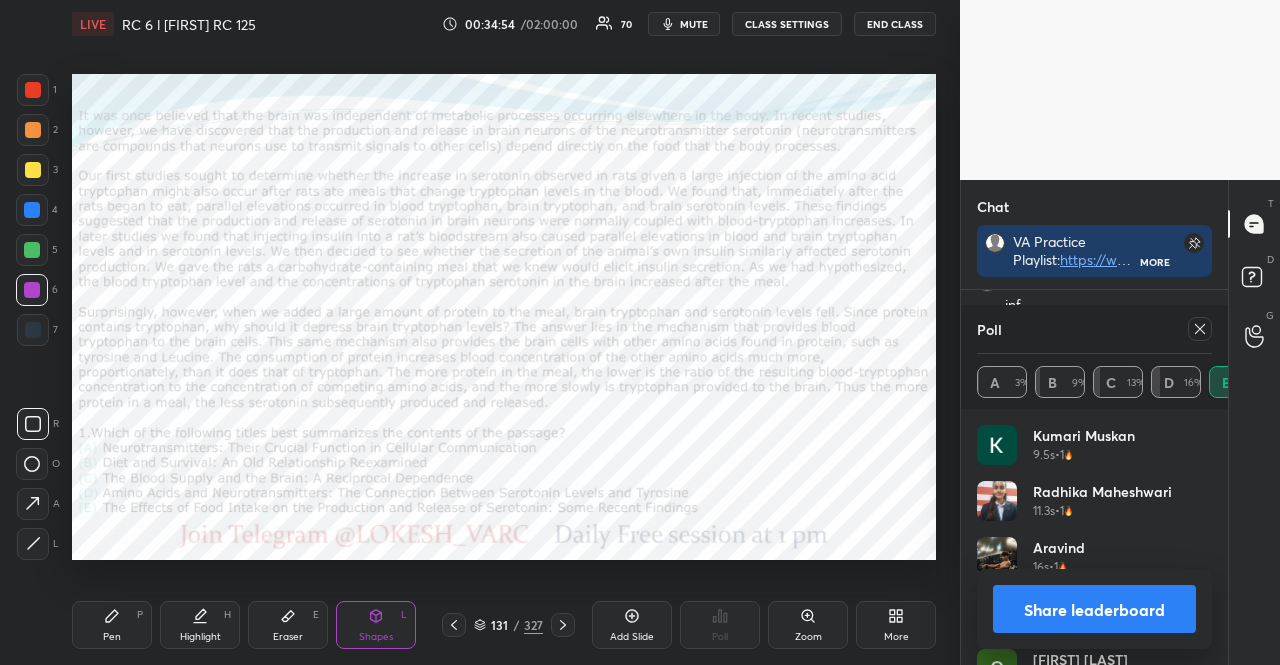 click 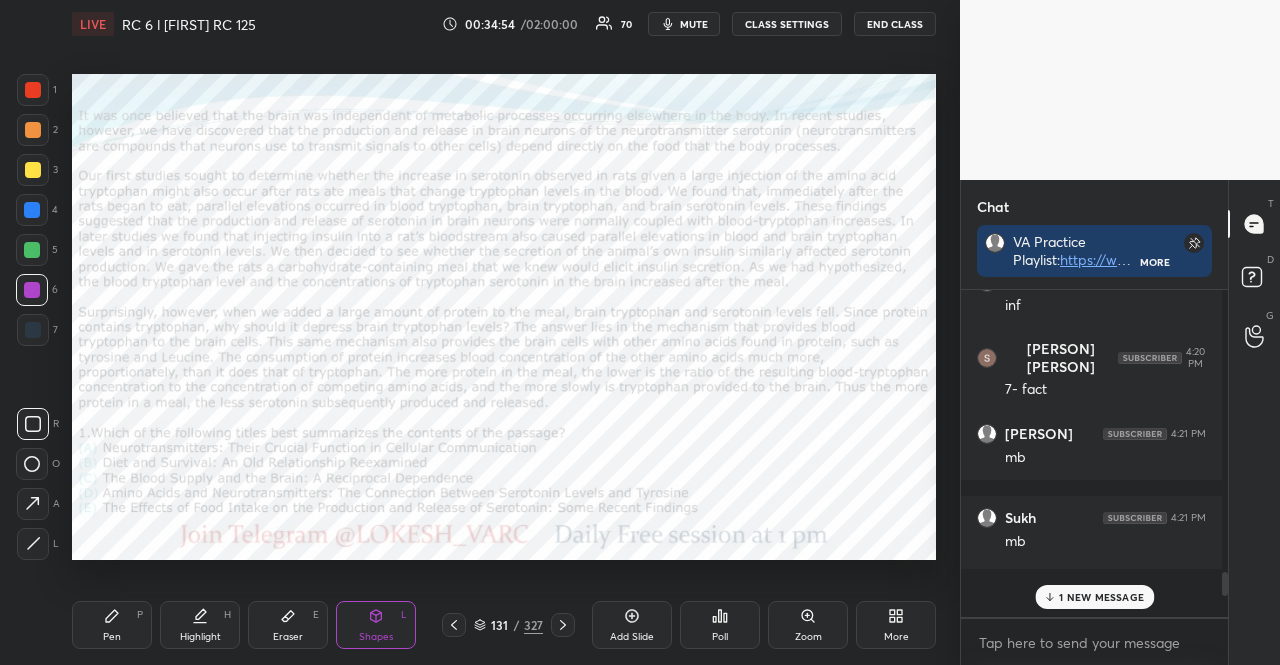 scroll, scrollTop: 0, scrollLeft: 0, axis: both 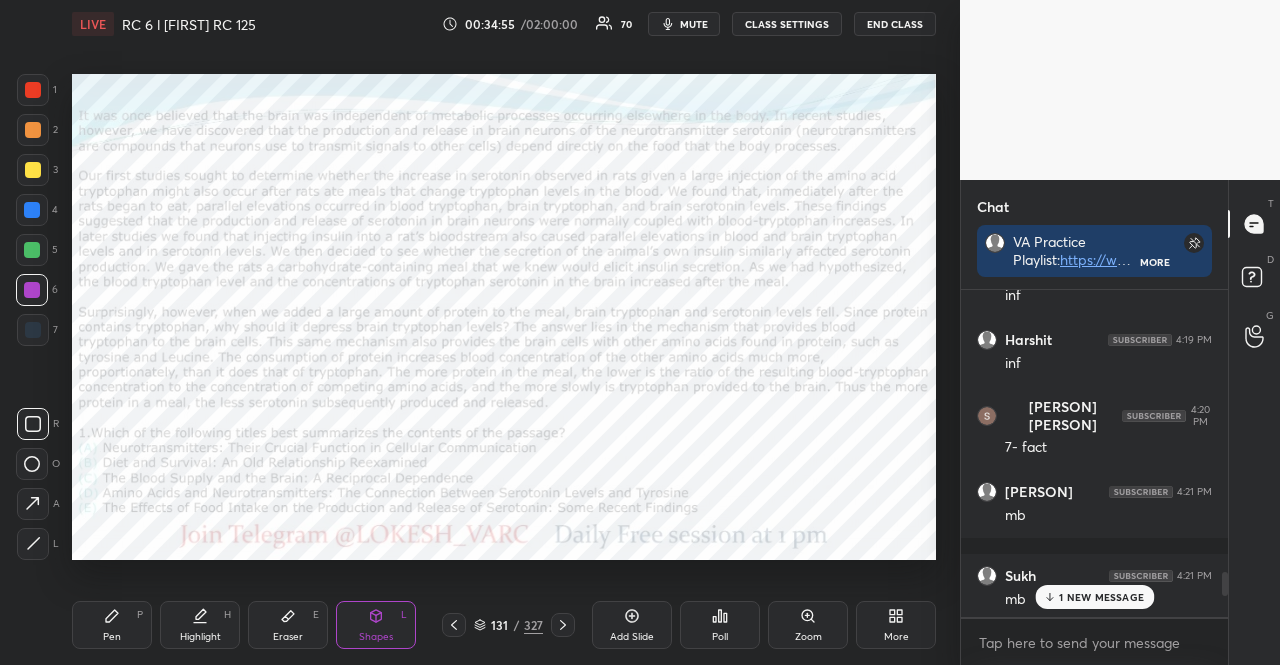click on "1 NEW MESSAGE" at bounding box center (1101, 597) 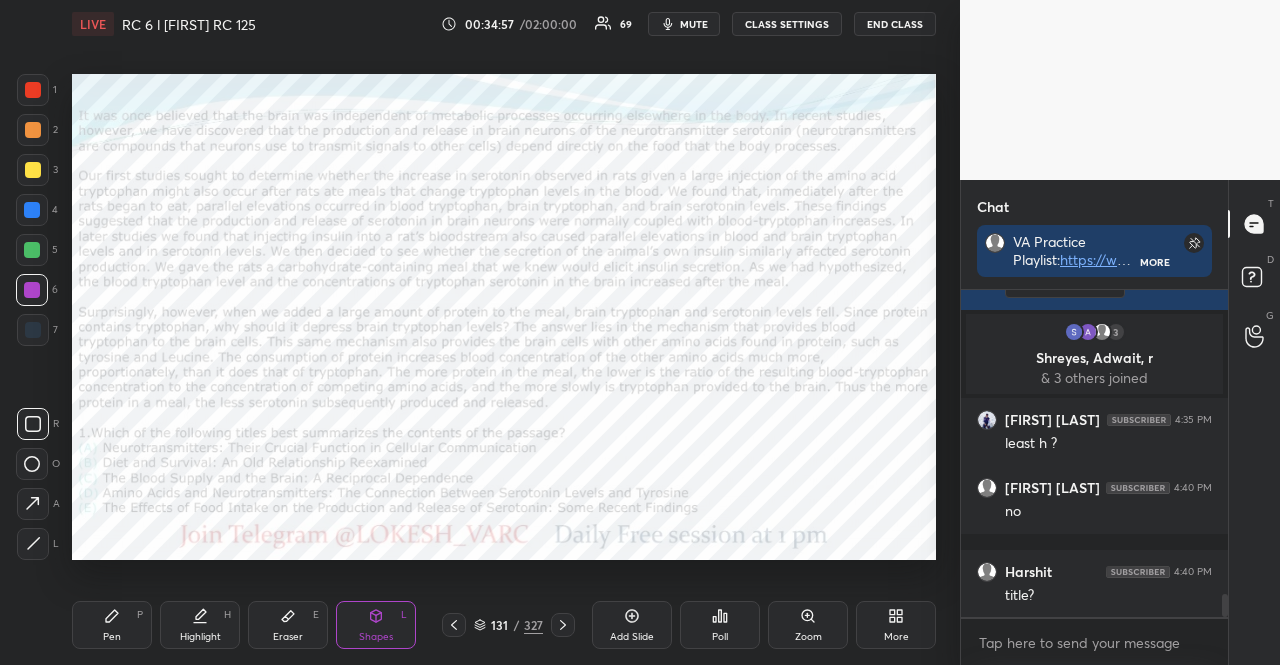 click 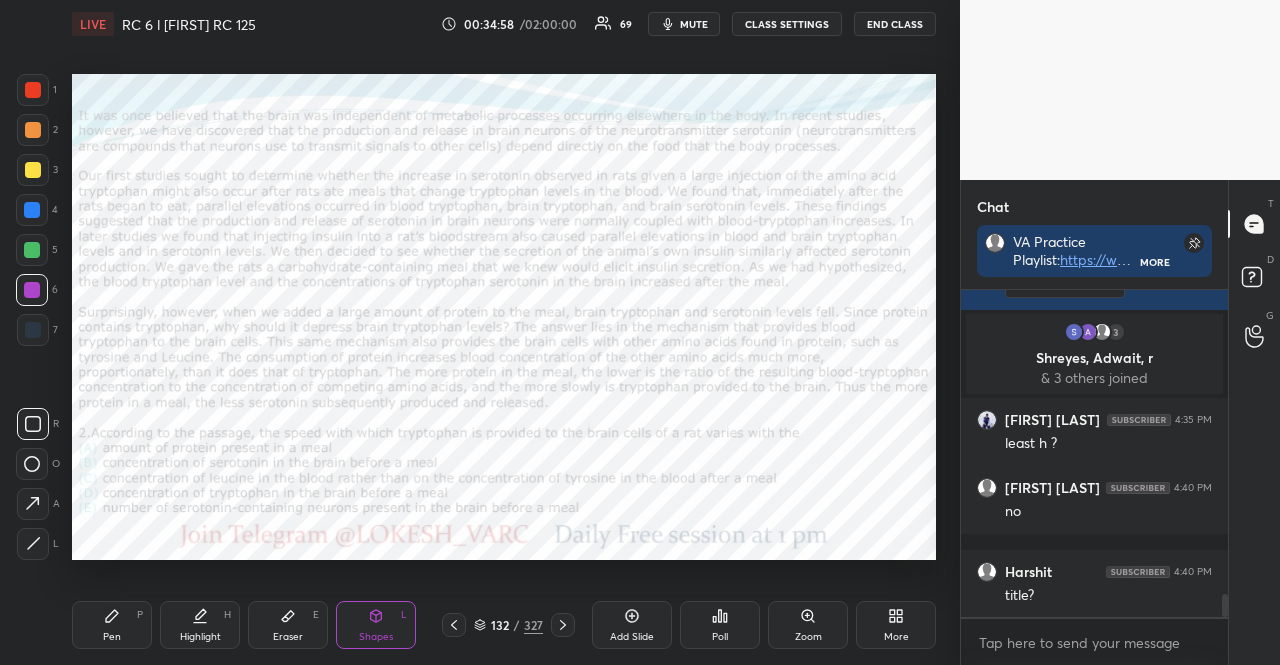 click 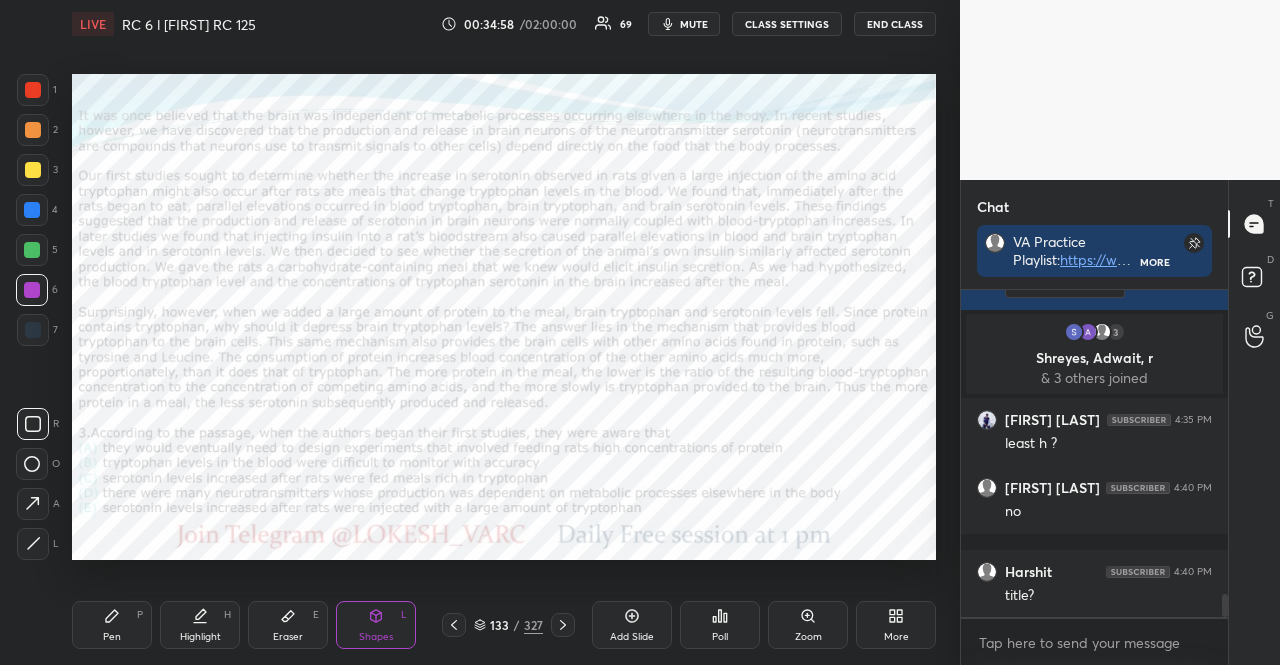 click 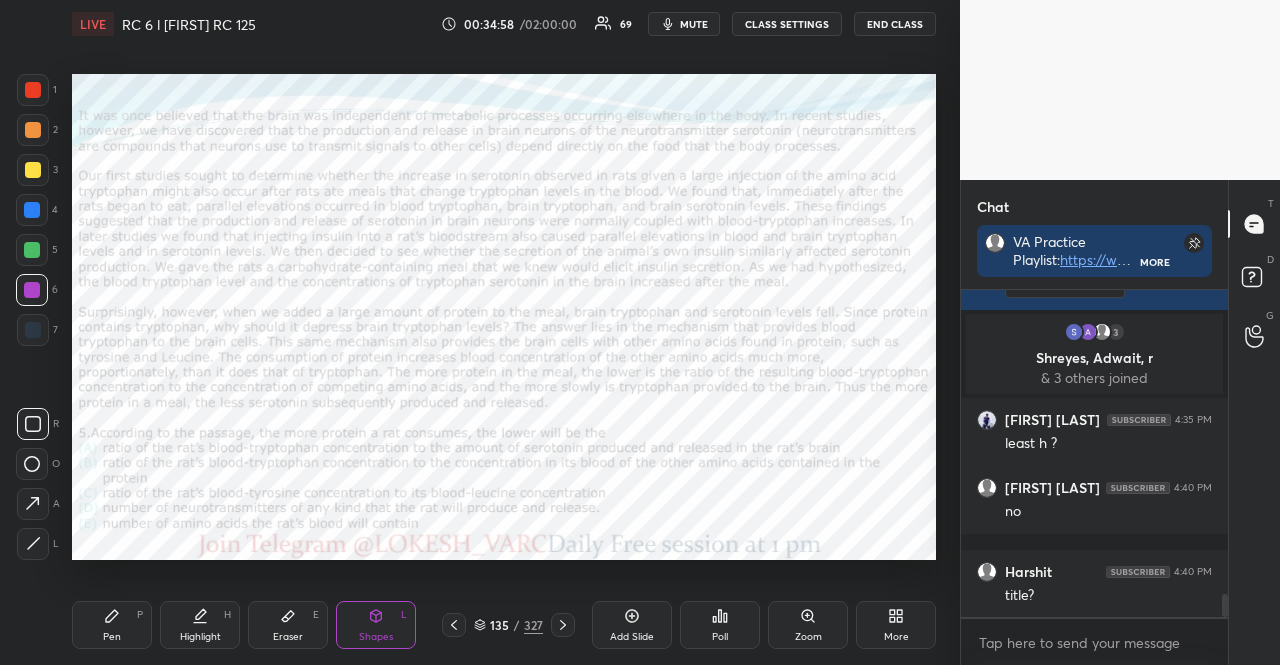 click 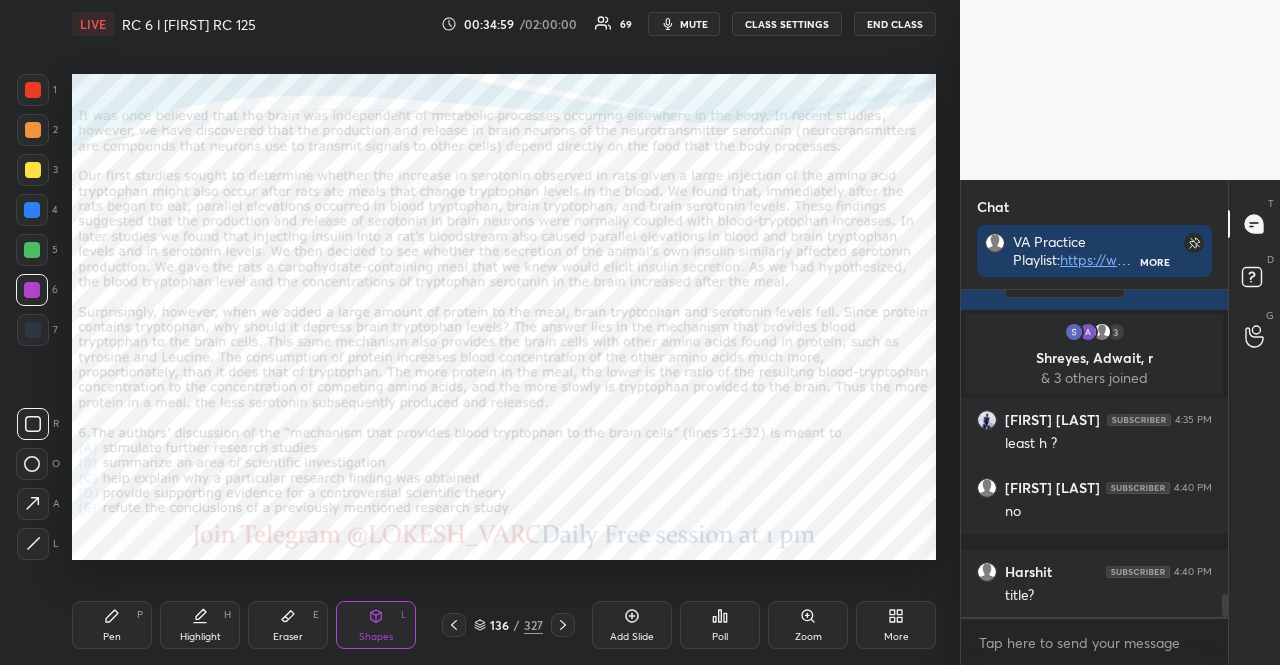 click 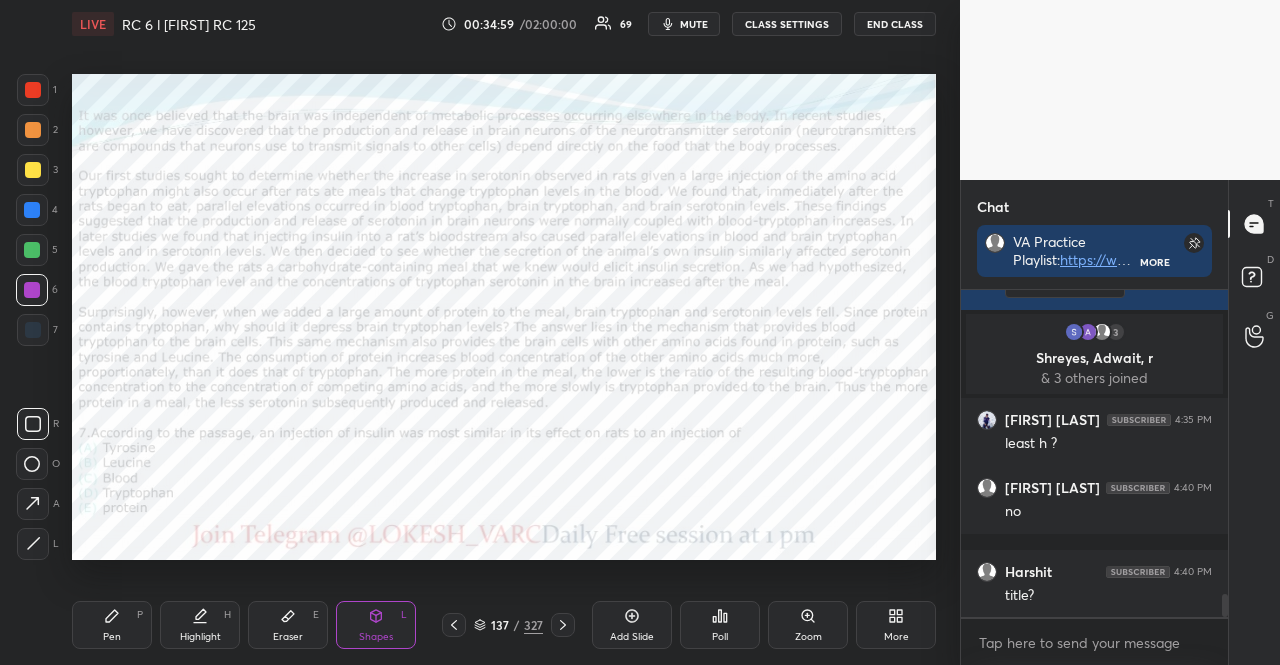 click 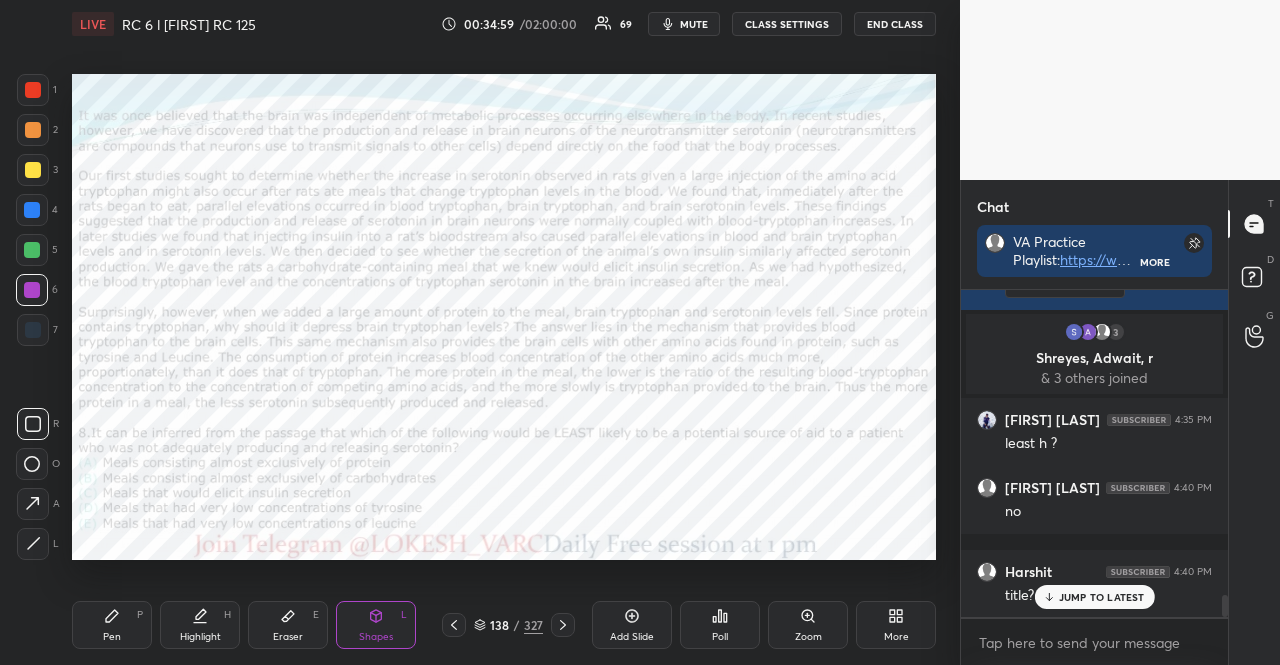 scroll, scrollTop: 4432, scrollLeft: 0, axis: vertical 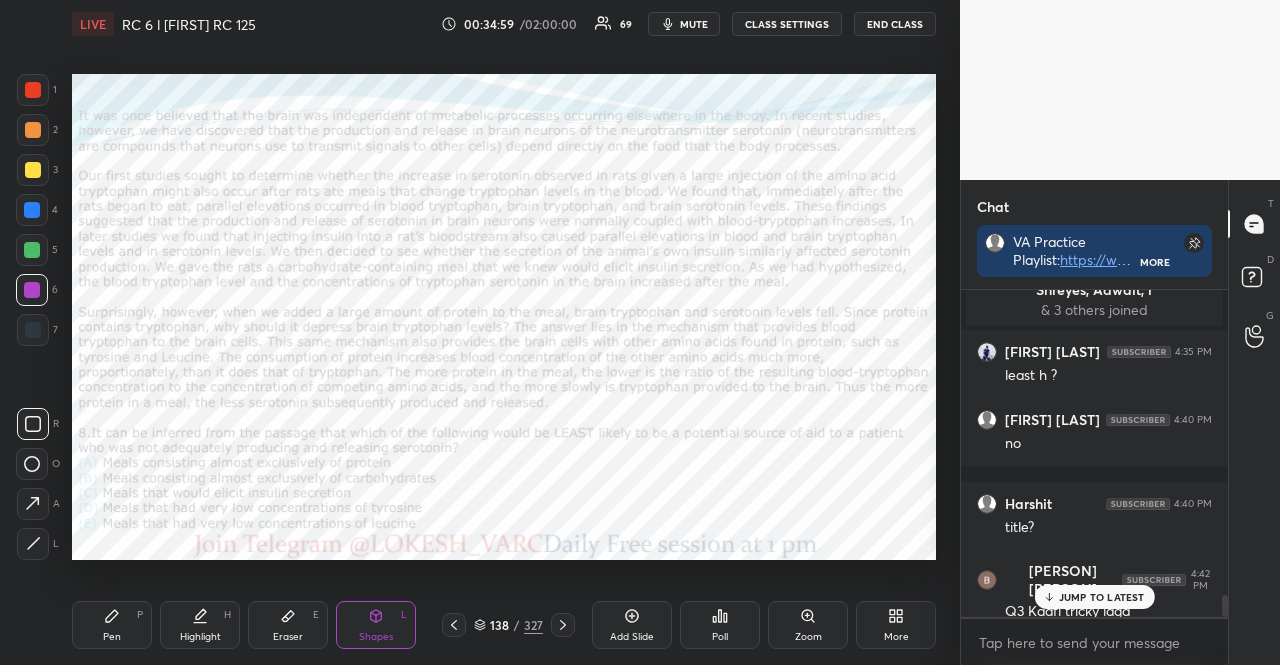 click 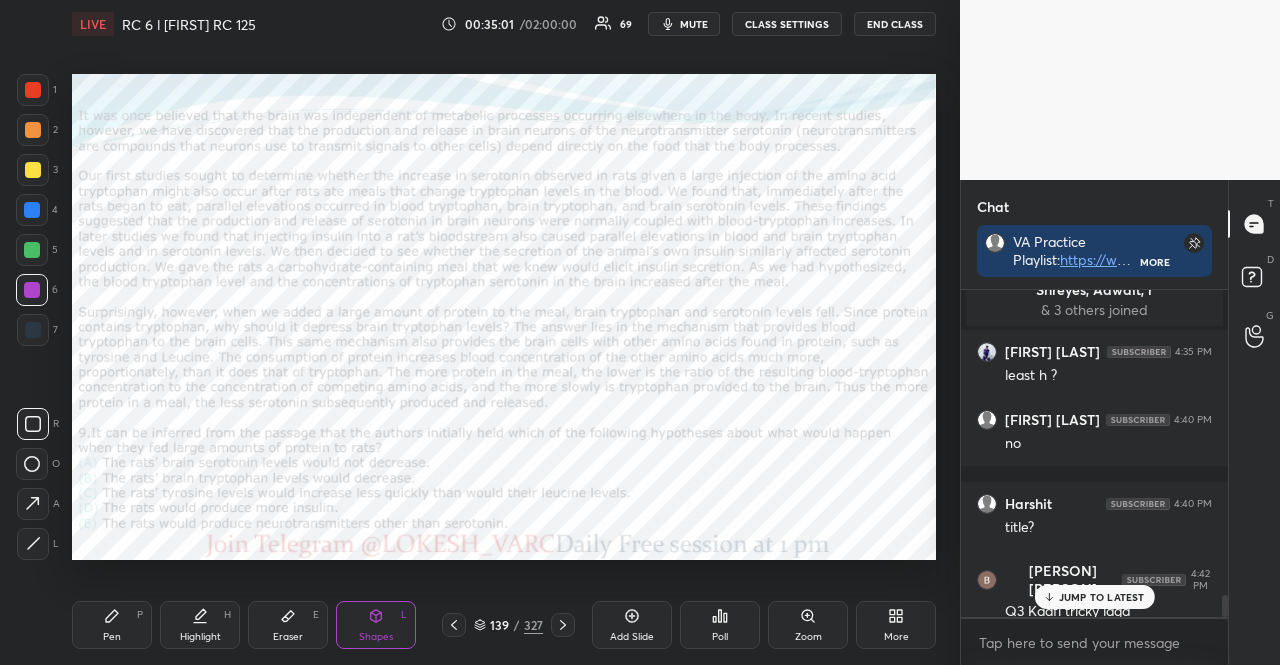 click 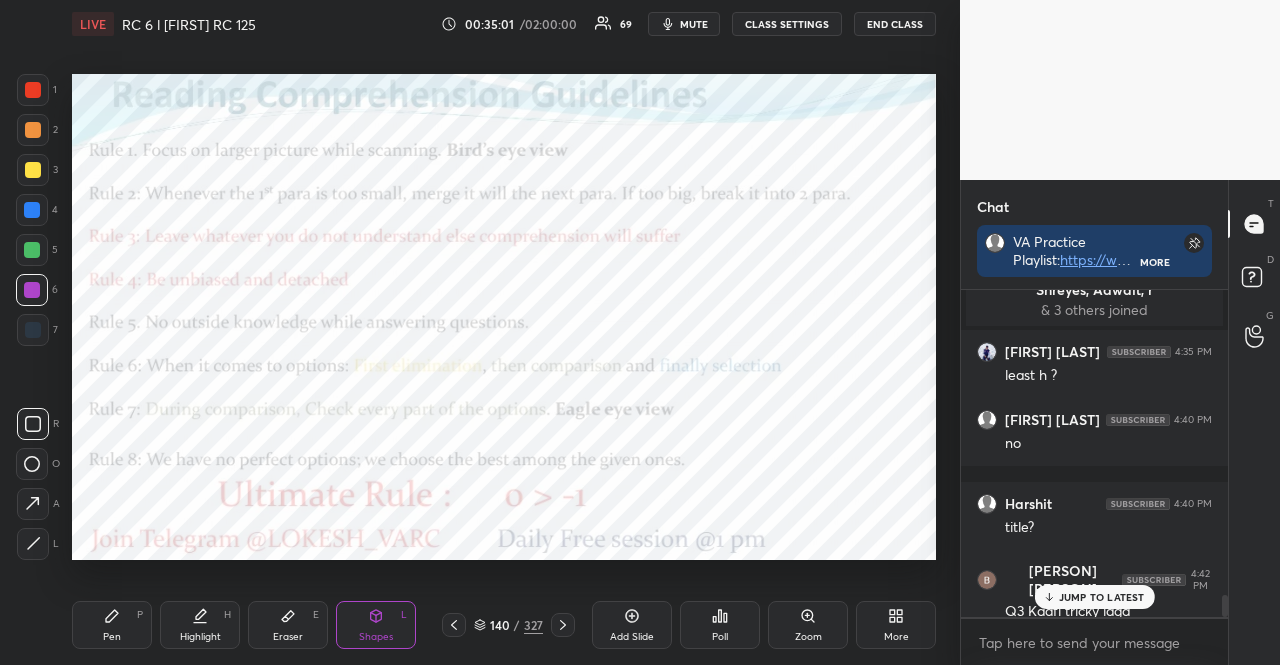 click on "Poll" at bounding box center (720, 625) 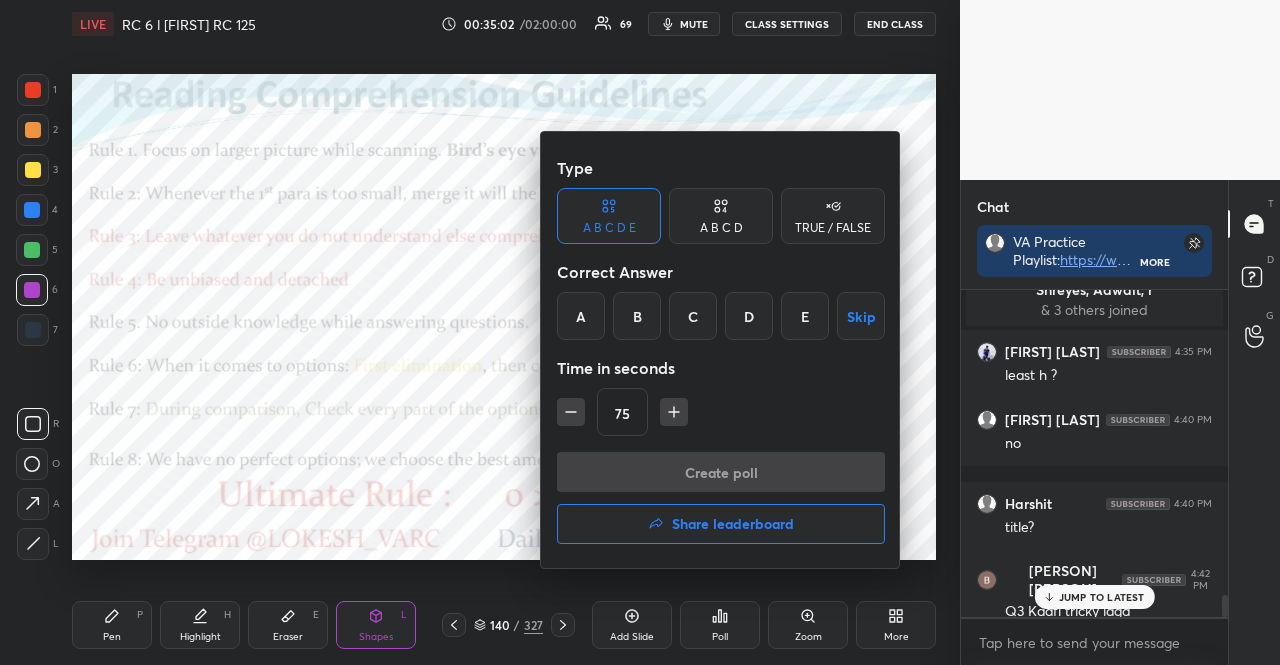 click on "TRUE / FALSE" at bounding box center [833, 216] 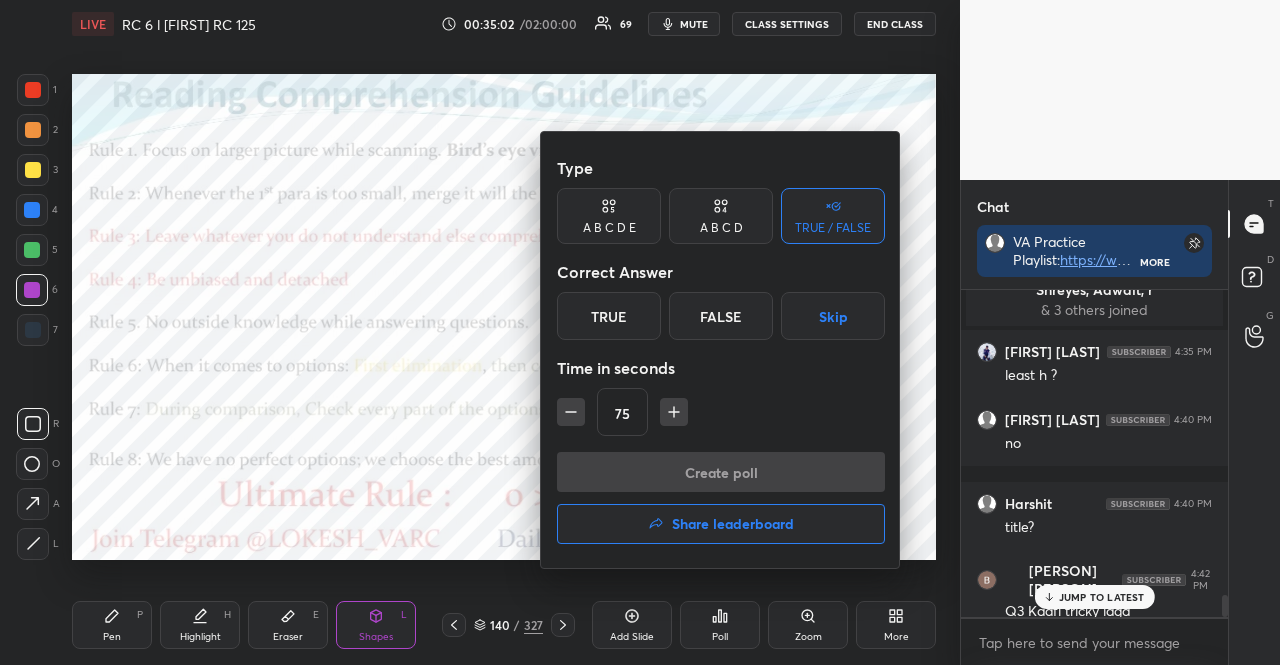 click on "Skip" at bounding box center [833, 316] 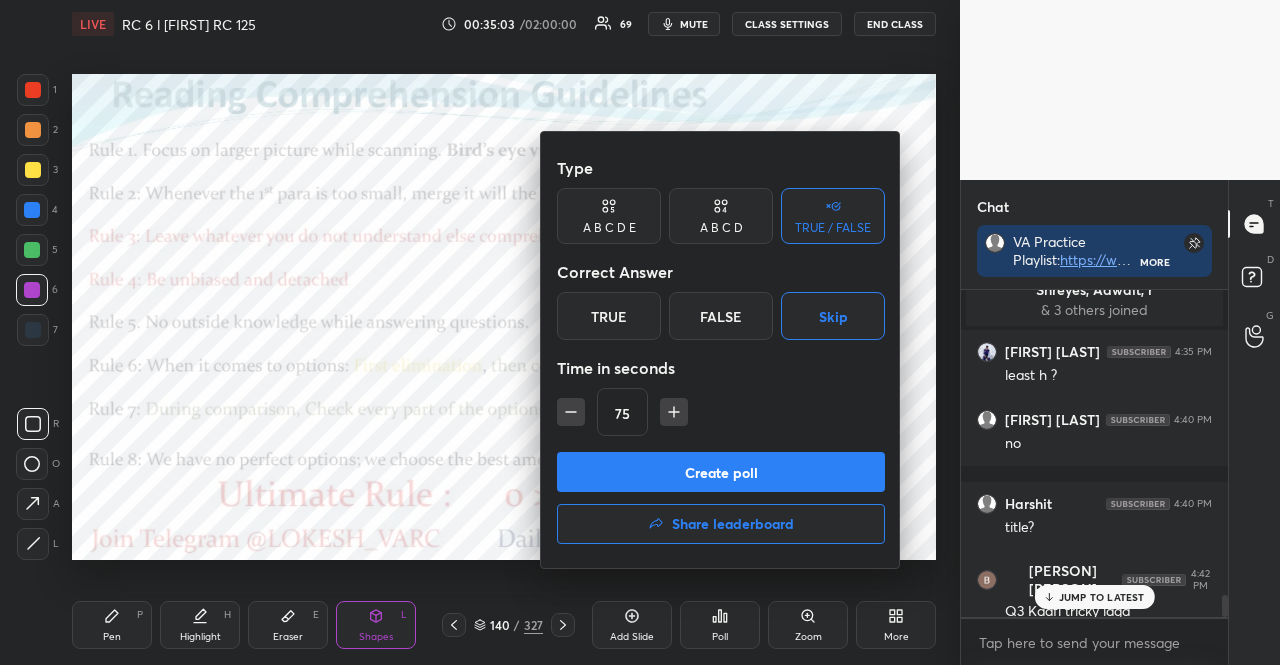 click at bounding box center [571, 412] 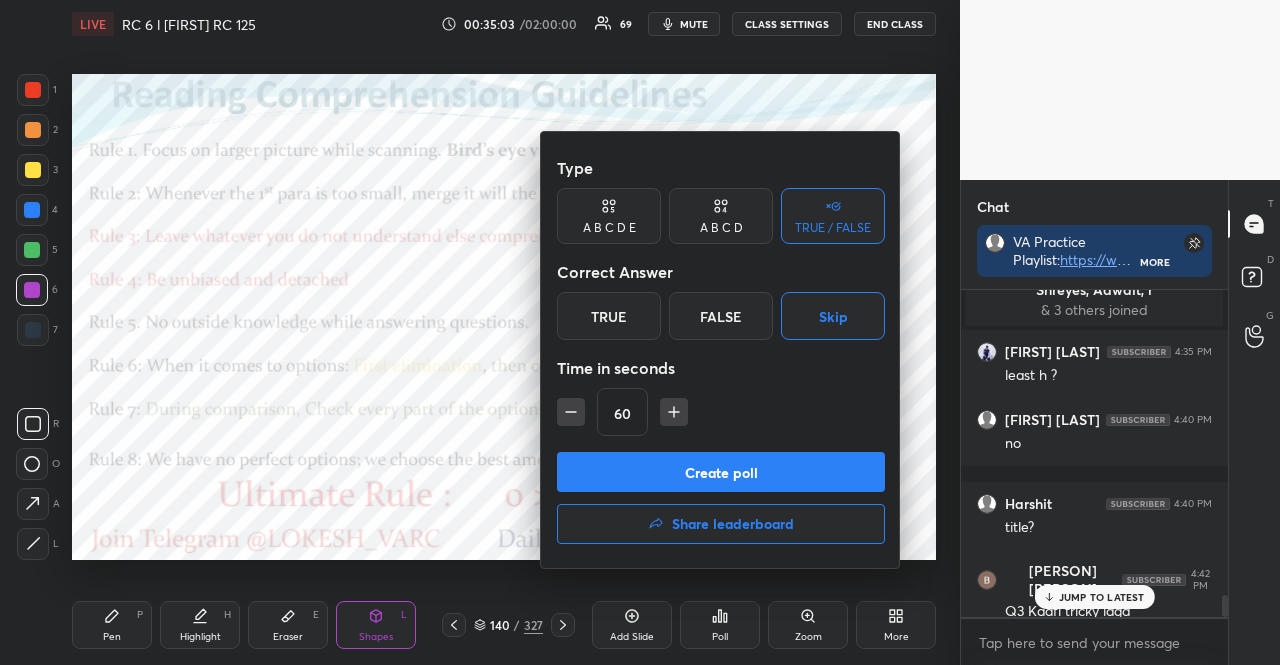 click at bounding box center [571, 412] 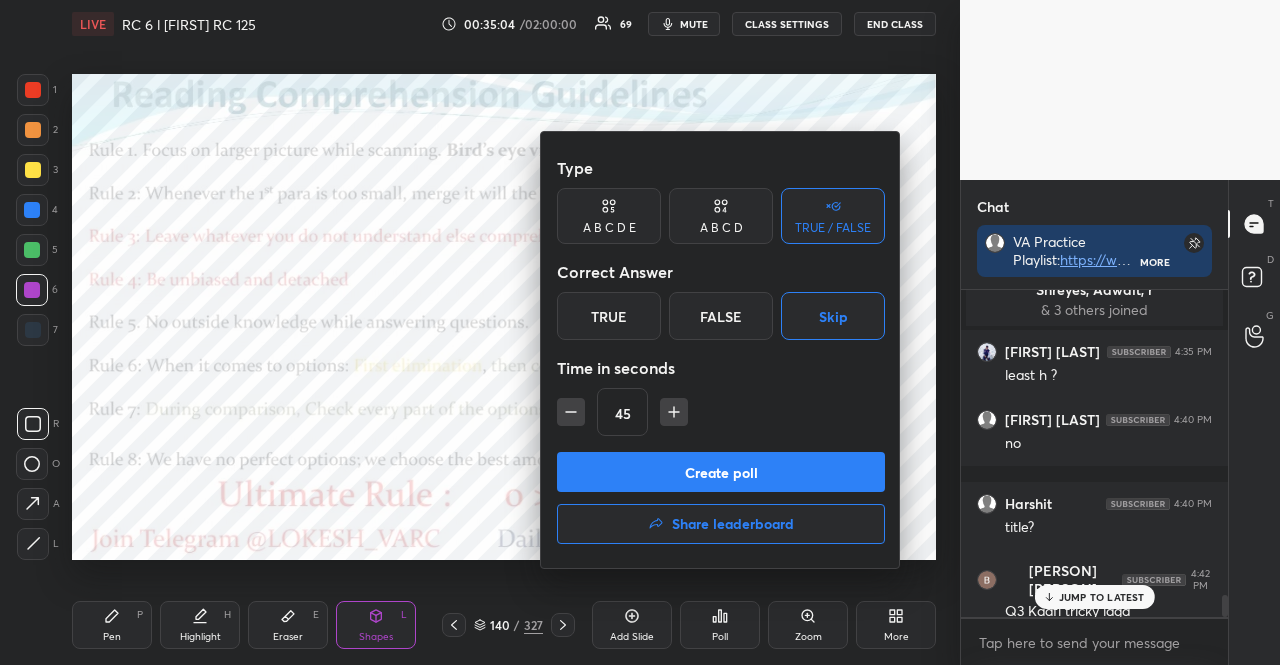 click at bounding box center [571, 412] 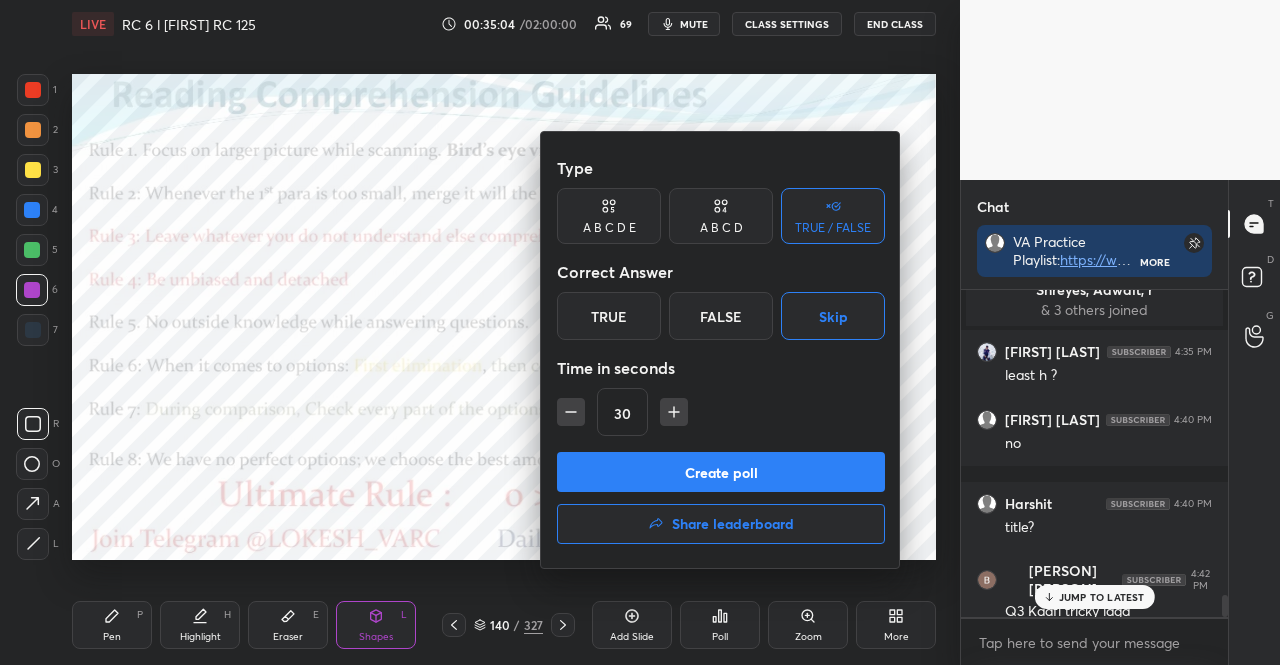 click at bounding box center [571, 412] 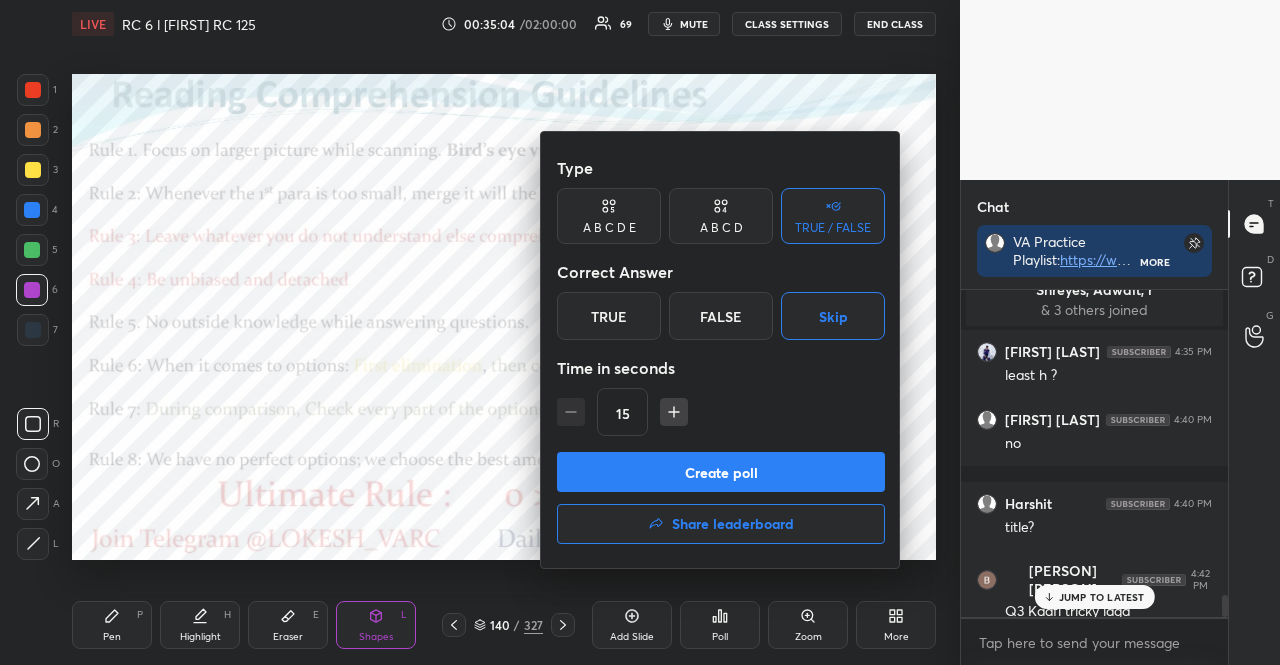 click on "15" at bounding box center [721, 412] 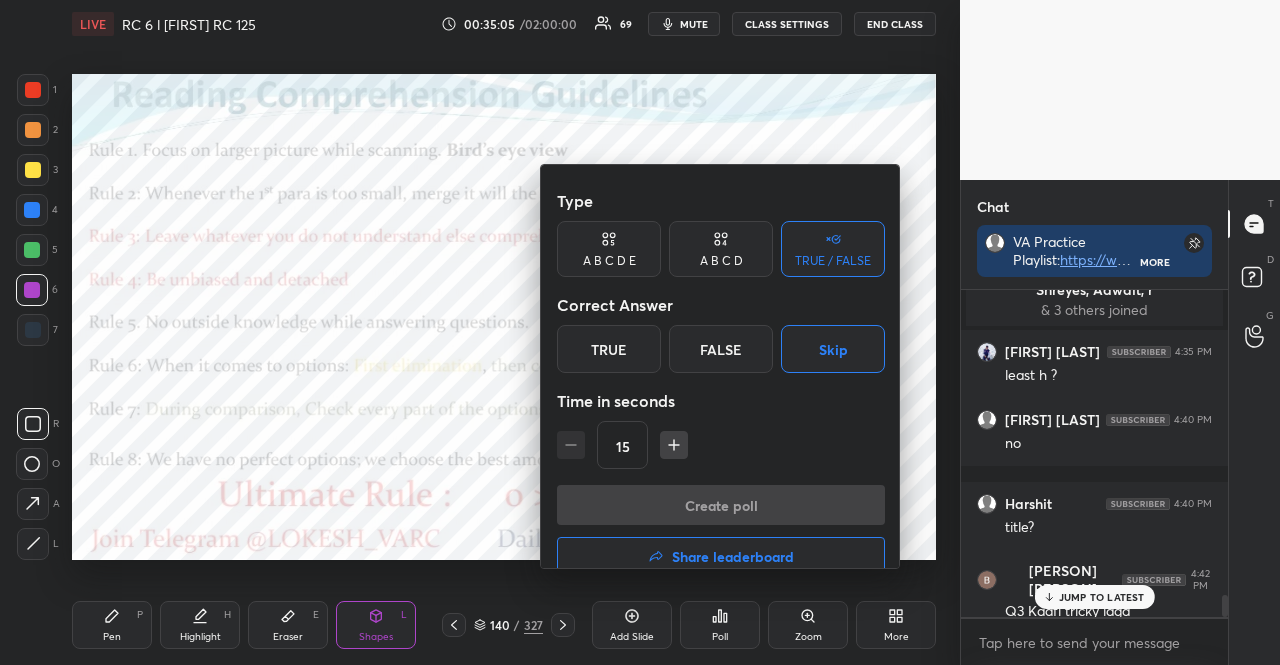 scroll, scrollTop: 304, scrollLeft: 255, axis: both 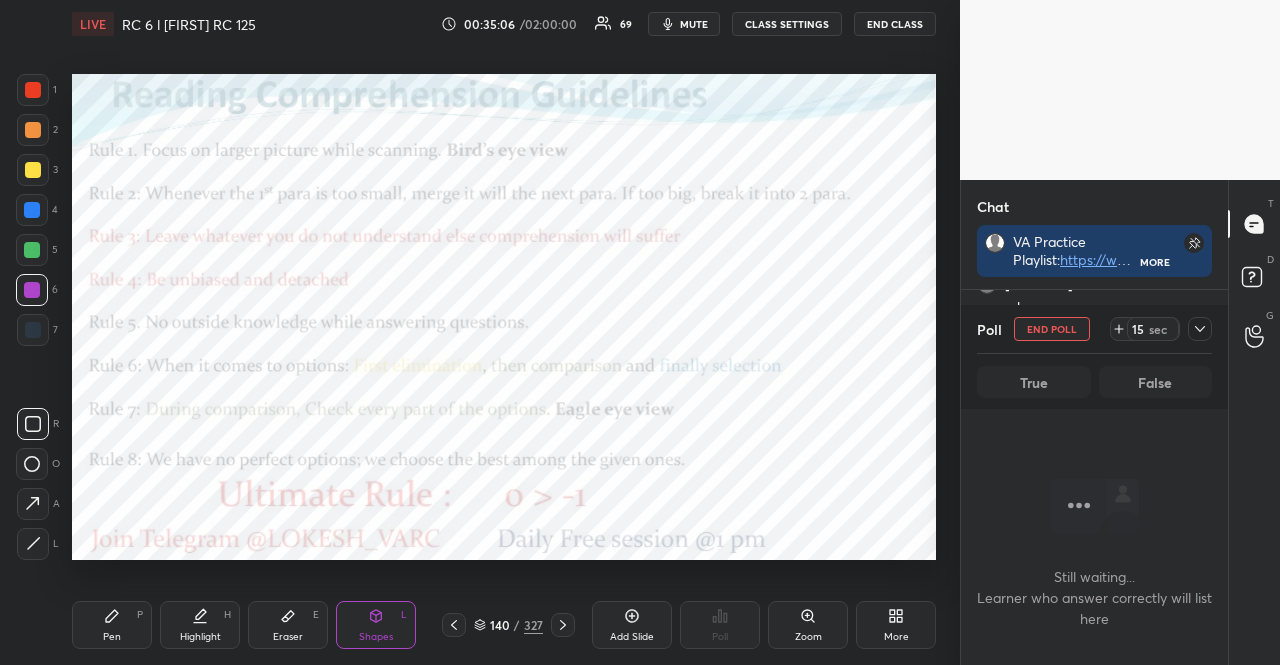 click at bounding box center [1200, 329] 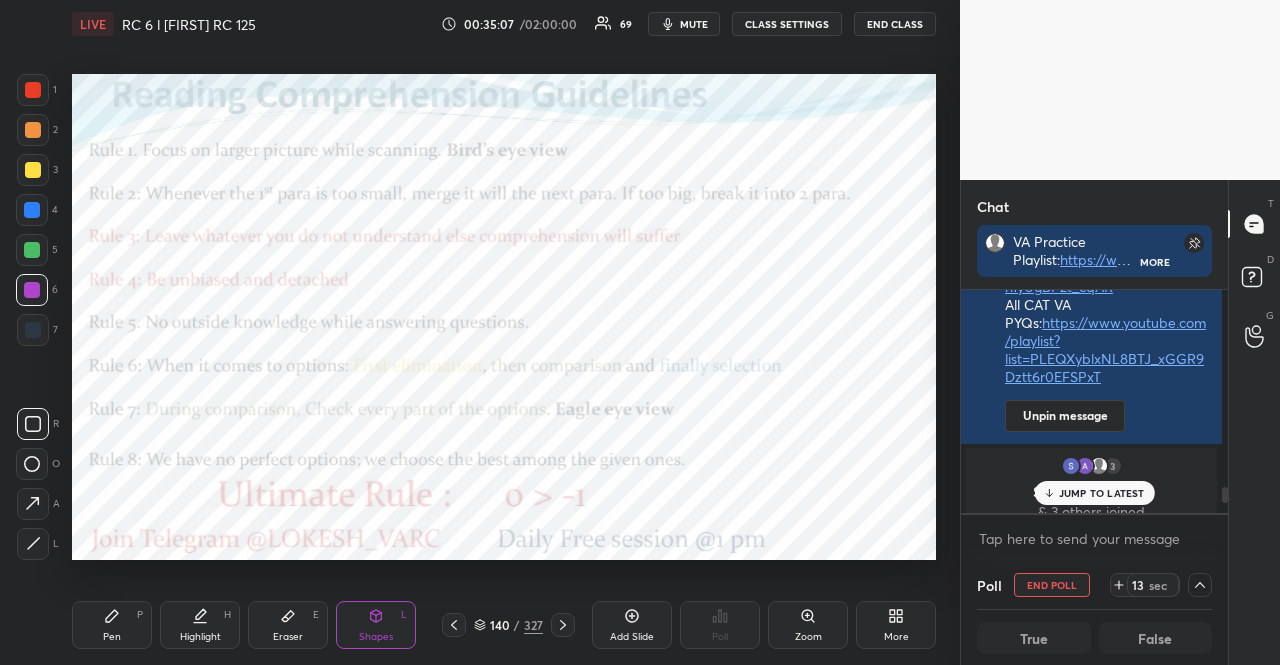 click on "JUMP TO LATEST" at bounding box center [1102, 493] 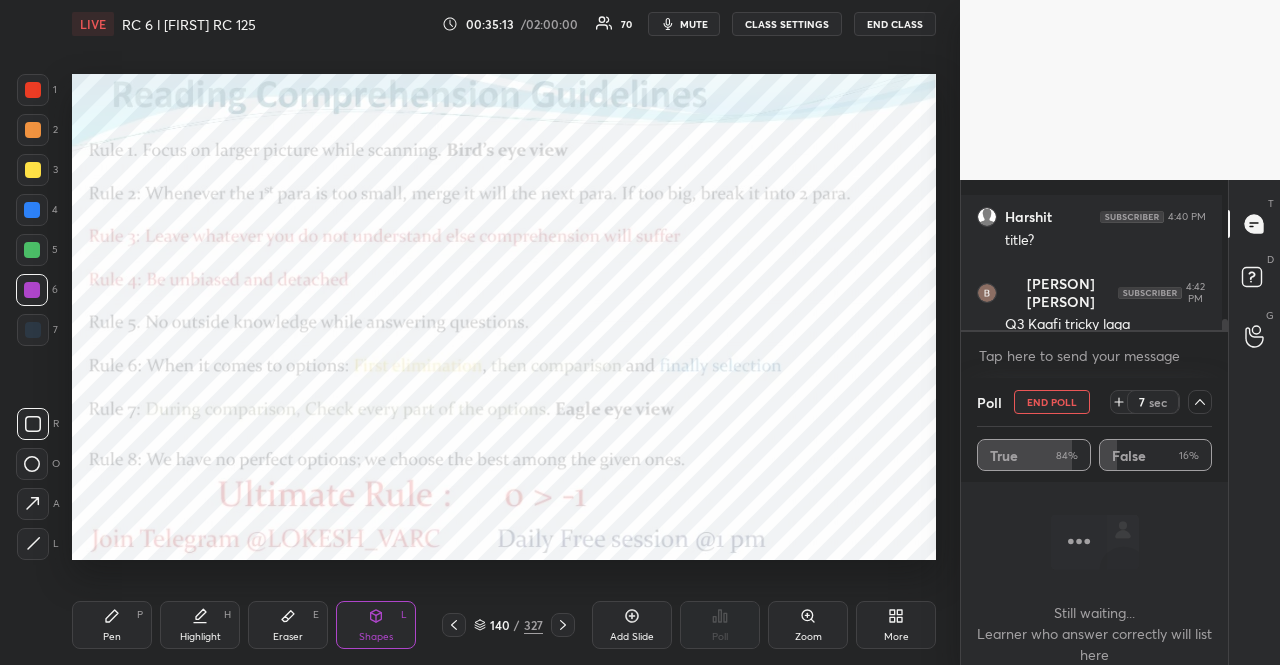click at bounding box center [32, 210] 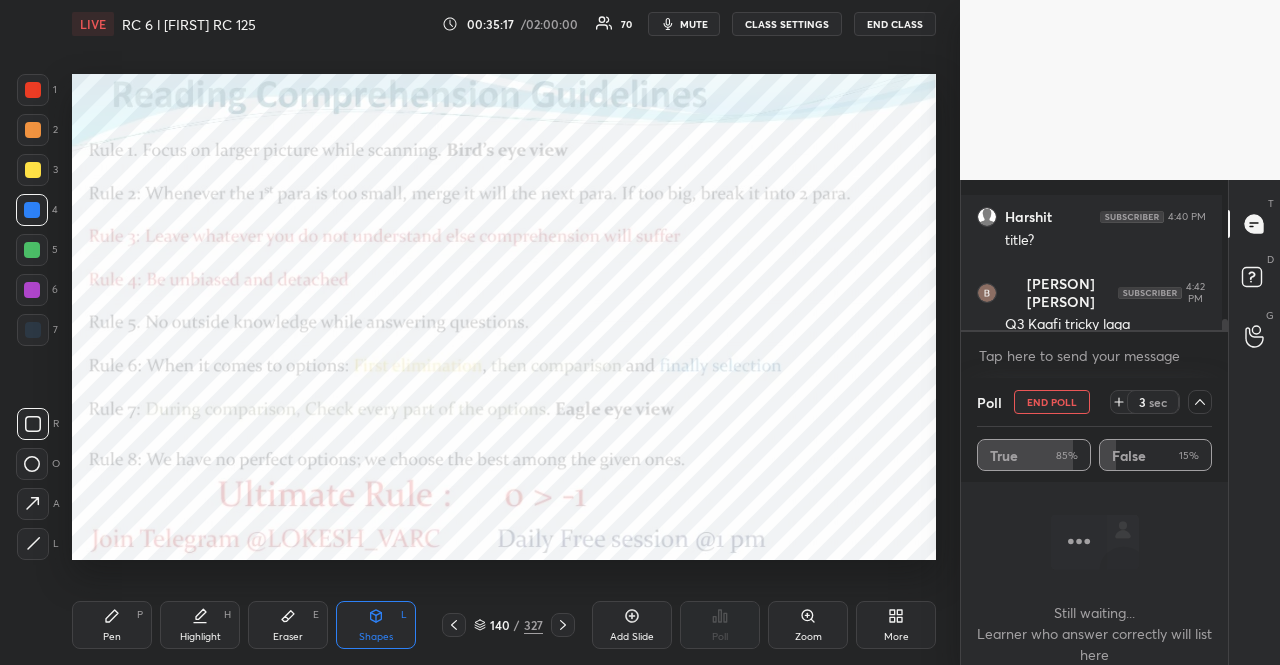 click on "Pen P" at bounding box center [112, 625] 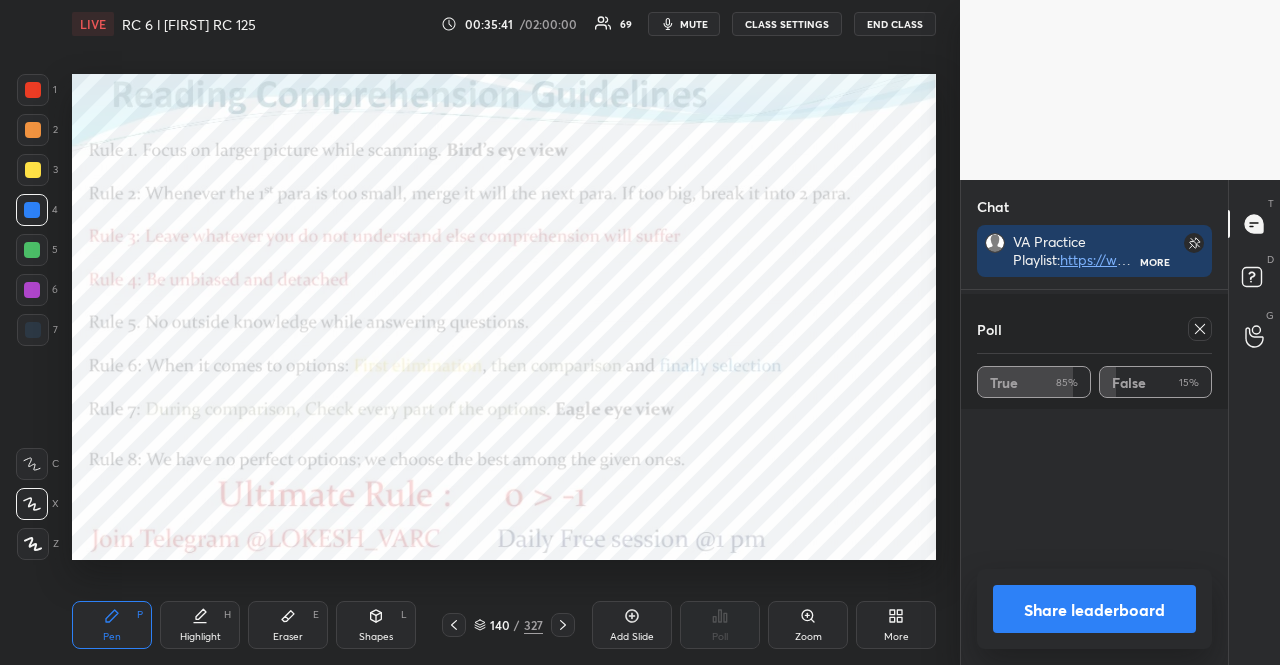click 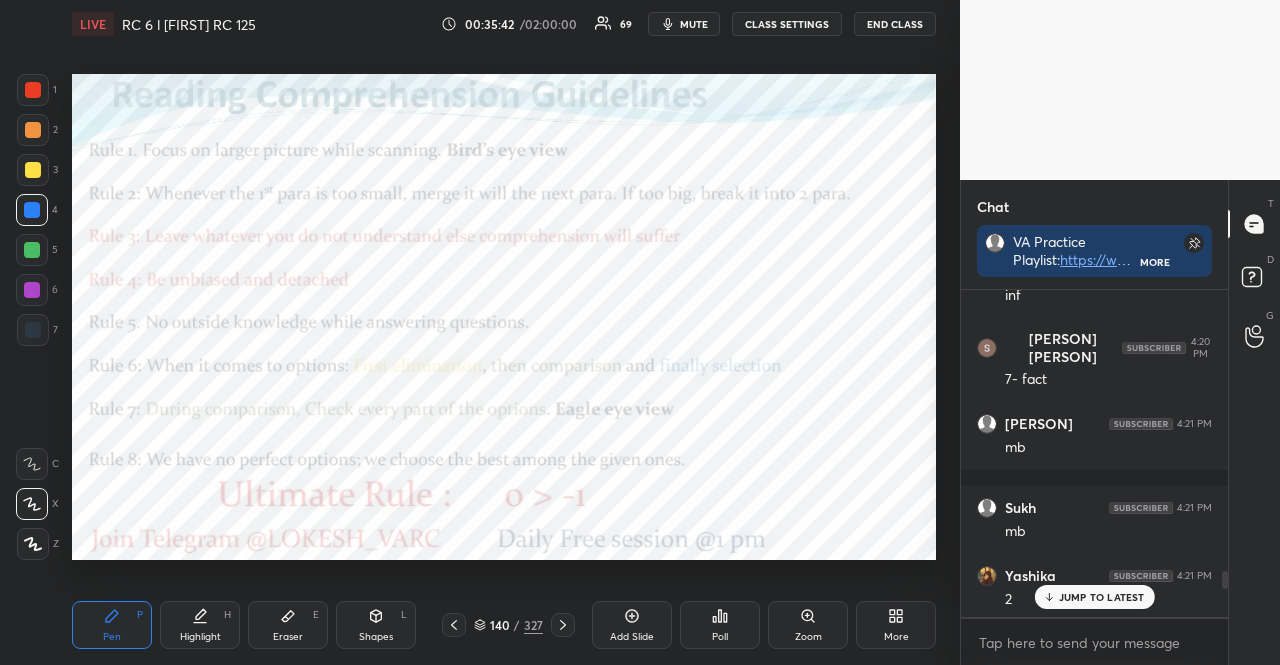 click on "JUMP TO LATEST" at bounding box center (1102, 597) 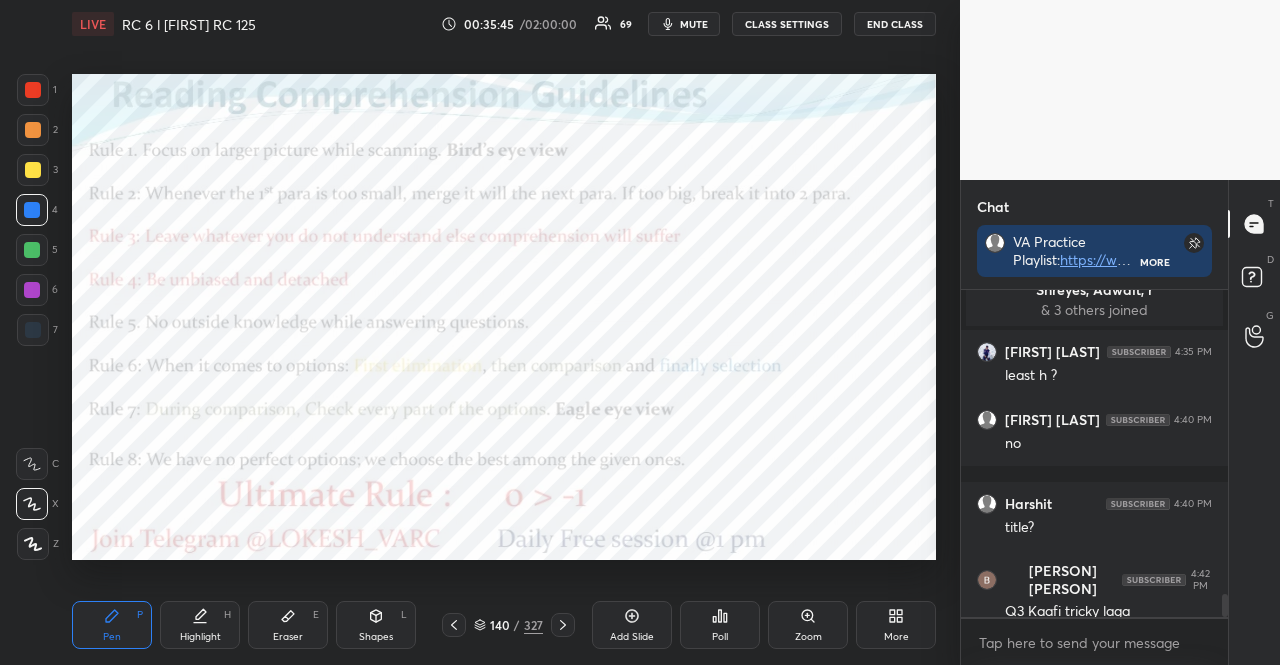 click on "6" at bounding box center [37, 290] 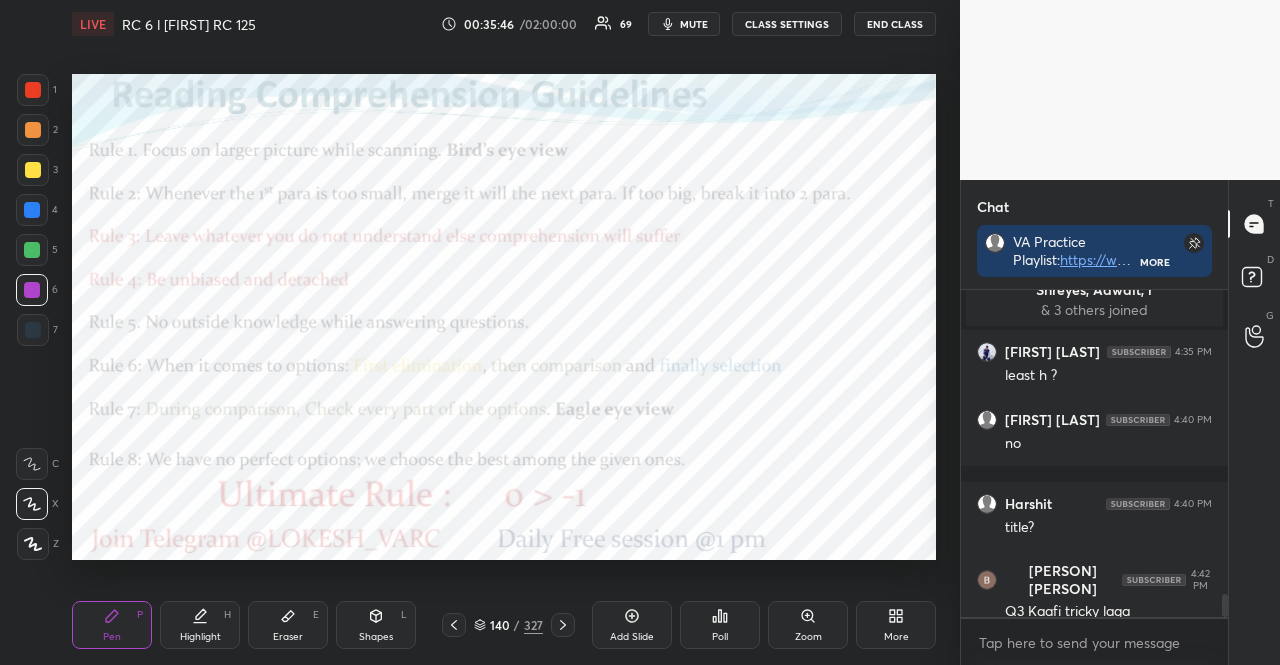 click at bounding box center (32, 290) 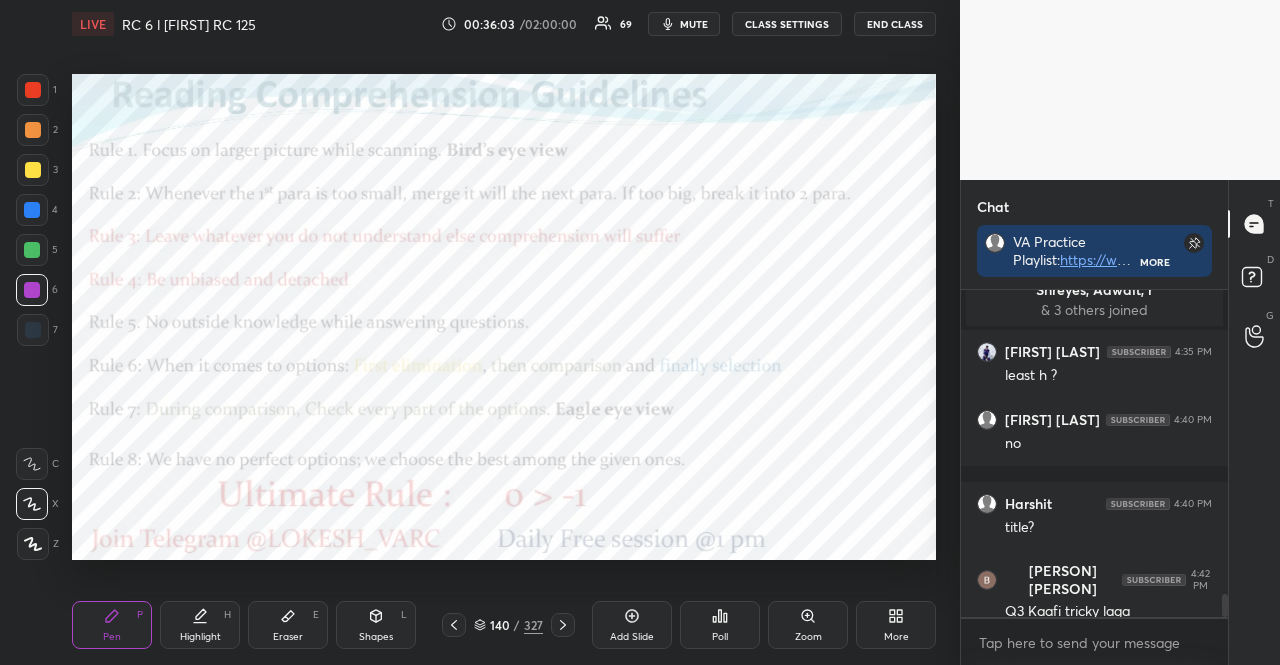 click on "140 / 327" at bounding box center (508, 625) 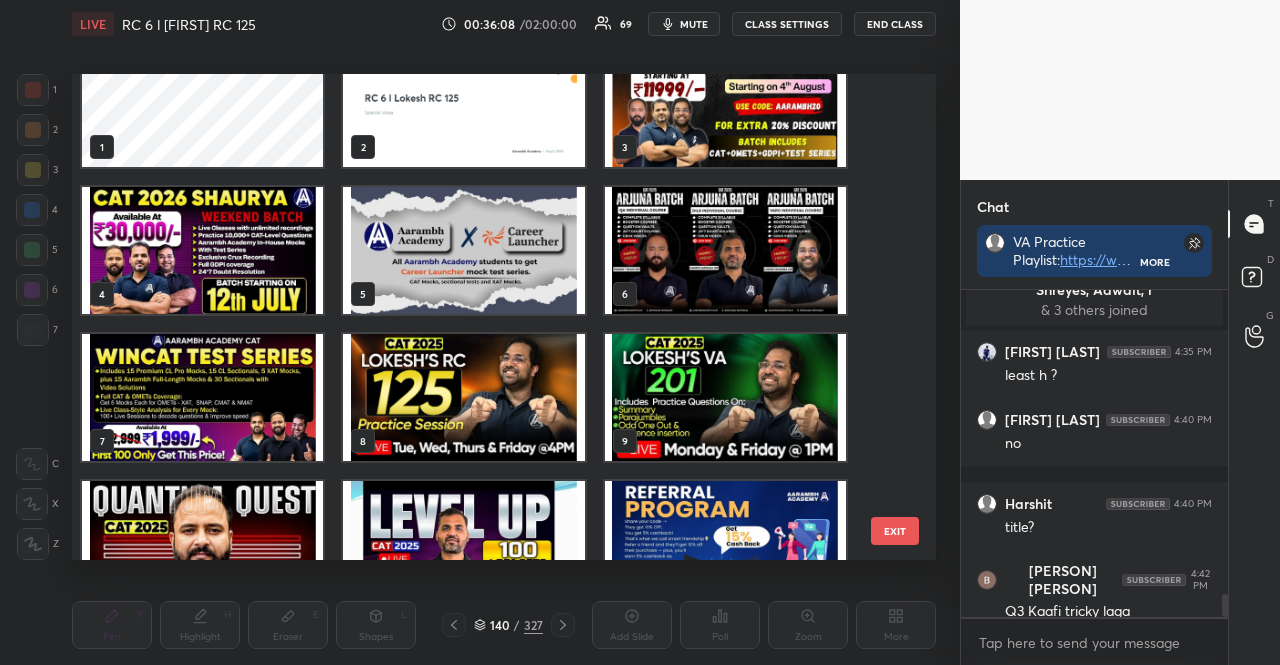scroll, scrollTop: 0, scrollLeft: 0, axis: both 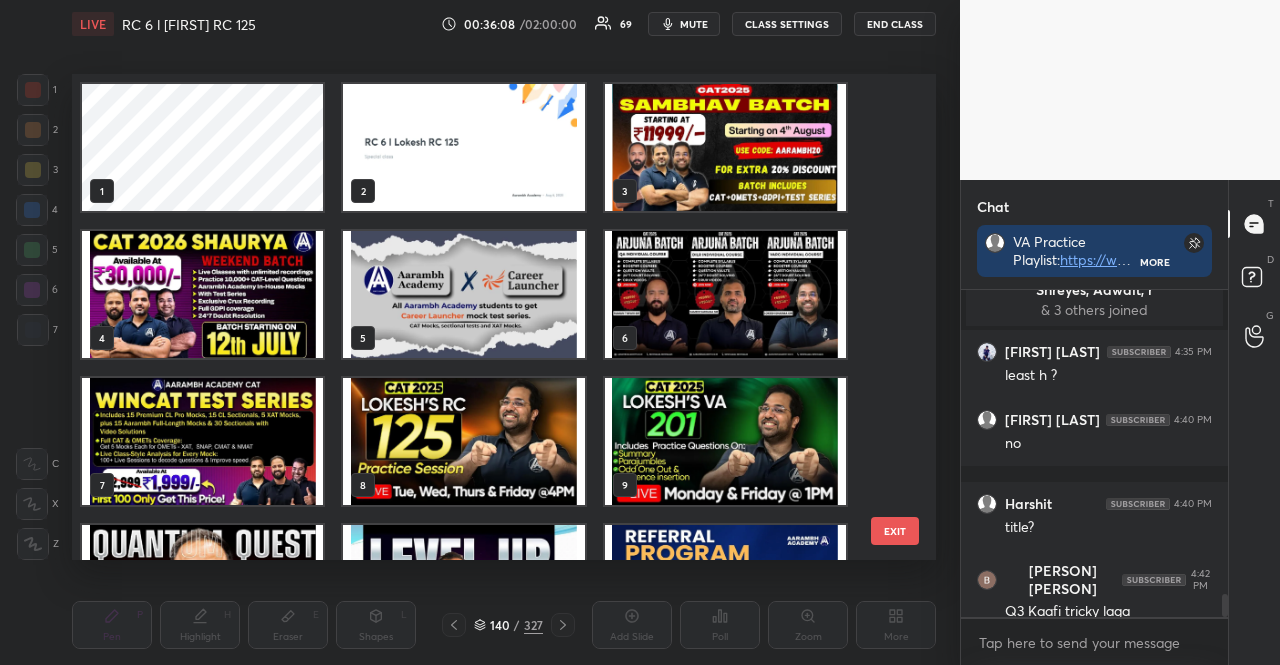 click at bounding box center (725, 147) 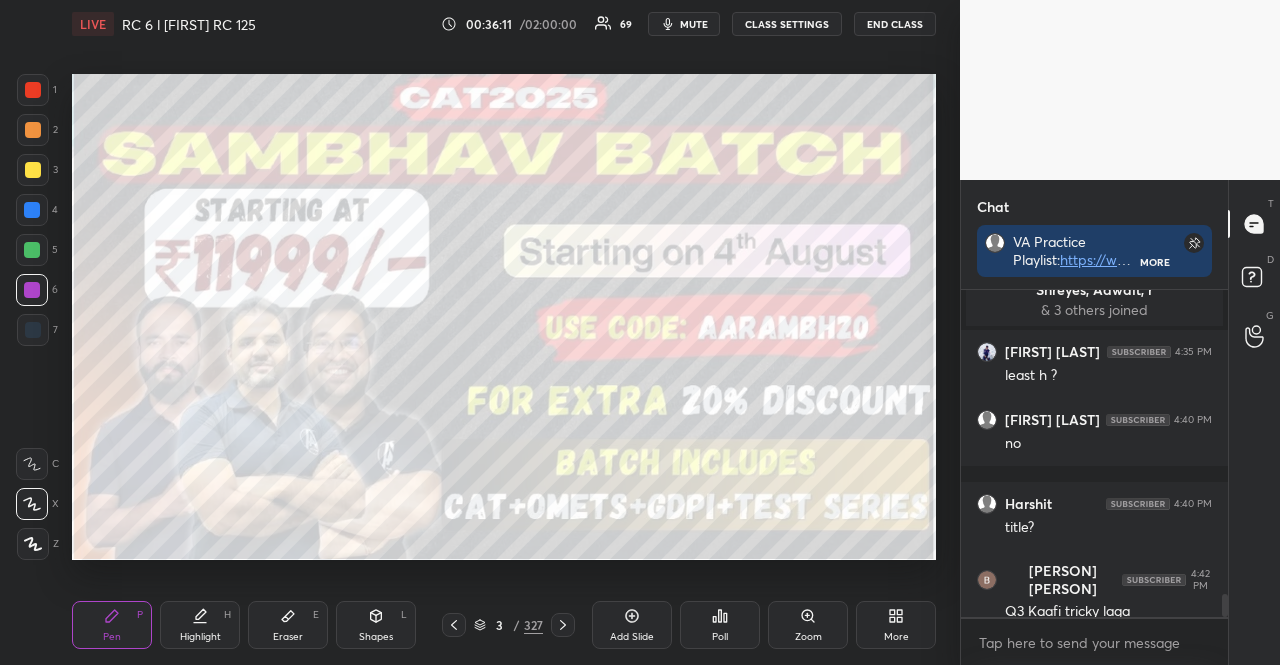 click at bounding box center (33, 170) 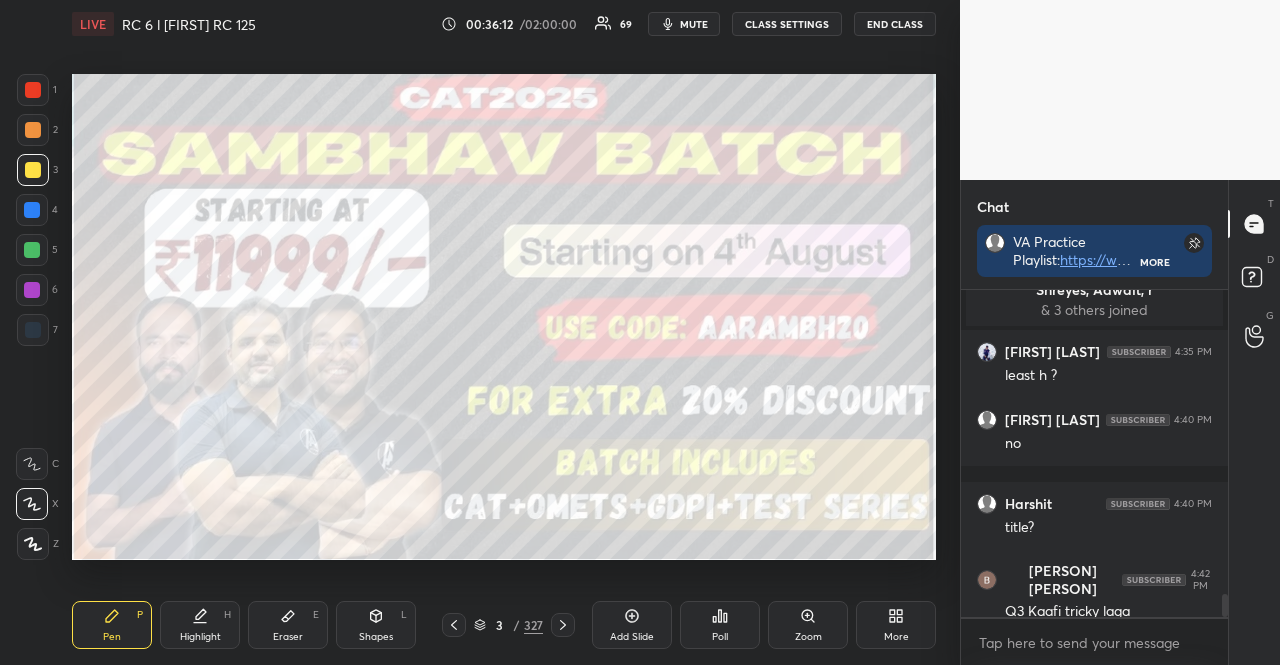 click at bounding box center (33, 170) 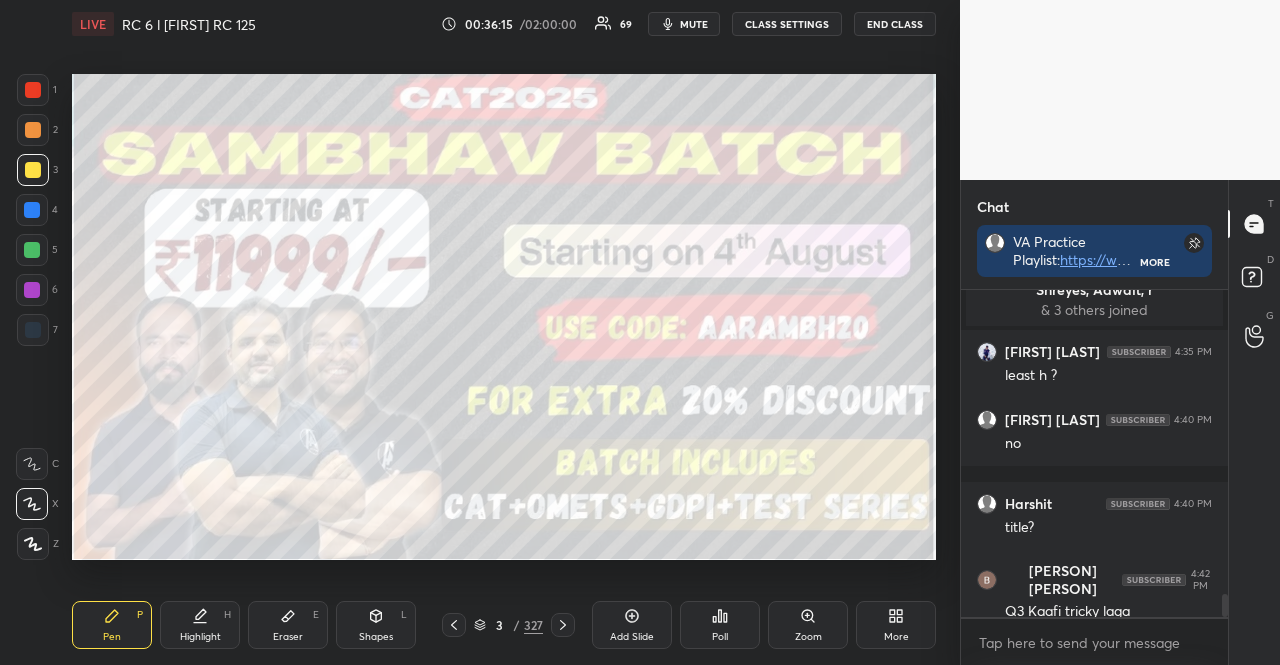 click at bounding box center (32, 290) 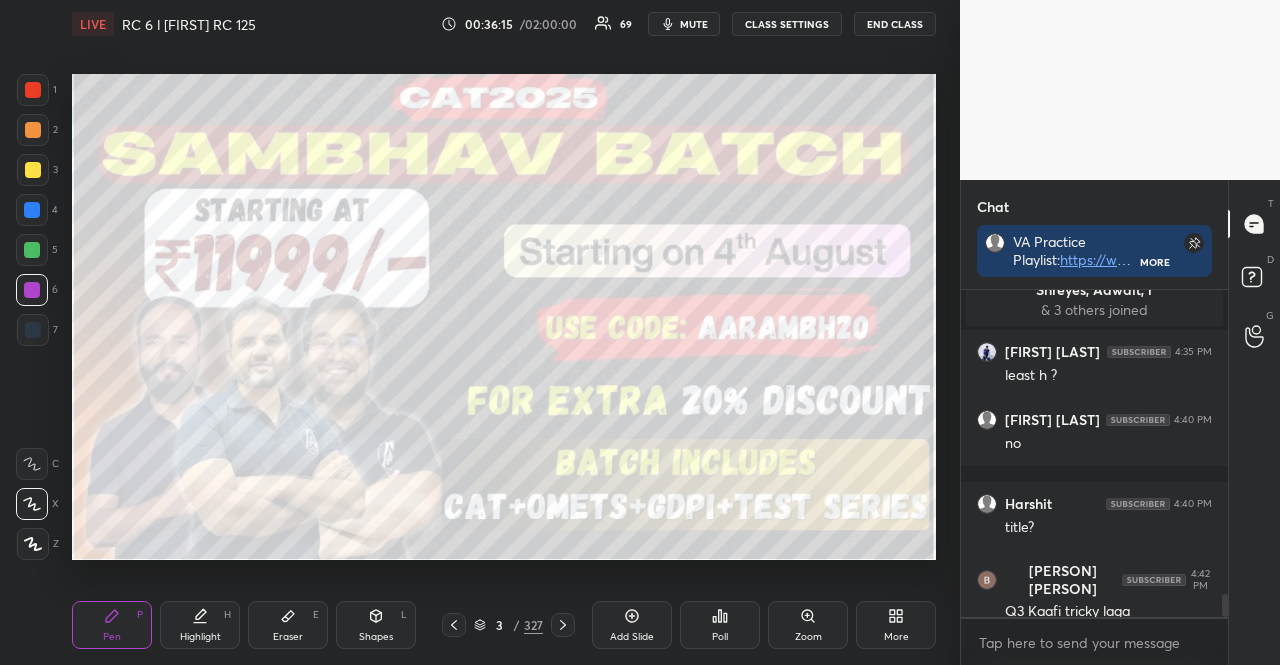click at bounding box center (32, 290) 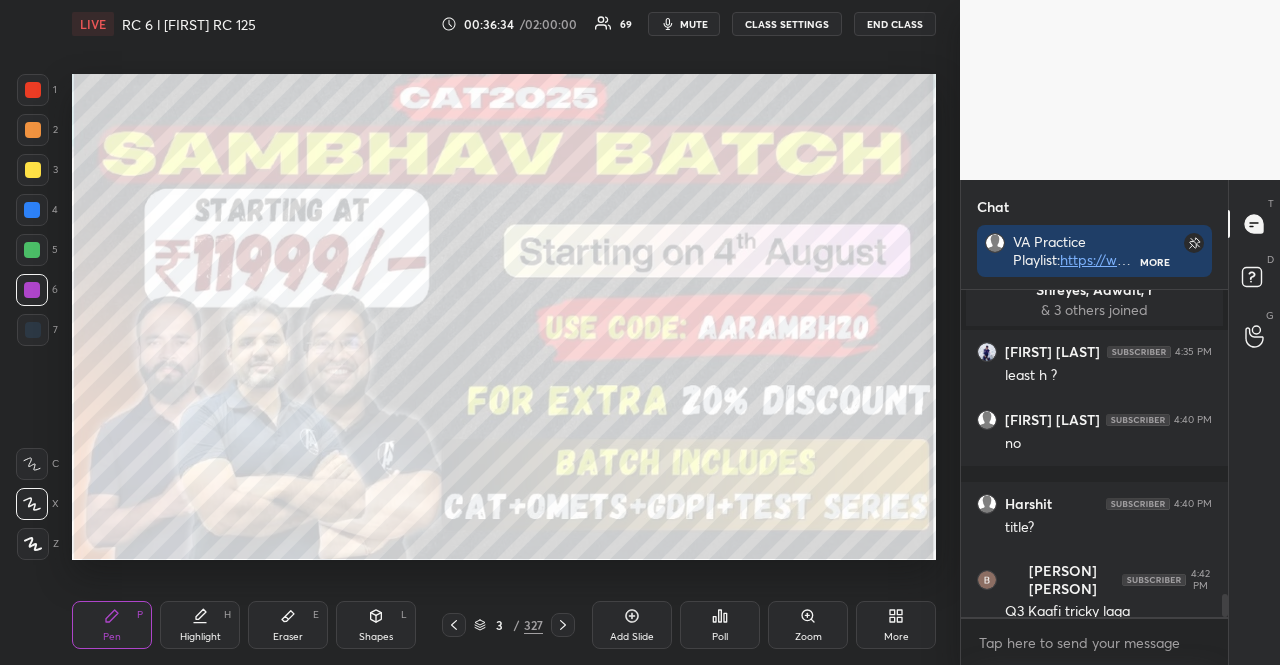 click at bounding box center [33, 170] 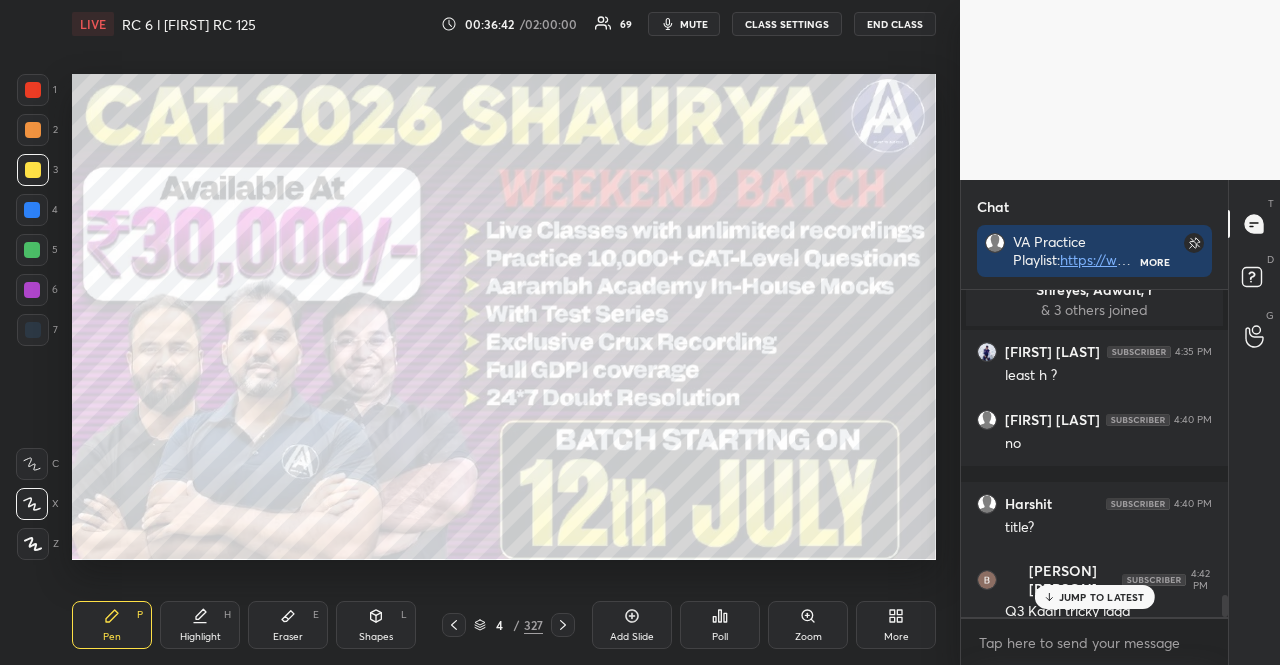 scroll, scrollTop: 4482, scrollLeft: 0, axis: vertical 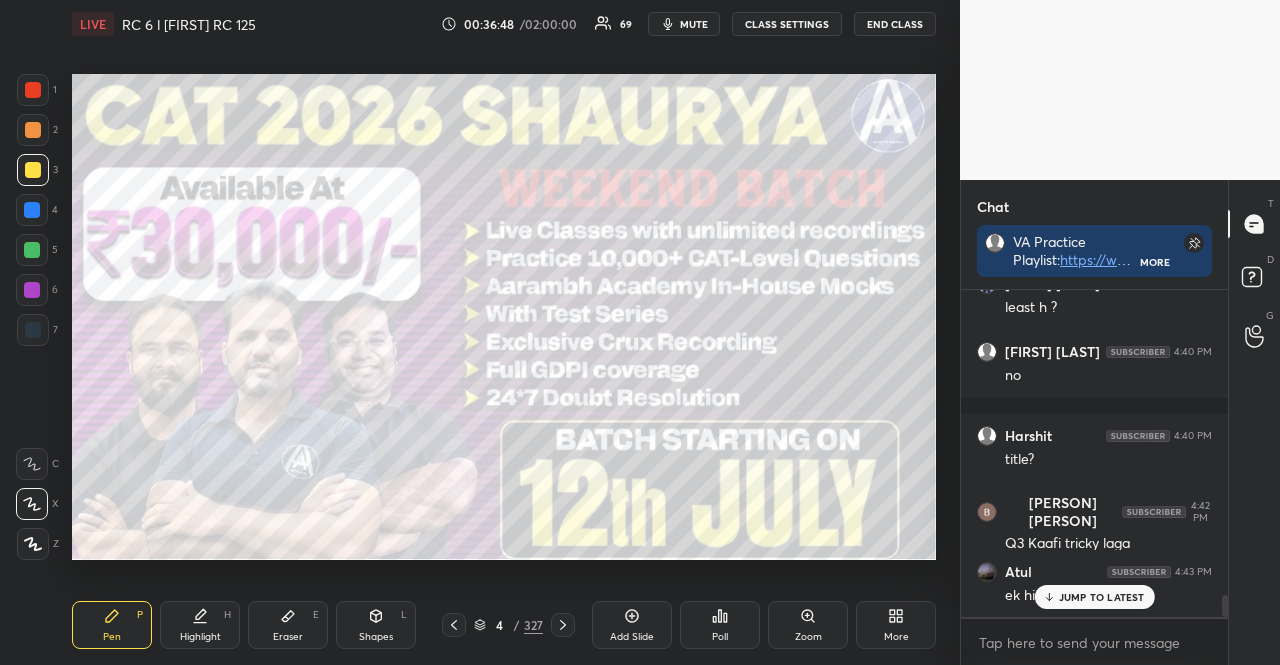 click at bounding box center (32, 210) 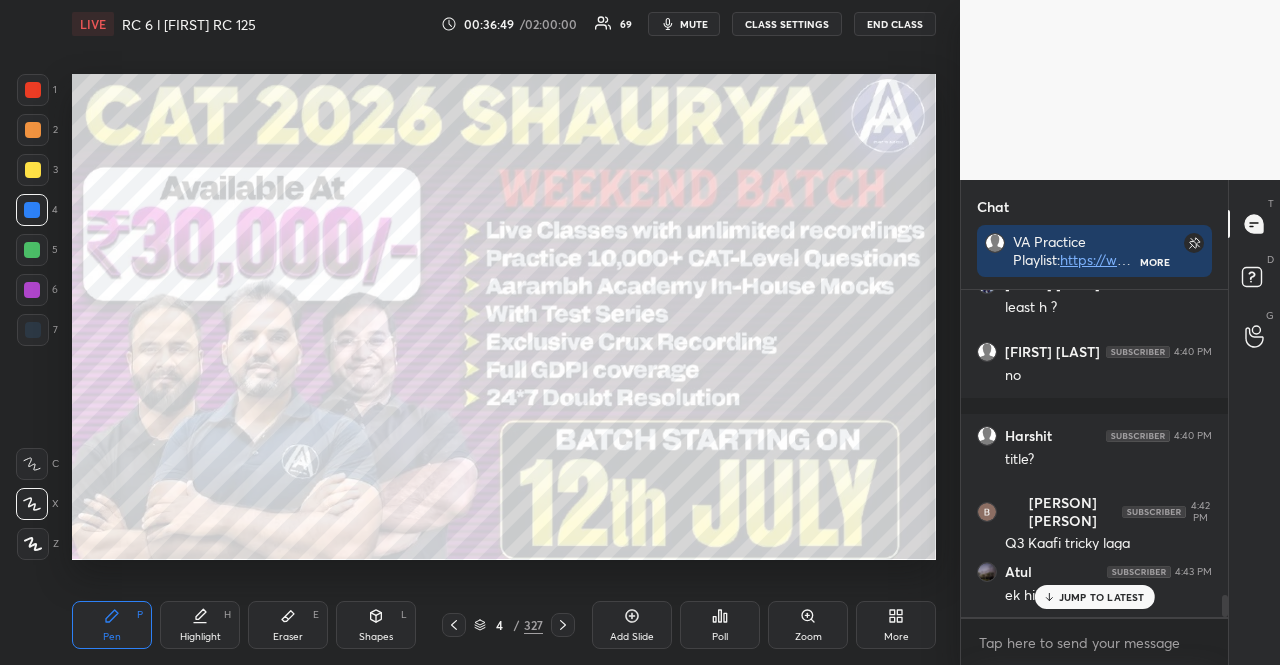 click at bounding box center (32, 210) 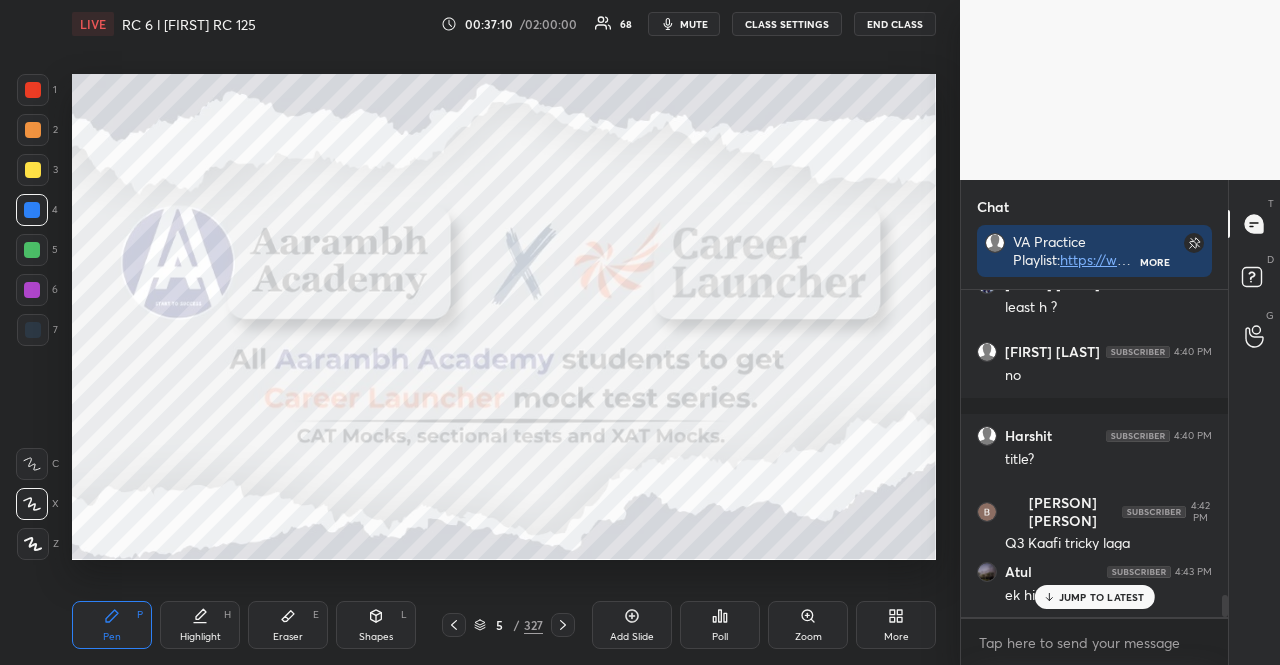 click on "JUMP TO LATEST" at bounding box center (1102, 597) 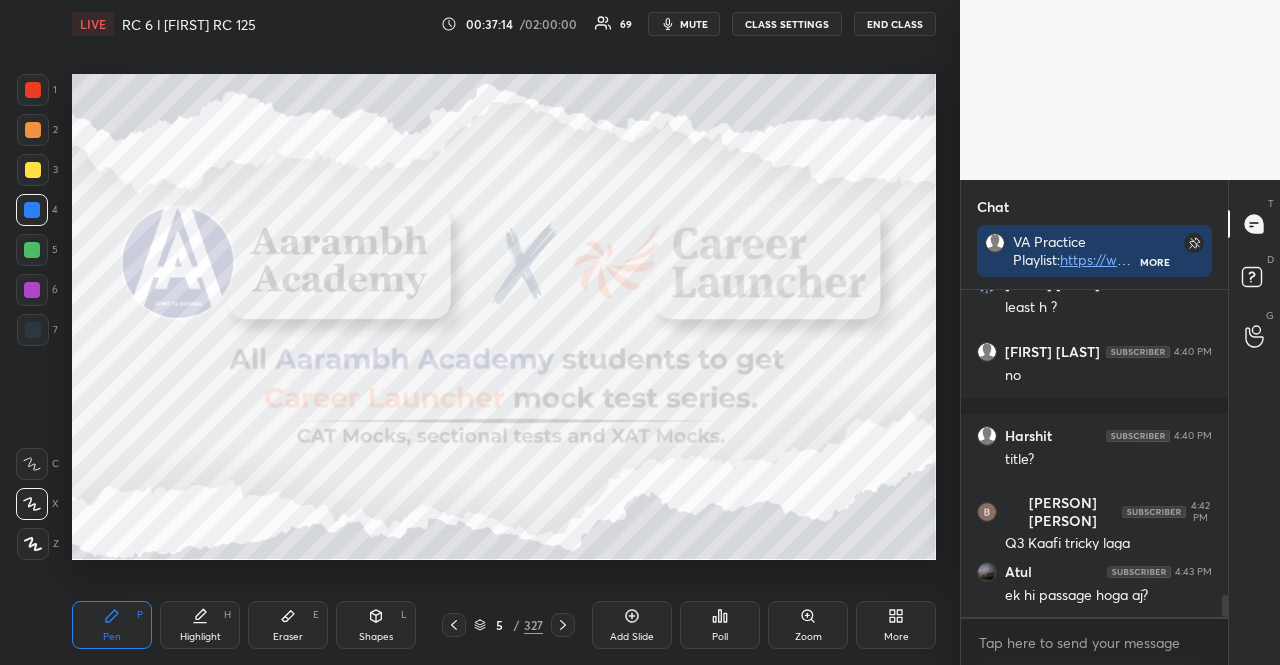 click at bounding box center (32, 290) 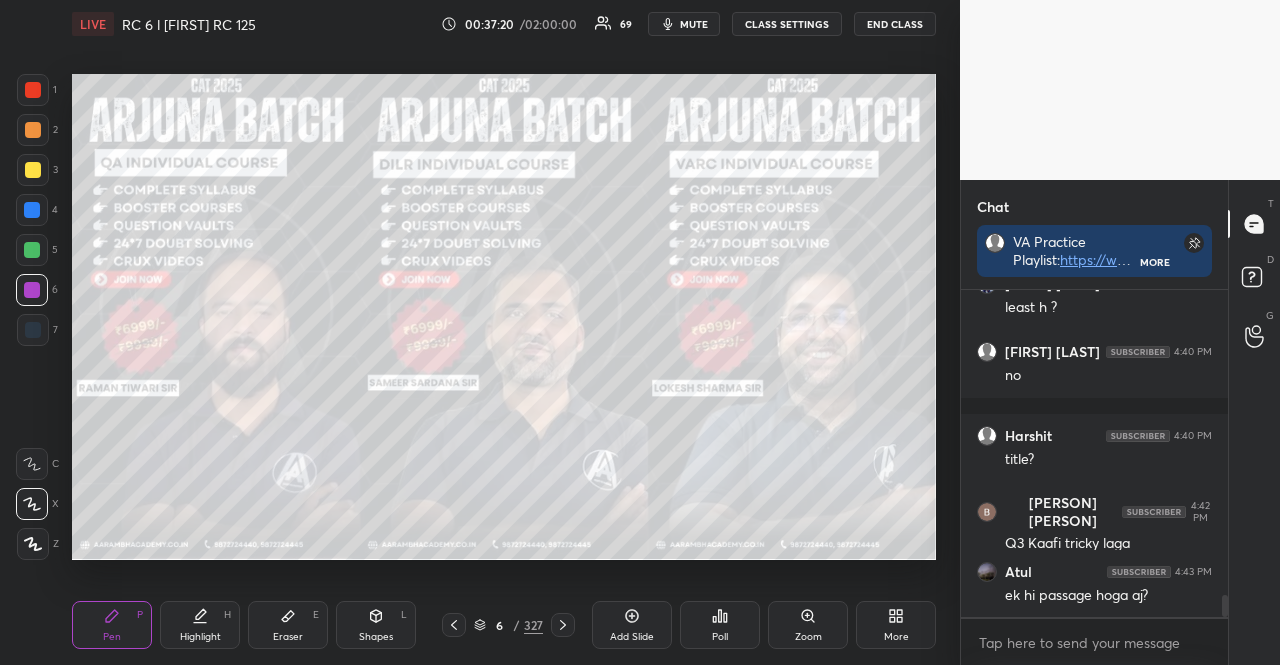 click at bounding box center [33, 170] 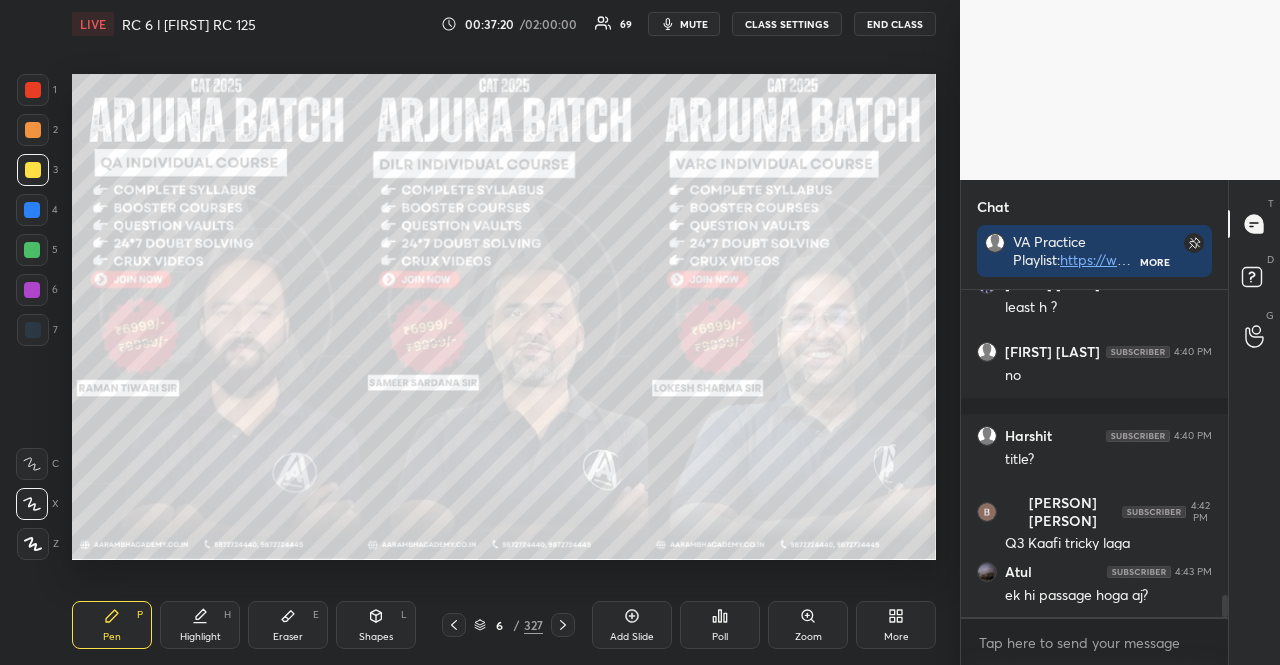 click at bounding box center [33, 170] 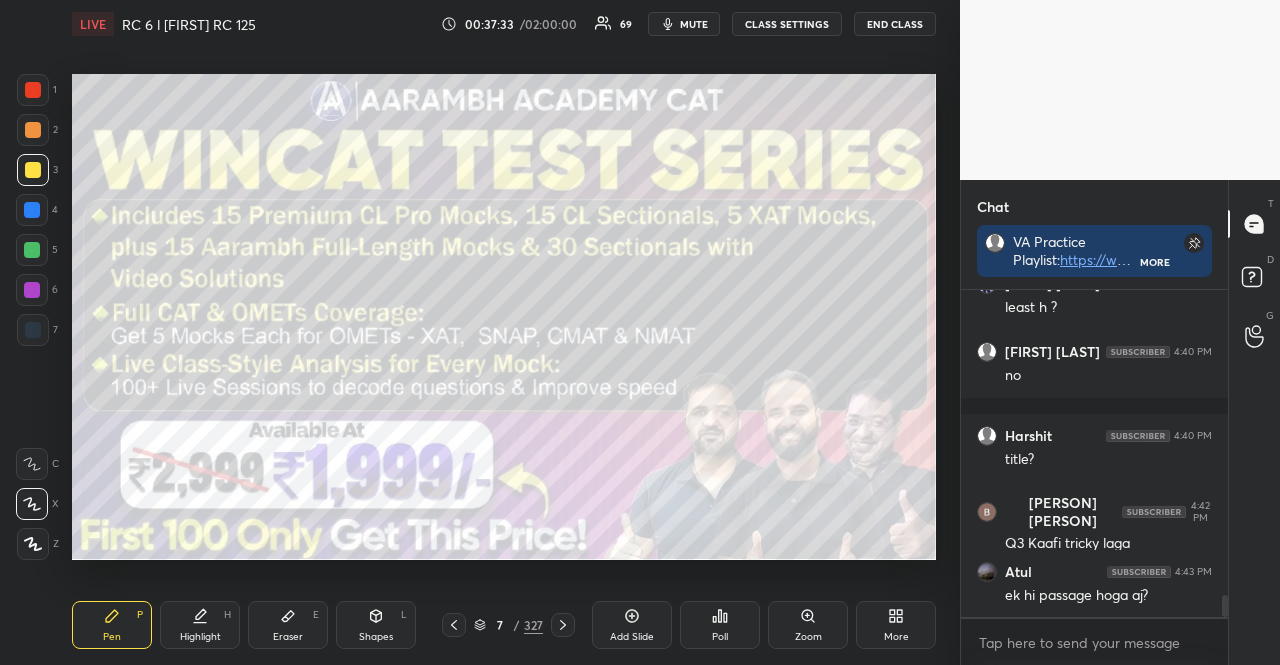 drag, startPoint x: 43, startPoint y: 160, endPoint x: 69, endPoint y: 167, distance: 26.925823 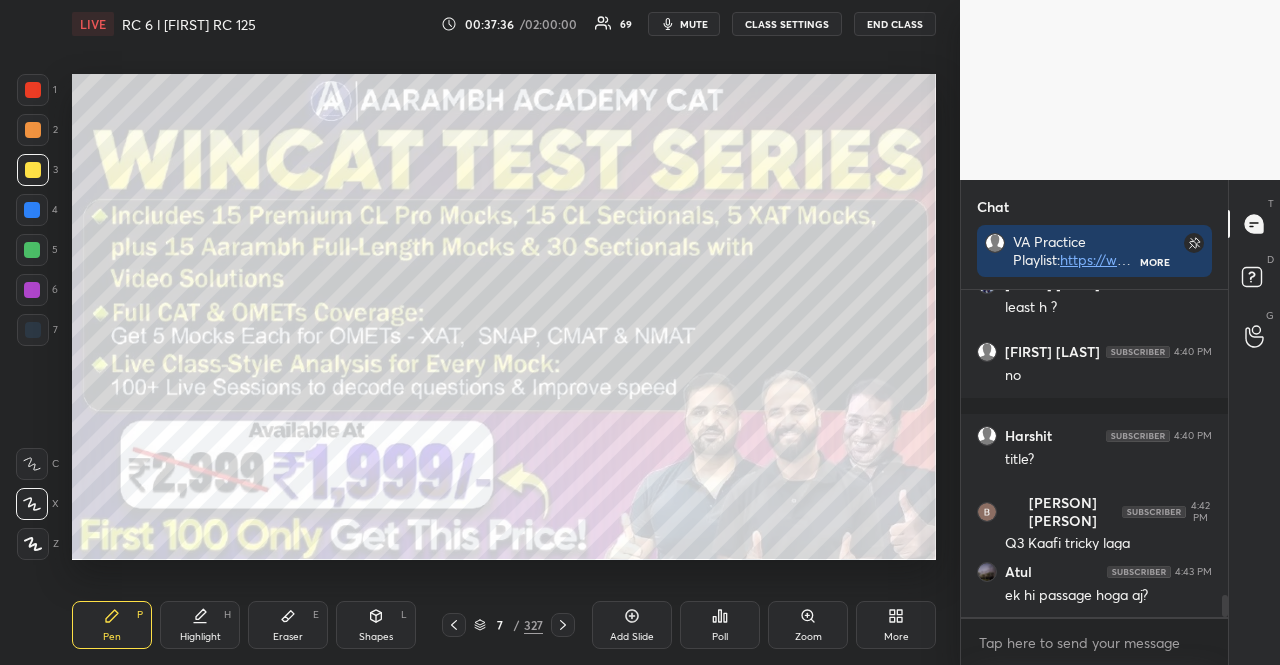 click at bounding box center (32, 250) 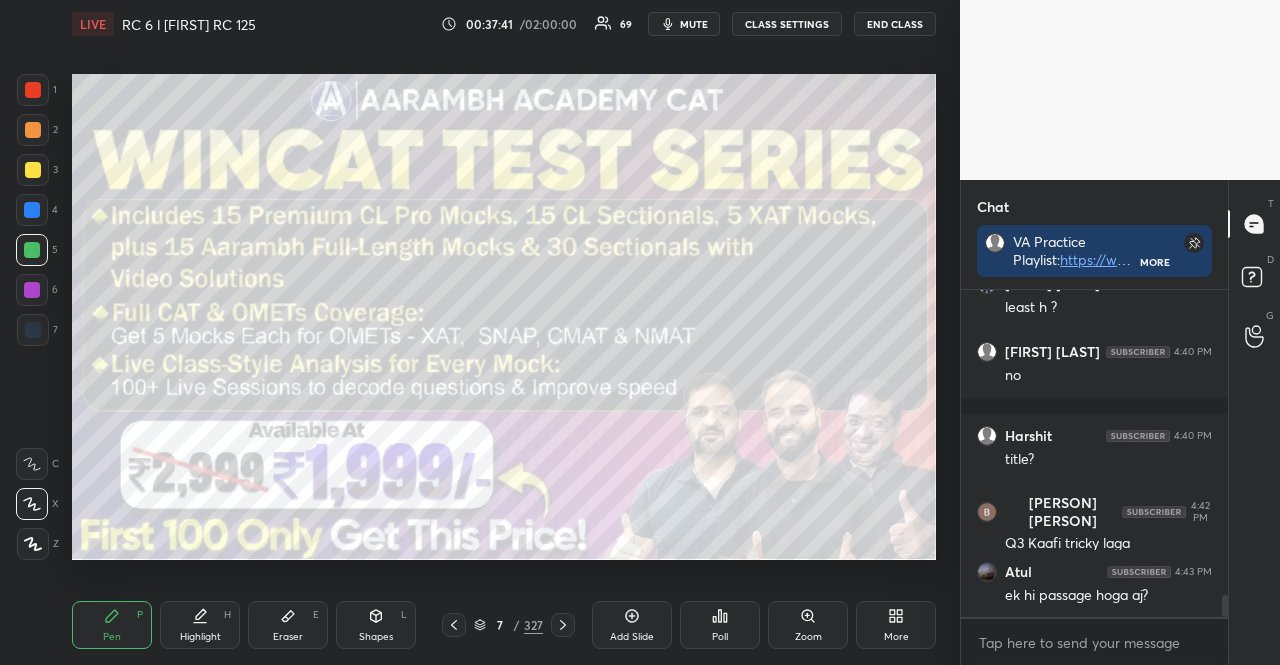 drag, startPoint x: 32, startPoint y: 179, endPoint x: 54, endPoint y: 179, distance: 22 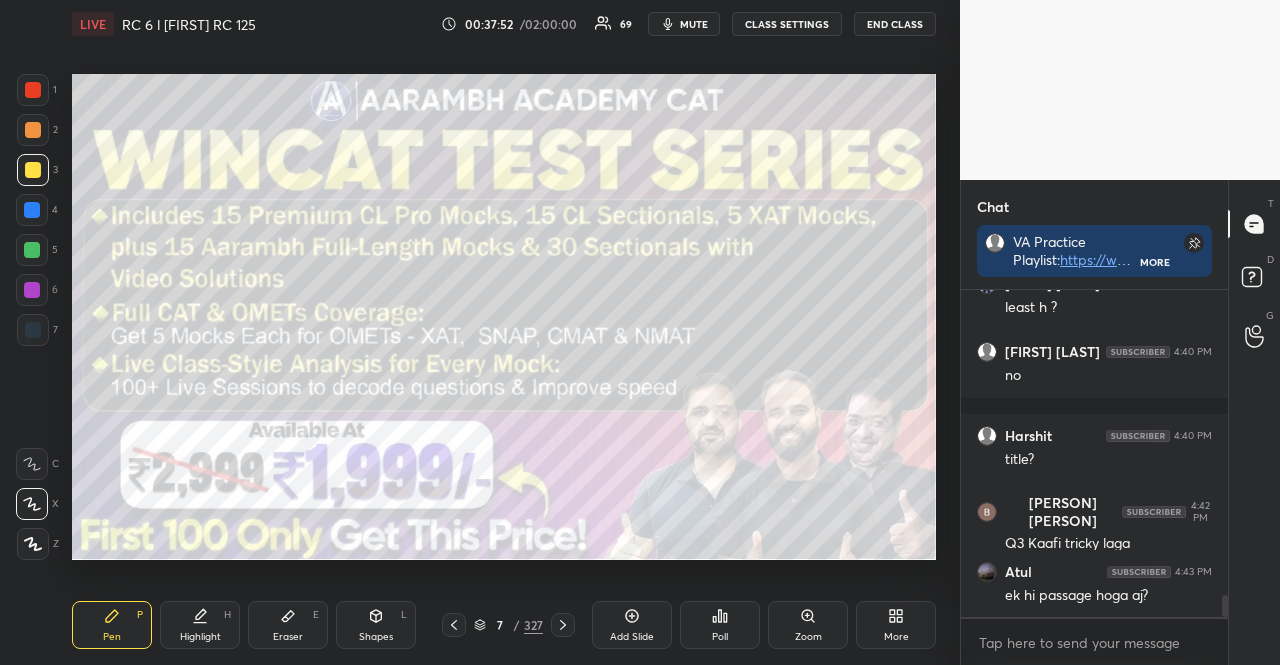 drag, startPoint x: 32, startPoint y: 242, endPoint x: 30, endPoint y: 263, distance: 21.095022 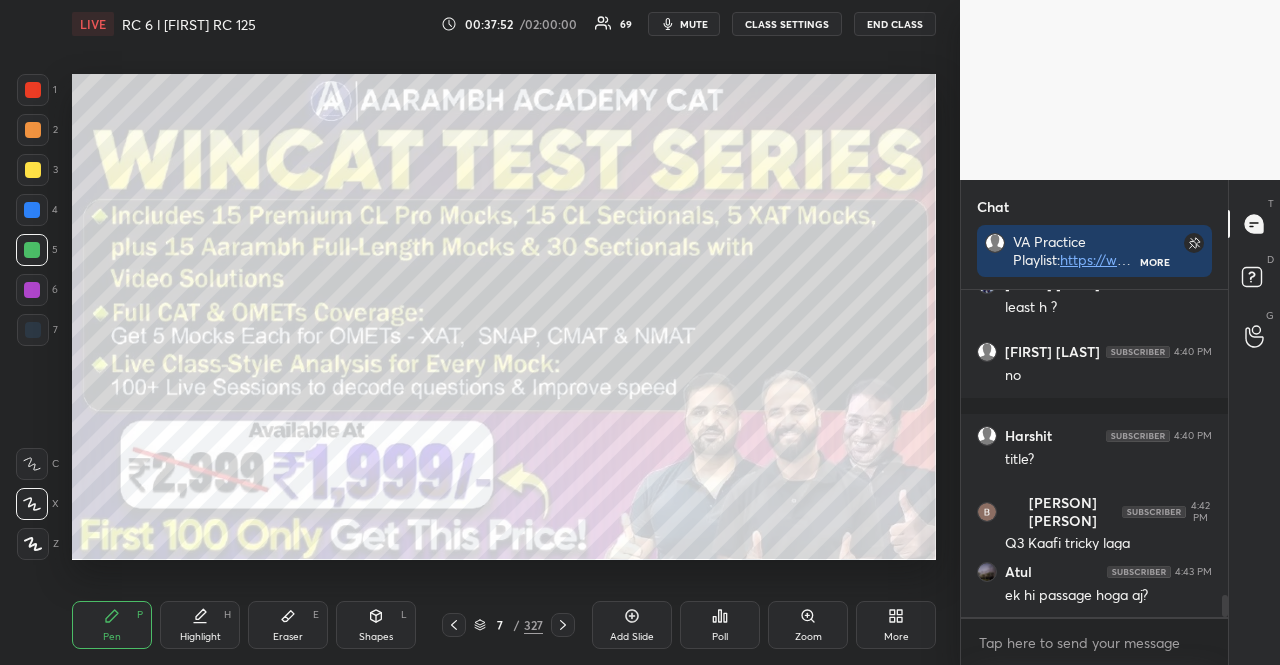click at bounding box center [32, 290] 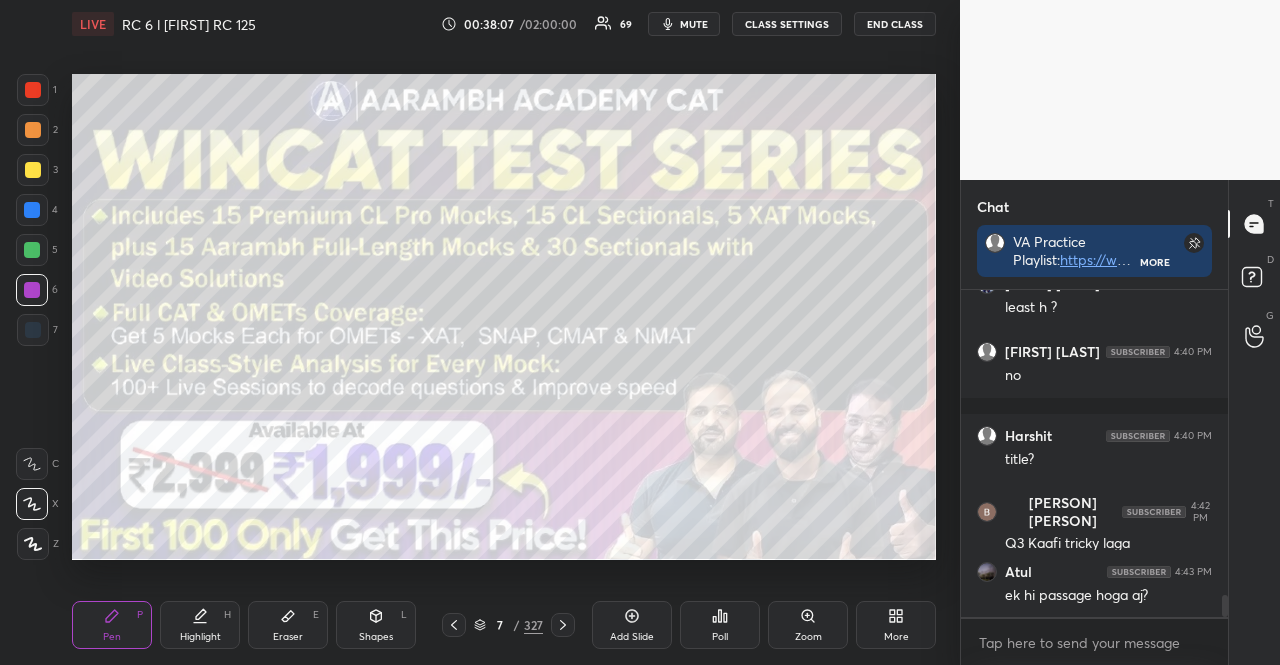 click at bounding box center [563, 625] 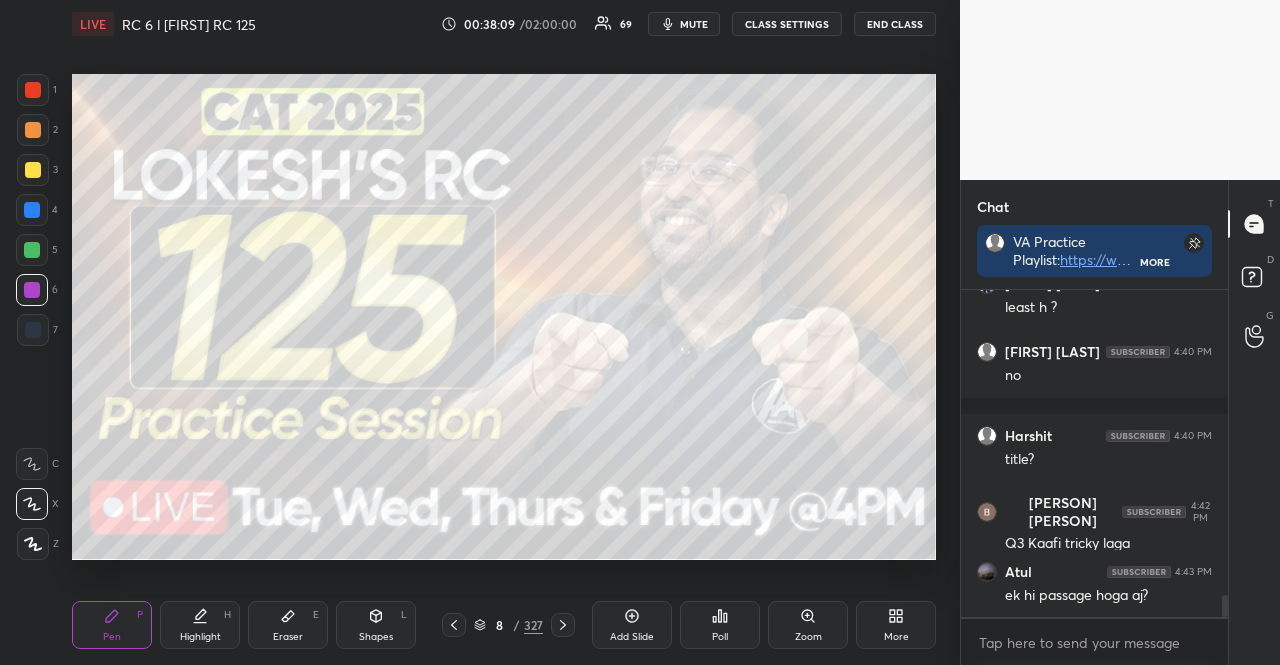 click at bounding box center [32, 250] 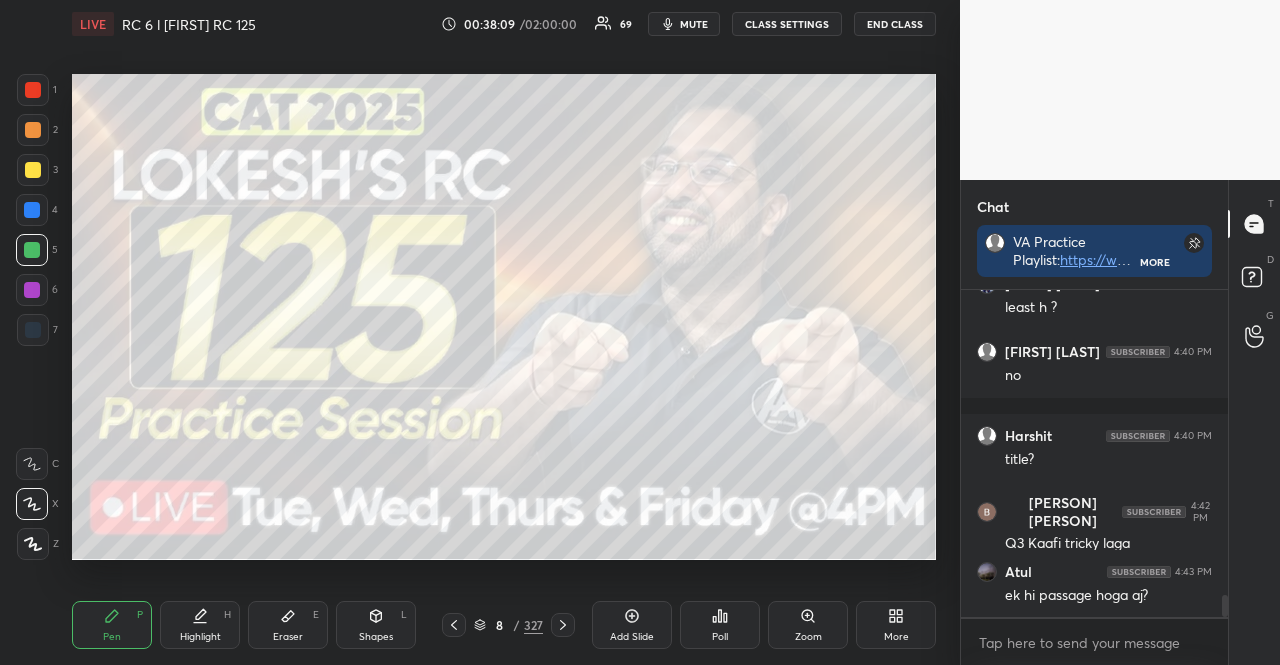 click at bounding box center (32, 250) 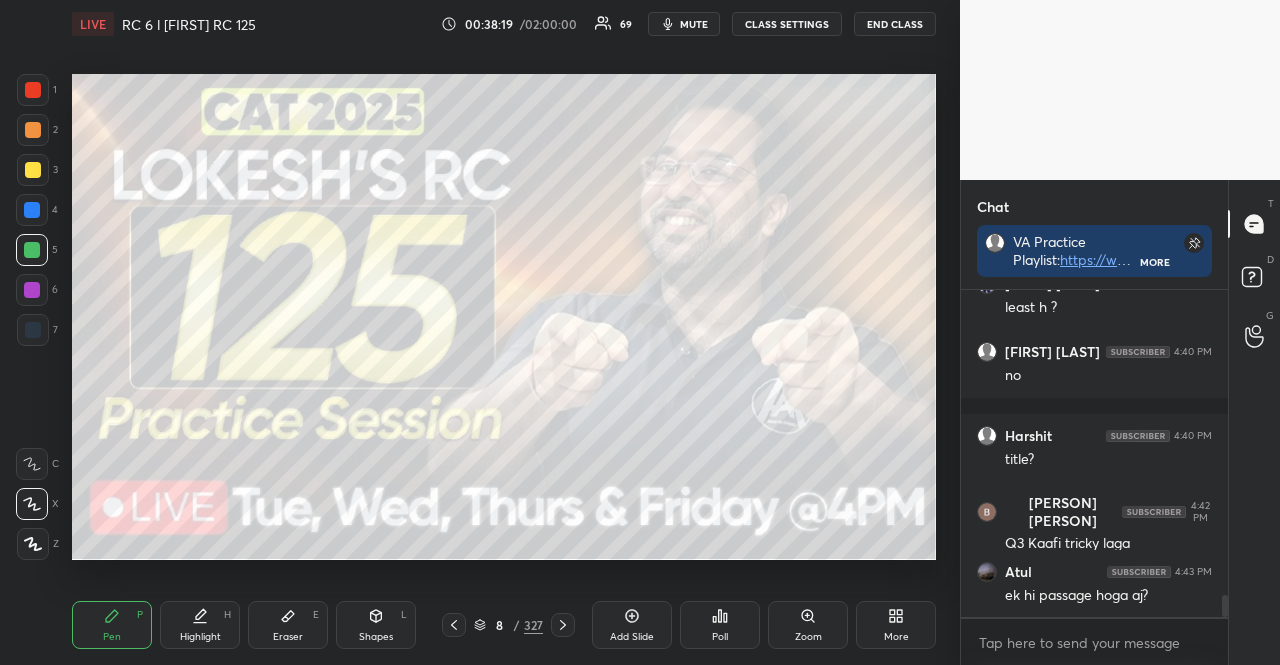 drag, startPoint x: 564, startPoint y: 617, endPoint x: 550, endPoint y: 607, distance: 17.20465 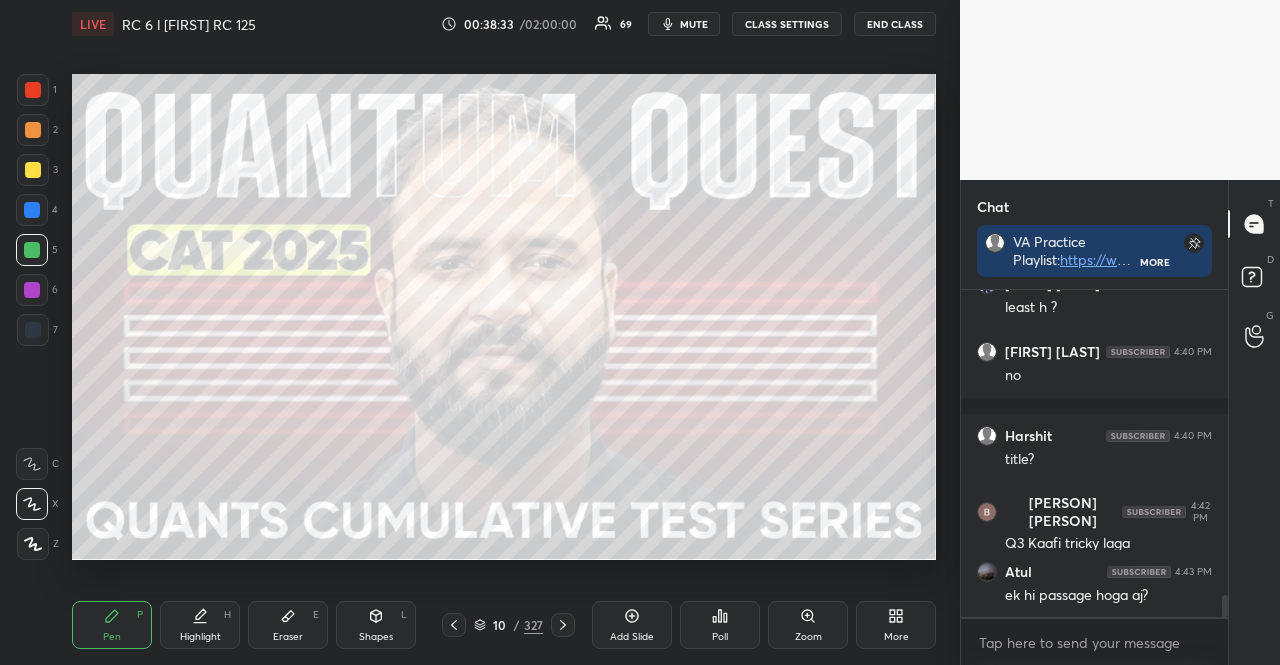 click on "1 2 3 4 5 6 7" at bounding box center (37, 214) 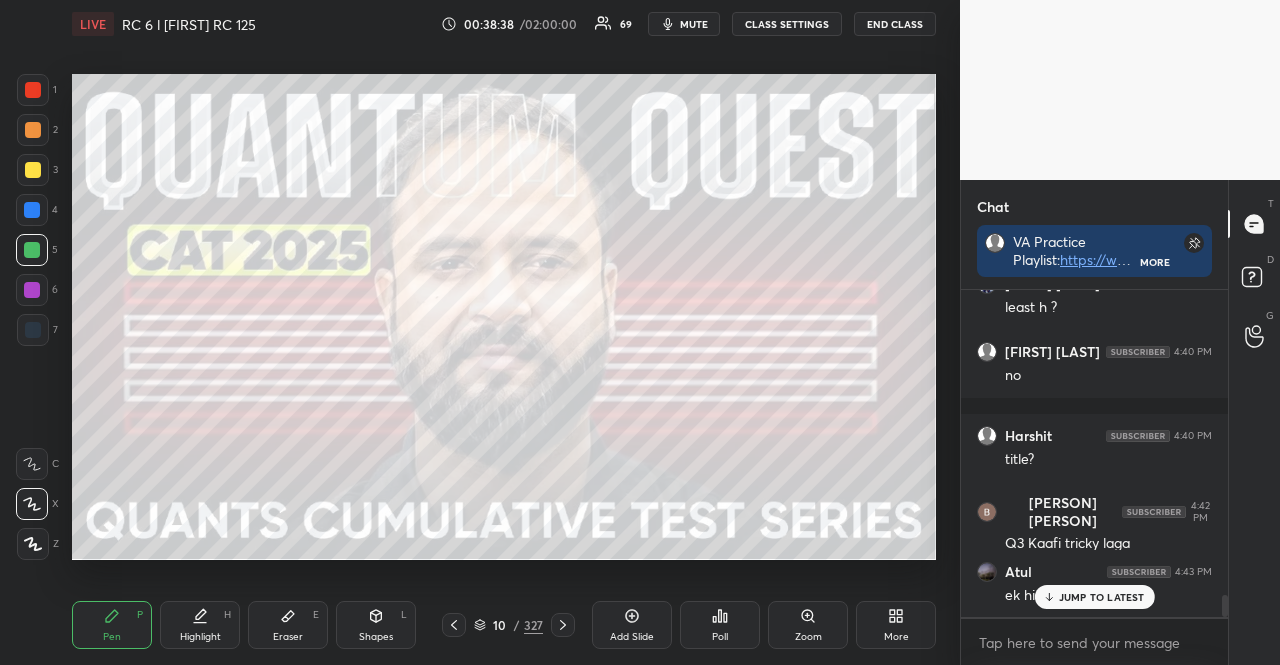scroll, scrollTop: 4568, scrollLeft: 0, axis: vertical 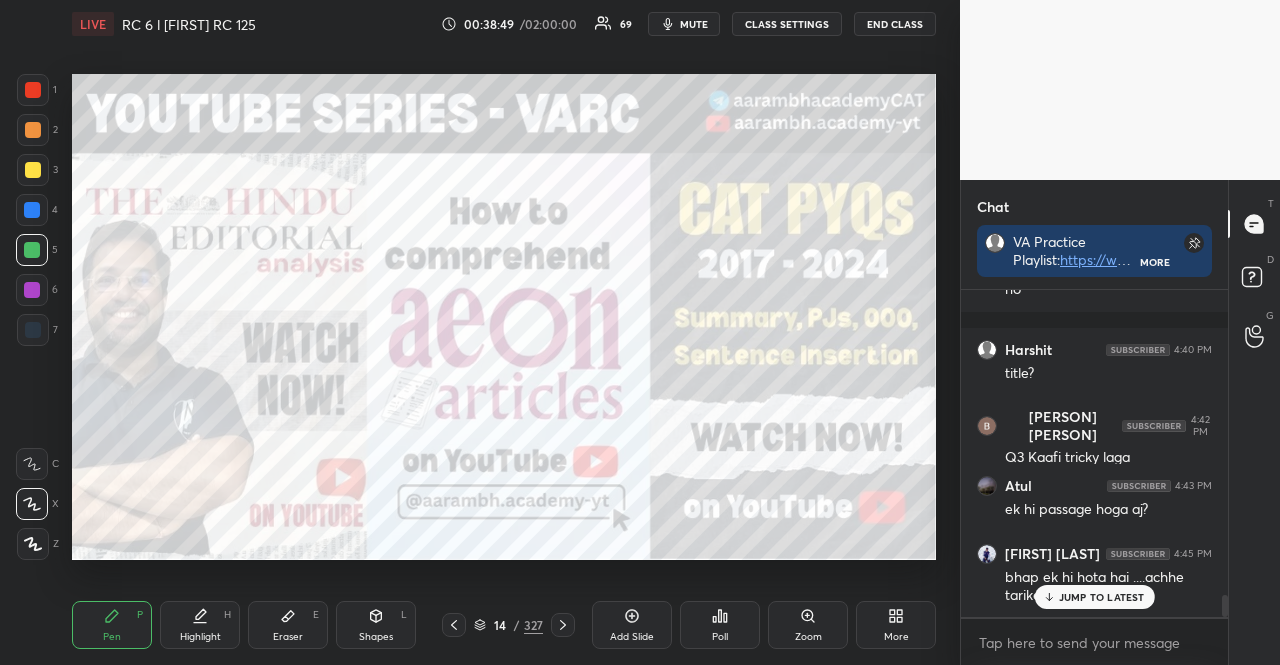 click at bounding box center (32, 250) 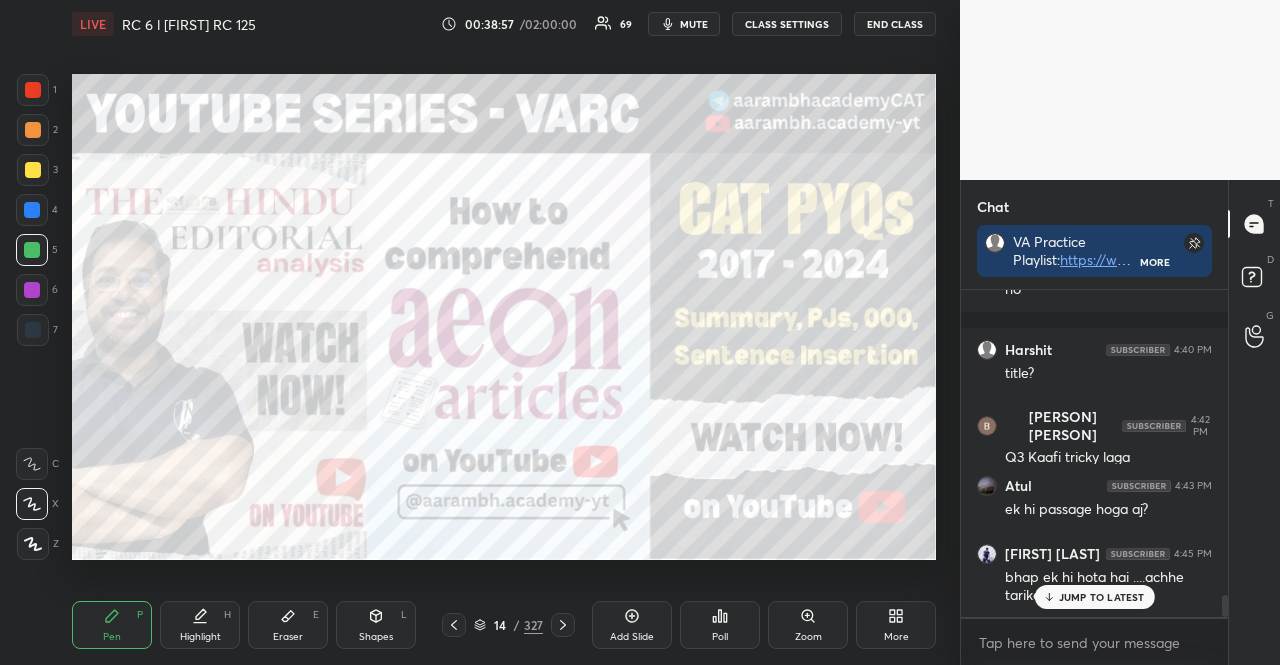 click at bounding box center (32, 290) 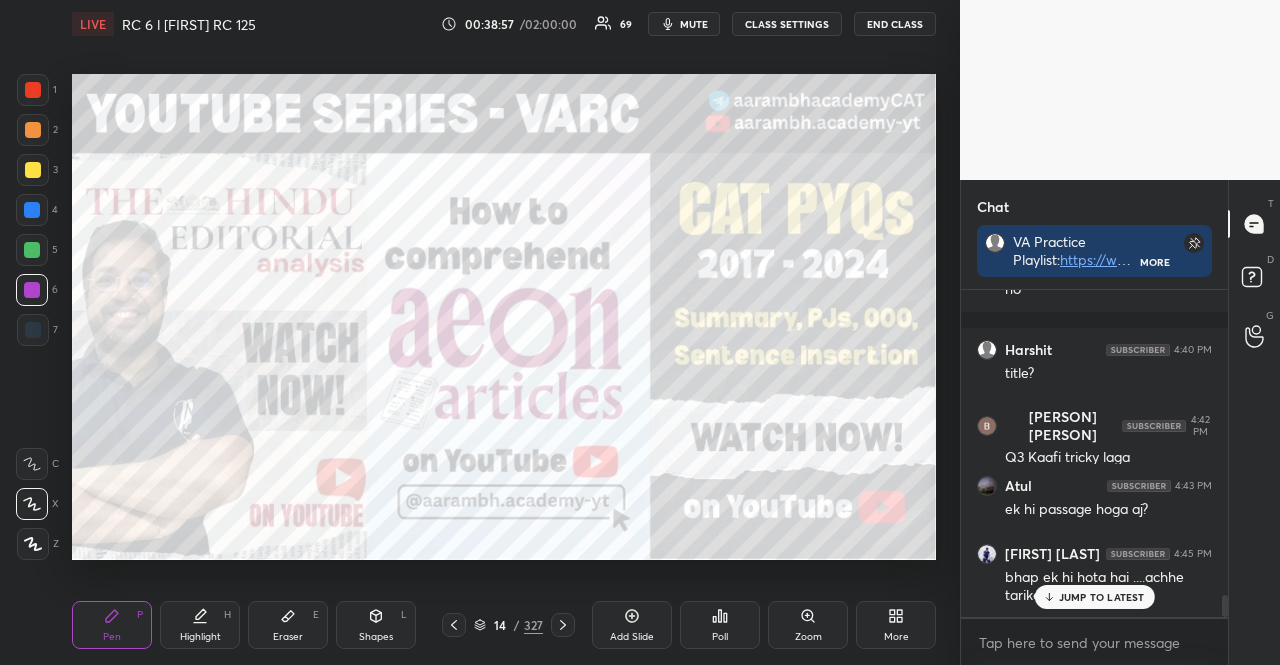 drag, startPoint x: 30, startPoint y: 289, endPoint x: 62, endPoint y: 274, distance: 35.341194 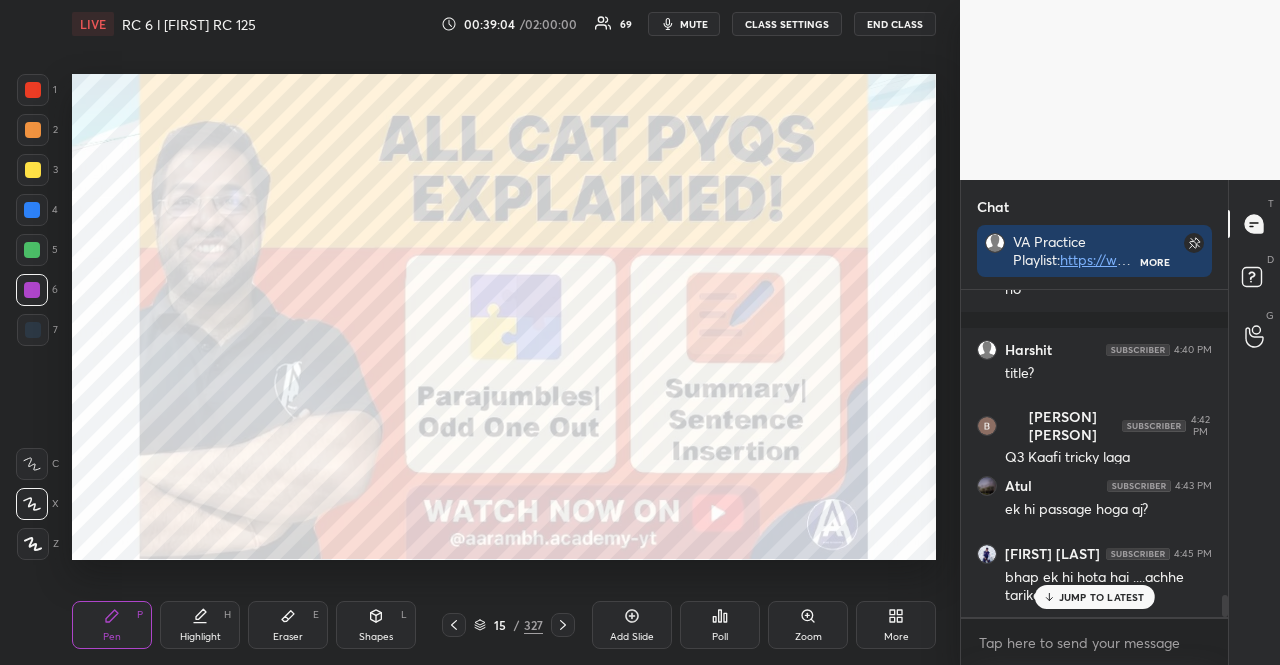 drag, startPoint x: 24, startPoint y: 165, endPoint x: 34, endPoint y: 167, distance: 10.198039 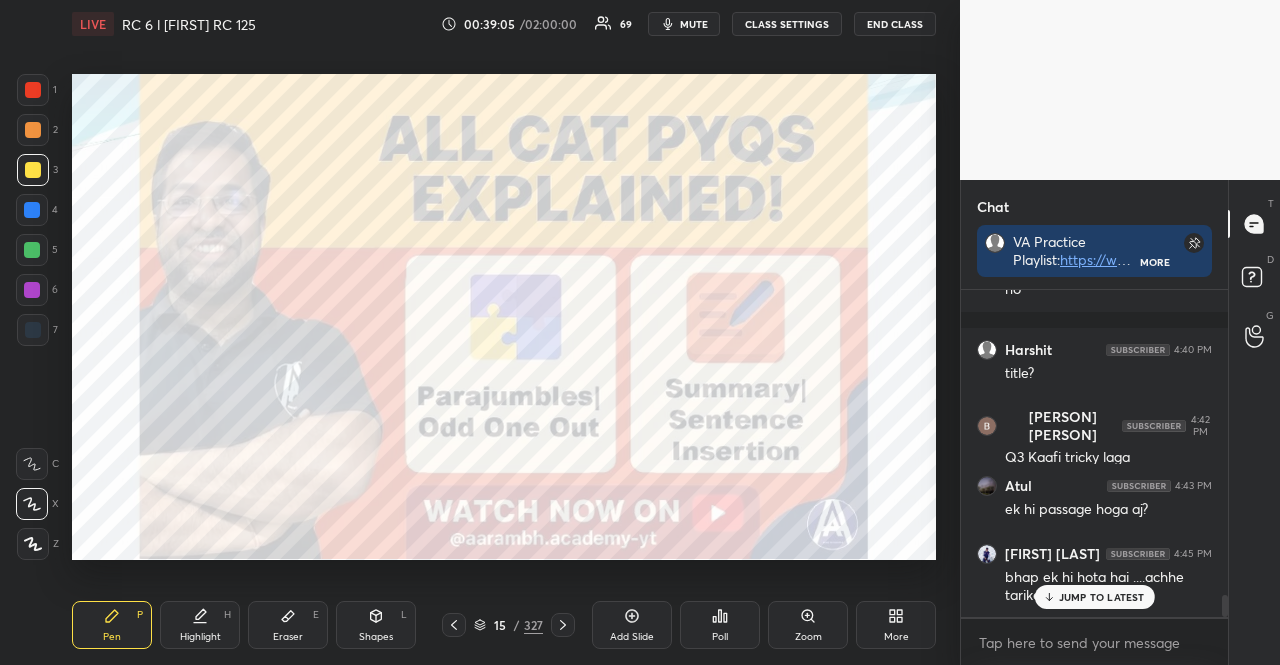 drag, startPoint x: 39, startPoint y: 57, endPoint x: 14, endPoint y: 79, distance: 33.30165 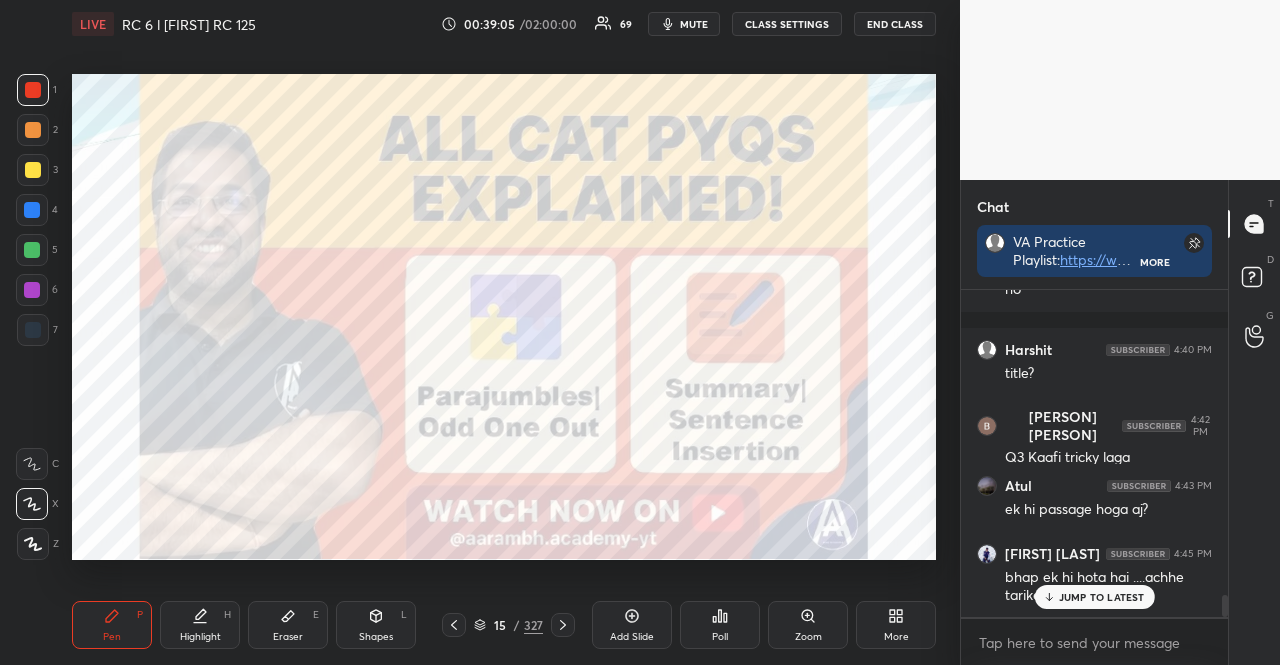 click at bounding box center (33, 90) 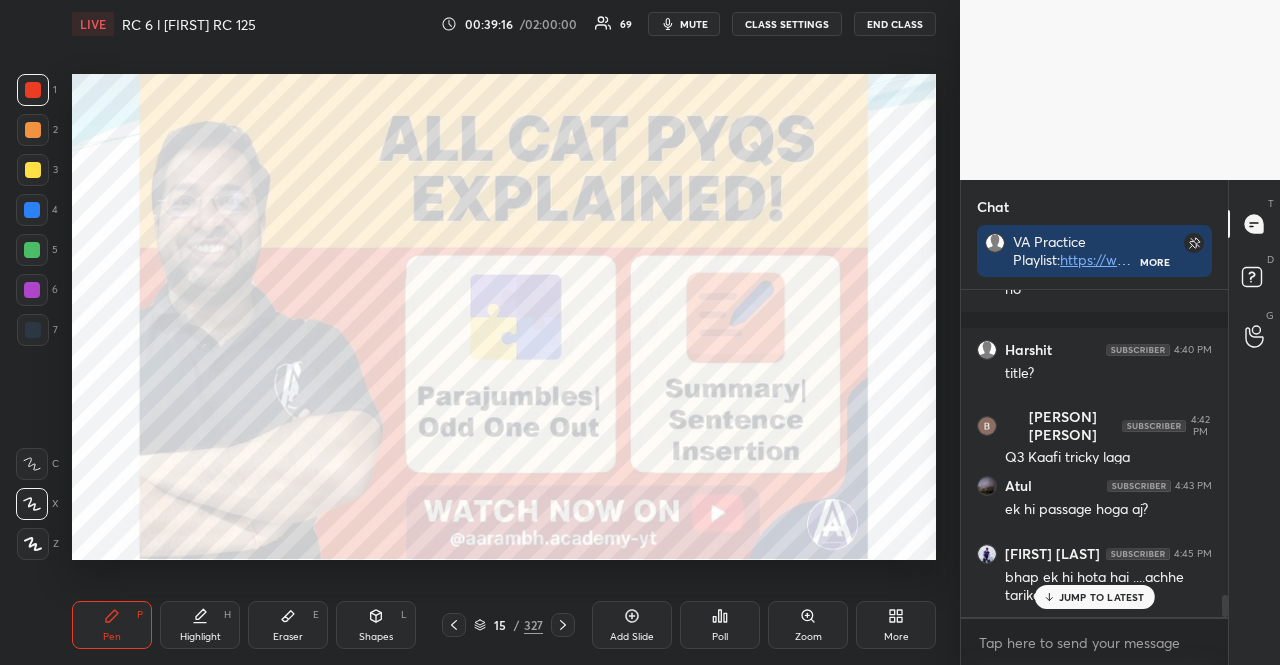 click on "15 / 327" at bounding box center [508, 625] 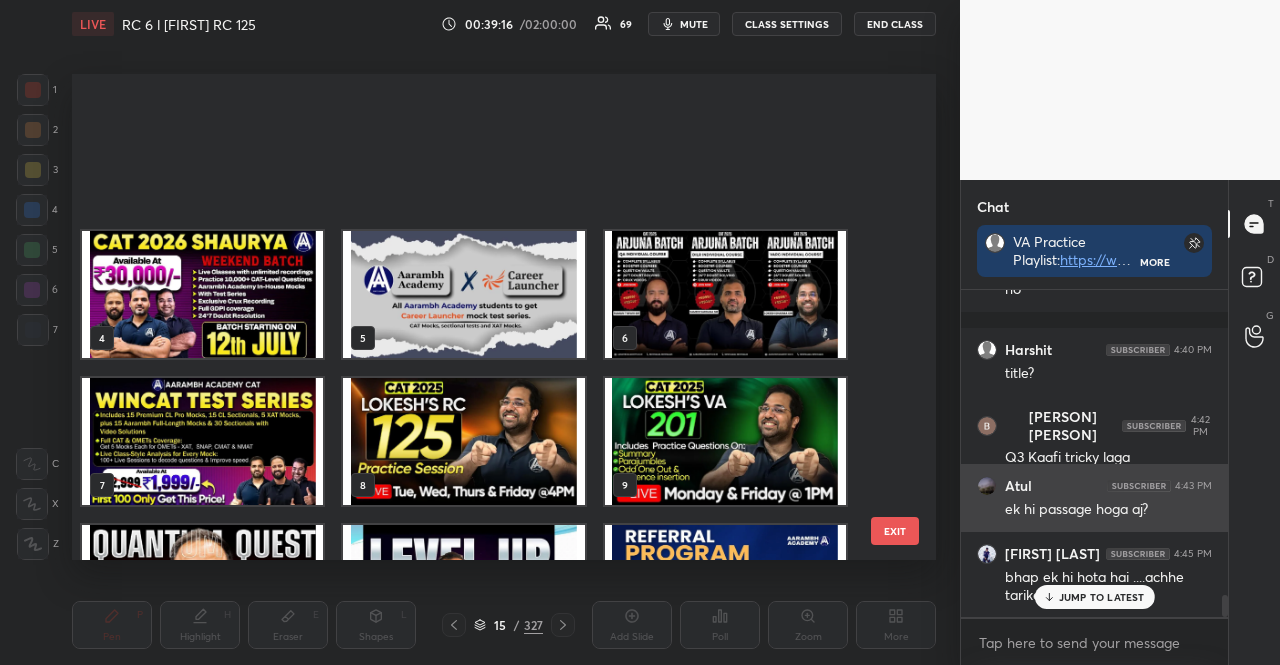 scroll, scrollTop: 249, scrollLeft: 0, axis: vertical 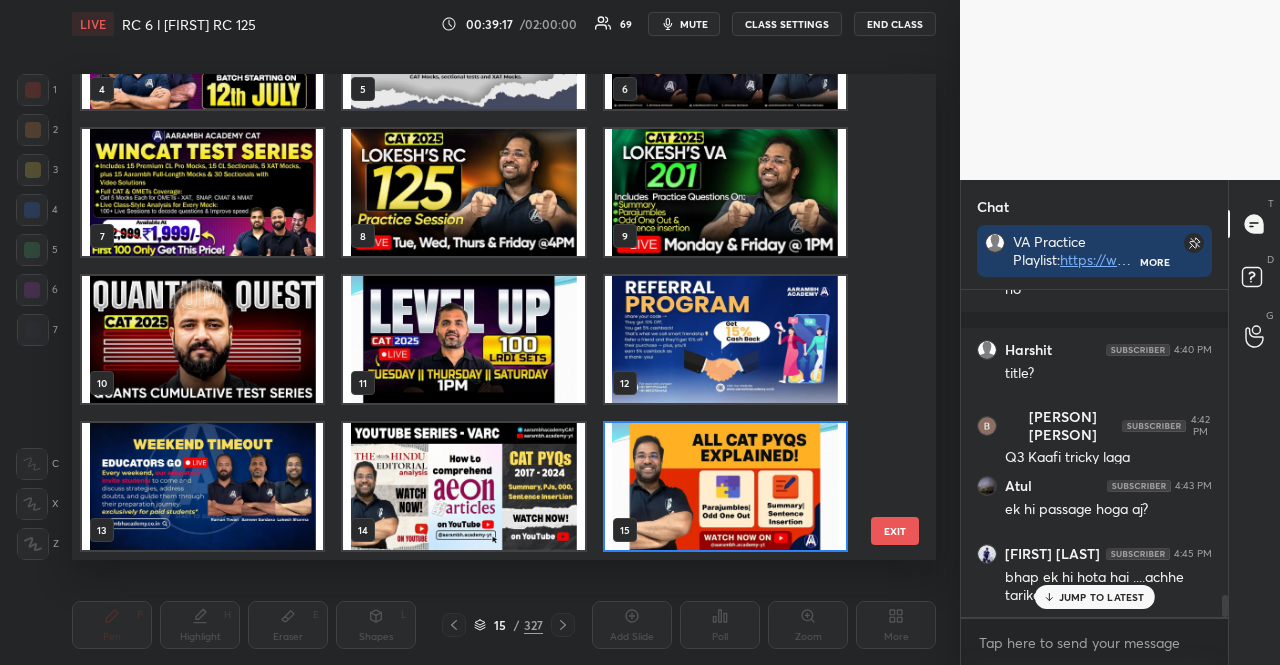 click on "JUMP TO LATEST" at bounding box center [1102, 597] 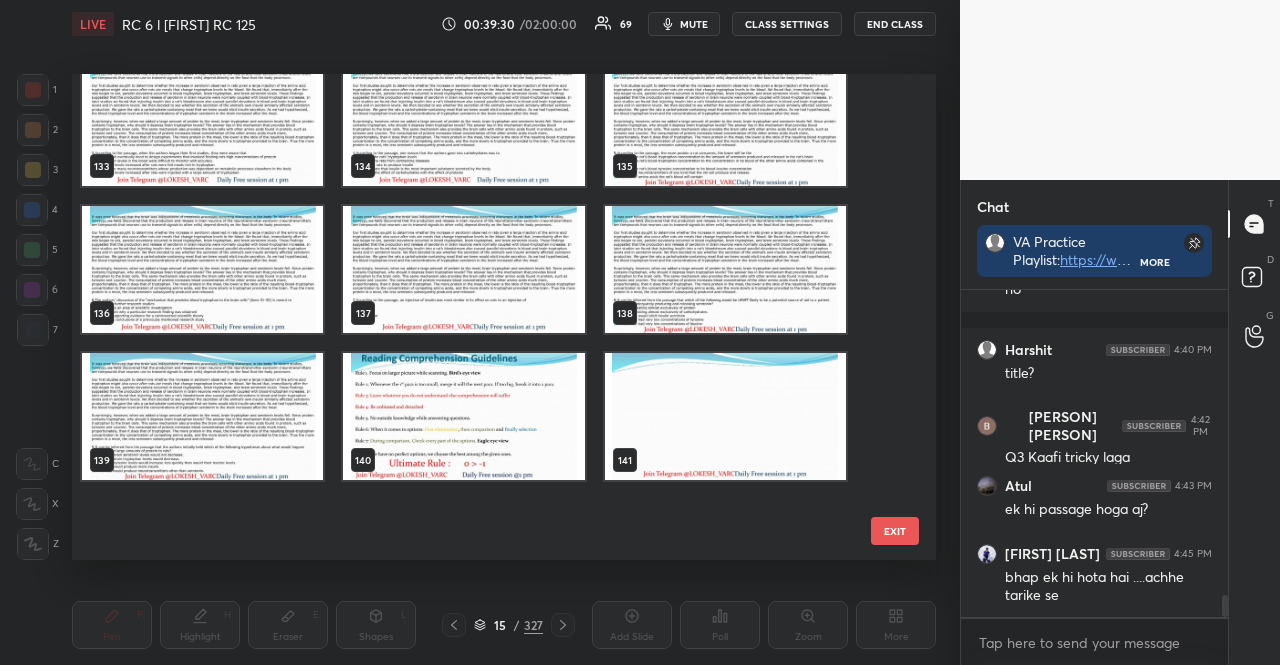 scroll, scrollTop: 6749, scrollLeft: 0, axis: vertical 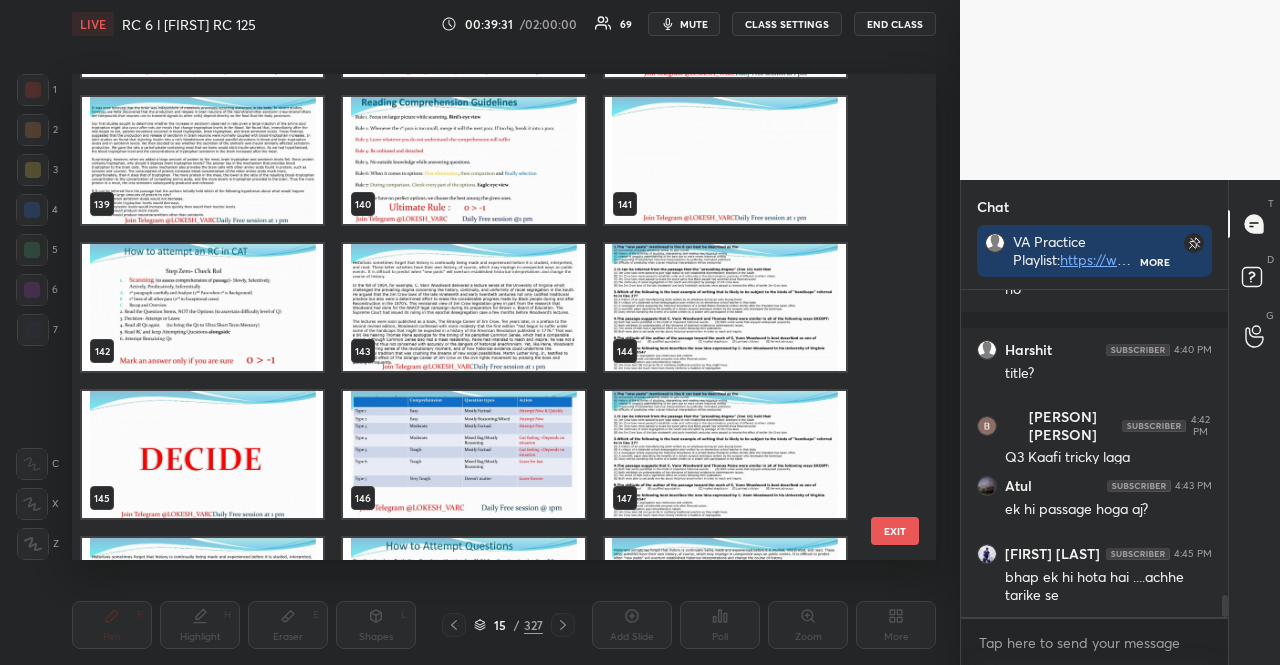 click at bounding box center (463, 307) 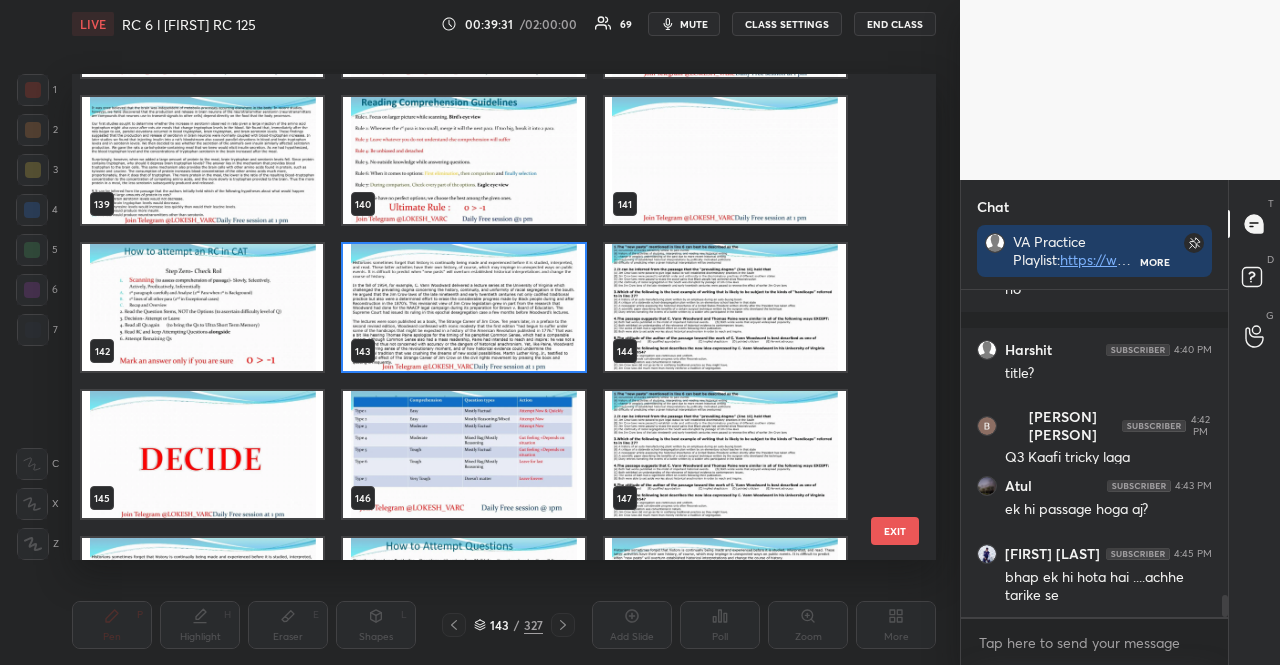 click at bounding box center [463, 307] 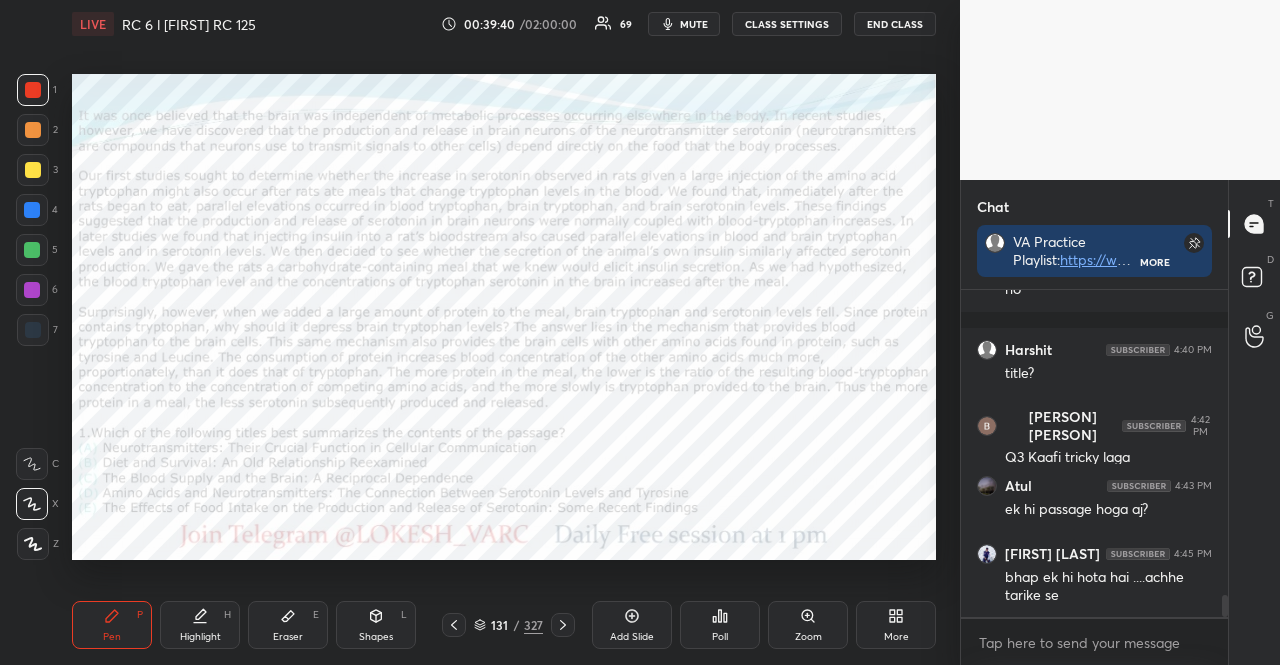 click at bounding box center [32, 290] 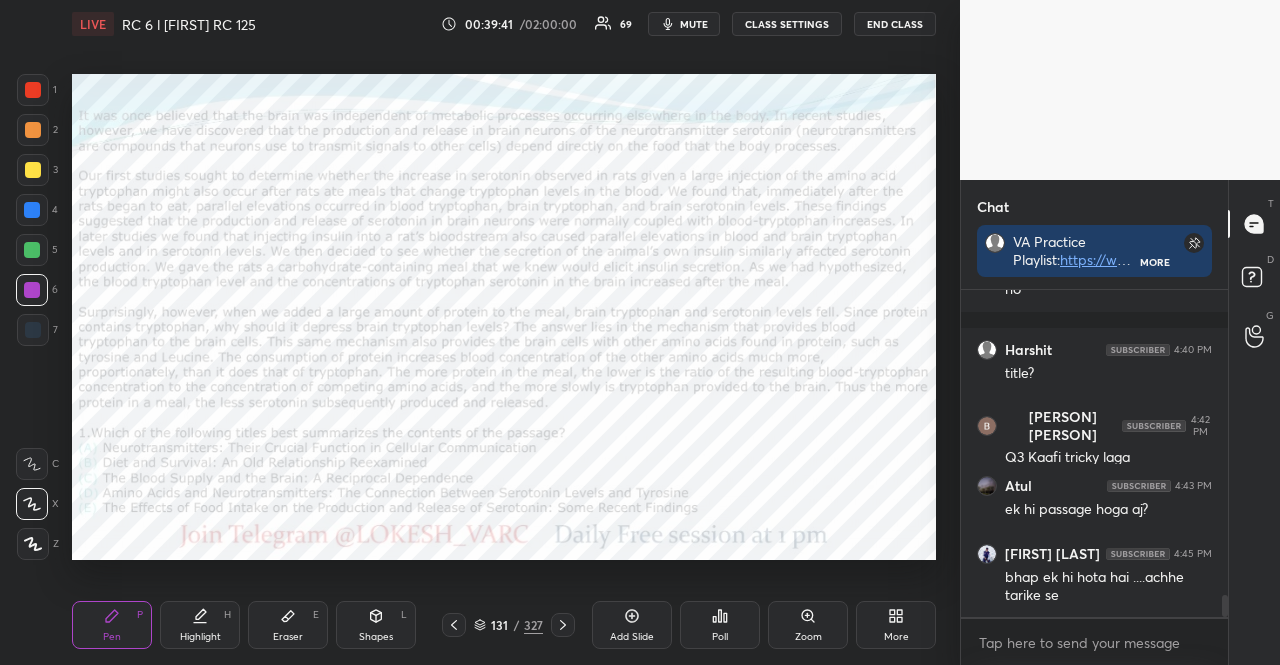 drag, startPoint x: 26, startPoint y: 540, endPoint x: 59, endPoint y: 551, distance: 34.785053 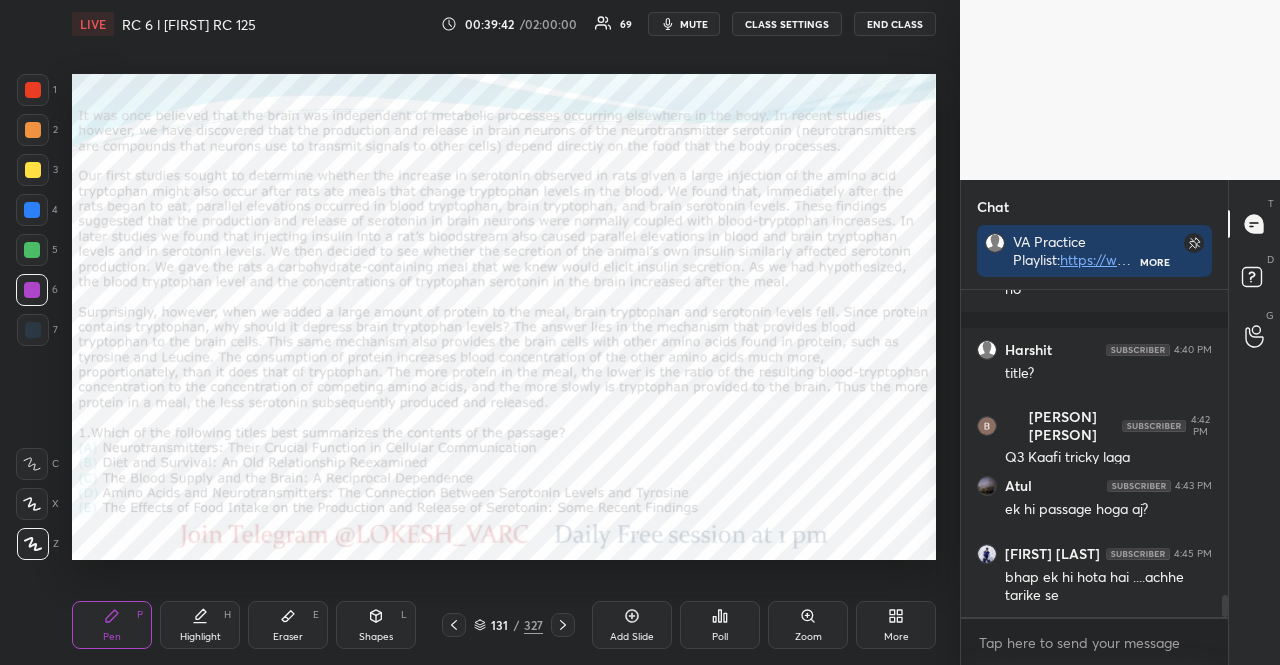 click 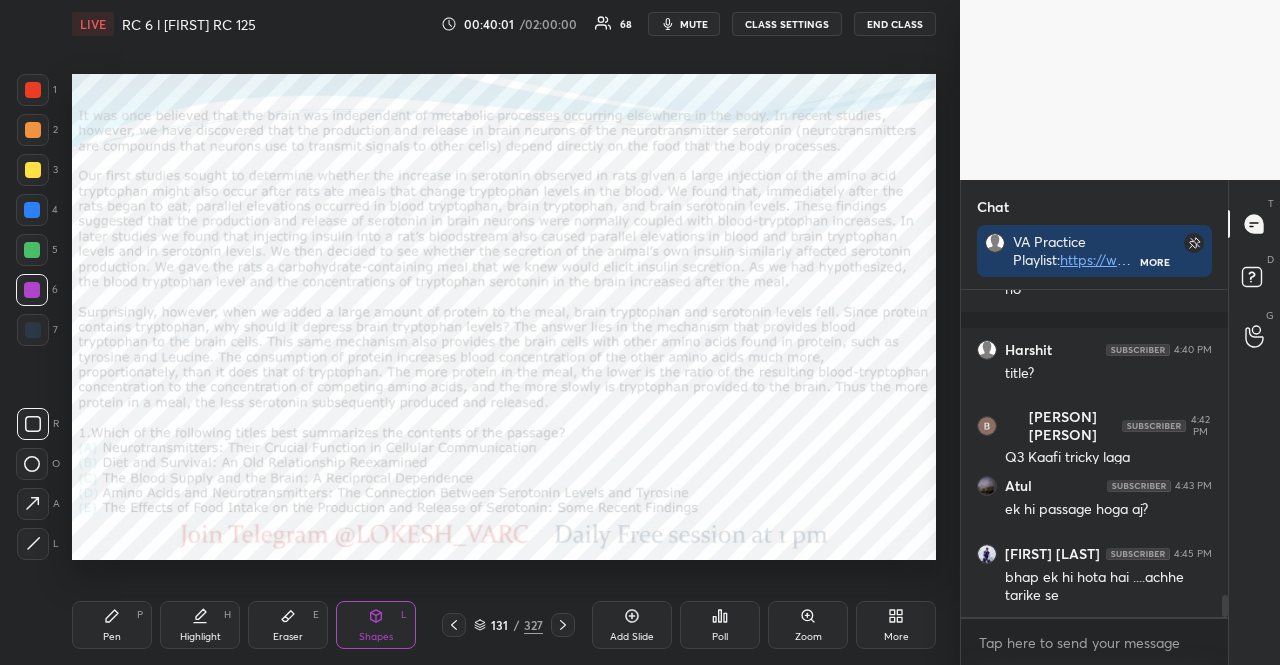 click on "1 2 3 4 5 6 7 R O A L C X Z Erase all   C X Z" at bounding box center [32, 317] 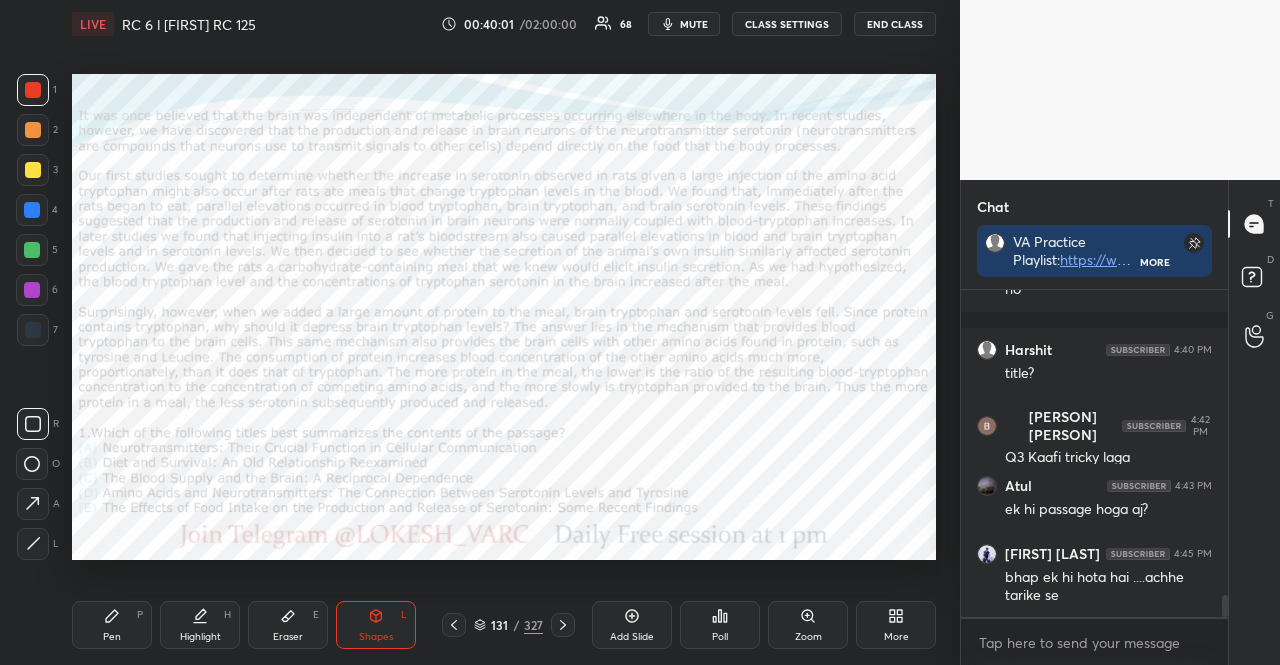 click at bounding box center [33, 90] 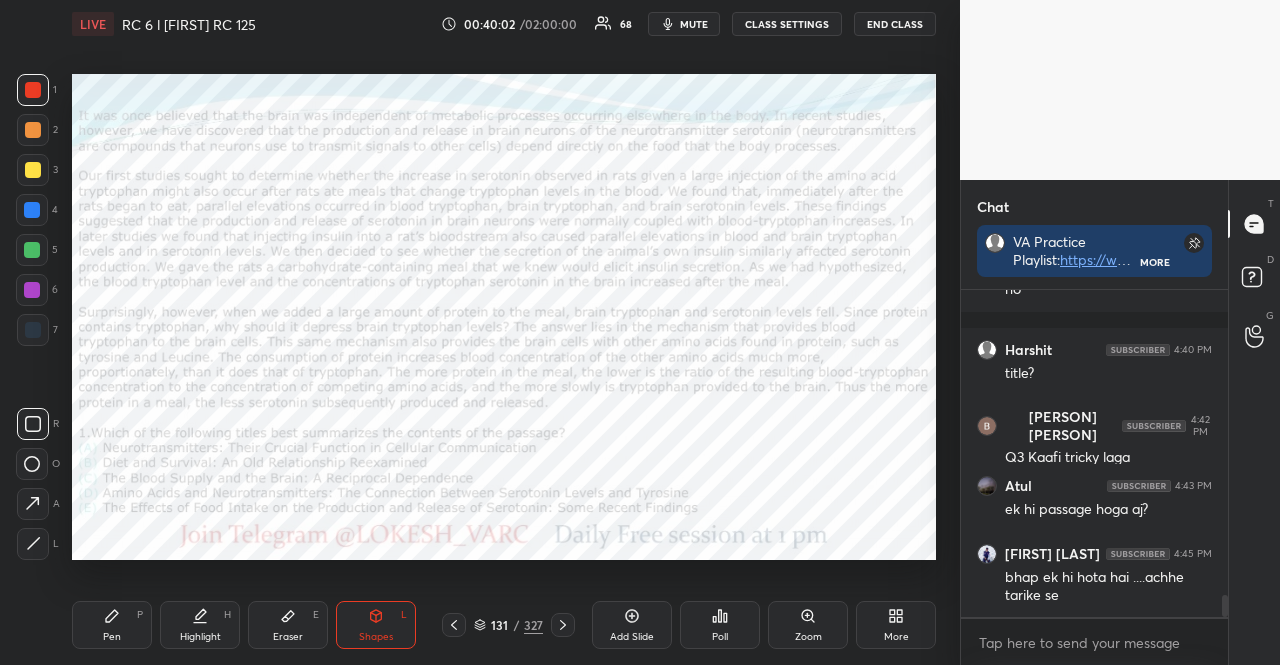 click 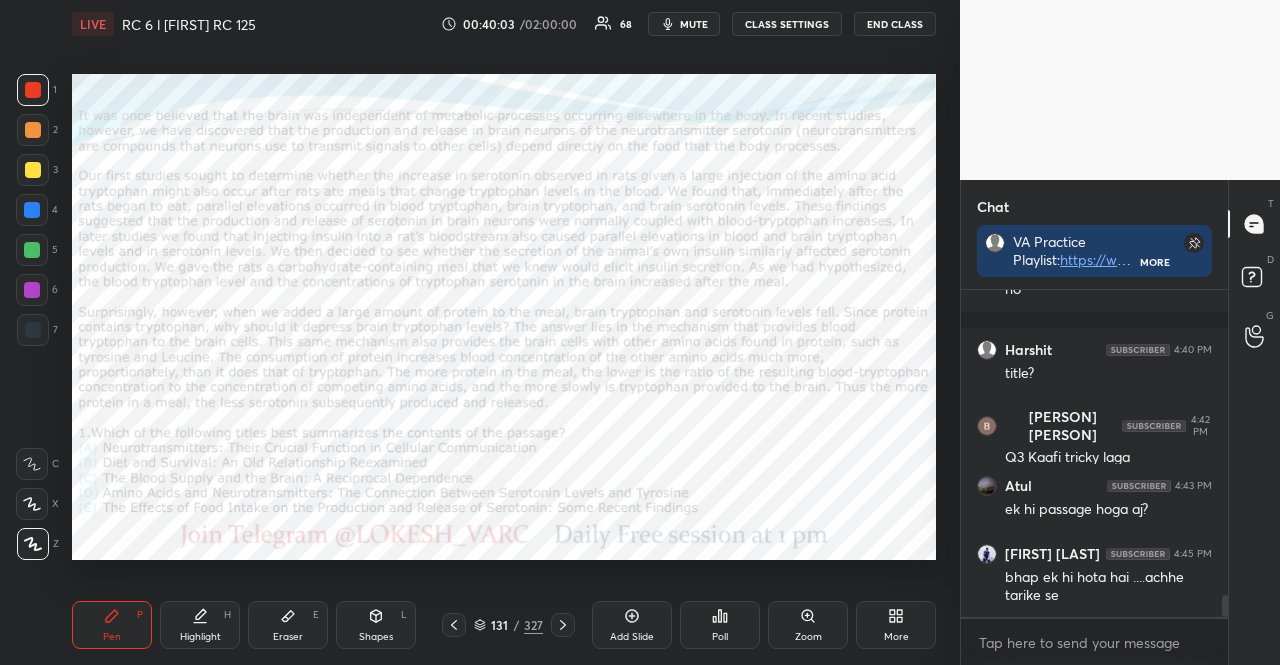 drag, startPoint x: 37, startPoint y: 508, endPoint x: 40, endPoint y: 470, distance: 38.118237 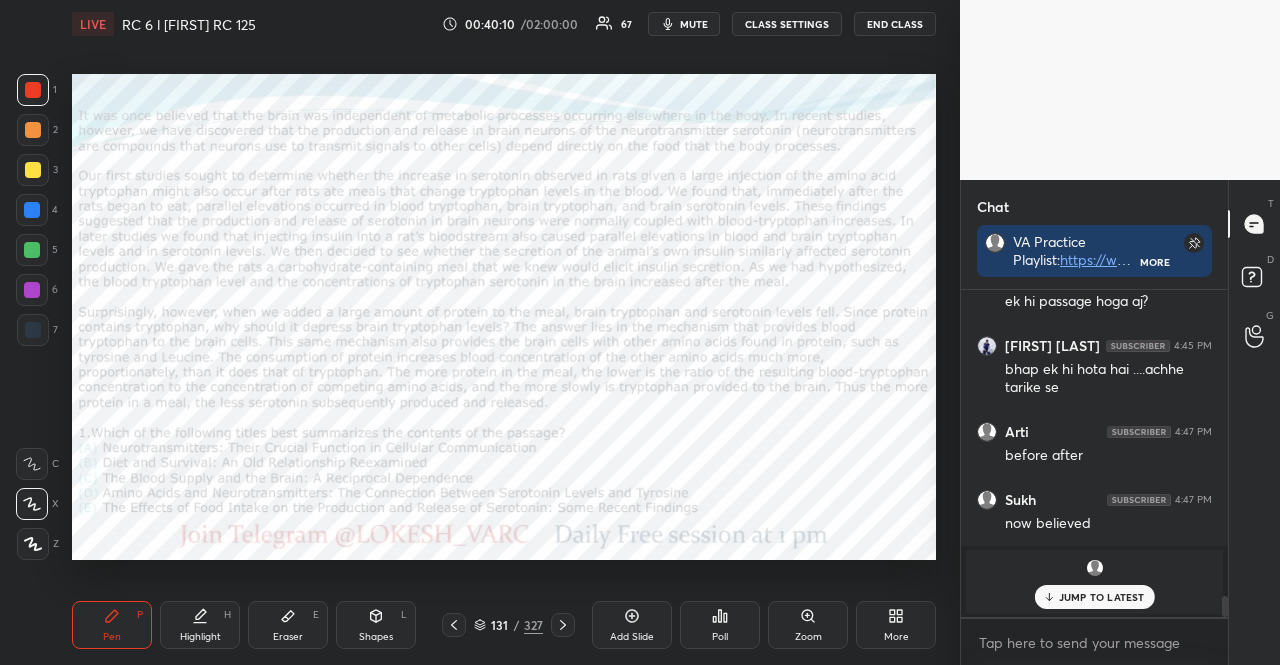 scroll, scrollTop: 4928, scrollLeft: 0, axis: vertical 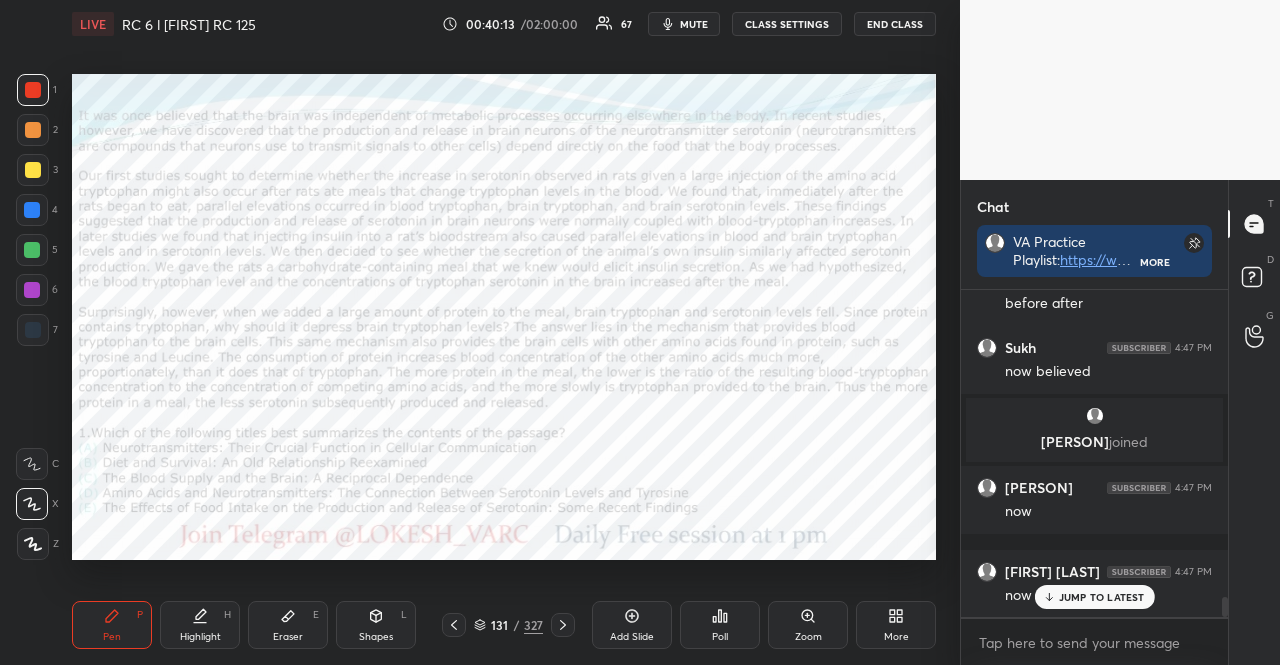 click at bounding box center (32, 290) 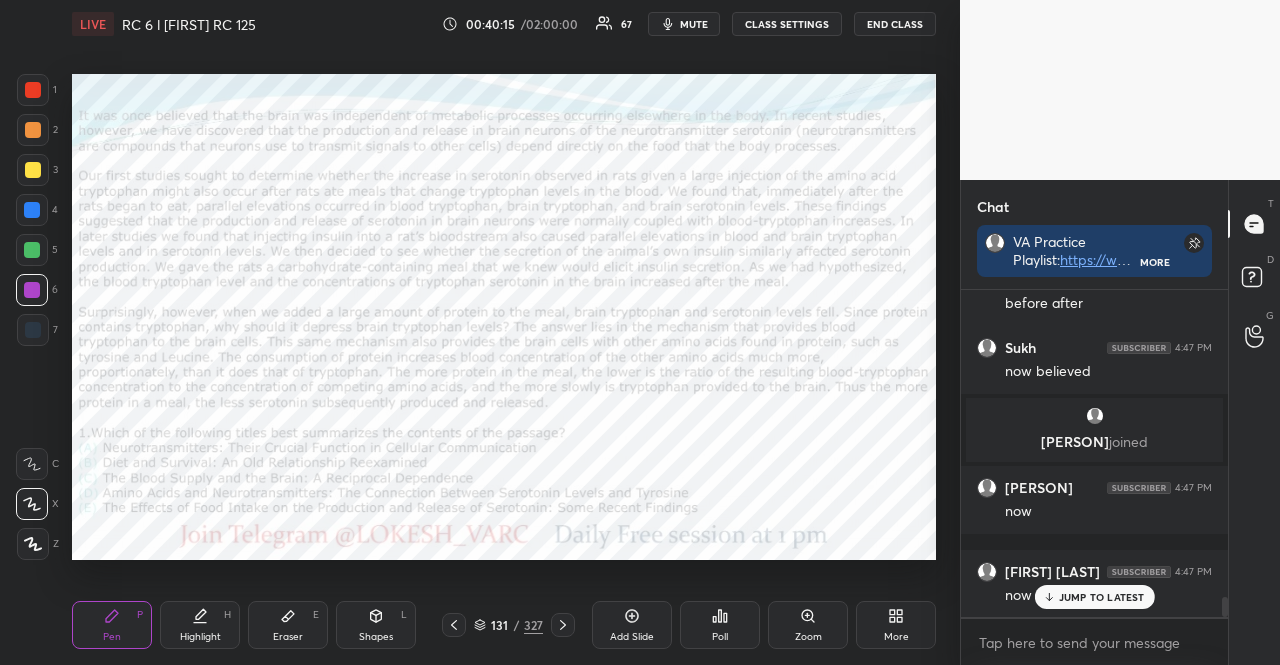drag, startPoint x: 35, startPoint y: 543, endPoint x: 258, endPoint y: 594, distance: 228.7575 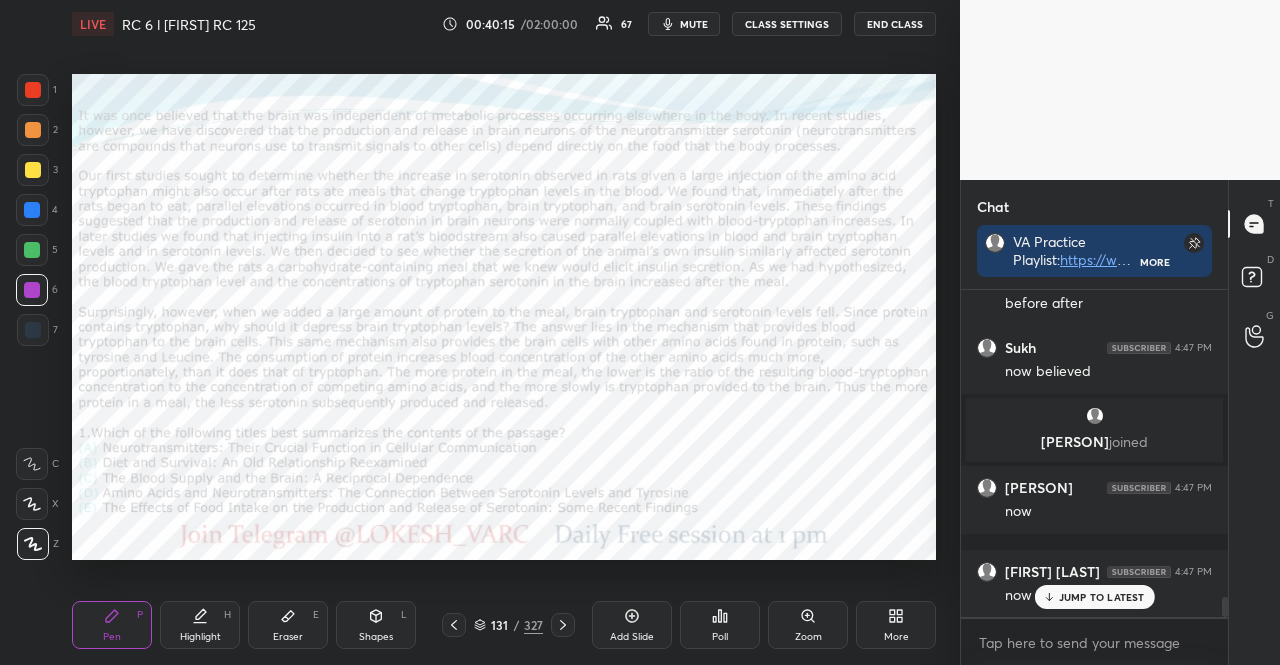 click on "Shapes L" at bounding box center [376, 625] 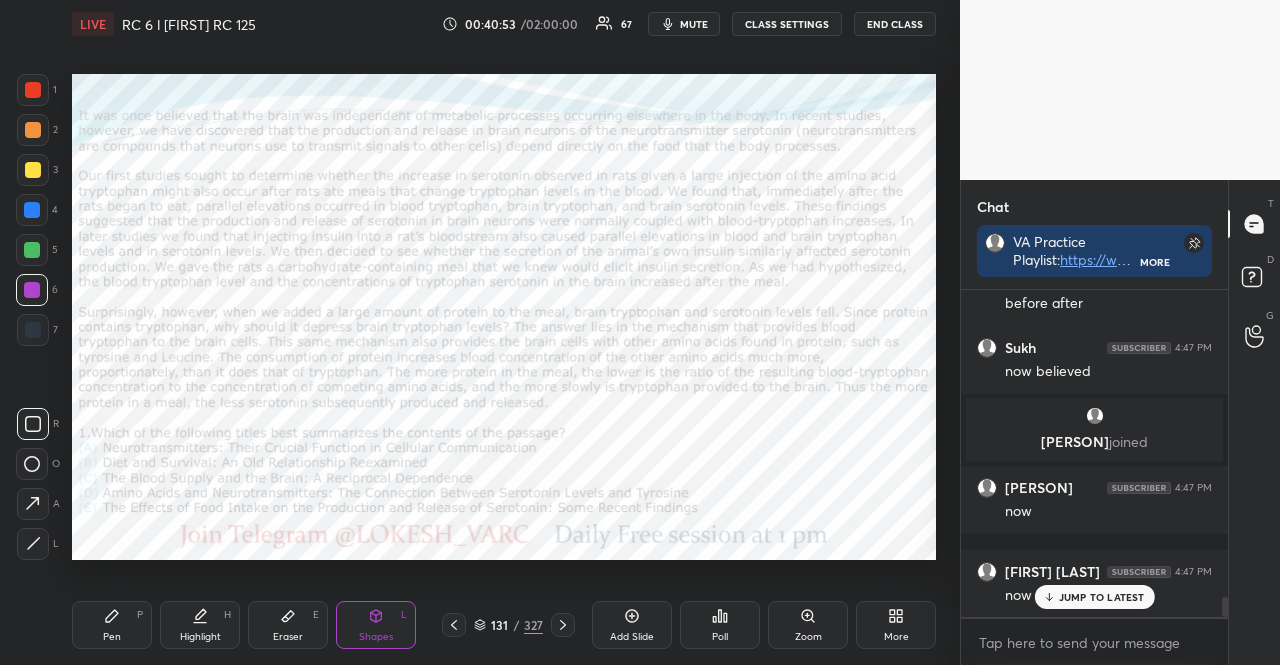 scroll, scrollTop: 4996, scrollLeft: 0, axis: vertical 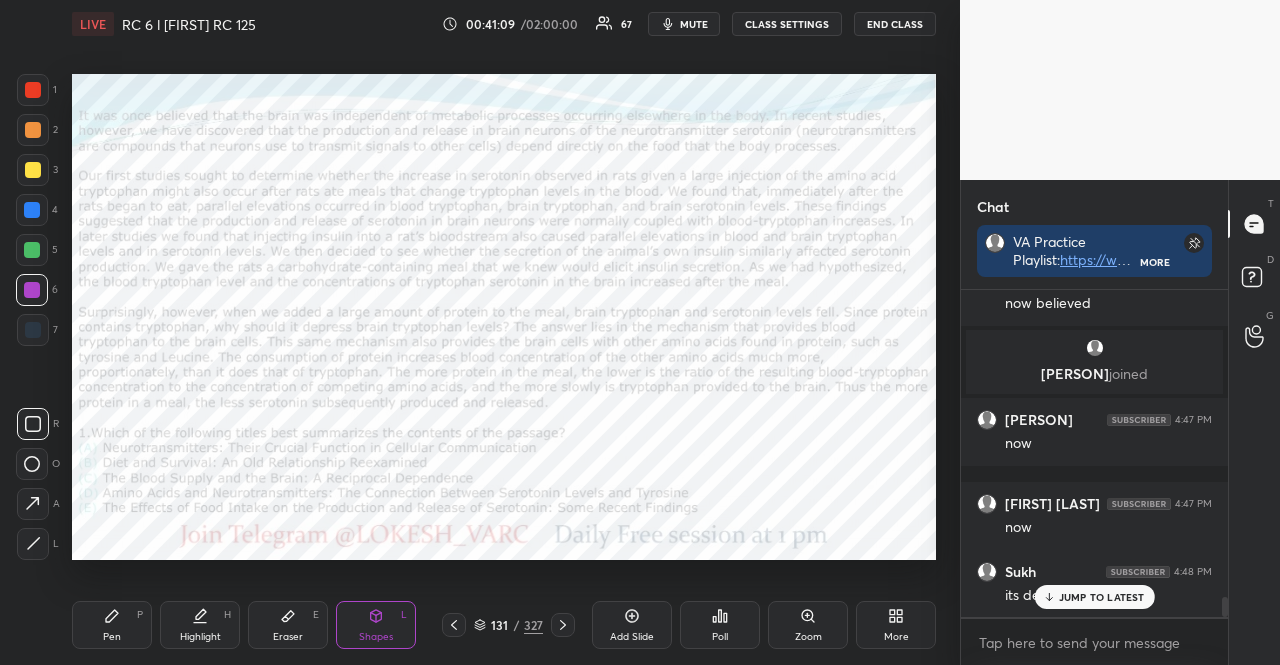 click at bounding box center [32, 210] 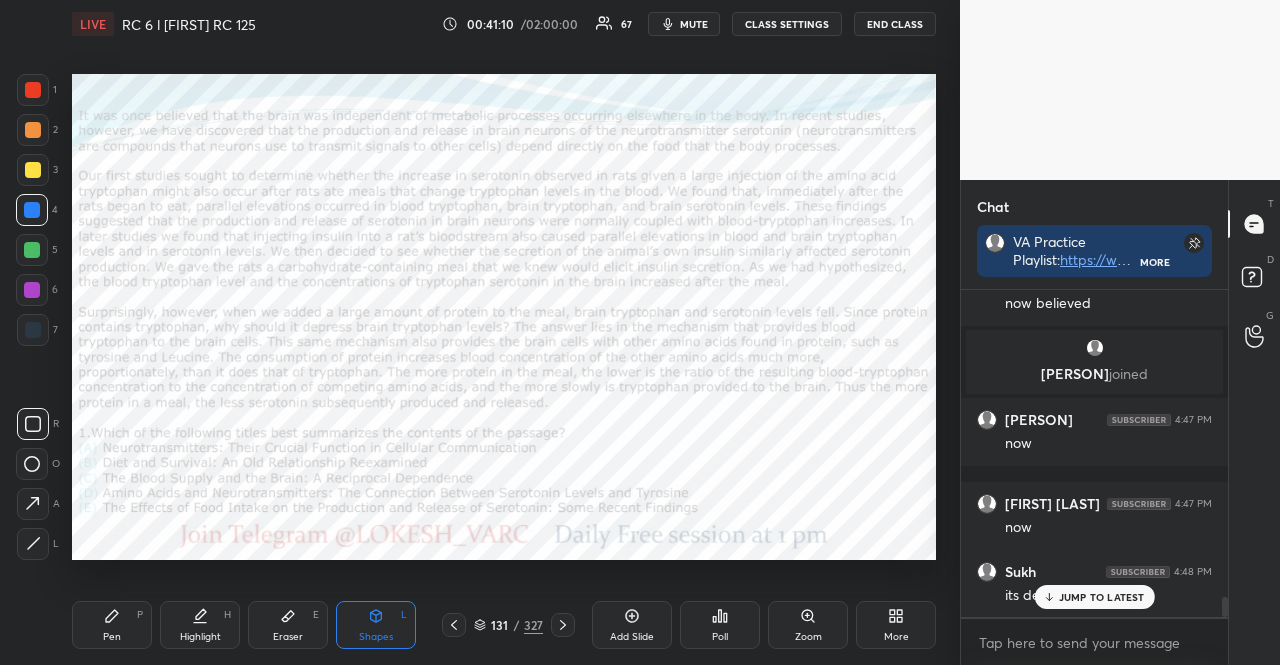 click at bounding box center [32, 290] 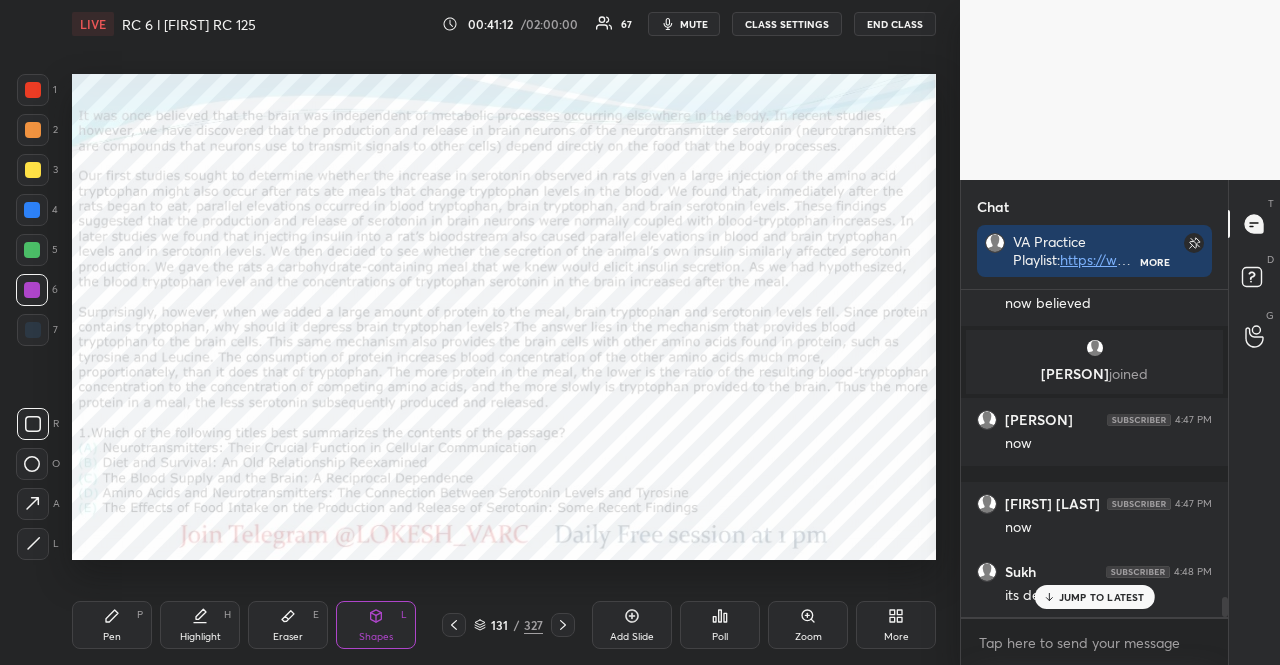 click at bounding box center (33, 90) 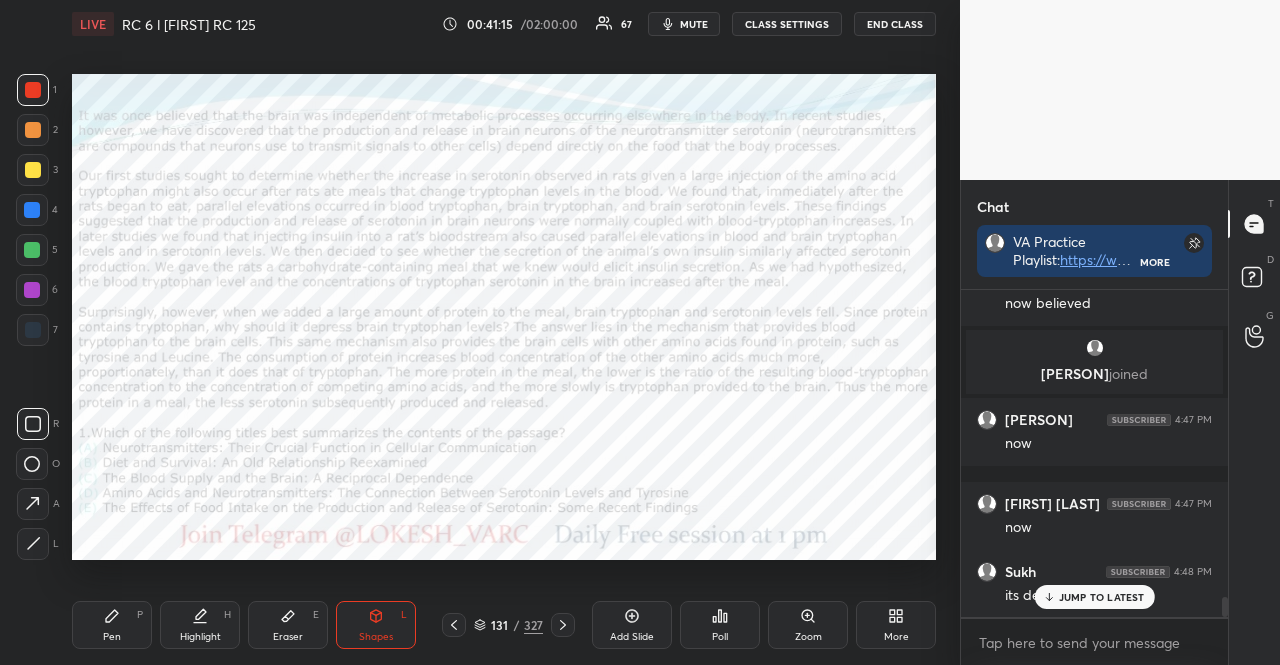click at bounding box center [33, 504] 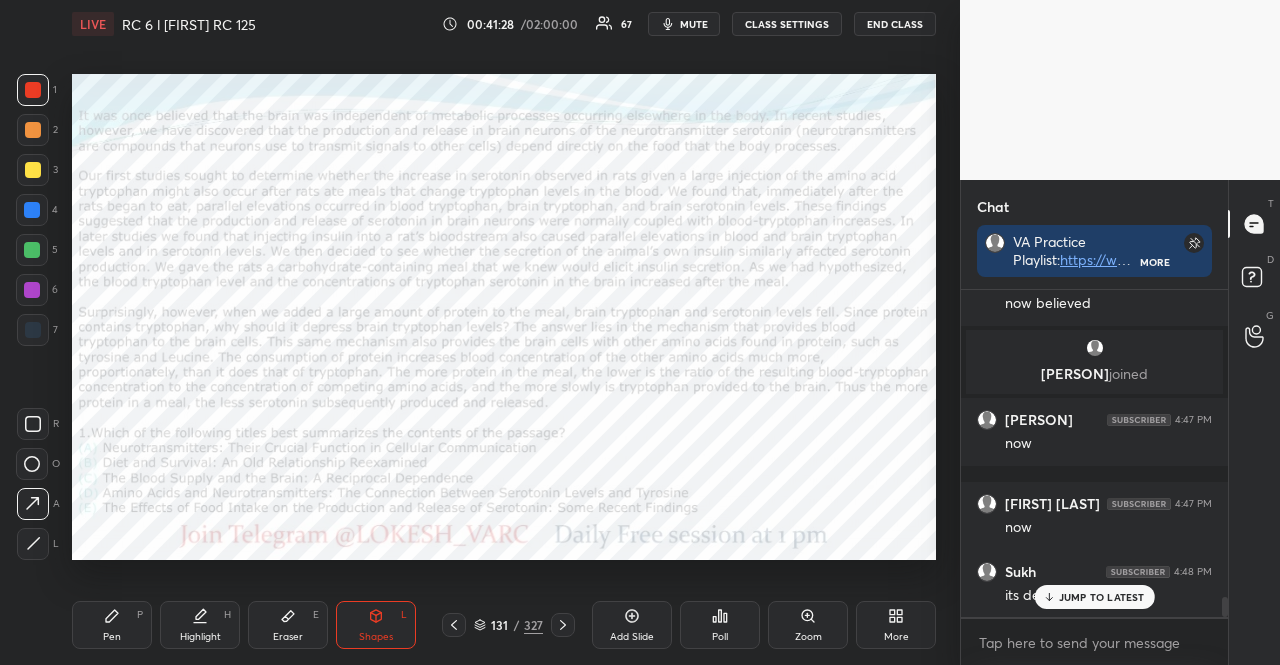click at bounding box center [32, 290] 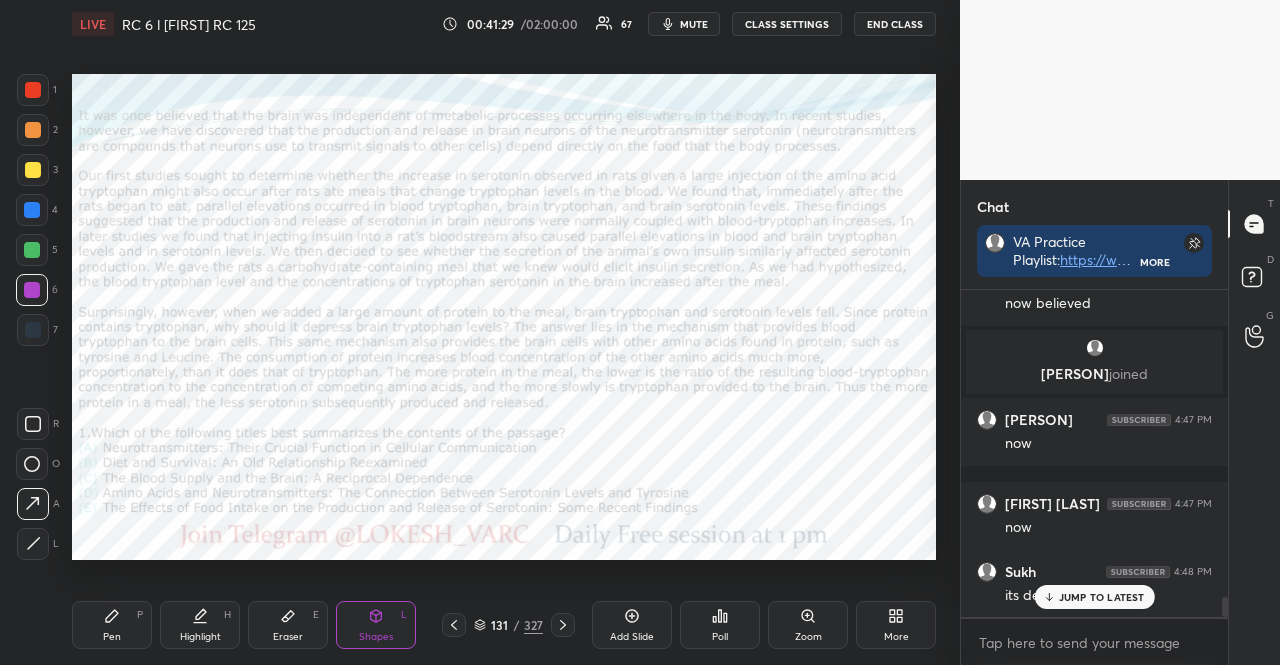 click on "Pen P Highlight H Eraser E Shapes L 131 / 327 Add Slide Poll Zoom More" at bounding box center [504, 625] 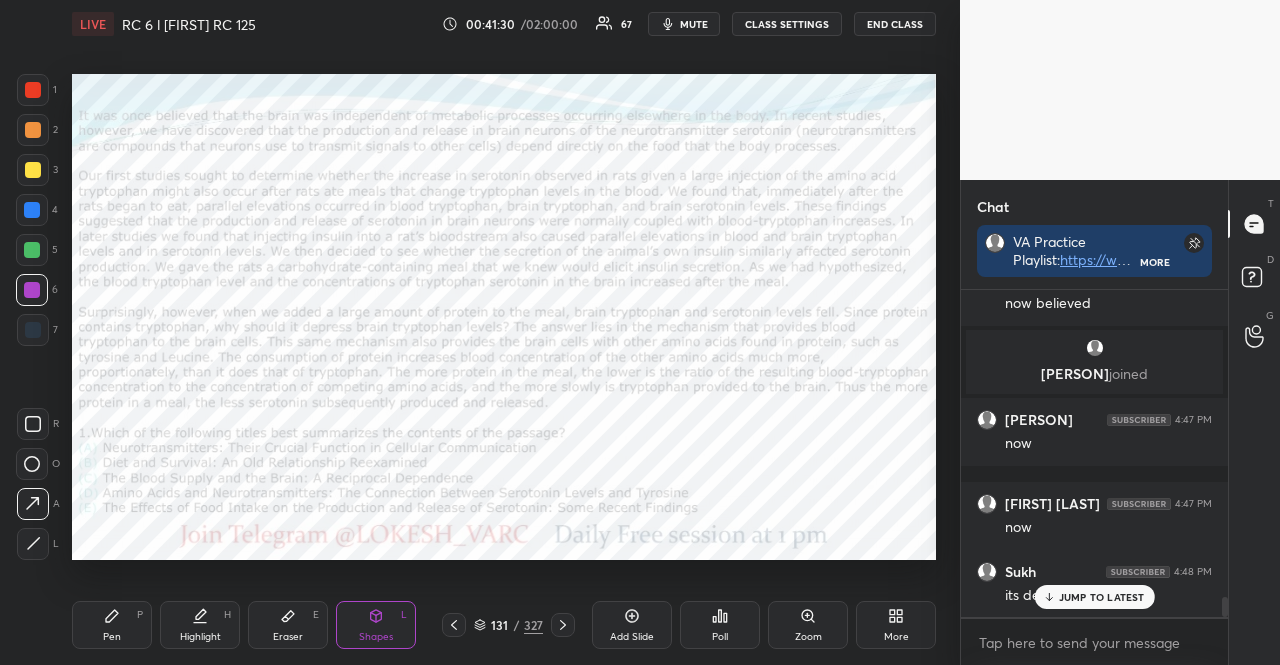 click on "Pen P" at bounding box center (112, 625) 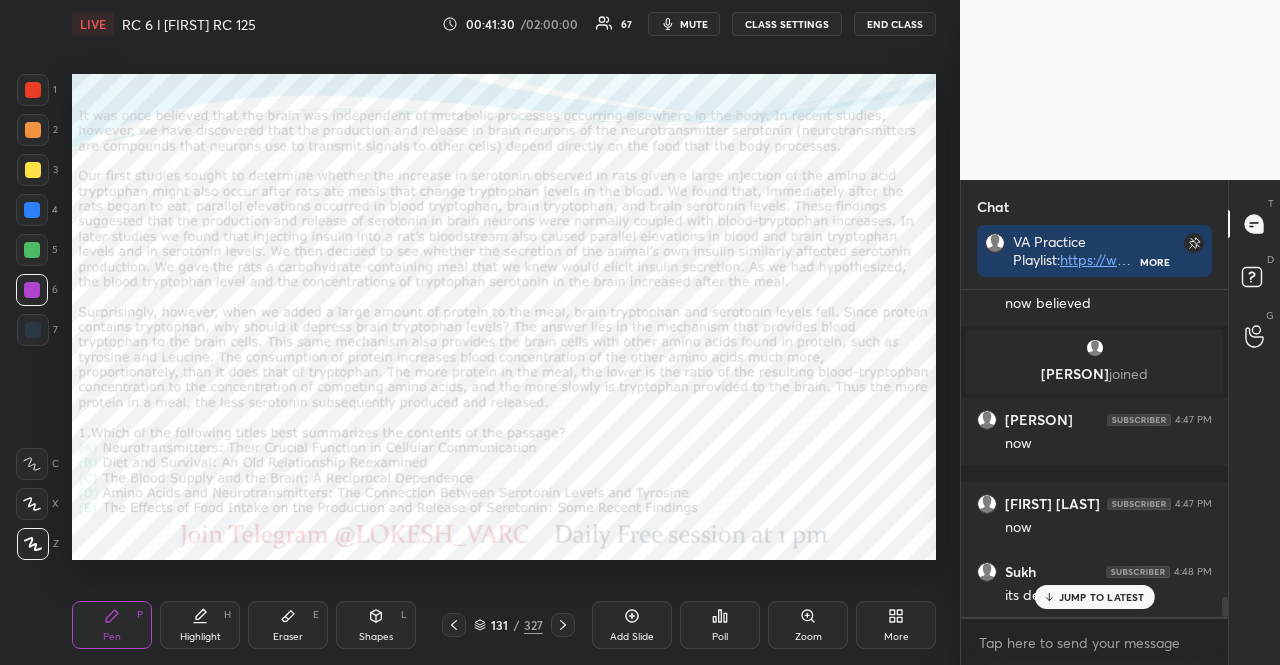 click on "Z" at bounding box center (38, 544) 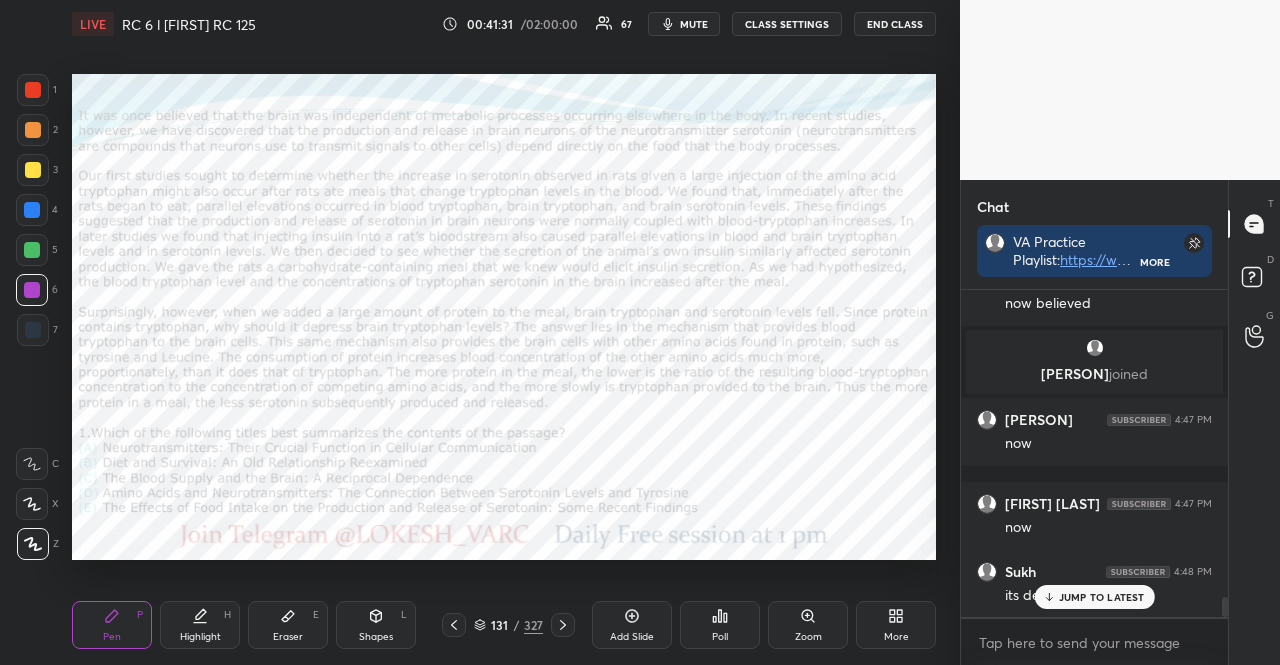 click on "Shapes" at bounding box center (376, 637) 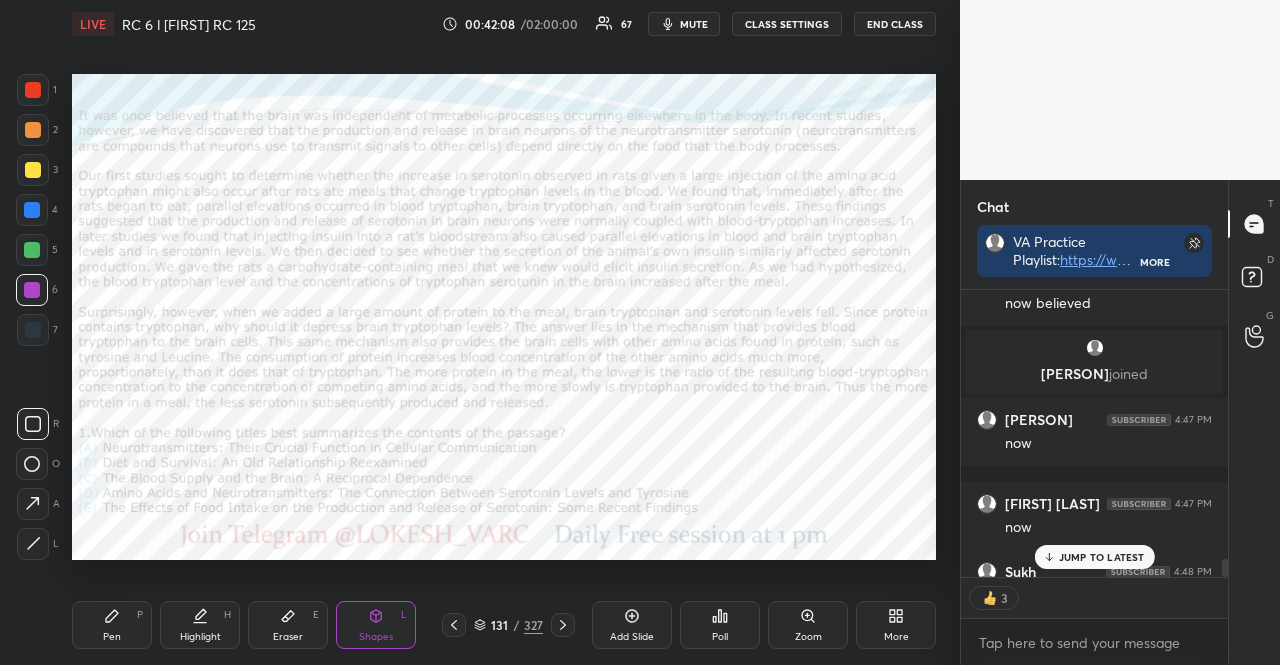 scroll, scrollTop: 281, scrollLeft: 261, axis: both 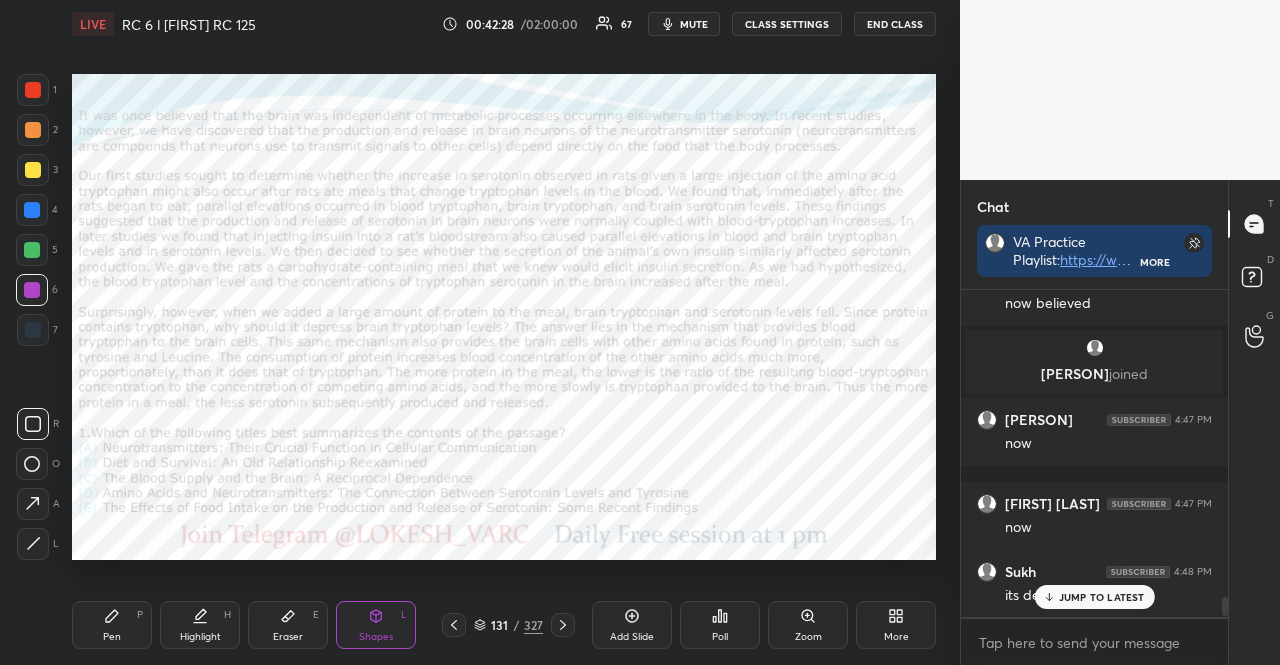 click at bounding box center (32, 290) 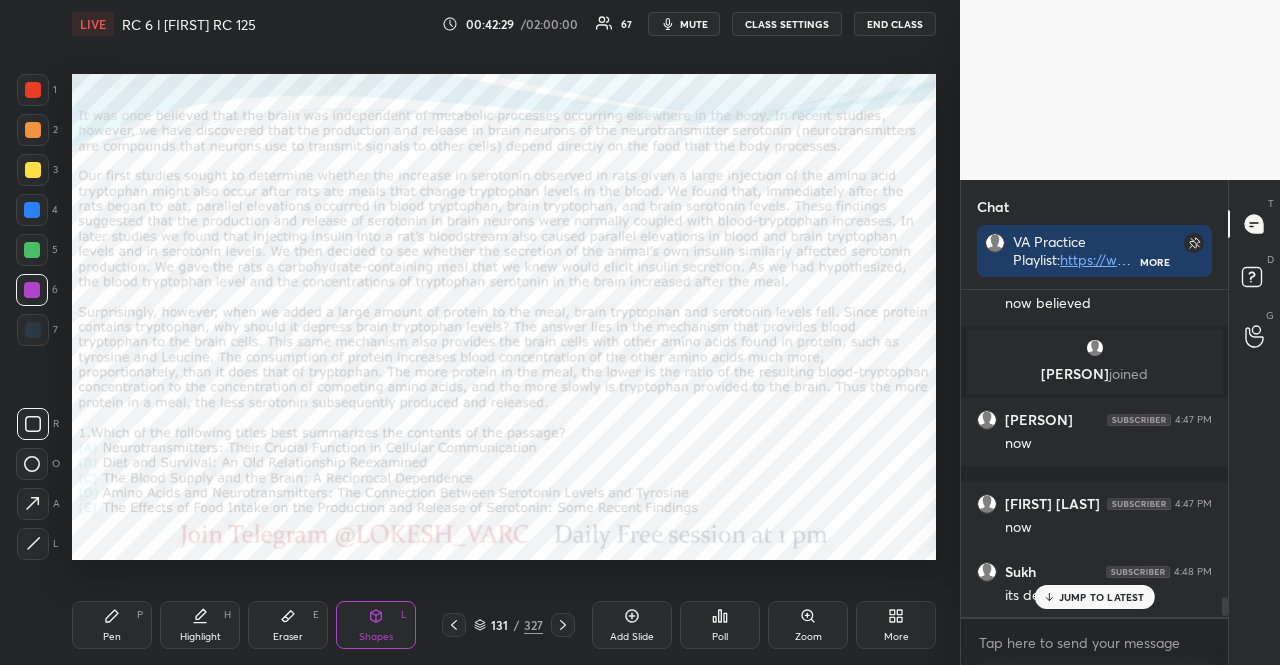 click on "Pen P" at bounding box center [112, 625] 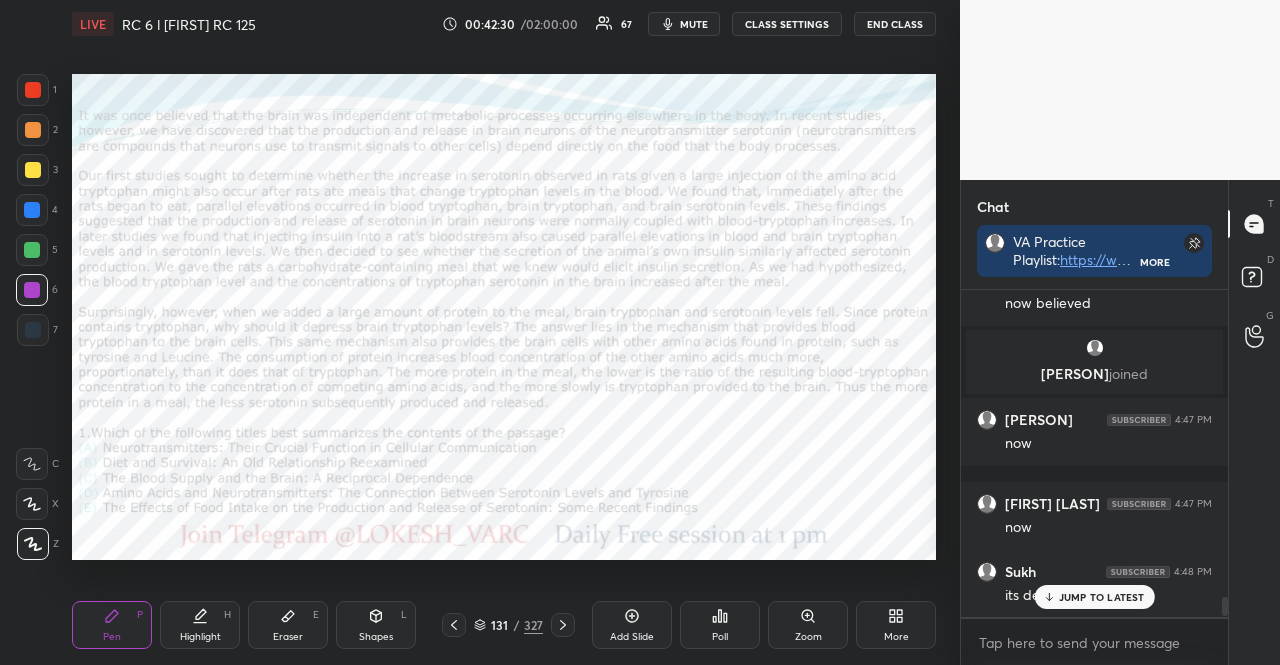 click on "1 2 3 4 5 6 7 R O A L C X Z Erase all   C X Z LIVE RC 6 l Lokesh RC 125 00:42:30 /  02:00:00 67 mute CLASS SETTINGS END CLASS Setting up your live class Poll for   secs No correct answer Start poll Back RC 6 l Lokesh RC 125 Aarambh Academy Pen P Highlight H Eraser E Shapes L 131 / 327 Add Slide Poll Zoom More" at bounding box center [472, 332] 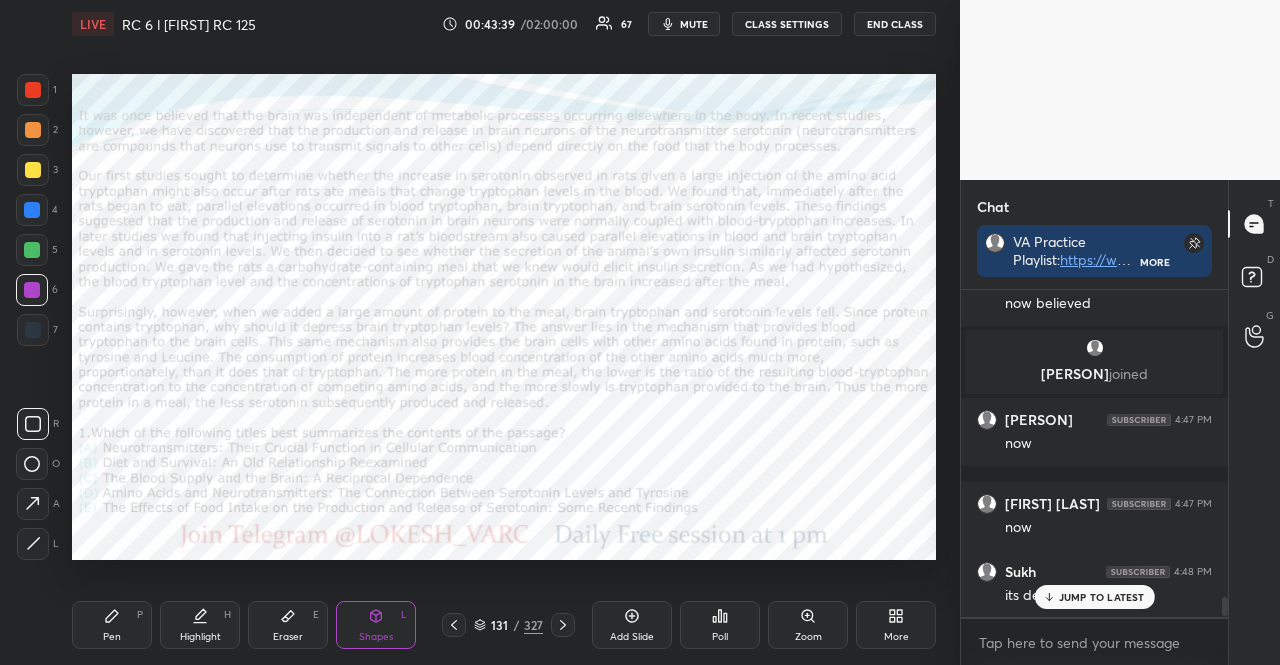 click at bounding box center [33, 90] 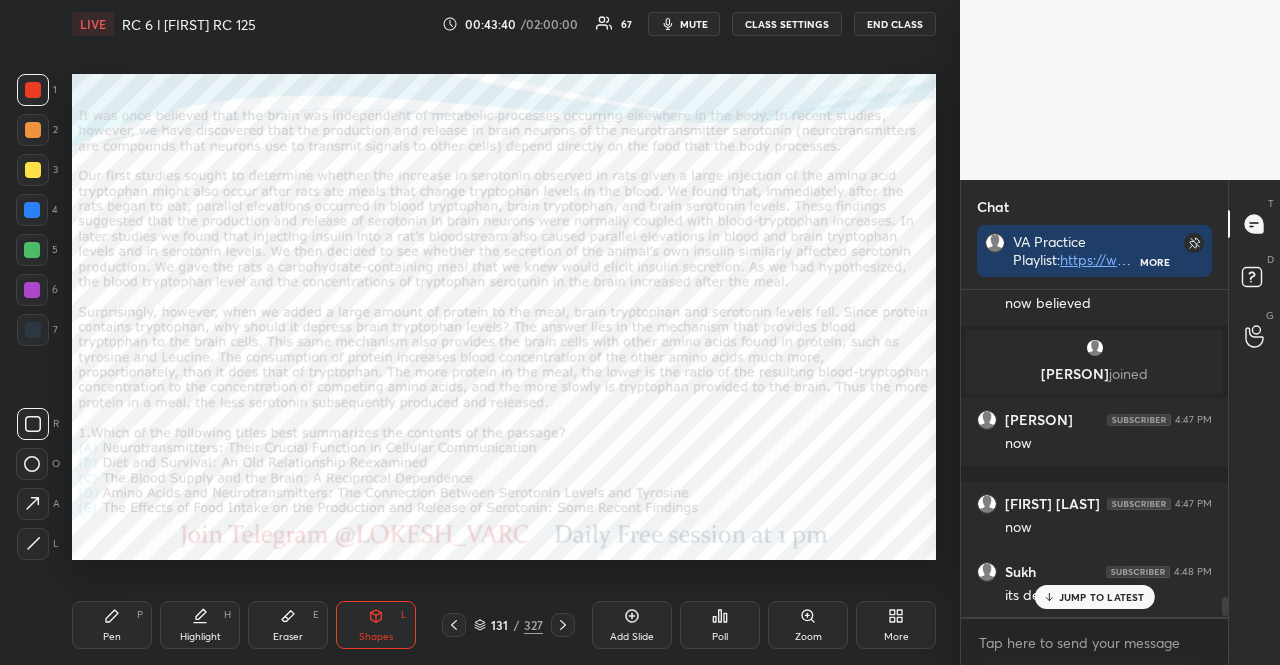 click 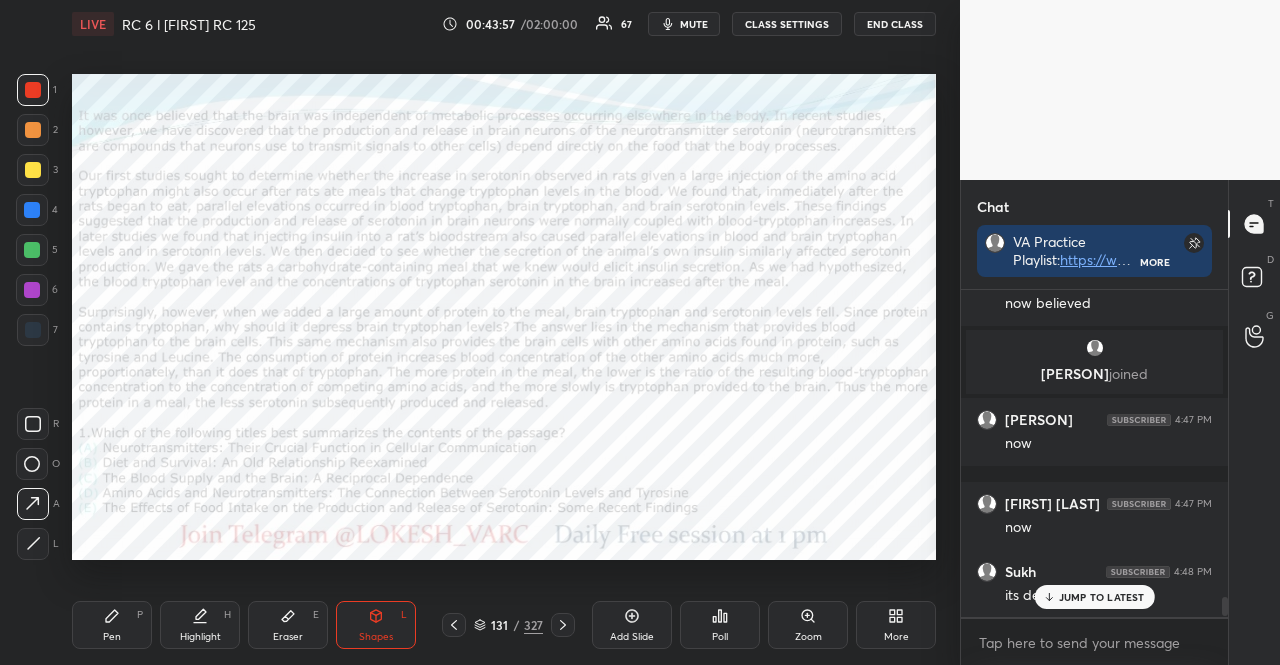 click at bounding box center [33, 330] 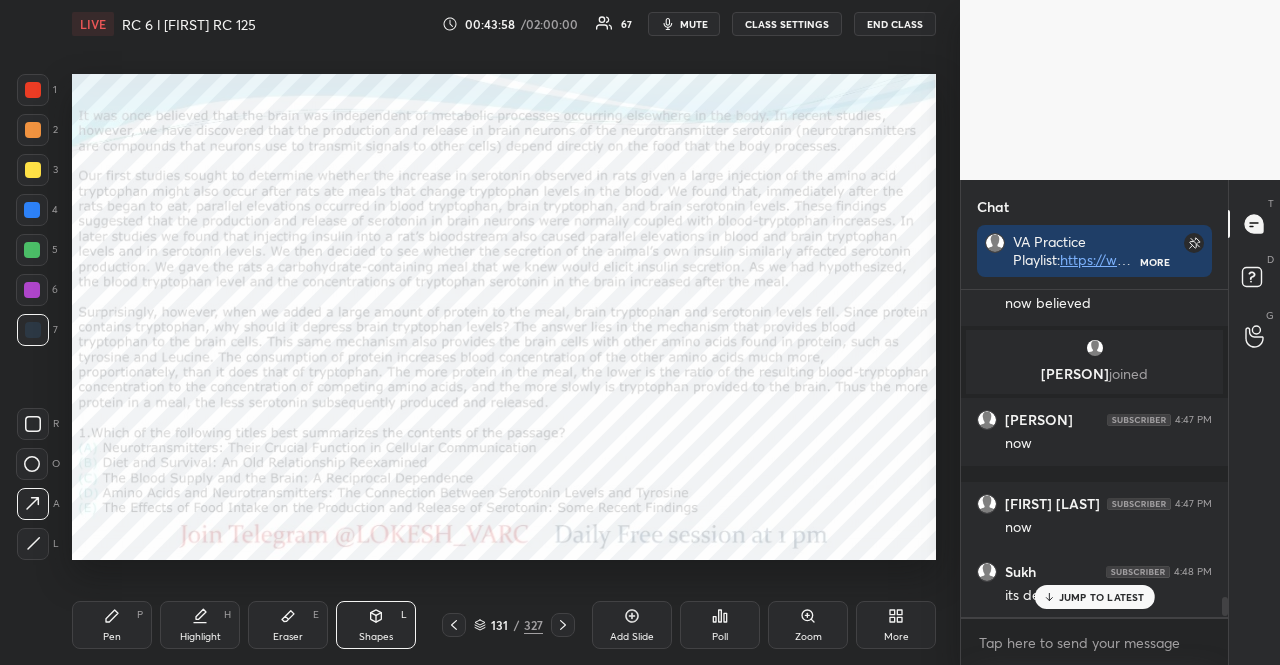 click on "Shapes L" at bounding box center [376, 625] 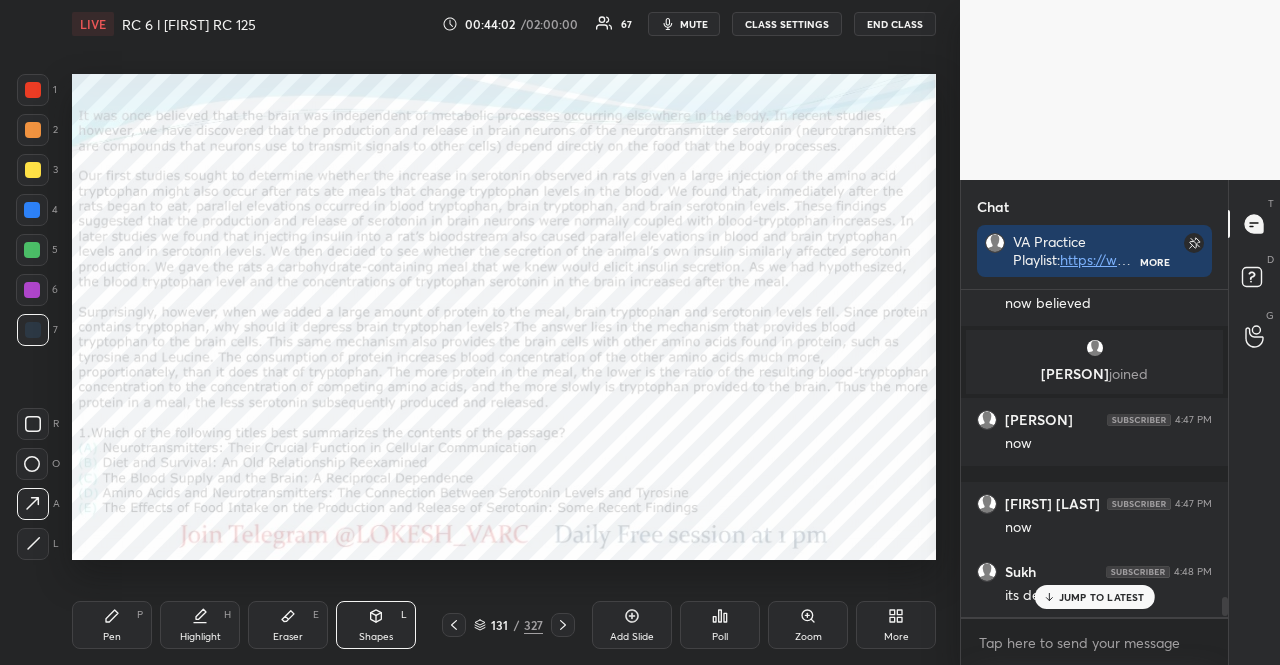 drag, startPoint x: 34, startPoint y: 421, endPoint x: 61, endPoint y: 387, distance: 43.416588 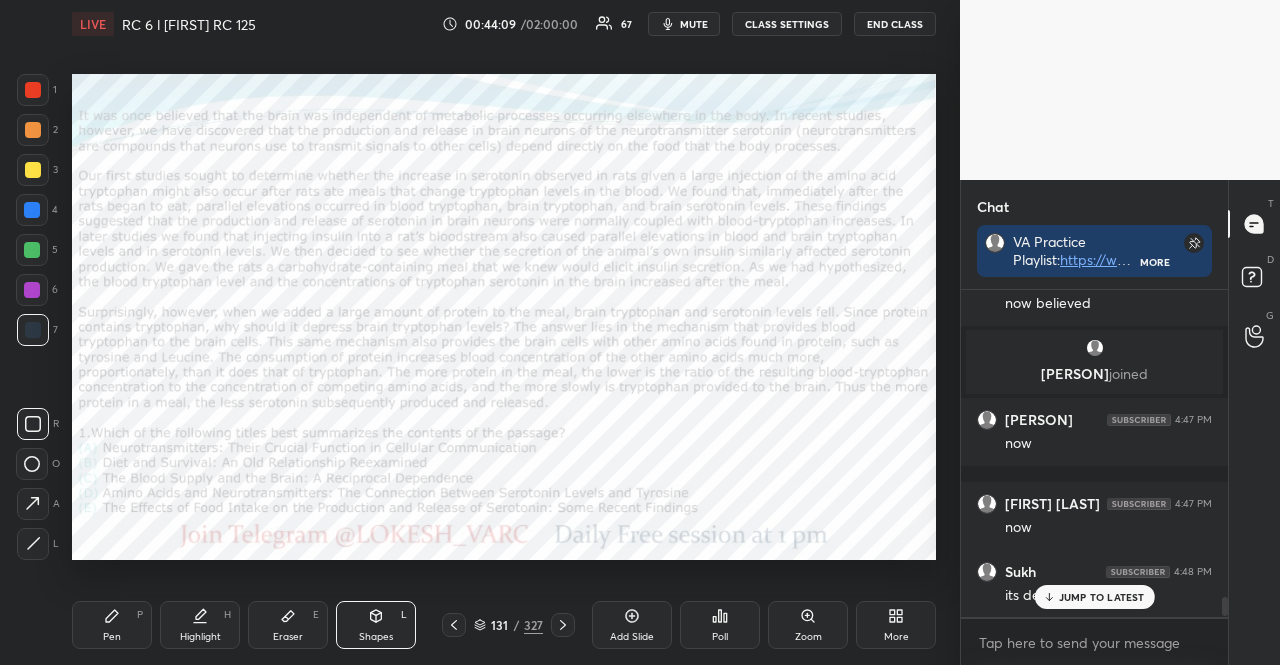 click on "JUMP TO LATEST" at bounding box center [1102, 597] 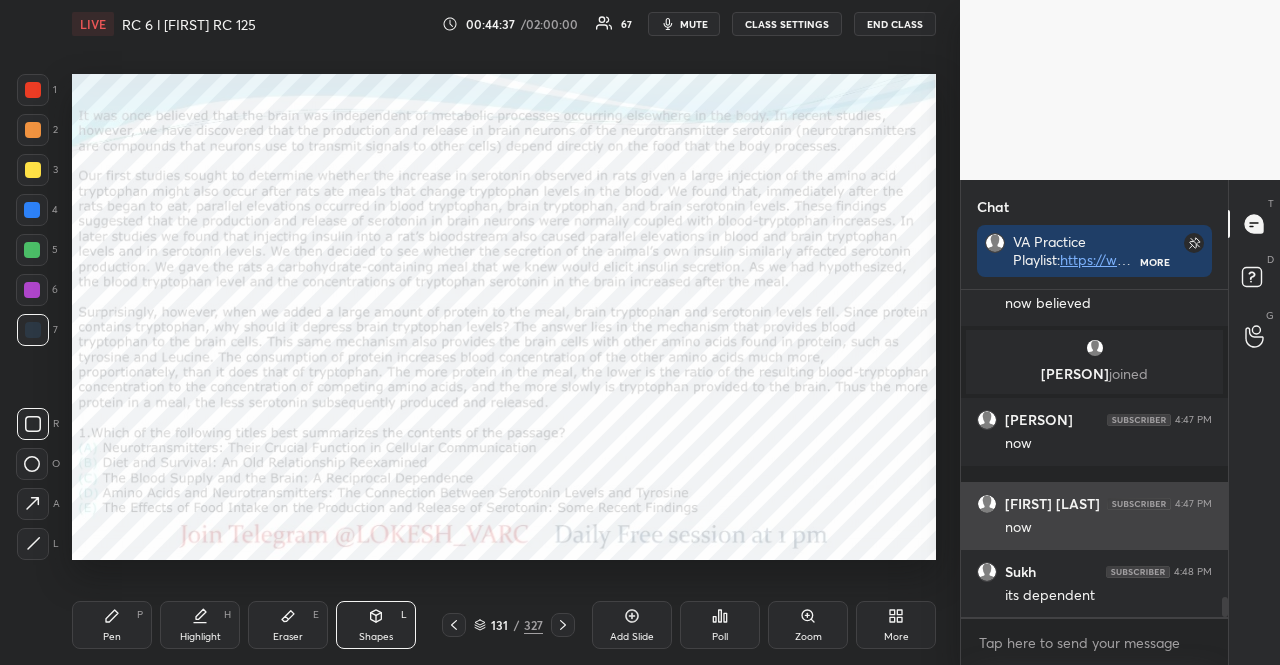 scroll, scrollTop: 281, scrollLeft: 261, axis: both 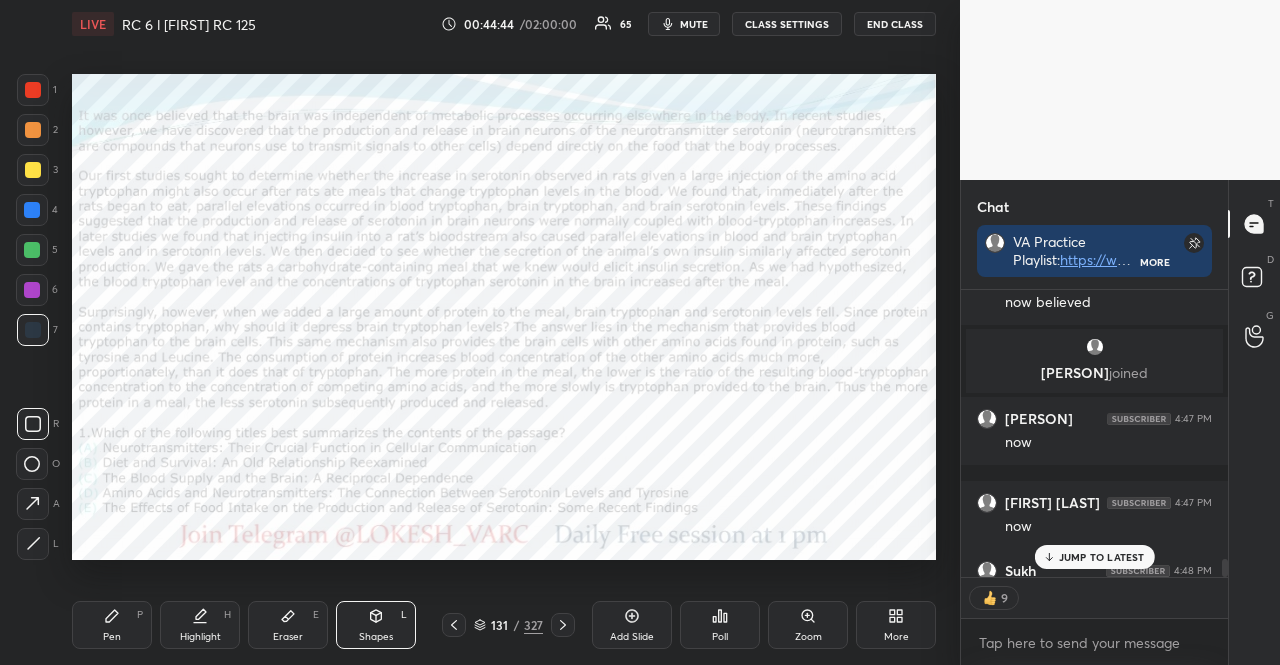 drag, startPoint x: 38, startPoint y: 226, endPoint x: 36, endPoint y: 215, distance: 11.18034 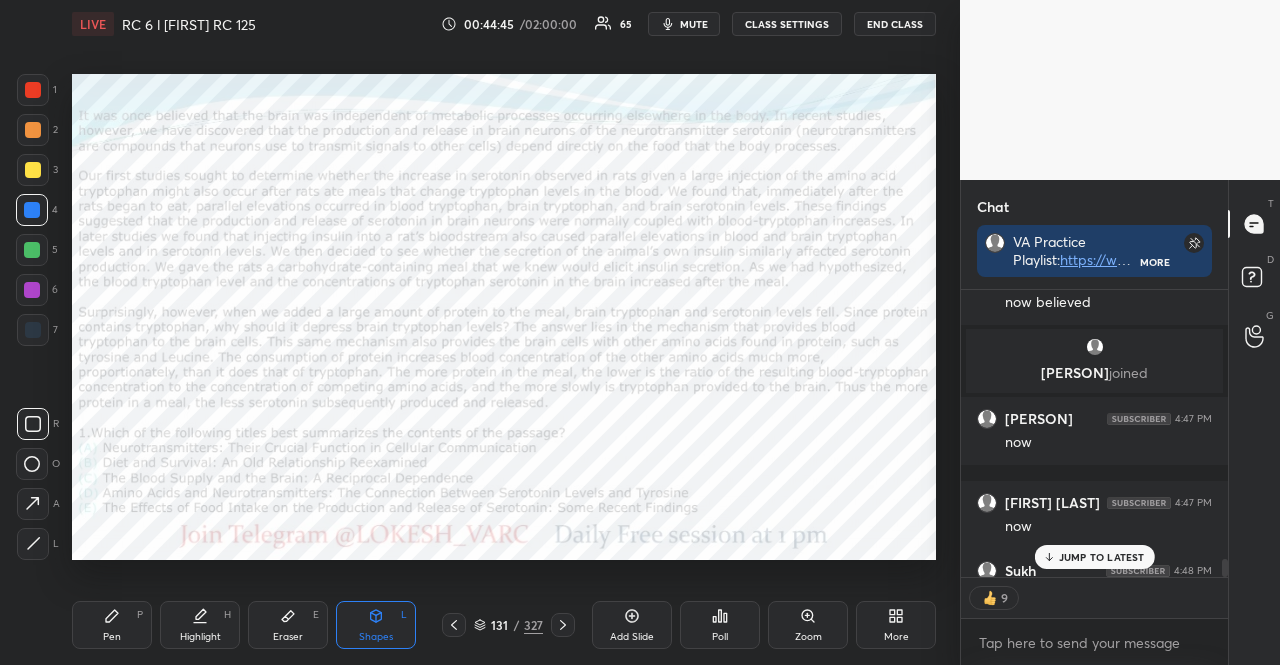 click 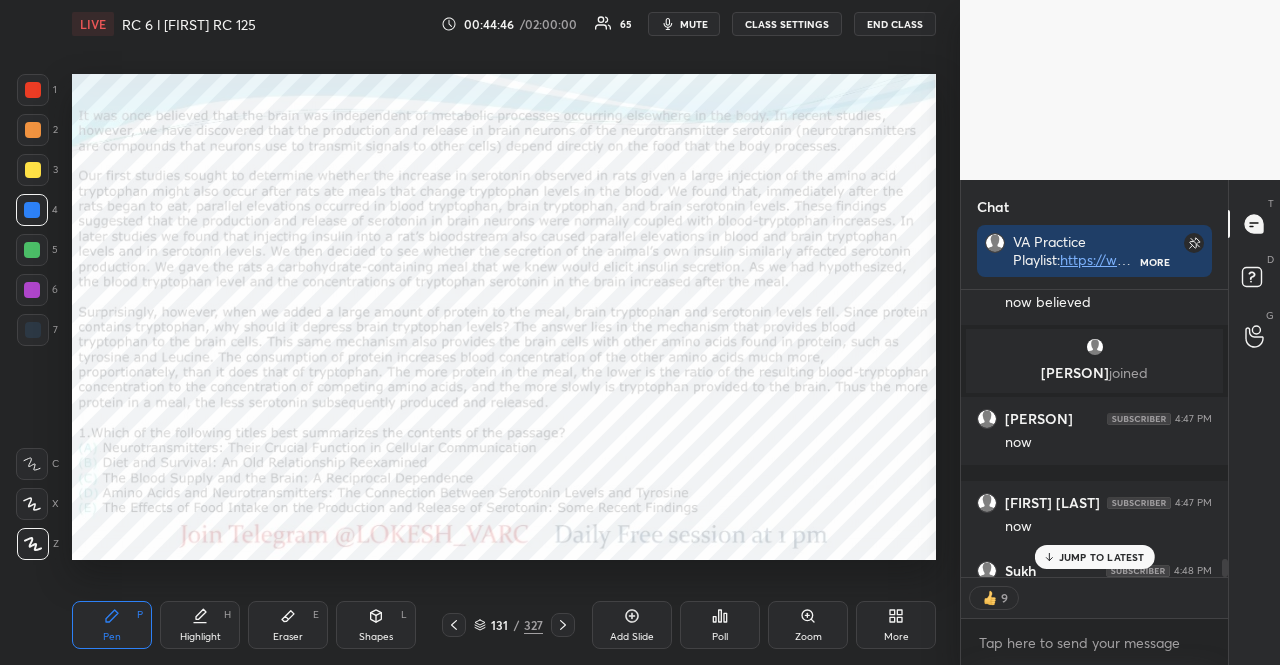 click 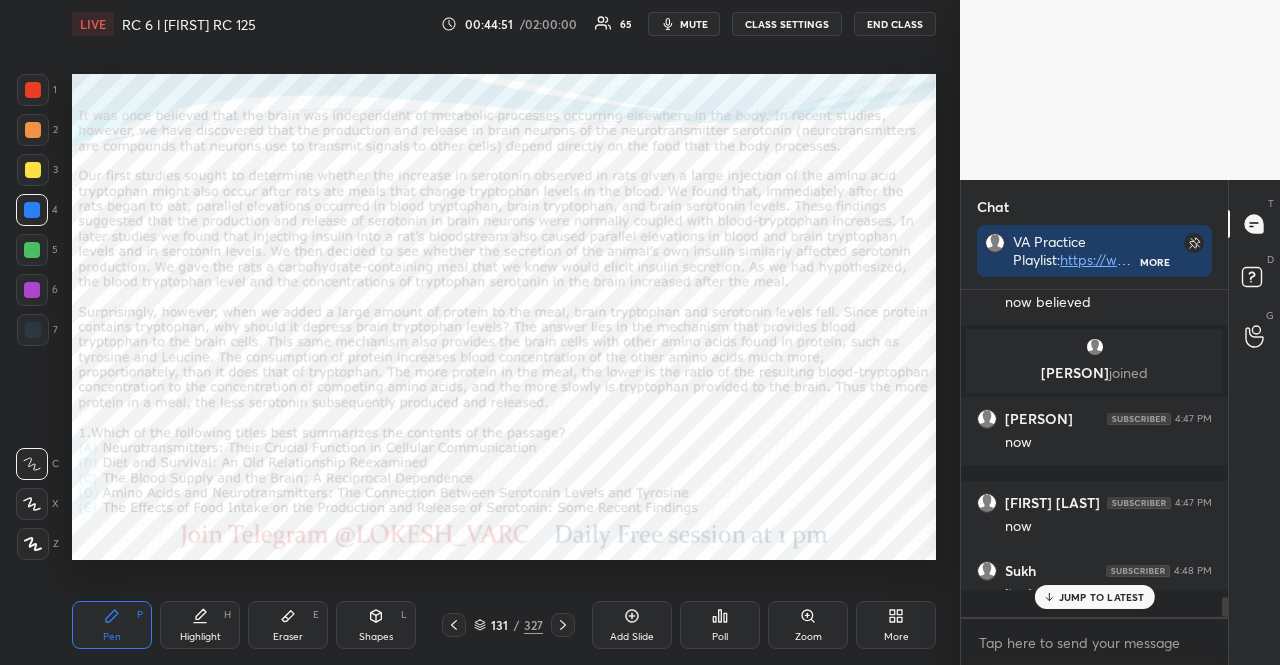 scroll, scrollTop: 6, scrollLeft: 6, axis: both 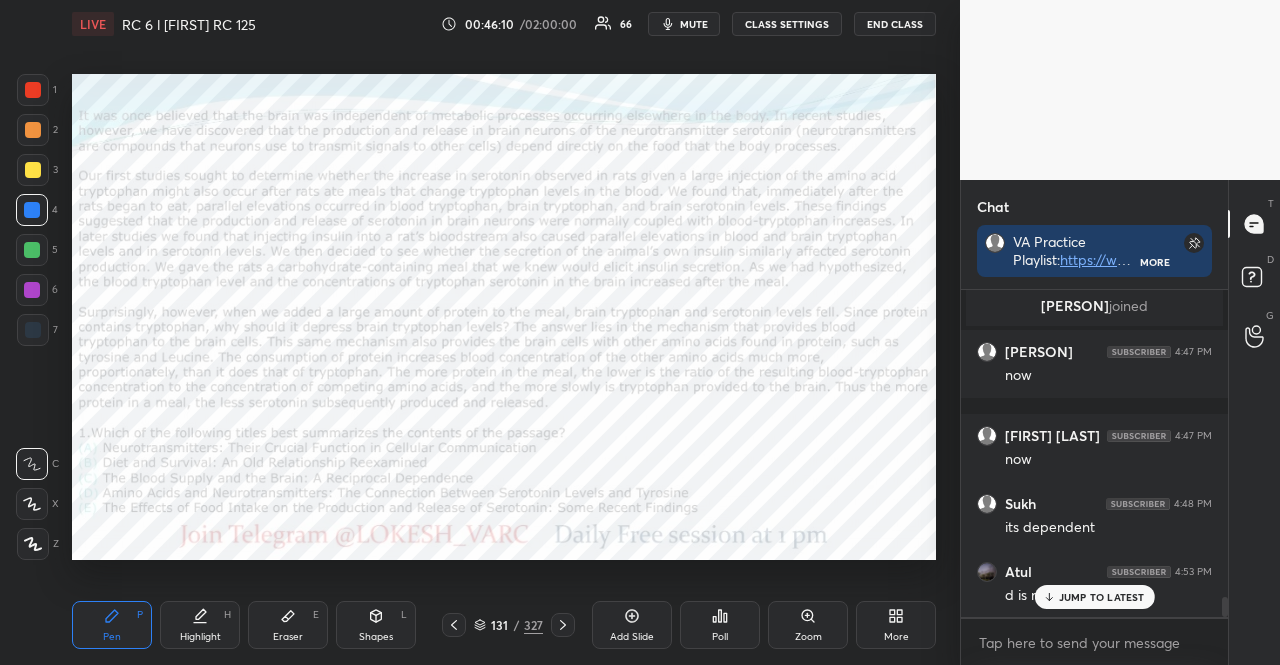 click on "JUMP TO LATEST" at bounding box center (1102, 597) 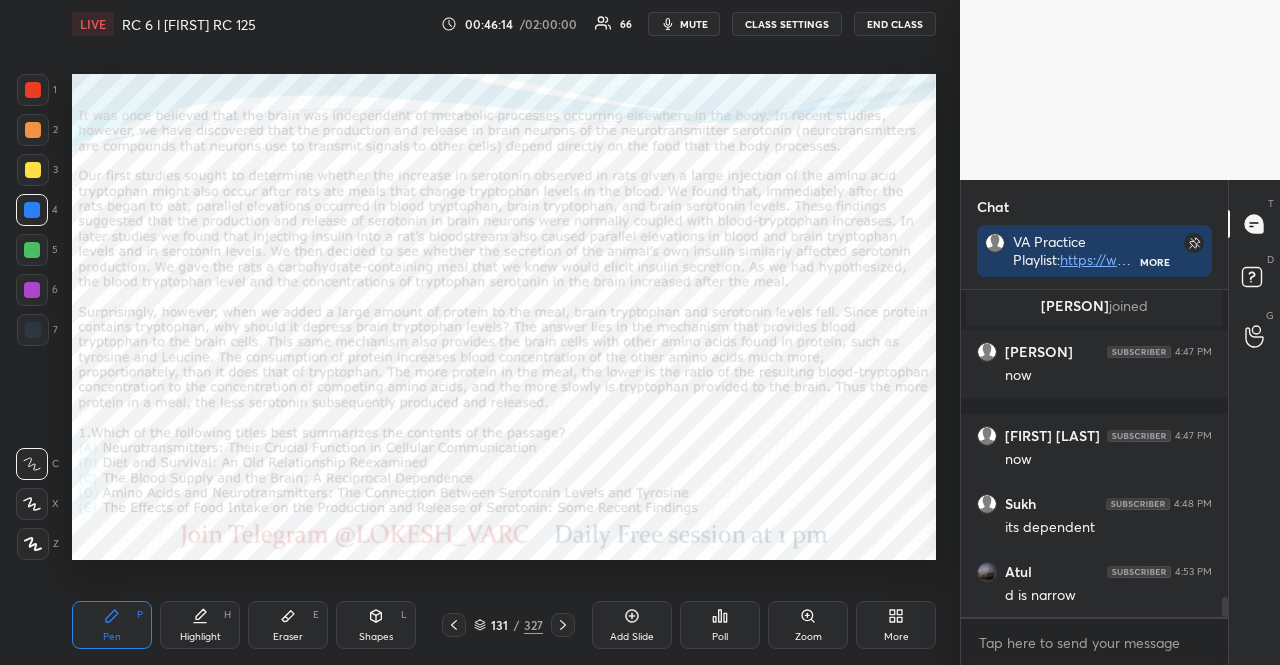 drag, startPoint x: 30, startPoint y: 284, endPoint x: 28, endPoint y: 272, distance: 12.165525 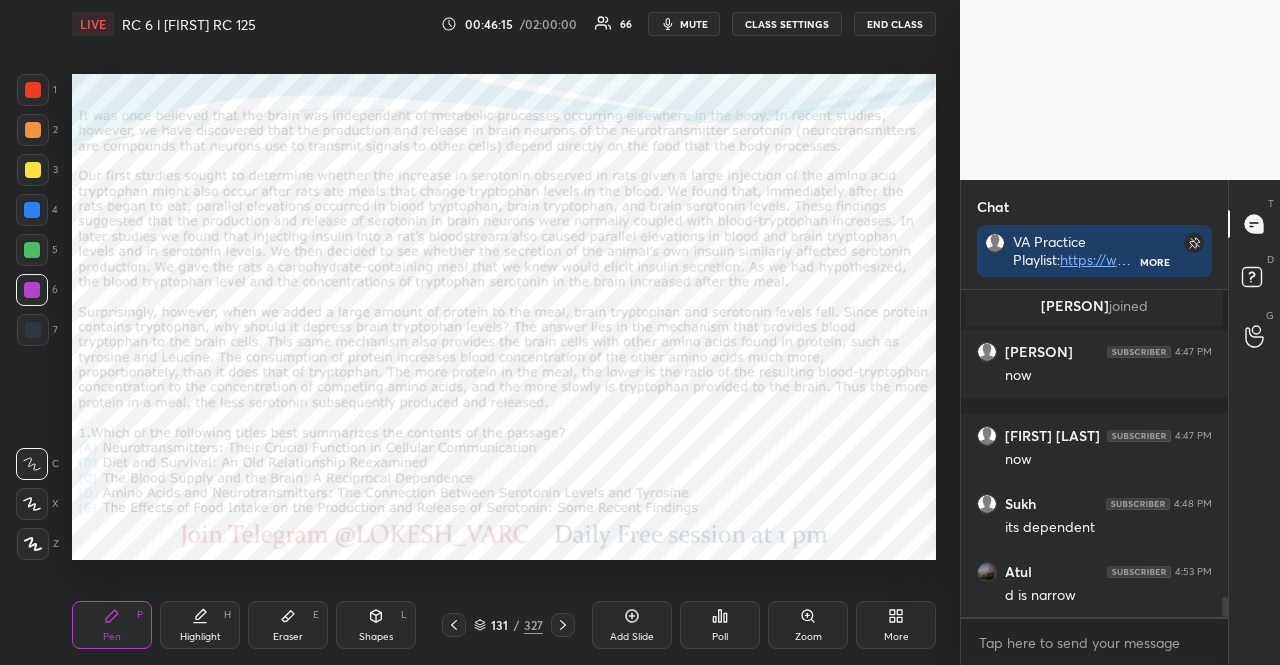 click at bounding box center (32, 250) 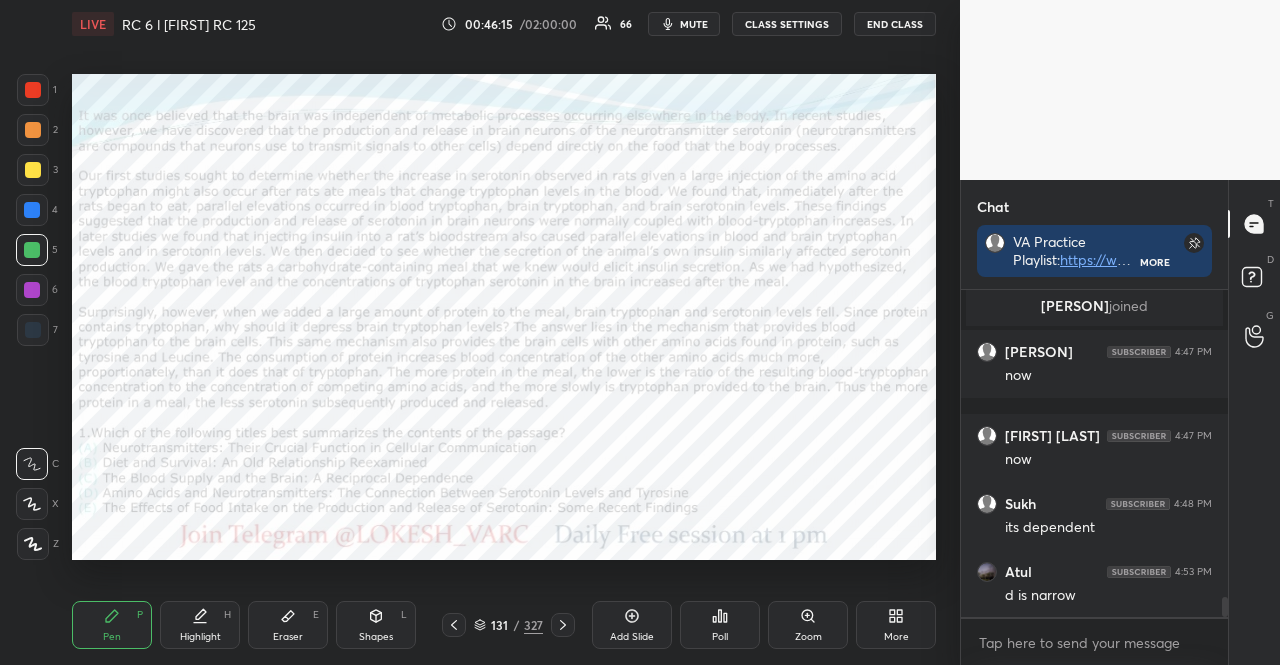 click at bounding box center (32, 250) 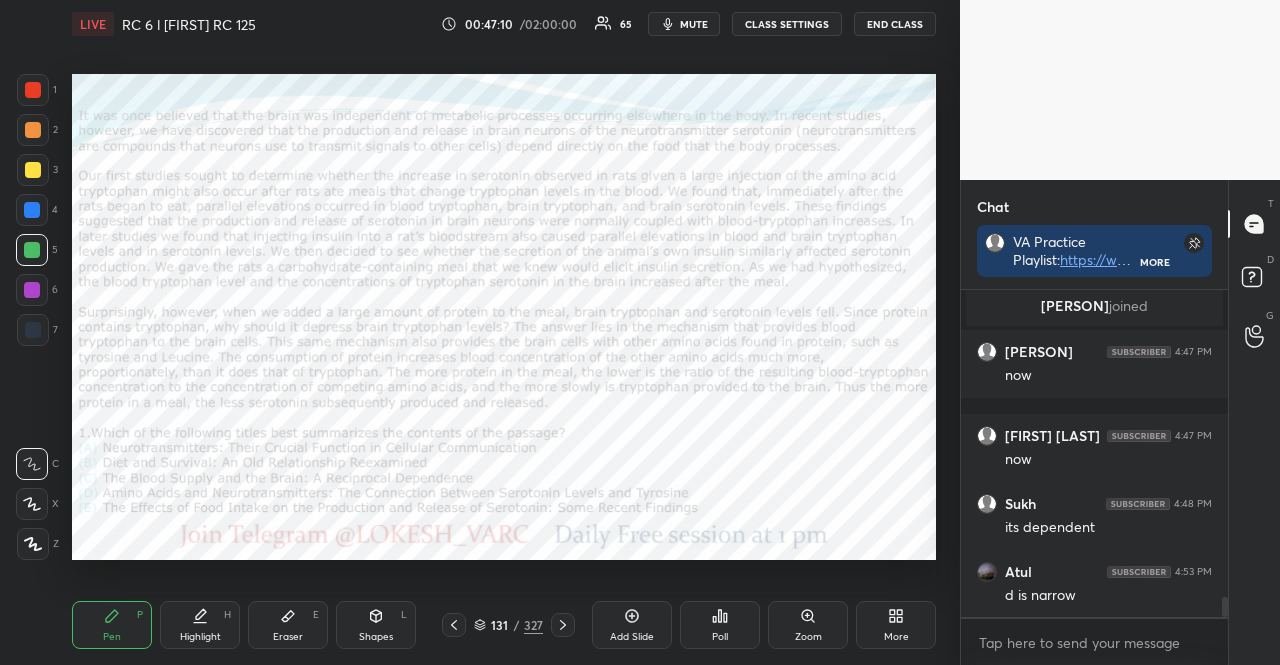 click at bounding box center (32, 210) 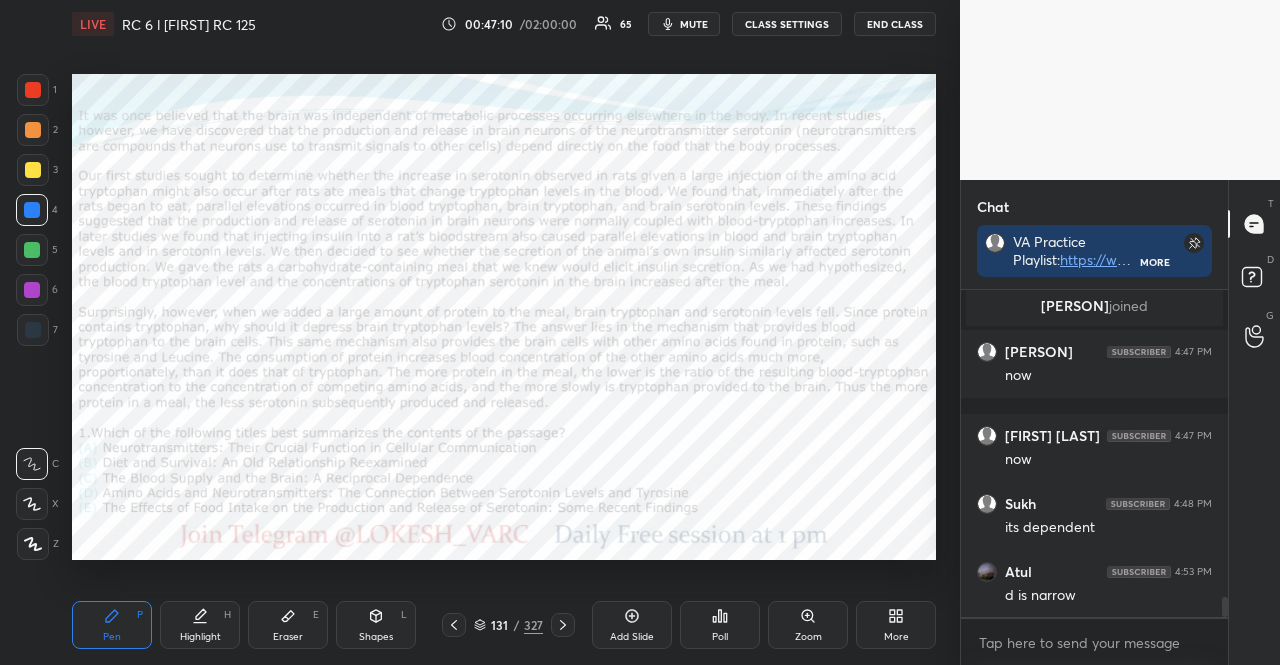 click on "1 2 3 4 5 6 7 R O A L C X Z Erase all C X Z LIVE RC 6 l [FIRST] RC 125 00:47:10 / 02:00:00 65 mute CLASS SETTINGS END CLASS Setting up your live class Poll for secs No correct answer Start poll Back RC 6 l [FIRST] RC 125 Aarambh Academy Pen P Highlight H Eraser E Shapes L 131 / 327 Add Slide Poll Zoom More" at bounding box center (472, 332) 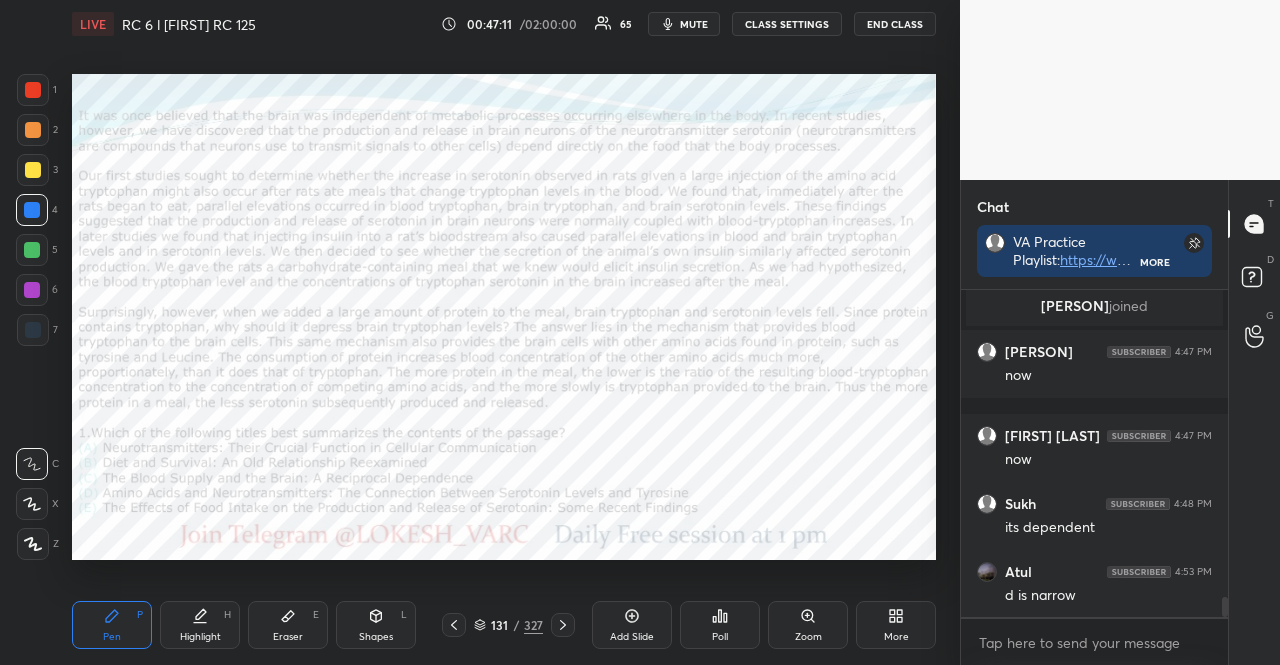 click at bounding box center [33, 90] 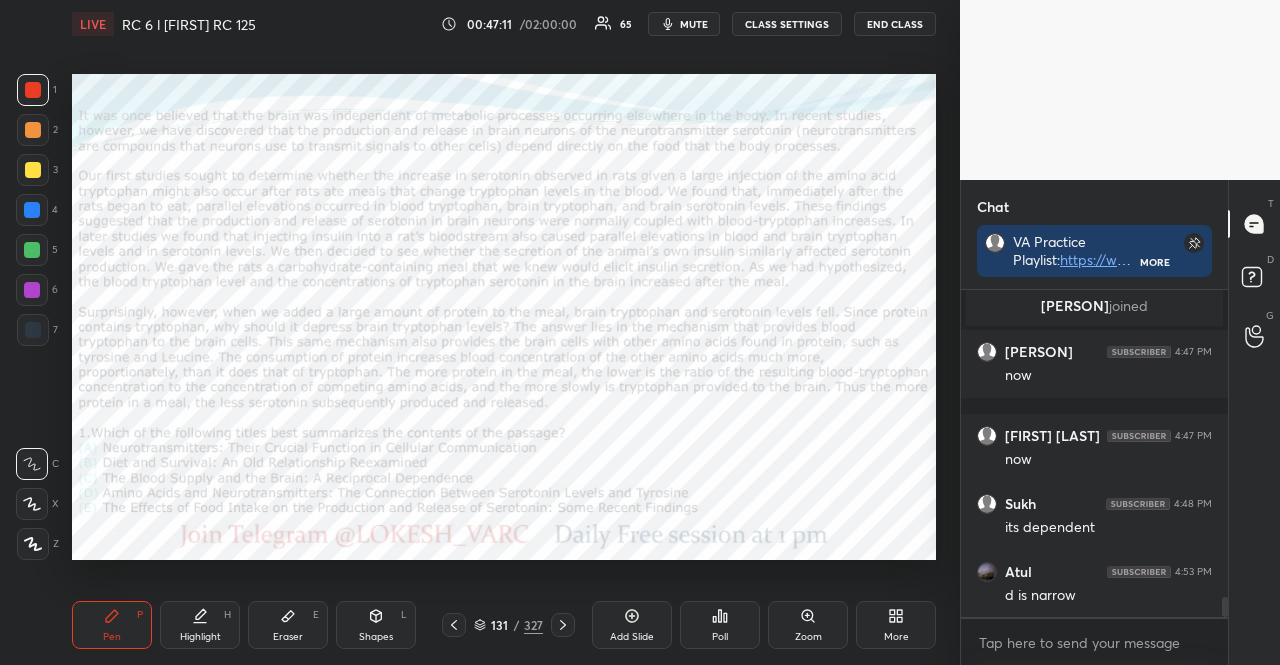 click at bounding box center [33, 90] 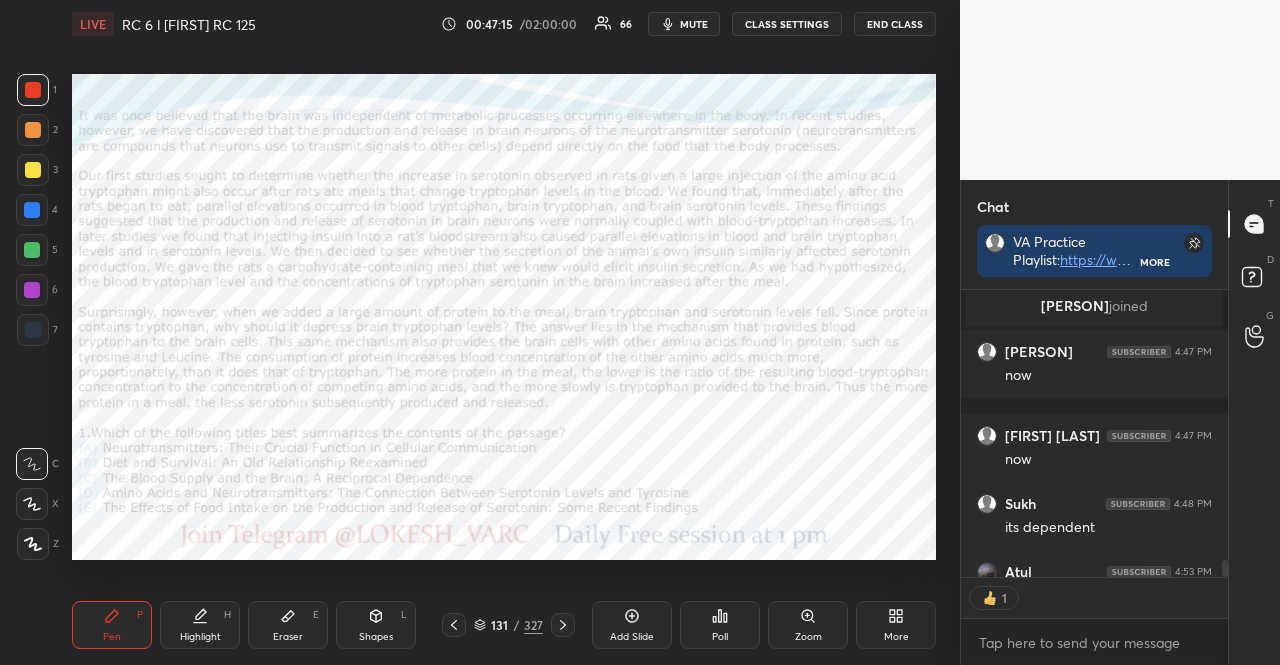scroll, scrollTop: 281, scrollLeft: 261, axis: both 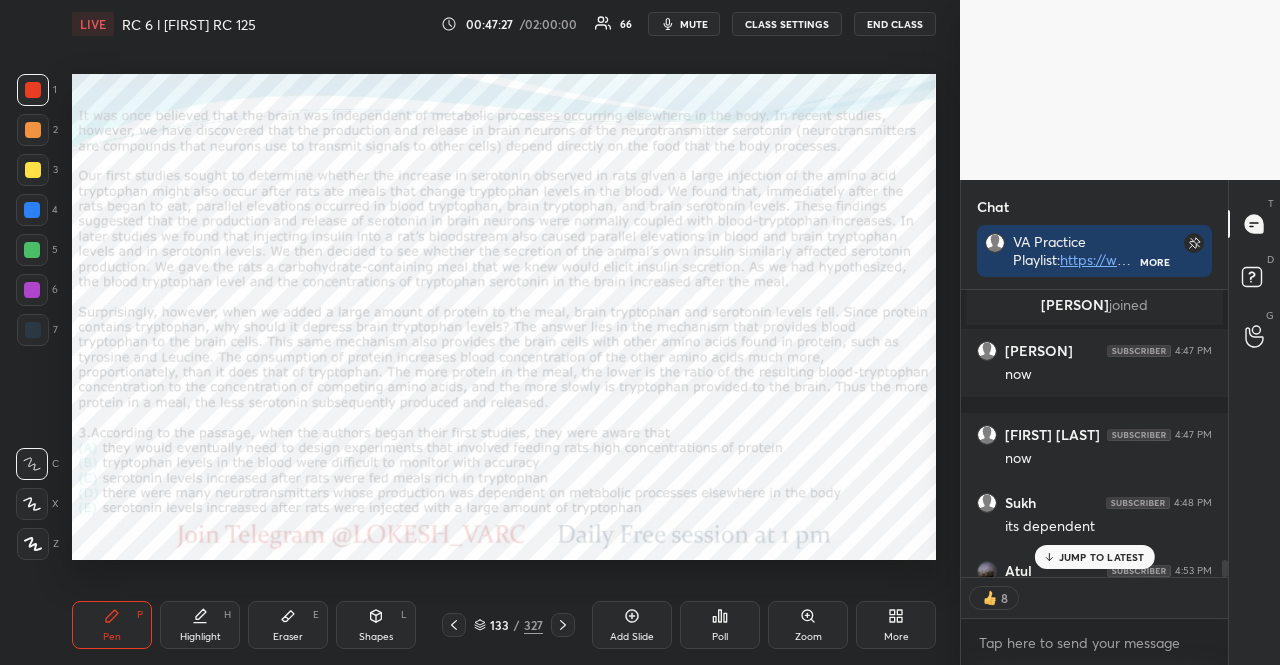 click at bounding box center [32, 210] 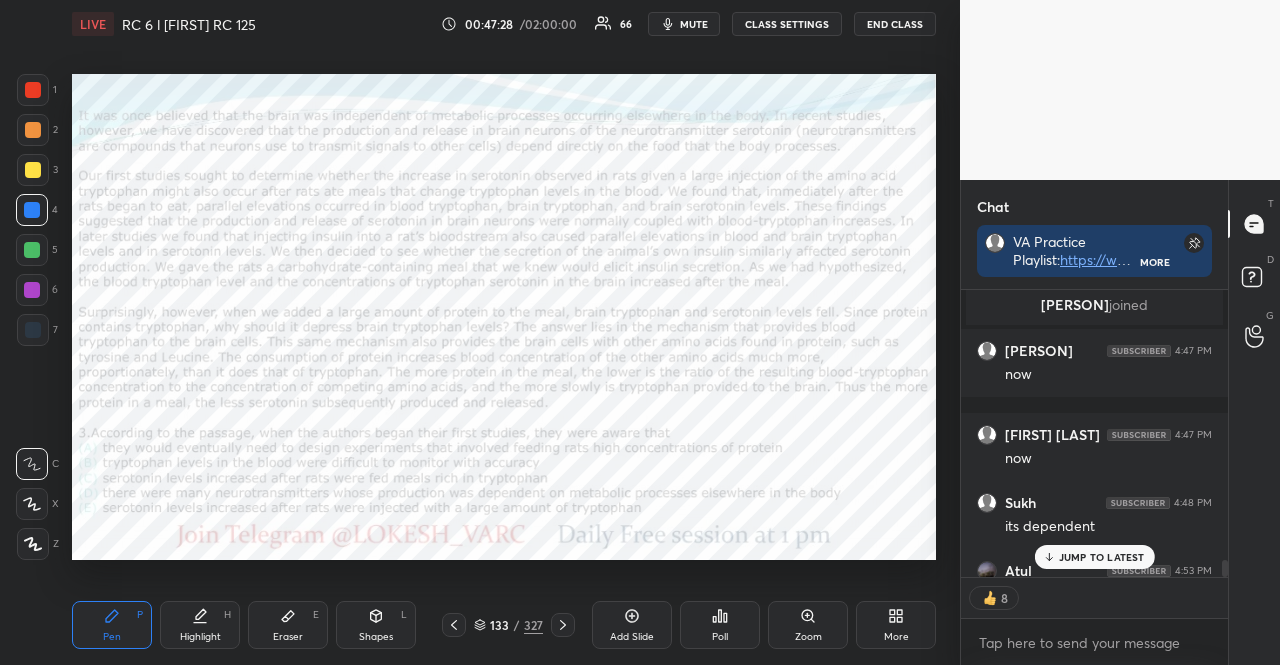 click at bounding box center (32, 504) 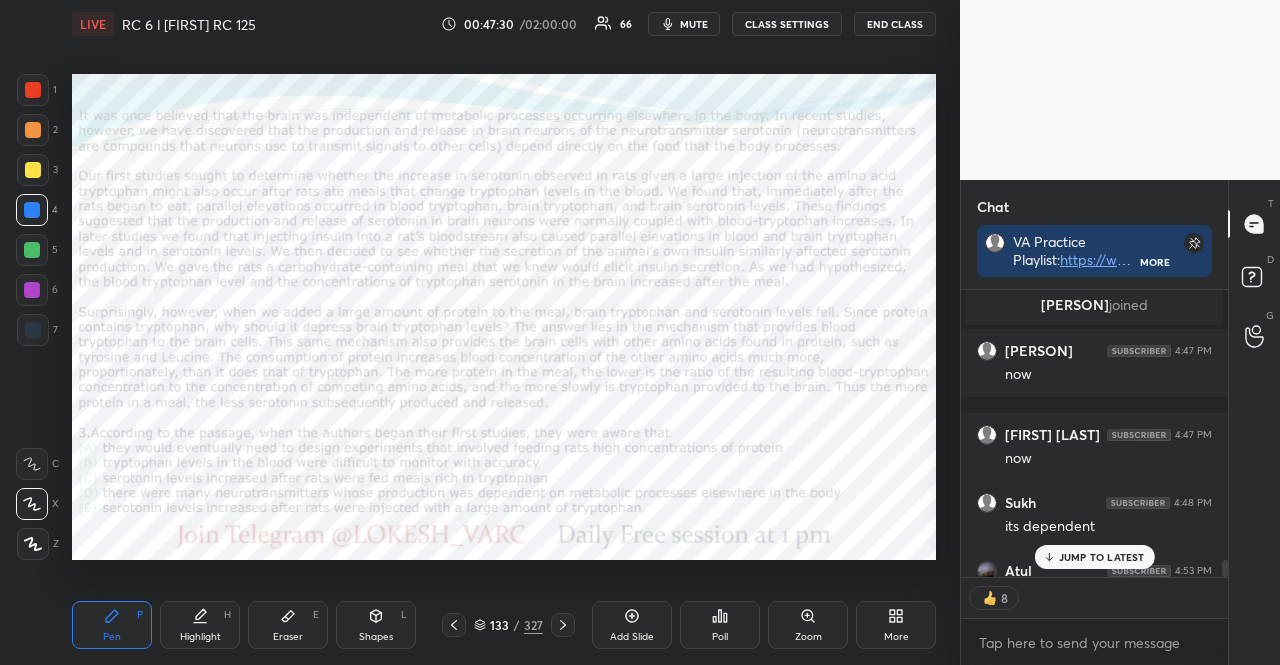 click on "Shapes L" at bounding box center [376, 625] 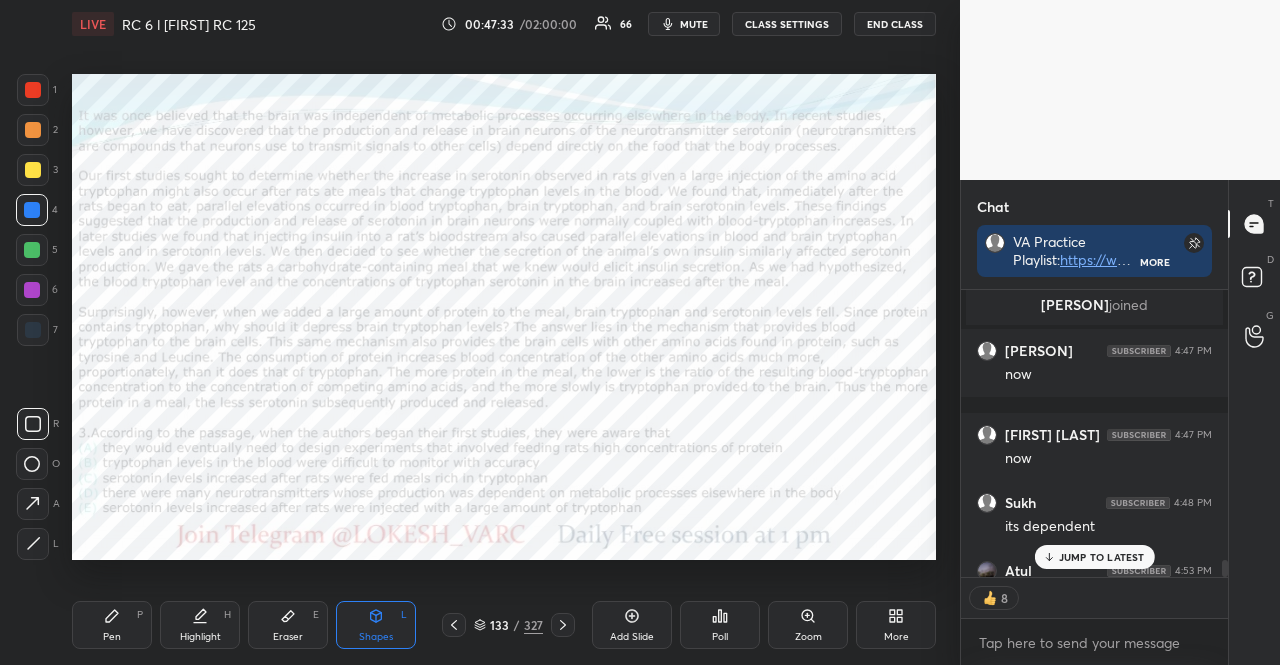 click at bounding box center (33, 90) 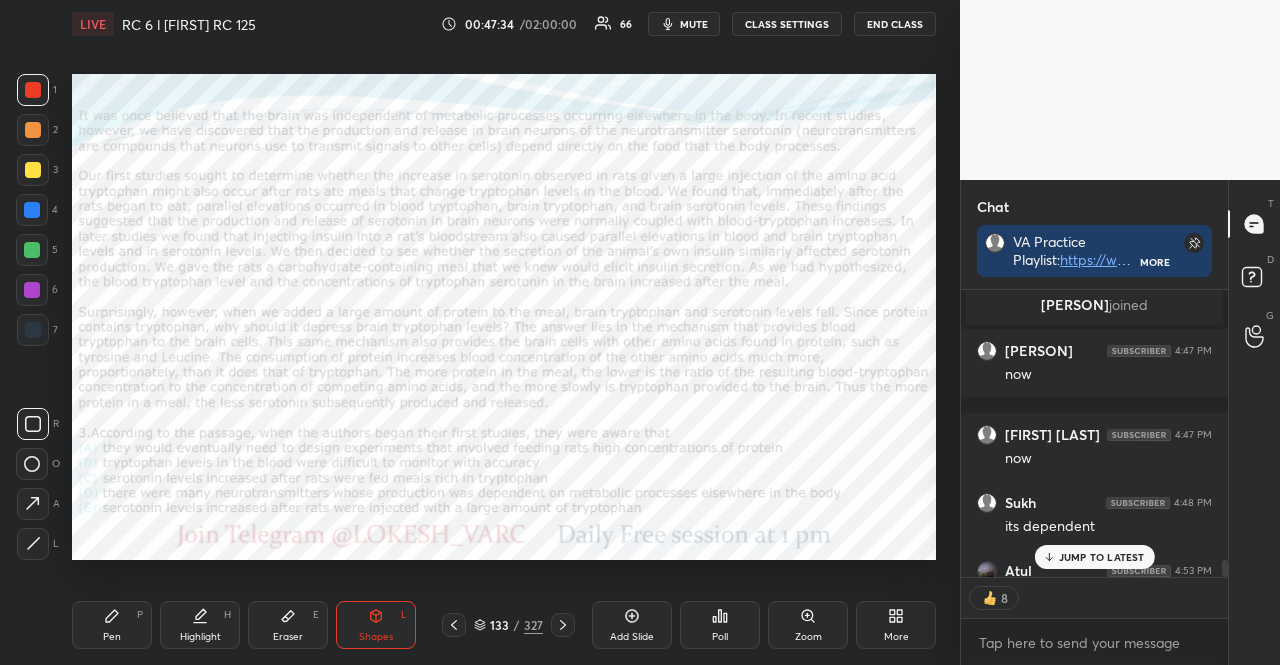 scroll, scrollTop: 6, scrollLeft: 6, axis: both 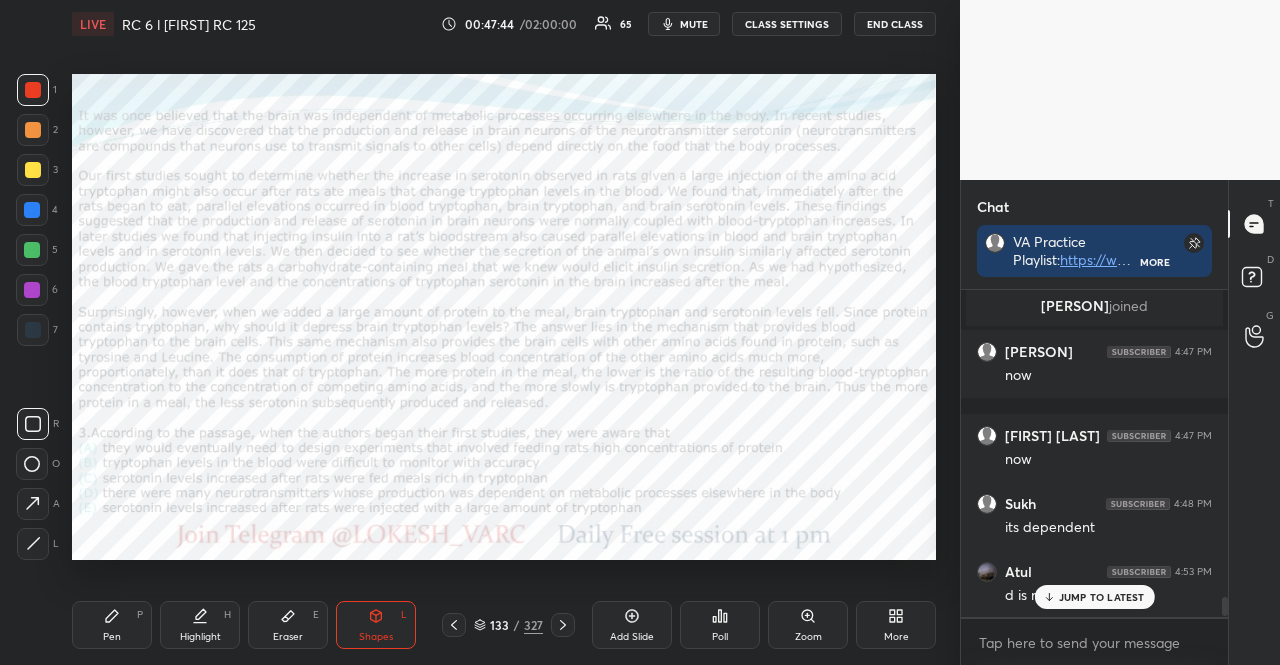 click at bounding box center (32, 250) 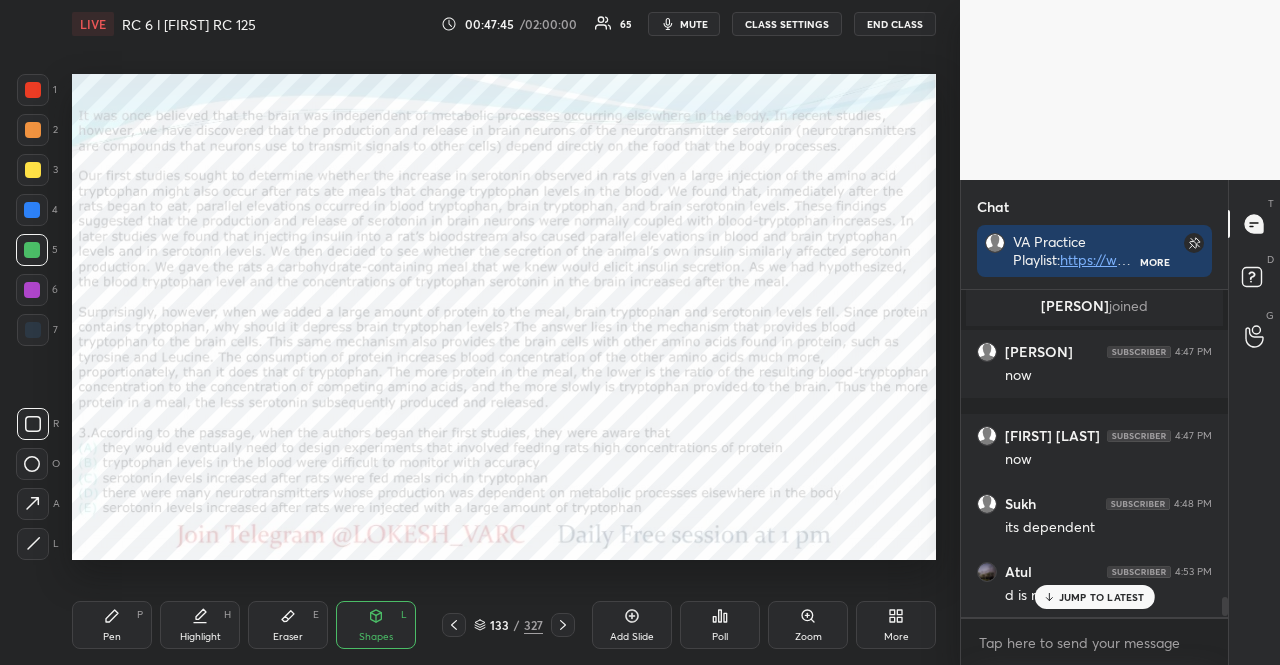 drag, startPoint x: 129, startPoint y: 626, endPoint x: 100, endPoint y: 580, distance: 54.378304 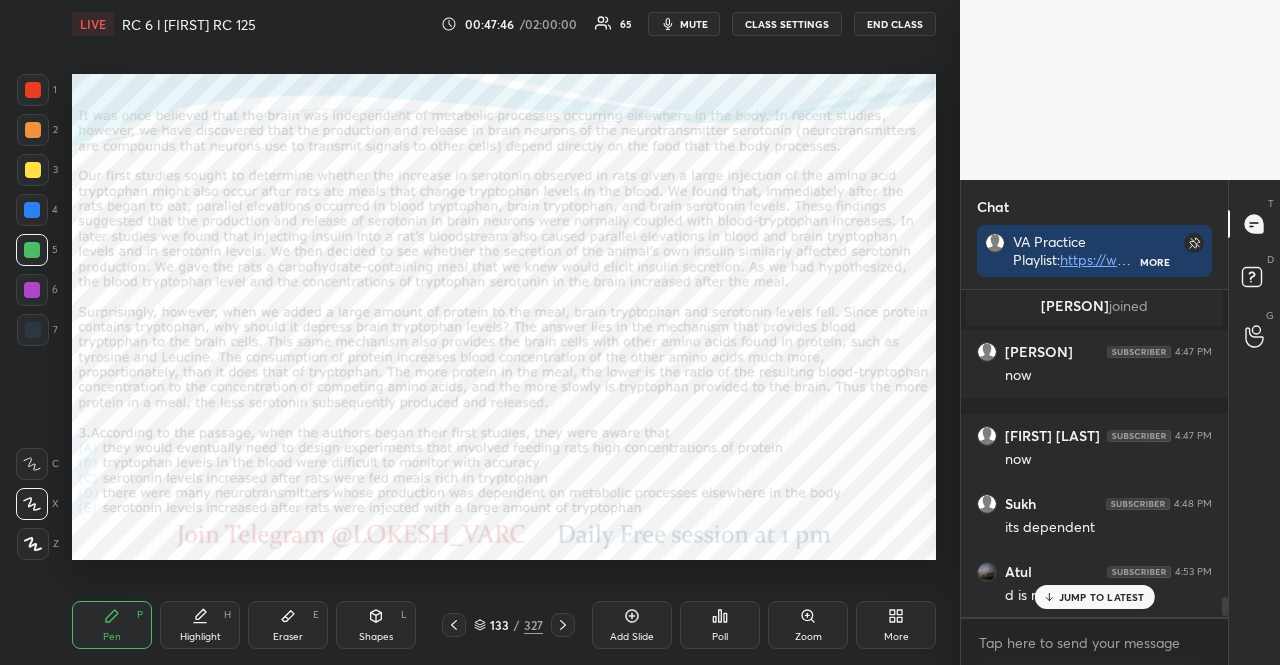 drag, startPoint x: 38, startPoint y: 502, endPoint x: 160, endPoint y: 567, distance: 138.2353 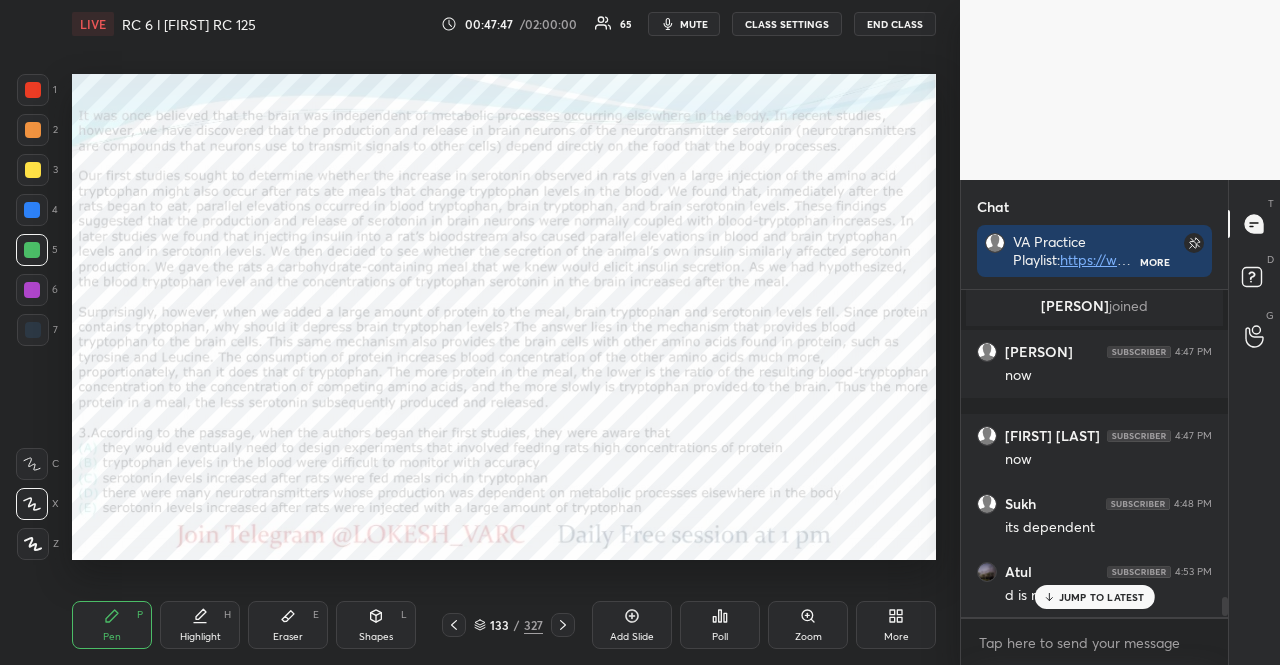 click on "Shapes L" at bounding box center [376, 625] 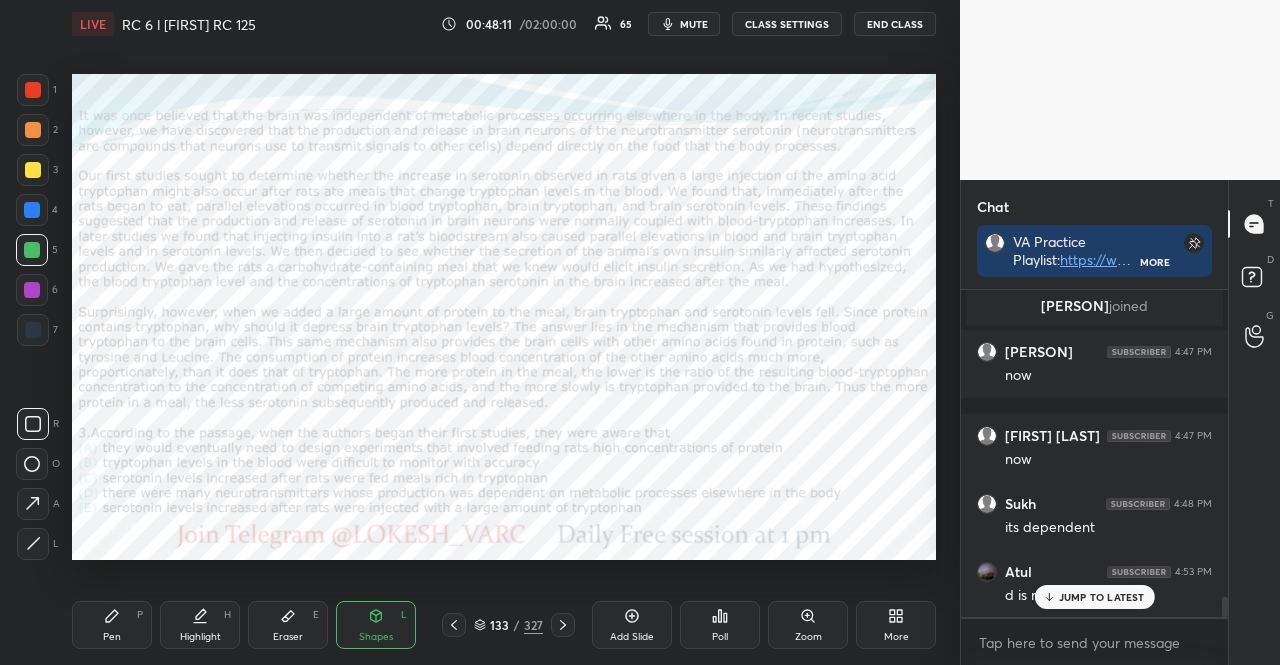 scroll, scrollTop: 5136, scrollLeft: 0, axis: vertical 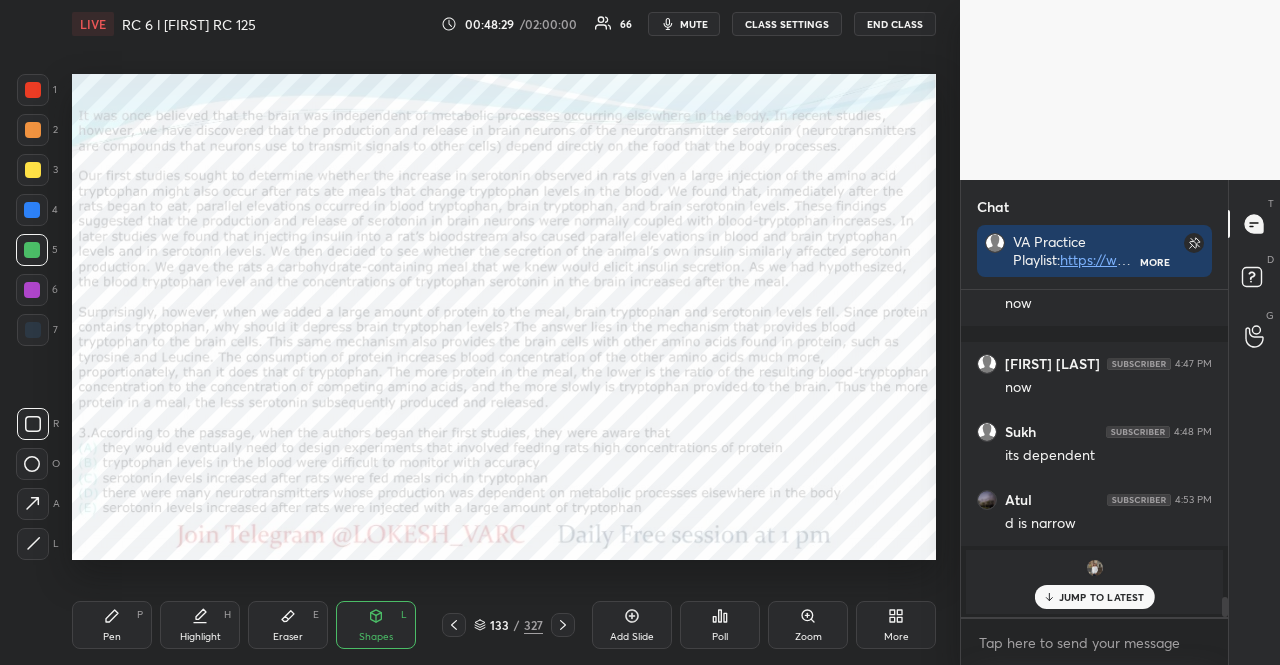 drag, startPoint x: 92, startPoint y: 611, endPoint x: 85, endPoint y: 578, distance: 33.734257 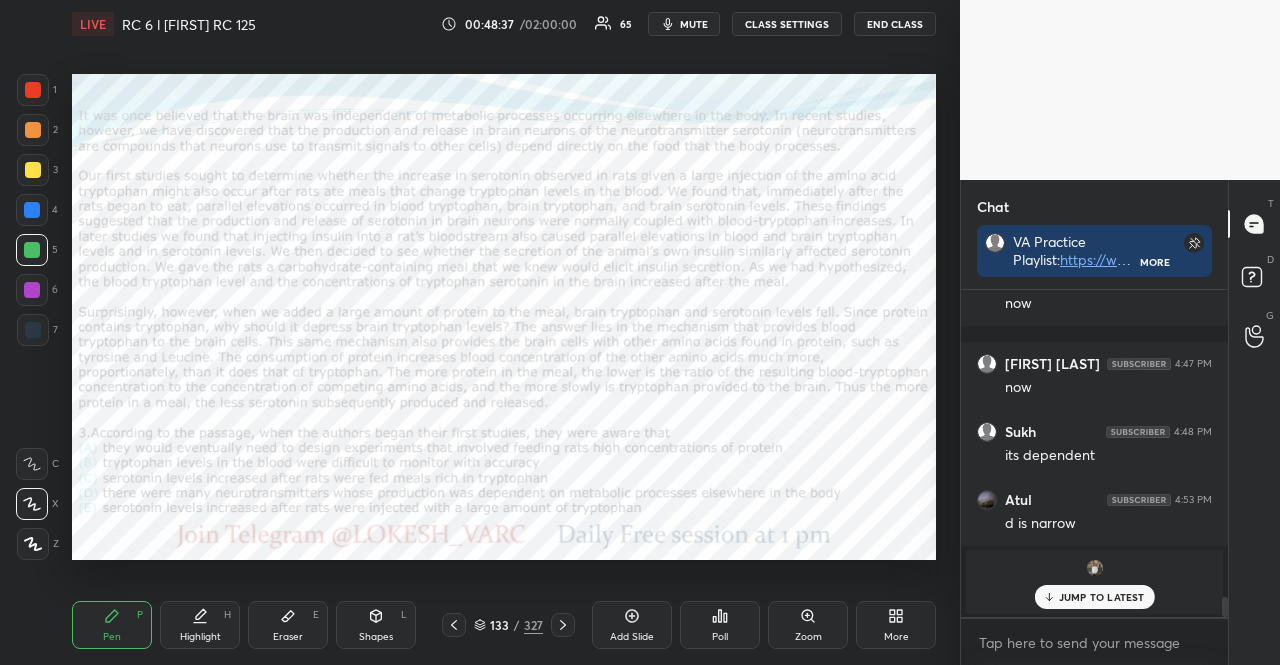 scroll, scrollTop: 281, scrollLeft: 261, axis: both 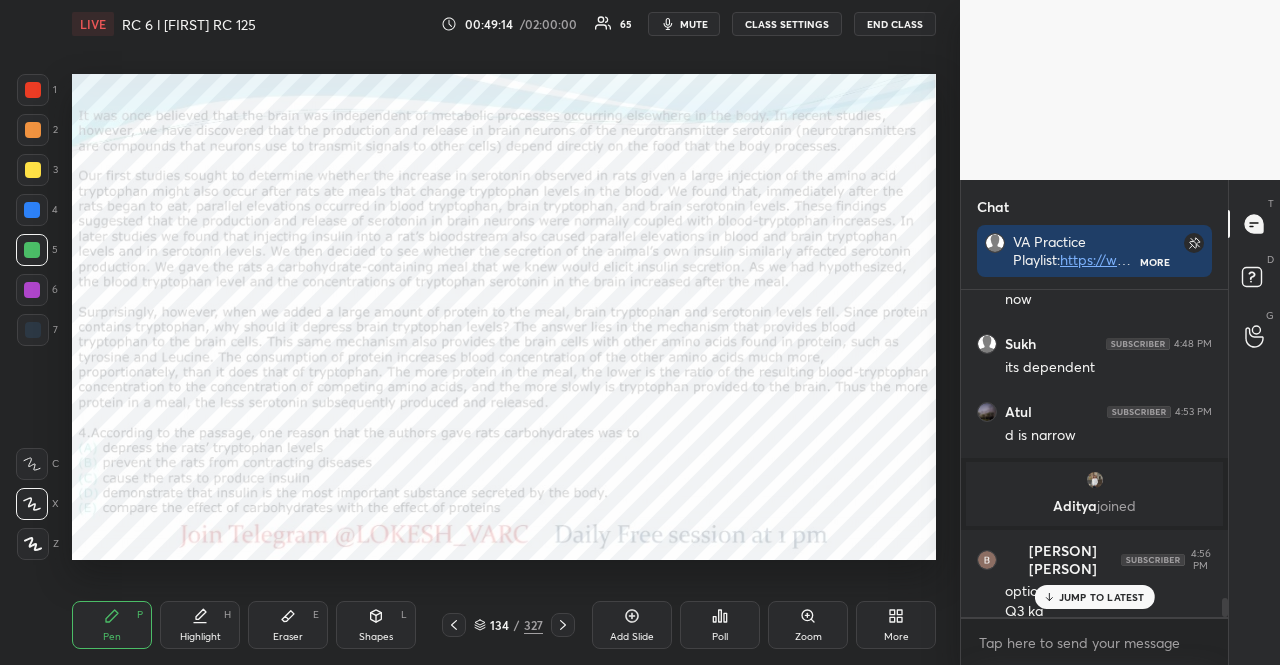click on "JUMP TO LATEST" at bounding box center (1094, 597) 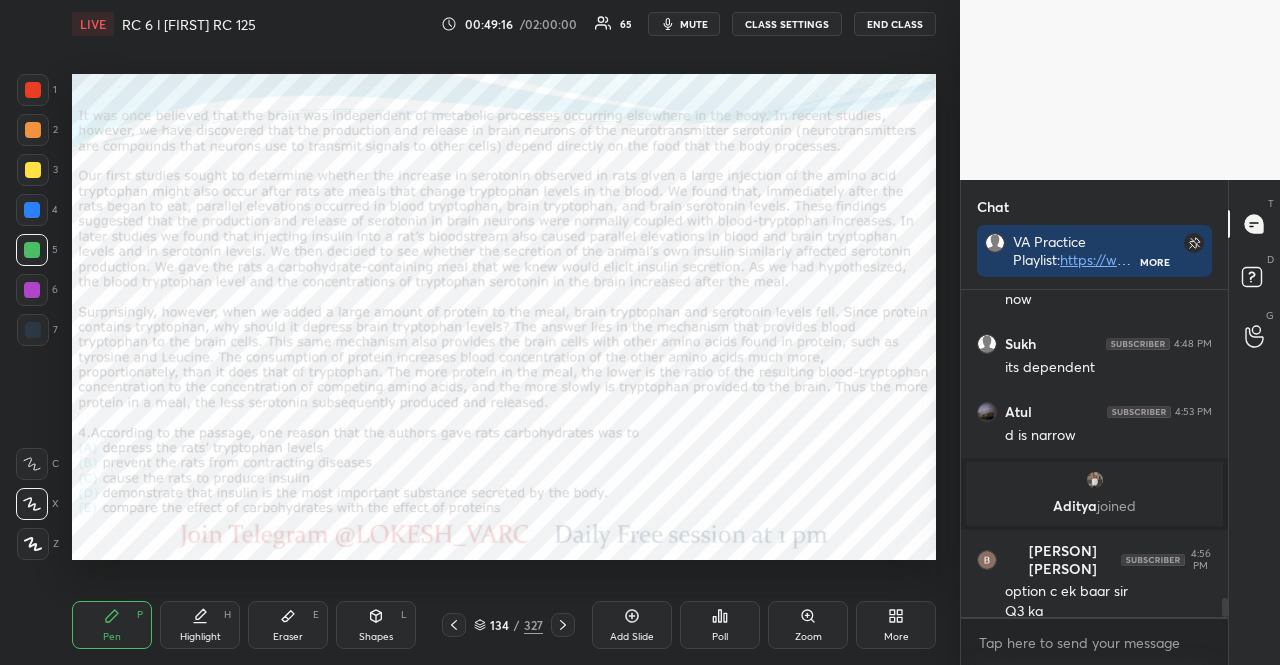 click 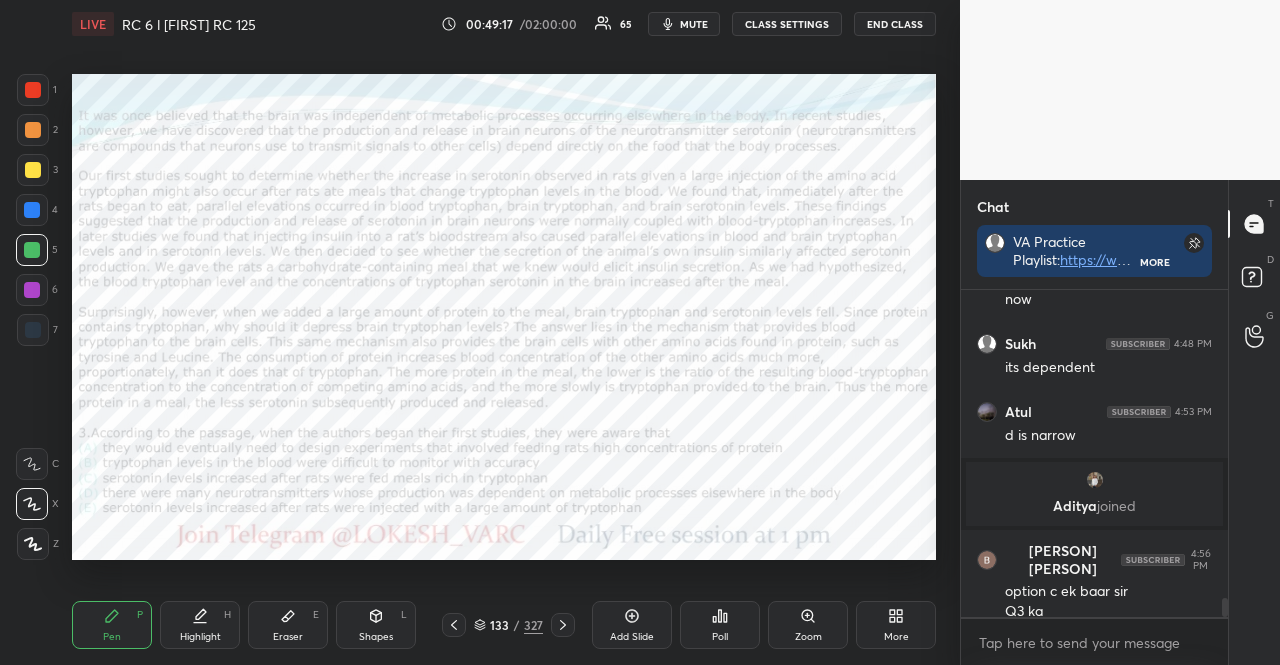 click at bounding box center (32, 210) 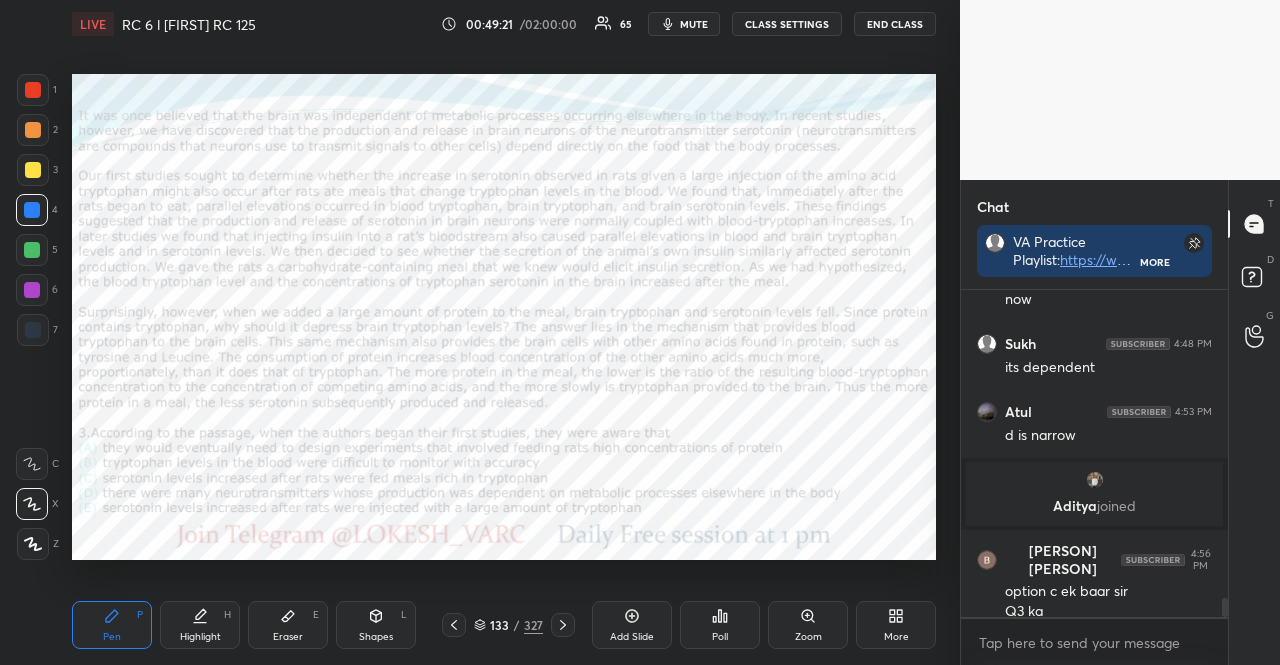 click on "Shapes L" at bounding box center [376, 625] 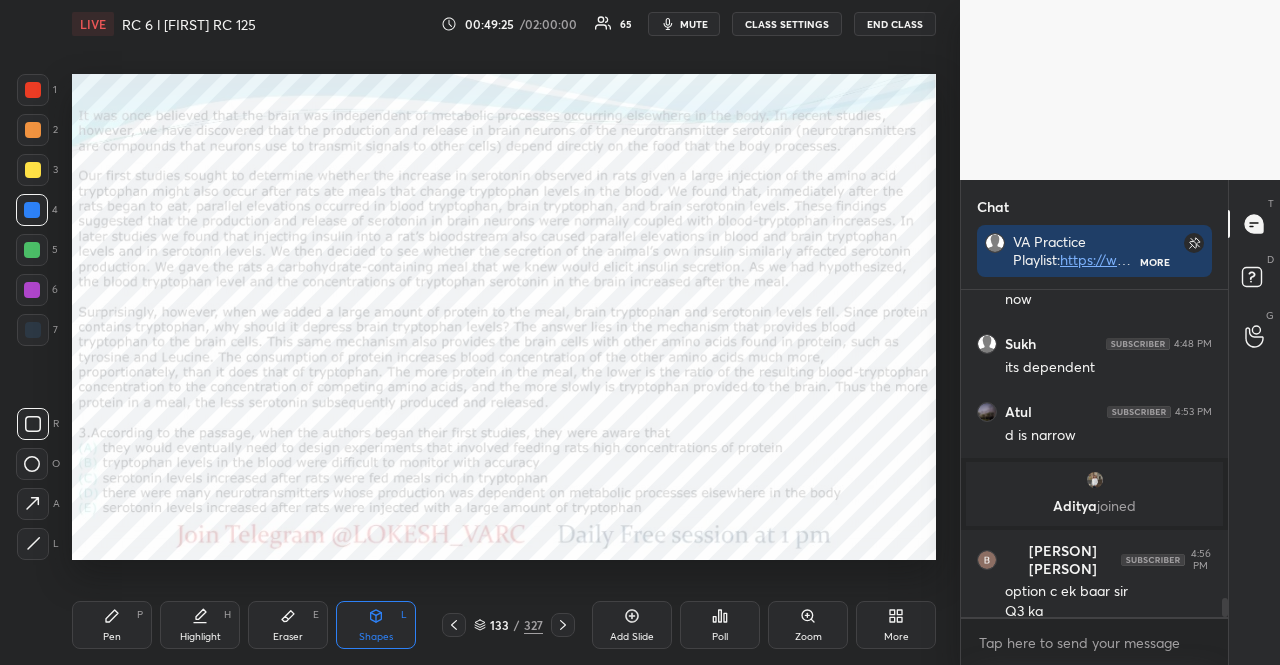 click at bounding box center [33, 90] 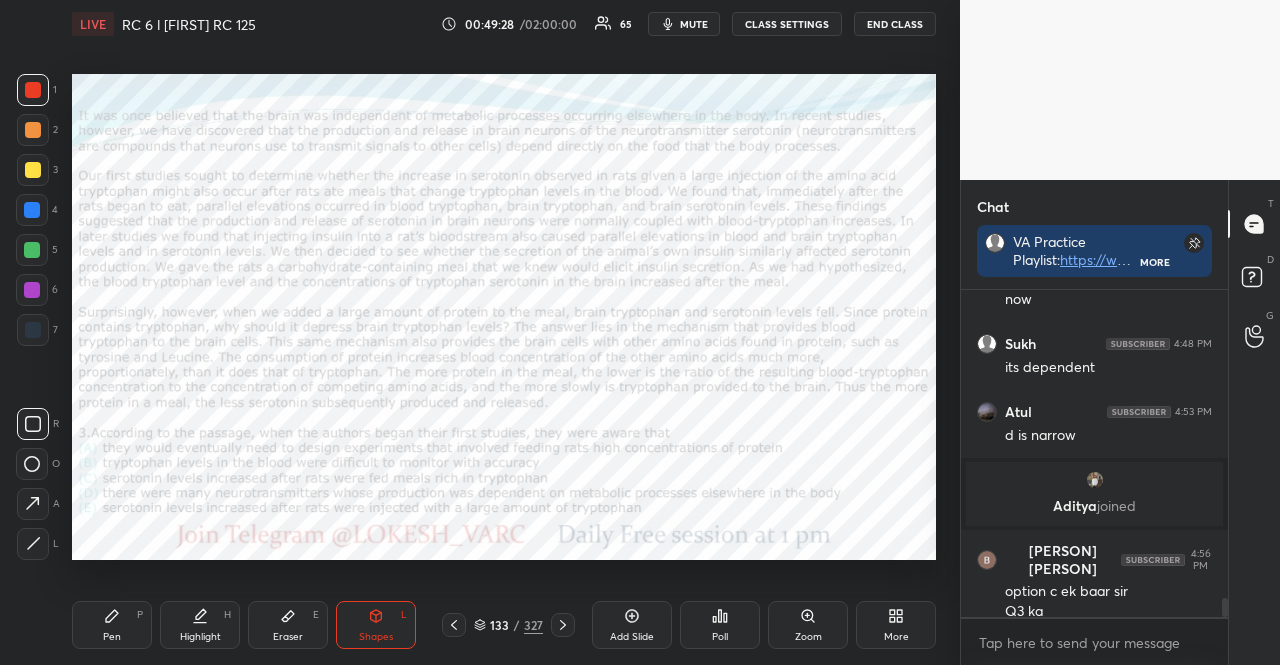 click at bounding box center [32, 250] 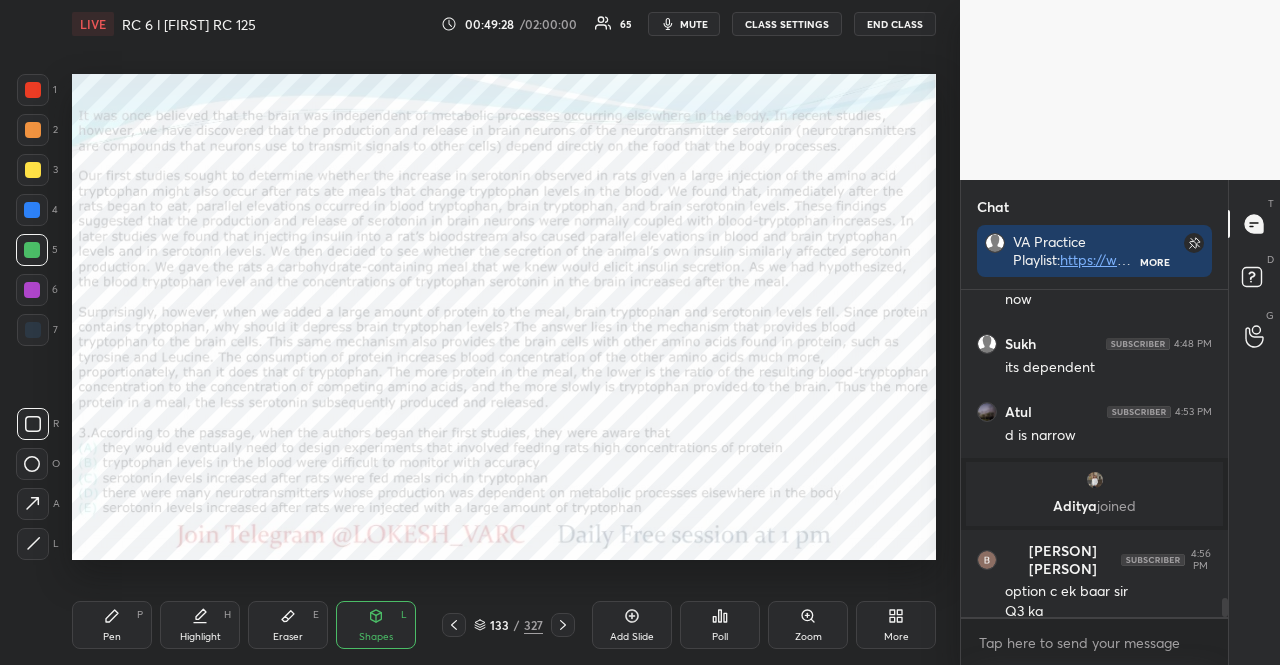 scroll, scrollTop: 5328, scrollLeft: 0, axis: vertical 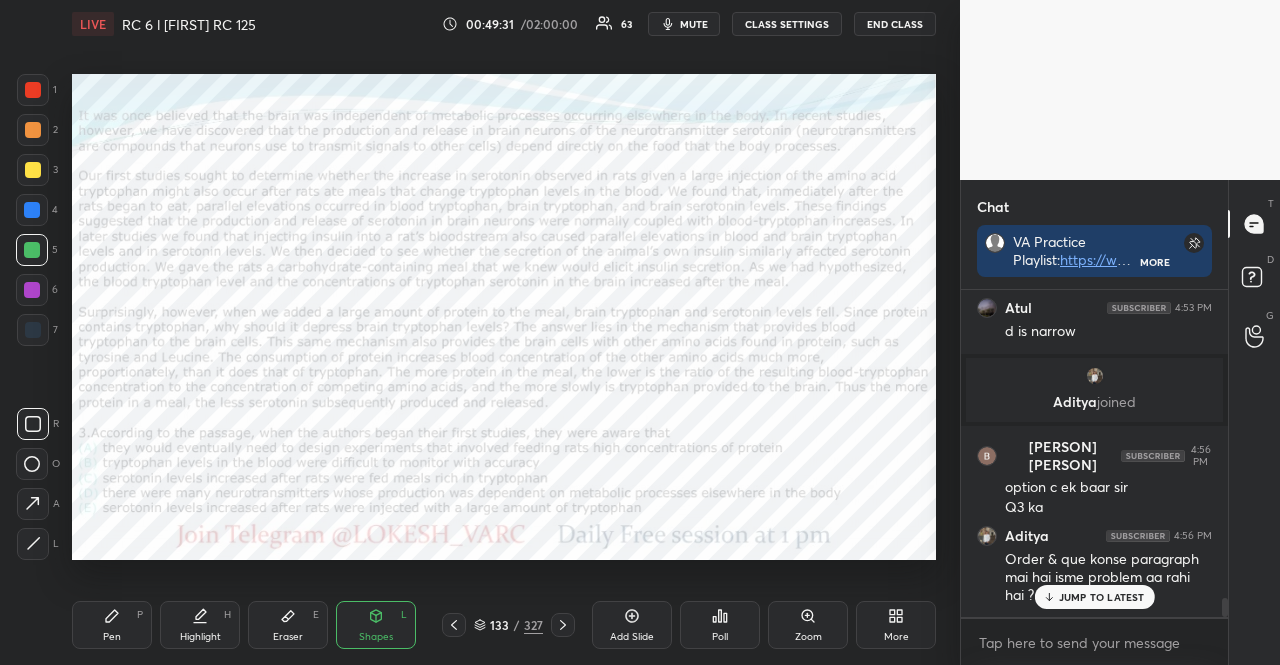 click at bounding box center (33, 130) 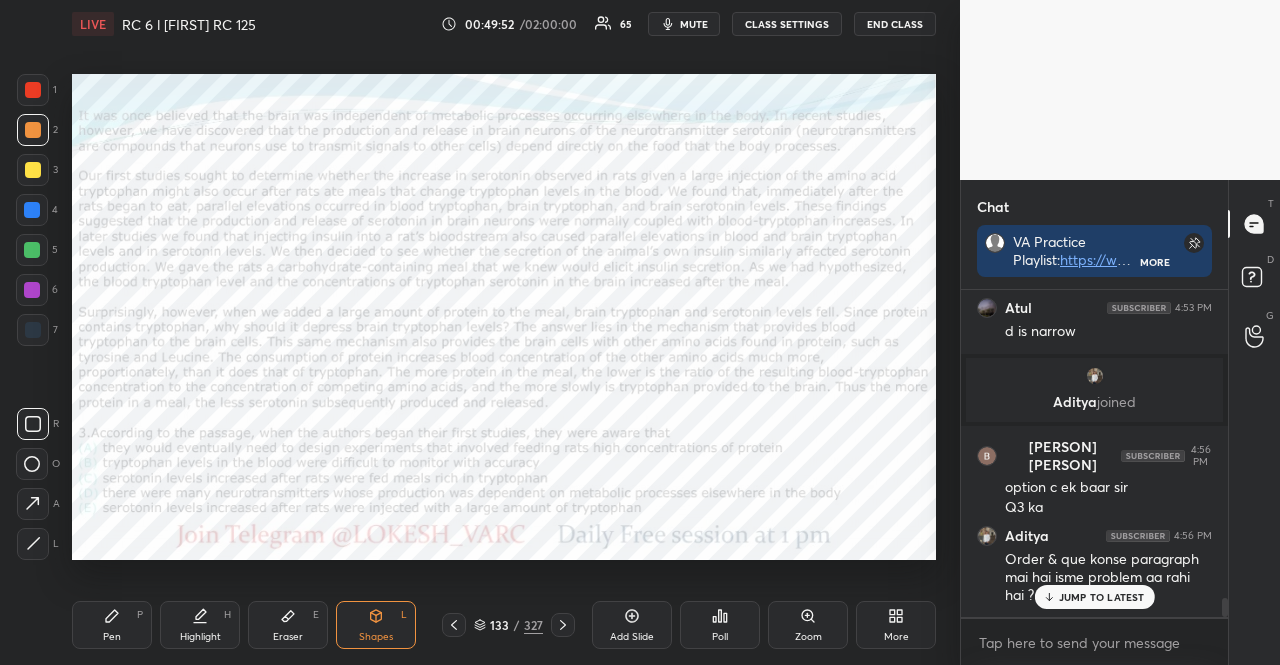 drag, startPoint x: 34, startPoint y: 248, endPoint x: 64, endPoint y: 240, distance: 31.04835 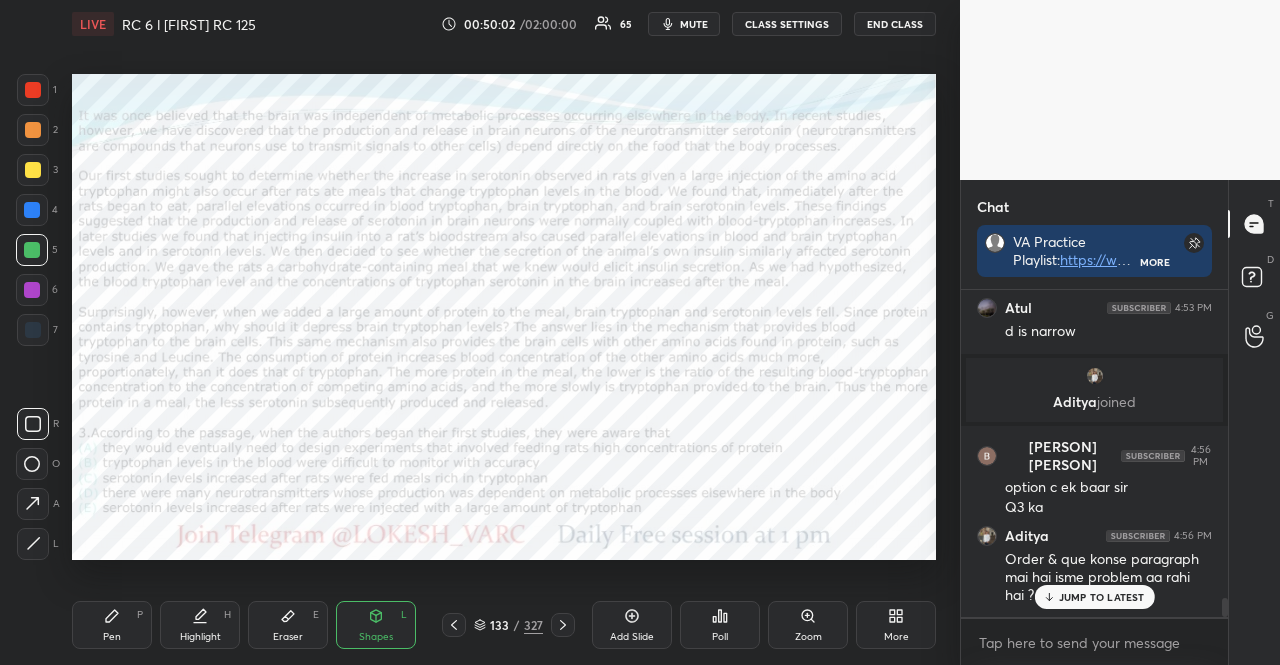 click on "JUMP TO LATEST" at bounding box center (1094, 597) 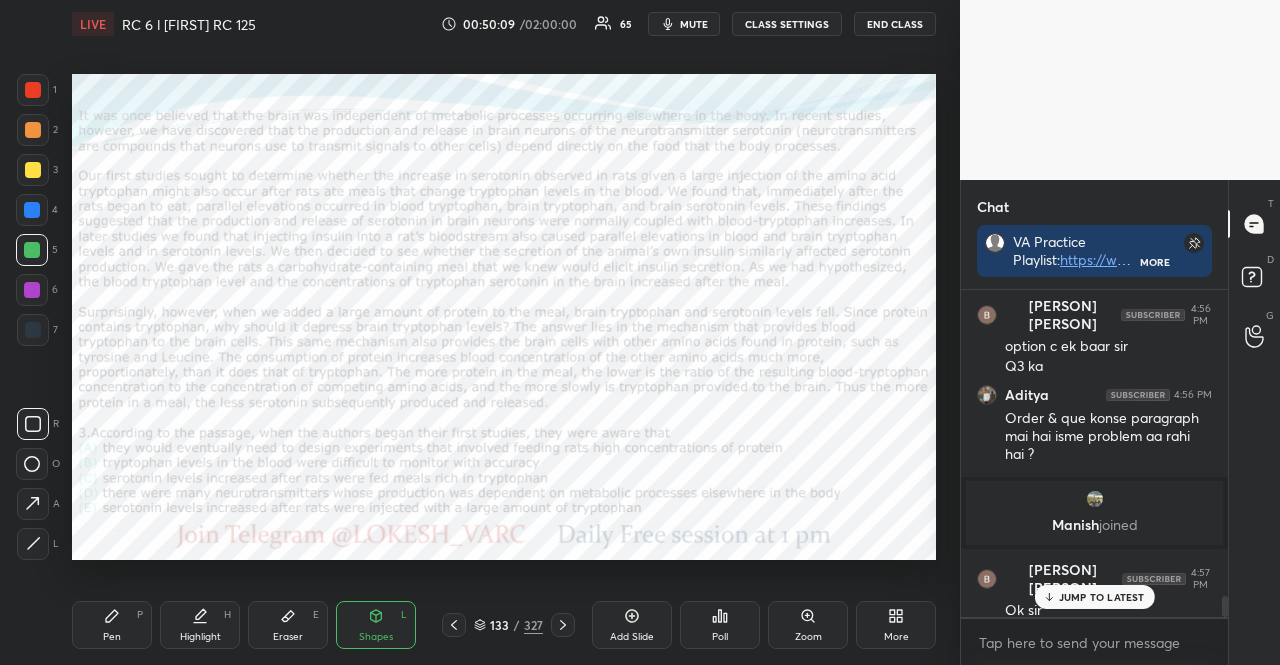 scroll, scrollTop: 4744, scrollLeft: 0, axis: vertical 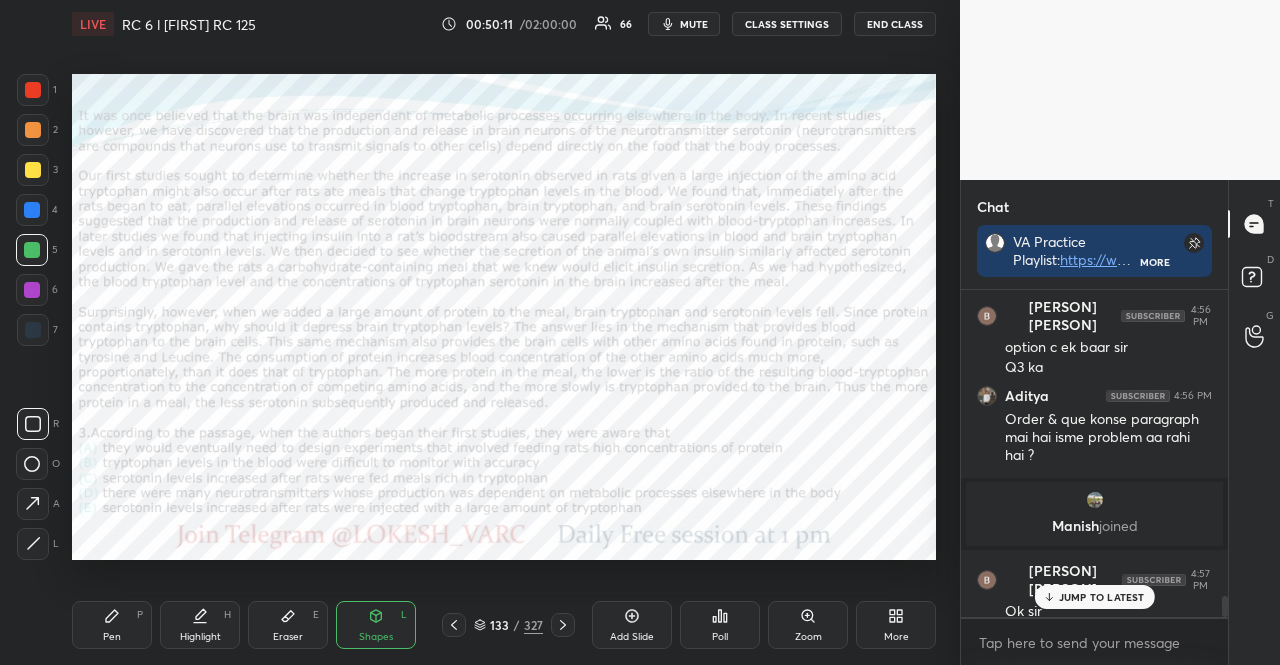 click at bounding box center (32, 210) 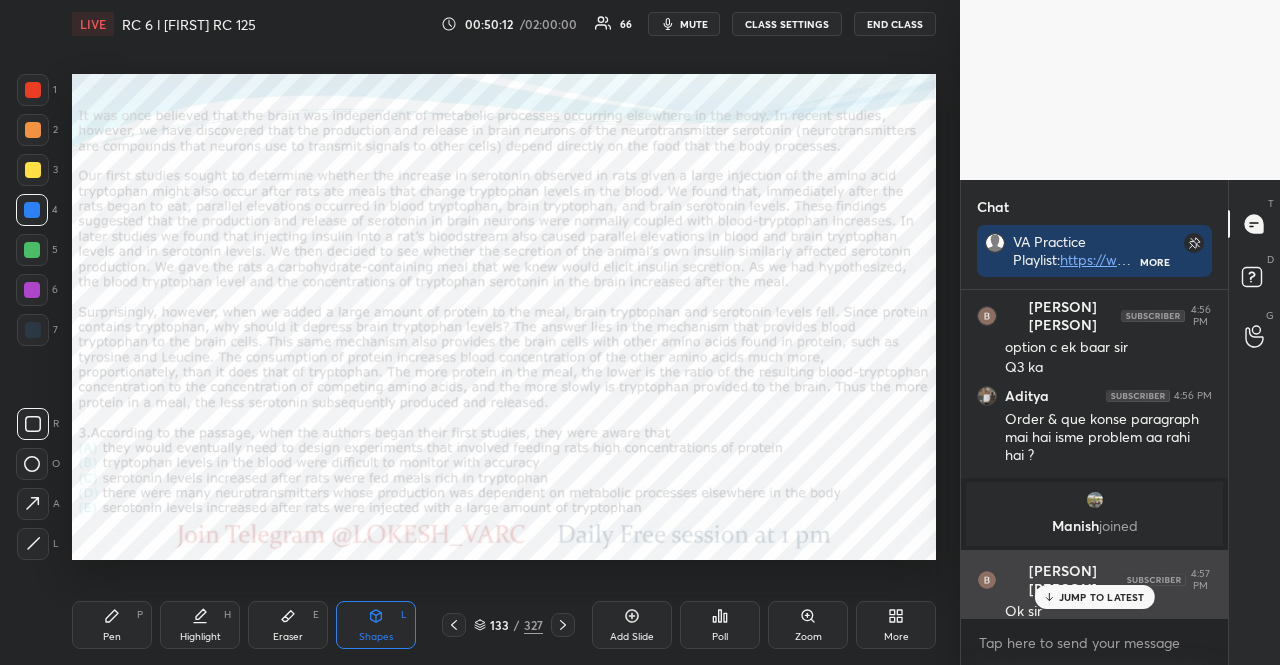 drag, startPoint x: 1084, startPoint y: 594, endPoint x: 993, endPoint y: 589, distance: 91.13726 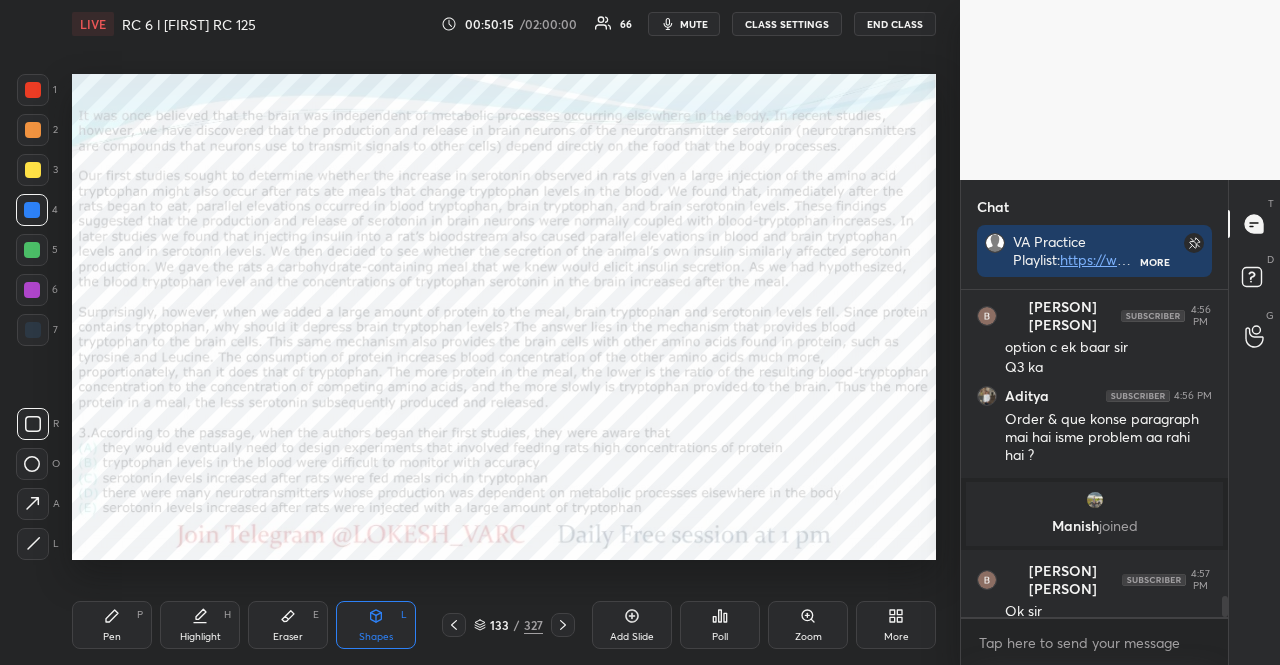 click at bounding box center (32, 210) 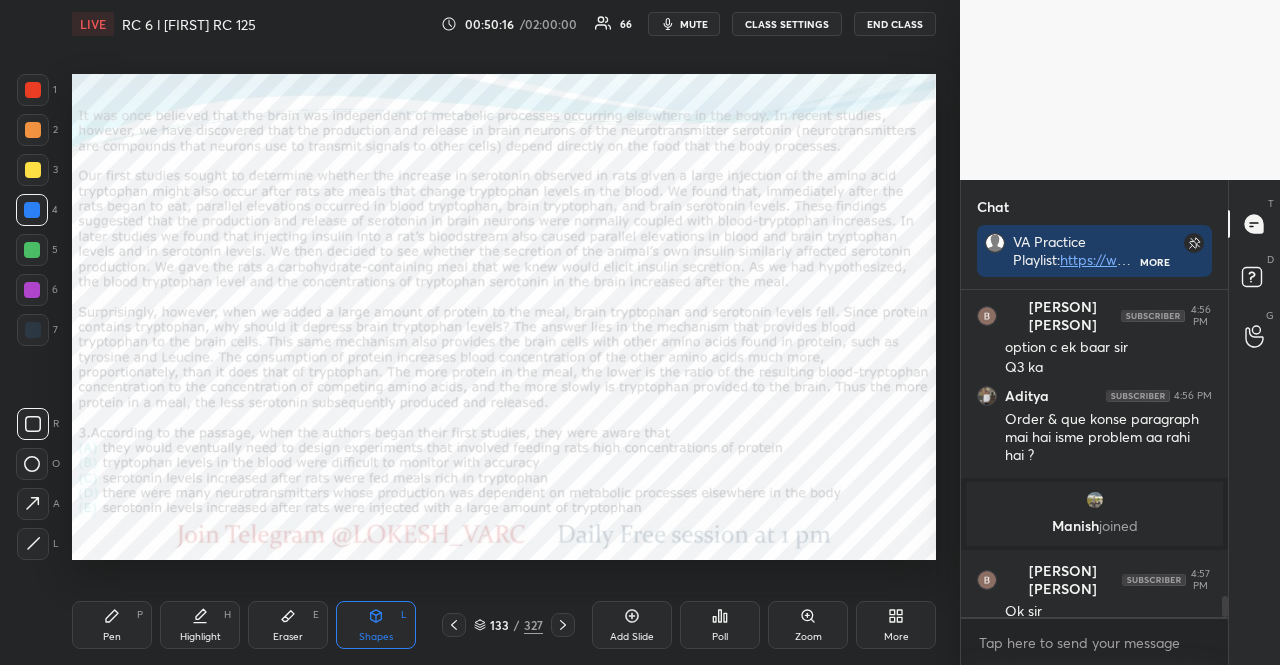 click on "Shapes L" at bounding box center (376, 625) 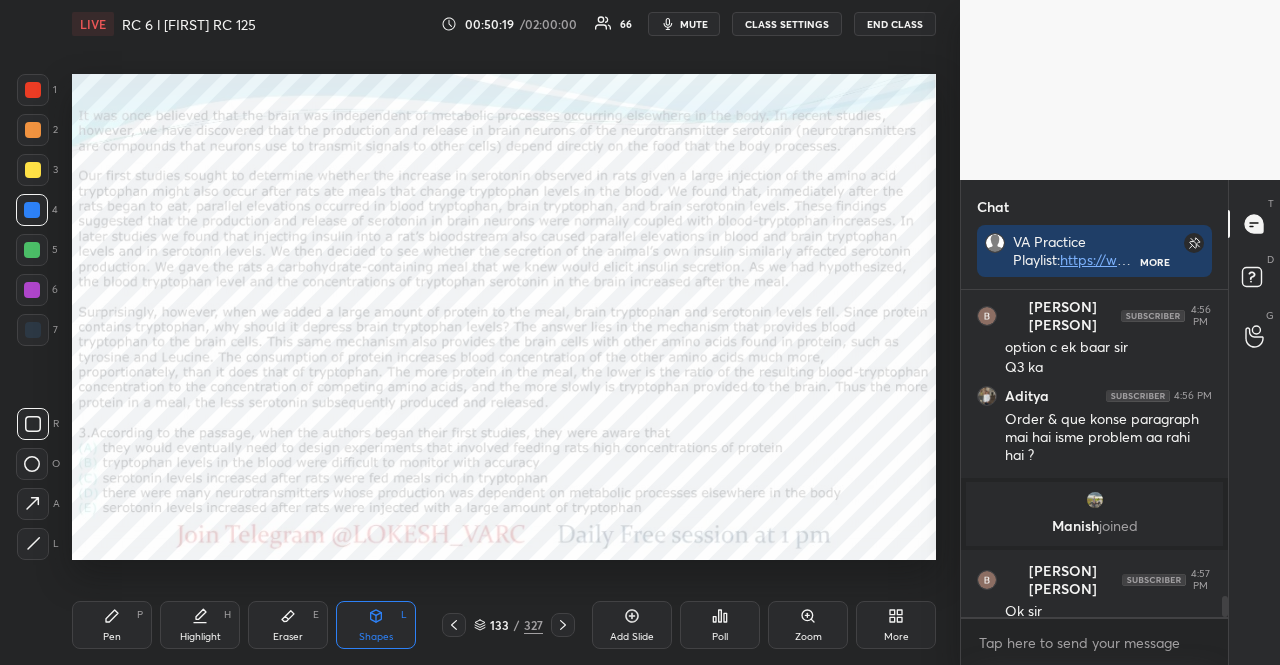 click at bounding box center (32, 290) 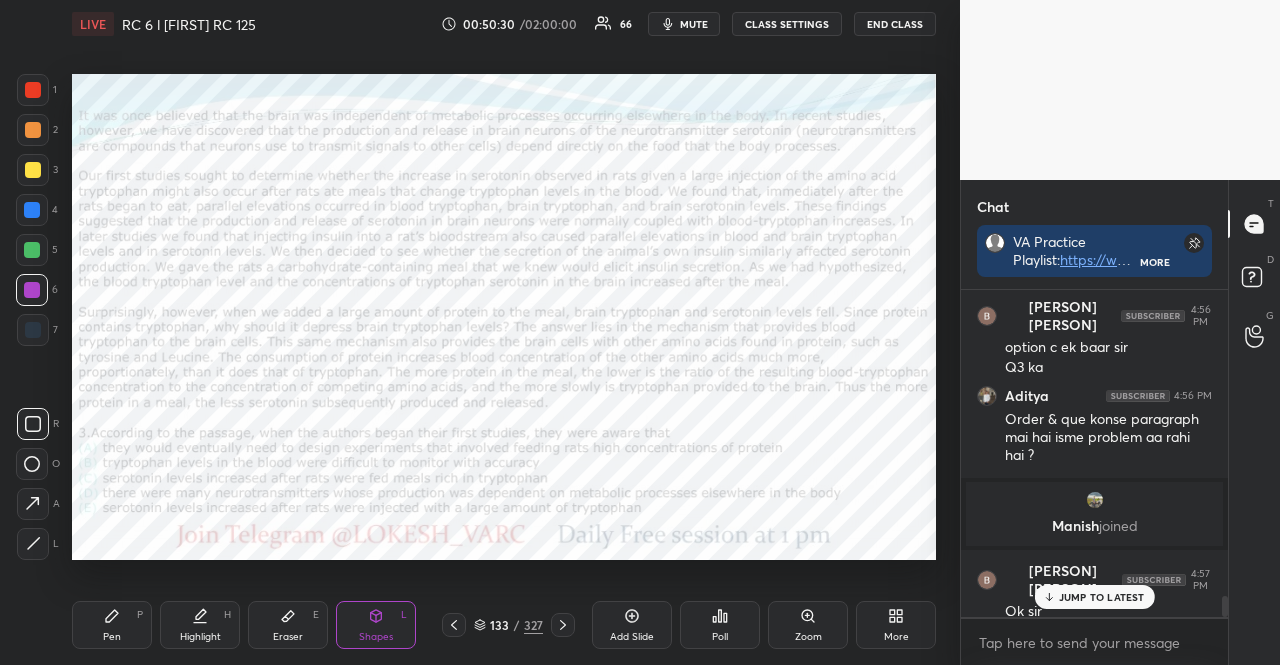 scroll, scrollTop: 4812, scrollLeft: 0, axis: vertical 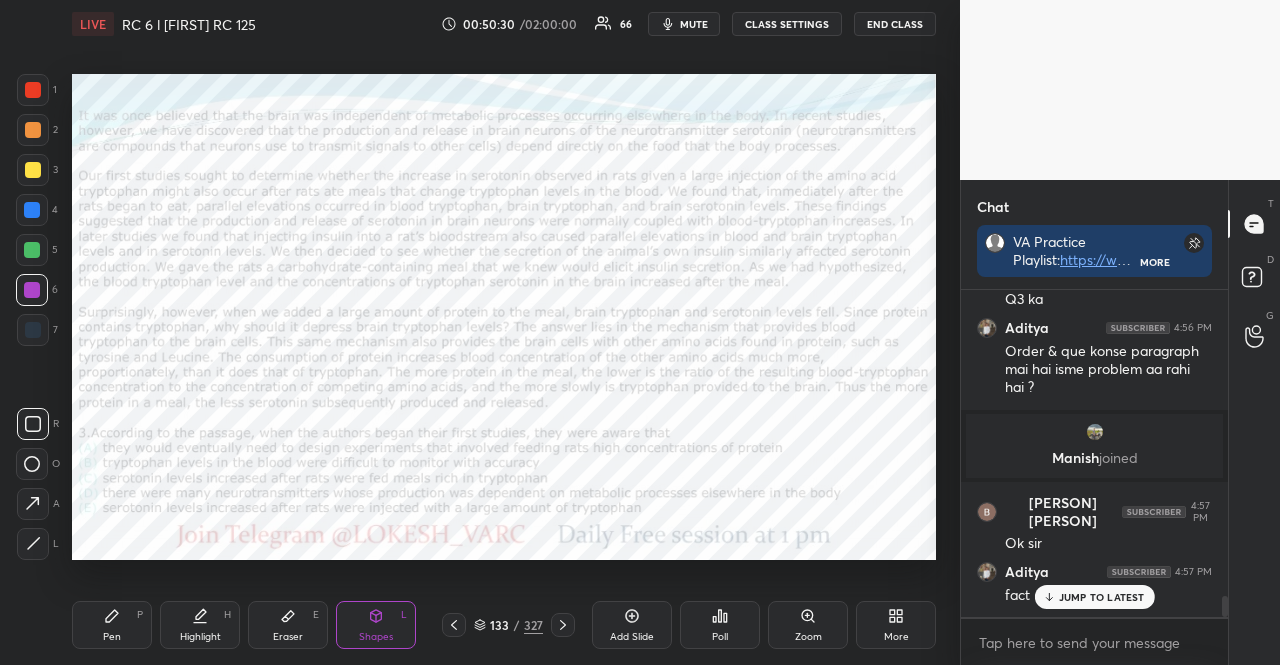 click 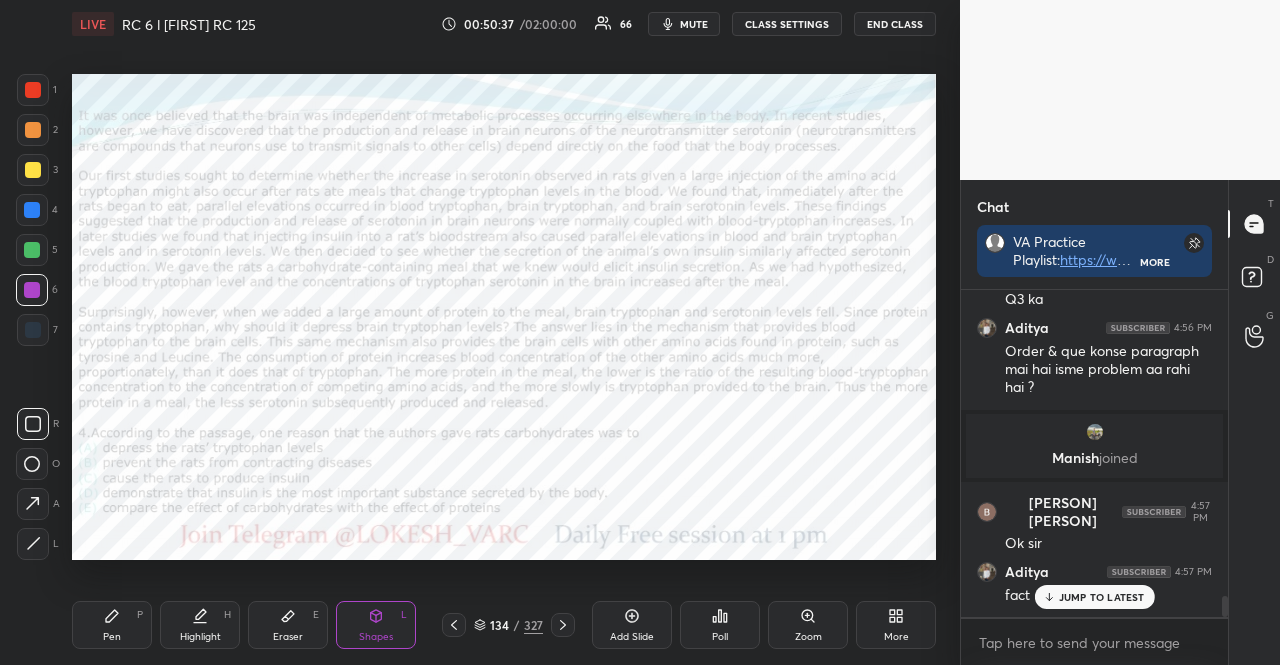 click at bounding box center [32, 210] 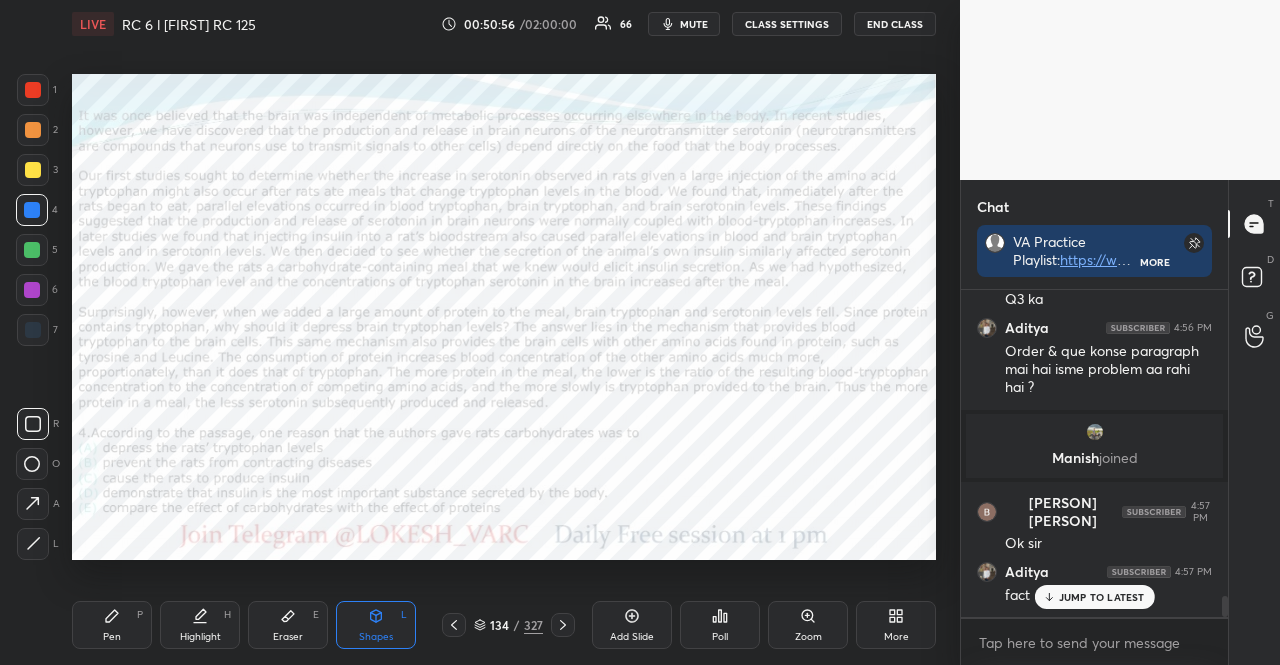 scroll, scrollTop: 4880, scrollLeft: 0, axis: vertical 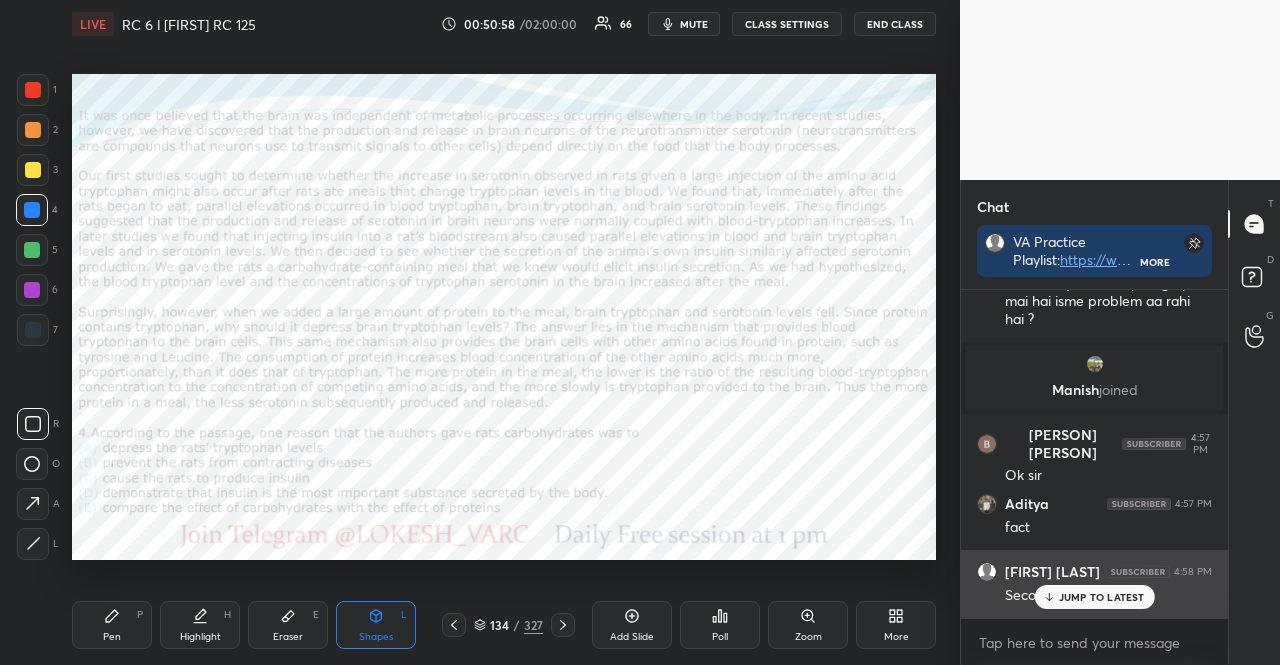 click on "JUMP TO LATEST" at bounding box center (1094, 597) 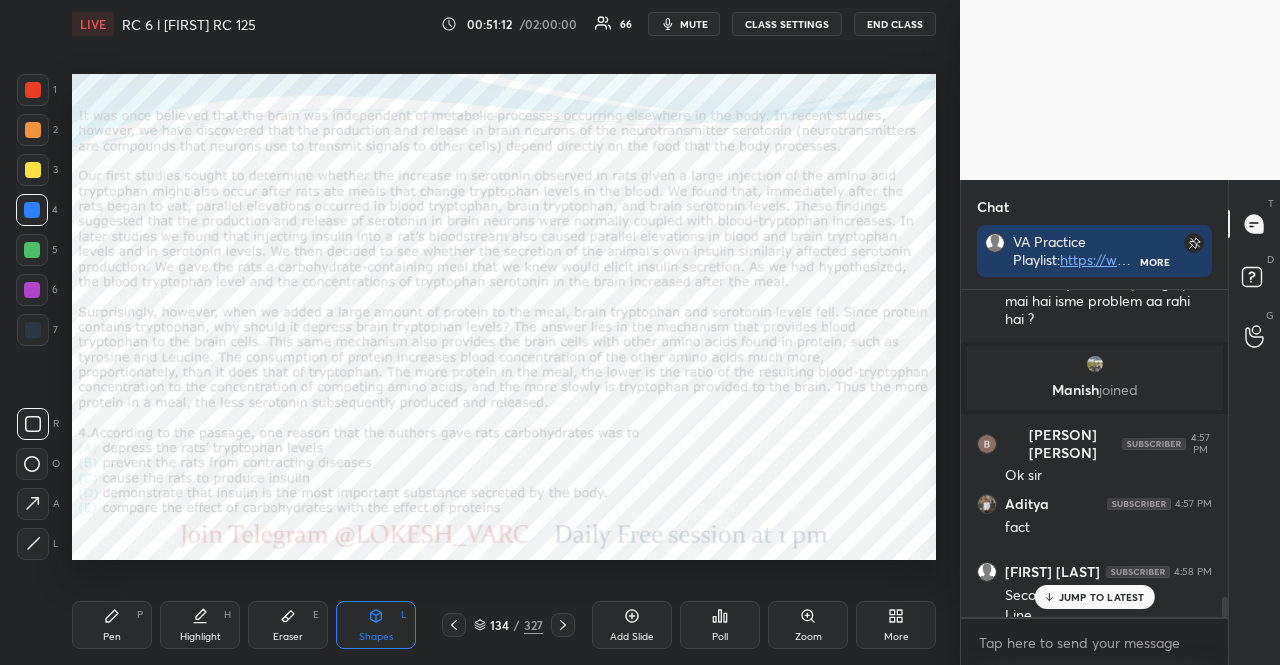 scroll, scrollTop: 4900, scrollLeft: 0, axis: vertical 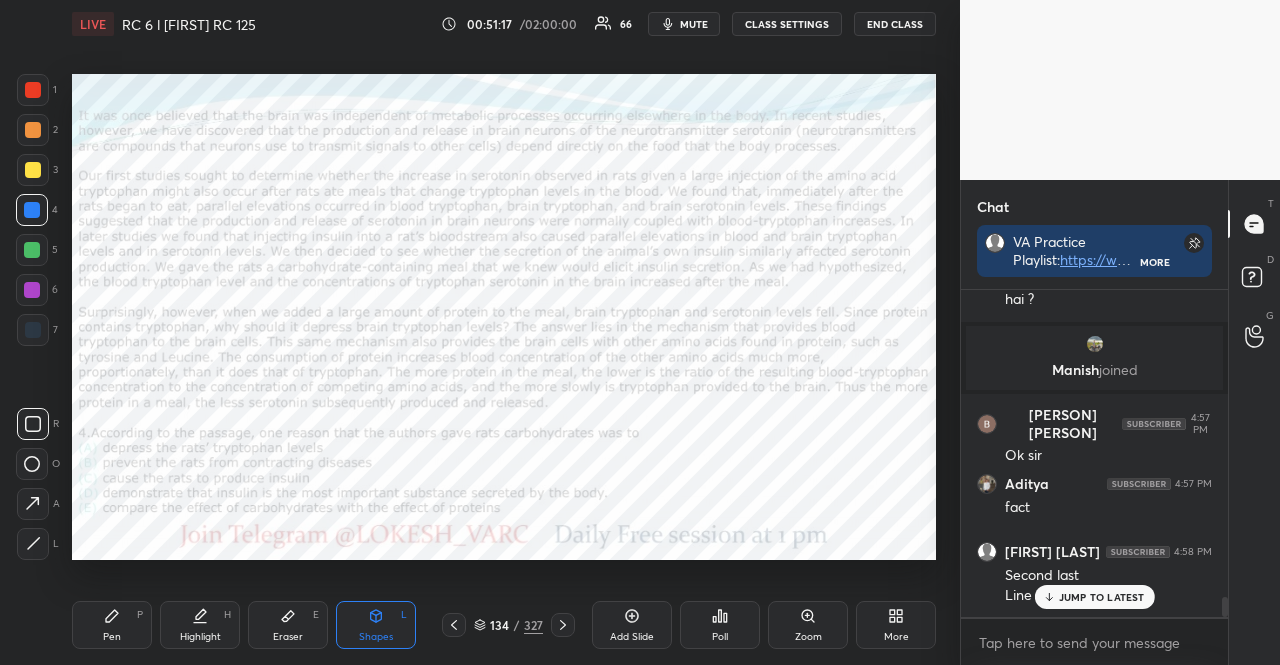 click at bounding box center [33, 130] 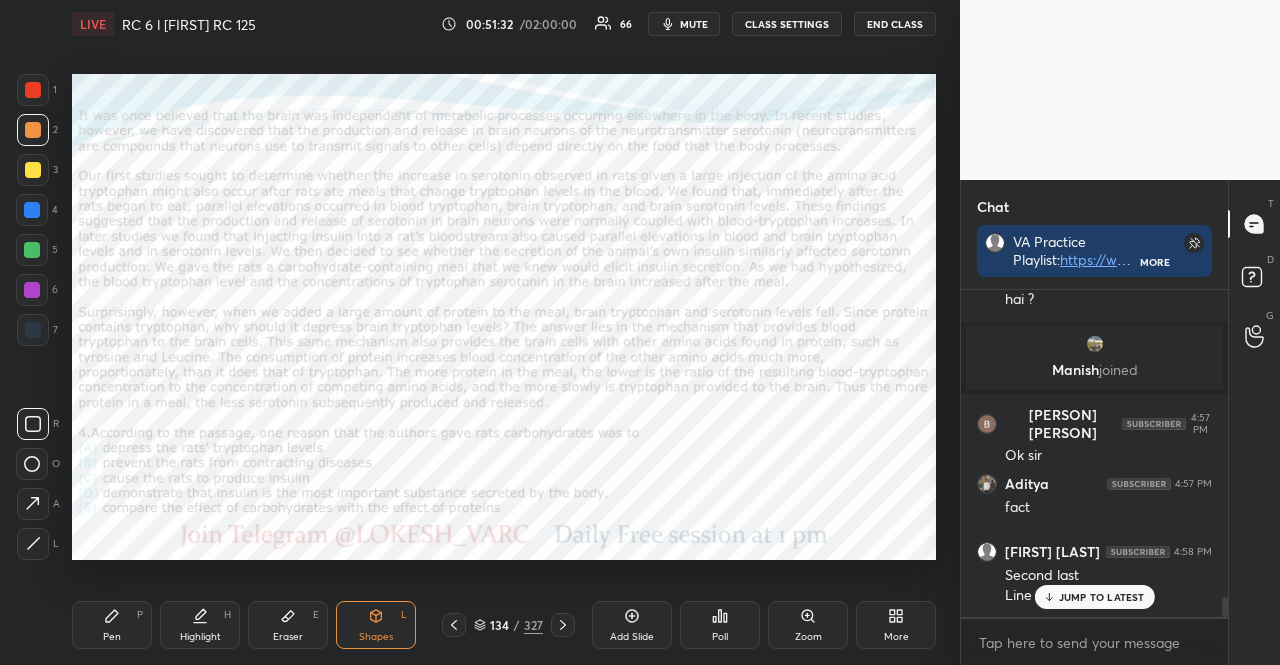 click at bounding box center [32, 210] 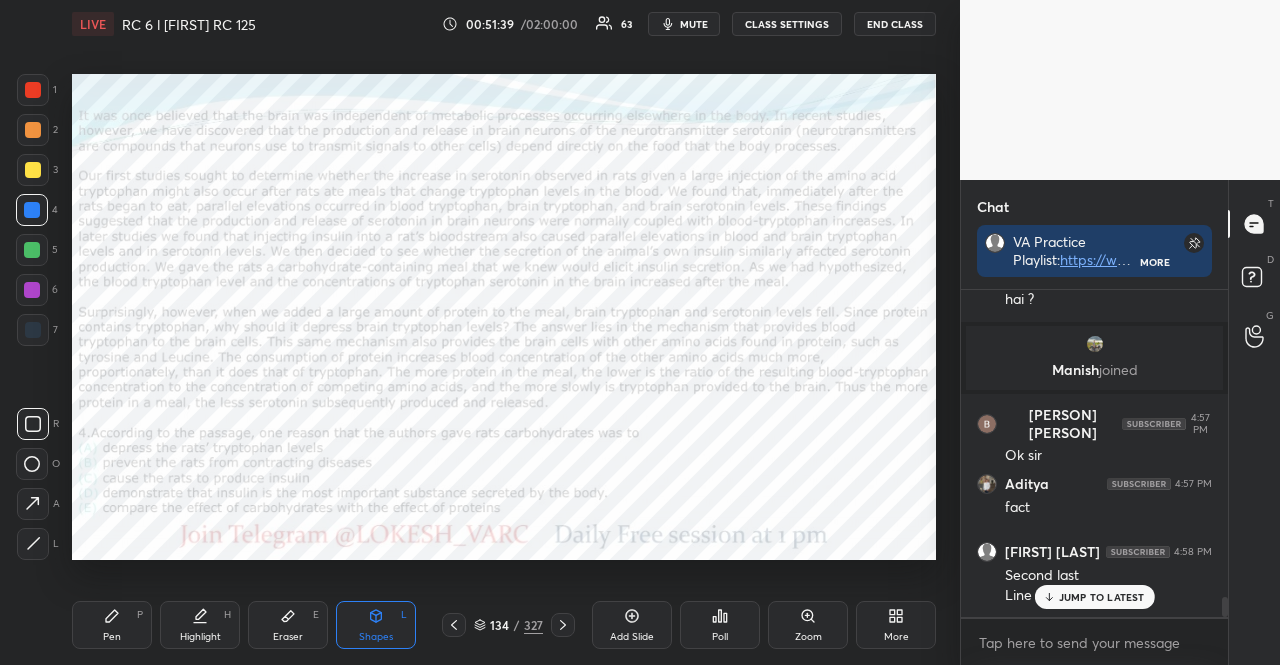click at bounding box center [33, 130] 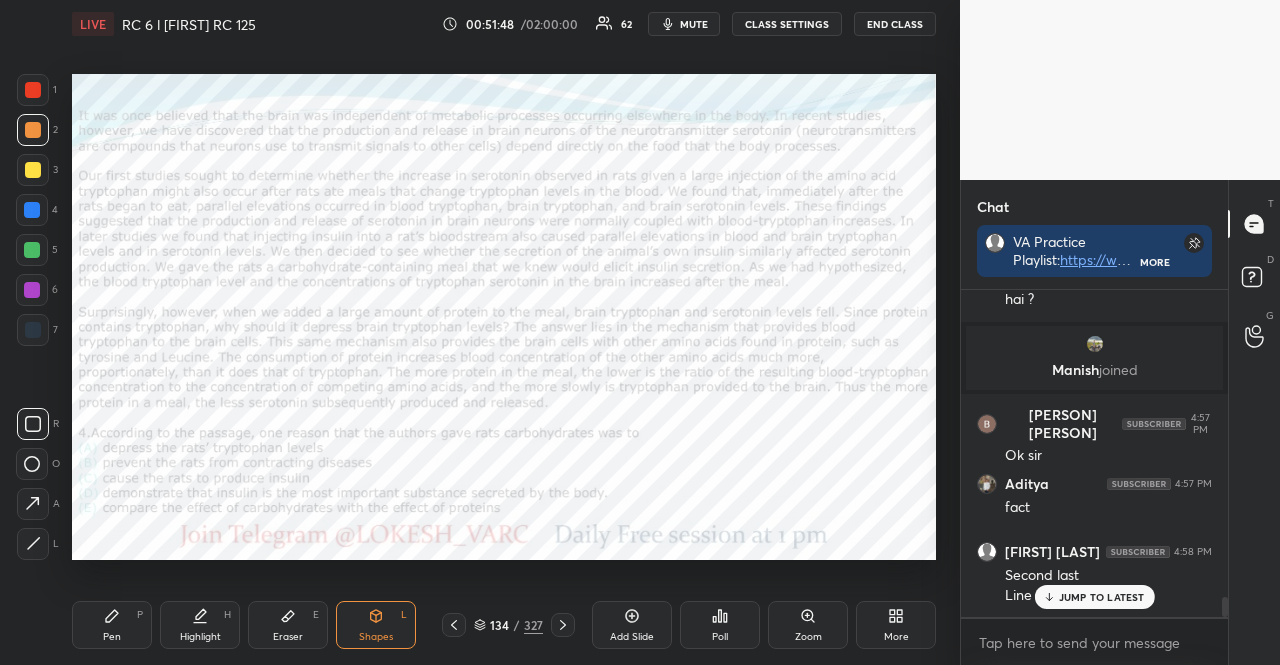 click on "Pen P" at bounding box center [112, 625] 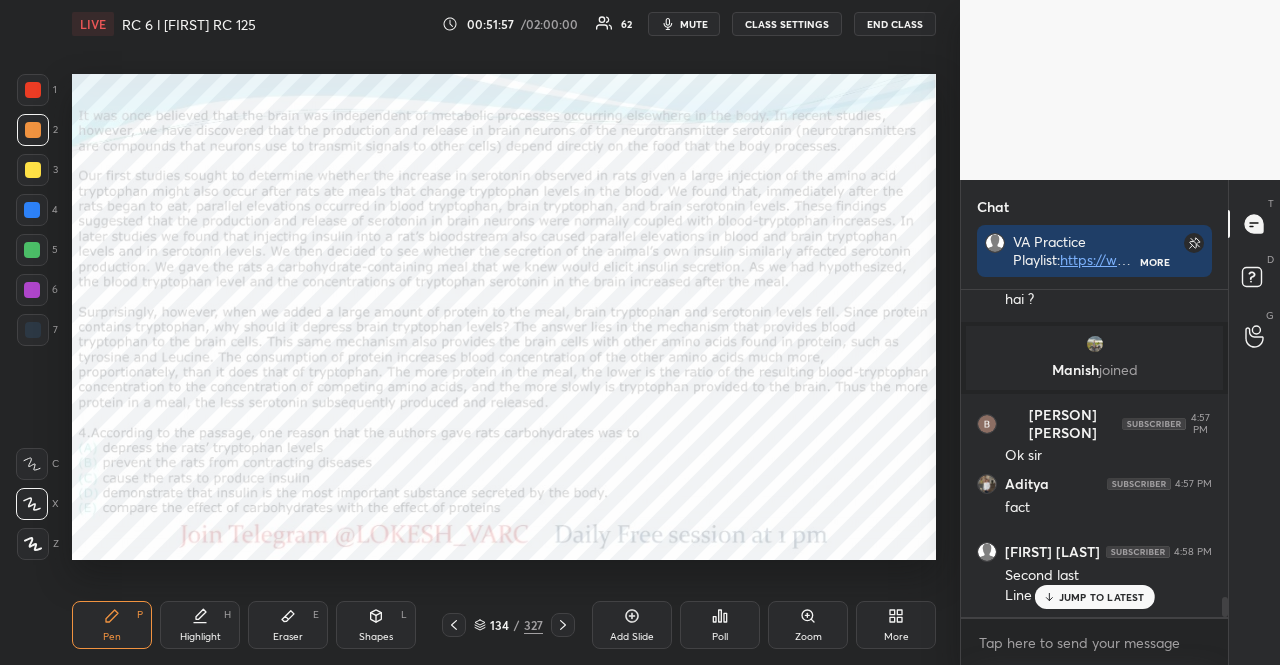 drag, startPoint x: 100, startPoint y: 597, endPoint x: 104, endPoint y: 586, distance: 11.7046995 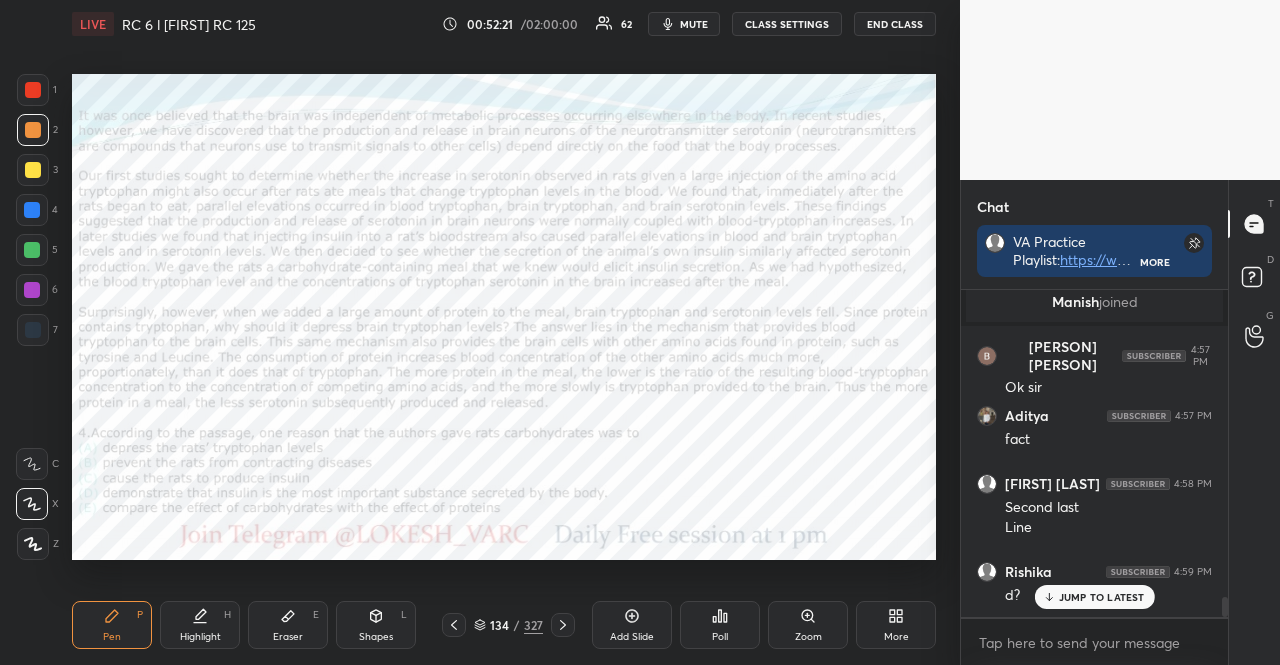 scroll, scrollTop: 5036, scrollLeft: 0, axis: vertical 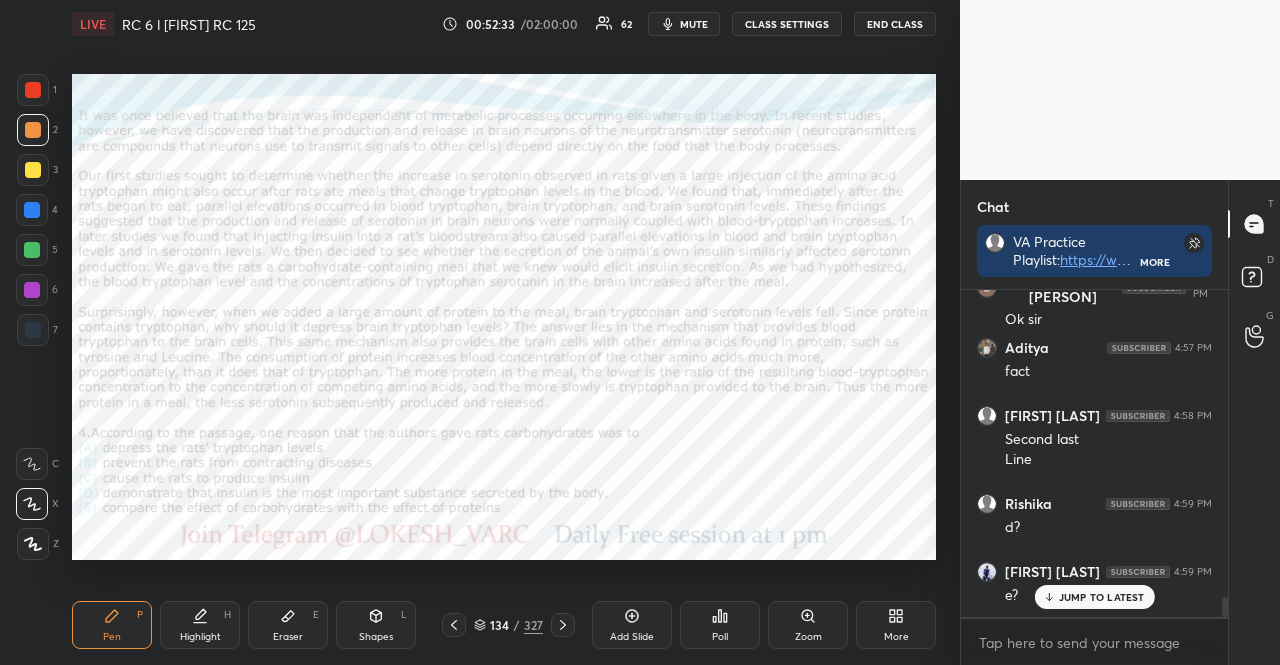 click at bounding box center [32, 210] 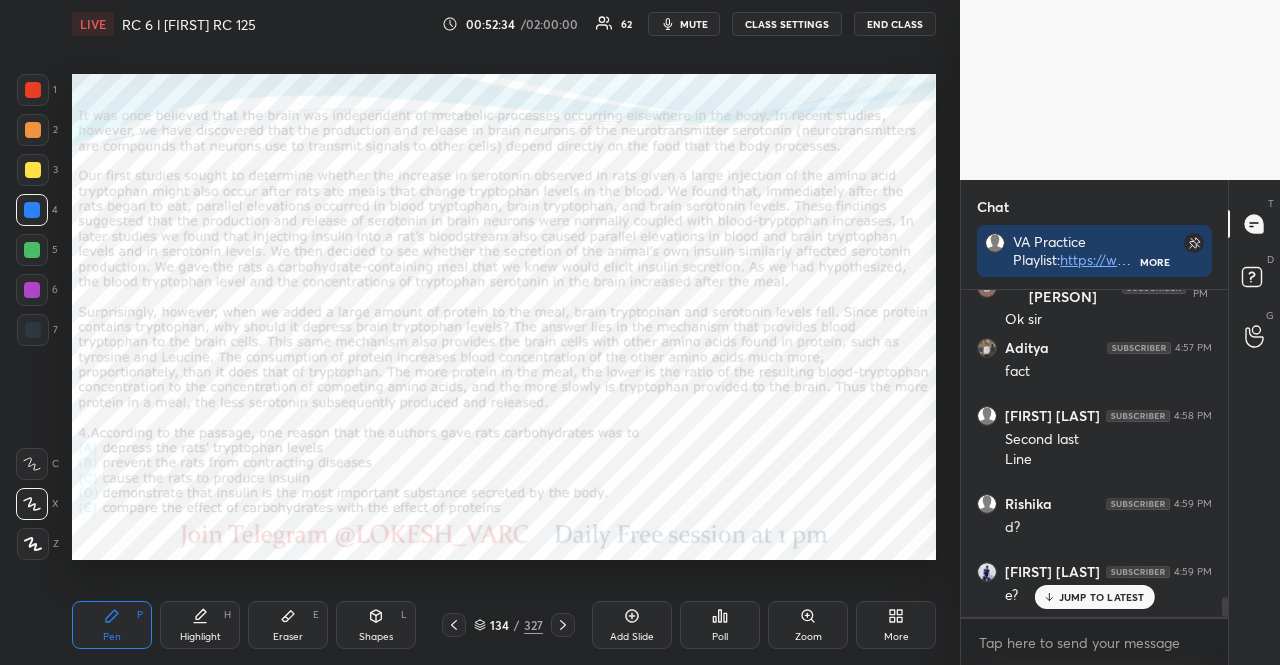 click on "Shapes L" at bounding box center (376, 625) 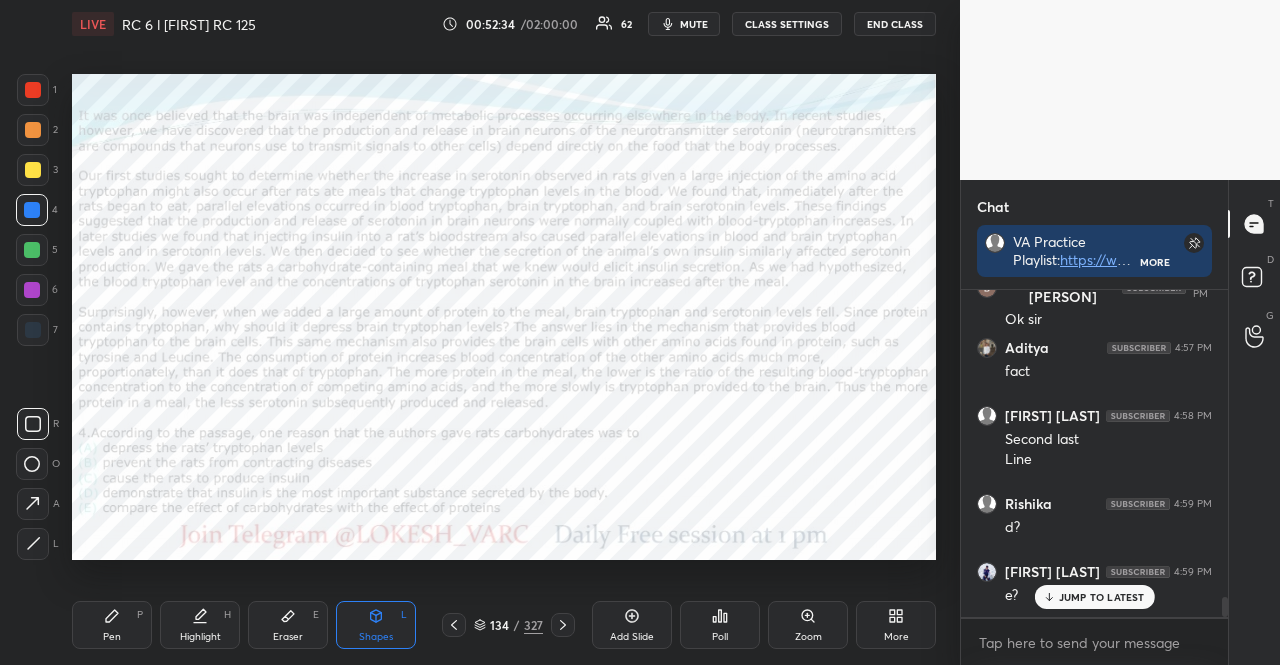 scroll, scrollTop: 5104, scrollLeft: 0, axis: vertical 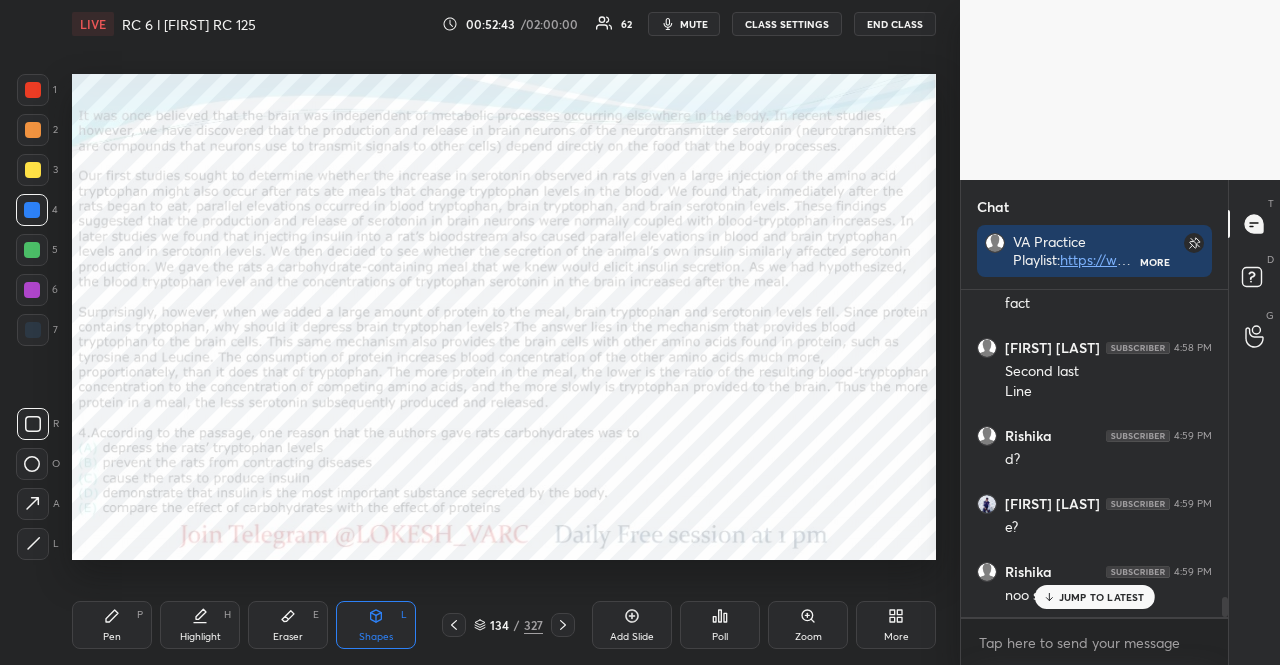 click on "JUMP TO LATEST" at bounding box center [1102, 597] 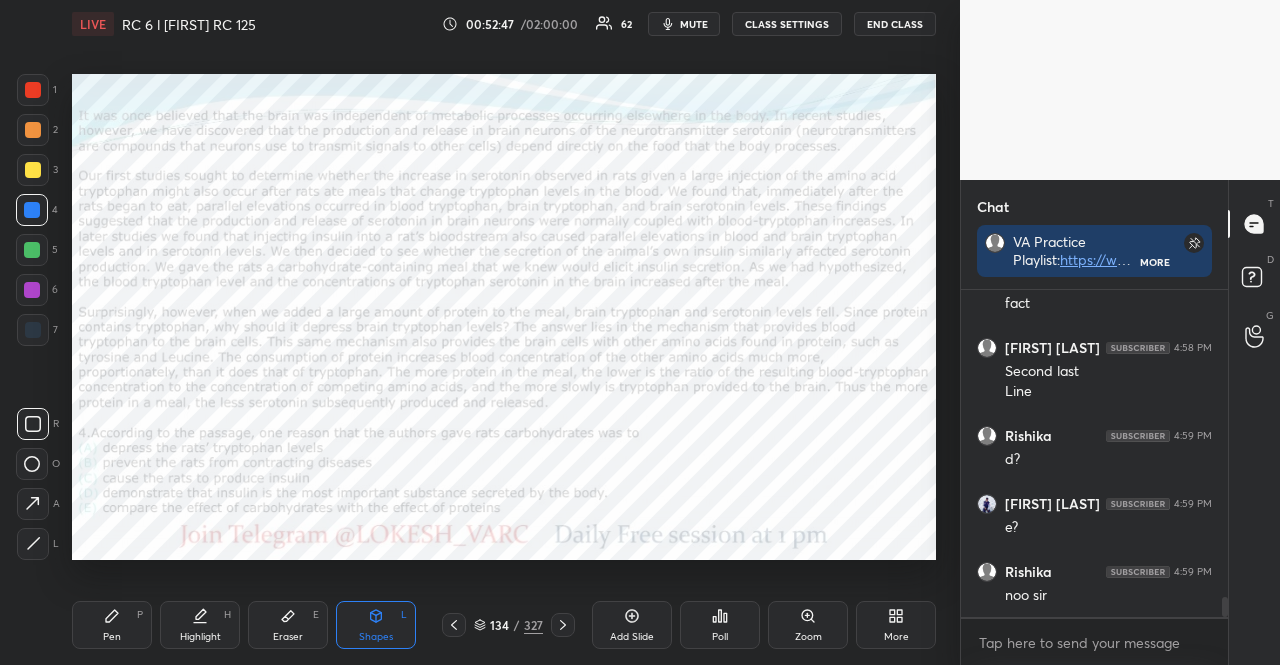 click at bounding box center (32, 290) 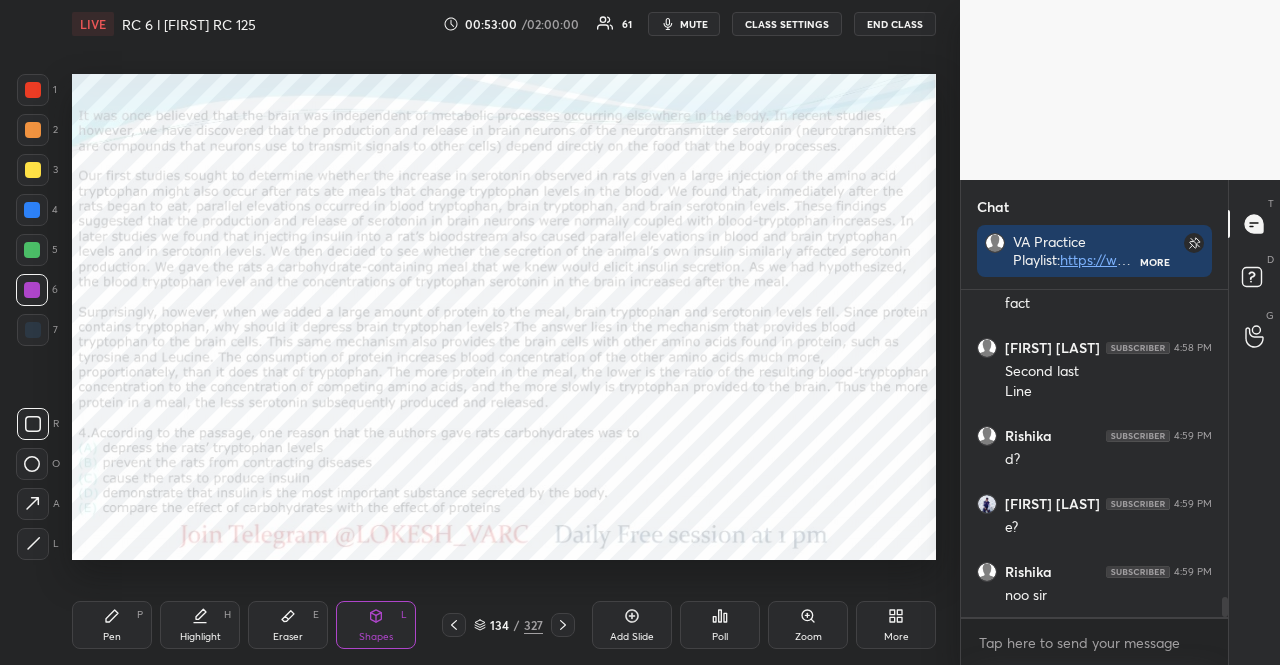 click 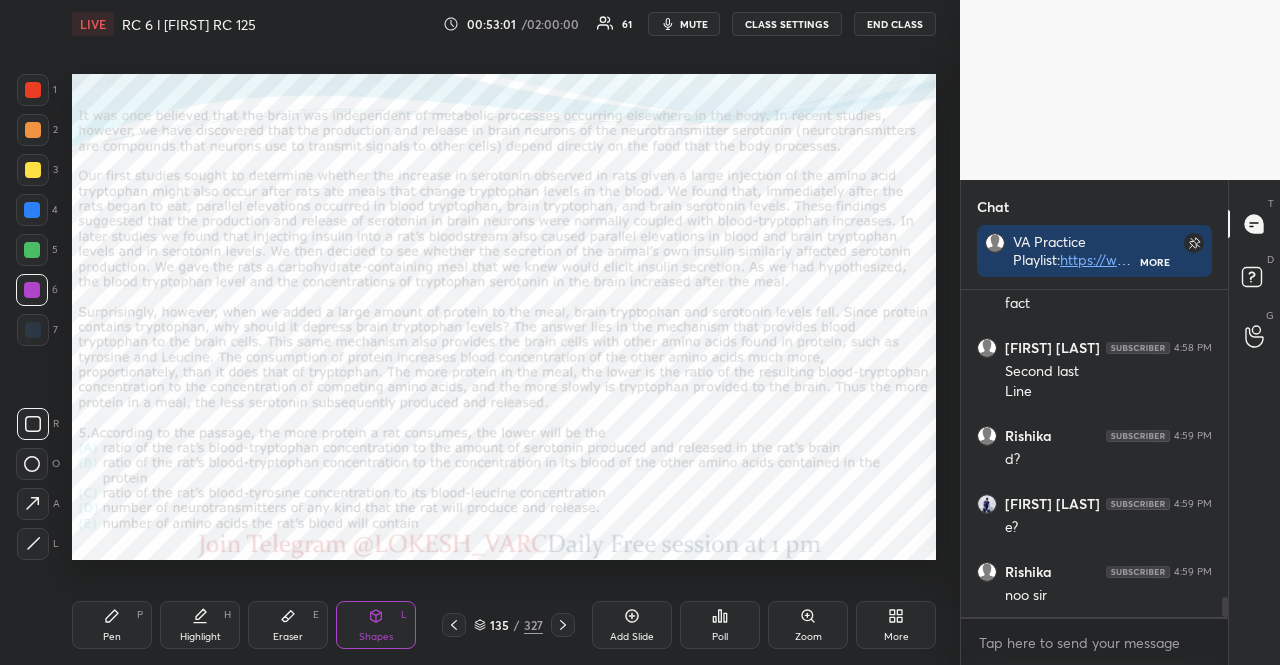 click 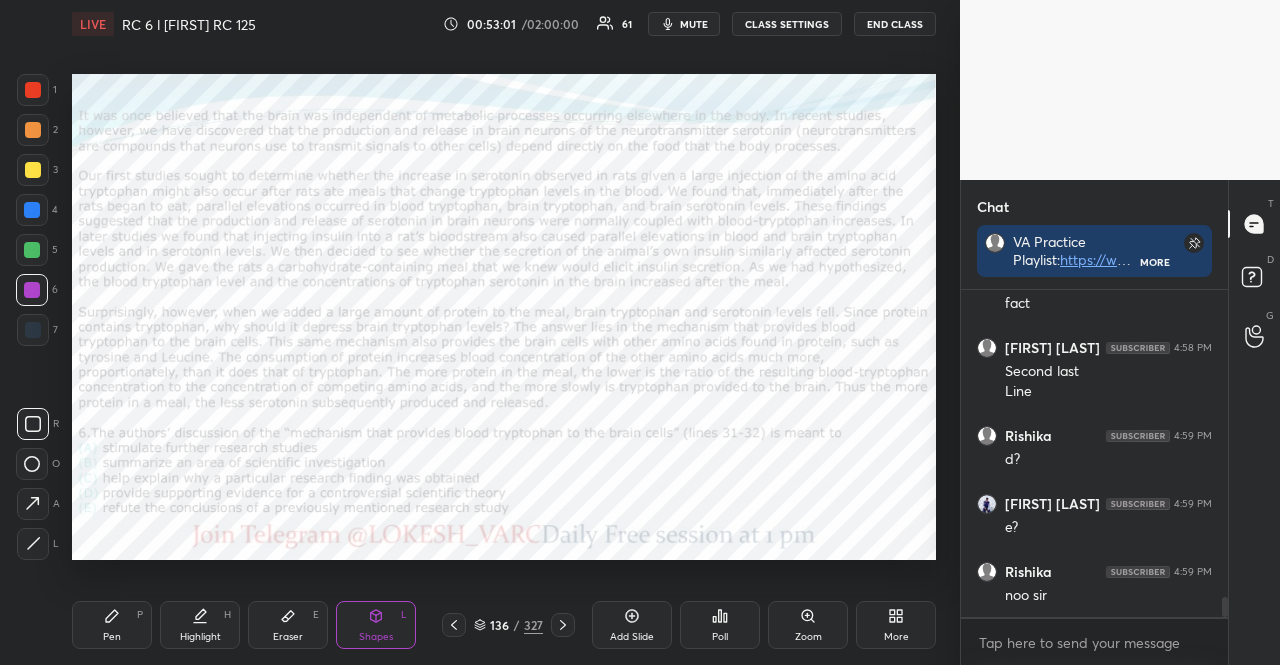 click 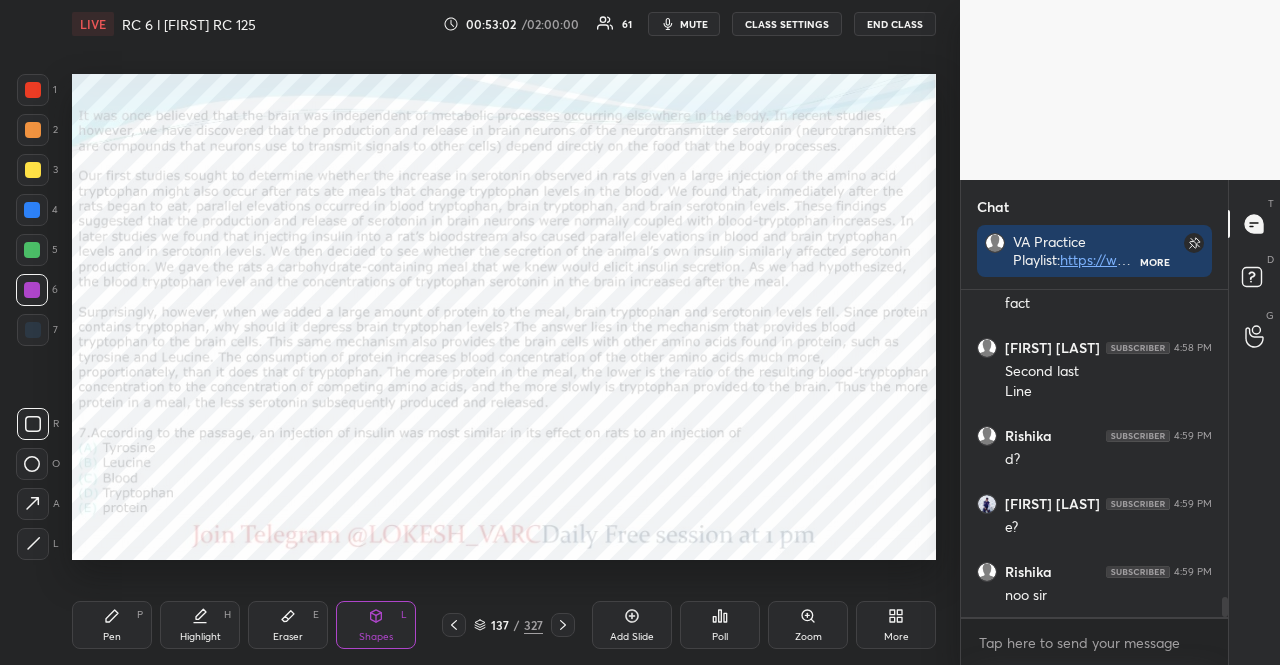 click 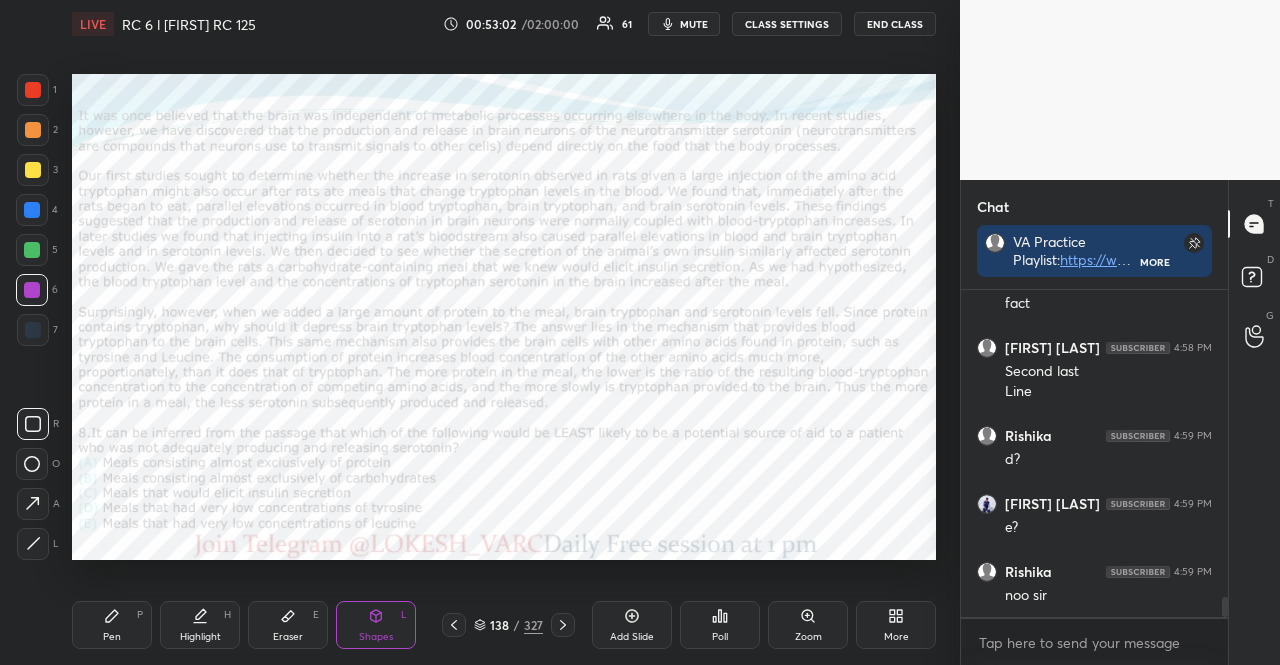 click 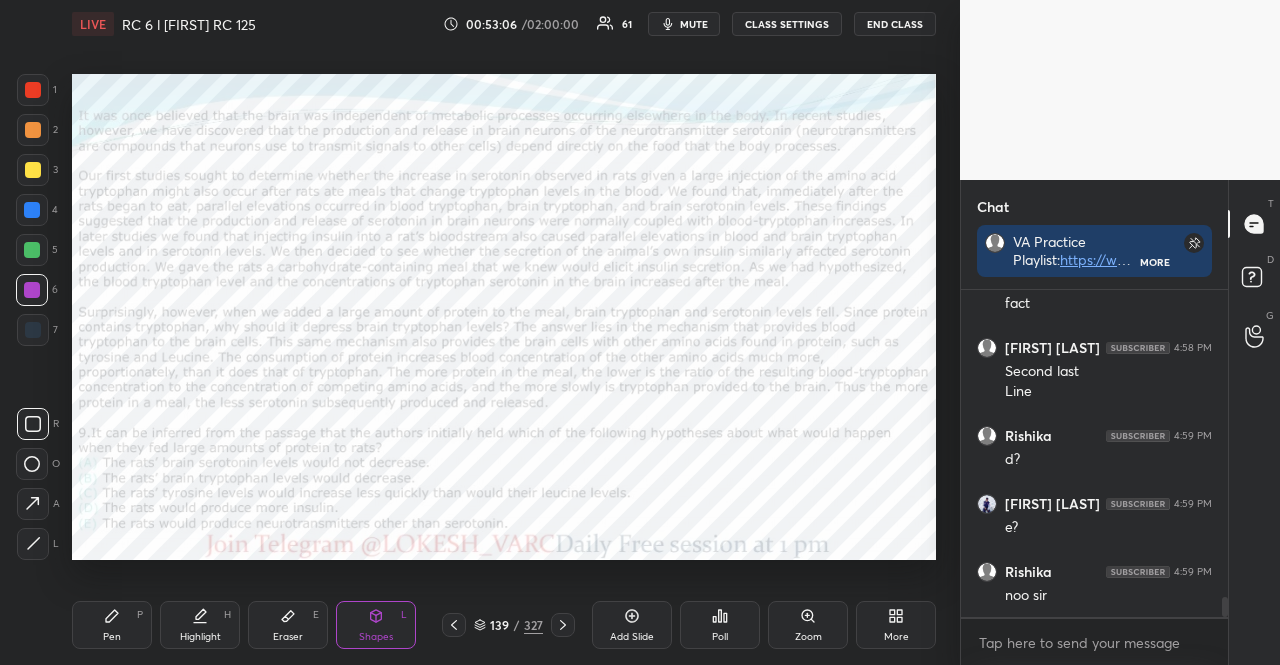 click at bounding box center [32, 210] 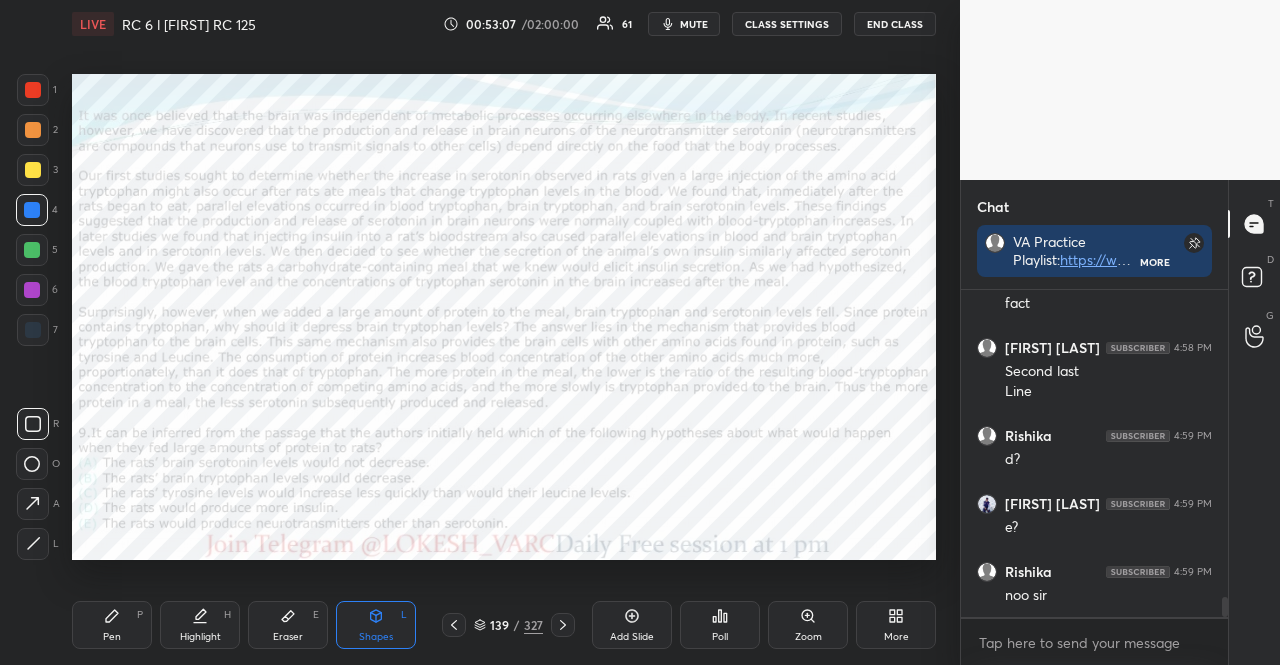 click 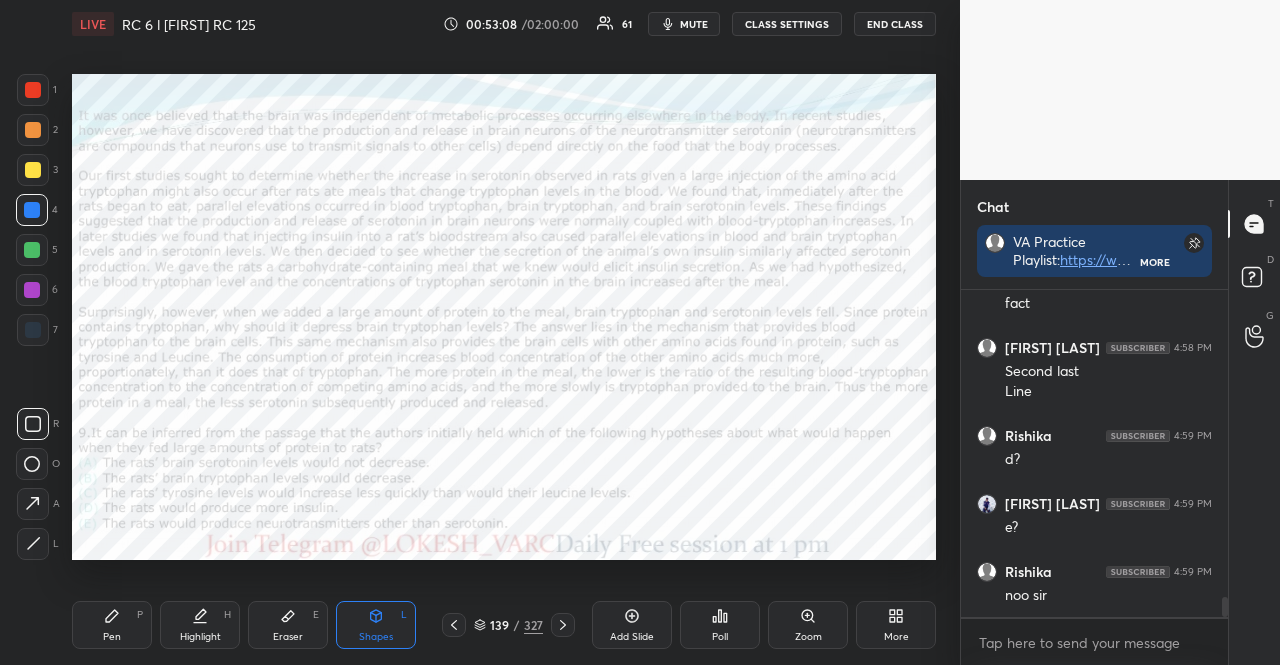 click at bounding box center [32, 250] 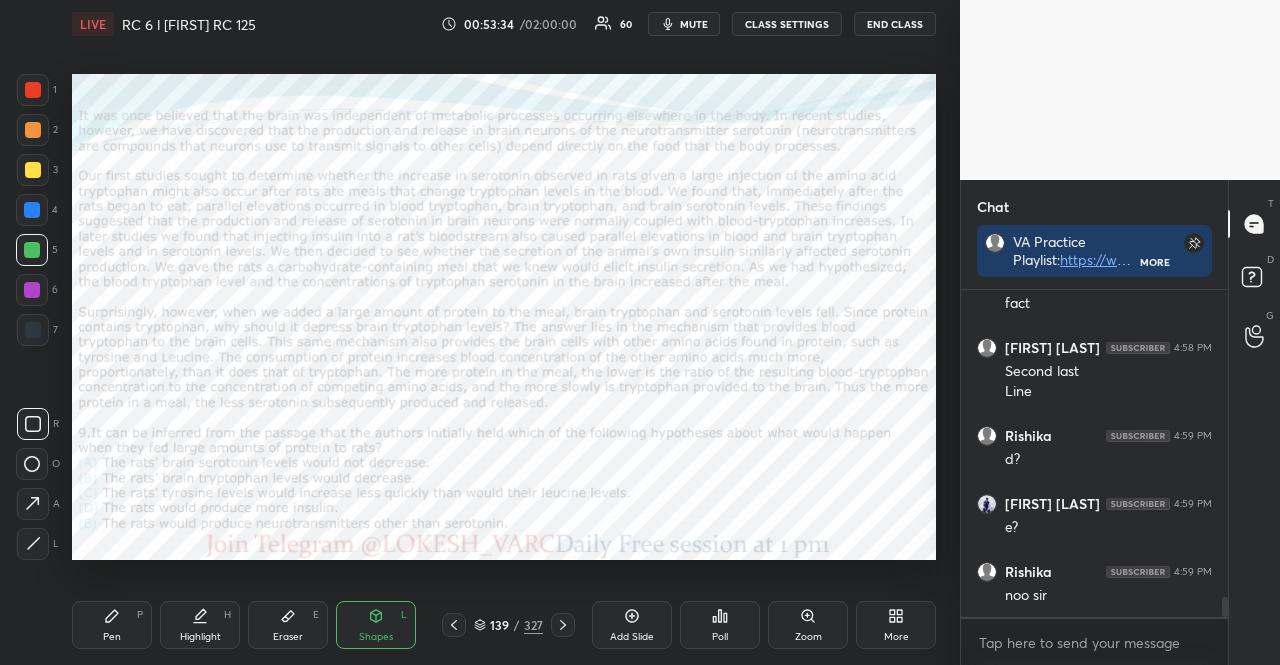 click at bounding box center (32, 210) 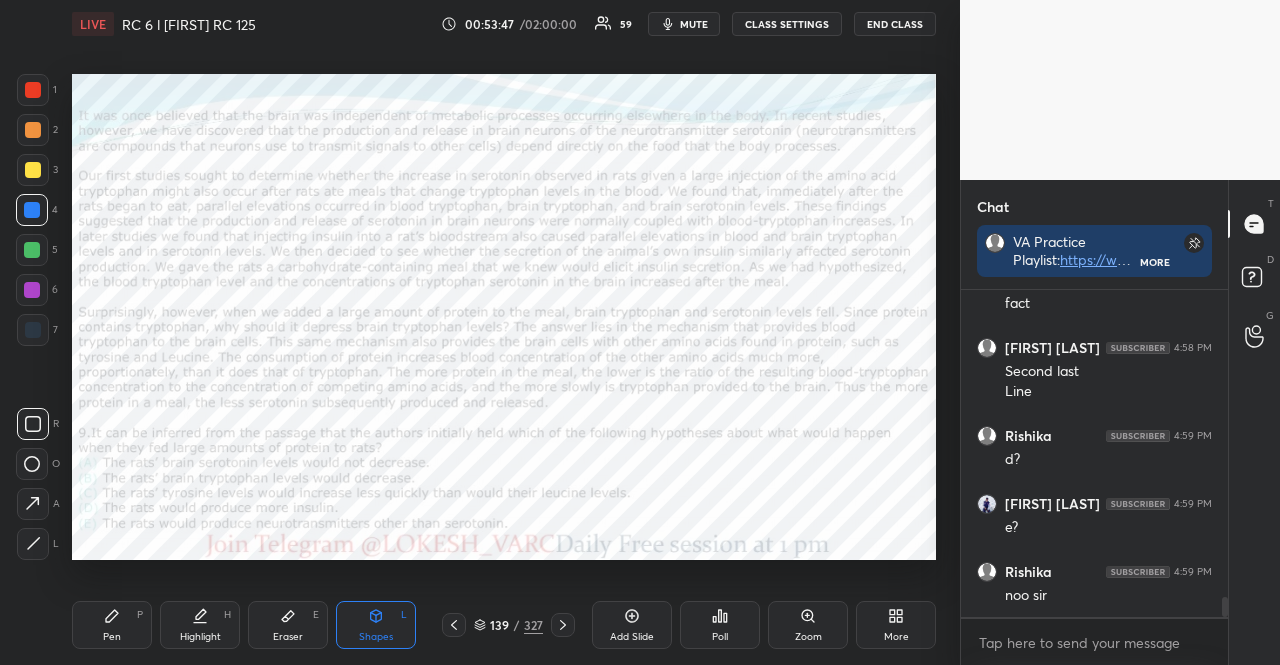 click at bounding box center [33, 90] 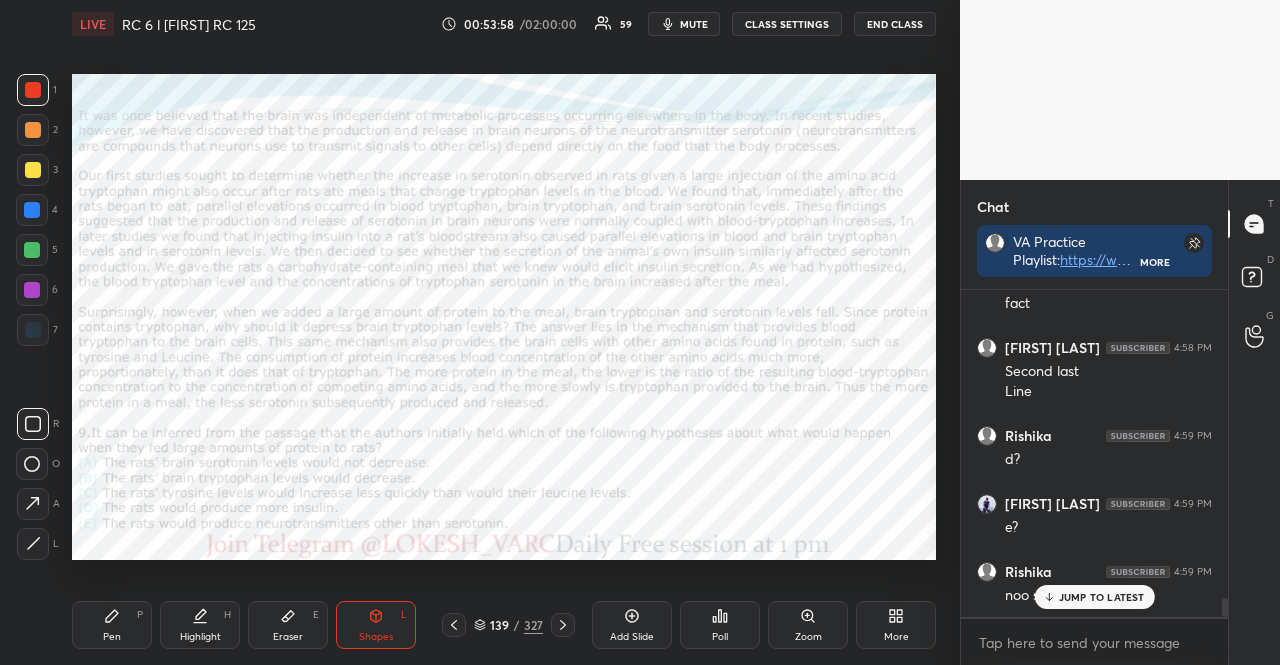 scroll, scrollTop: 5190, scrollLeft: 0, axis: vertical 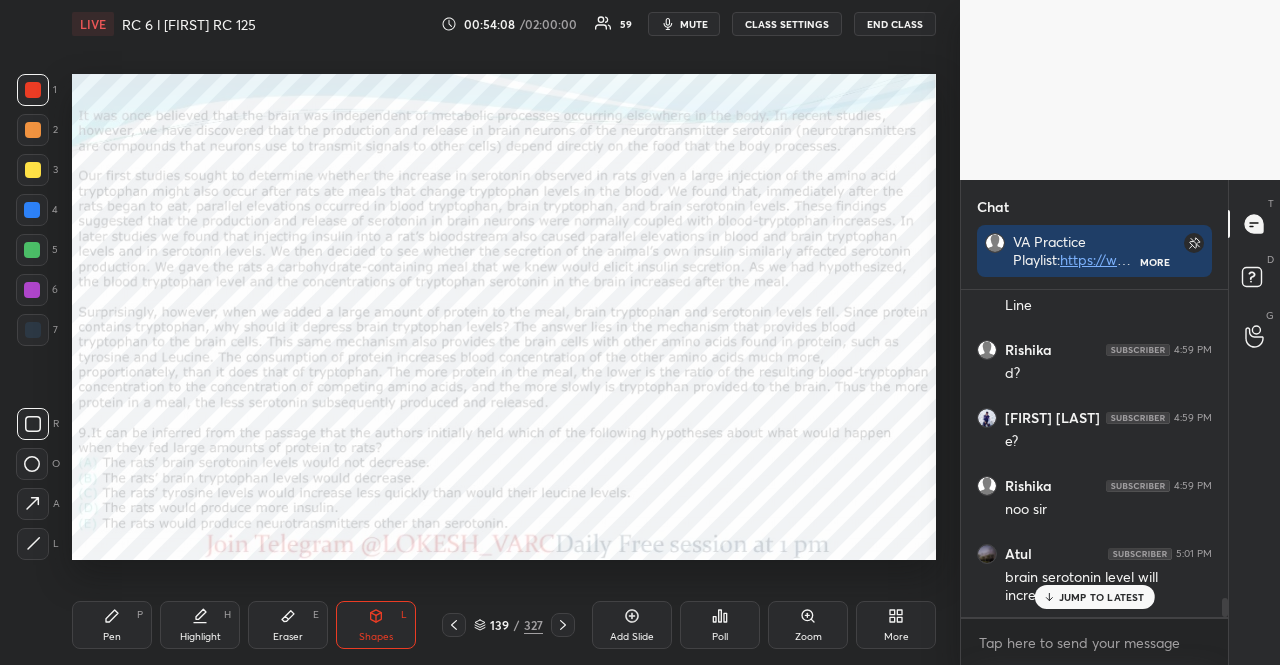 click on "Pen P" at bounding box center (112, 625) 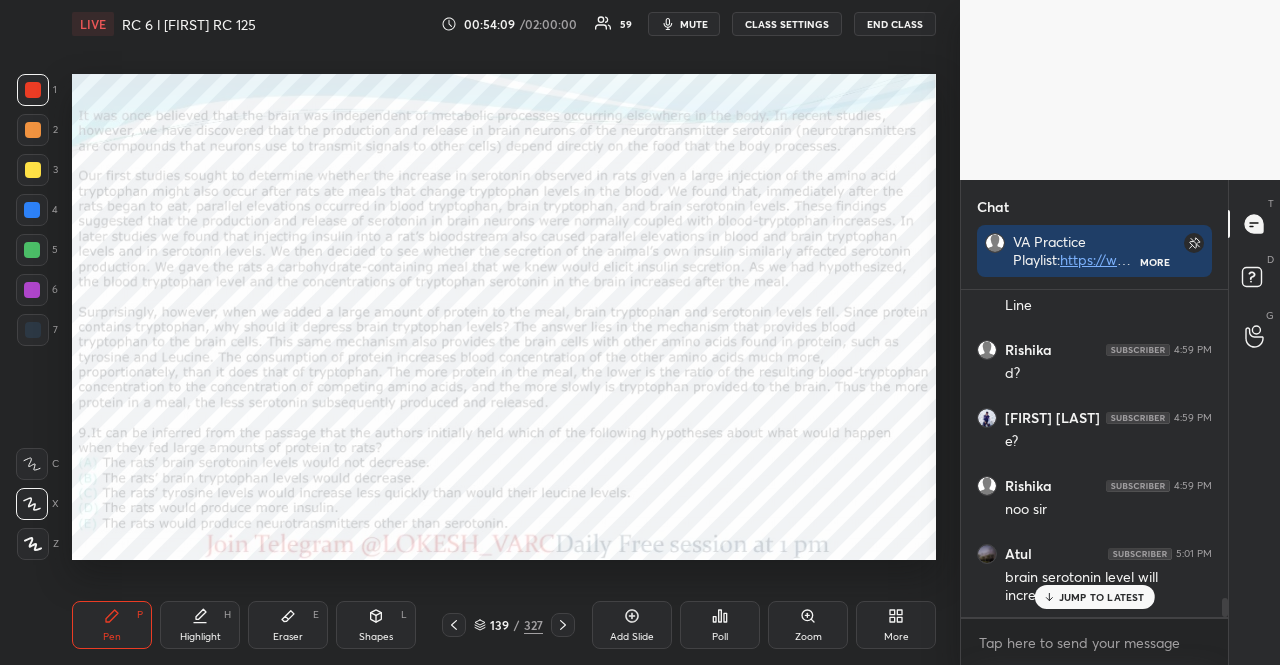 click 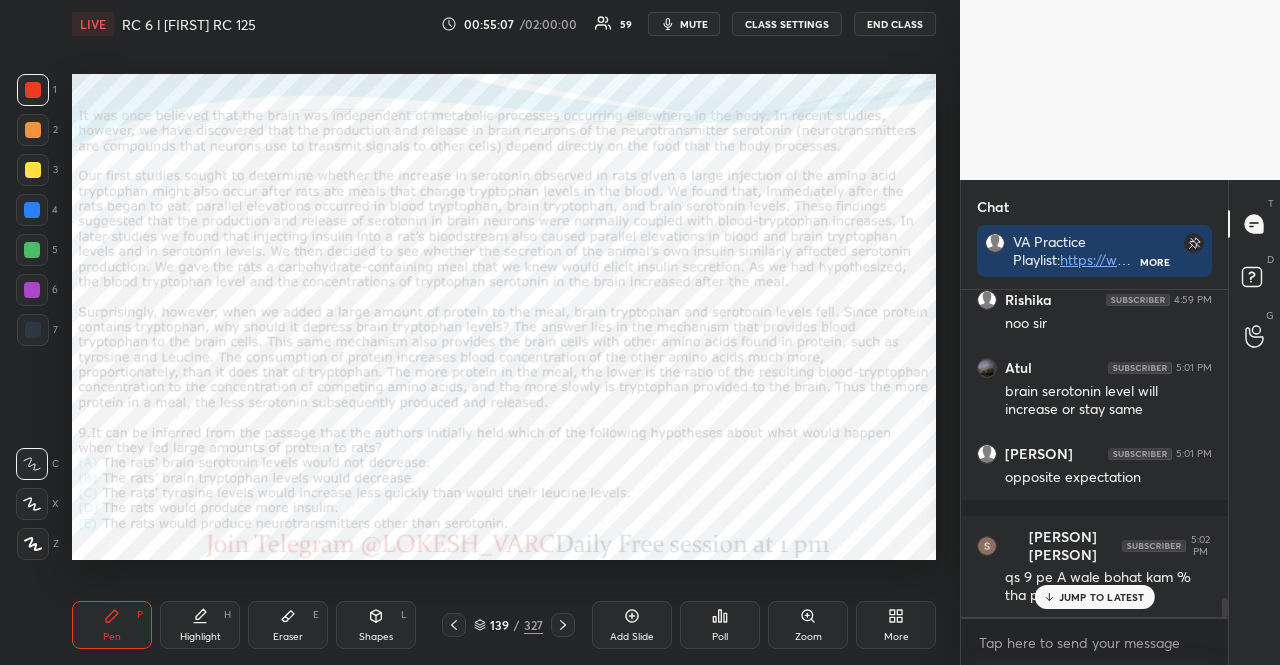 scroll, scrollTop: 5444, scrollLeft: 0, axis: vertical 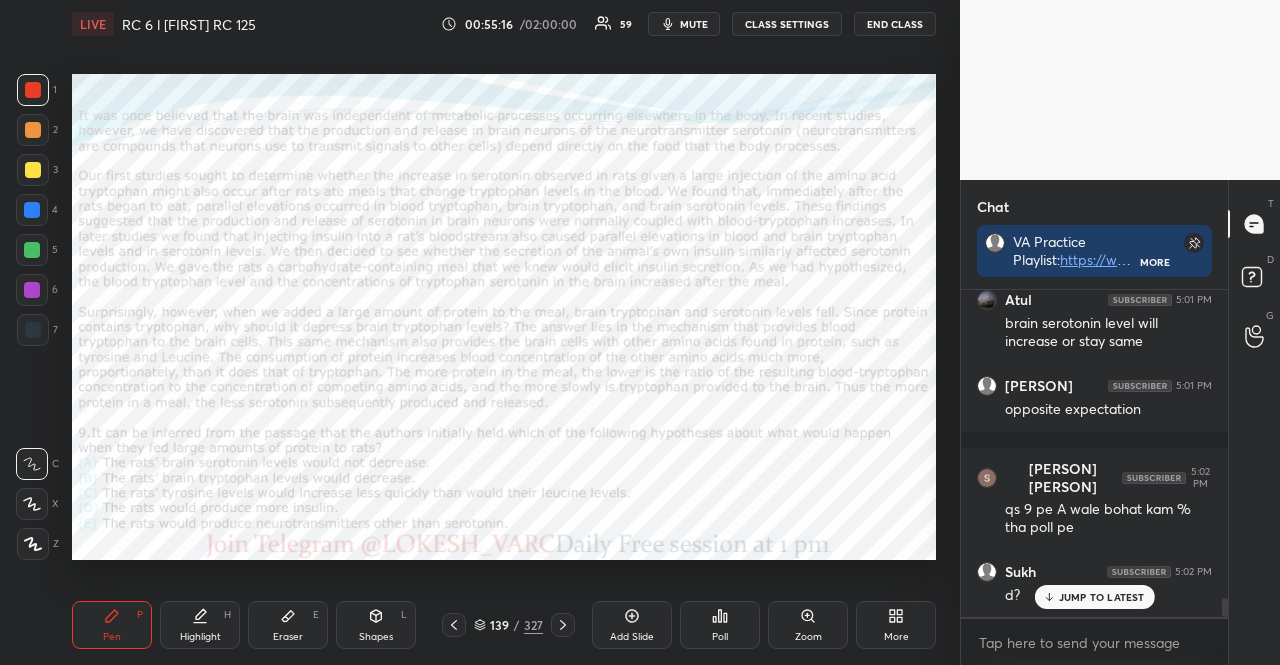 click on "Shapes" at bounding box center [376, 637] 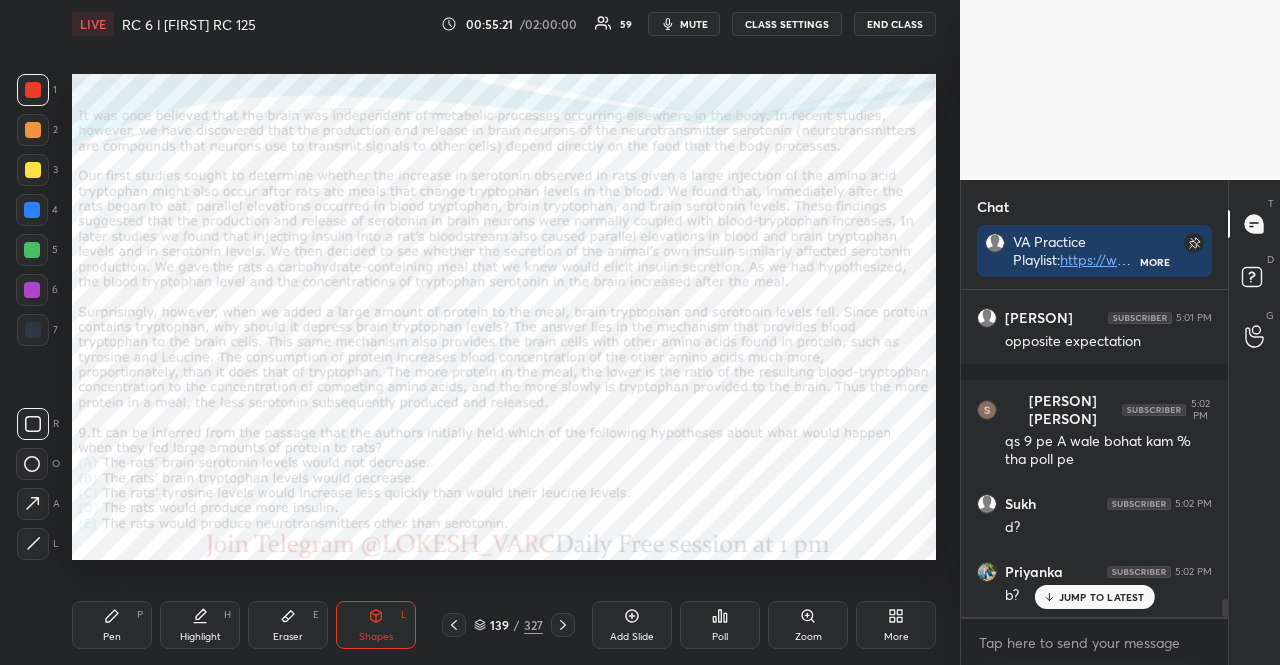 scroll, scrollTop: 5596, scrollLeft: 0, axis: vertical 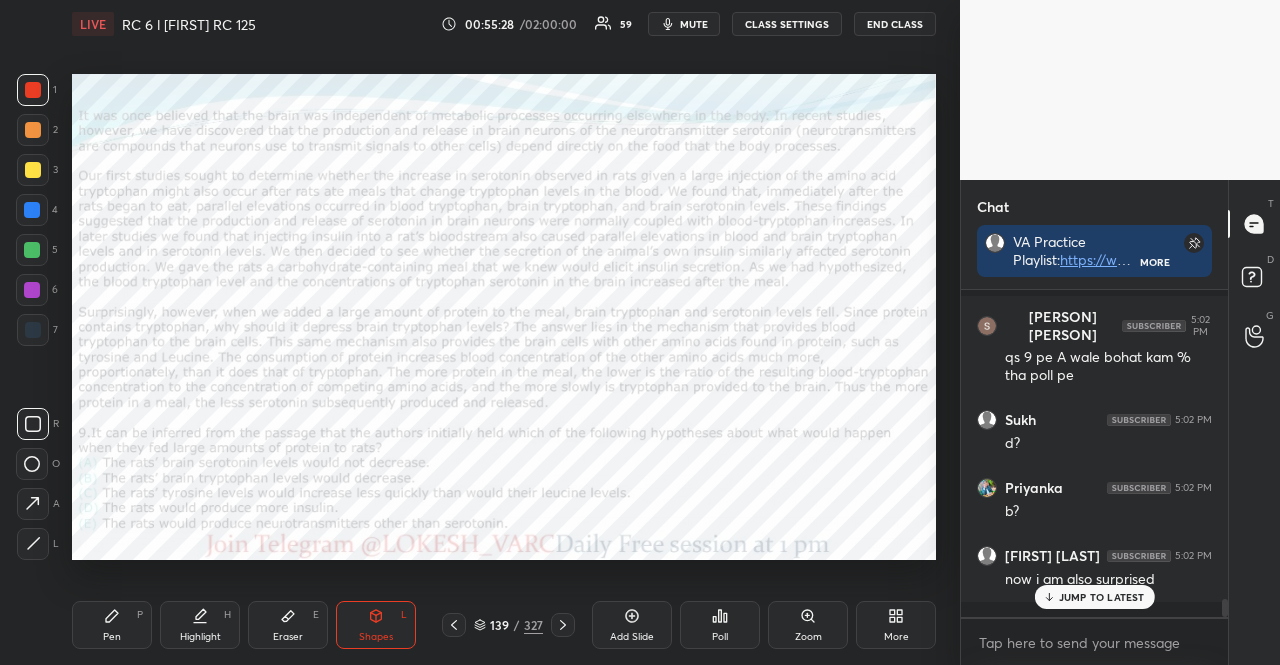 click at bounding box center (32, 250) 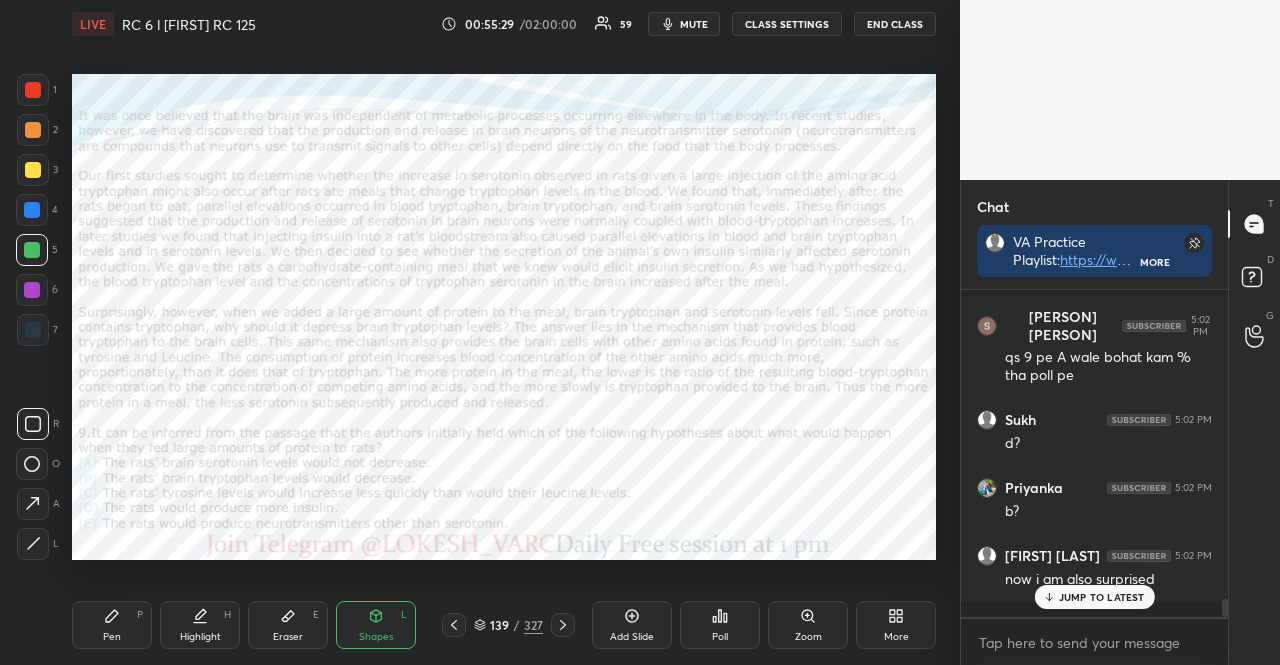 click at bounding box center [32, 210] 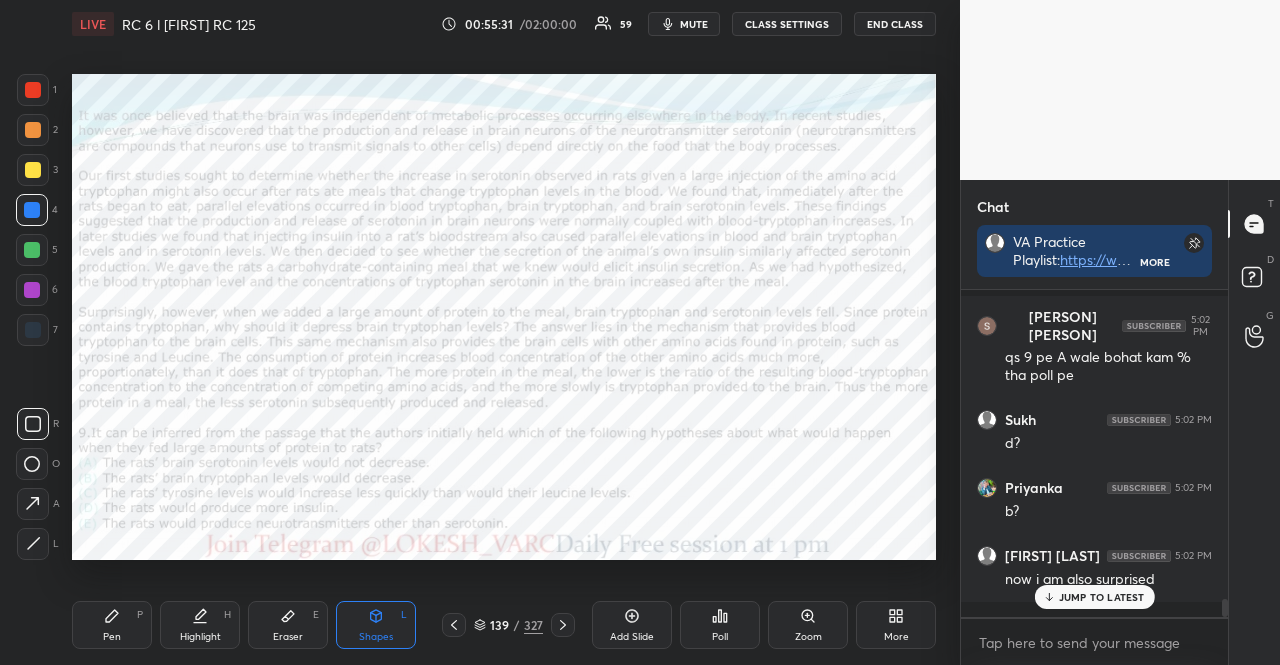 click at bounding box center [33, 130] 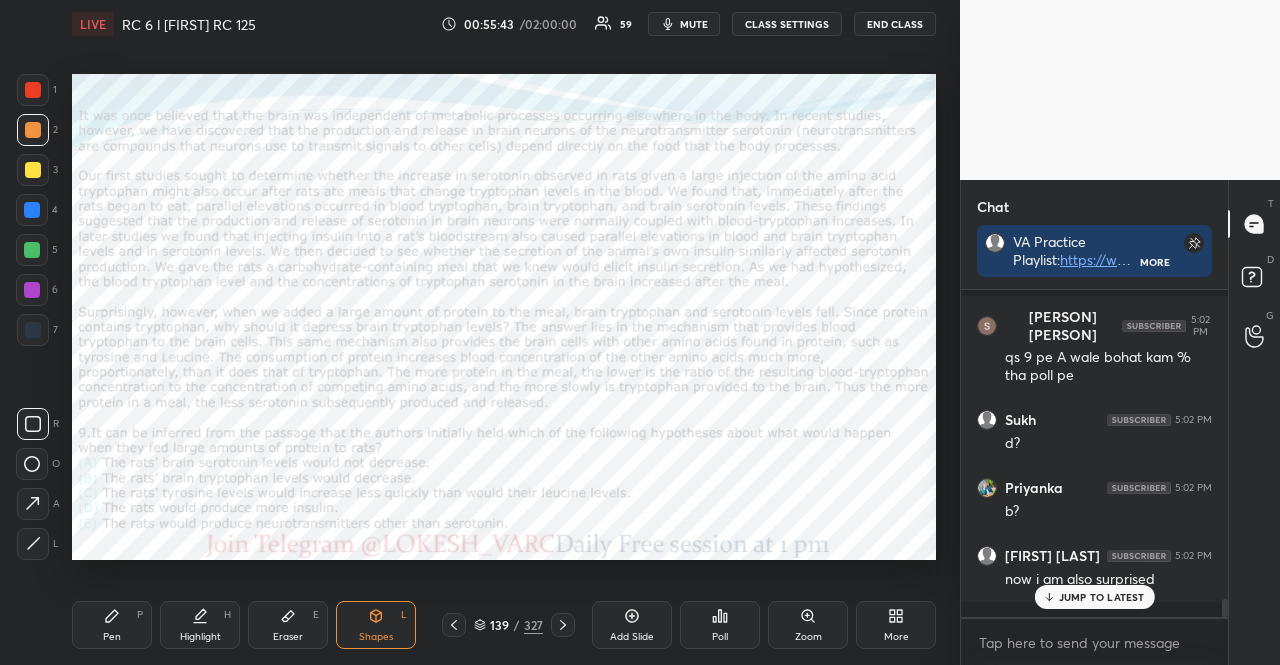 drag, startPoint x: 132, startPoint y: 633, endPoint x: 285, endPoint y: 593, distance: 158.14233 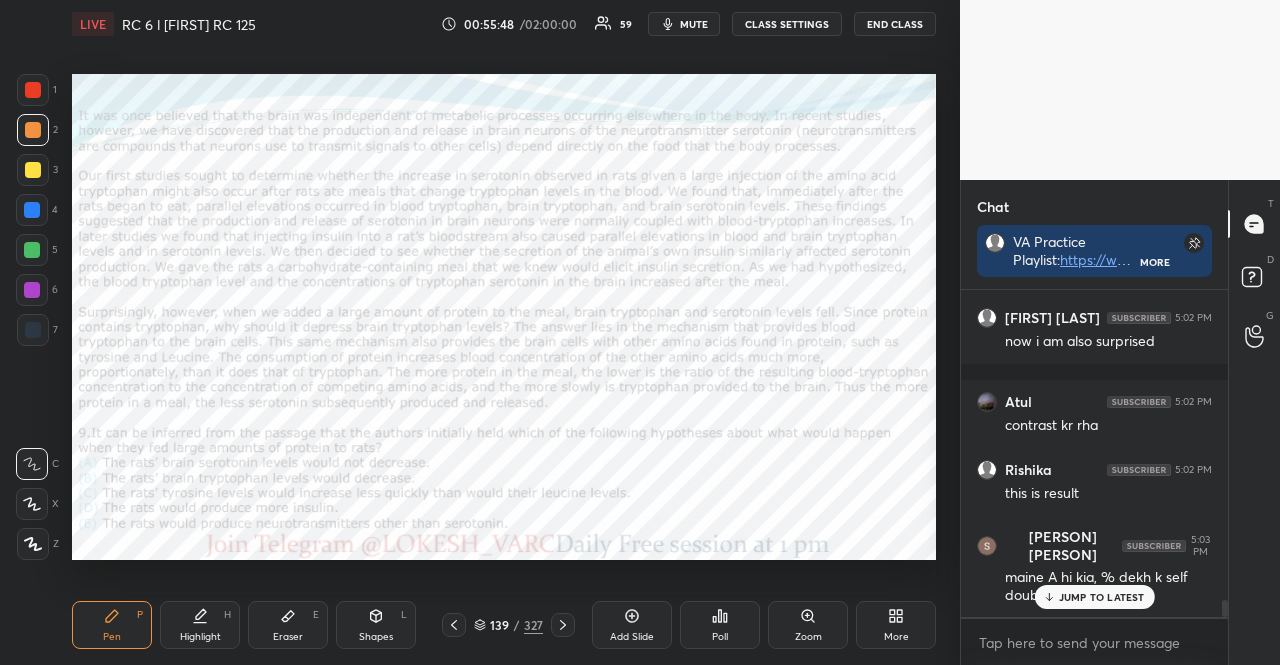 scroll, scrollTop: 5902, scrollLeft: 0, axis: vertical 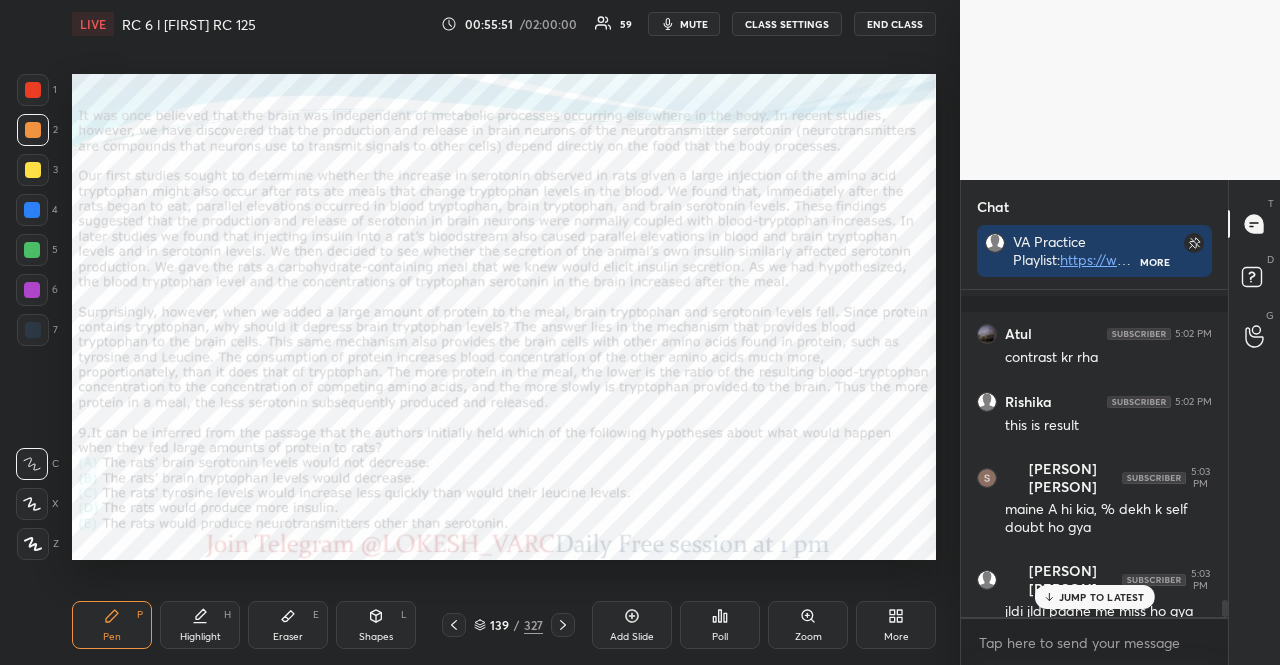 click at bounding box center (33, 90) 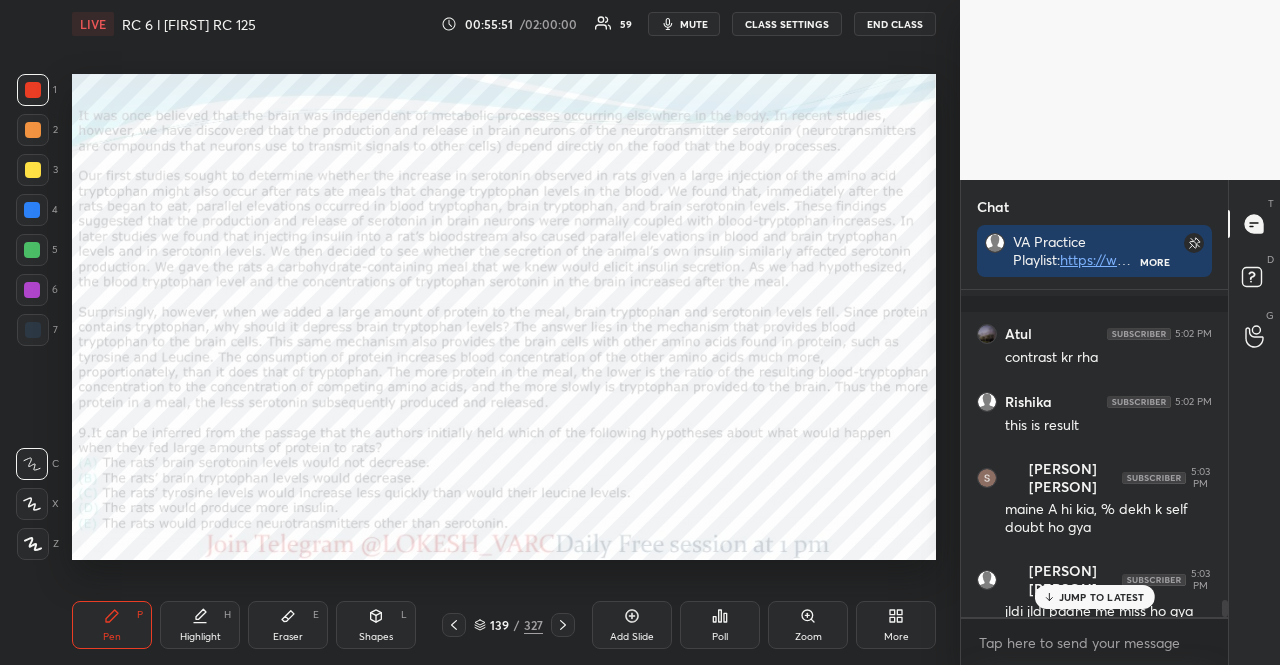 drag, startPoint x: 25, startPoint y: 89, endPoint x: 28, endPoint y: 77, distance: 12.369317 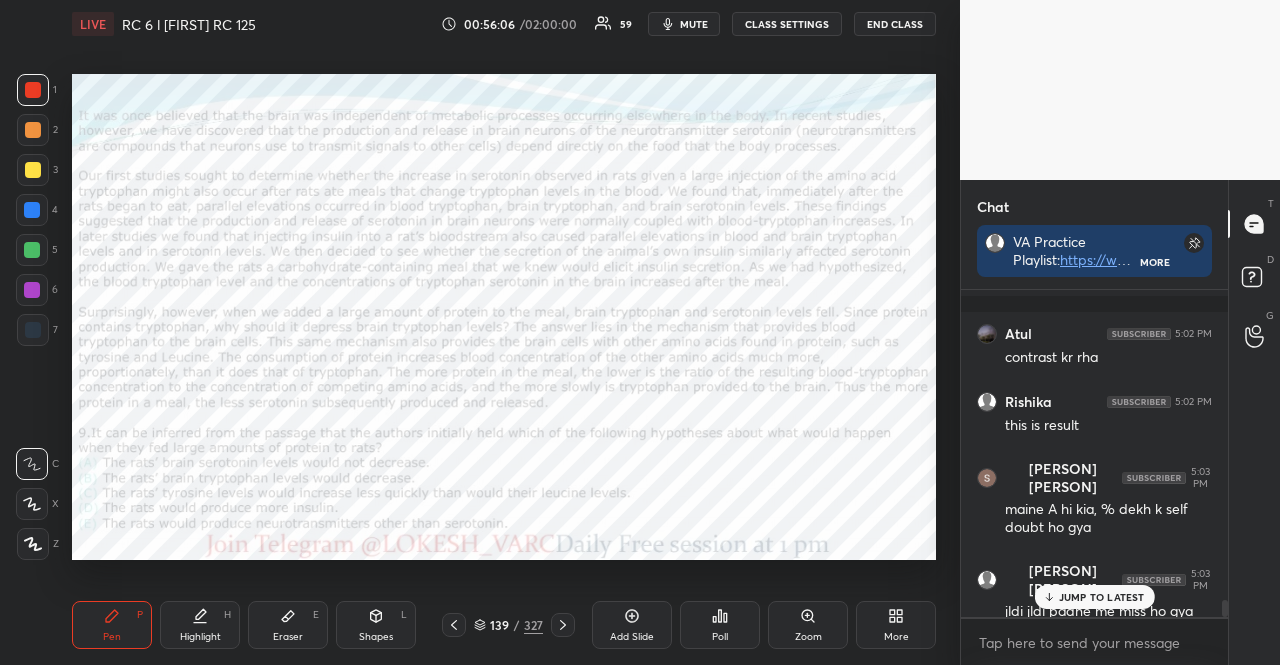 scroll, scrollTop: 281, scrollLeft: 261, axis: both 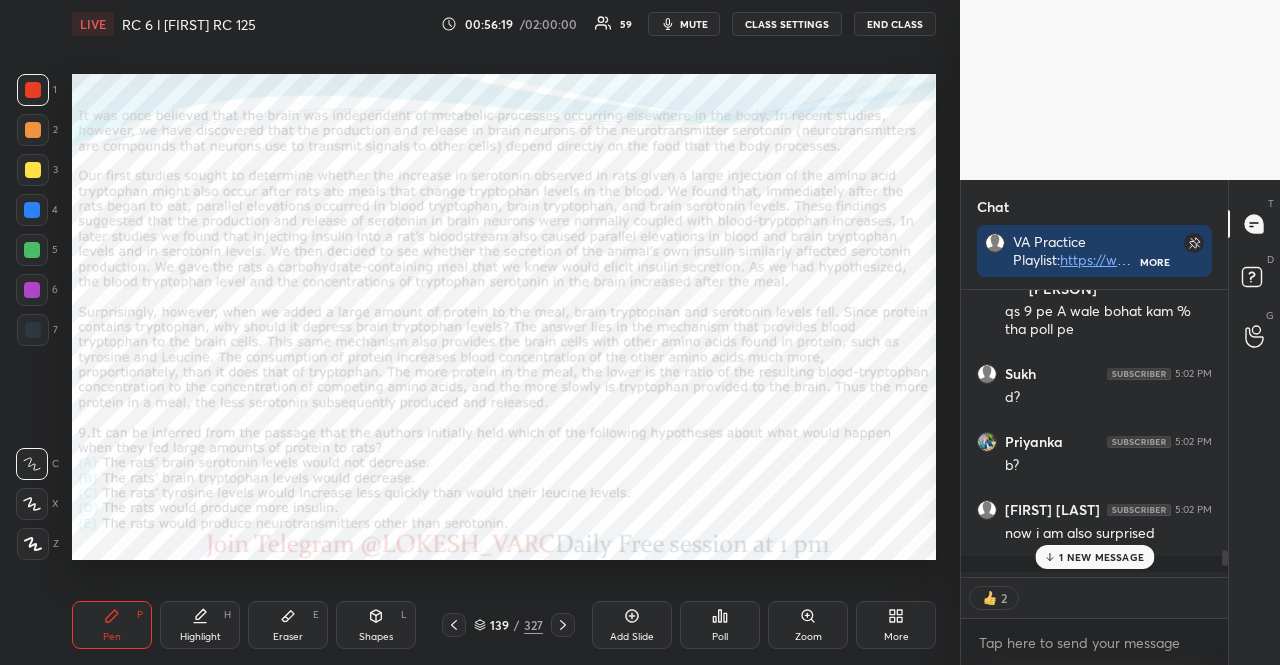 drag, startPoint x: 36, startPoint y: 249, endPoint x: 34, endPoint y: 273, distance: 24.083189 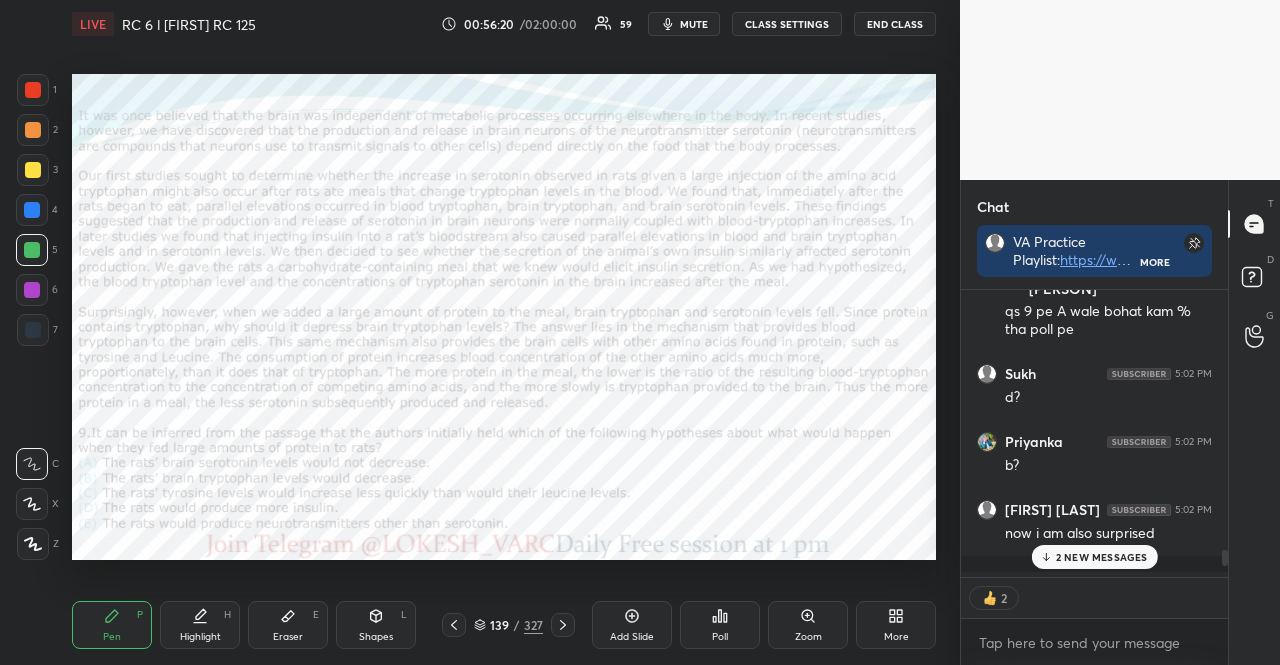 click at bounding box center [33, 330] 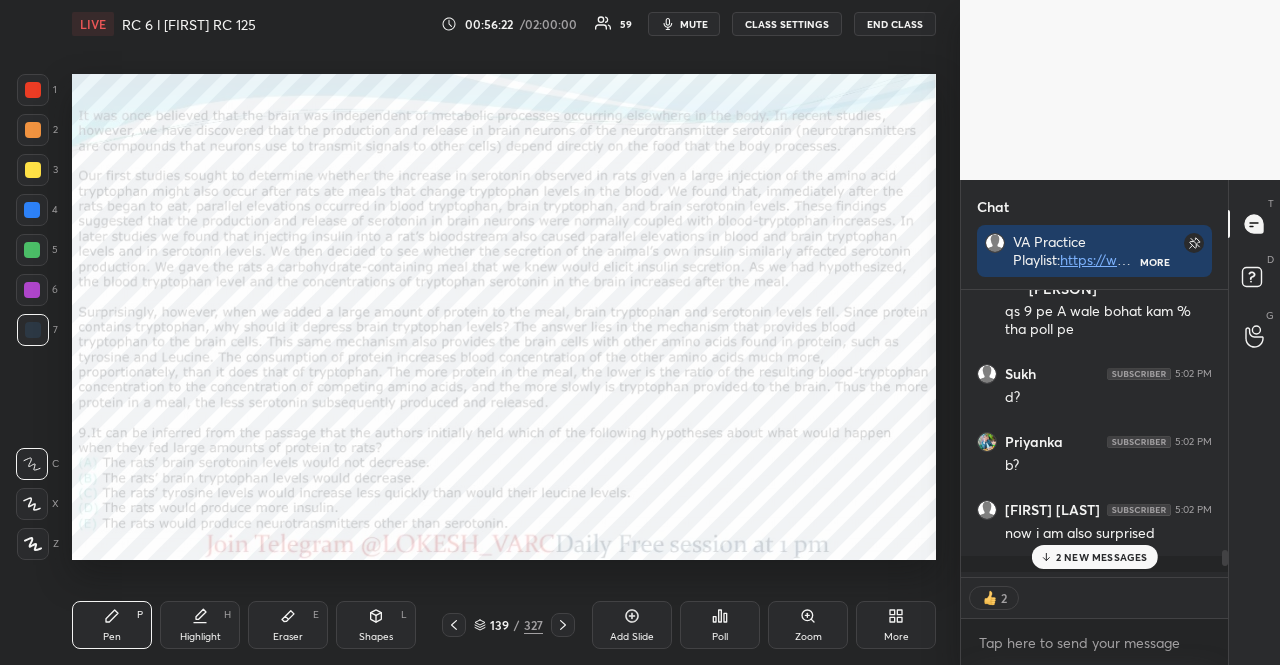 click on "Shapes L" at bounding box center [376, 625] 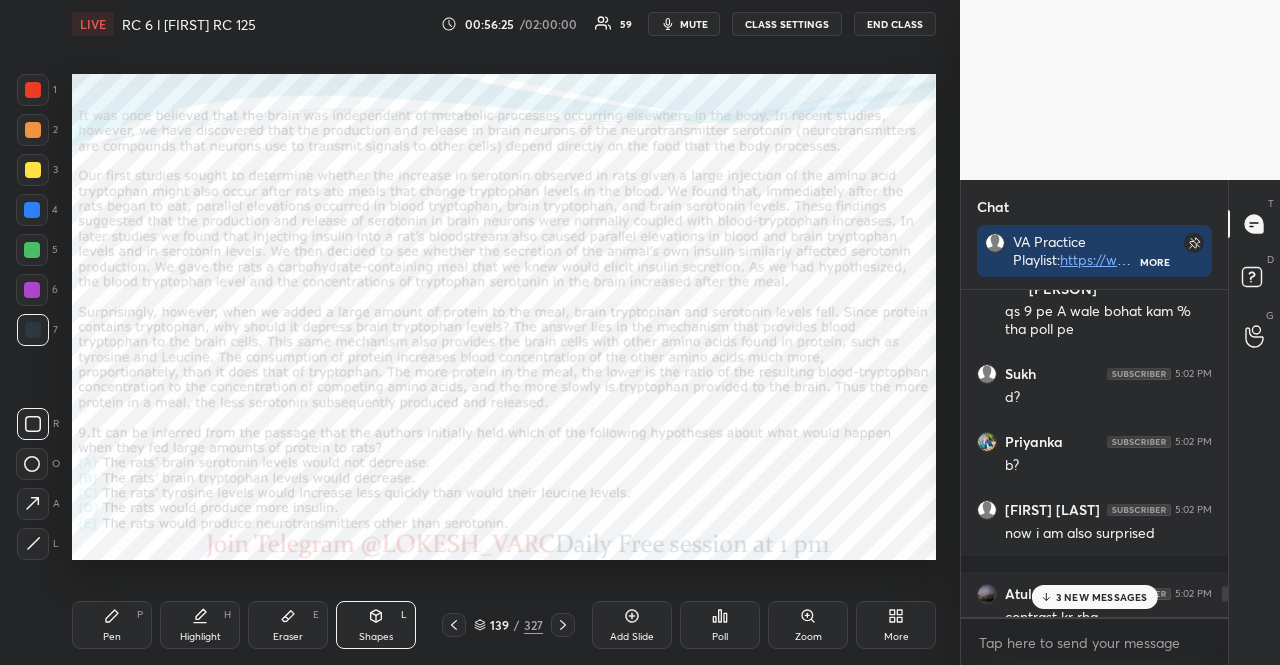 scroll, scrollTop: 6, scrollLeft: 6, axis: both 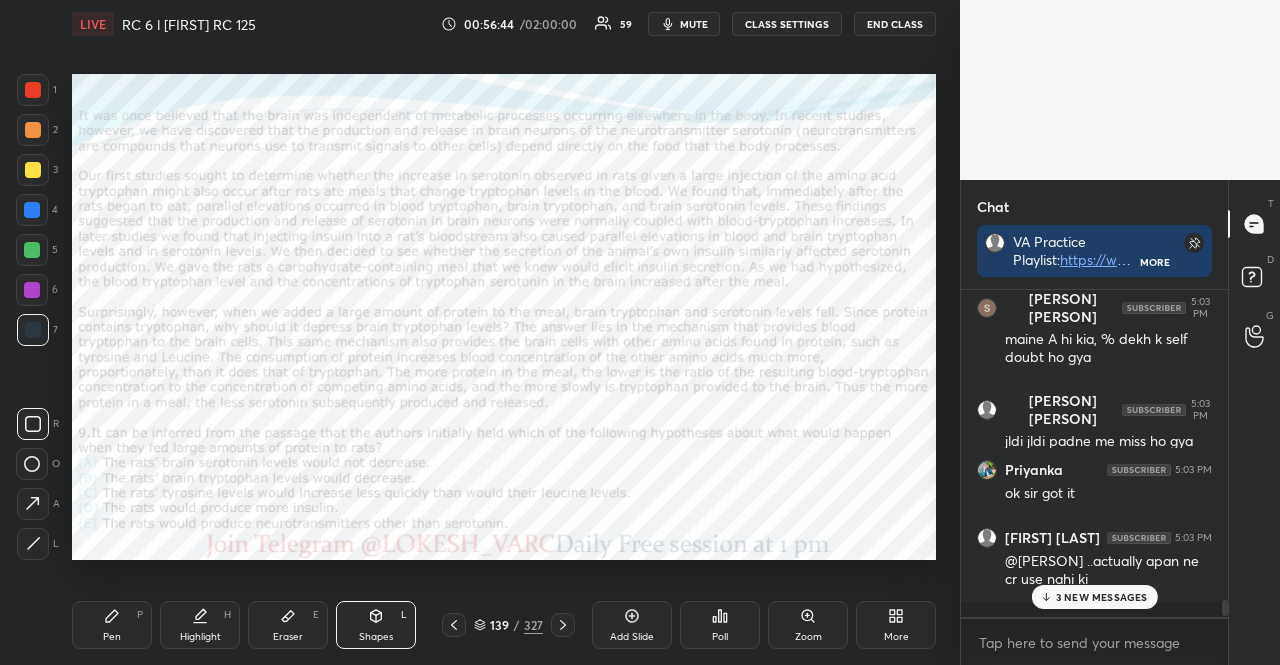 click on "3 NEW MESSAGES" at bounding box center (1102, 597) 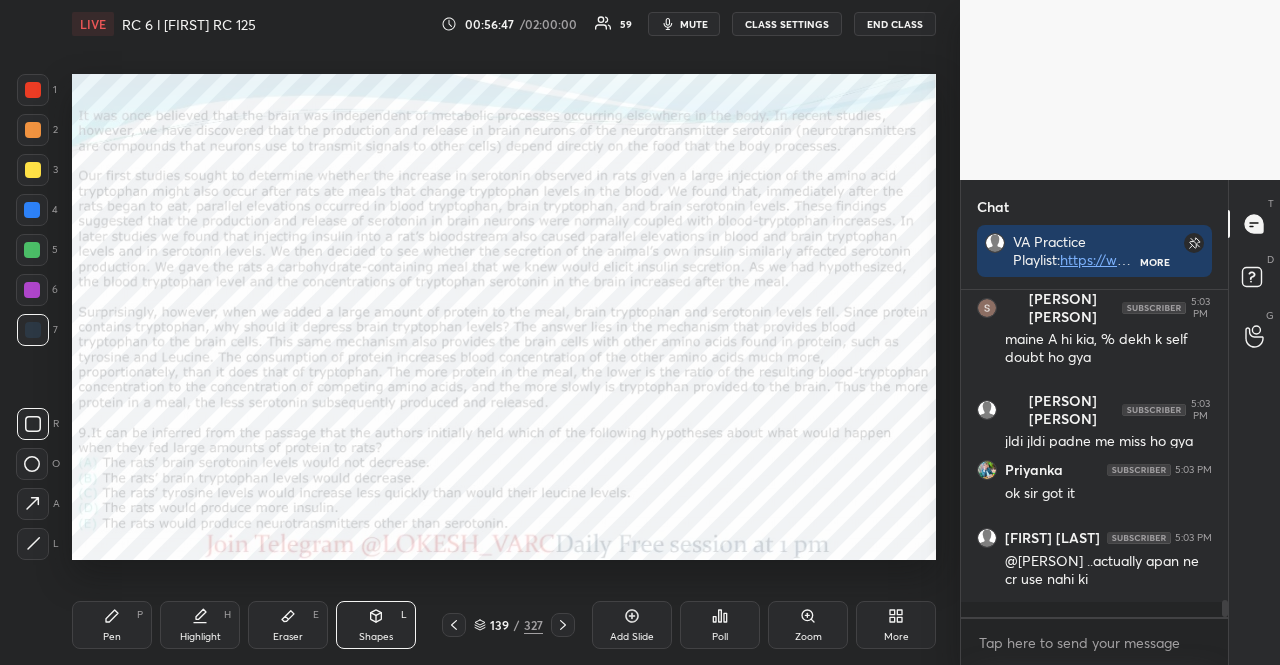 click at bounding box center (33, 90) 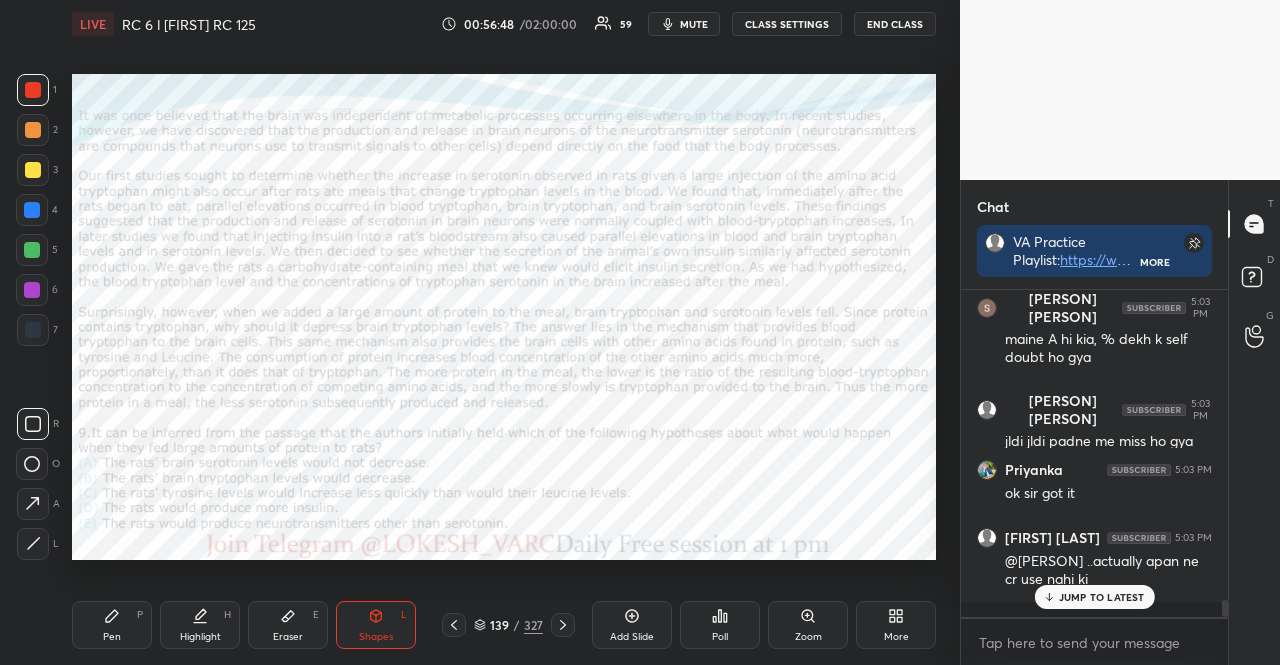 scroll, scrollTop: 6140, scrollLeft: 0, axis: vertical 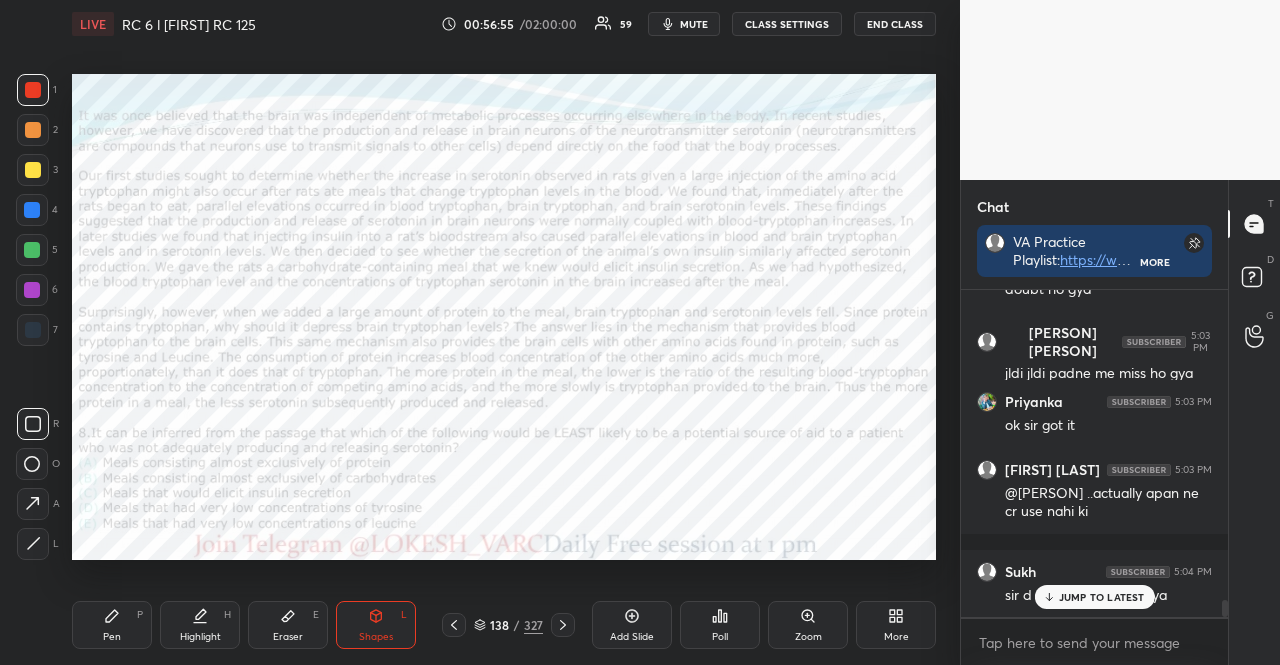 click at bounding box center [32, 250] 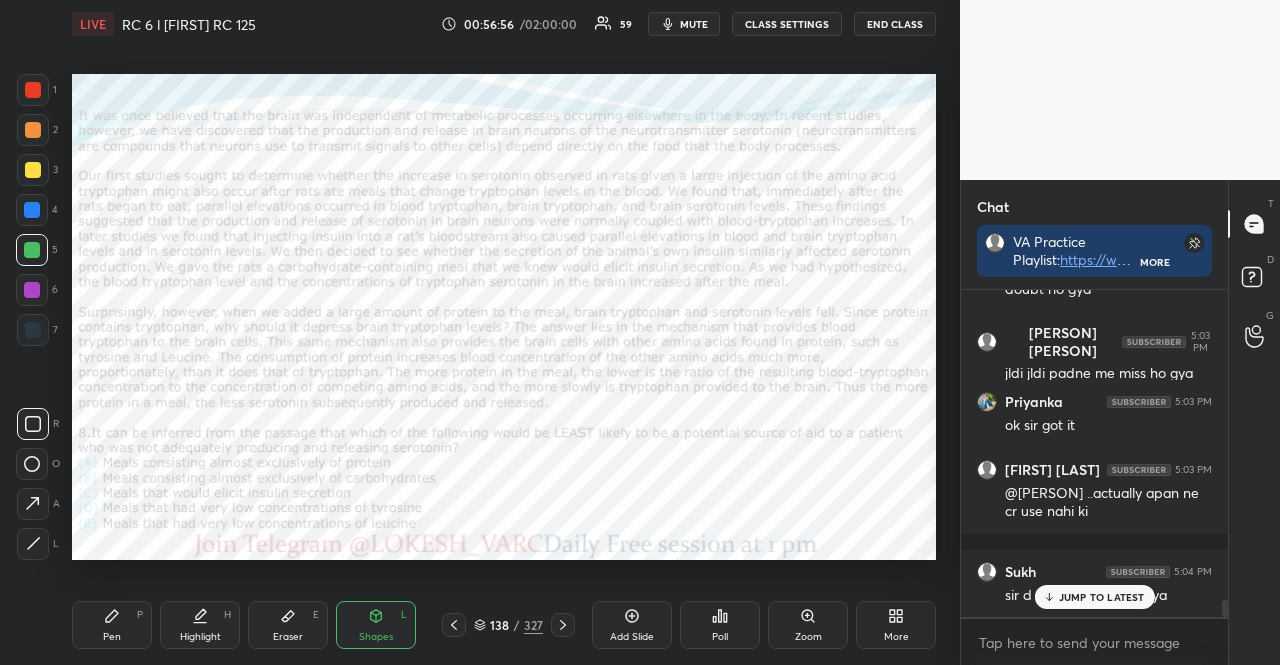 click on "Pen P" at bounding box center (112, 625) 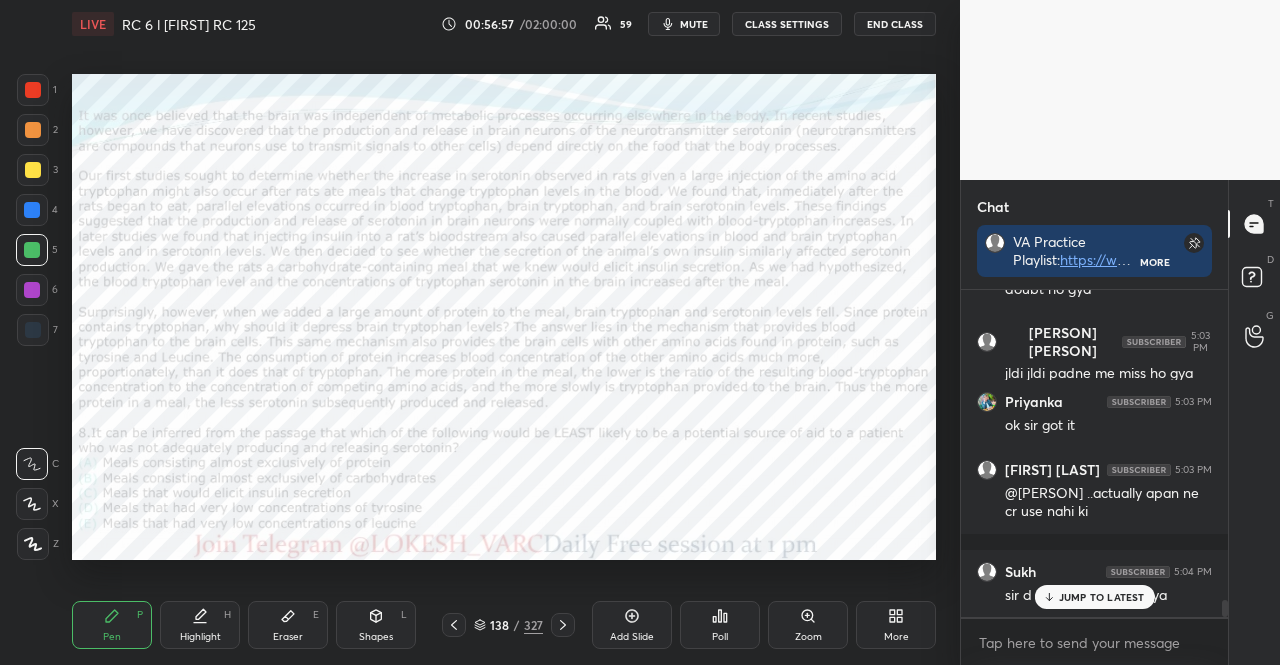click 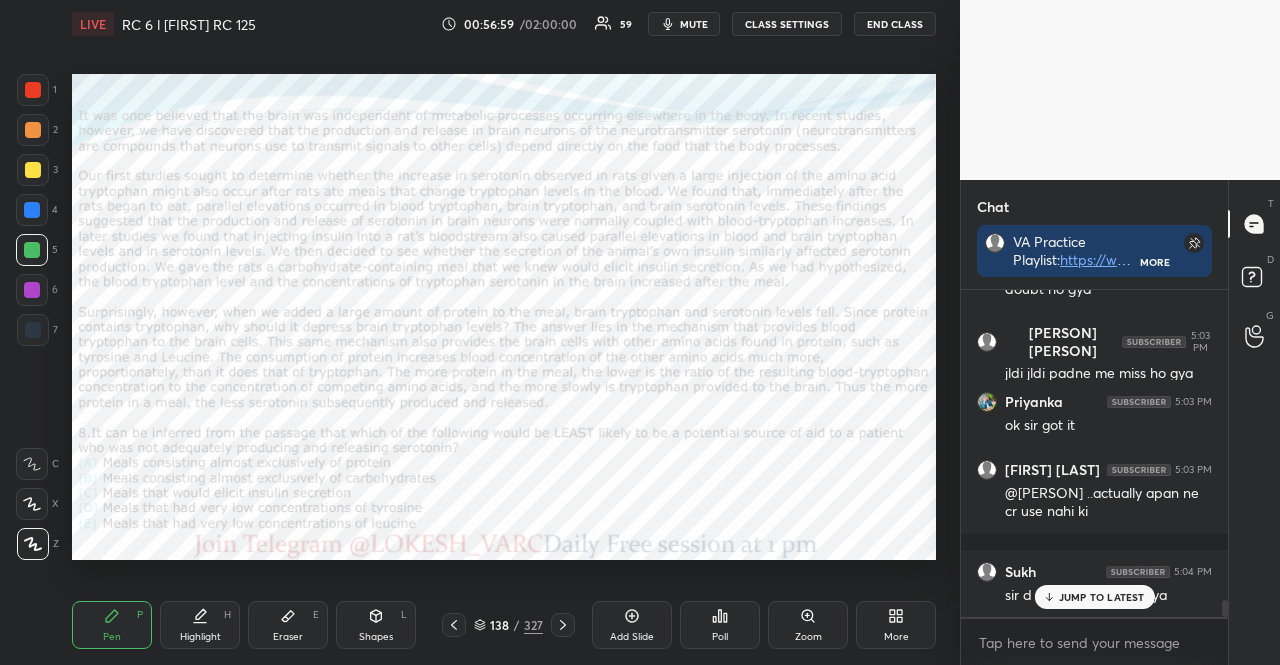 click on "Shapes L" at bounding box center [376, 625] 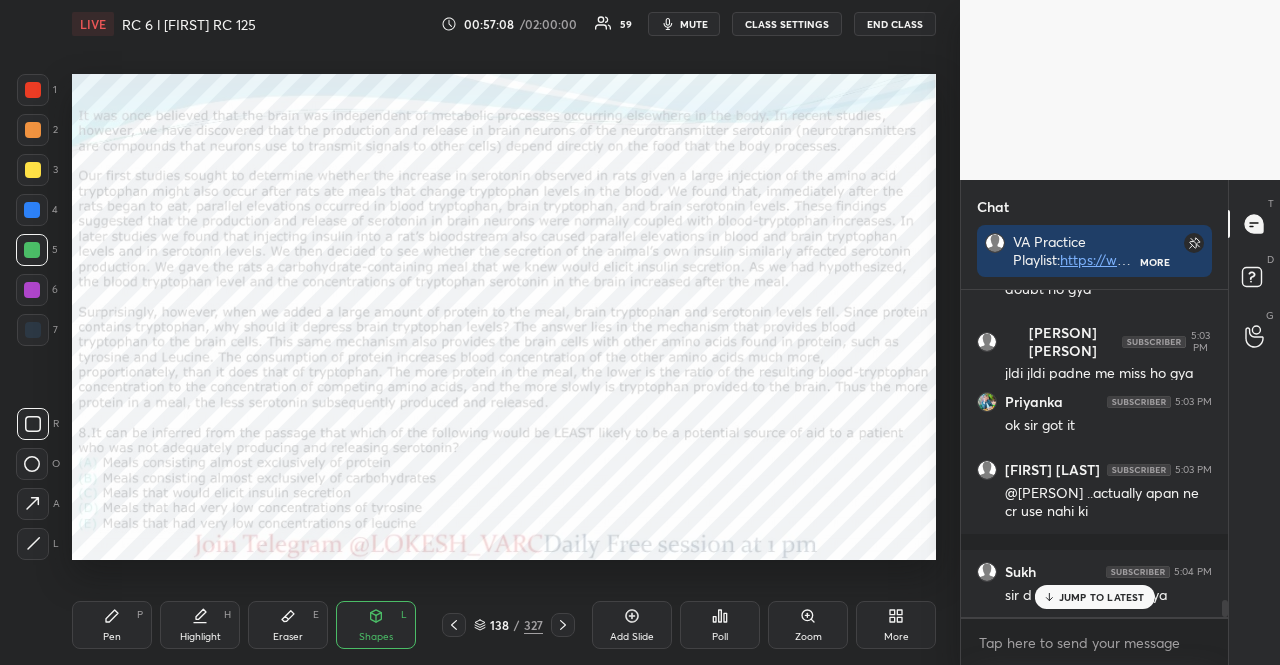 click at bounding box center (32, 210) 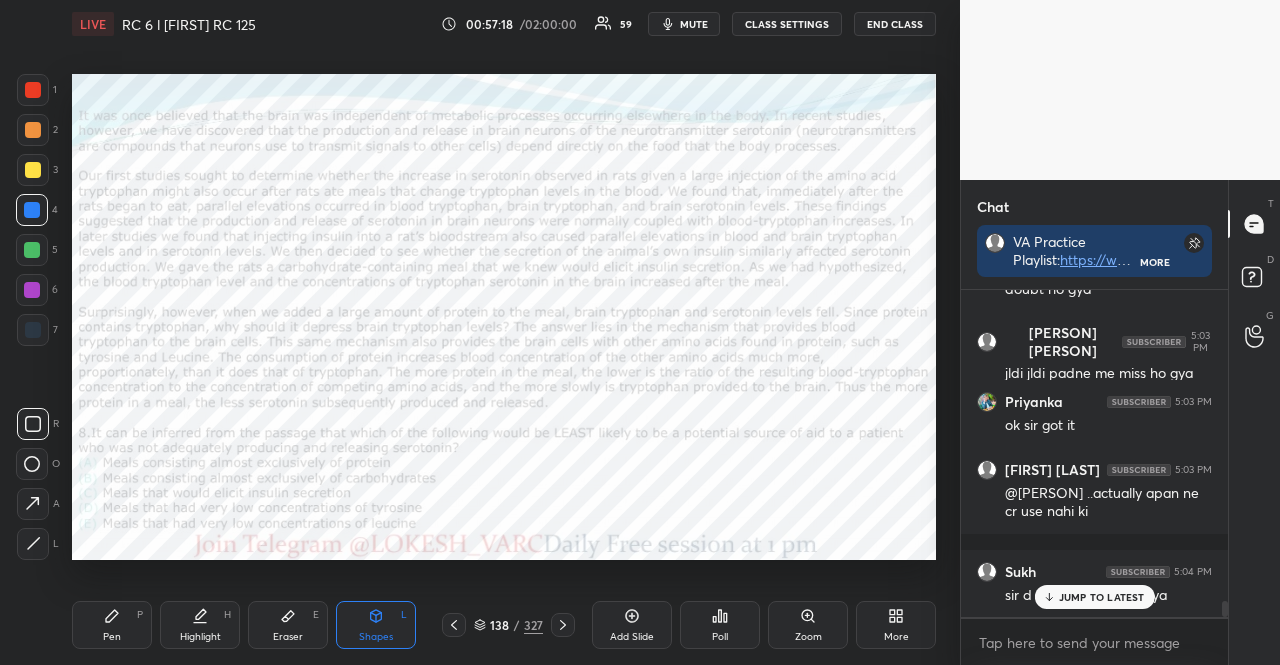 scroll, scrollTop: 6208, scrollLeft: 0, axis: vertical 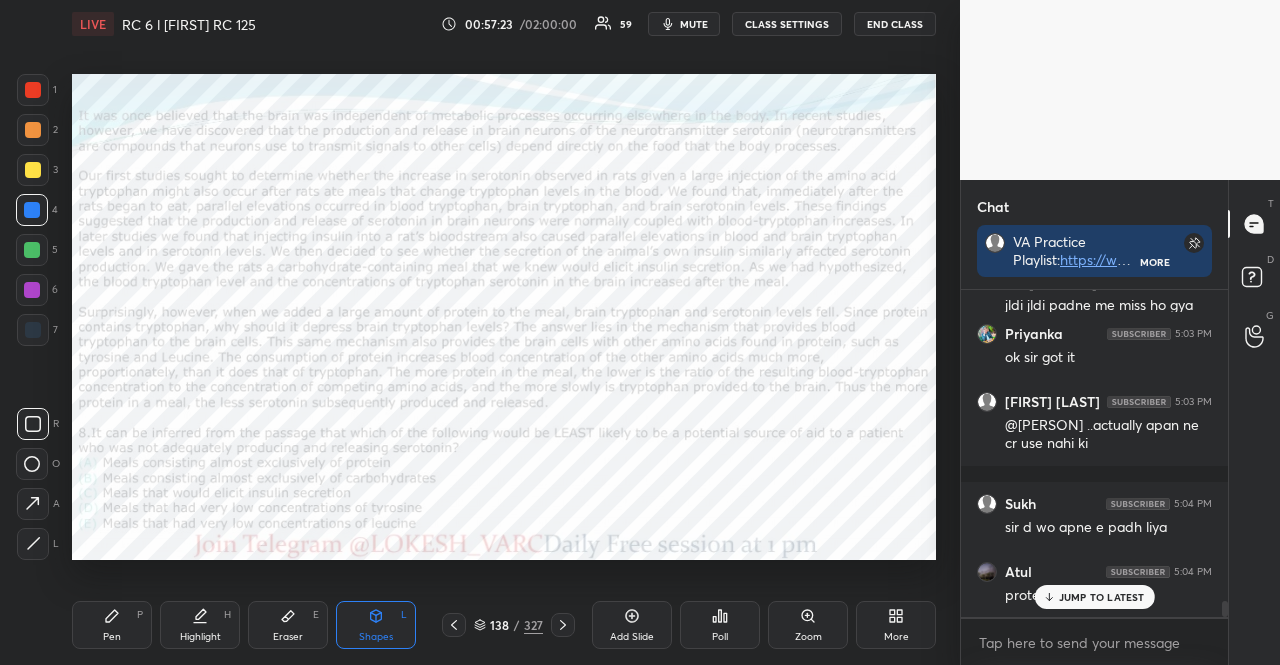 click on "Shapes" at bounding box center (376, 637) 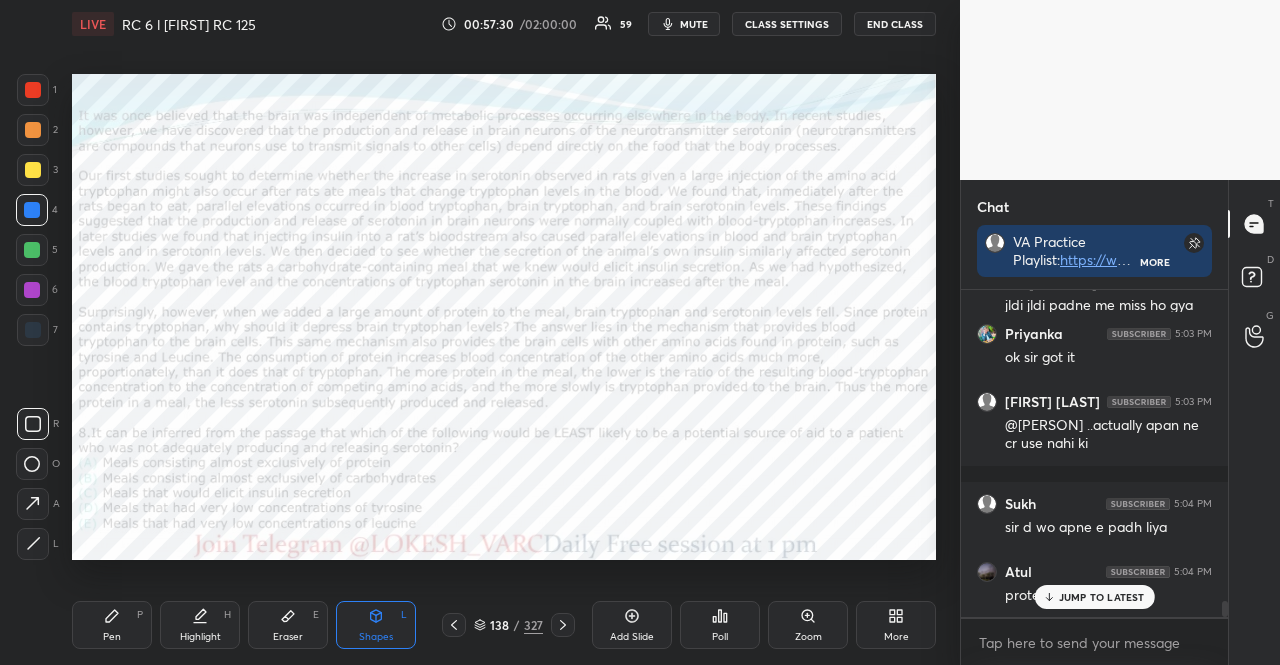 click 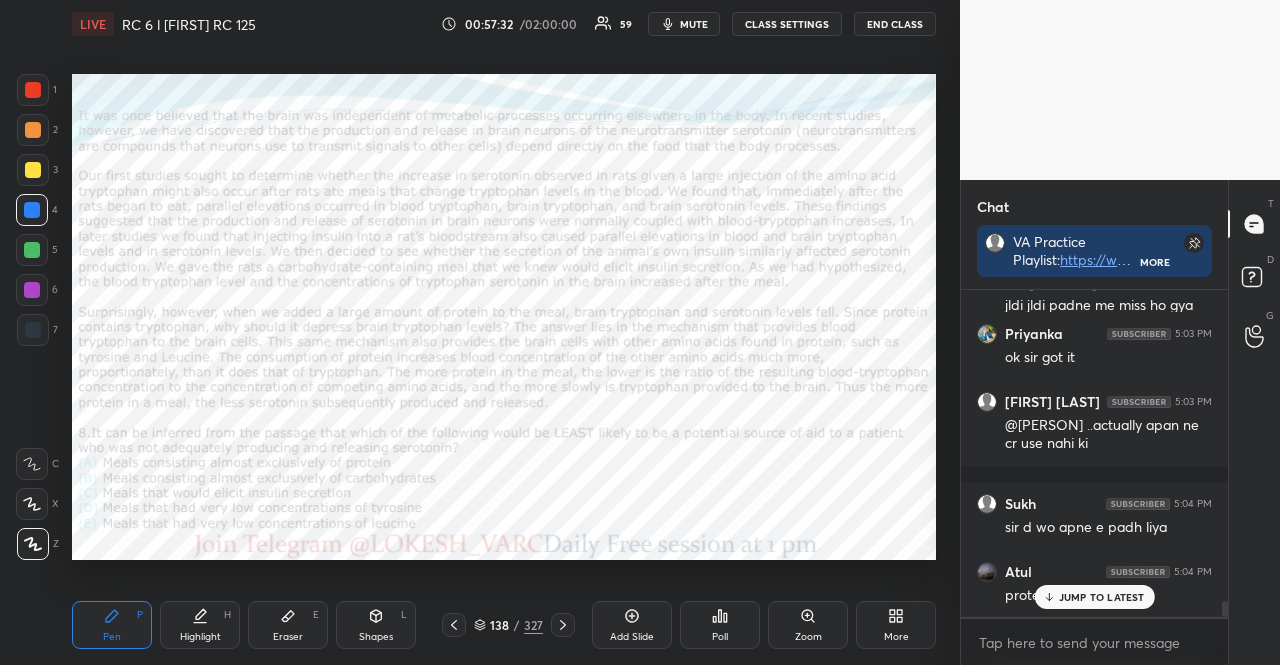 click at bounding box center (32, 504) 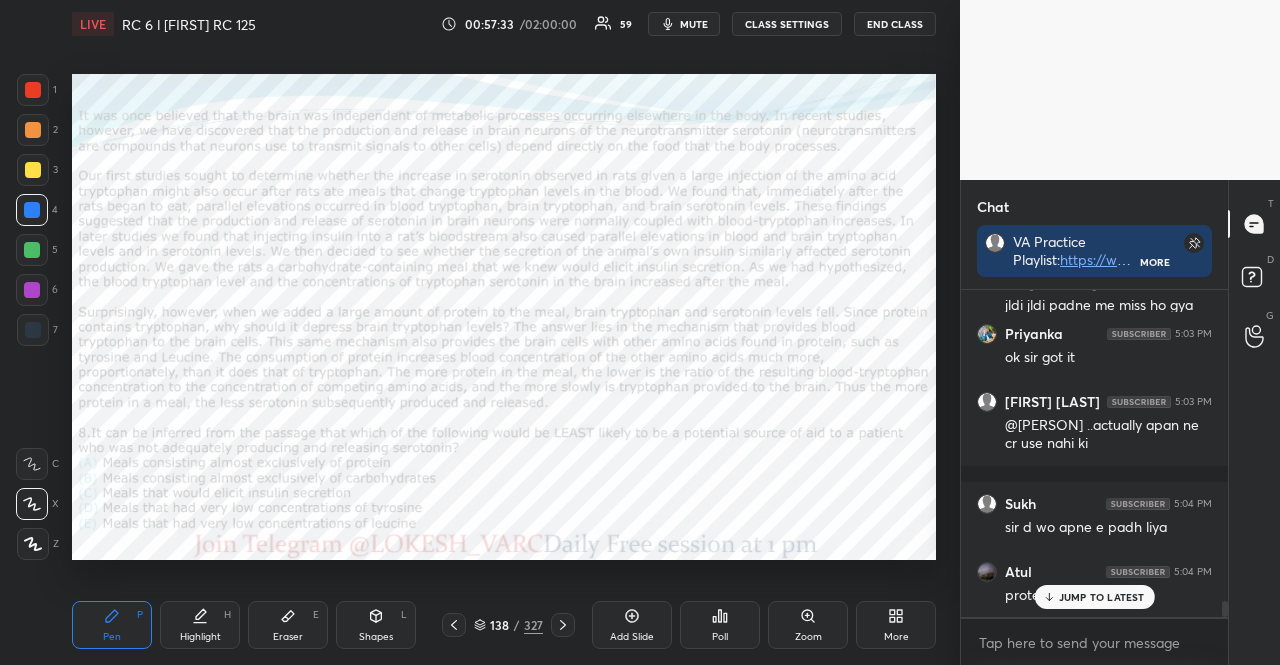 click 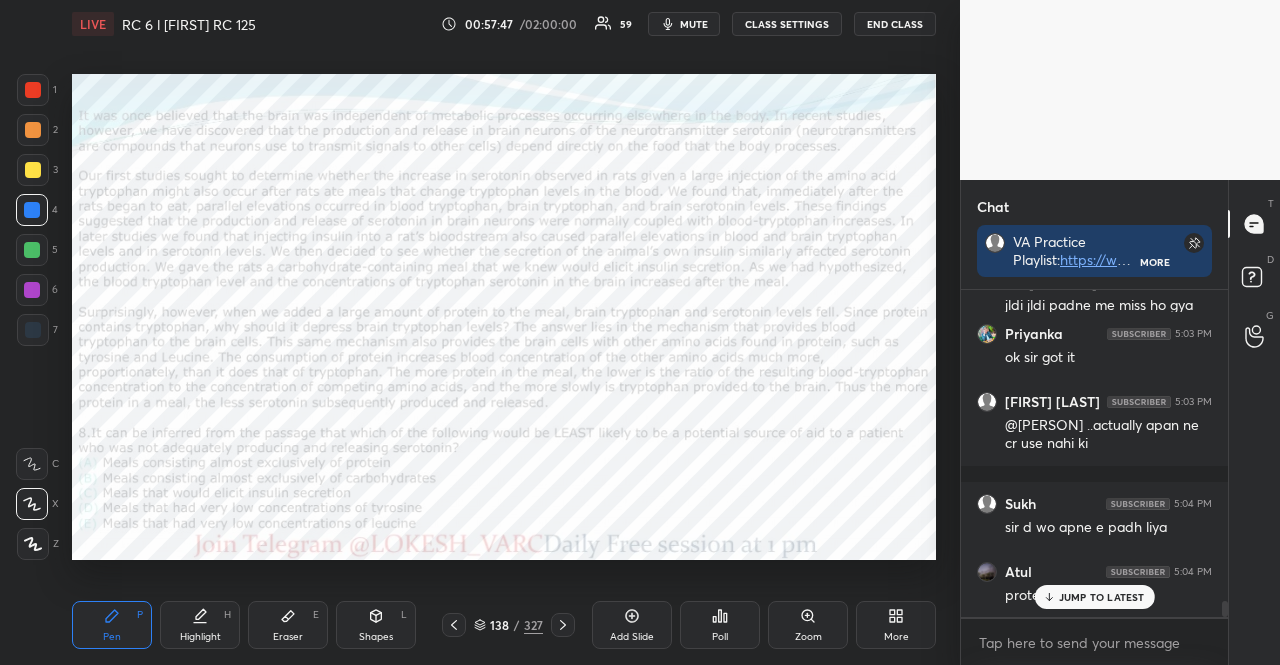 click at bounding box center (33, 330) 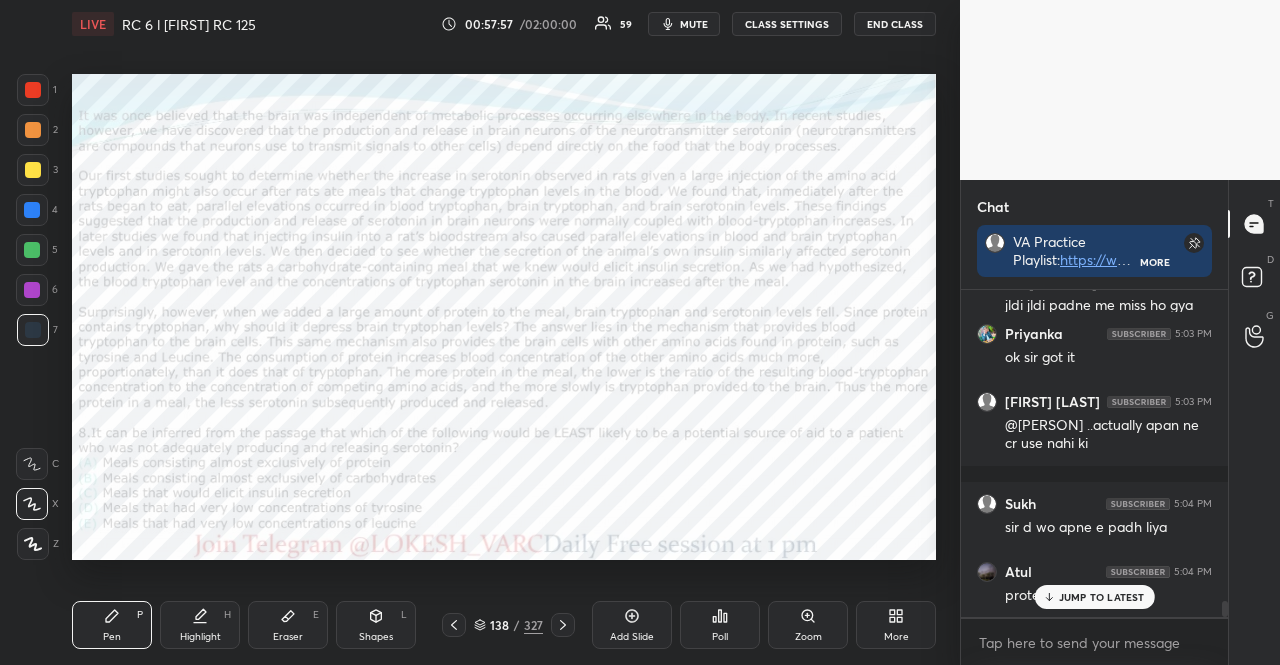 scroll, scrollTop: 6294, scrollLeft: 0, axis: vertical 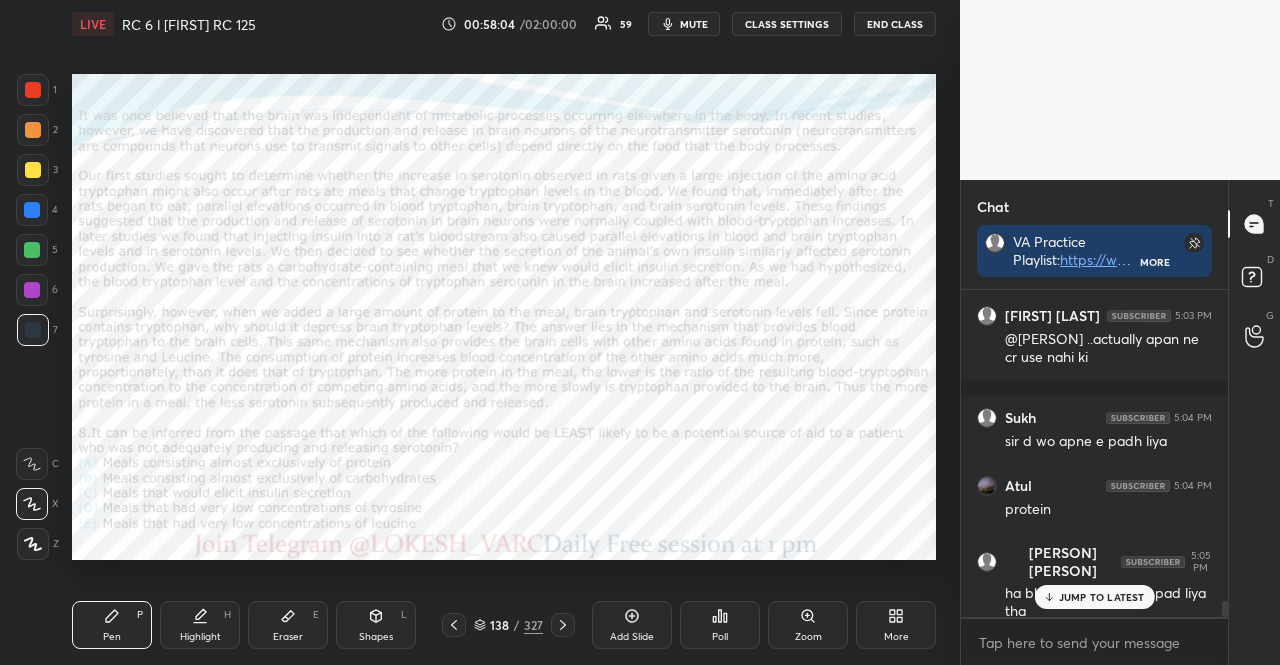 click on "JUMP TO LATEST" at bounding box center [1094, 597] 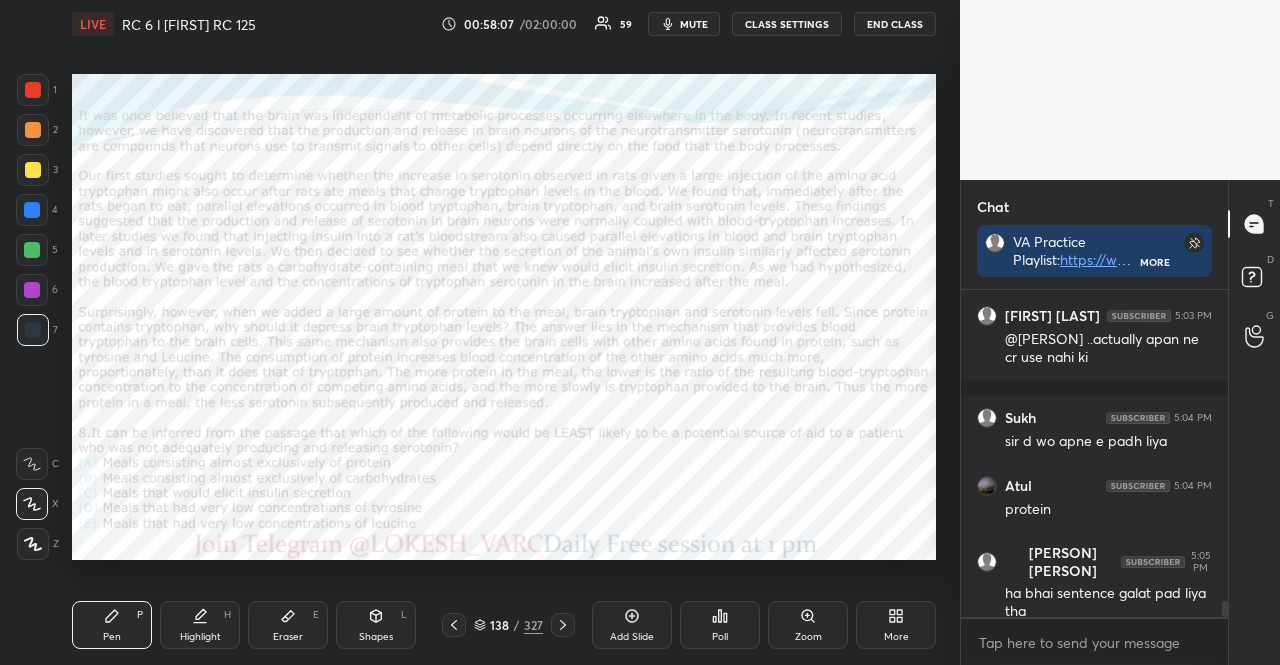 click at bounding box center [32, 250] 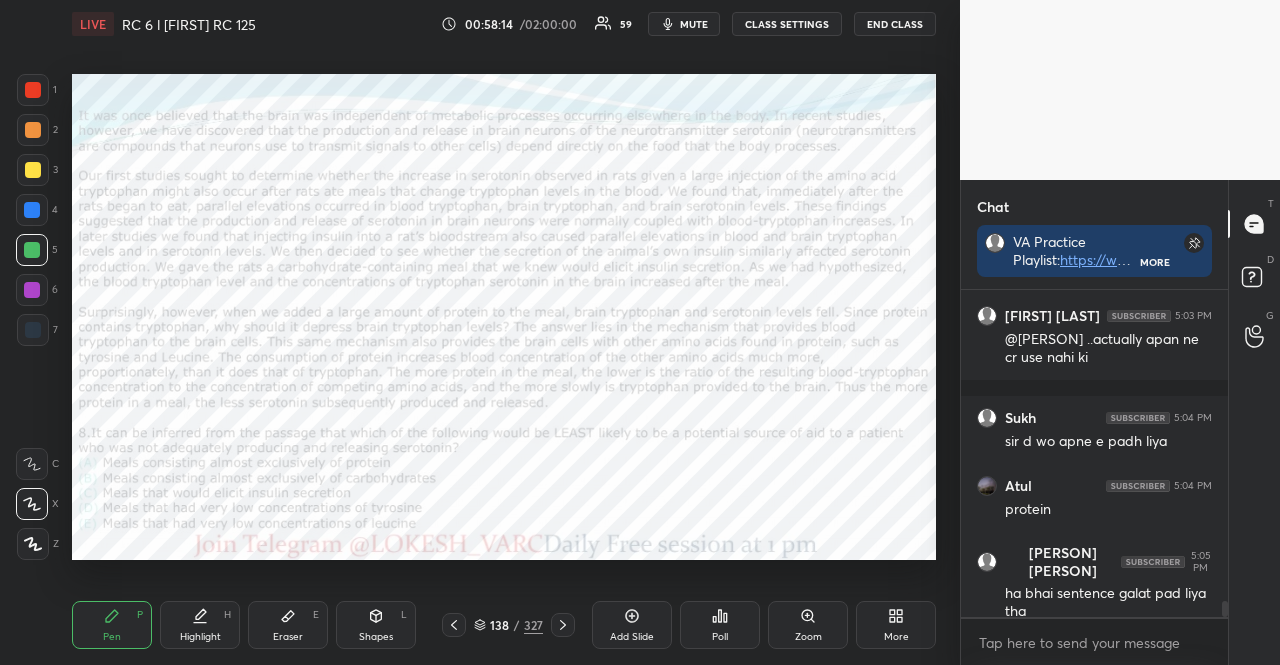 click at bounding box center [32, 210] 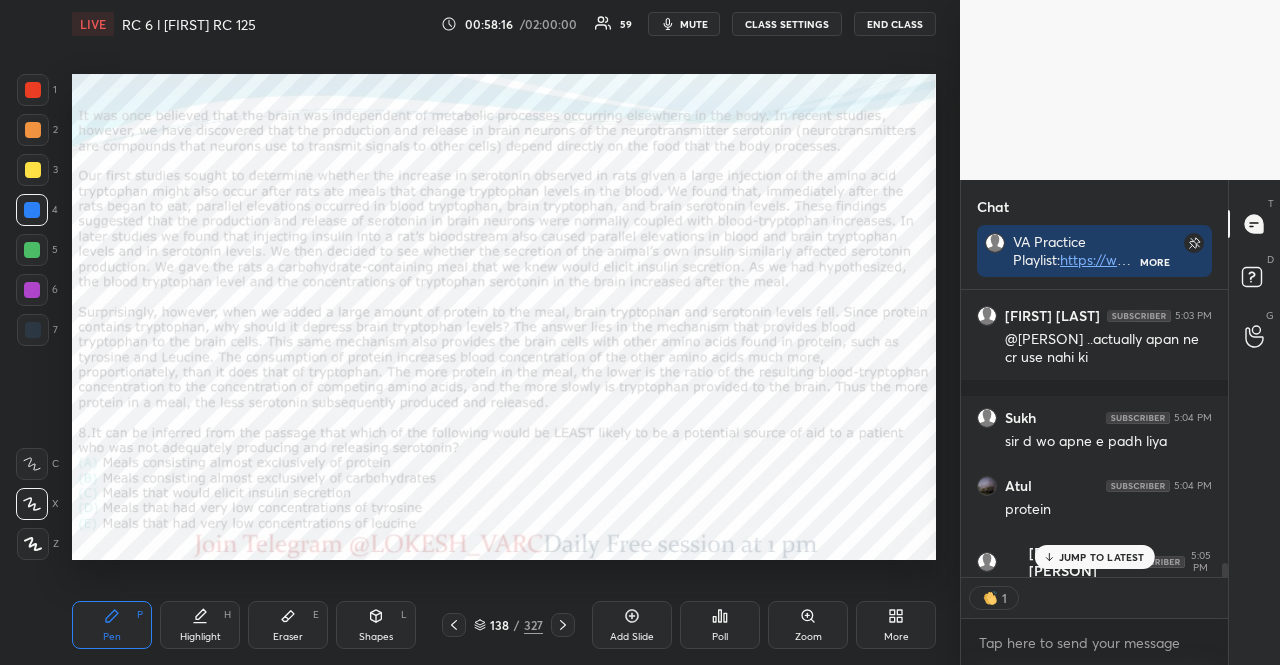 scroll, scrollTop: 281, scrollLeft: 261, axis: both 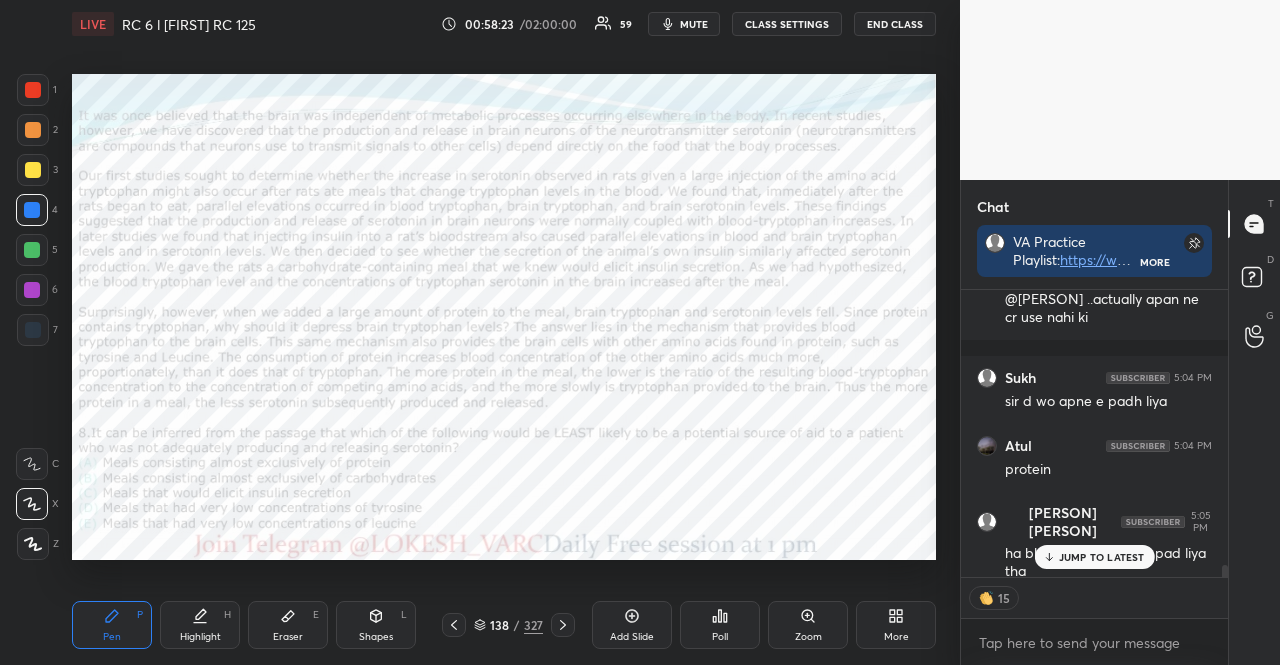 click 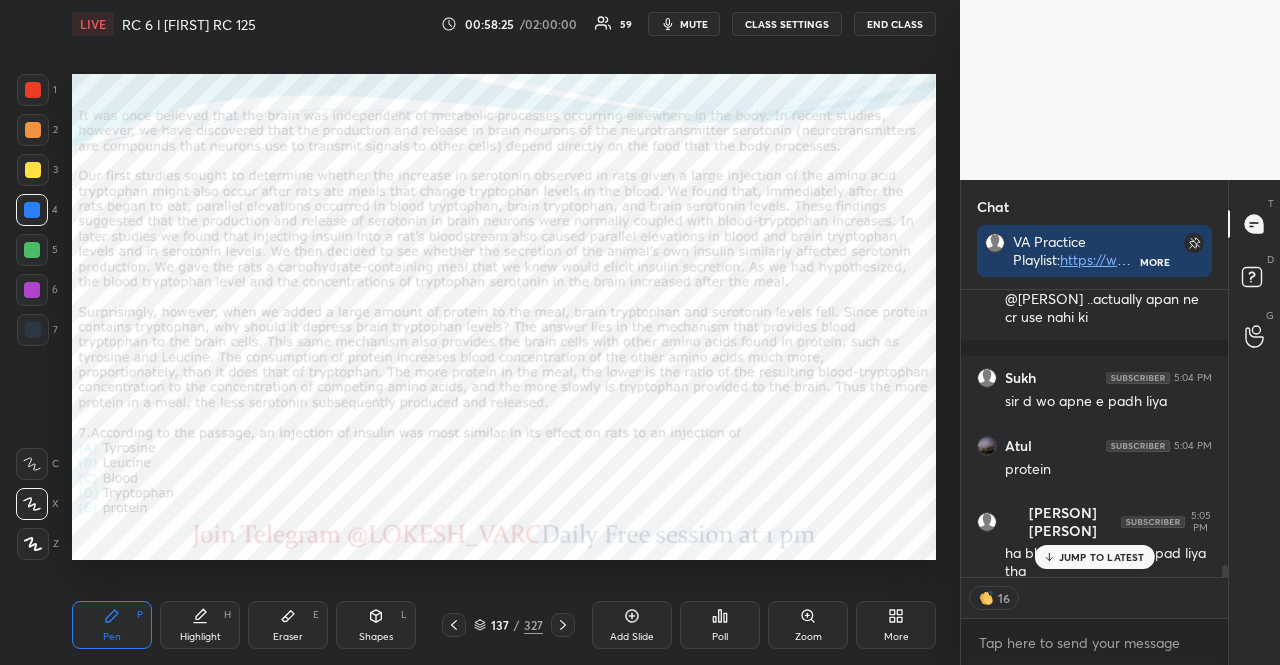 click at bounding box center [32, 290] 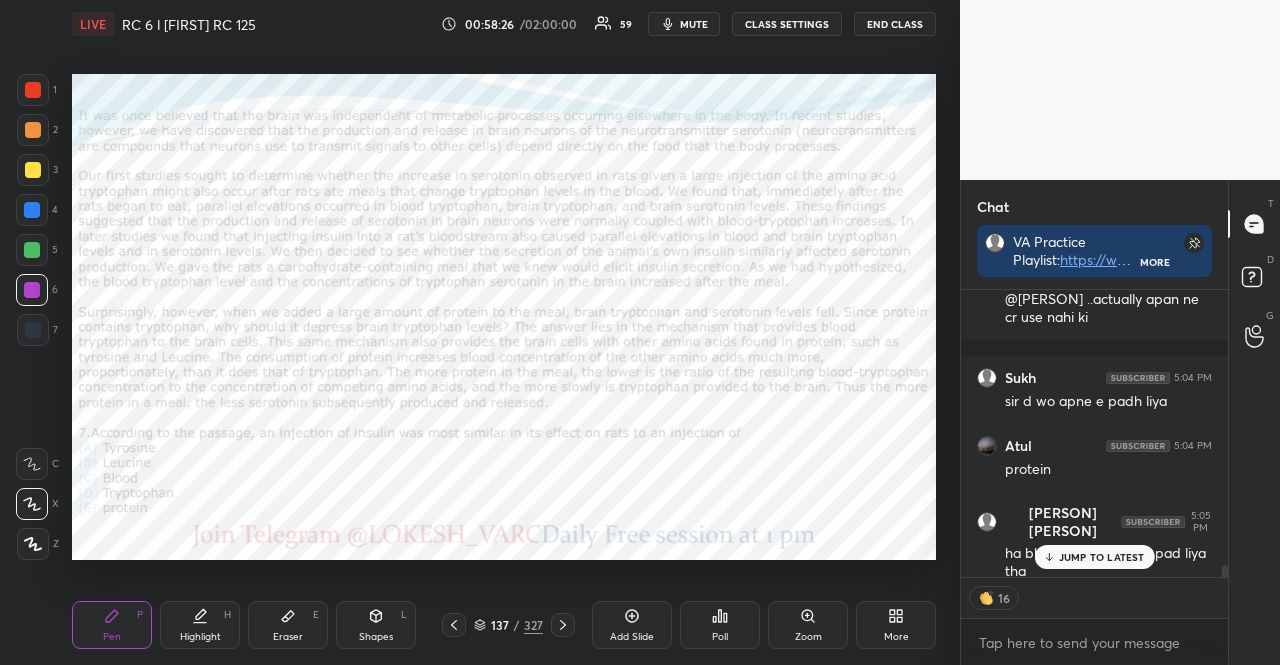 click on "Pen P Highlight H Eraser E Shapes L 137 / 327 Add Slide Poll Zoom More" at bounding box center (504, 625) 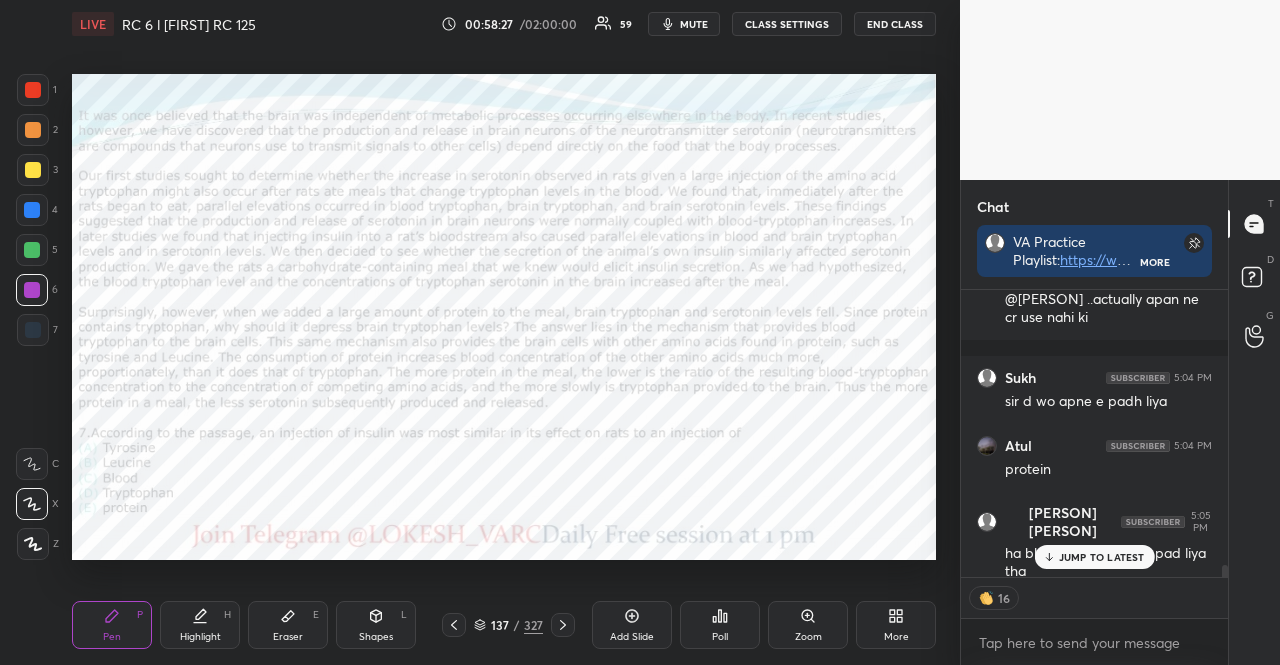 drag, startPoint x: 393, startPoint y: 607, endPoint x: 391, endPoint y: 591, distance: 16.124516 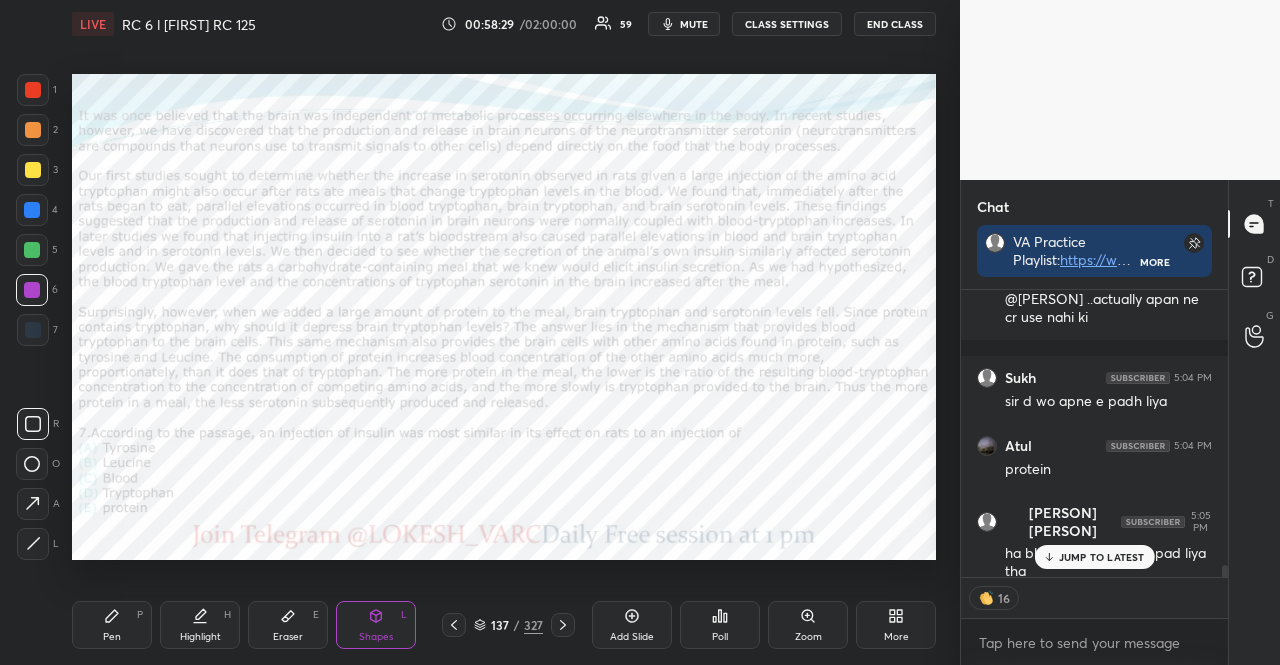 click on "mute" at bounding box center (694, 24) 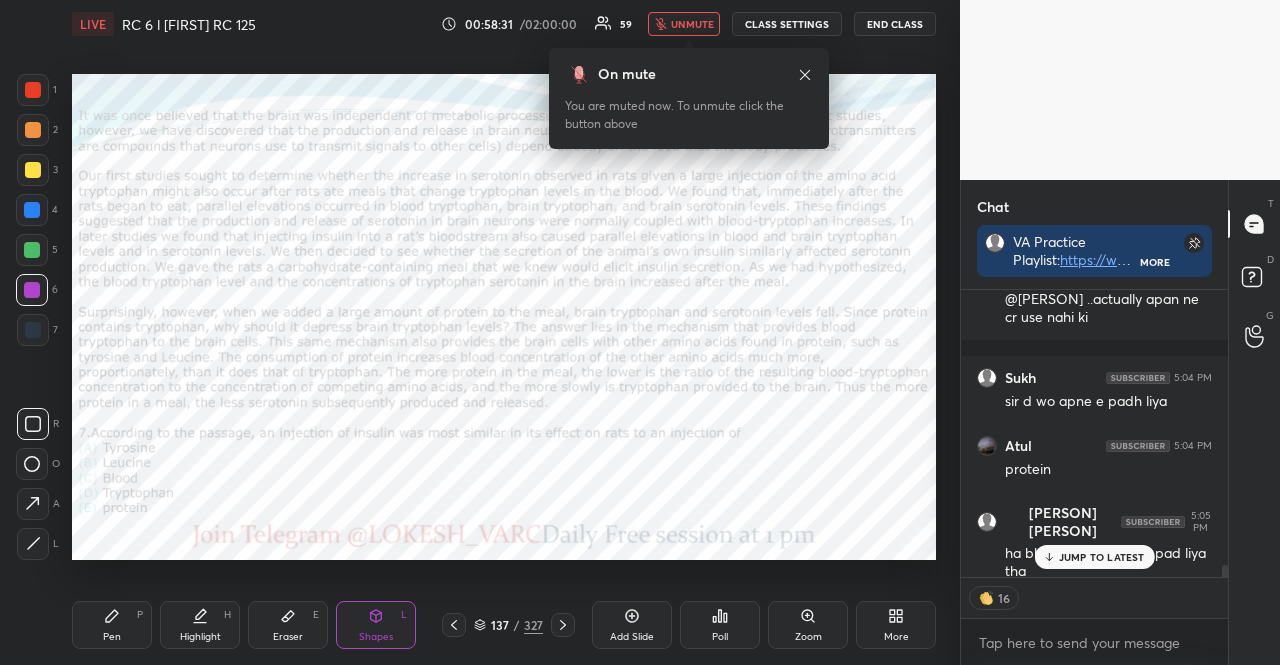 click on "unmute" at bounding box center [692, 24] 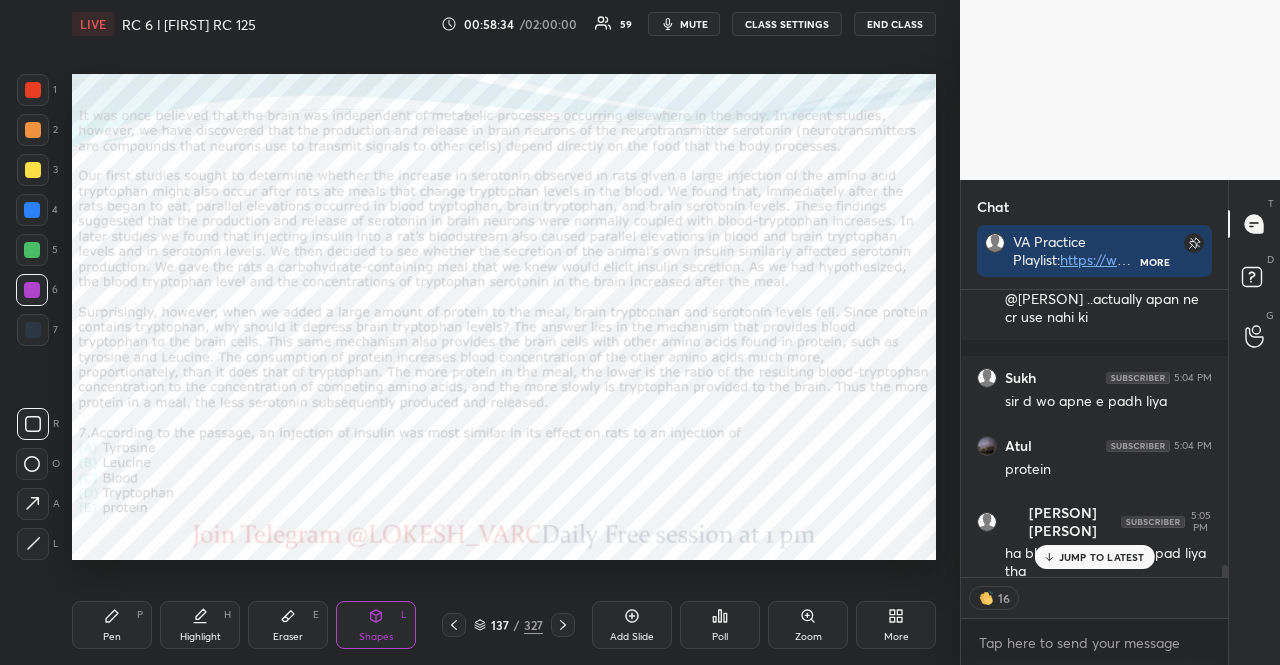 scroll, scrollTop: 6, scrollLeft: 6, axis: both 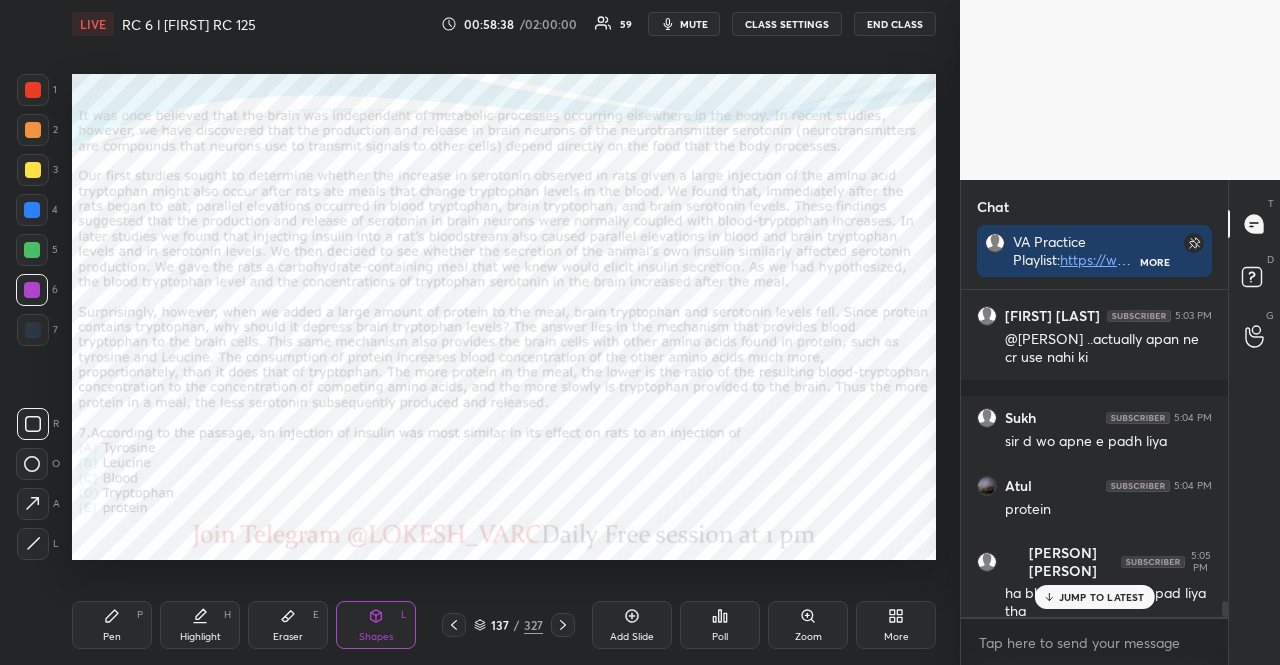 click at bounding box center (32, 210) 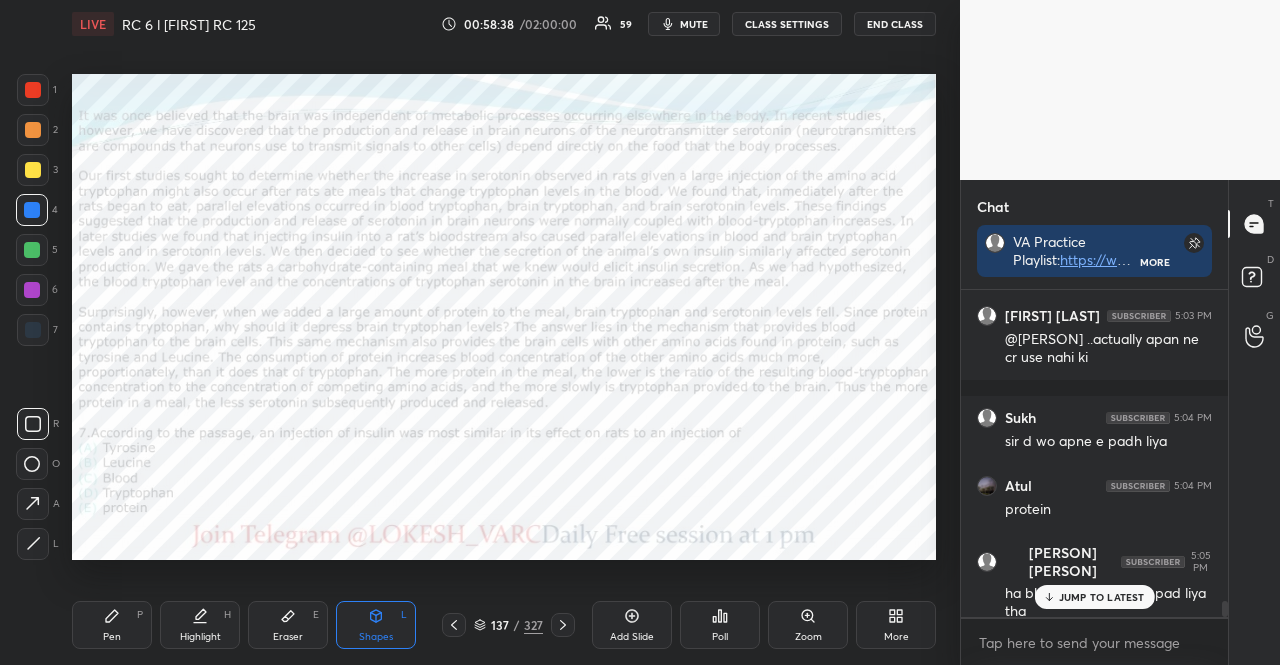 click on "Pen P" at bounding box center (112, 625) 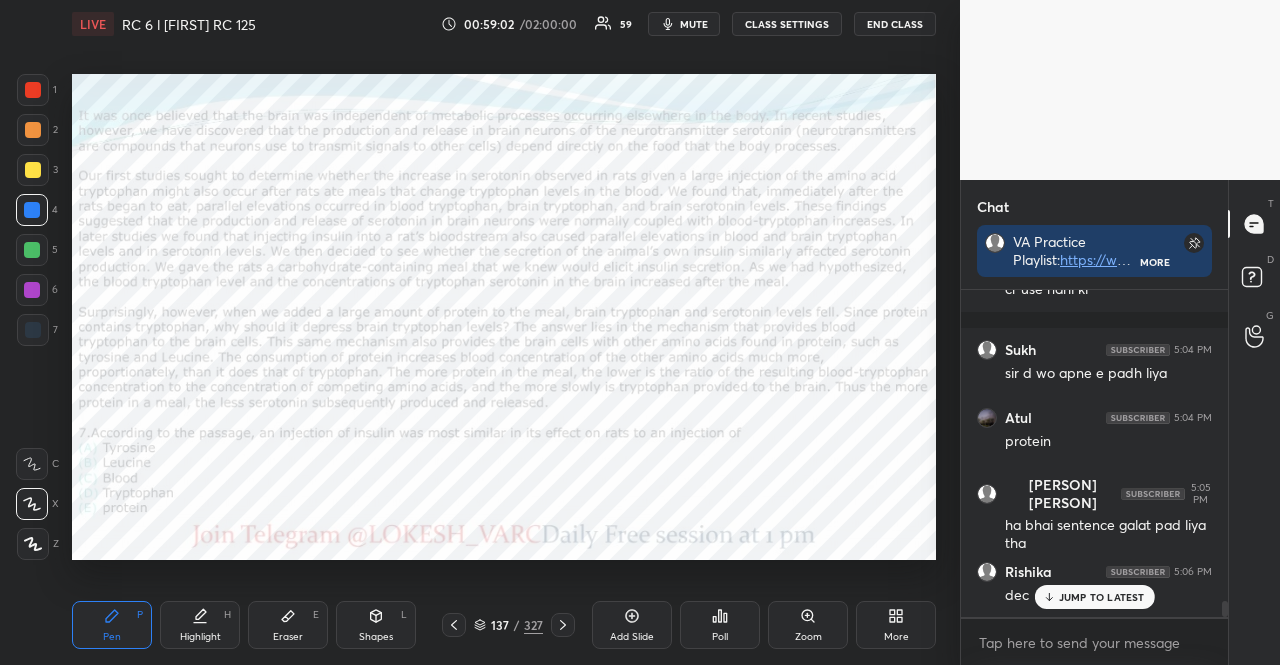 scroll, scrollTop: 6430, scrollLeft: 0, axis: vertical 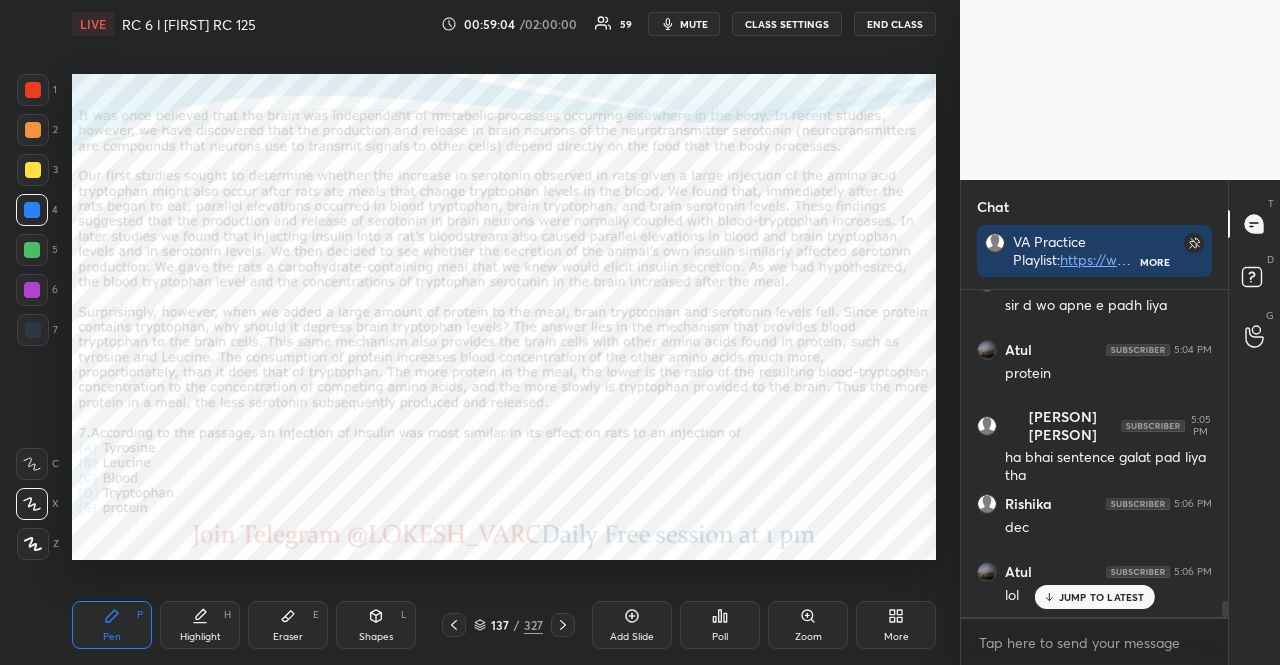 click at bounding box center (32, 250) 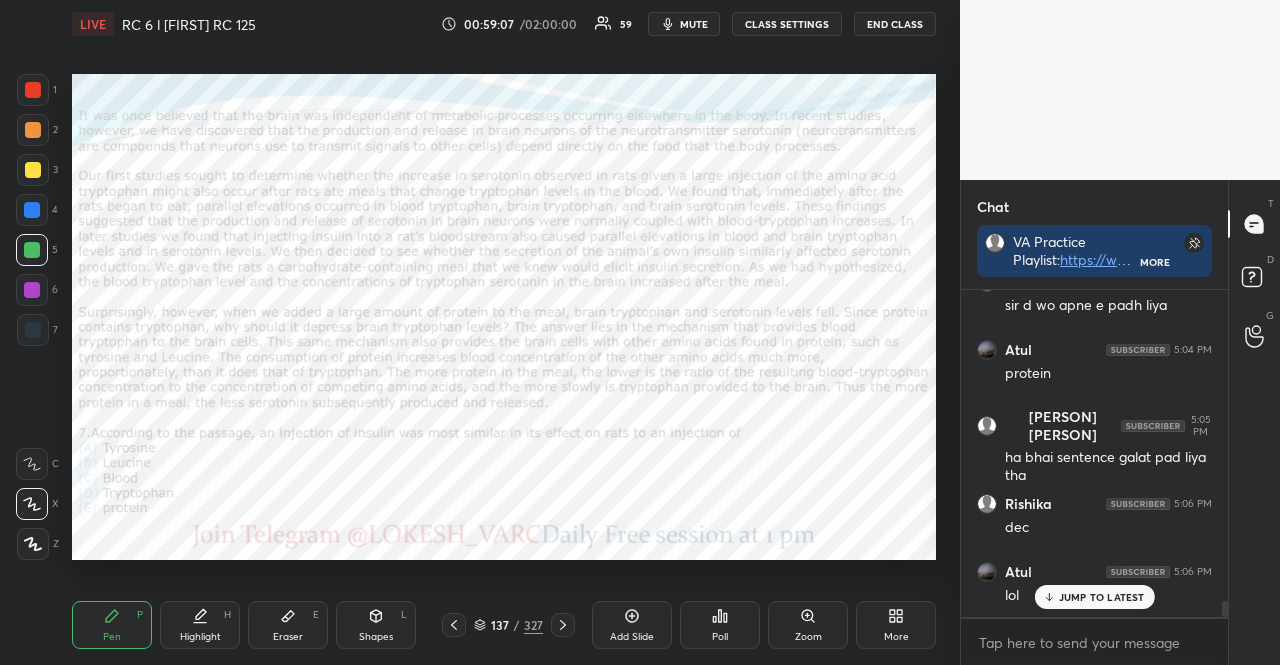 scroll, scrollTop: 6498, scrollLeft: 0, axis: vertical 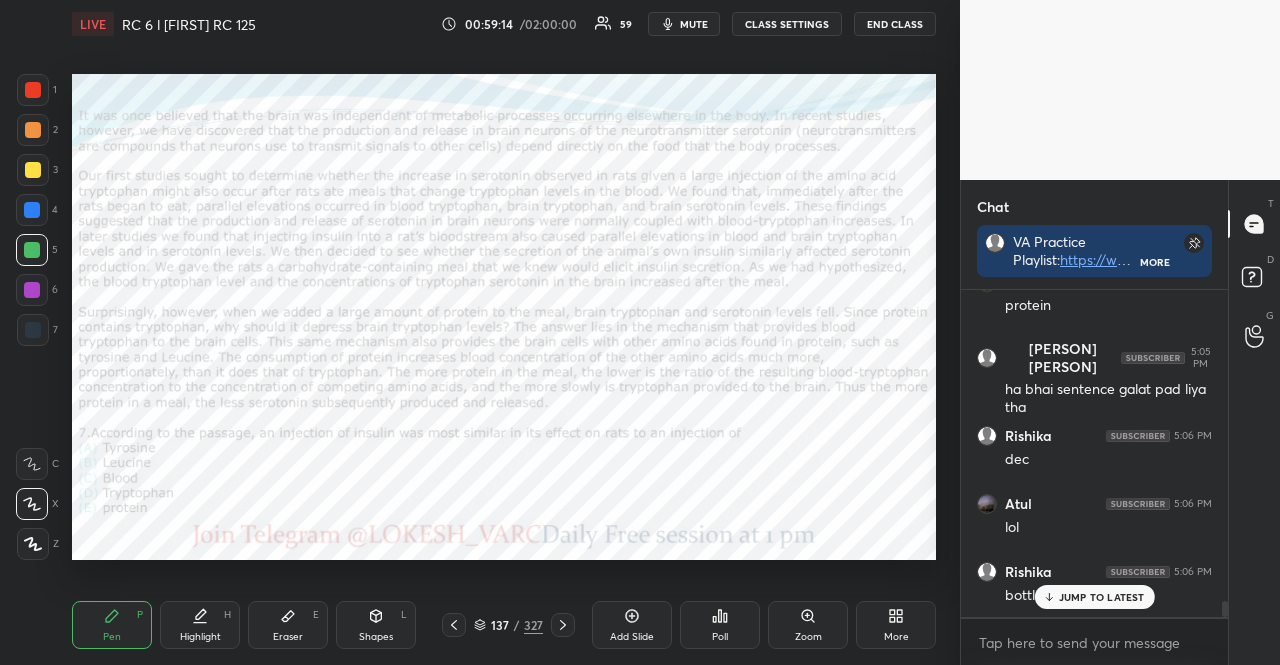 click on "Shapes L" at bounding box center (376, 625) 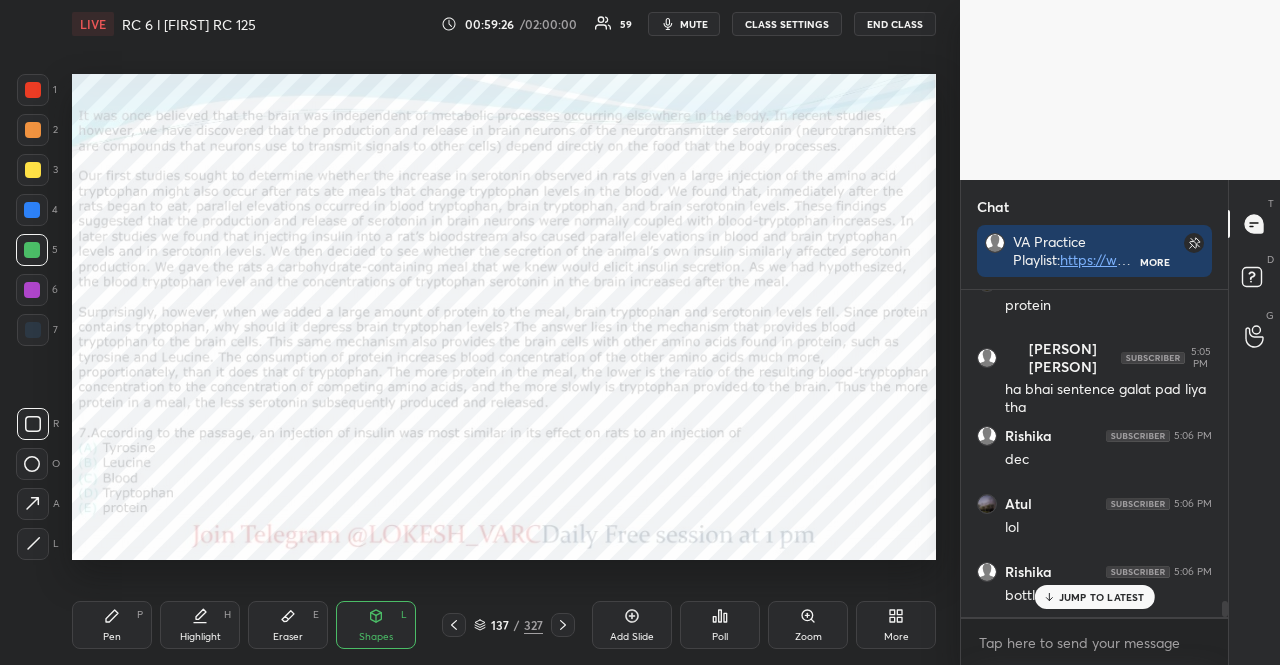 drag, startPoint x: 120, startPoint y: 617, endPoint x: 120, endPoint y: 570, distance: 47 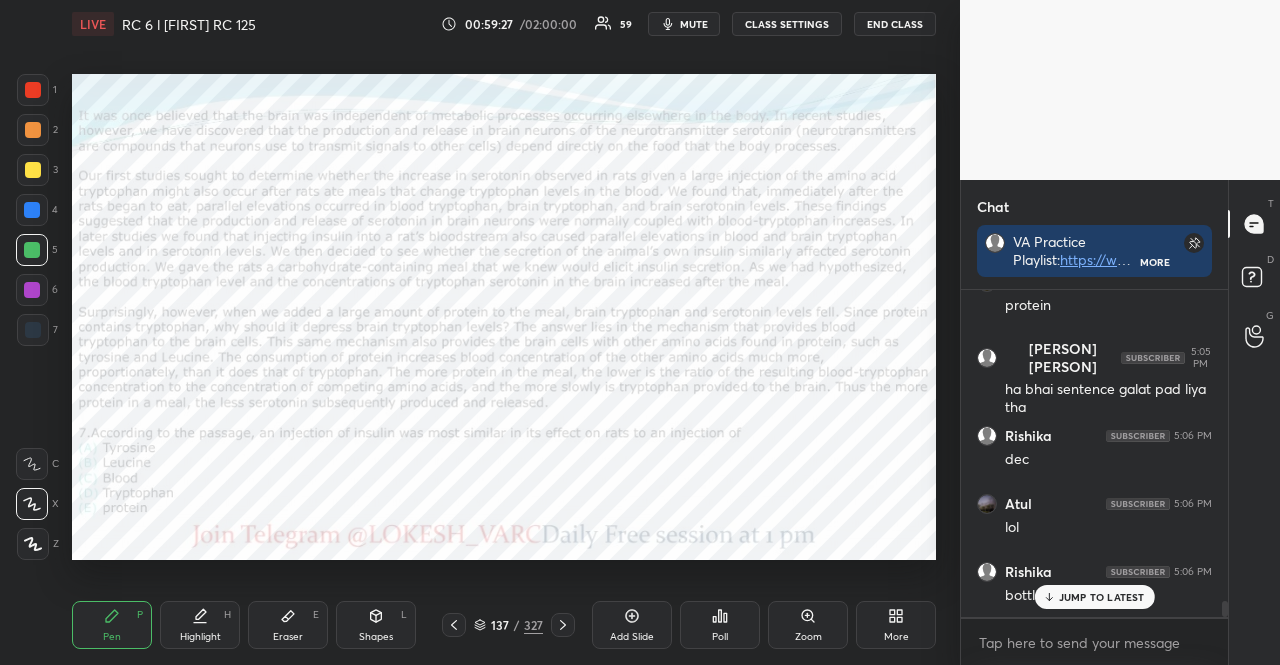 drag, startPoint x: 42, startPoint y: 200, endPoint x: 62, endPoint y: 247, distance: 51.078373 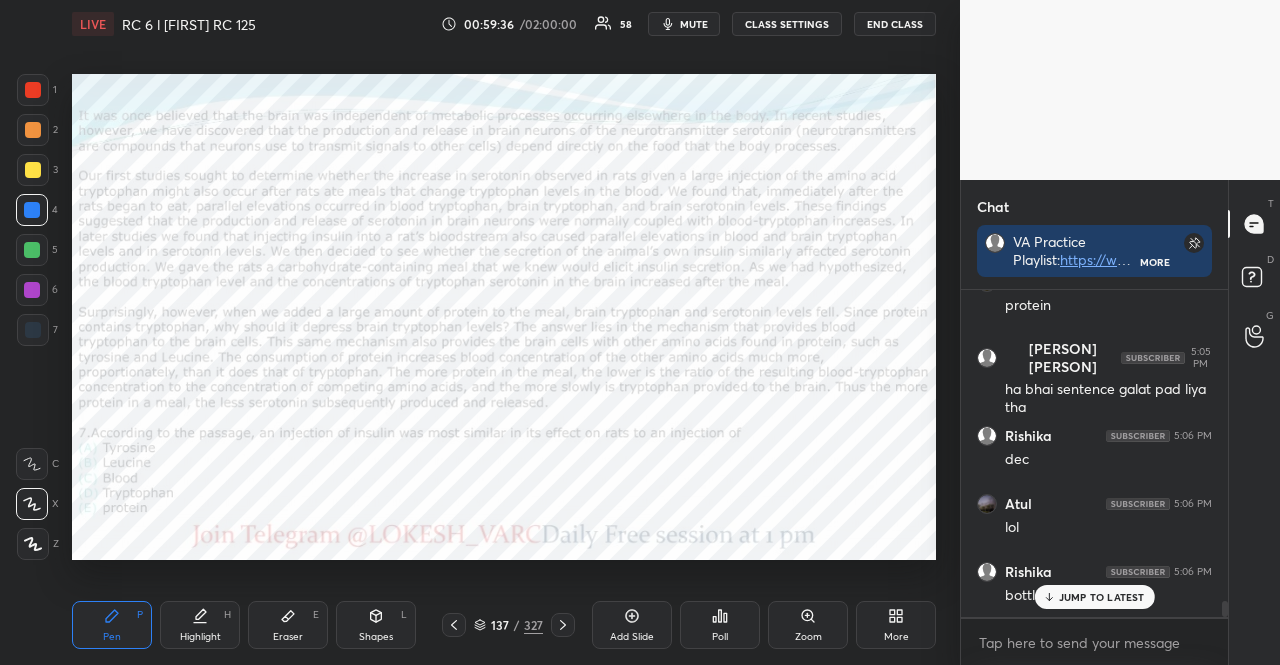 click at bounding box center (32, 290) 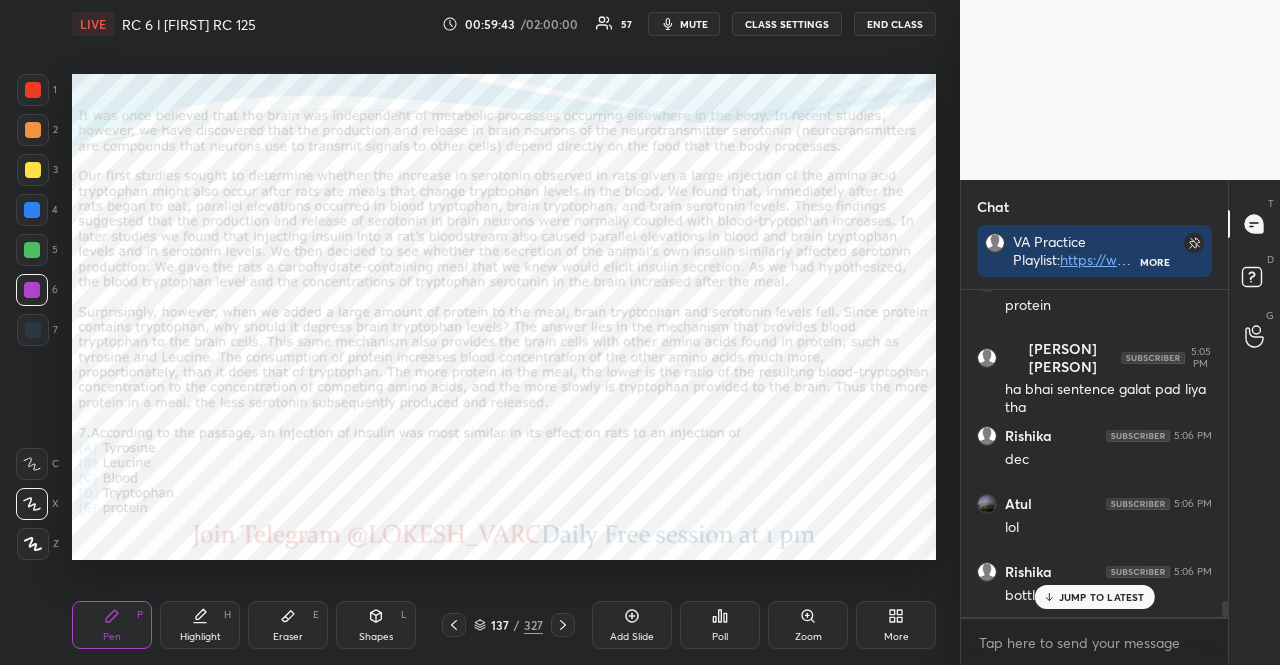 click on "Shapes L" at bounding box center (376, 625) 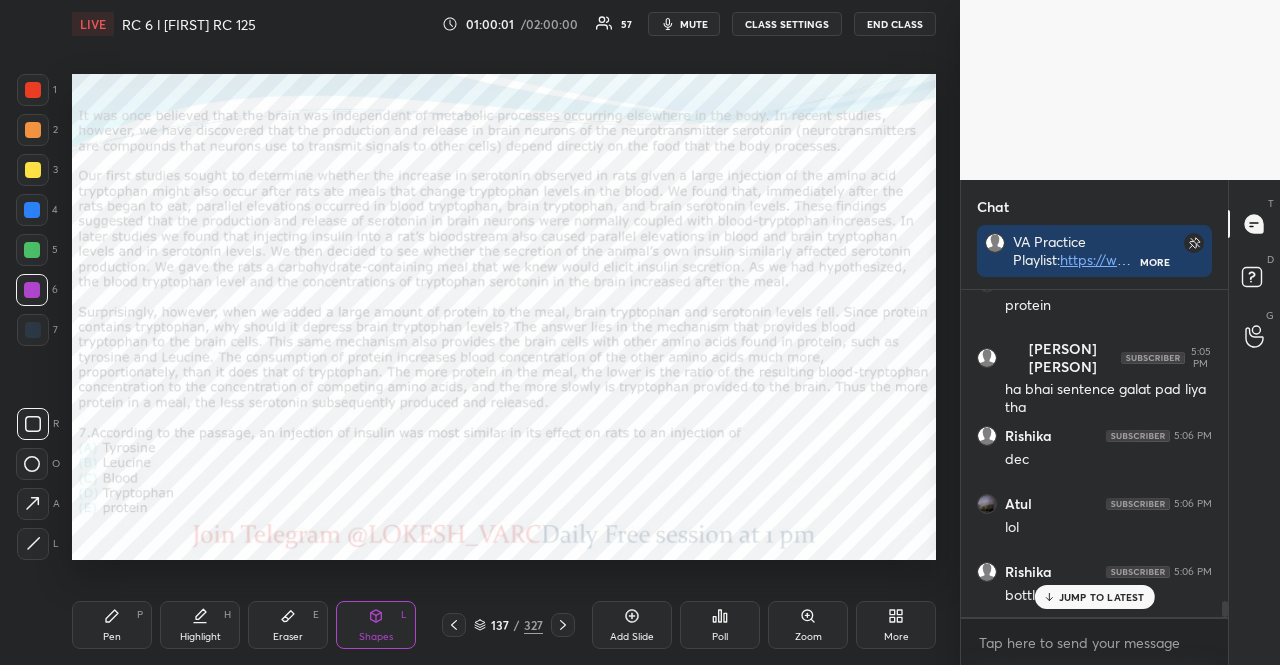 click 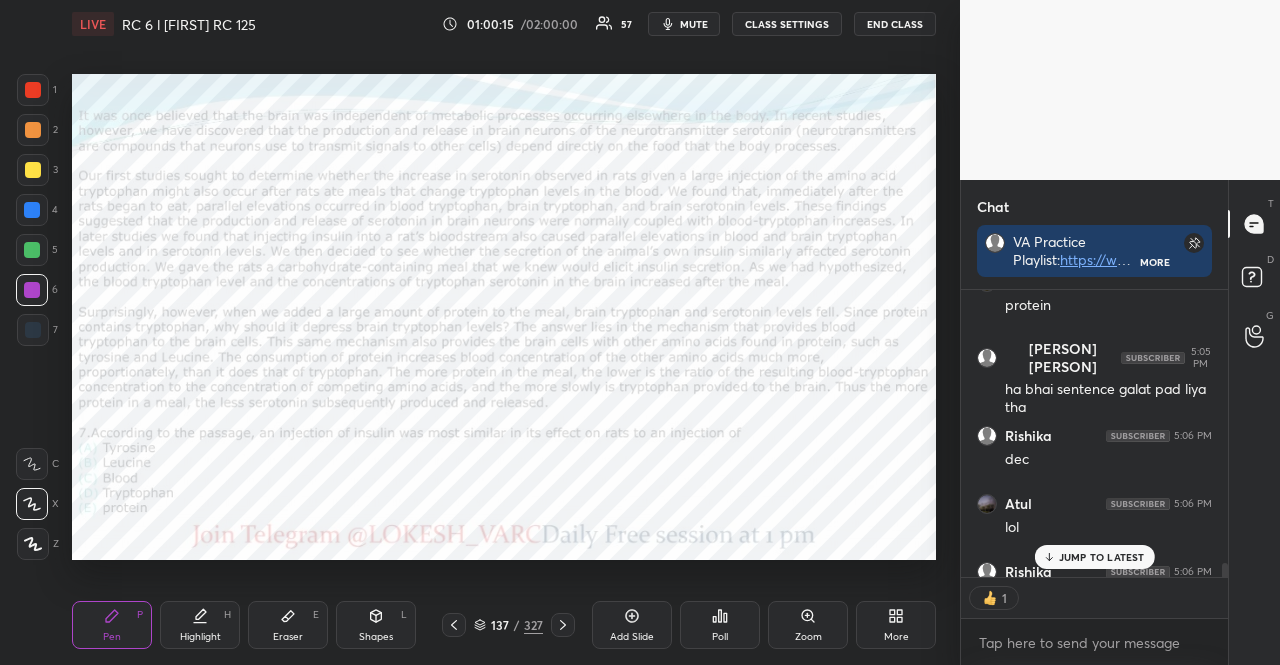 scroll, scrollTop: 281, scrollLeft: 261, axis: both 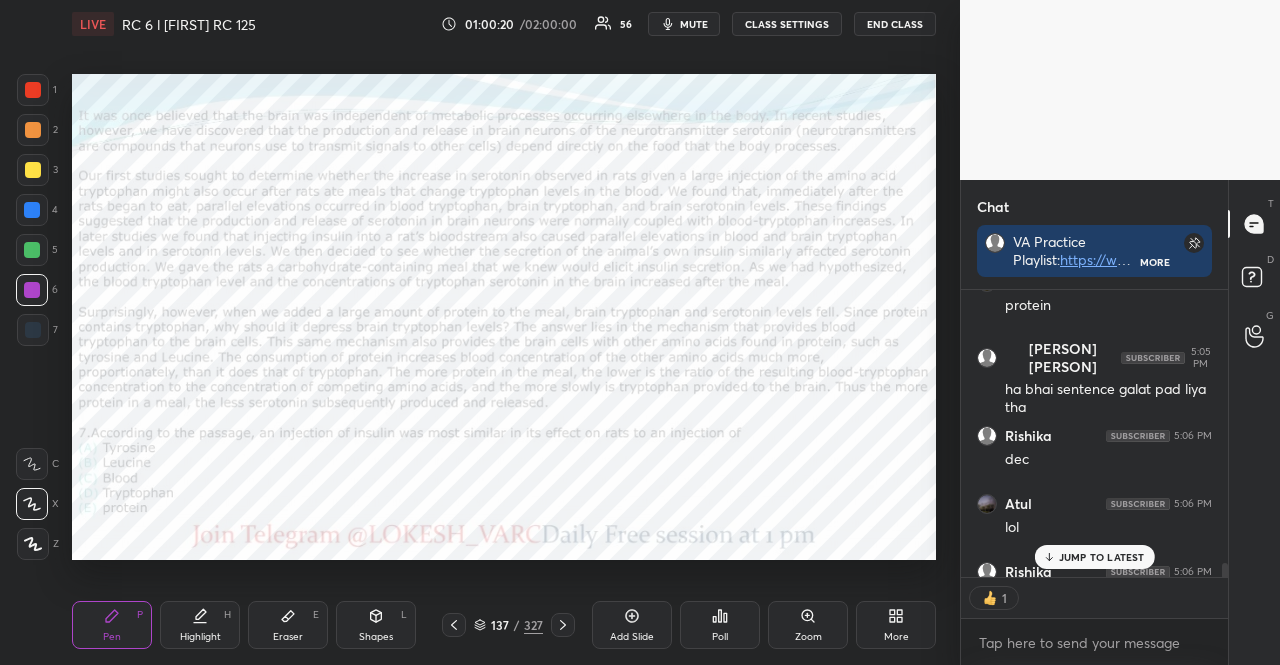click on "1 2 3 4 5 6 7 R O A L C X Z Erase all   C X Z LIVE RC 6 l [PERSON] RC 125 01:00:20 /  02:00:00 56 mute CLASS SETTINGS END CLASS Setting up your live class Poll for   secs No correct answer Start poll Back RC 6 l [PERSON] RC 125 Aarambh Academy Pen P Highlight H Eraser E Shapes L 137 / 327 Add Slide Poll Zoom More" at bounding box center (472, 332) 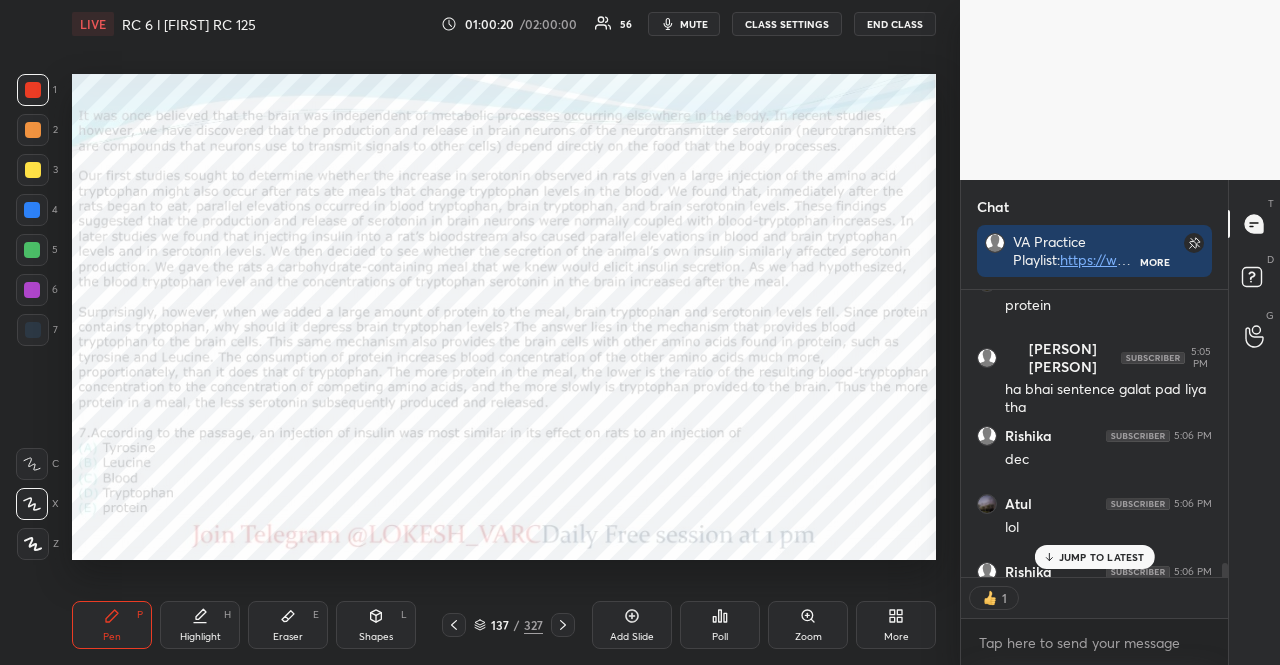 drag, startPoint x: 24, startPoint y: 79, endPoint x: 20, endPoint y: 65, distance: 14.56022 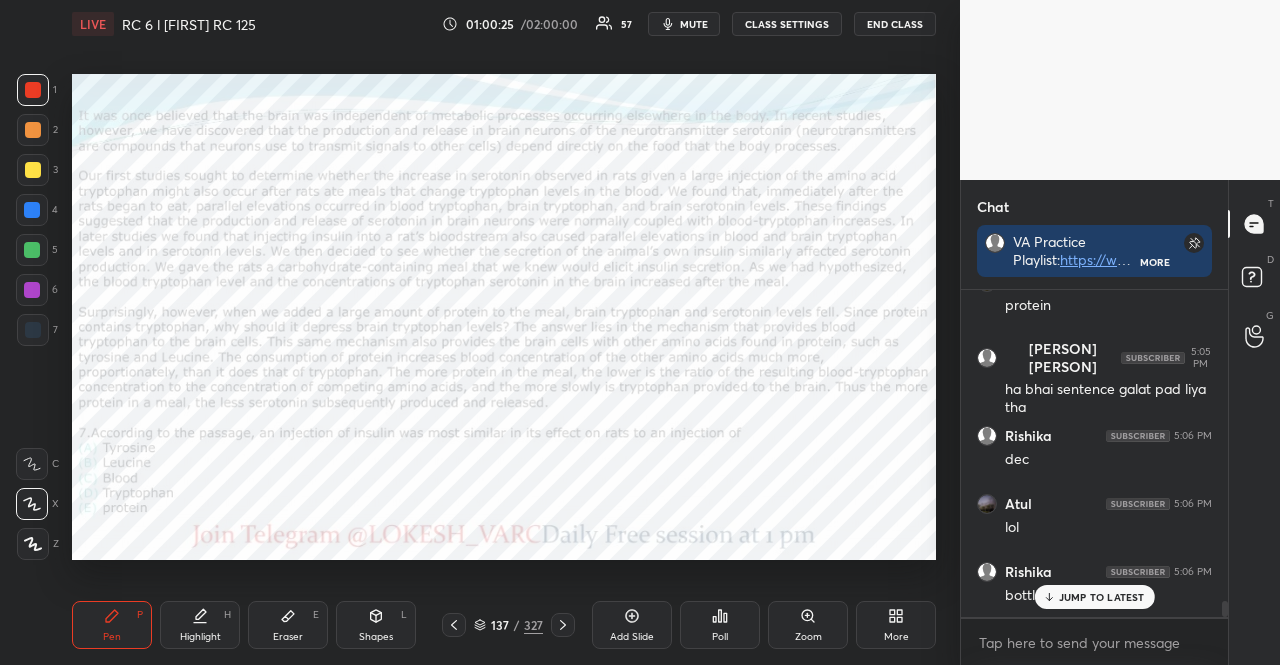 scroll, scrollTop: 6, scrollLeft: 6, axis: both 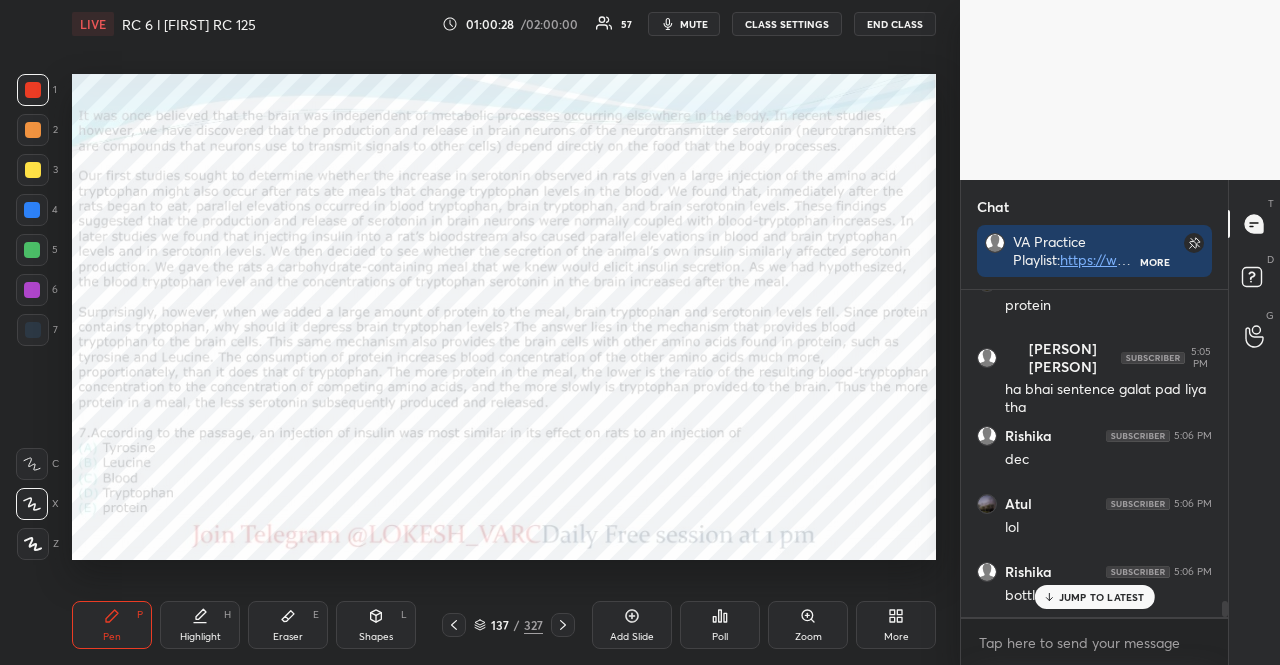 click on "JUMP TO LATEST" at bounding box center [1102, 597] 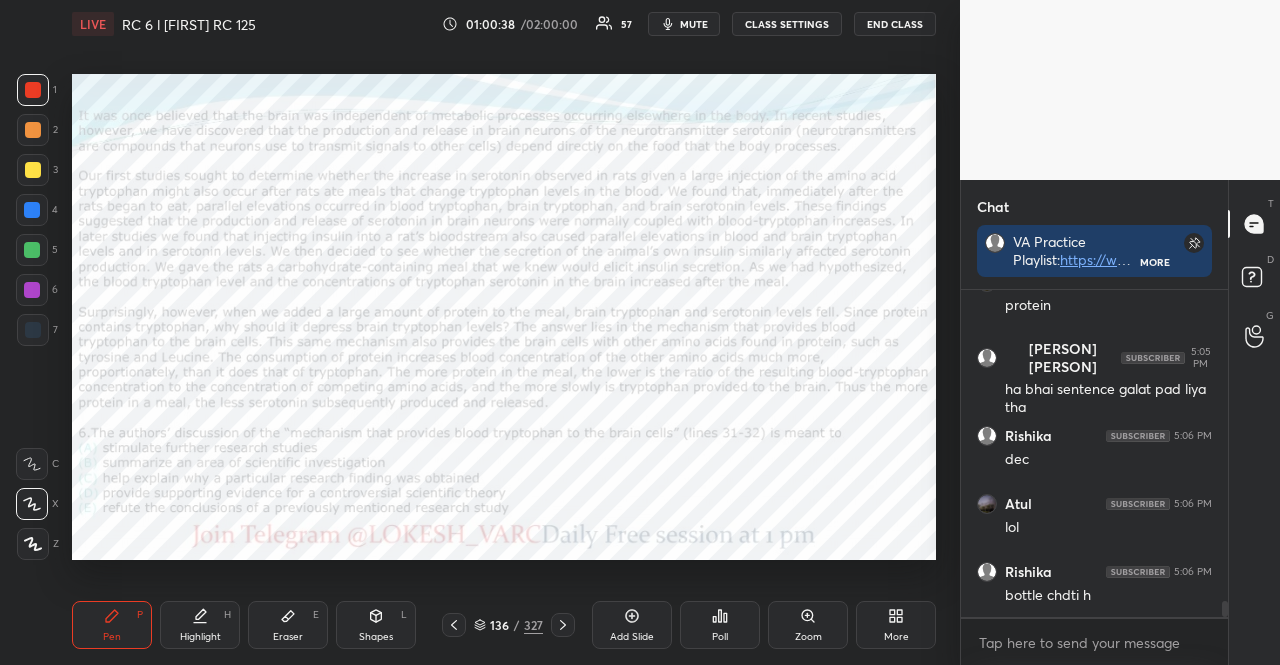 click at bounding box center [32, 210] 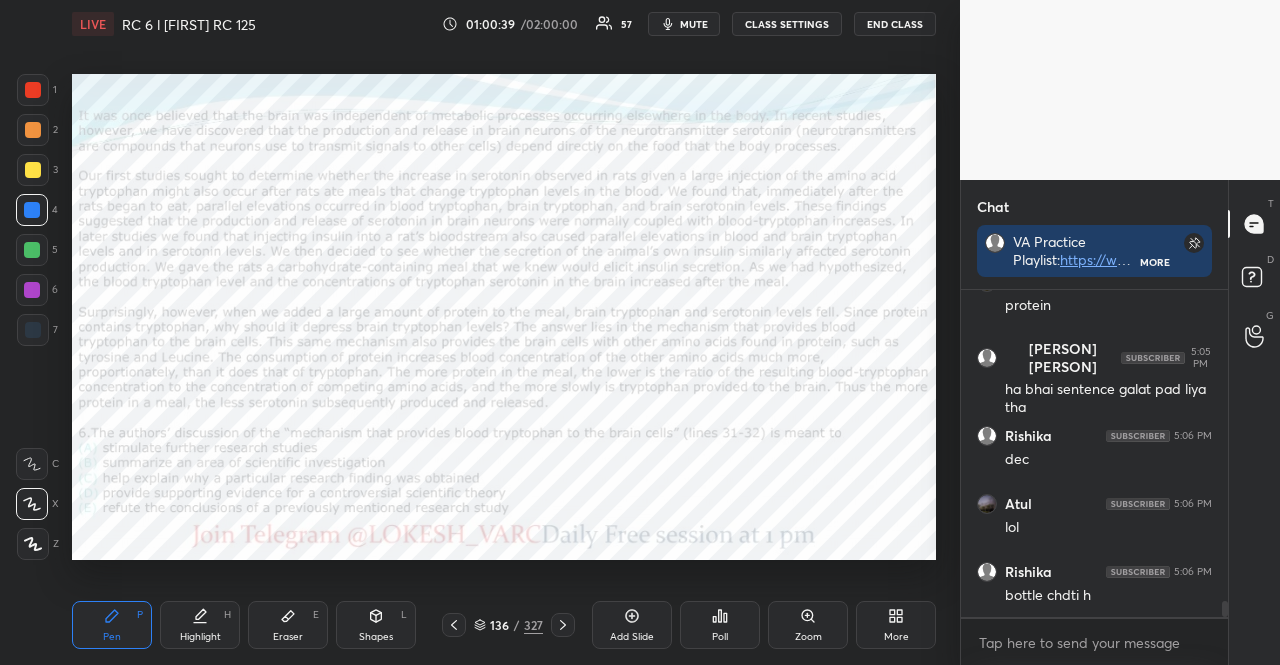 click 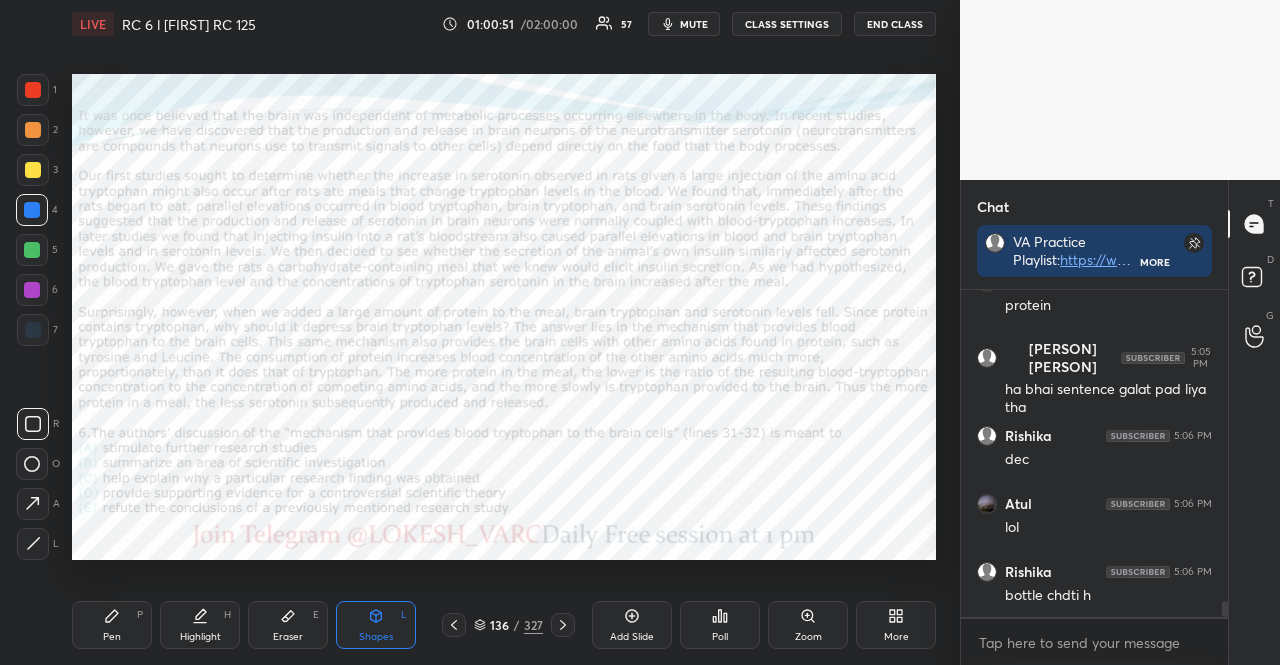 click at bounding box center (32, 250) 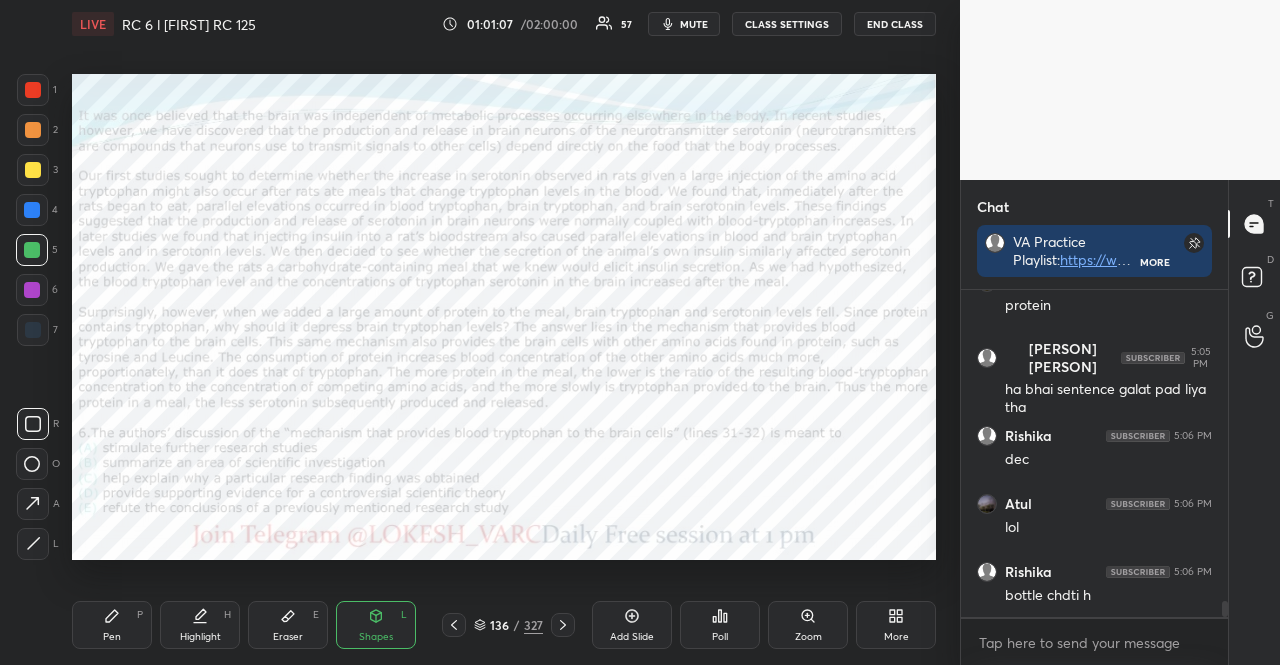 click at bounding box center (33, 130) 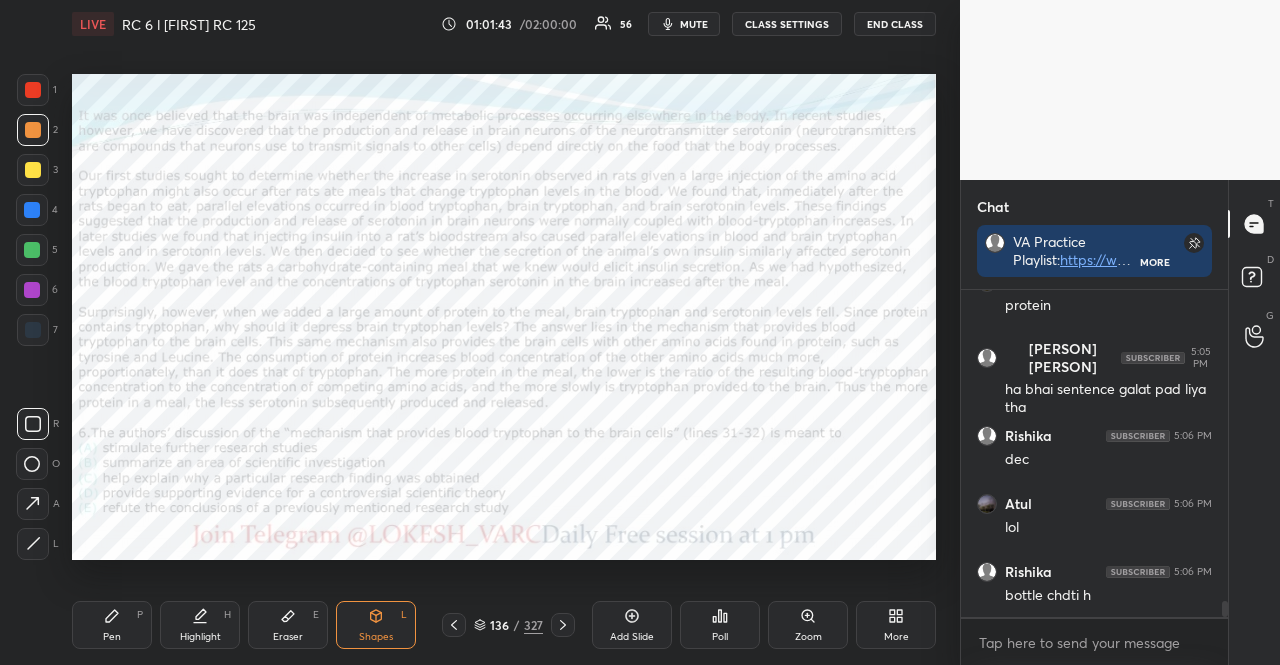 click at bounding box center [32, 210] 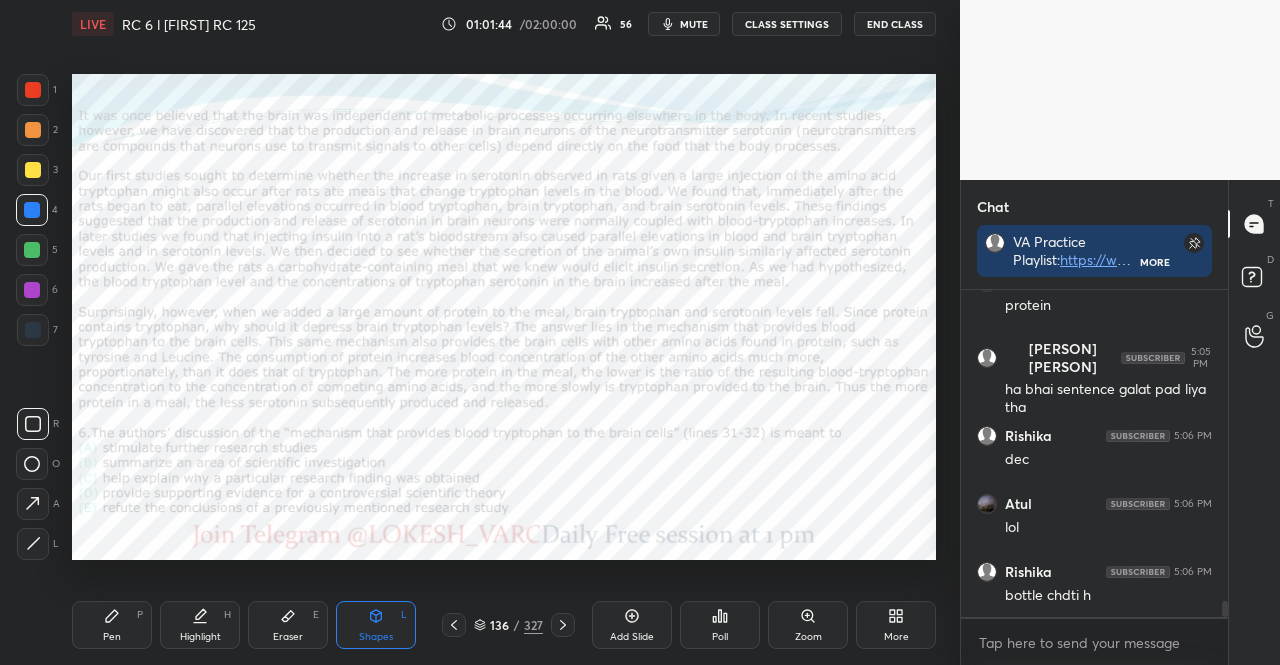 click on "Pen P" at bounding box center (112, 625) 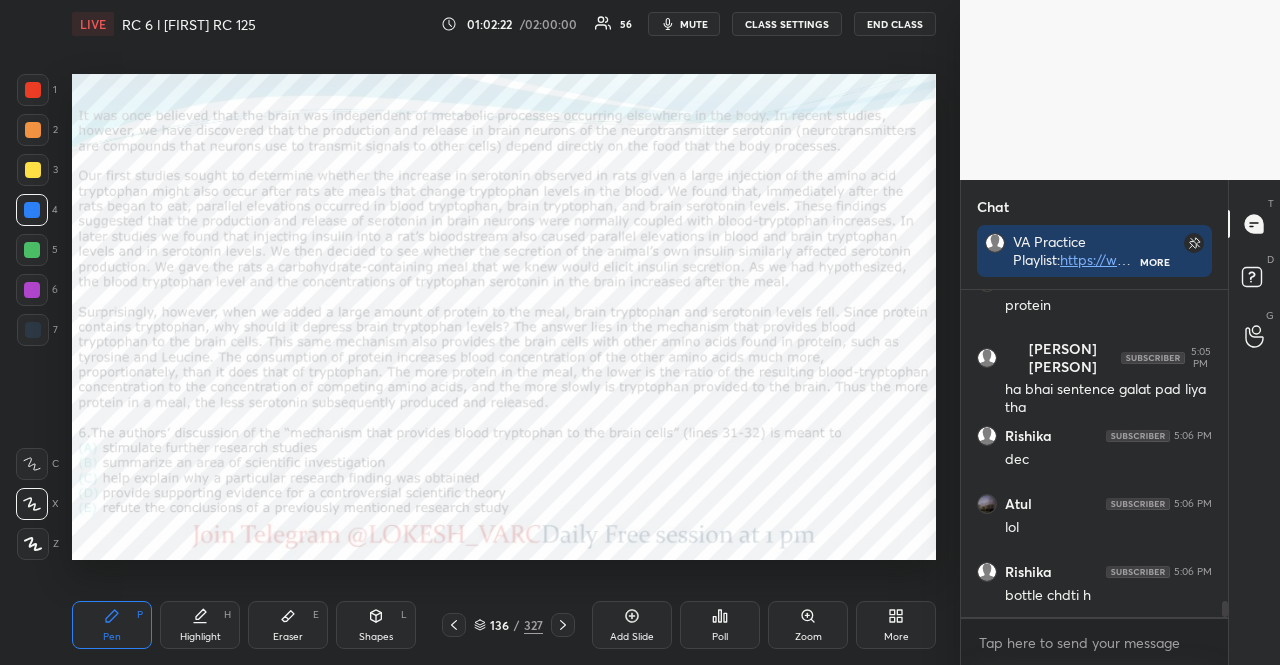 click on "1 2 3 4 5 6 7" at bounding box center [37, 214] 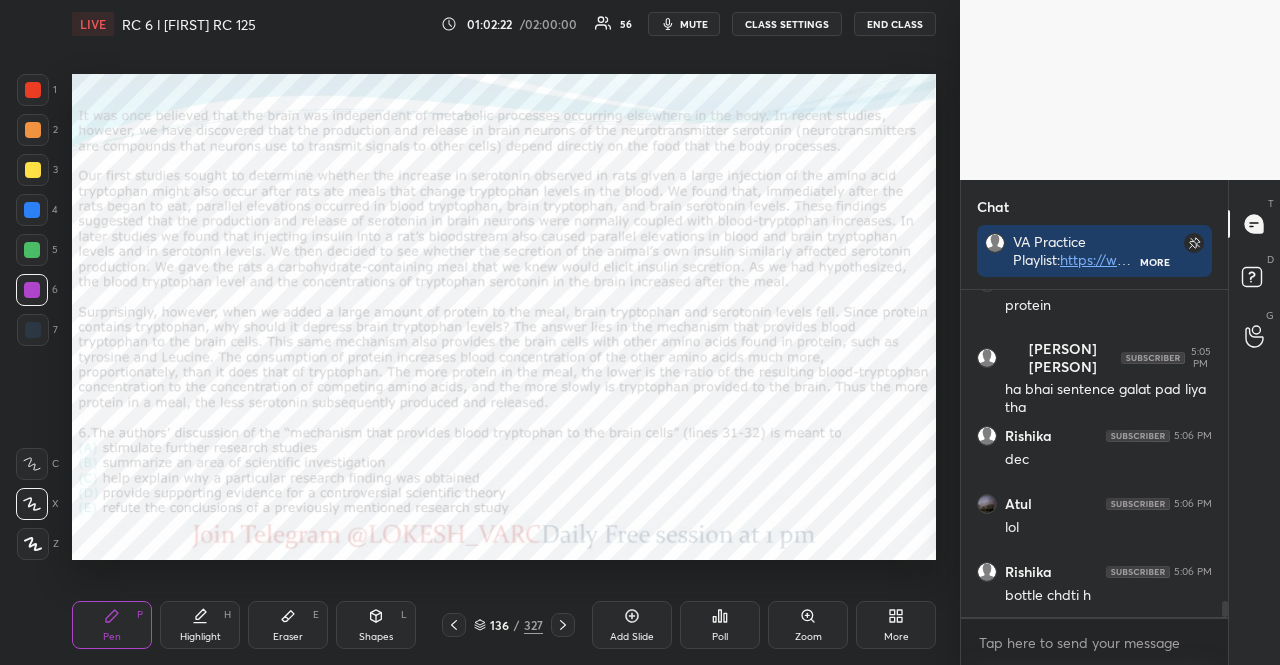 click at bounding box center (32, 290) 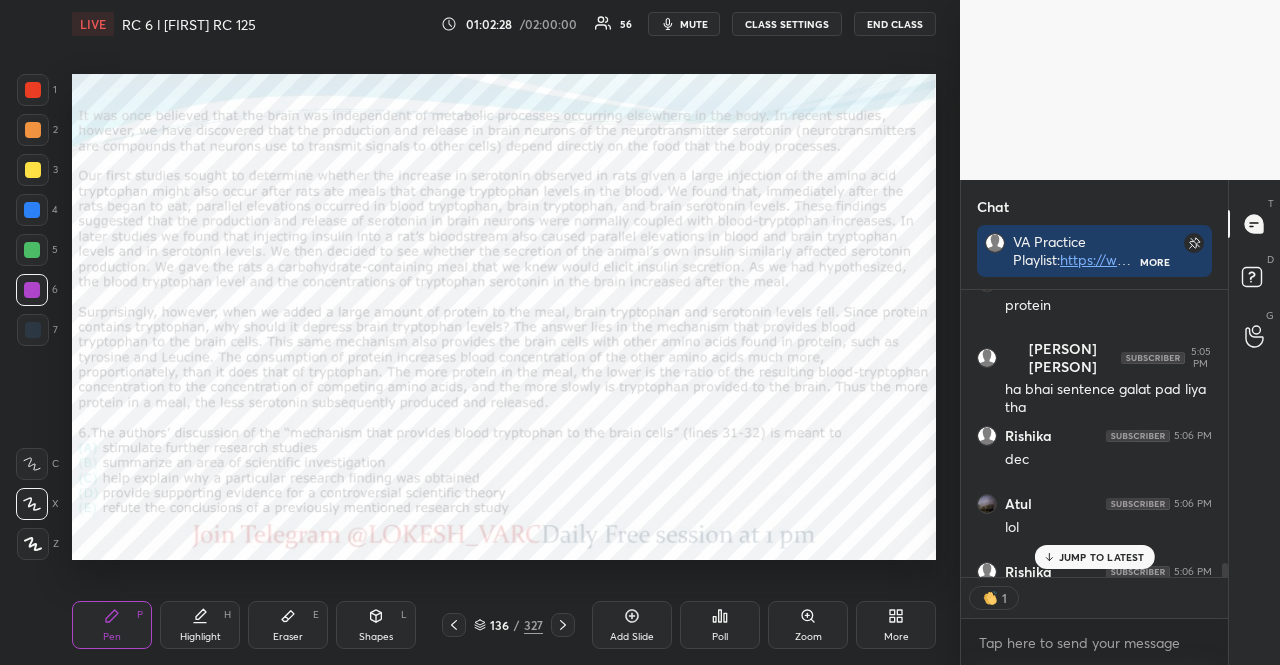 scroll, scrollTop: 281, scrollLeft: 261, axis: both 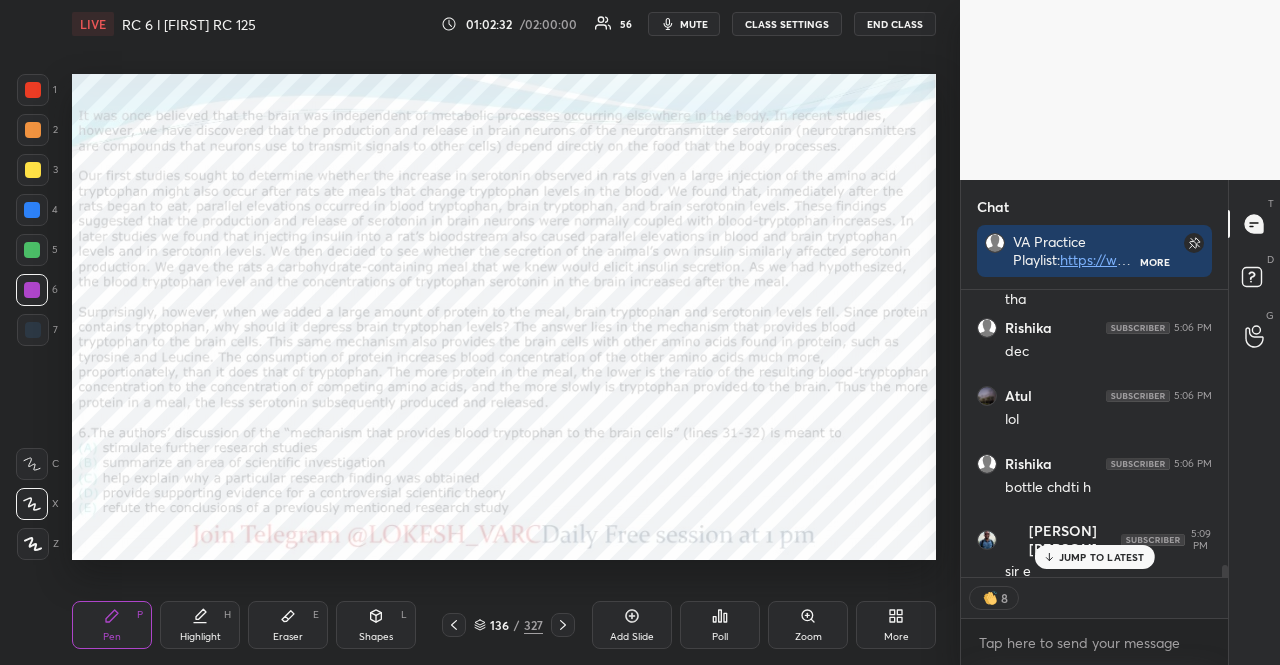 click 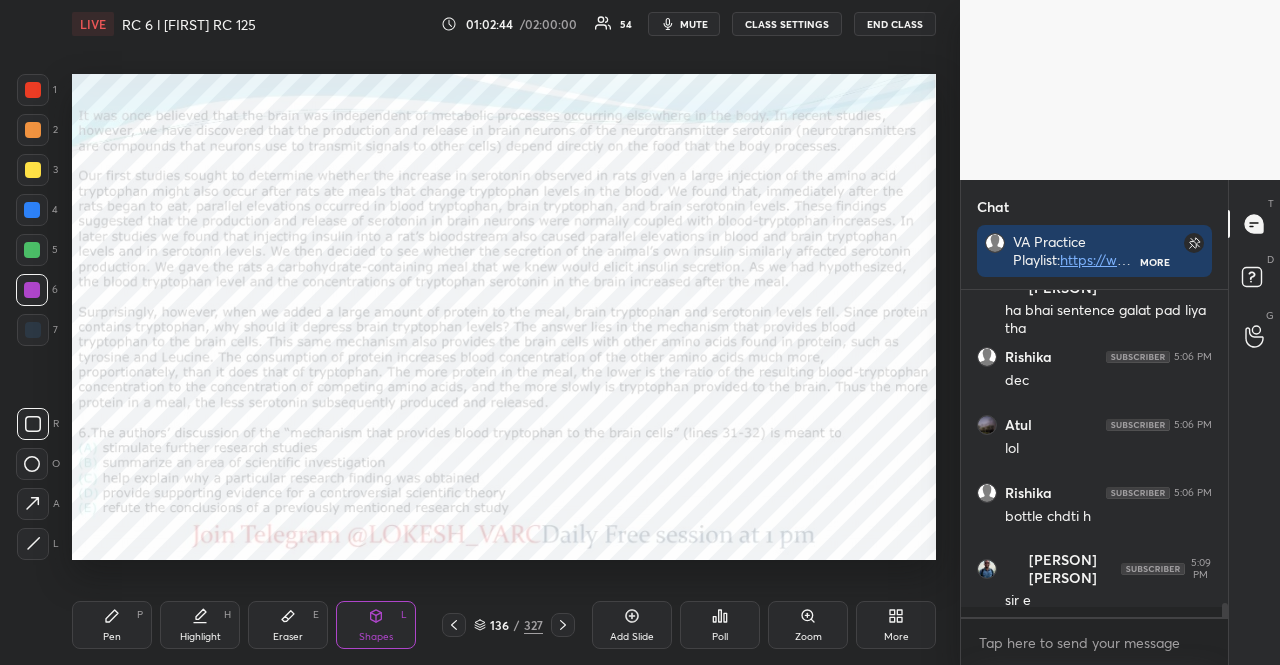 scroll, scrollTop: 6, scrollLeft: 6, axis: both 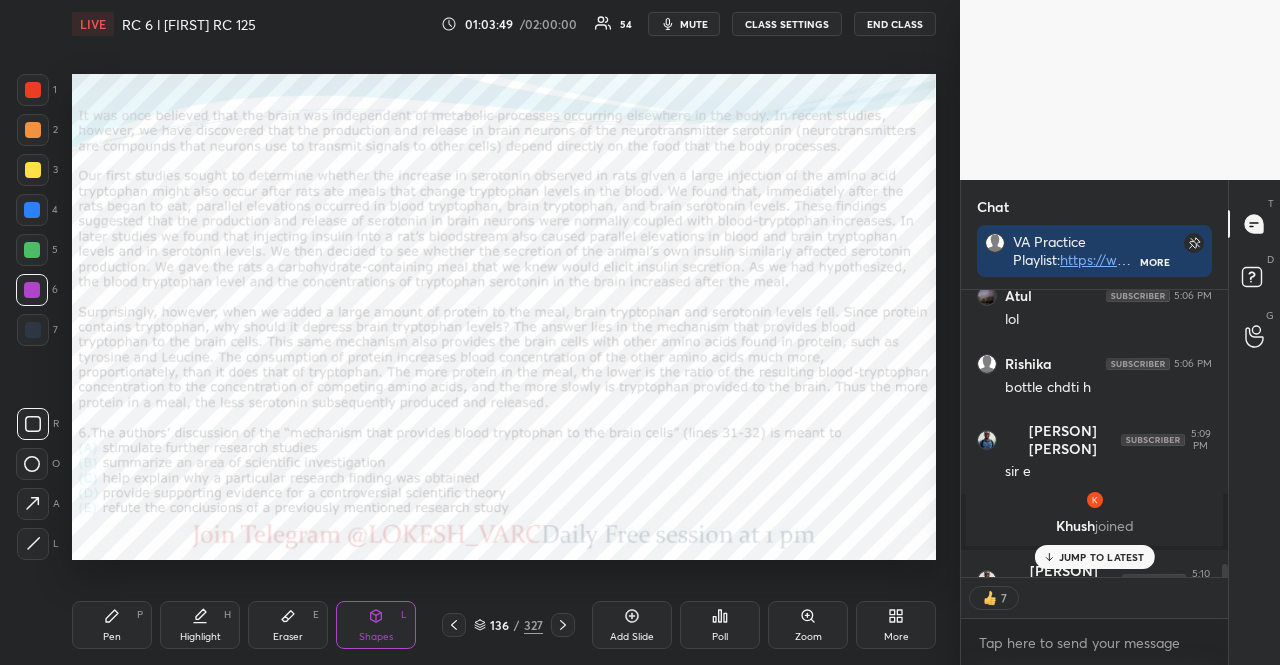 click 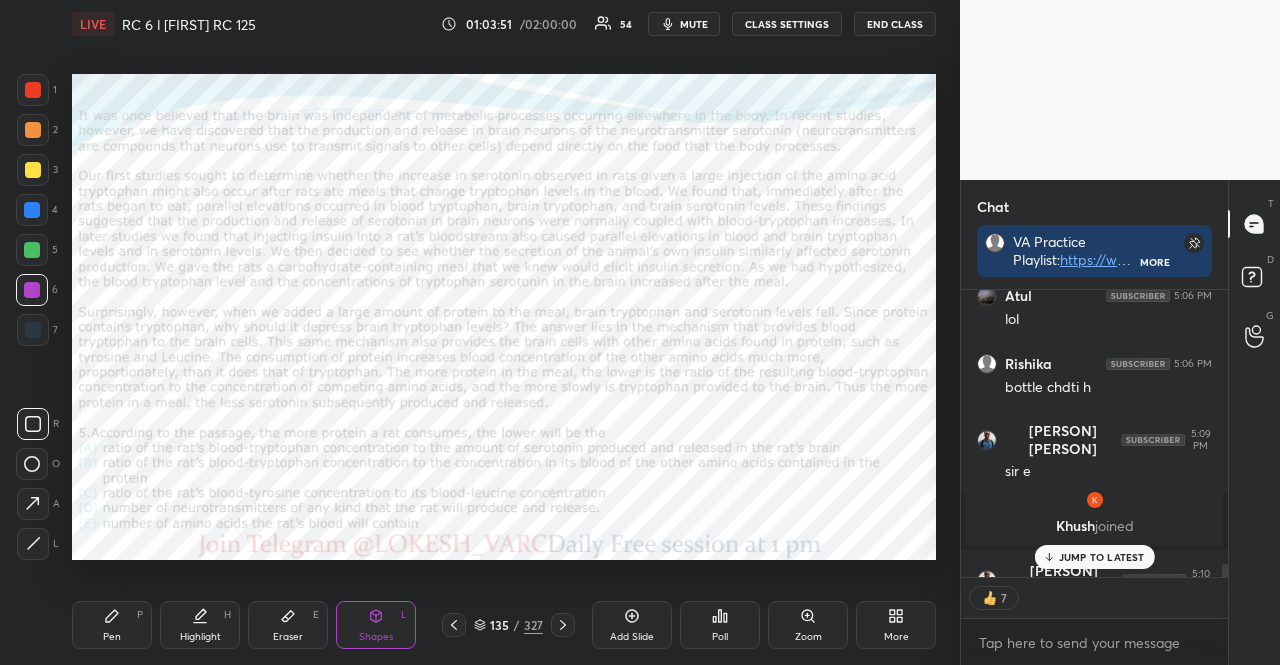 click on "1 2 3 4 5 6 7 R O A L C X Z Erase all   C X Z" at bounding box center [32, 317] 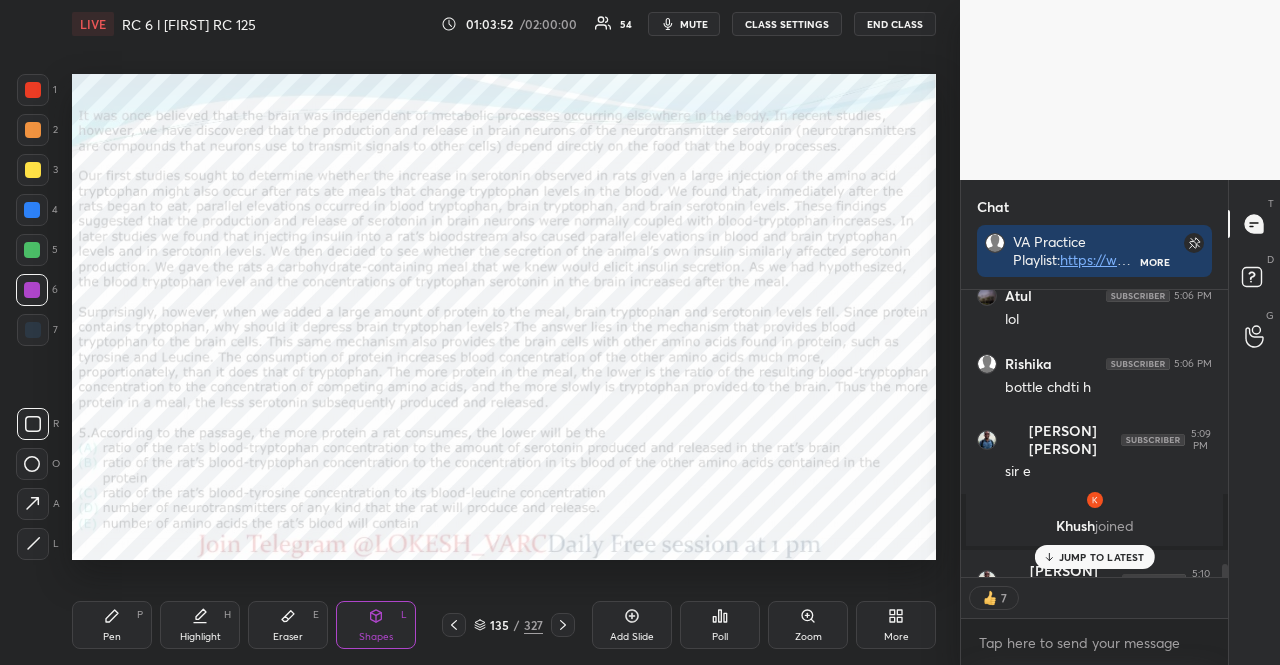click at bounding box center [32, 210] 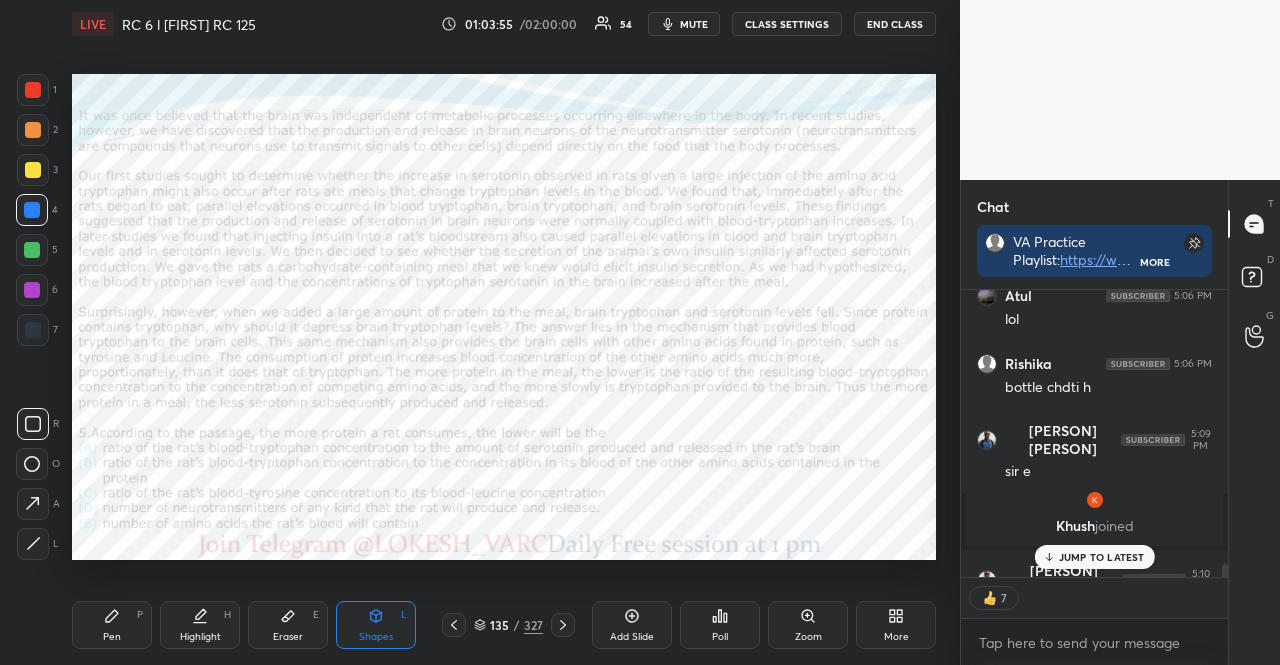 click on "Pen P" at bounding box center (112, 625) 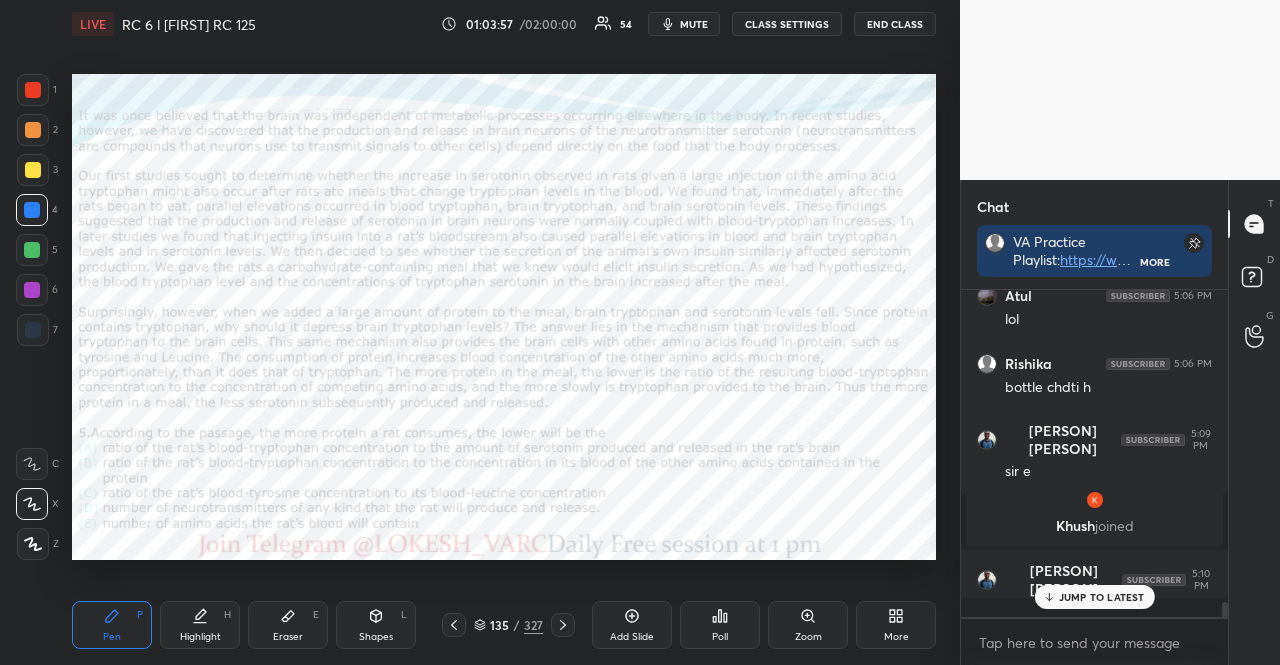 scroll, scrollTop: 6, scrollLeft: 6, axis: both 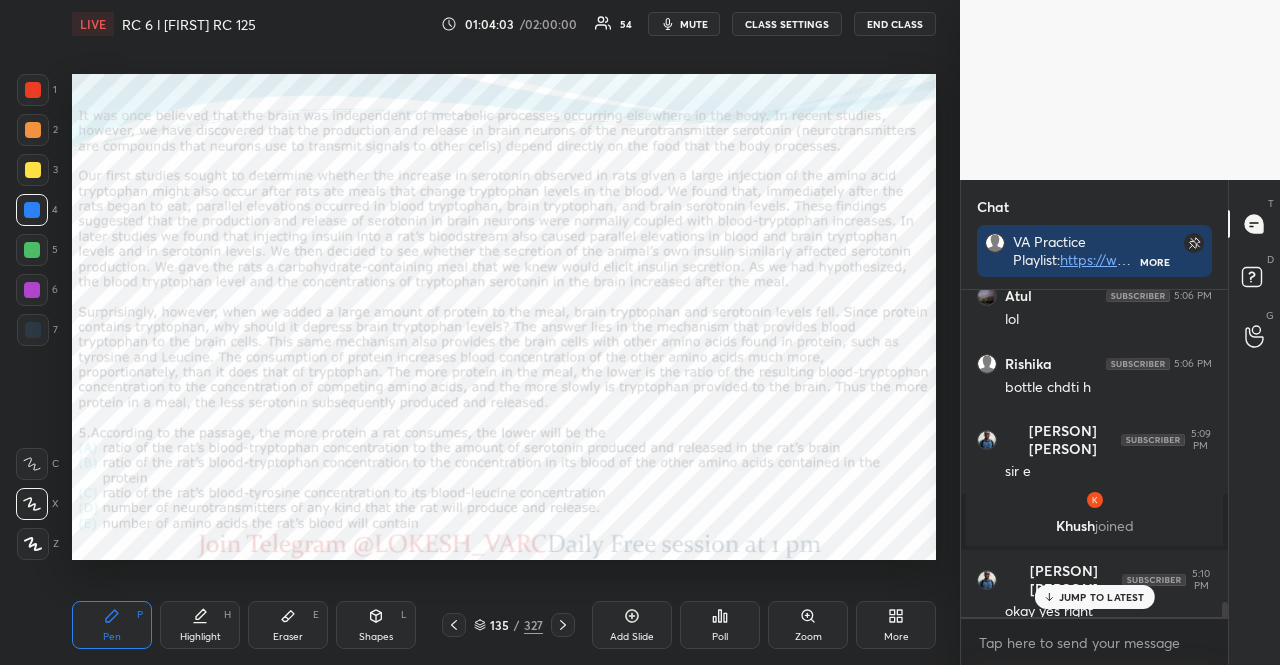 click at bounding box center [32, 250] 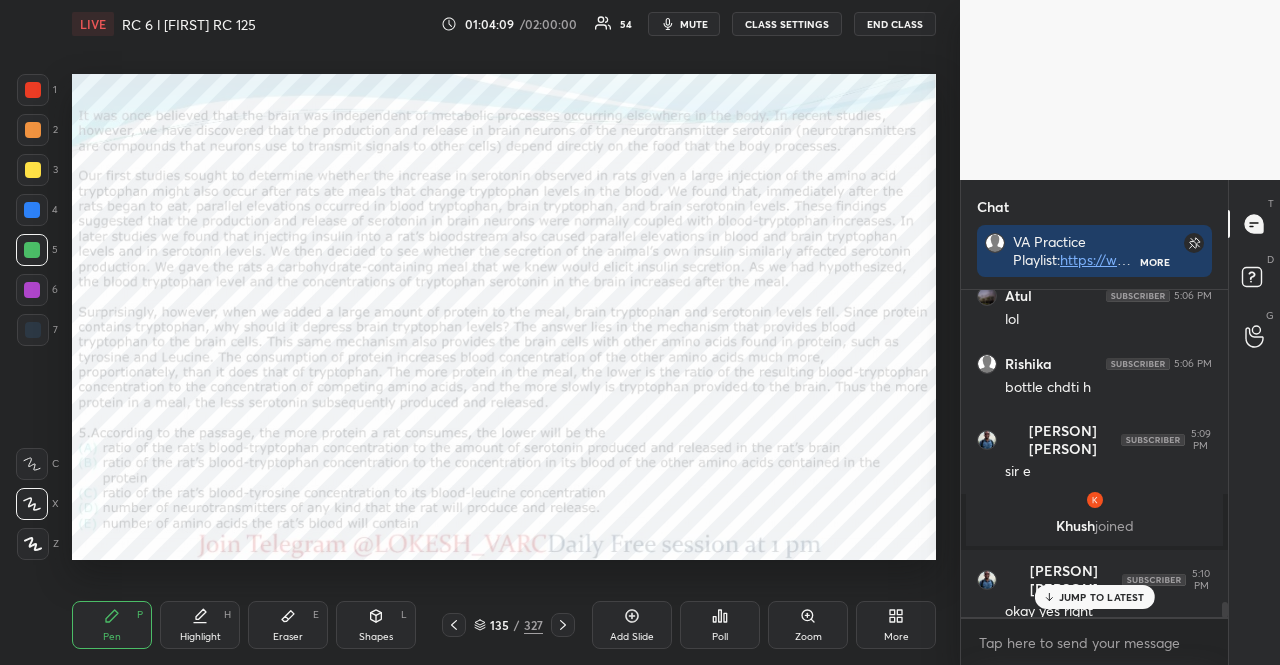 click at bounding box center [32, 290] 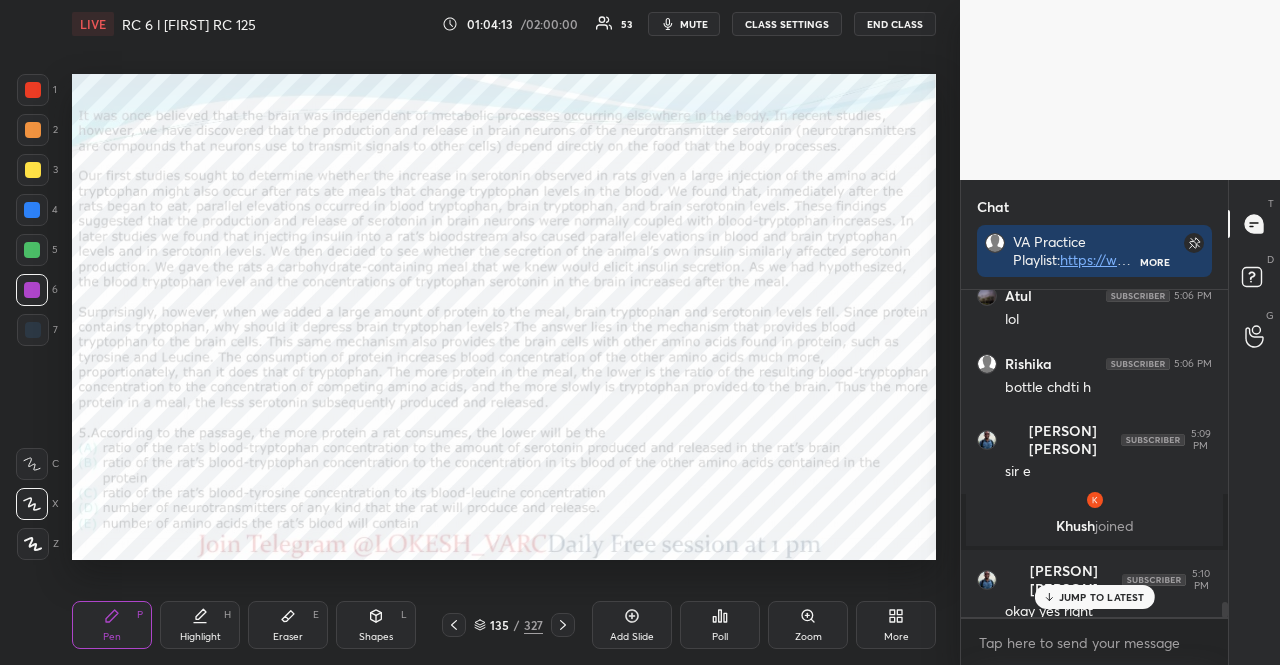 click at bounding box center [33, 330] 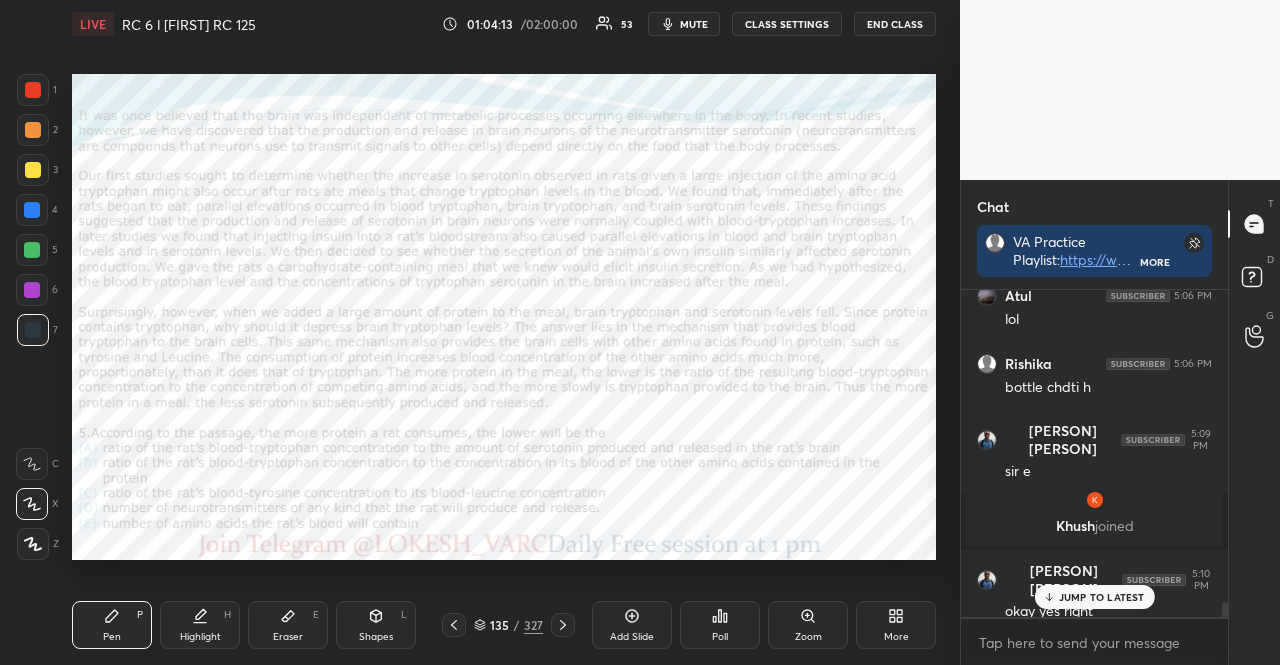 click at bounding box center [33, 330] 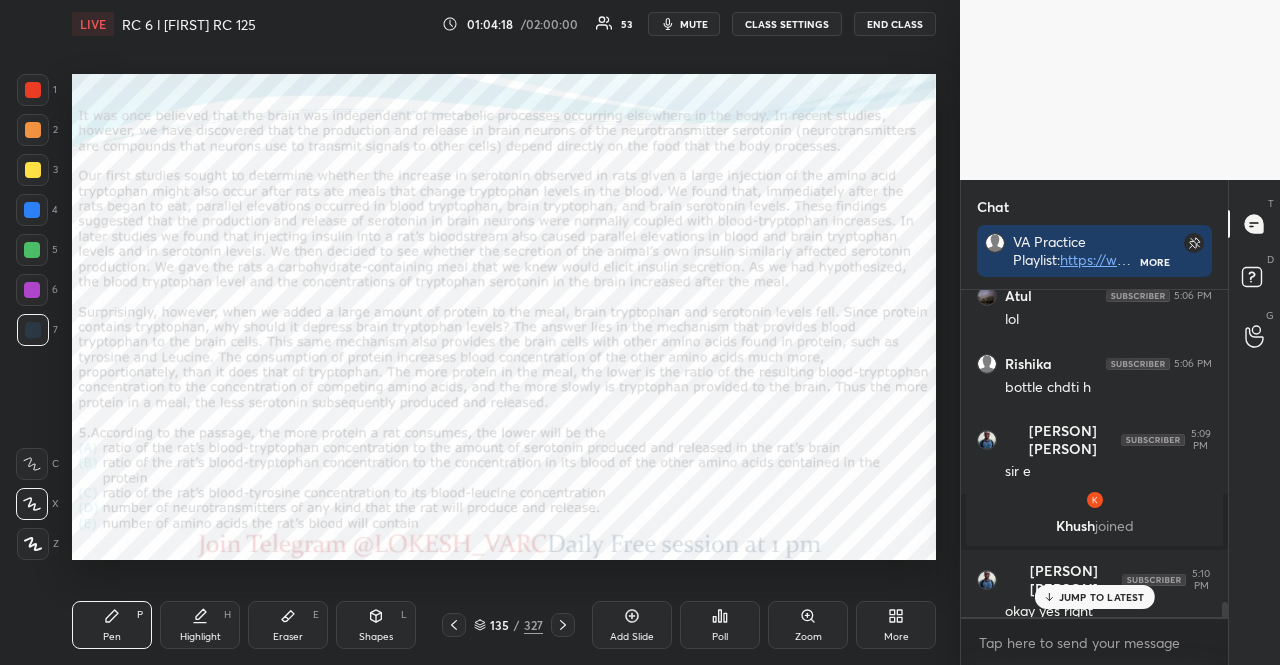 click at bounding box center [33, 90] 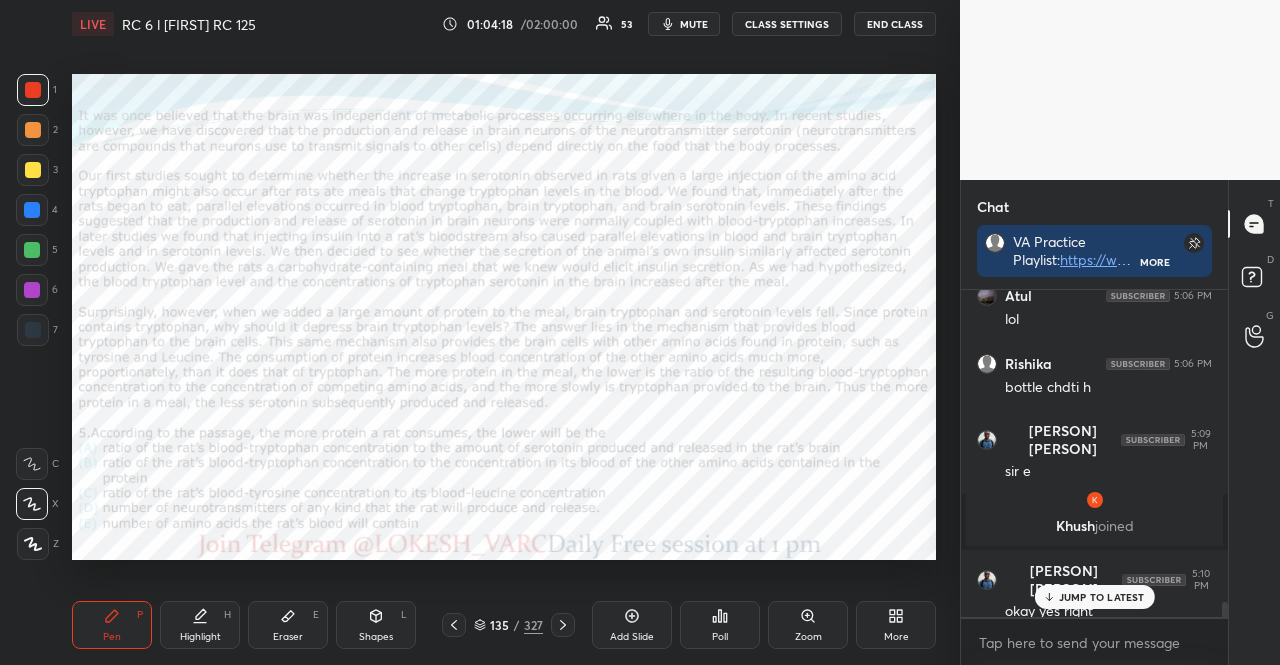 click at bounding box center [33, 90] 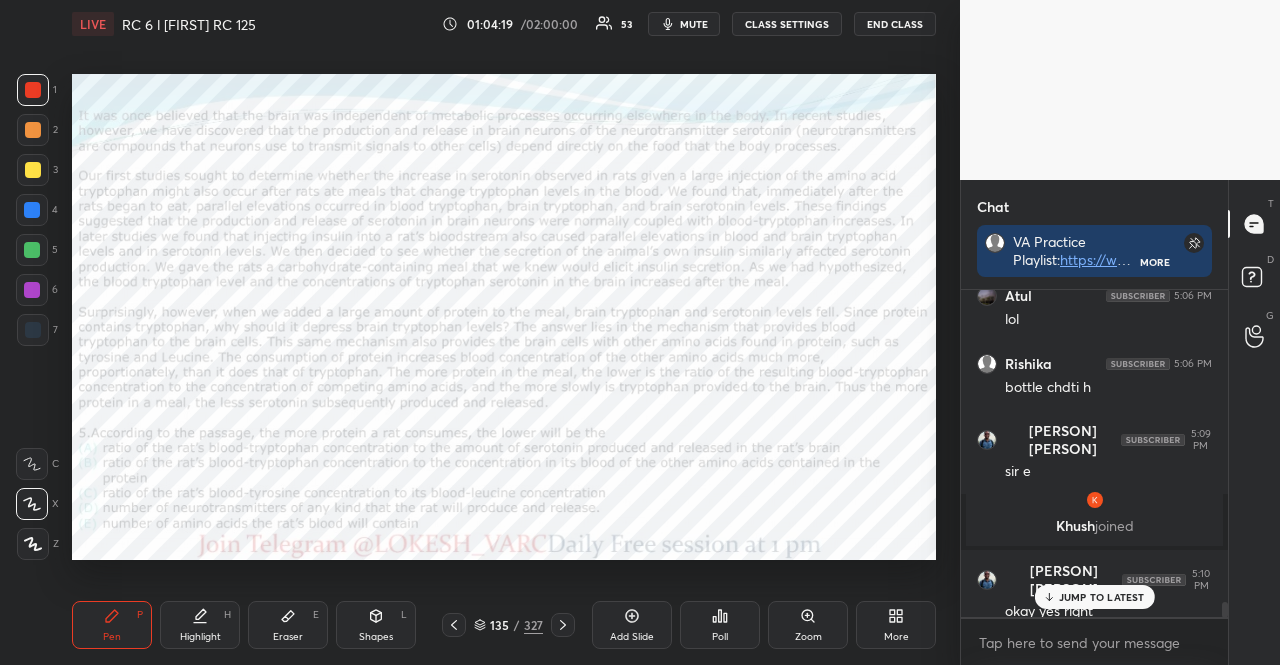 drag, startPoint x: 374, startPoint y: 627, endPoint x: 362, endPoint y: 620, distance: 13.892444 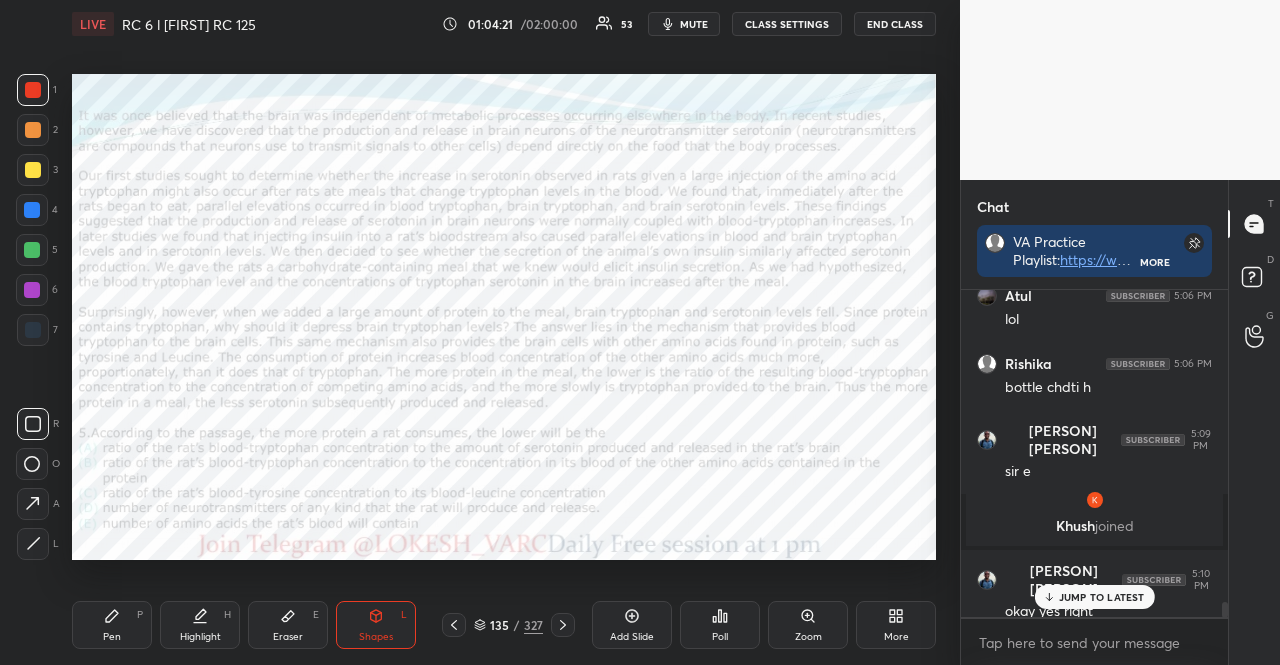 click at bounding box center (32, 464) 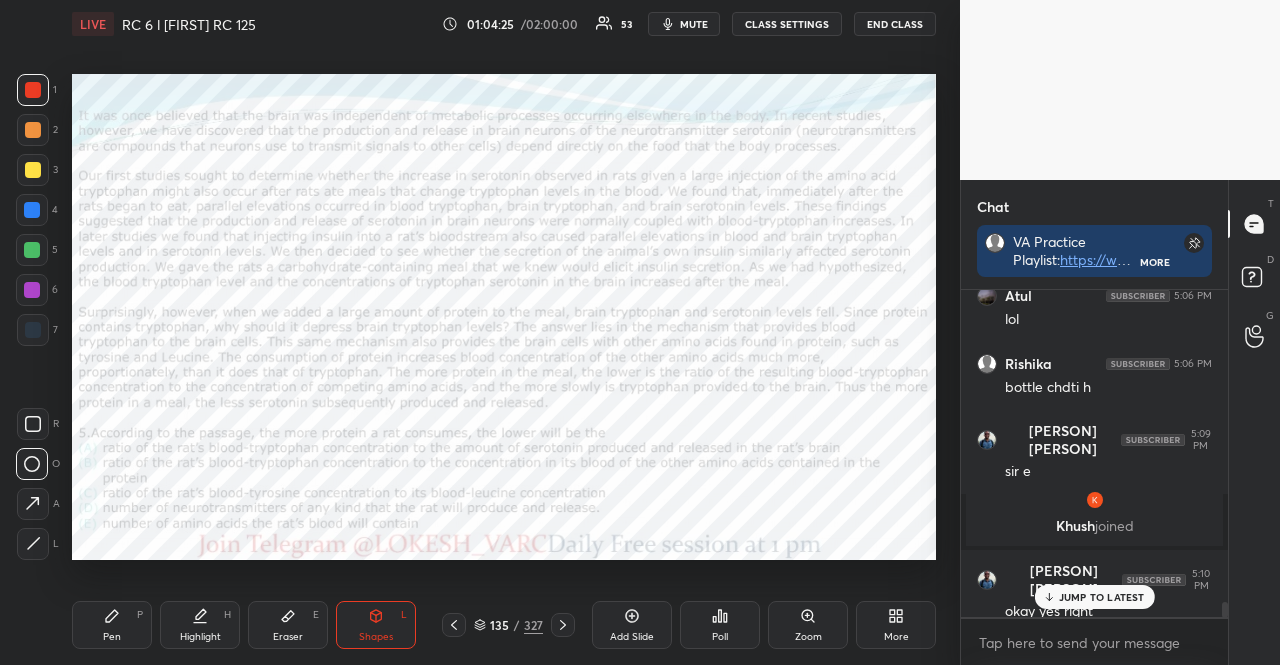 click at bounding box center [32, 250] 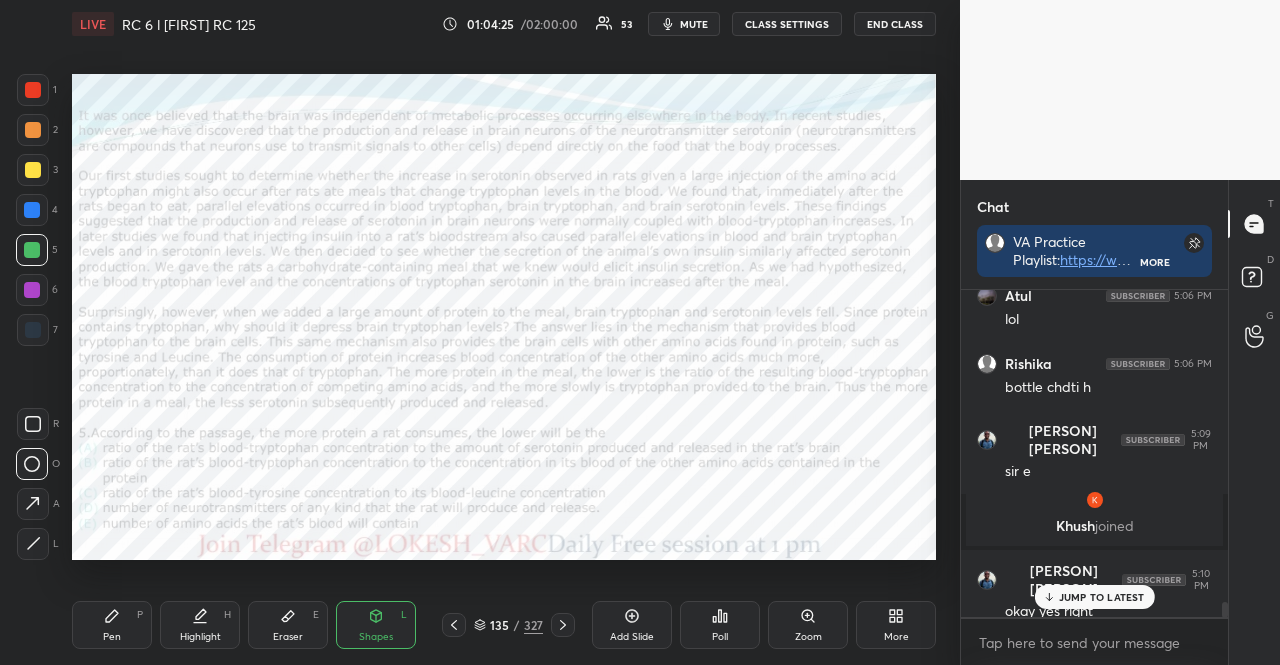 click on "Pen P" at bounding box center [112, 625] 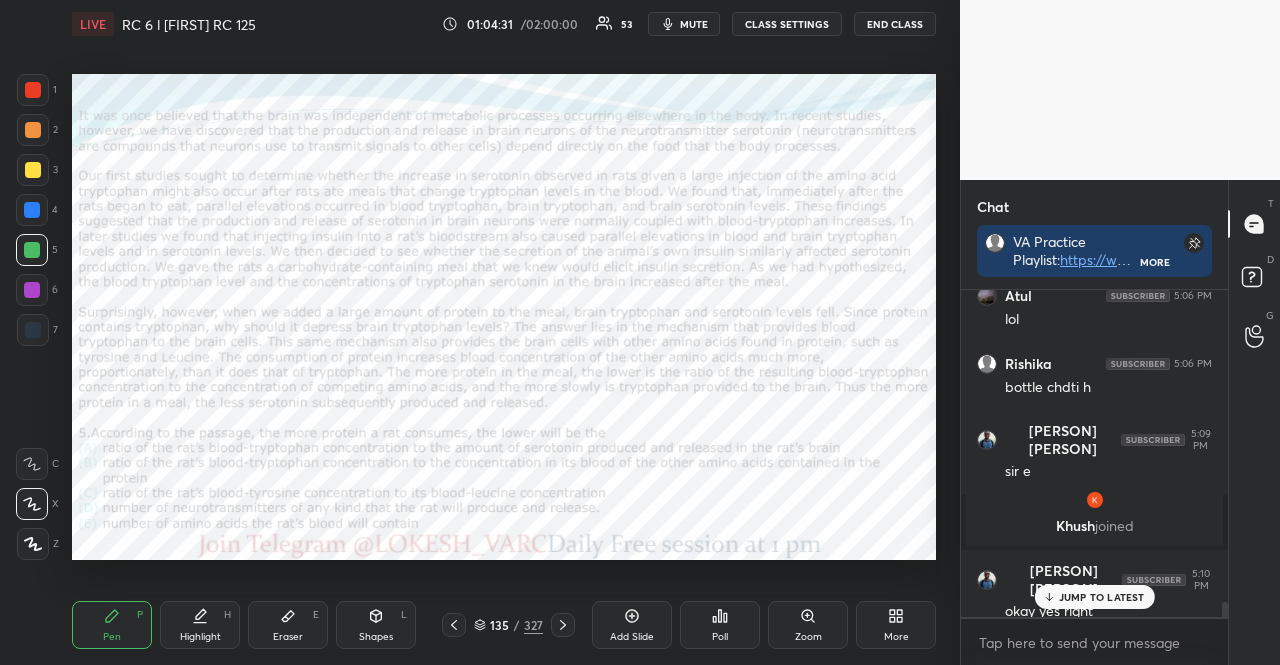 click at bounding box center (32, 290) 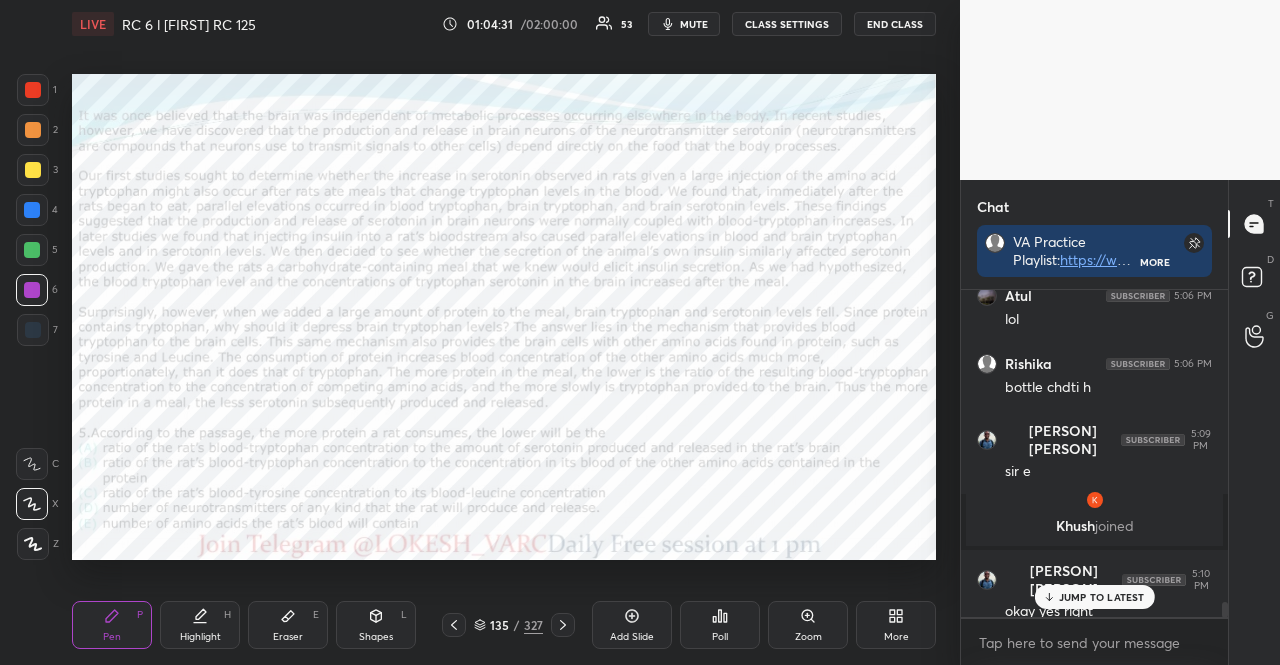 click at bounding box center [32, 290] 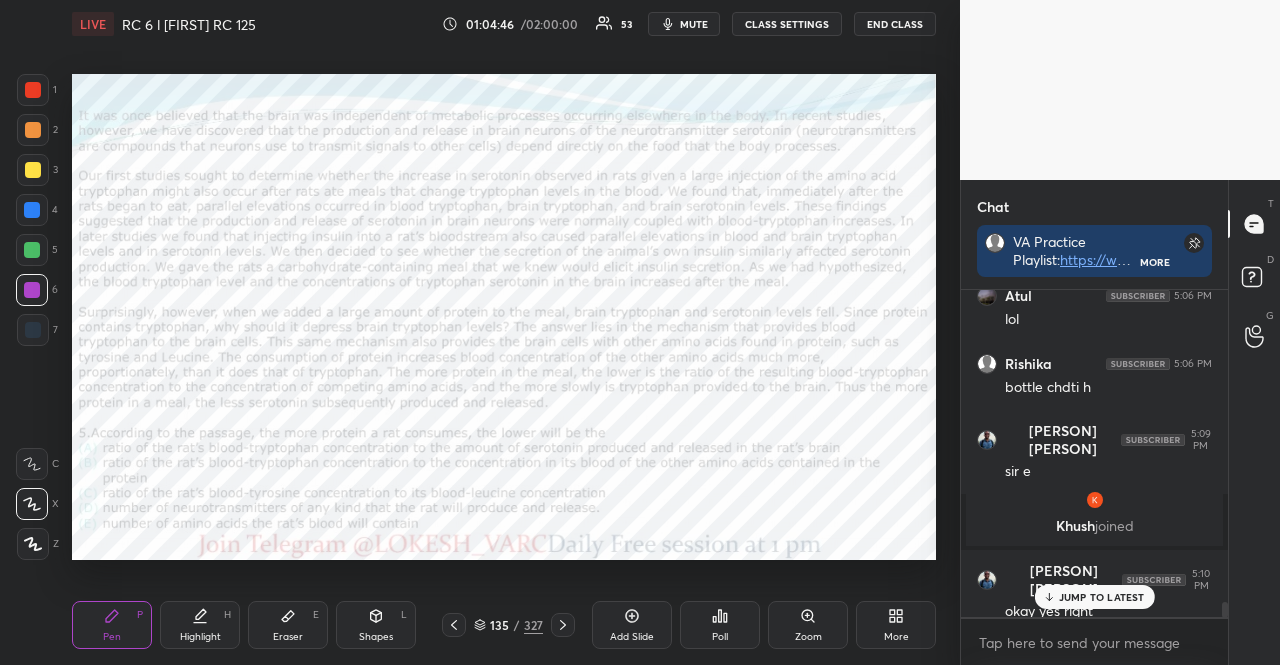 drag, startPoint x: 28, startPoint y: 325, endPoint x: 29, endPoint y: 312, distance: 13.038404 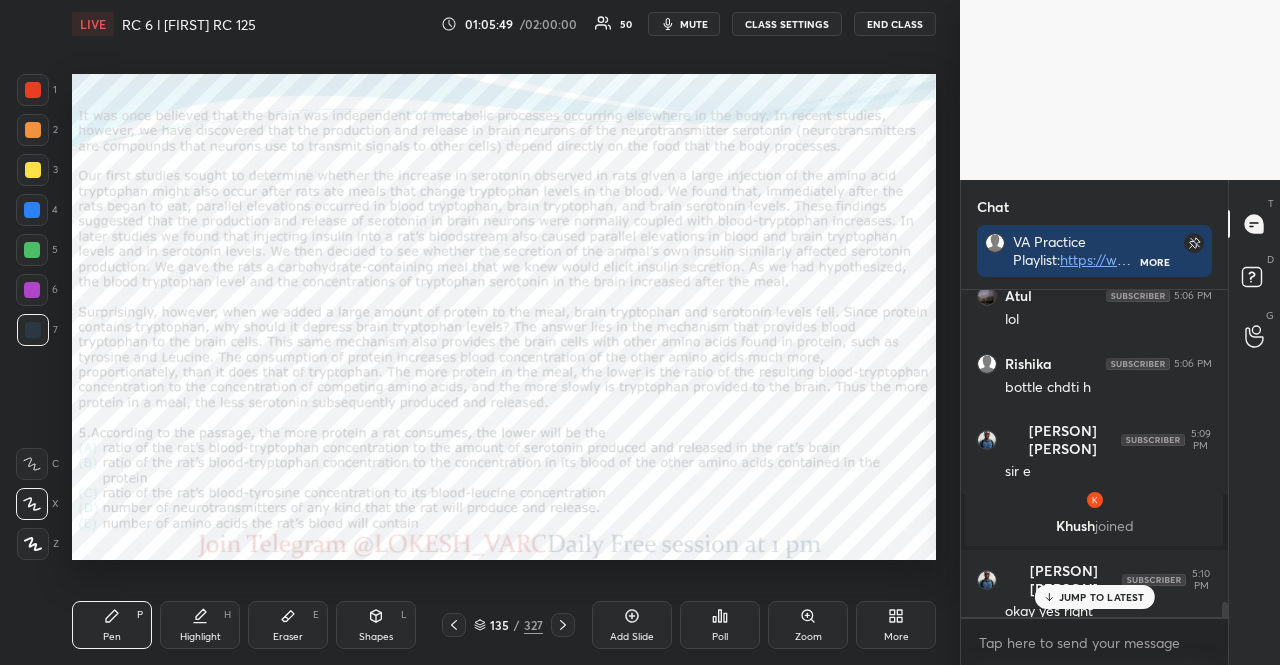 click at bounding box center (32, 210) 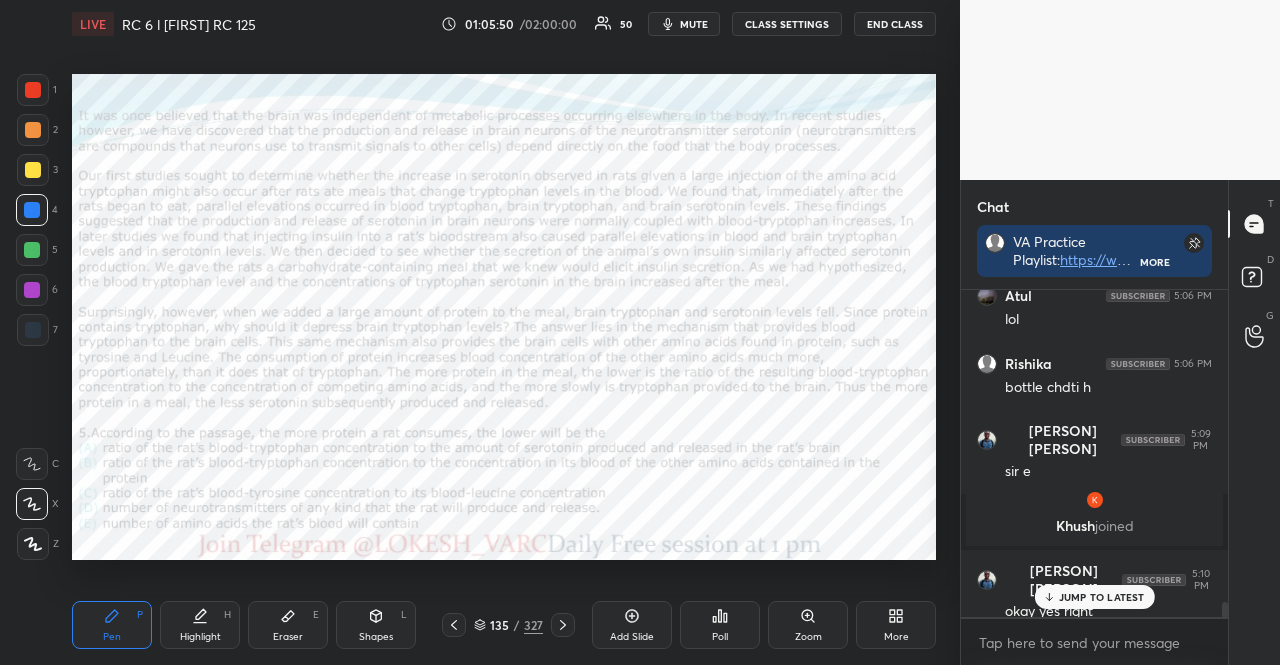 click on "Shapes L" at bounding box center [376, 625] 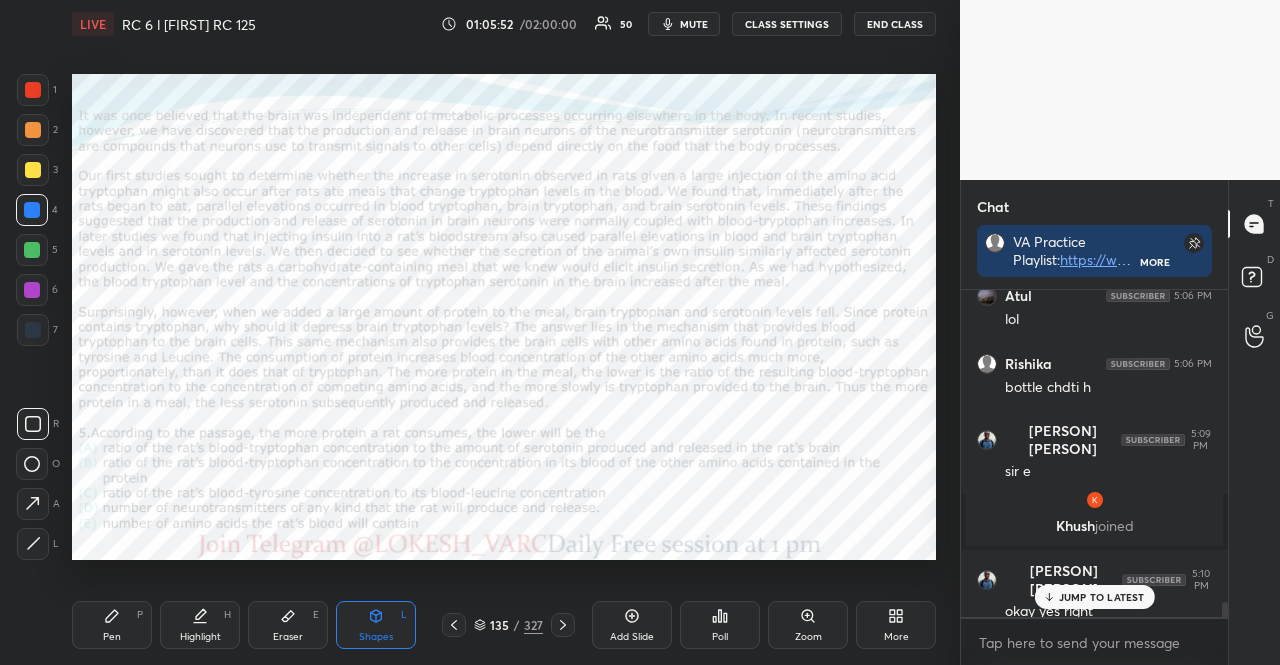 click on "1 2 3 4 5 6 7" at bounding box center [37, 214] 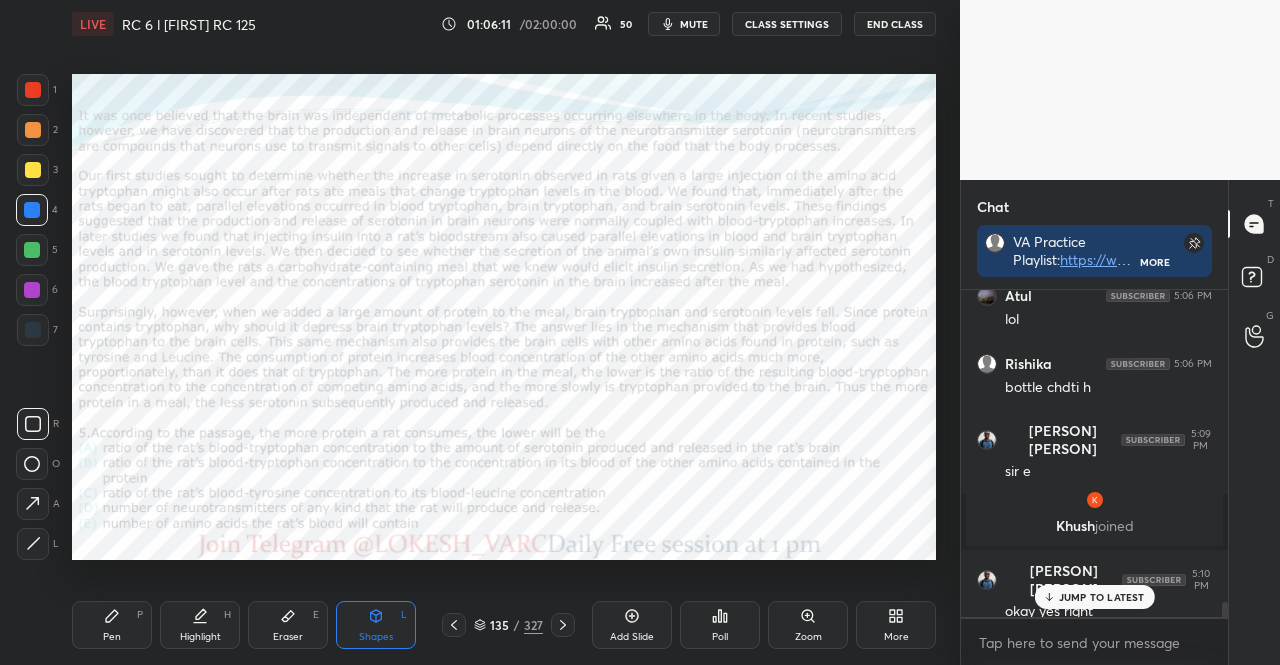 drag, startPoint x: 126, startPoint y: 621, endPoint x: 207, endPoint y: 594, distance: 85.3815 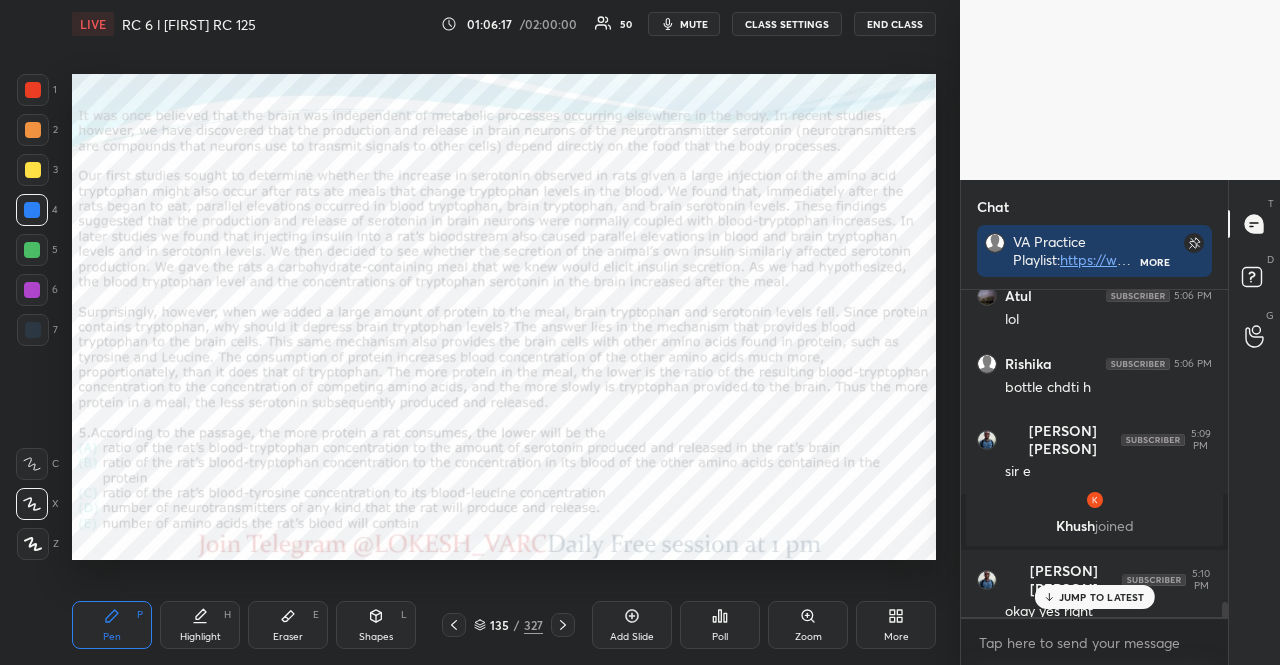drag, startPoint x: 90, startPoint y: 614, endPoint x: 74, endPoint y: 605, distance: 18.35756 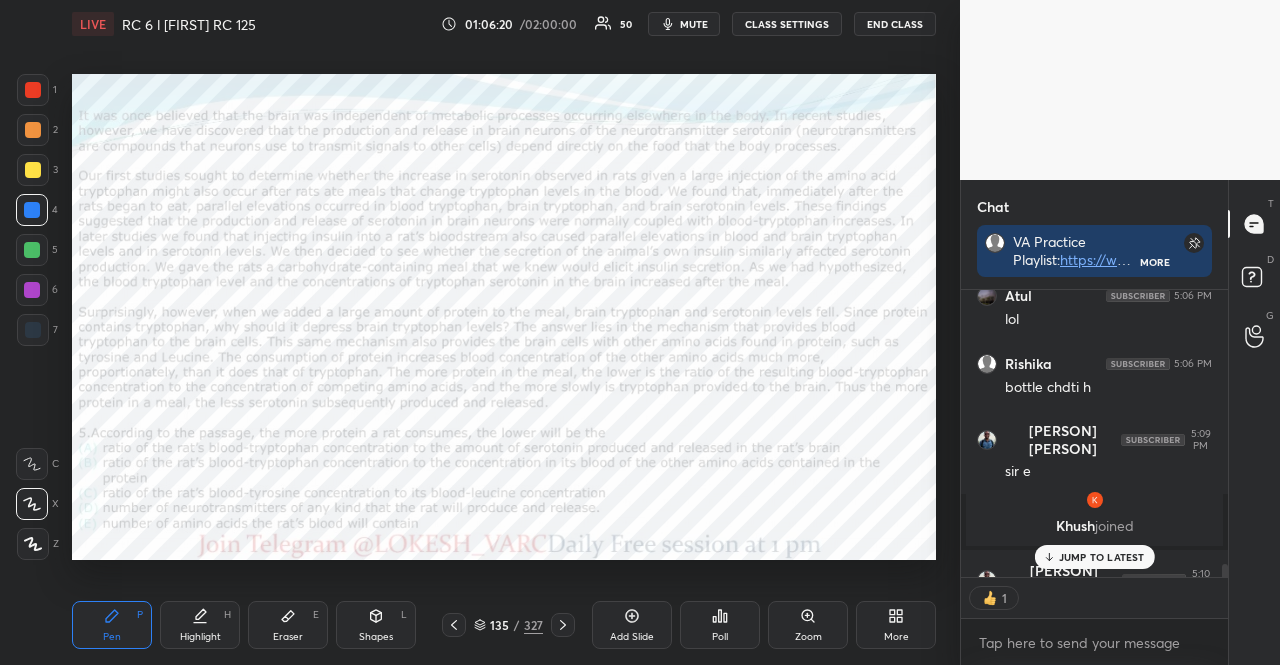 scroll, scrollTop: 281, scrollLeft: 261, axis: both 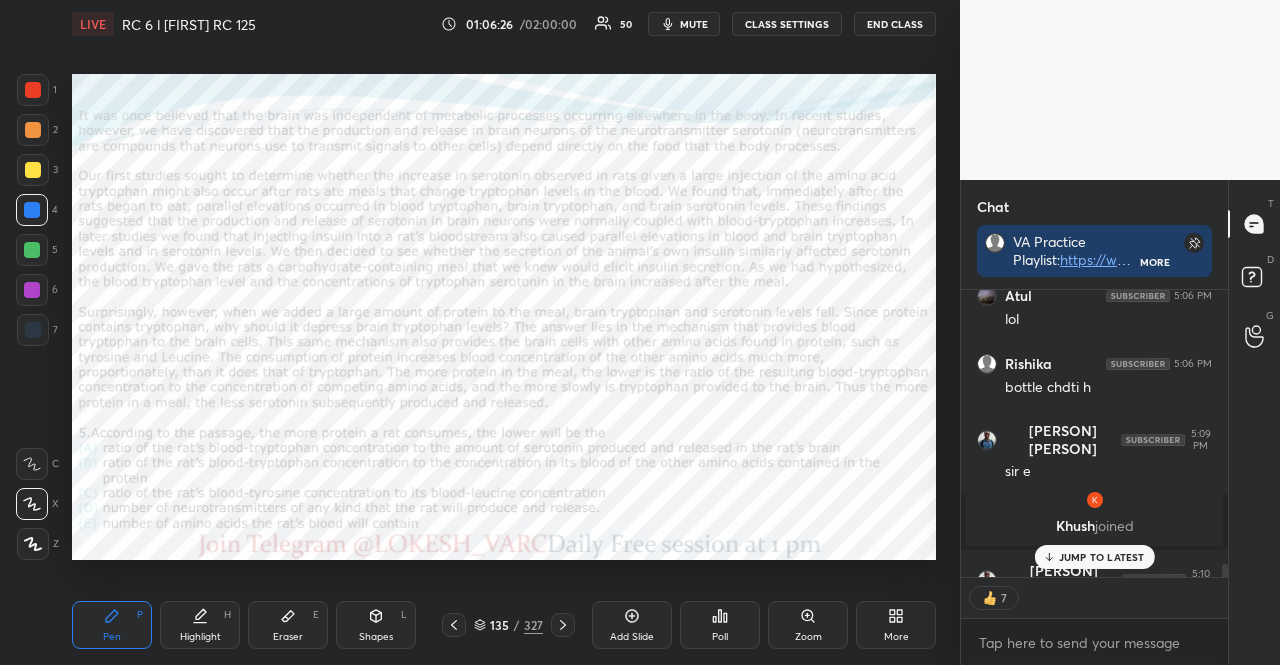 click on "JUMP TO LATEST" at bounding box center [1094, 557] 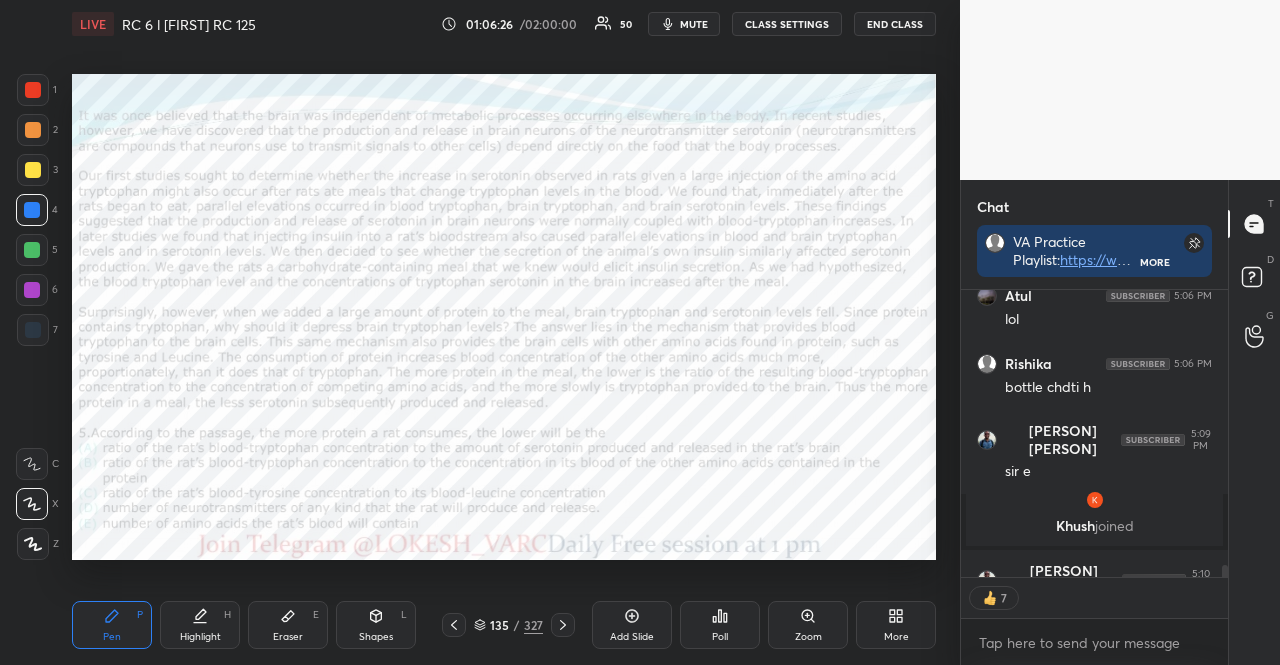 scroll, scrollTop: 6746, scrollLeft: 0, axis: vertical 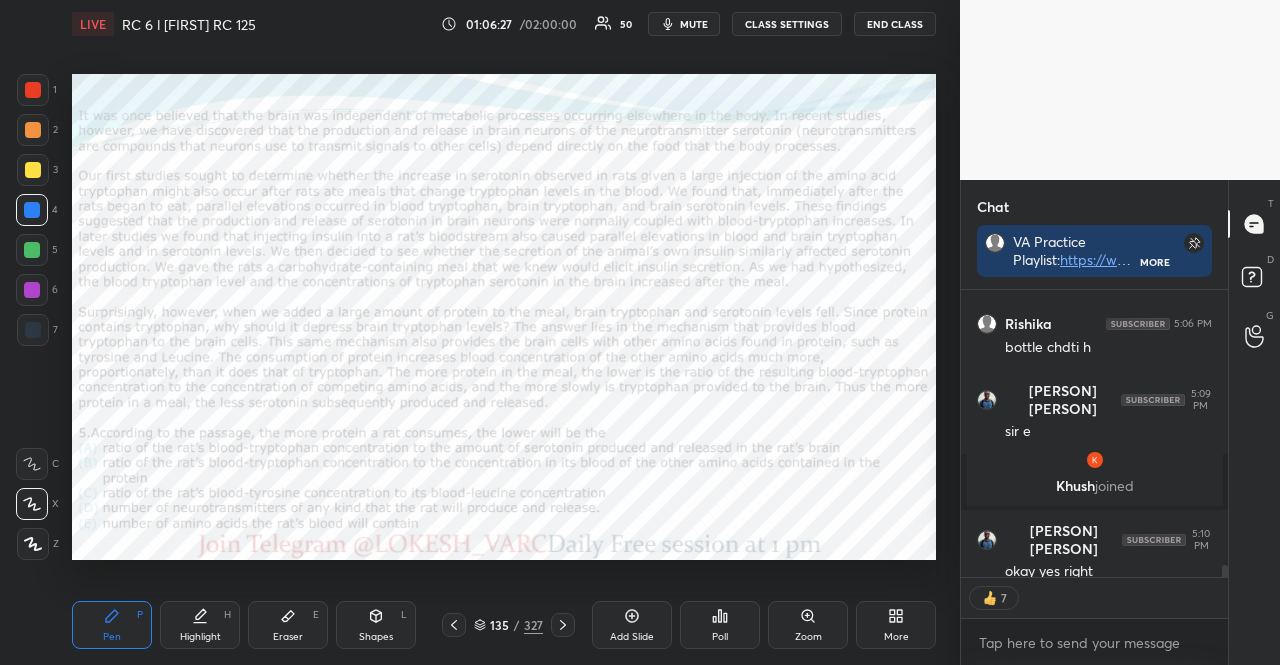 click at bounding box center [32, 210] 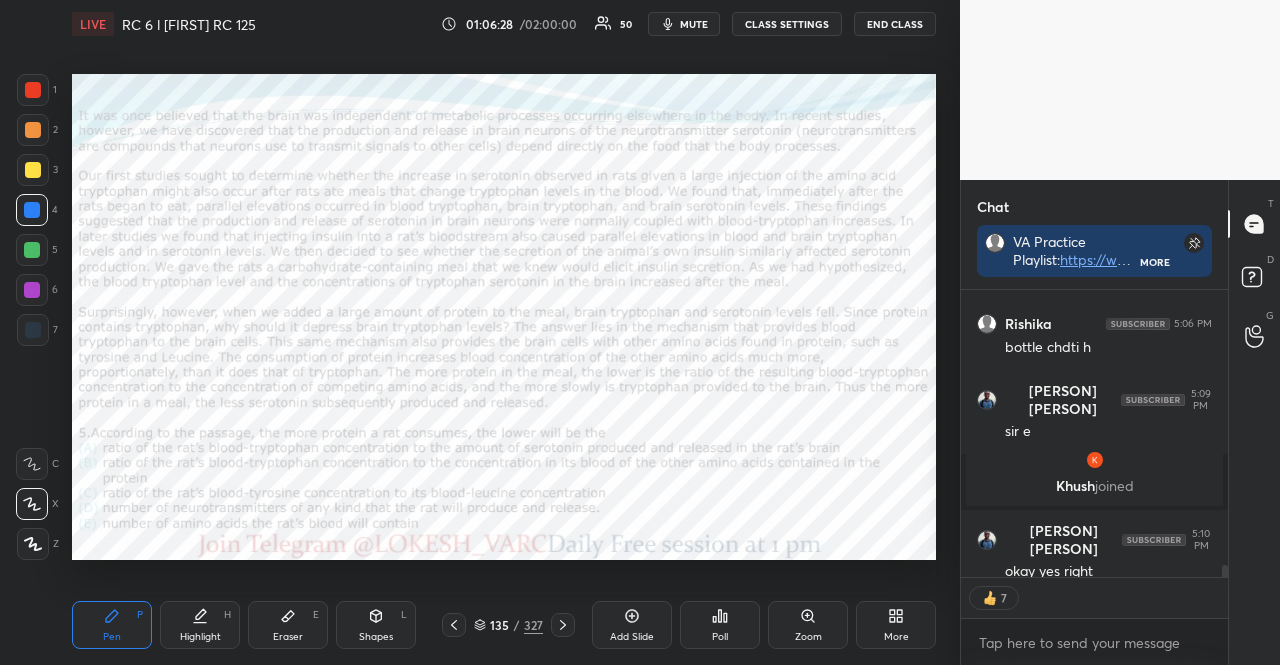 click on "5" at bounding box center [37, 250] 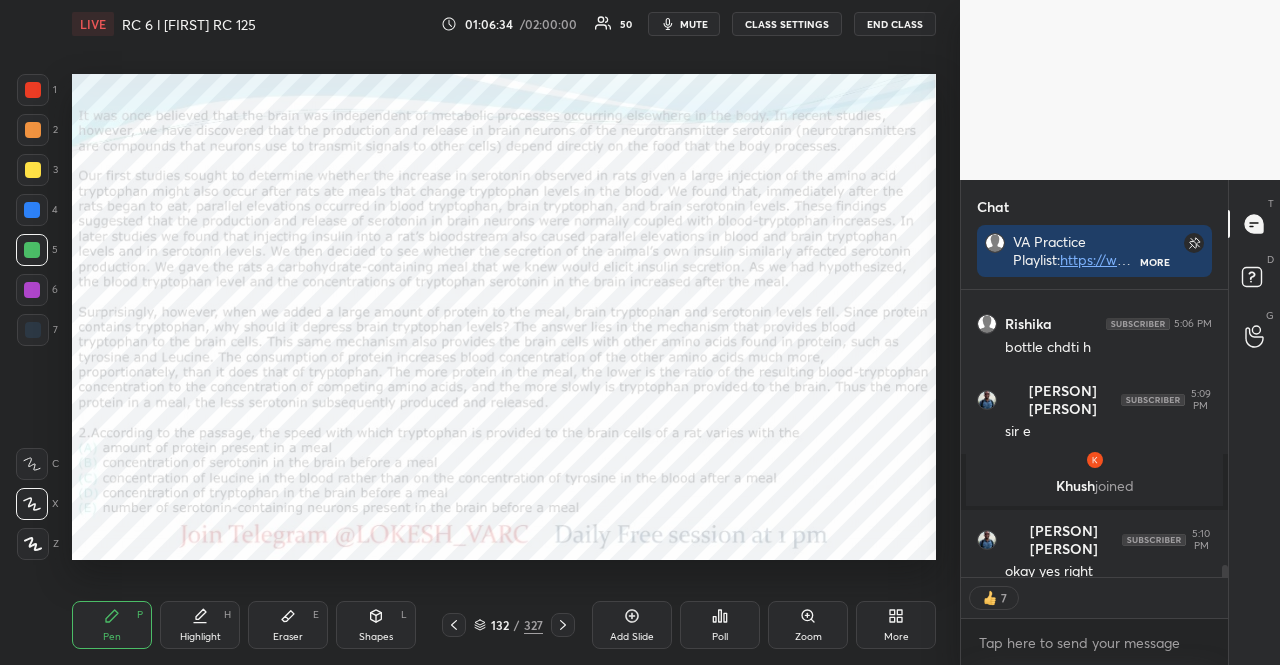 scroll, scrollTop: 6830, scrollLeft: 0, axis: vertical 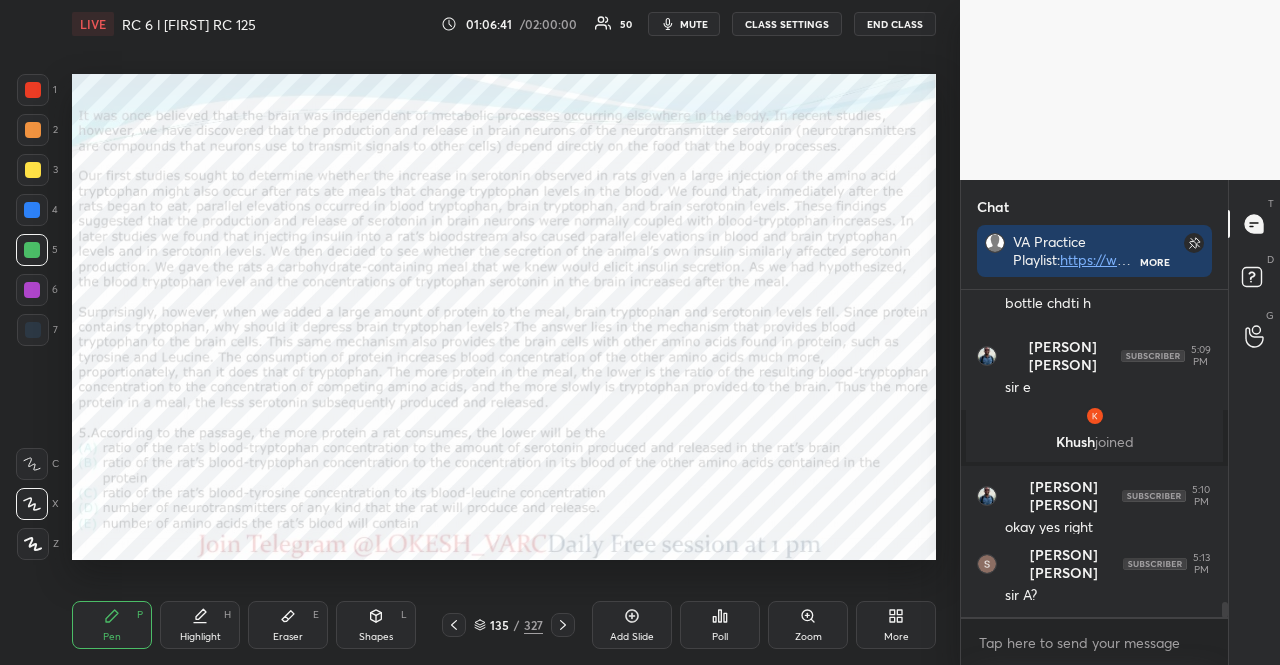 click on "Shapes L" at bounding box center (376, 625) 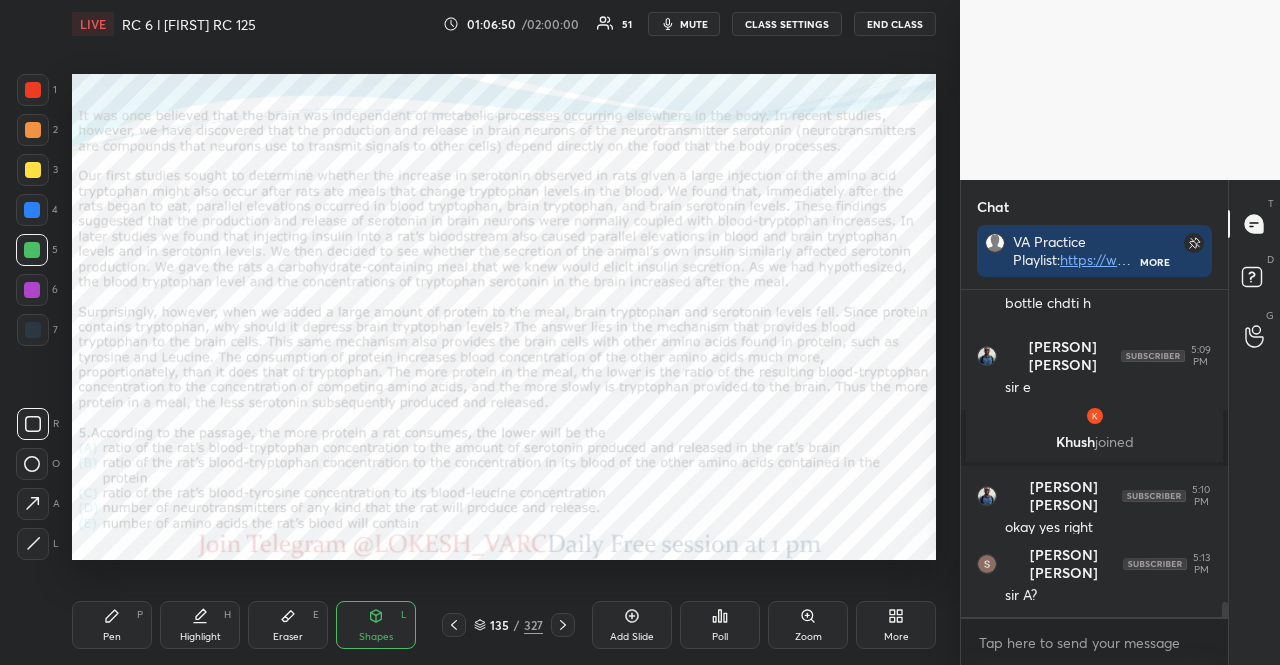 click at bounding box center [32, 290] 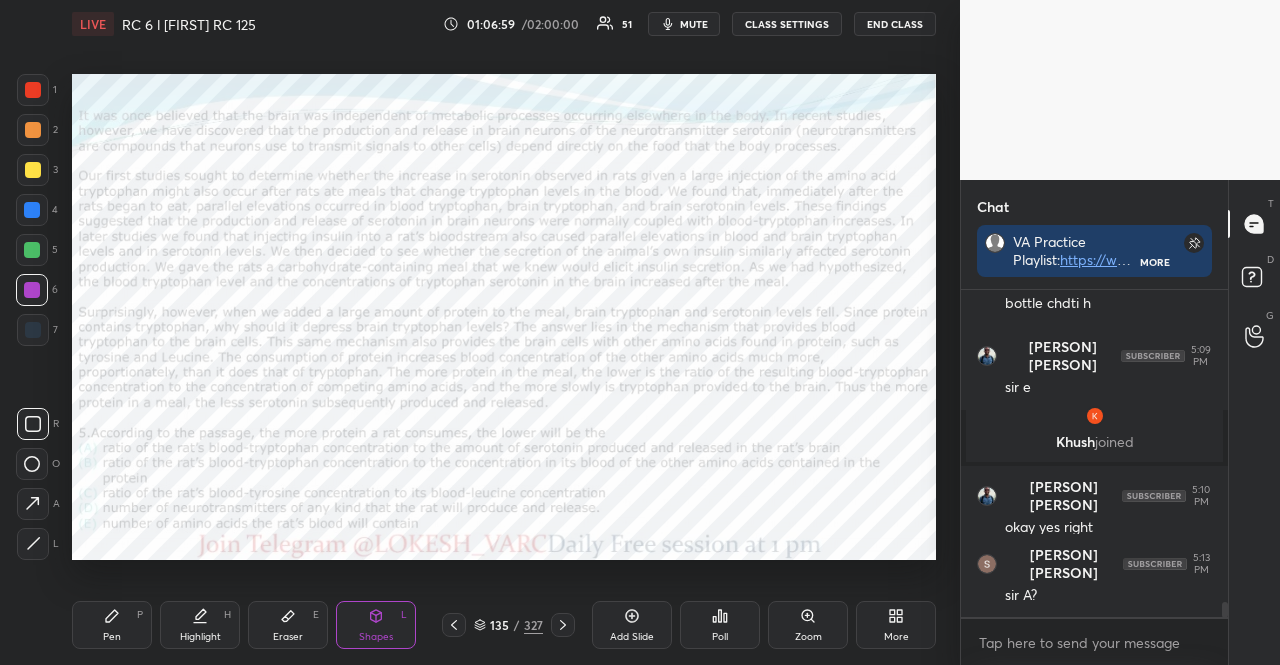 drag, startPoint x: 96, startPoint y: 617, endPoint x: 136, endPoint y: 594, distance: 46.141087 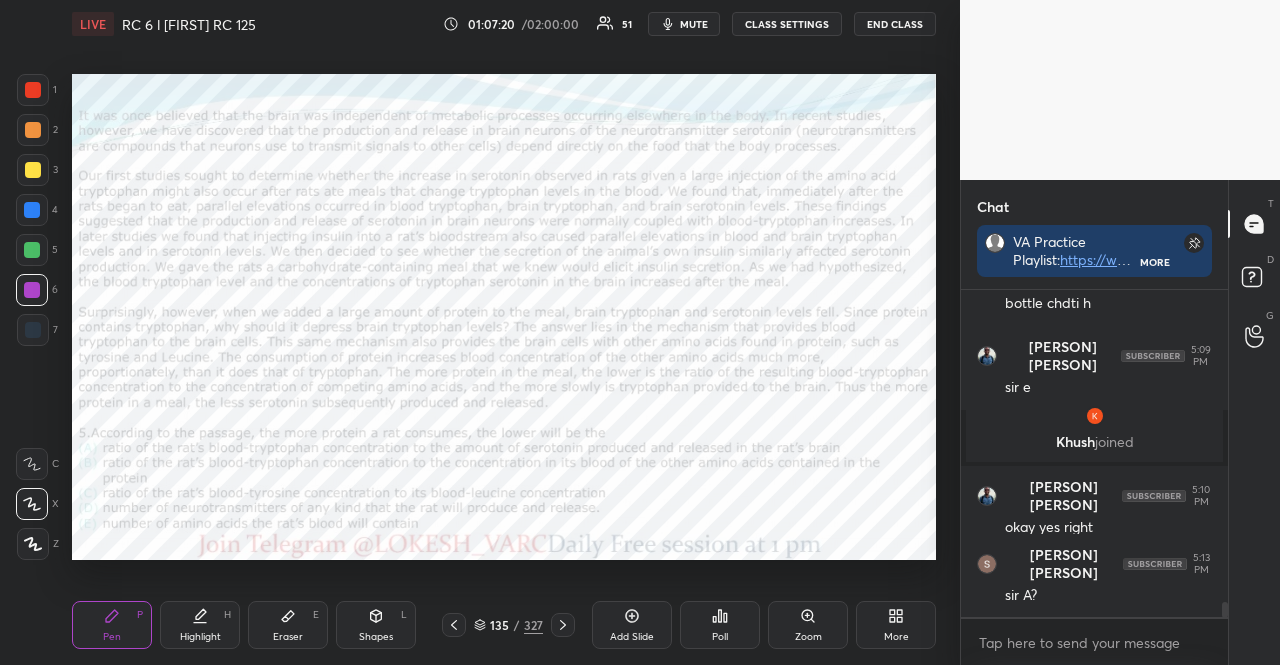 click at bounding box center (32, 250) 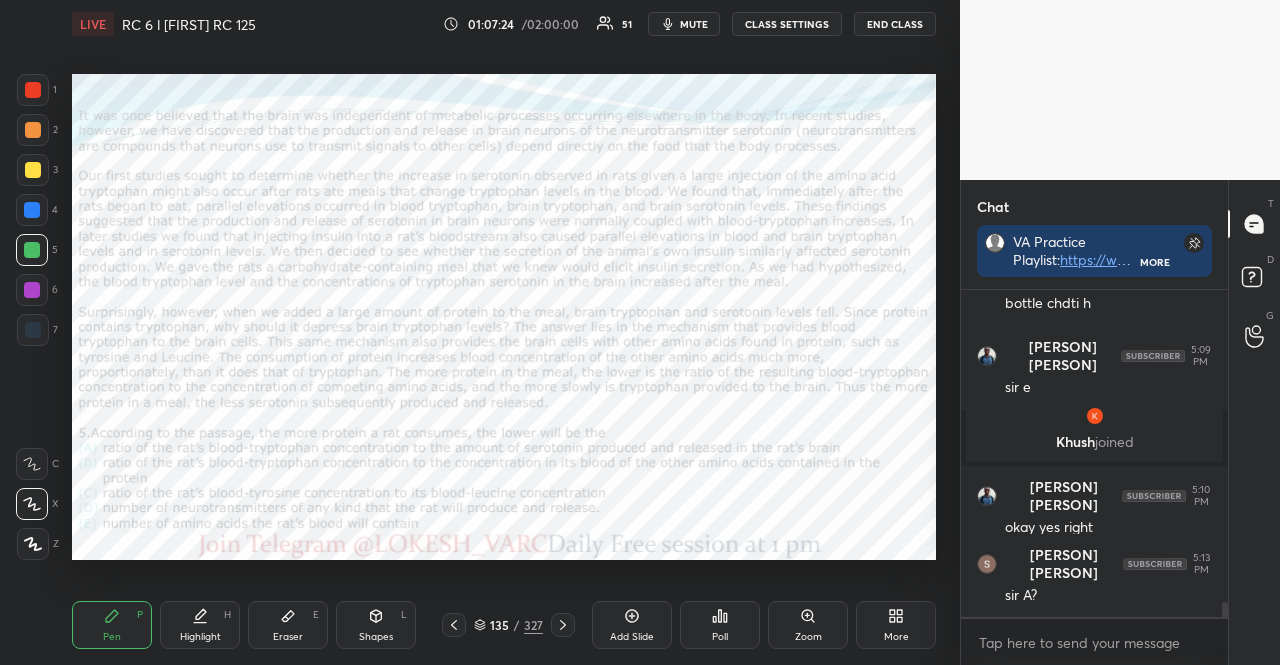 click at bounding box center [32, 290] 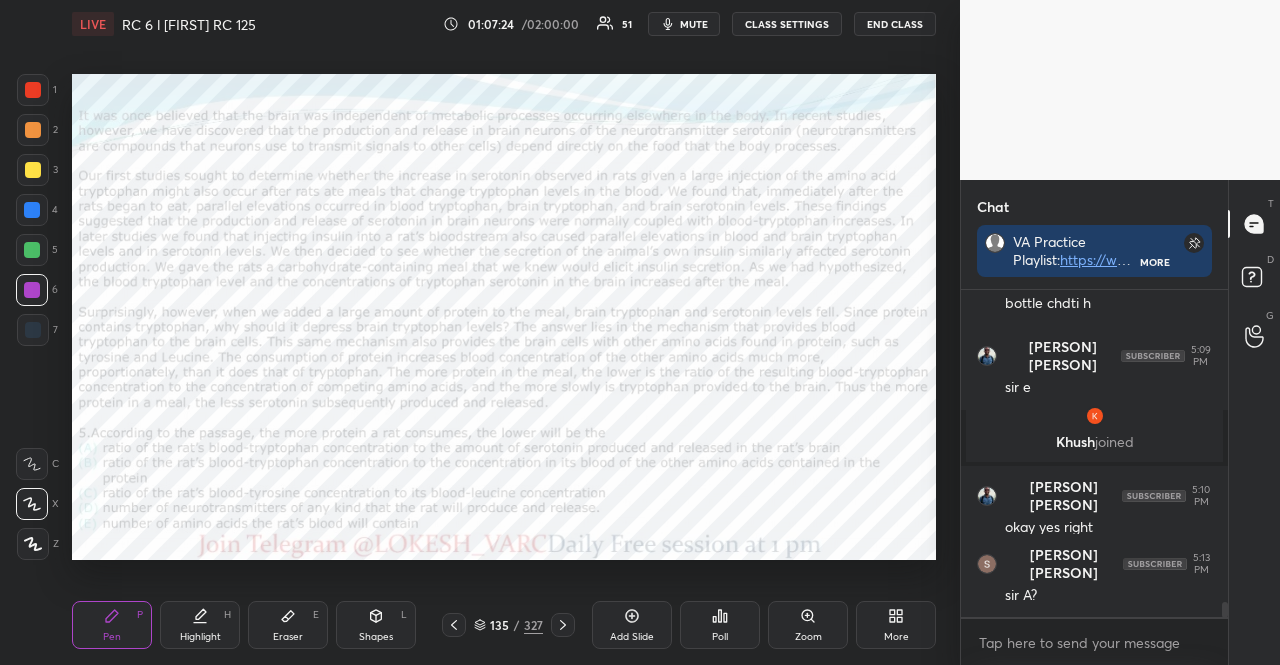 drag, startPoint x: 44, startPoint y: 282, endPoint x: 71, endPoint y: 279, distance: 27.166155 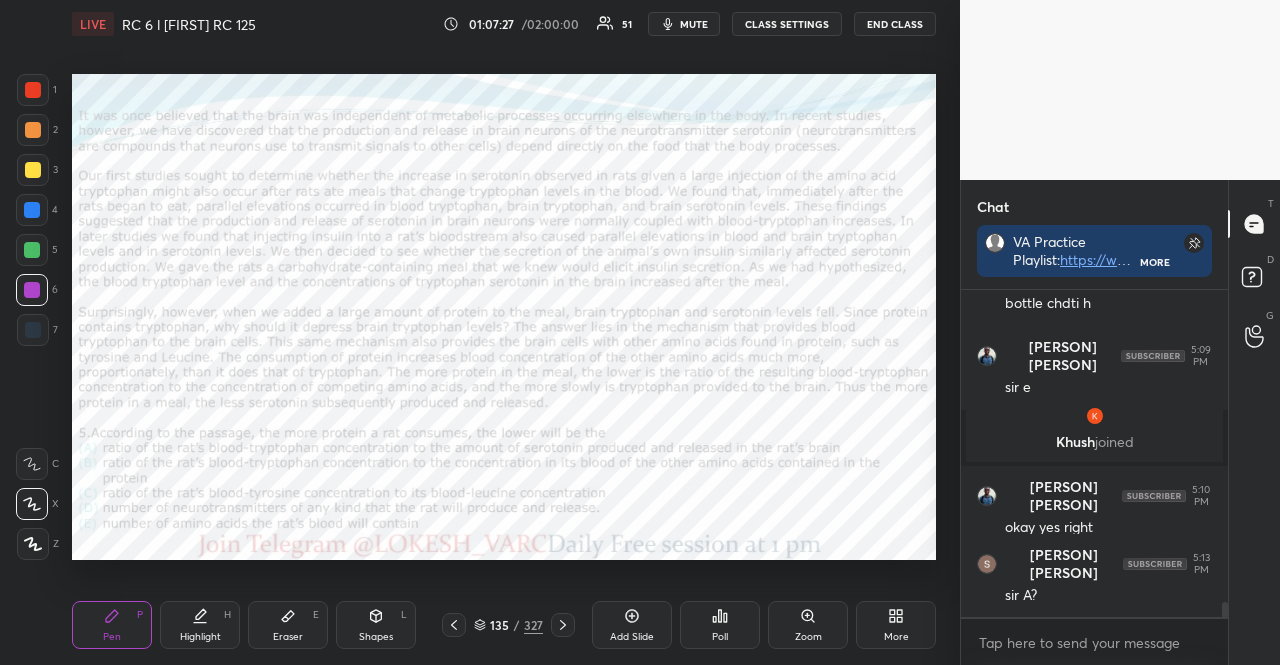 click at bounding box center (33, 330) 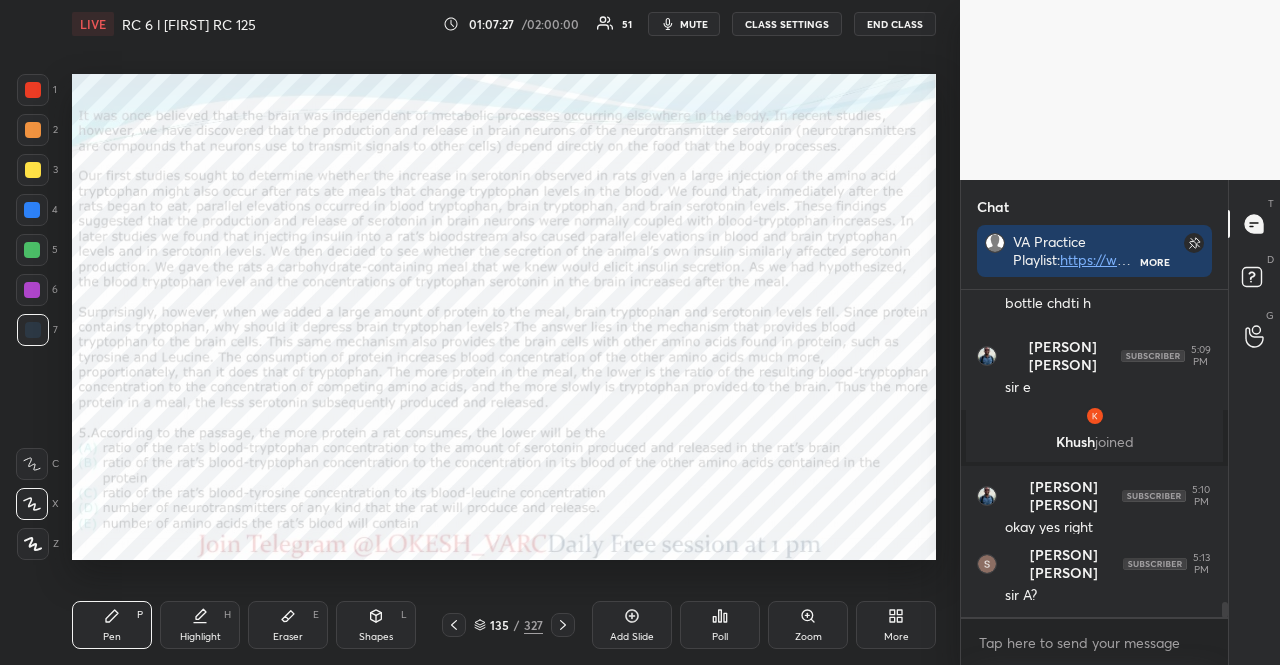 drag, startPoint x: 28, startPoint y: 330, endPoint x: 44, endPoint y: 327, distance: 16.27882 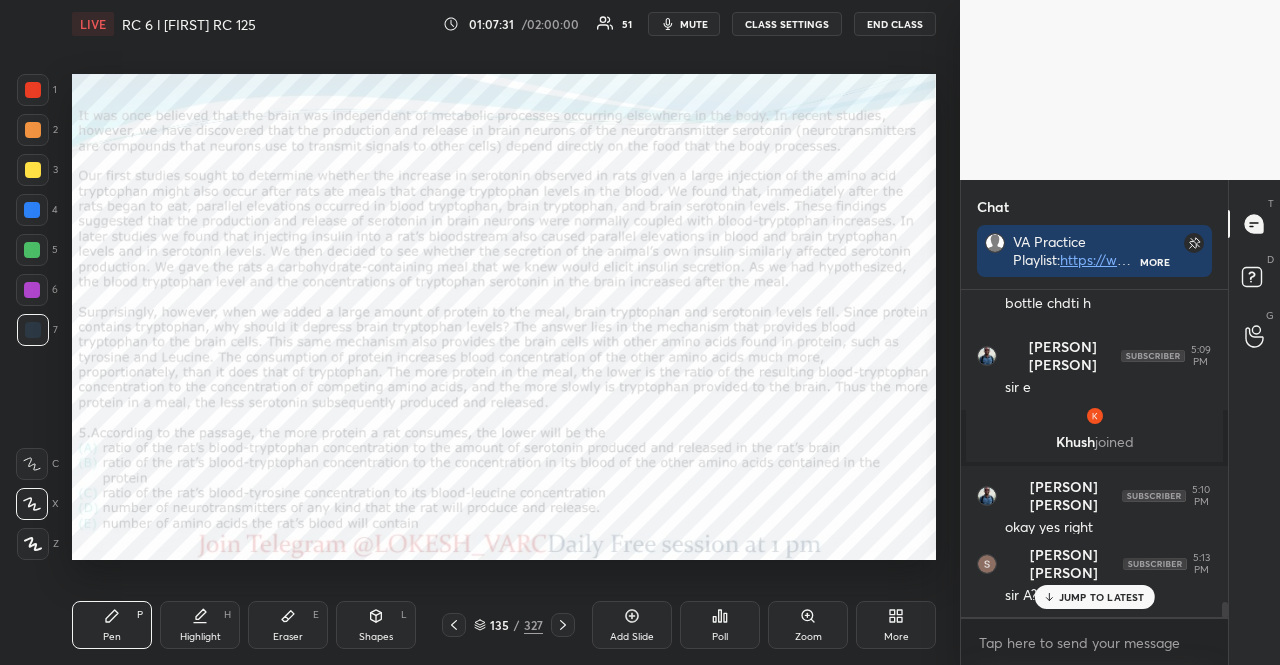 scroll, scrollTop: 6874, scrollLeft: 0, axis: vertical 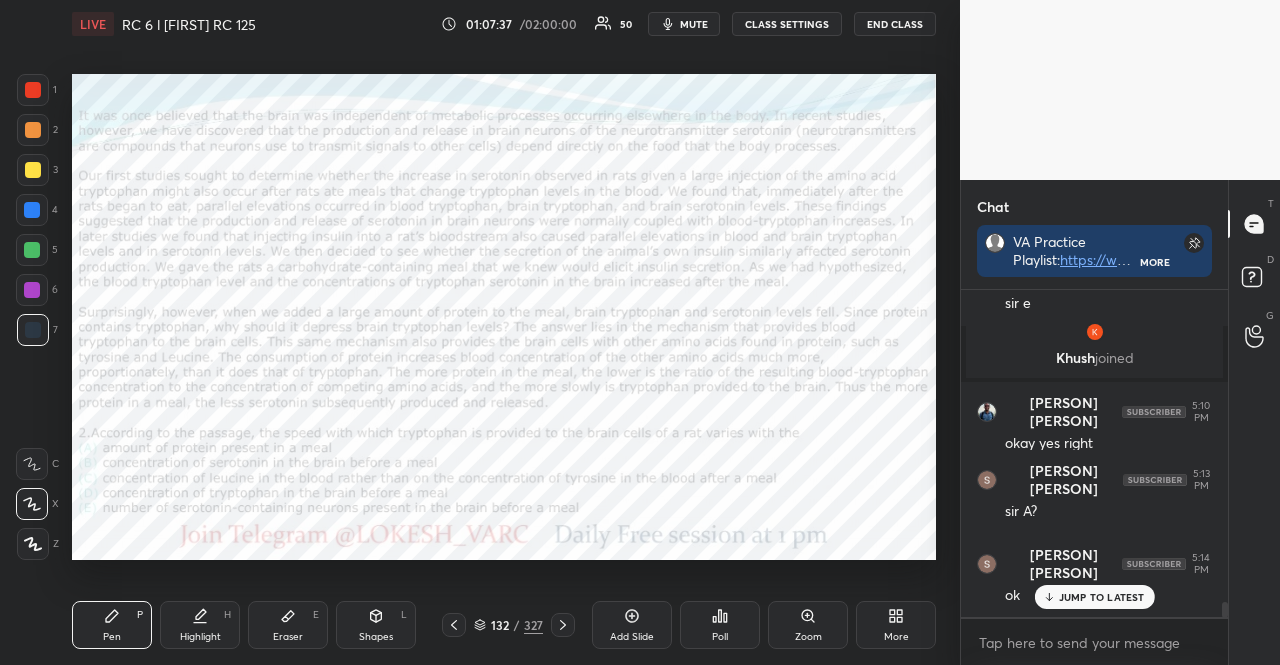 click on "Shapes" at bounding box center (376, 637) 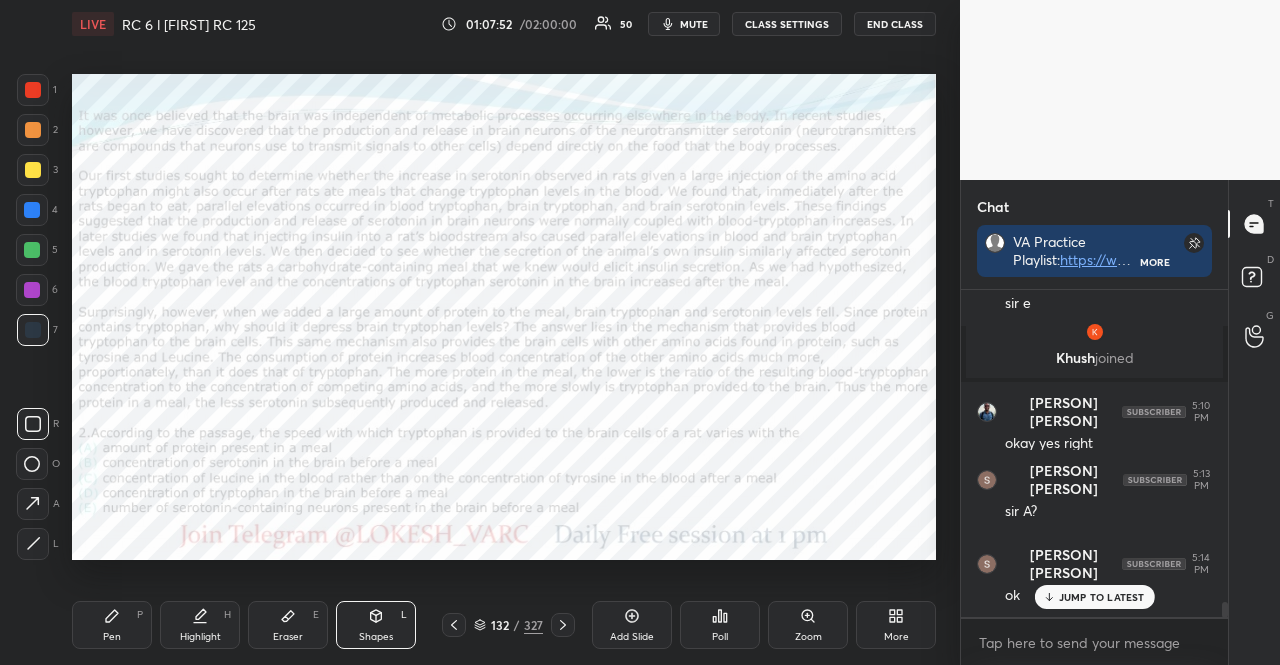 click on "Shapes L" at bounding box center (376, 625) 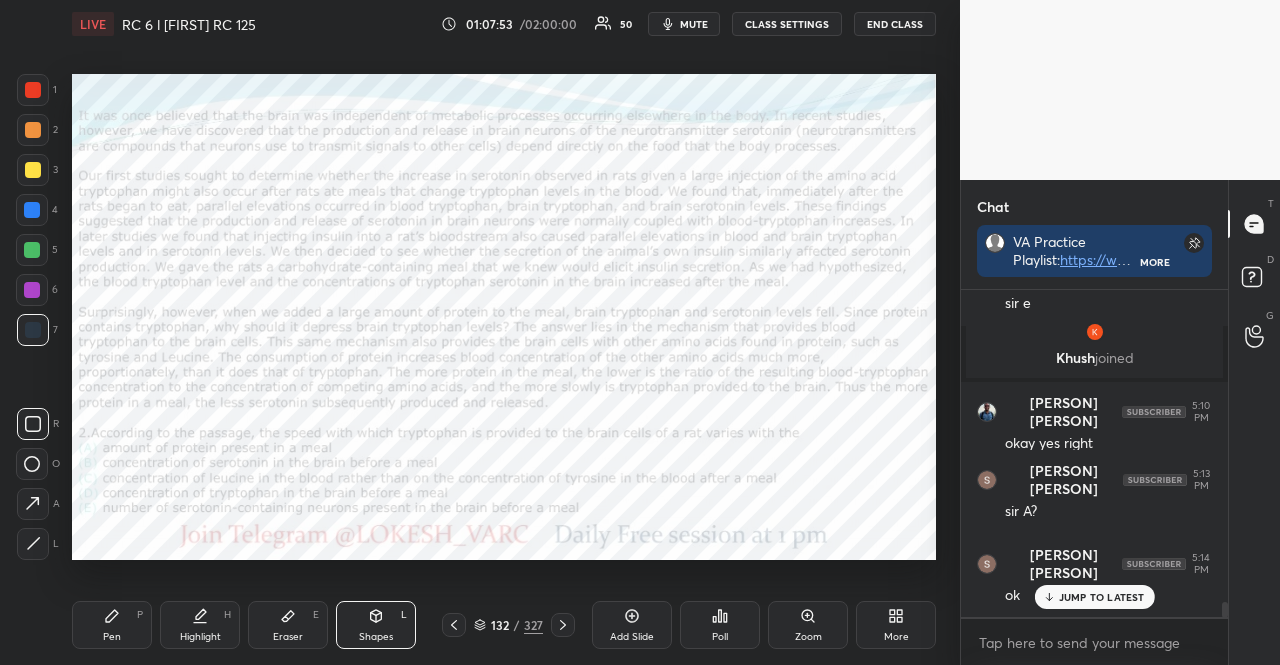 click at bounding box center (32, 290) 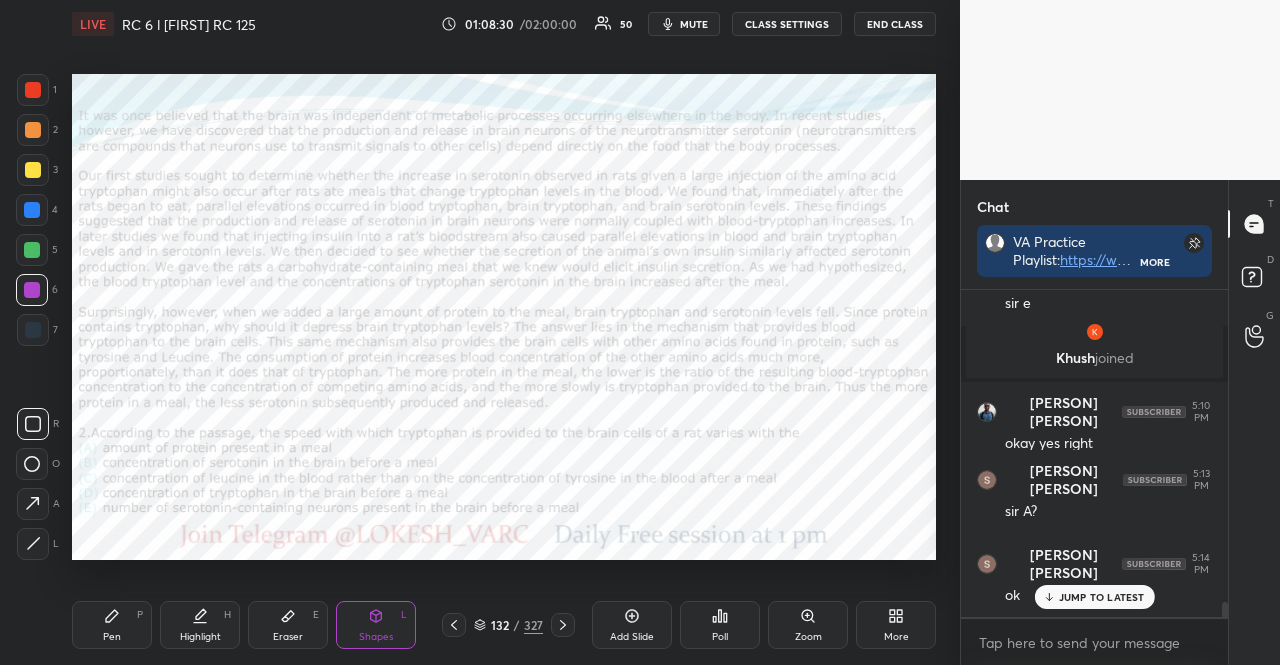 scroll, scrollTop: 6958, scrollLeft: 0, axis: vertical 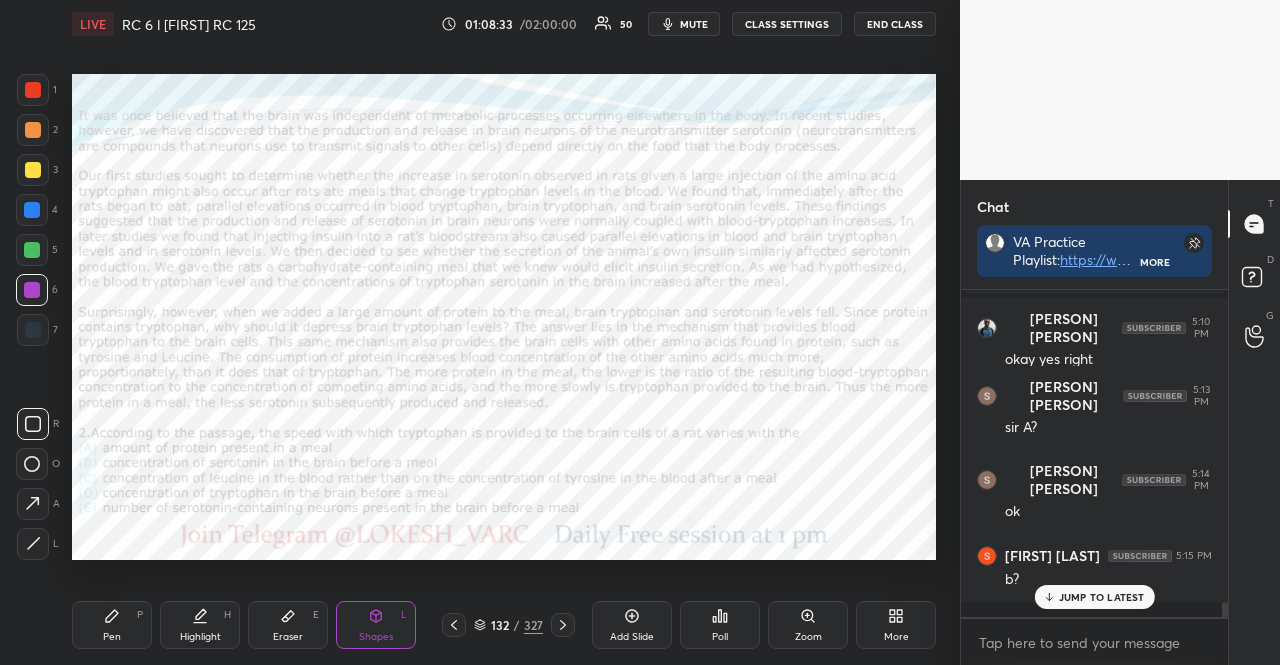 click at bounding box center (32, 250) 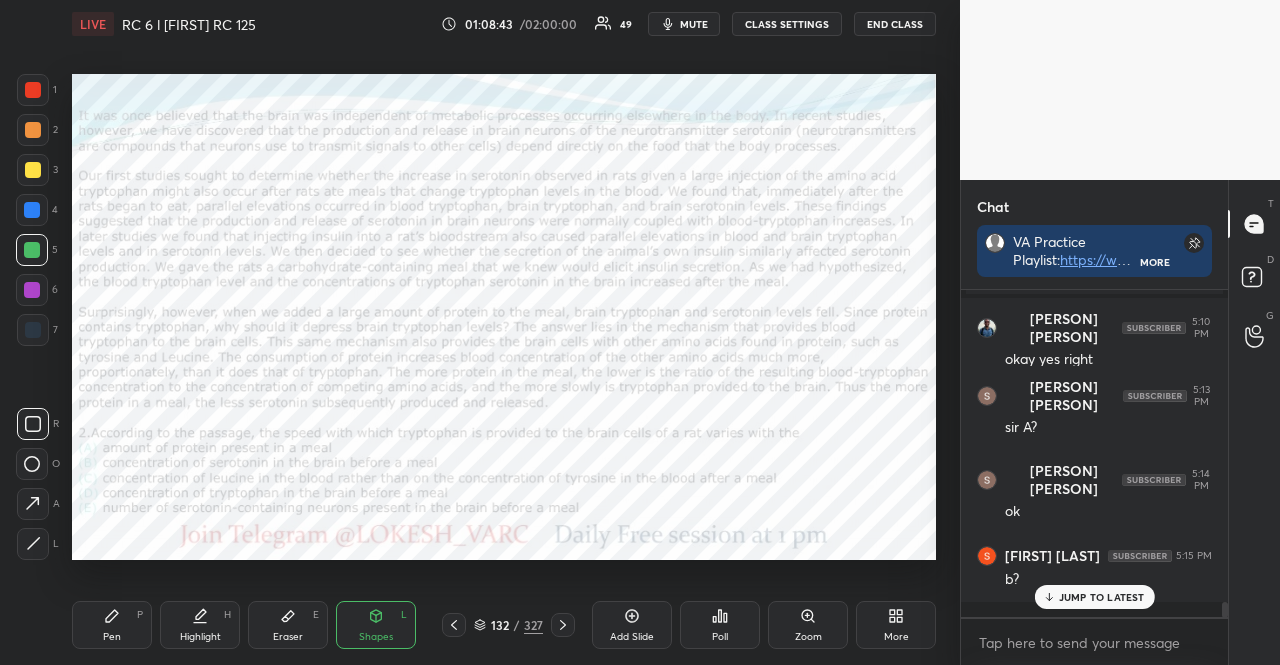 scroll, scrollTop: 7044, scrollLeft: 0, axis: vertical 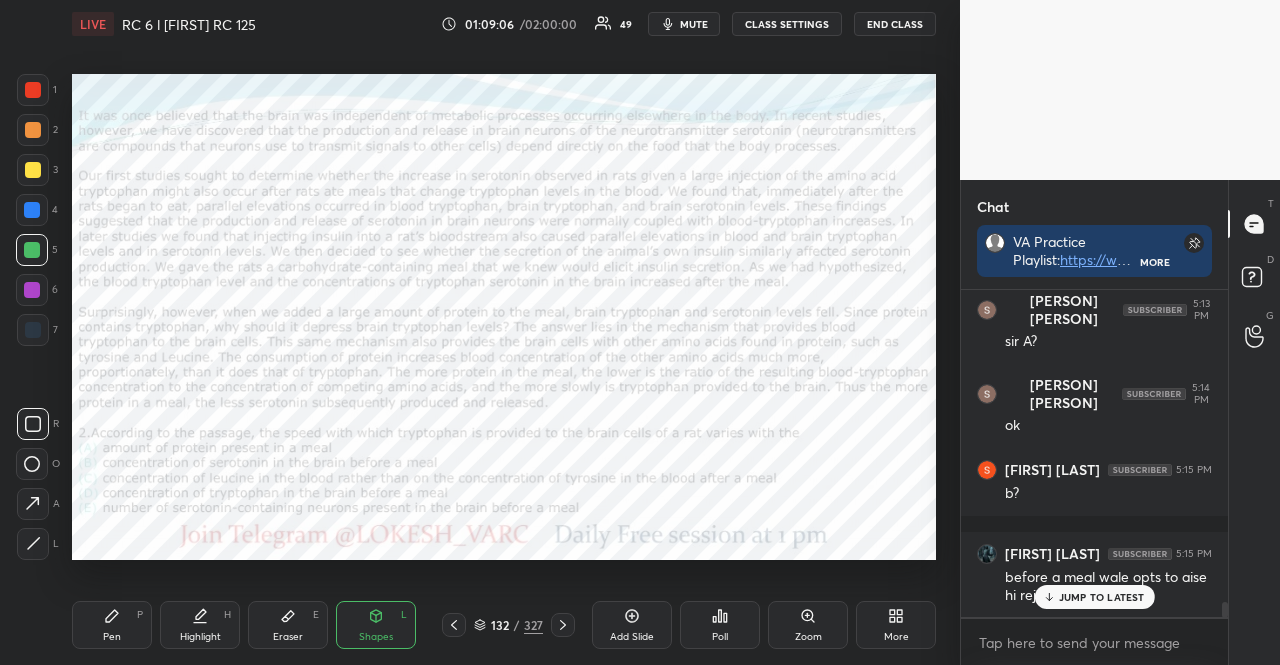 click on "JUMP TO LATEST" at bounding box center (1094, 597) 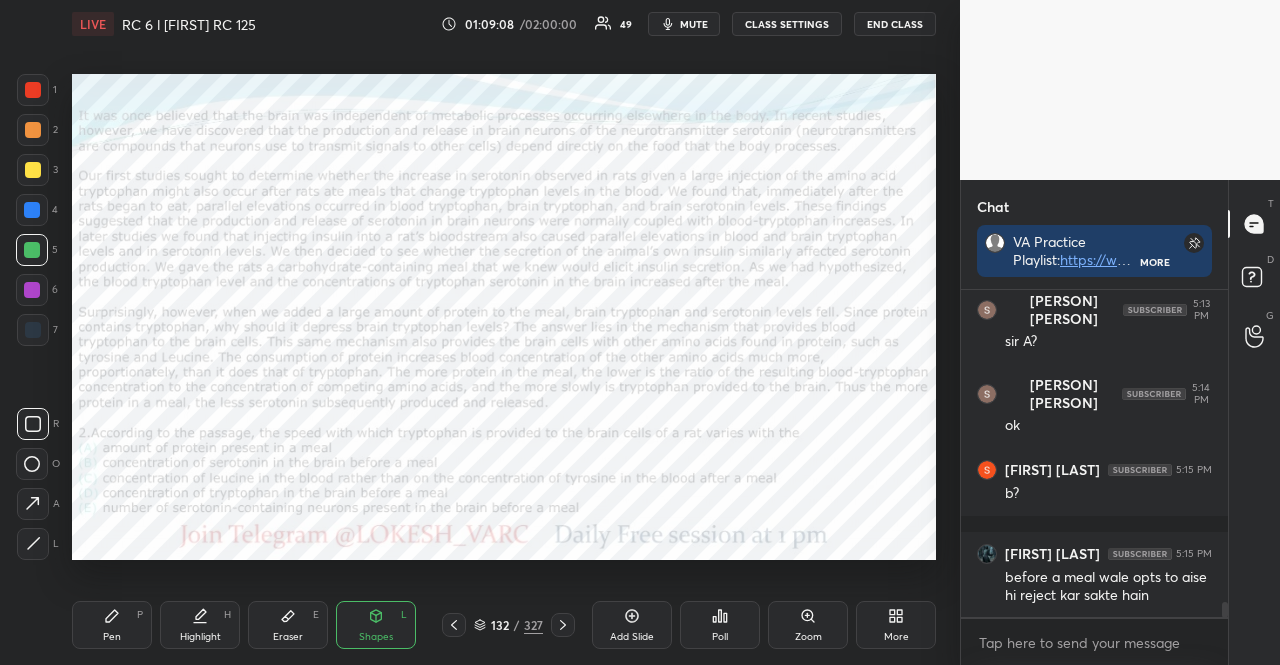 click at bounding box center [32, 210] 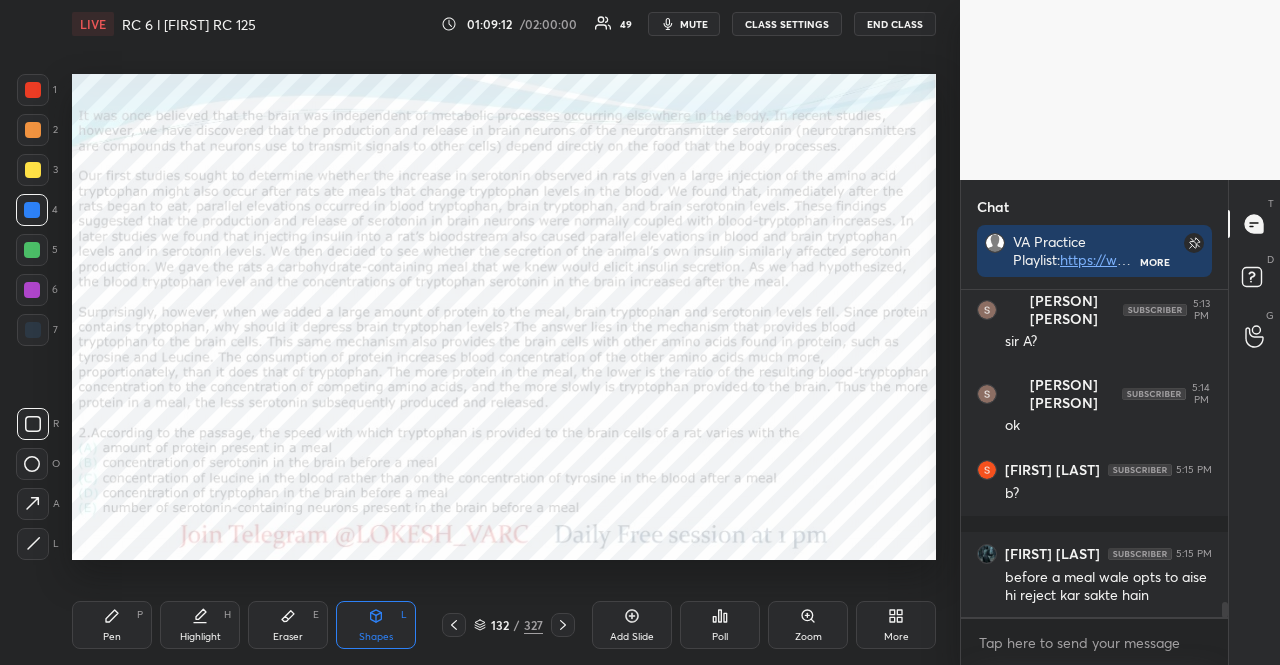 scroll, scrollTop: 7128, scrollLeft: 0, axis: vertical 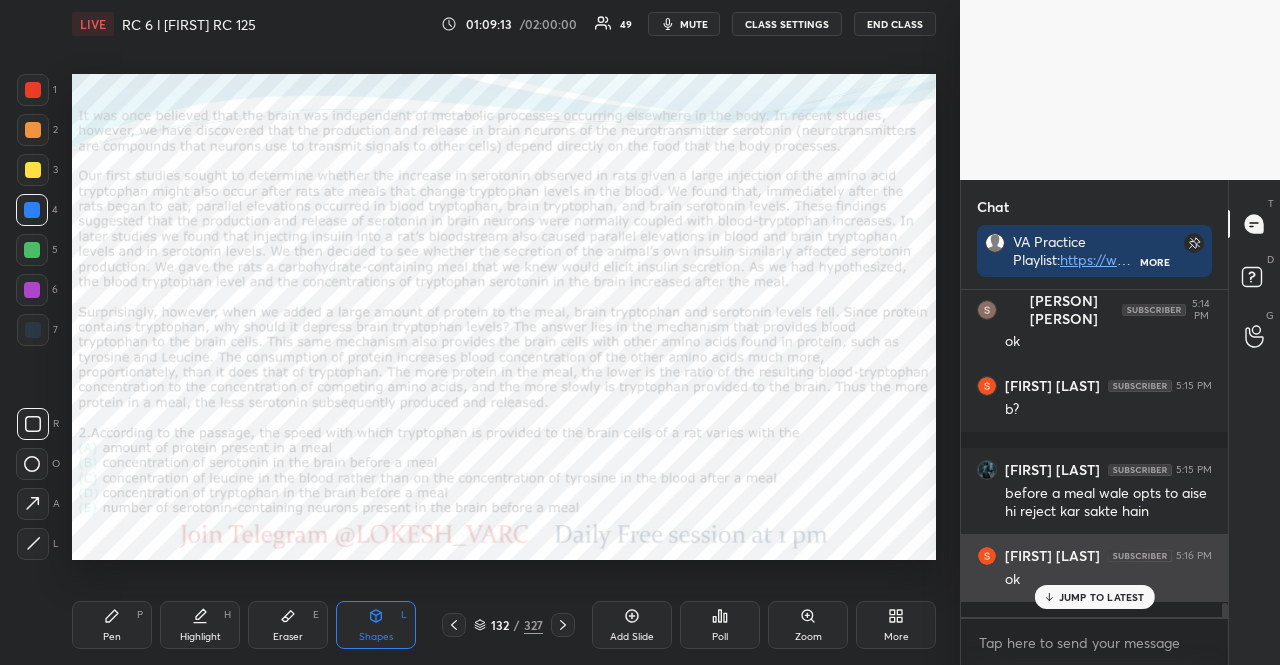 click on "ok" at bounding box center (1108, 578) 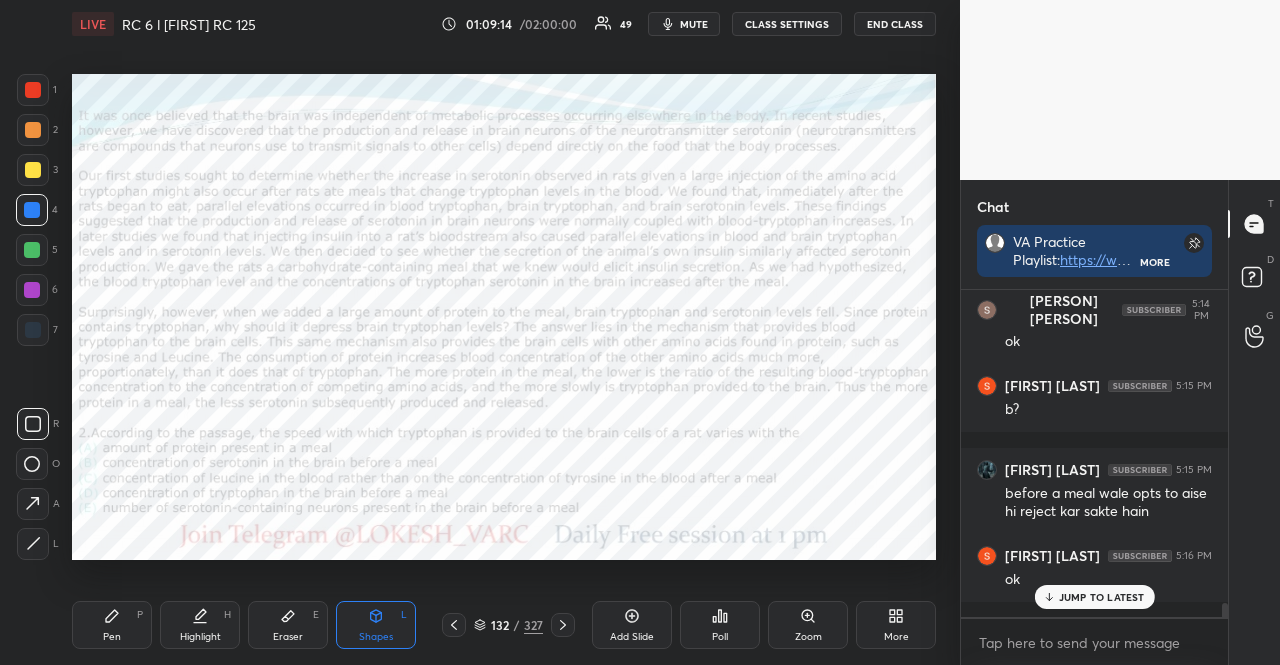 click on "JUMP TO LATEST" at bounding box center [1102, 597] 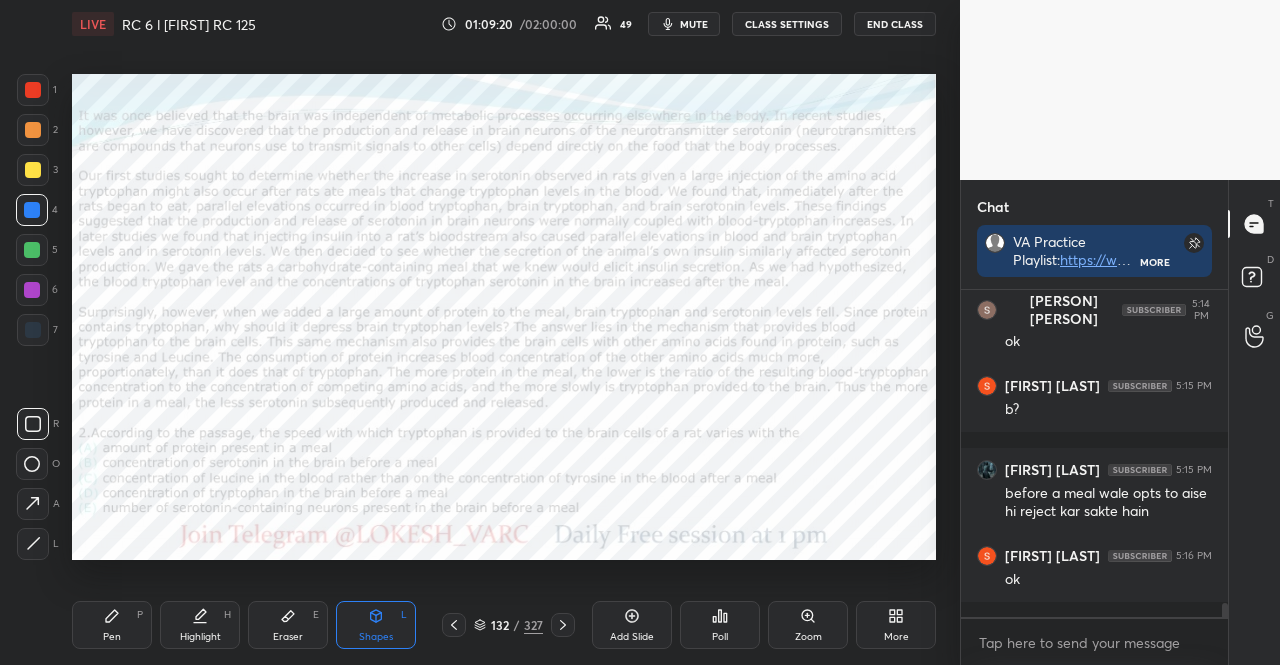click 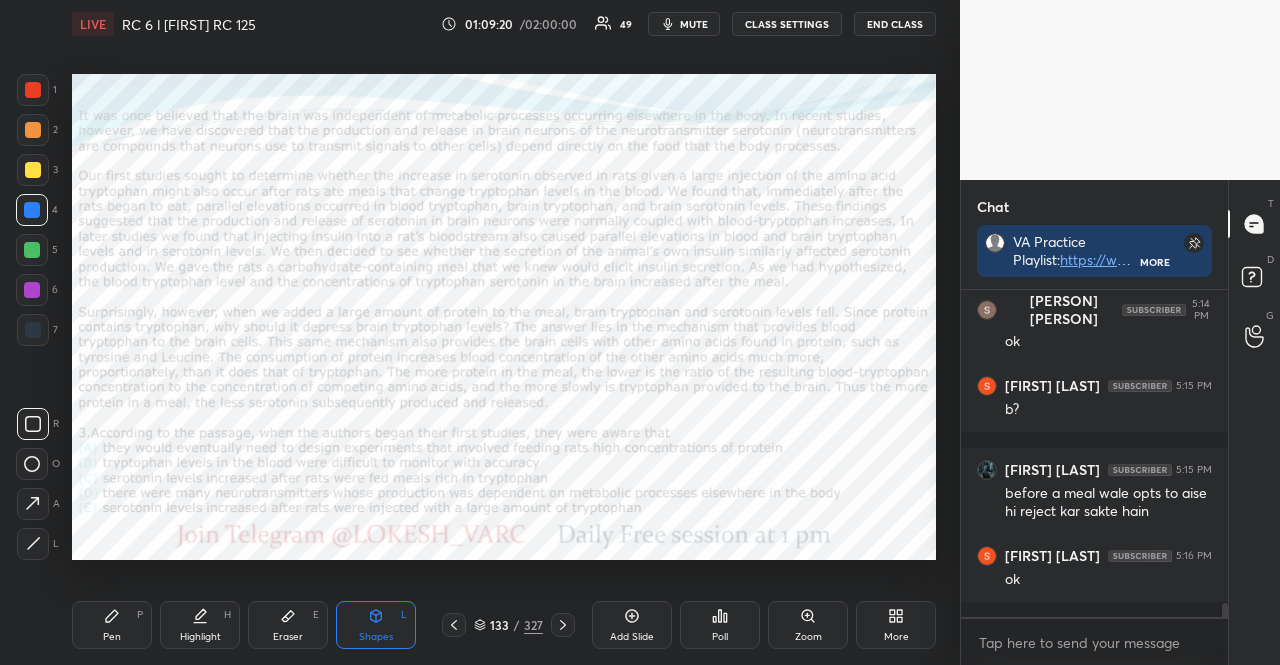 click 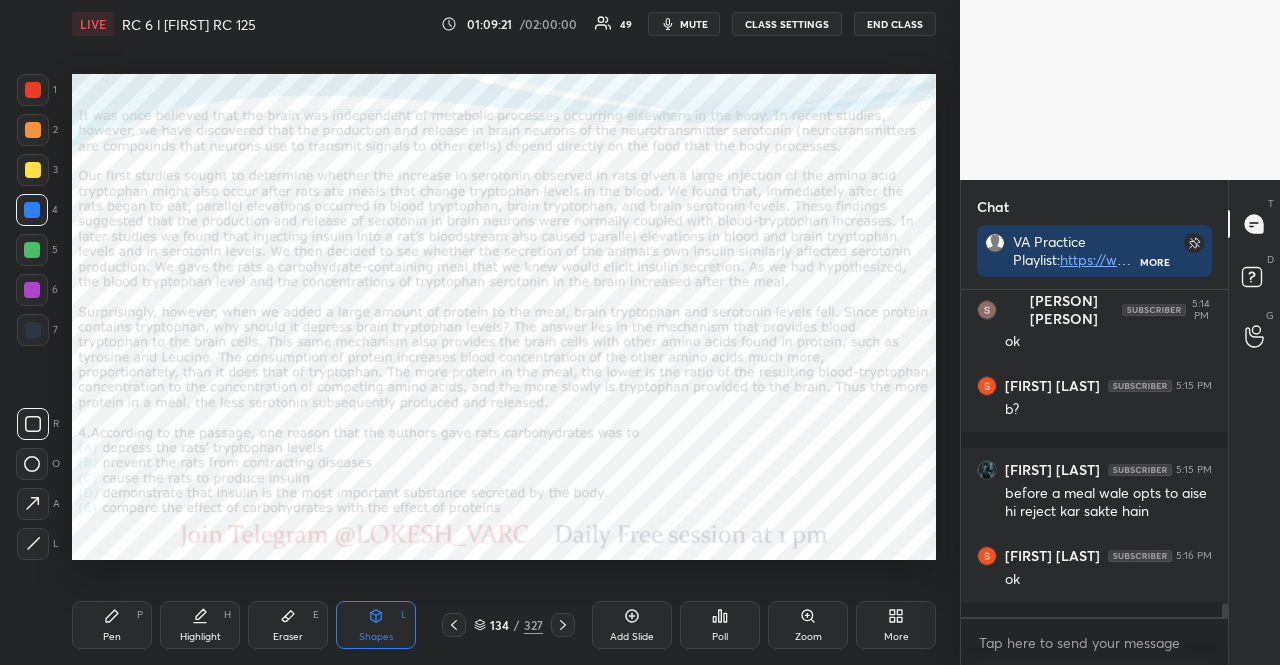 click 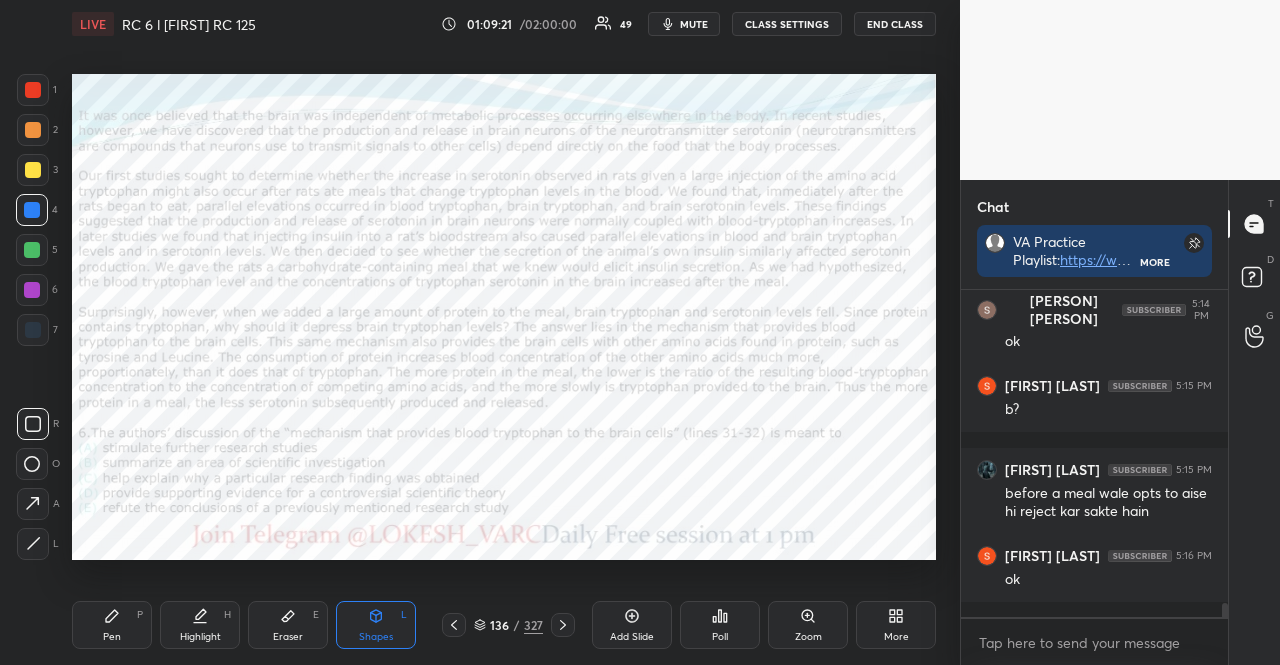 click 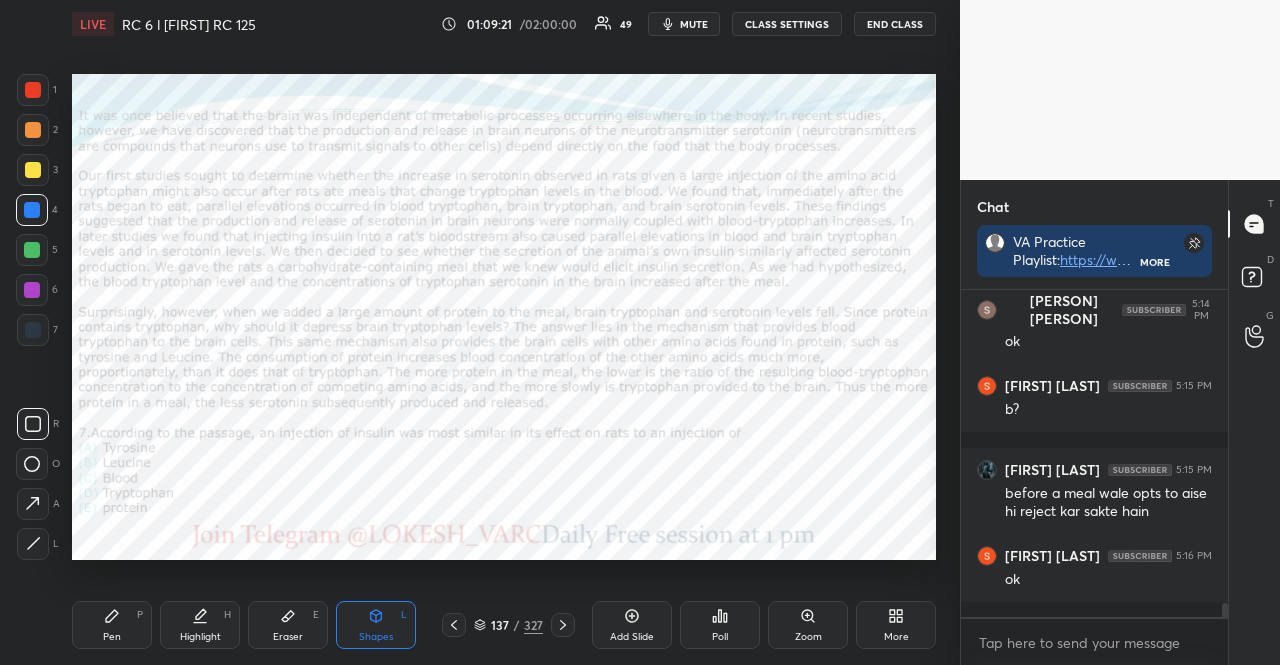 scroll, scrollTop: 7212, scrollLeft: 0, axis: vertical 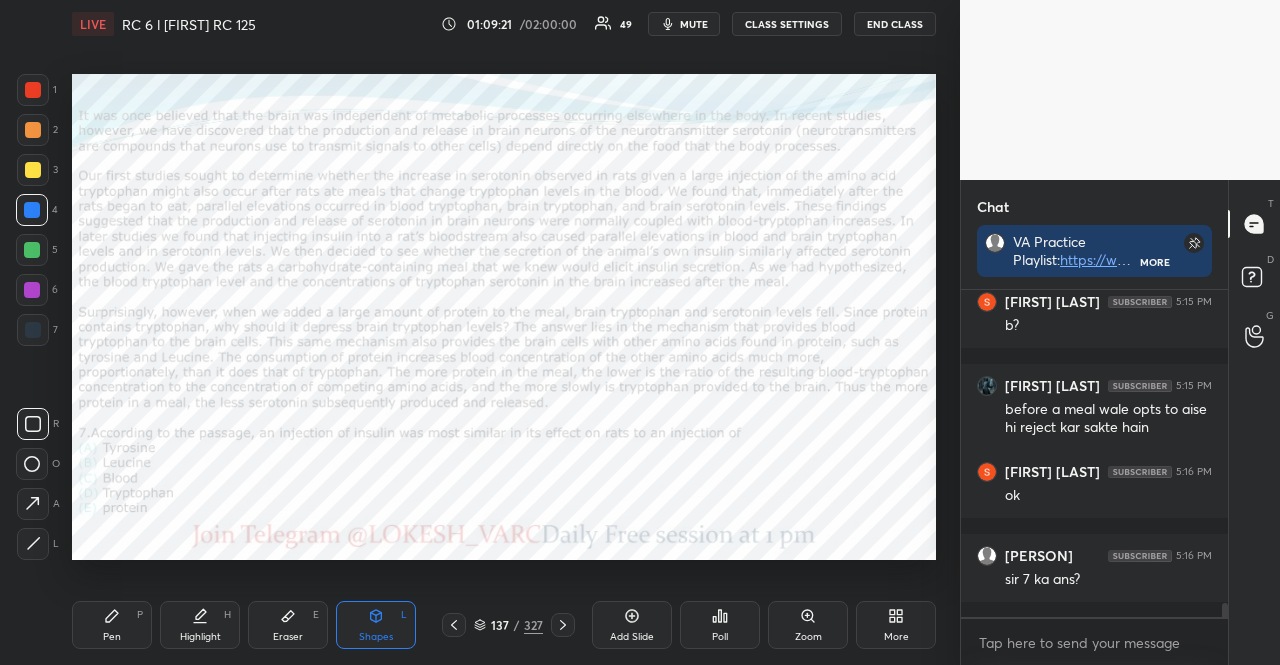 click 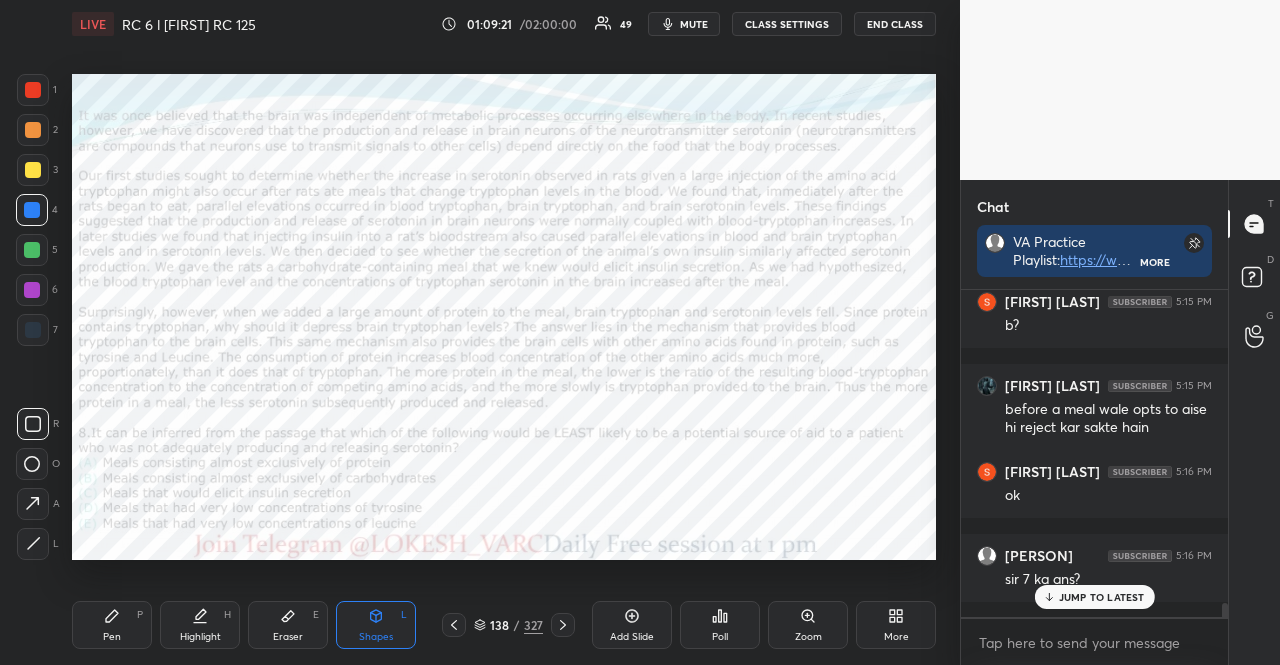 click 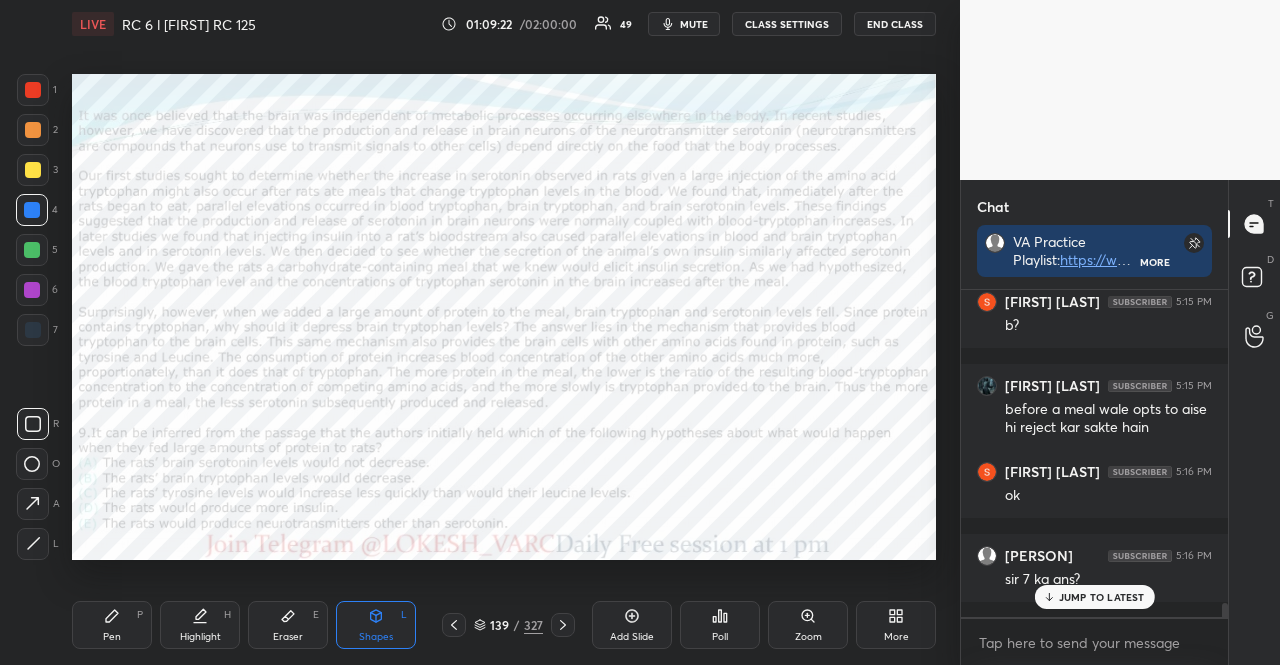 click 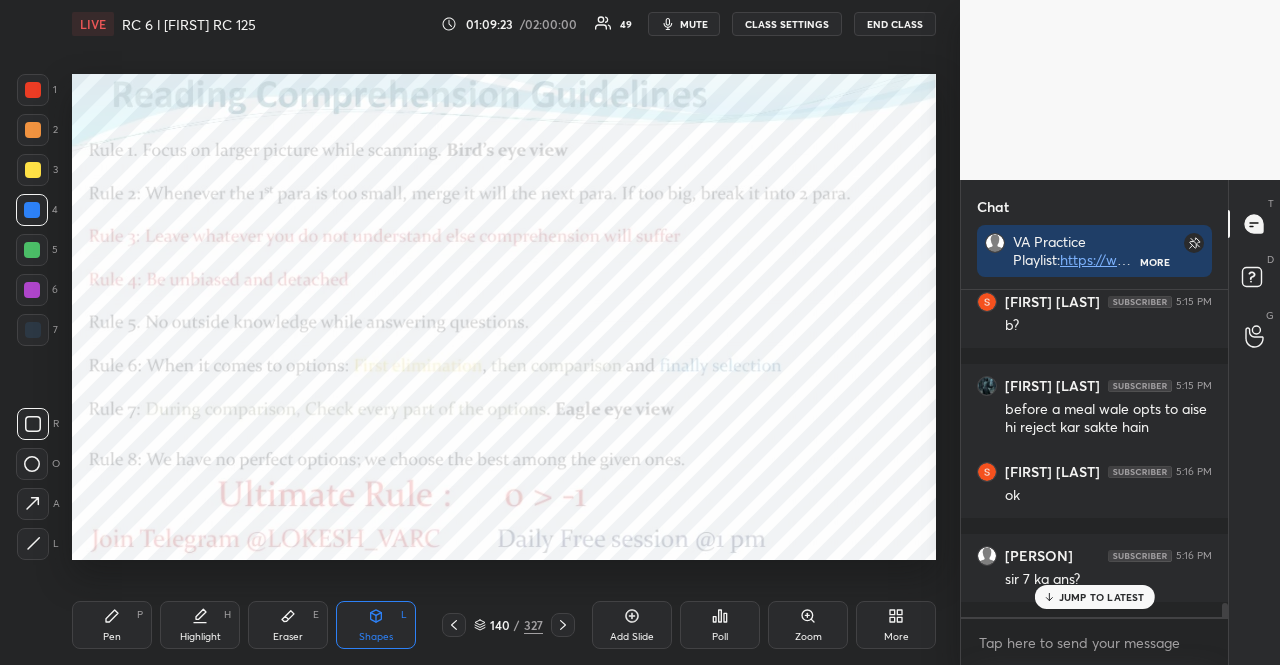 click on "JUMP TO LATEST" at bounding box center [1102, 597] 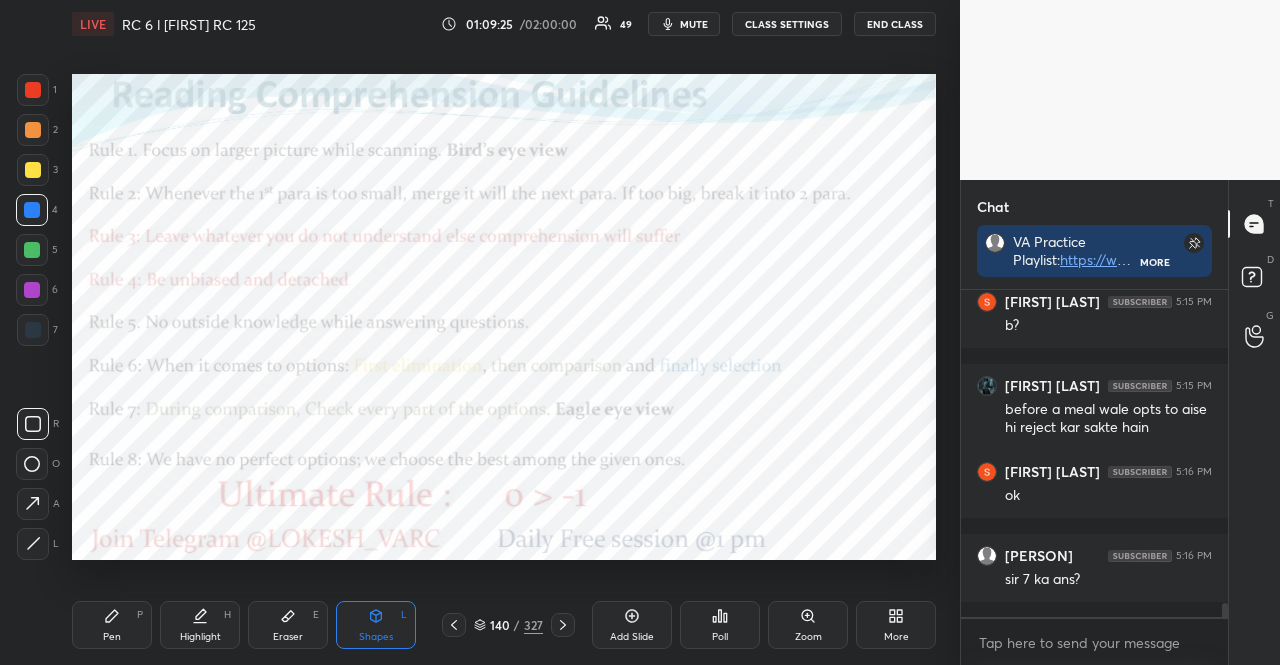 click 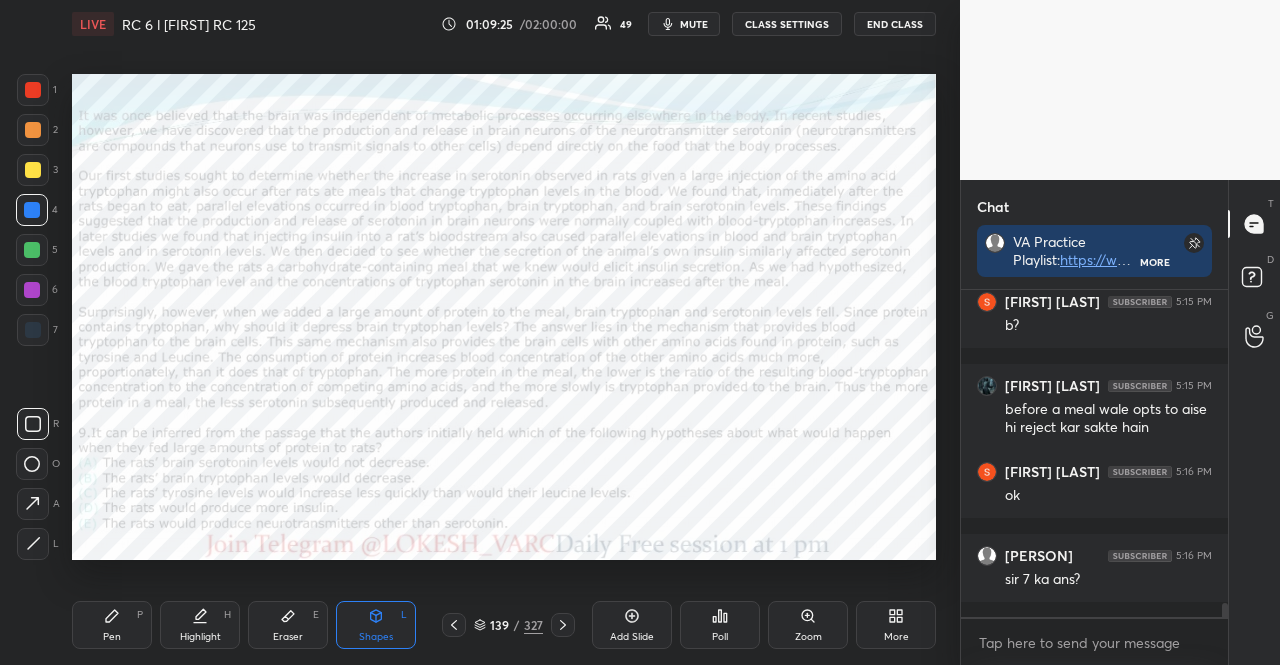 click 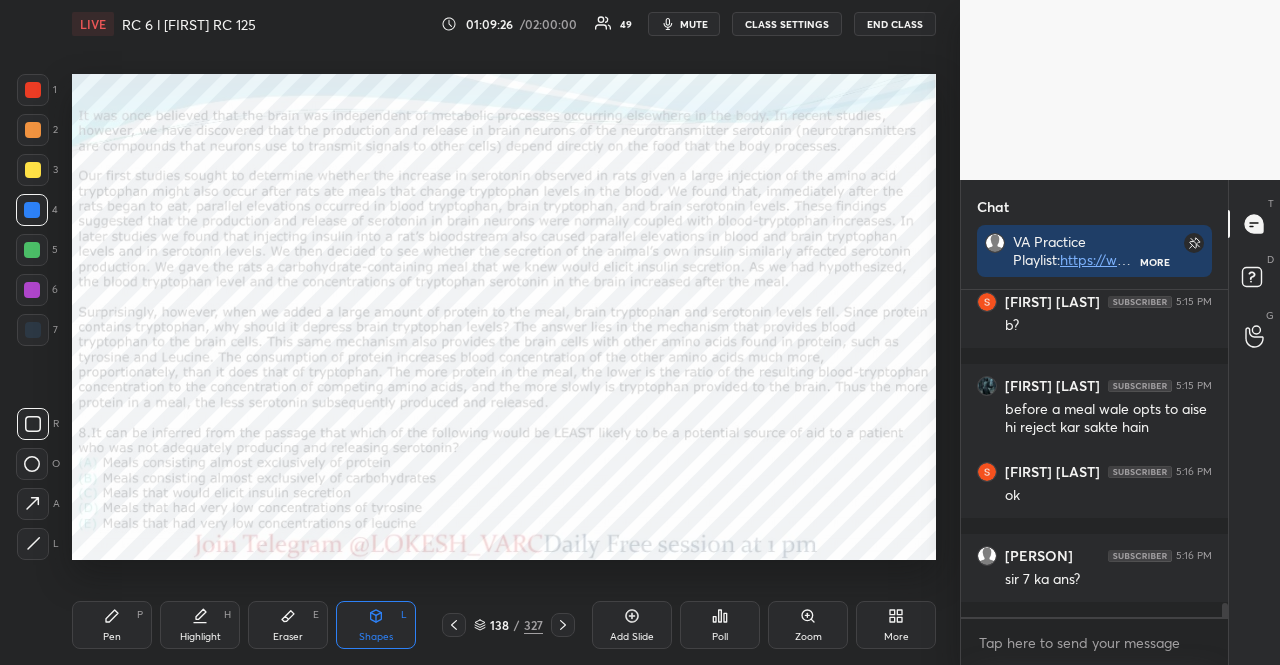 click 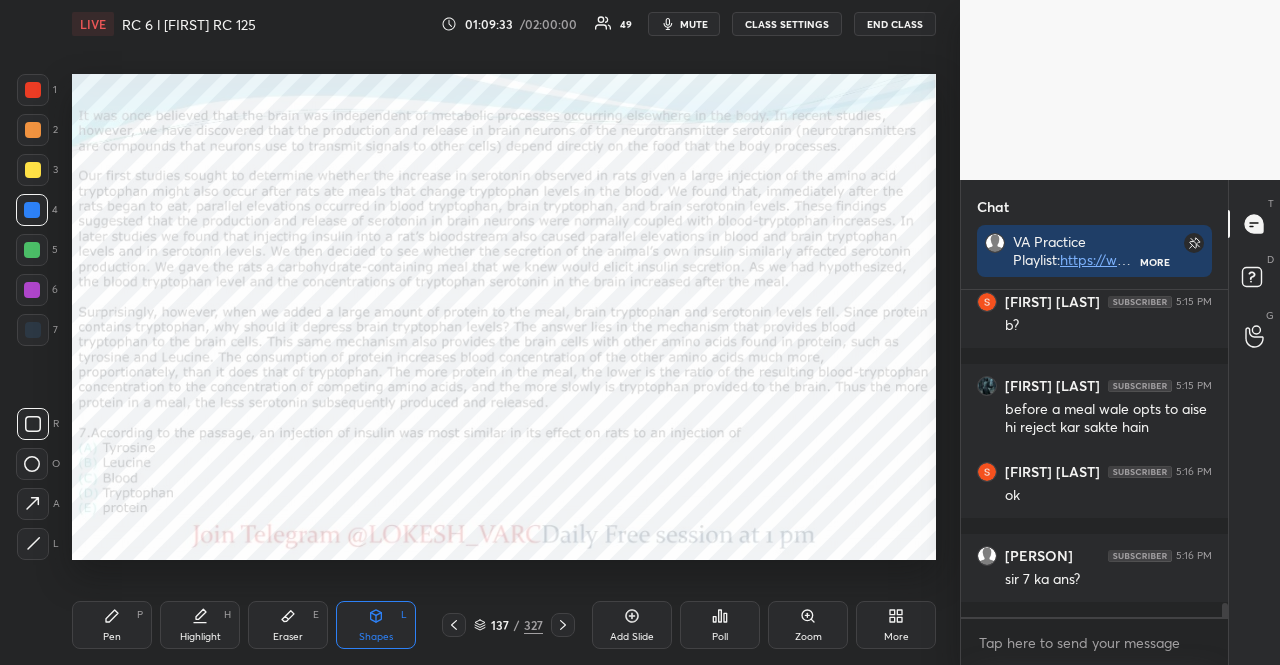 click 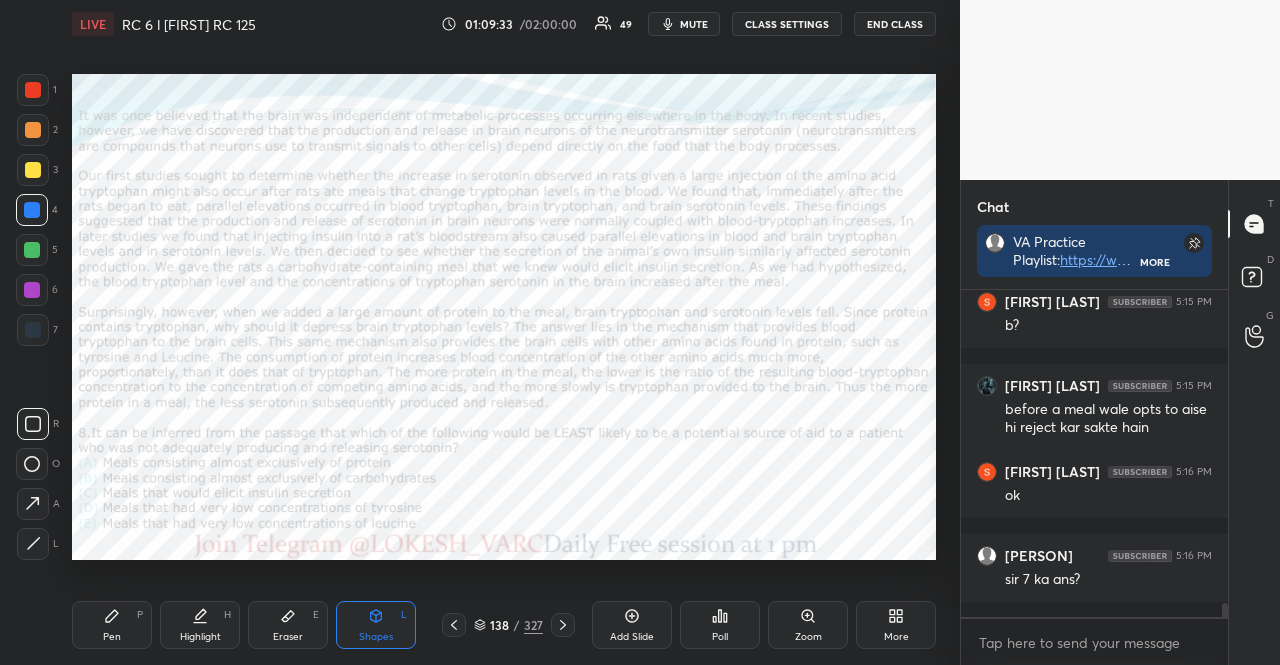 click 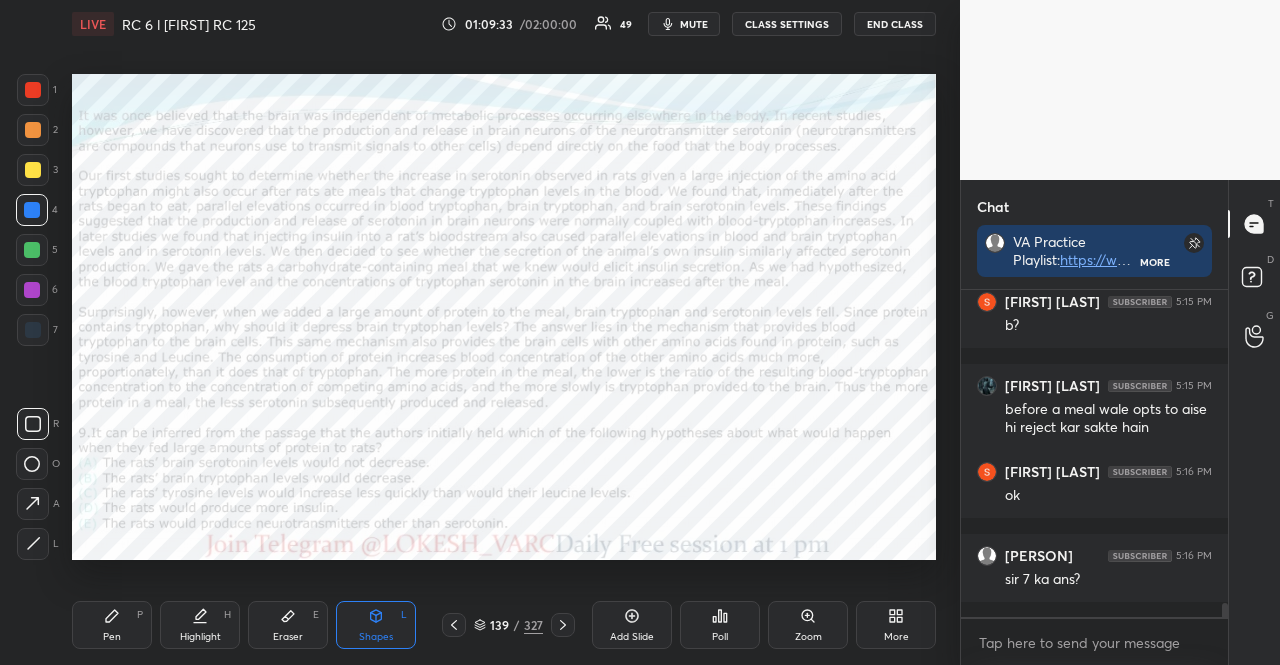 click 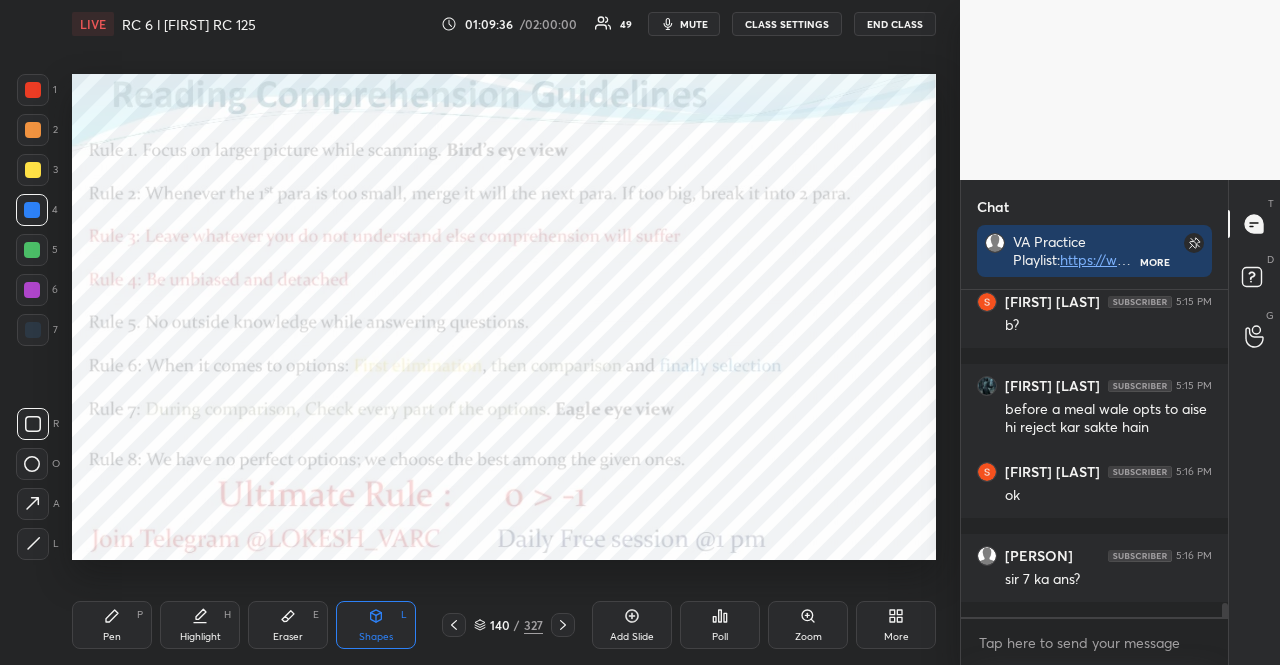 click at bounding box center (33, 90) 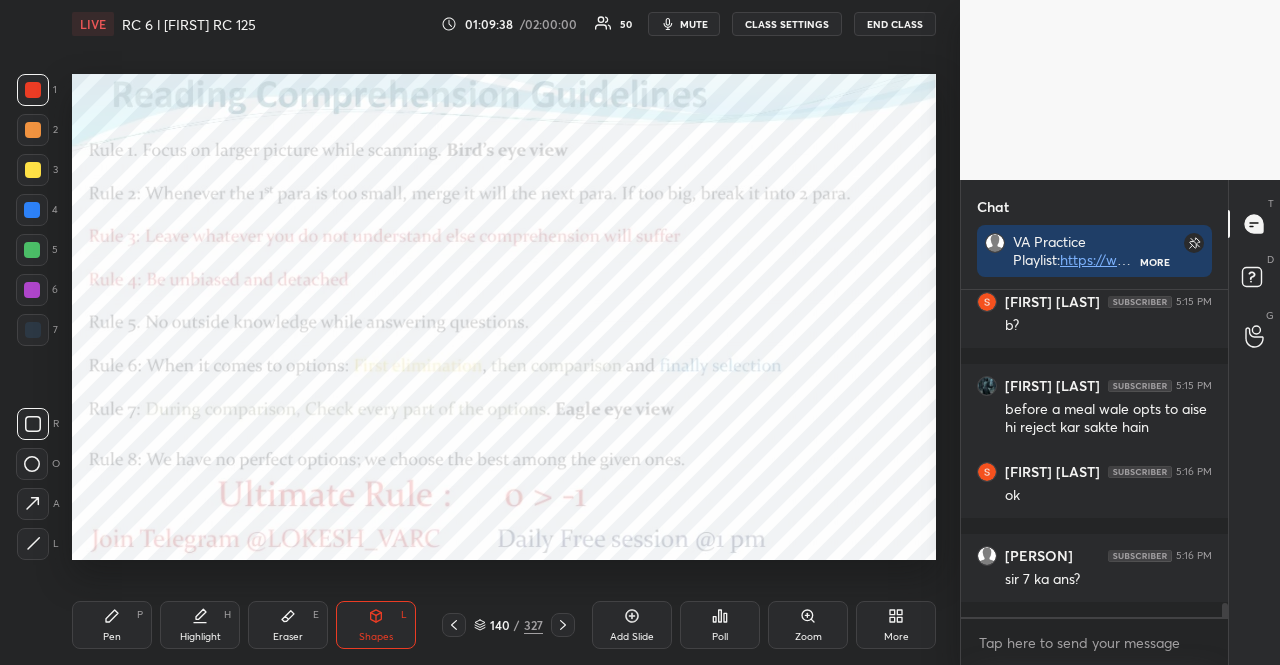 click on "Pen P Highlight H Eraser E Shapes L" at bounding box center (253, 625) 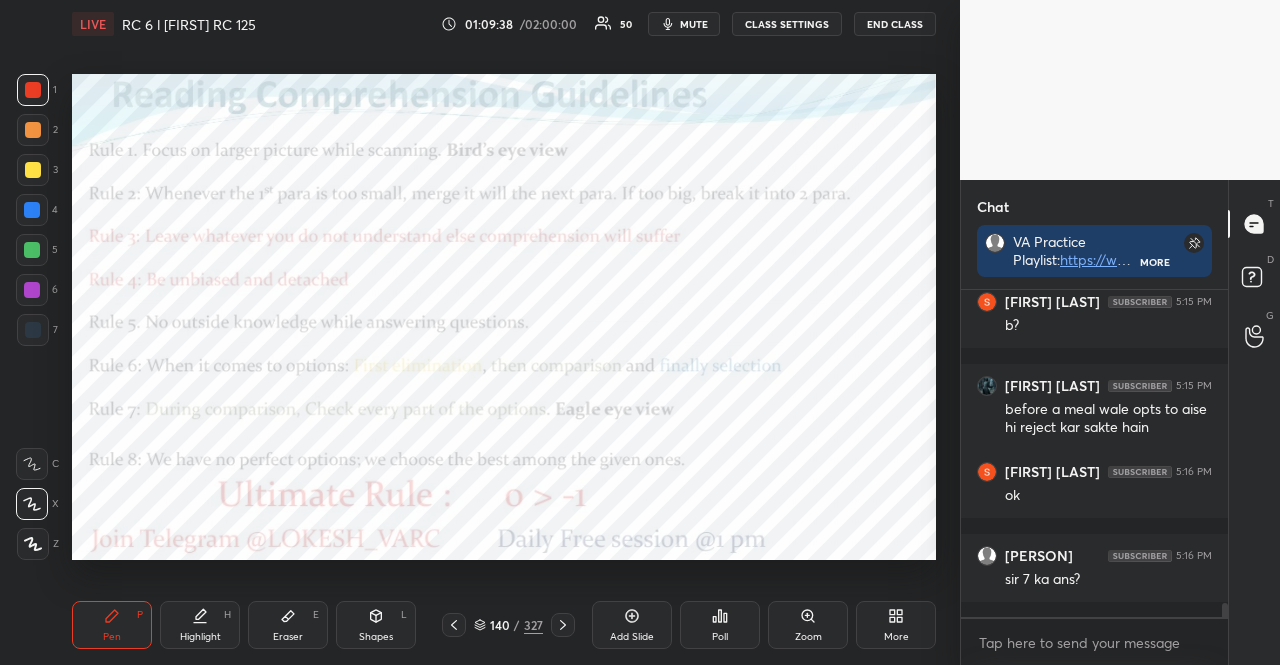 drag, startPoint x: 119, startPoint y: 617, endPoint x: 229, endPoint y: 560, distance: 123.89108 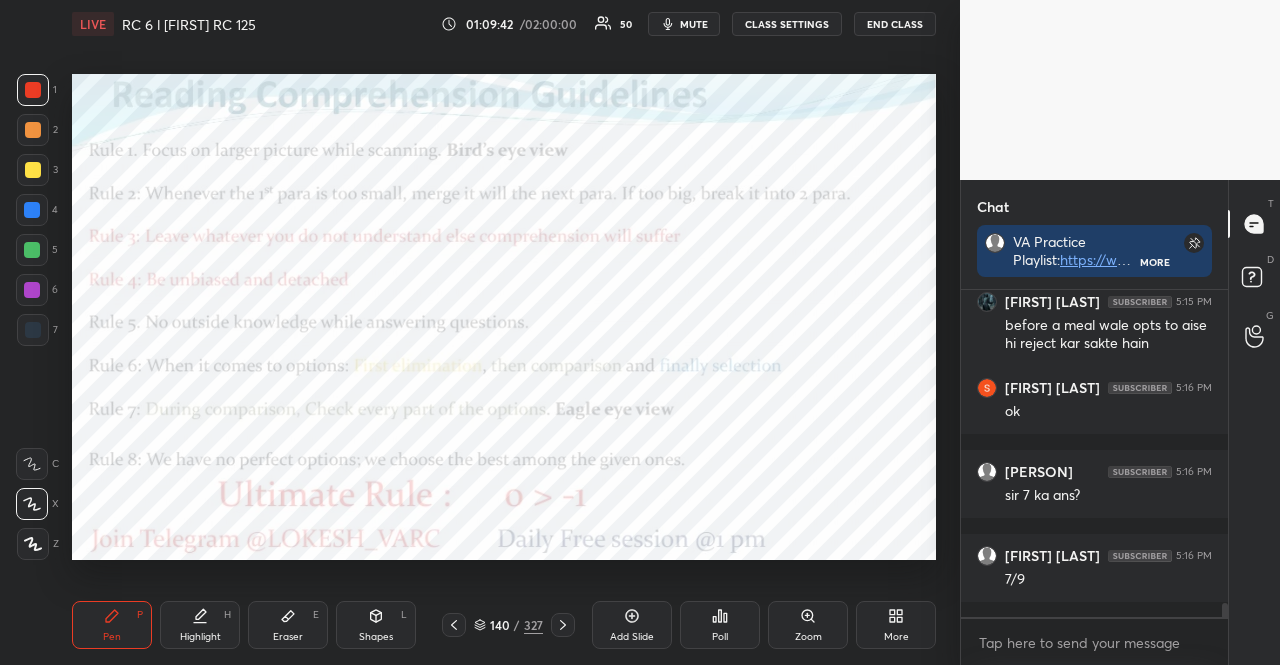 scroll, scrollTop: 7364, scrollLeft: 0, axis: vertical 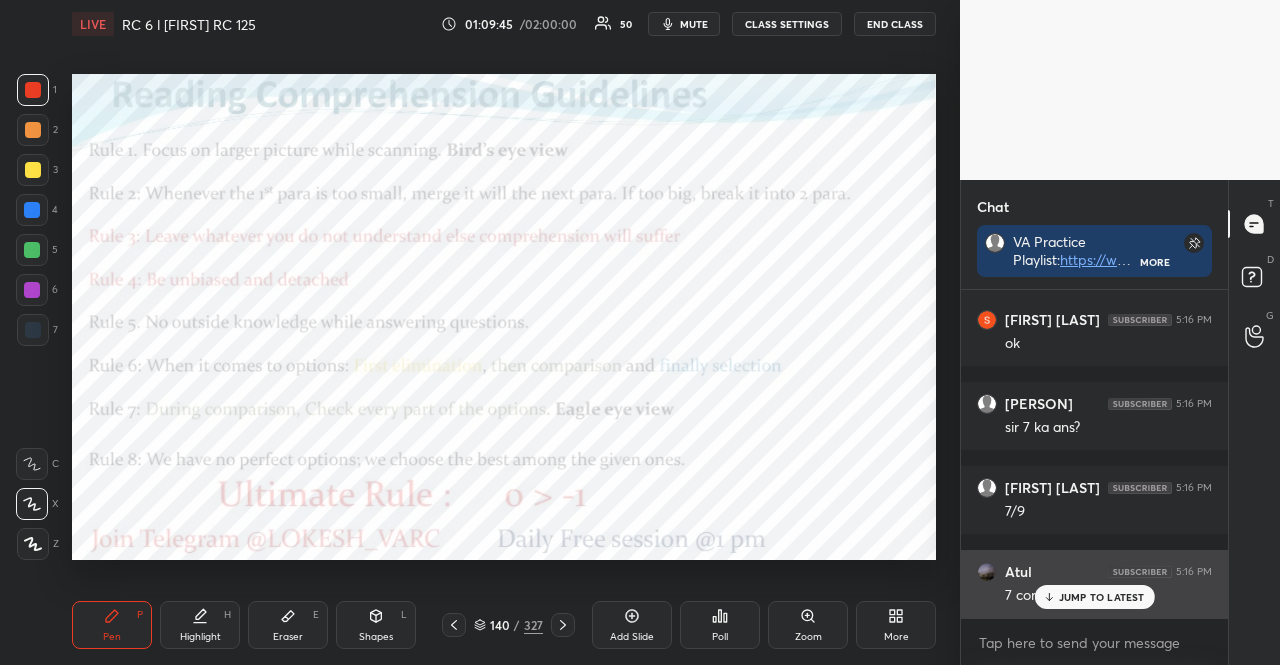 click on "JUMP TO LATEST" at bounding box center [1094, 597] 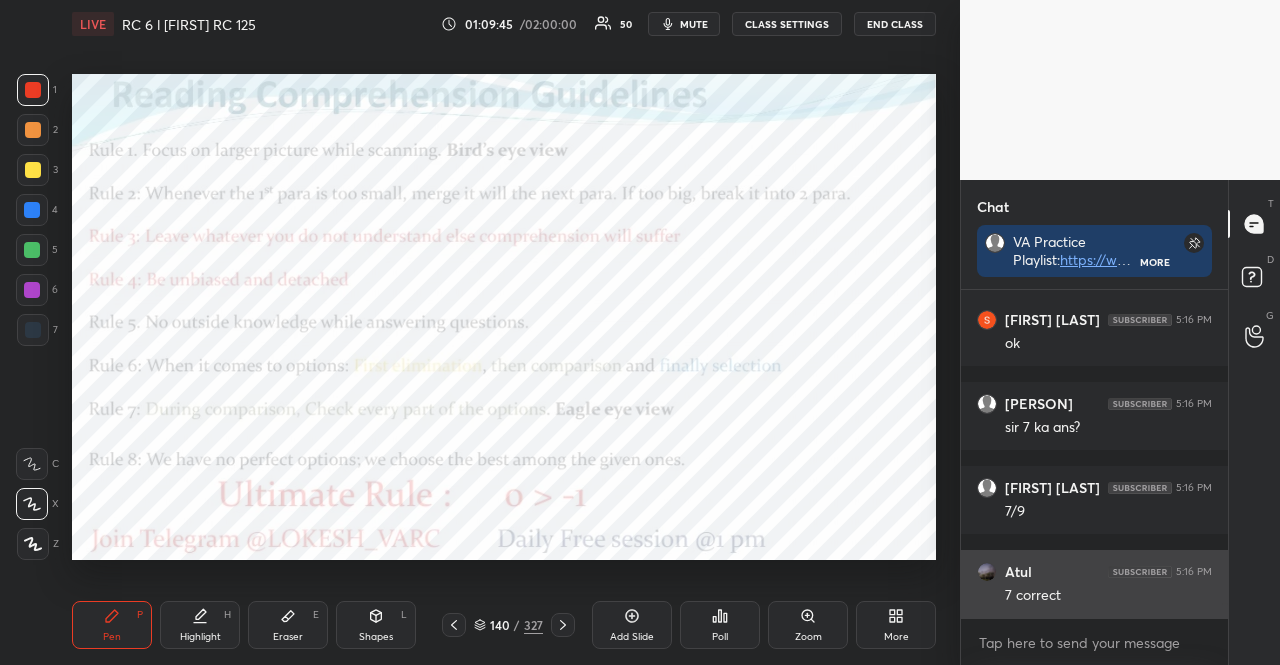 click on "7 correct" at bounding box center (1108, 596) 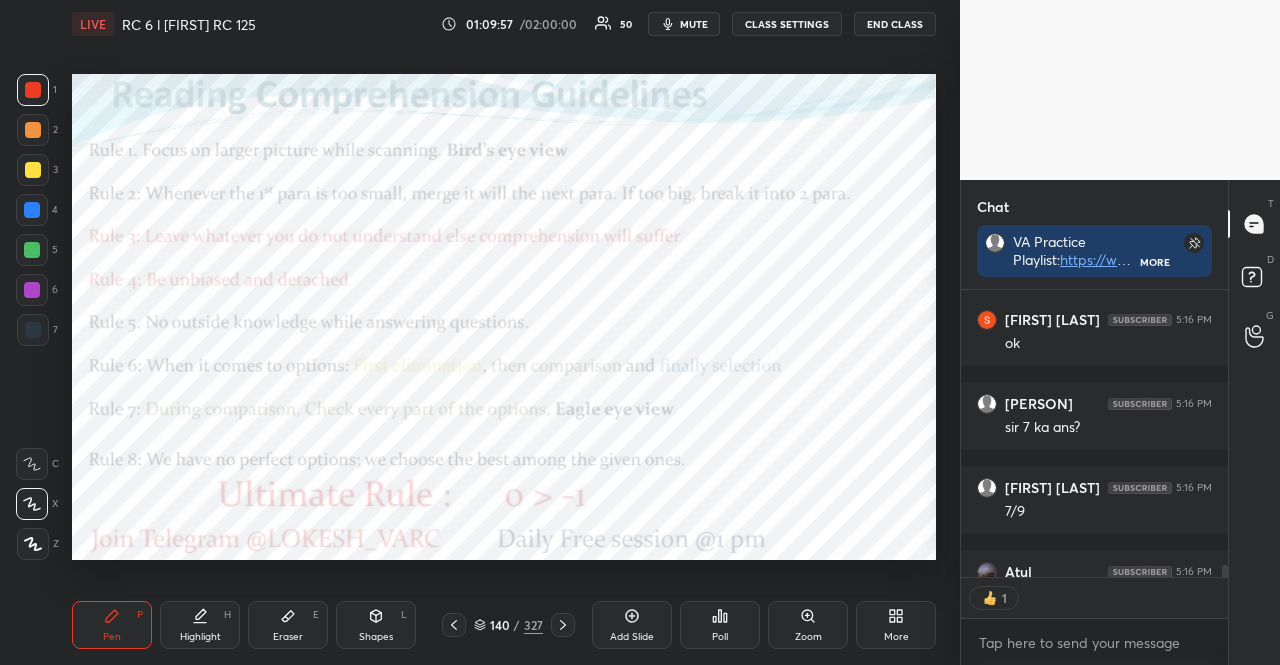 scroll, scrollTop: 281, scrollLeft: 261, axis: both 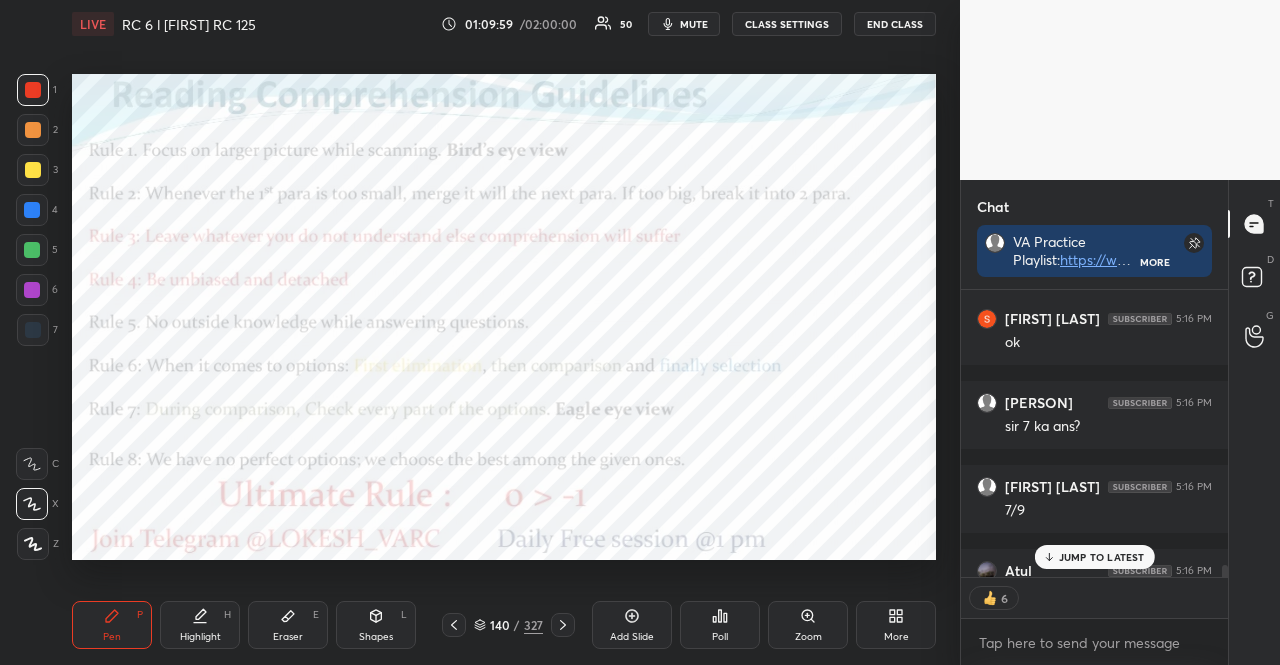 drag, startPoint x: 480, startPoint y: 621, endPoint x: 485, endPoint y: 608, distance: 13.928389 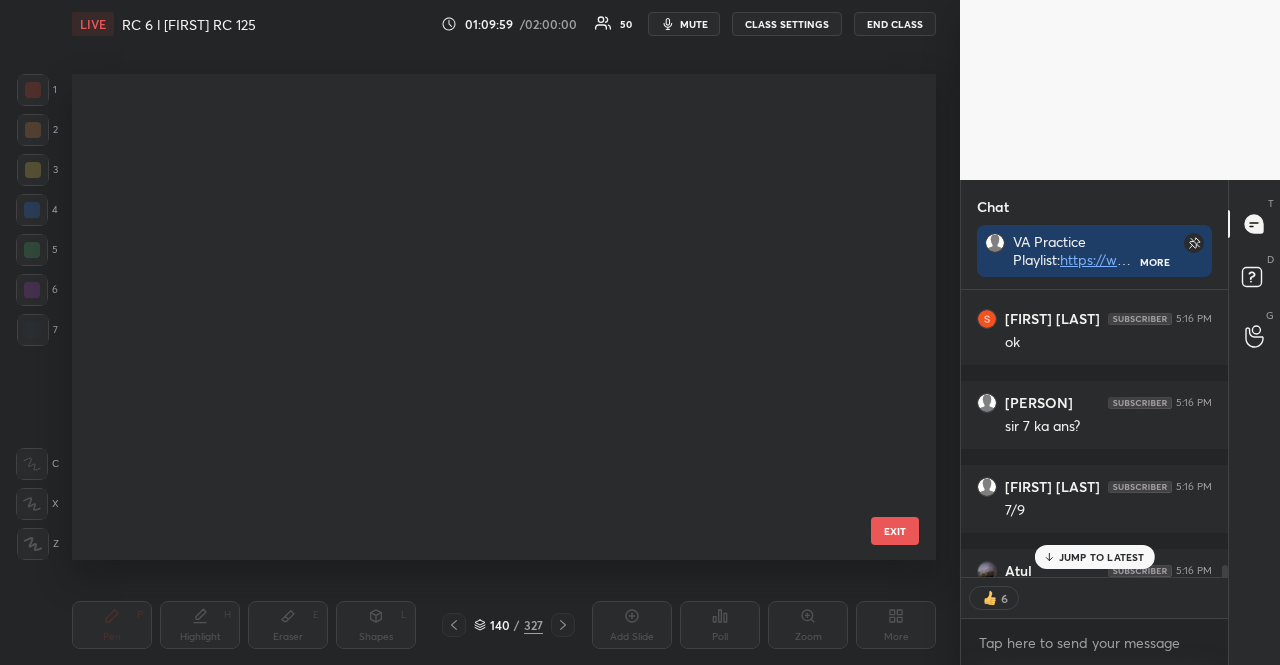 scroll, scrollTop: 6423, scrollLeft: 0, axis: vertical 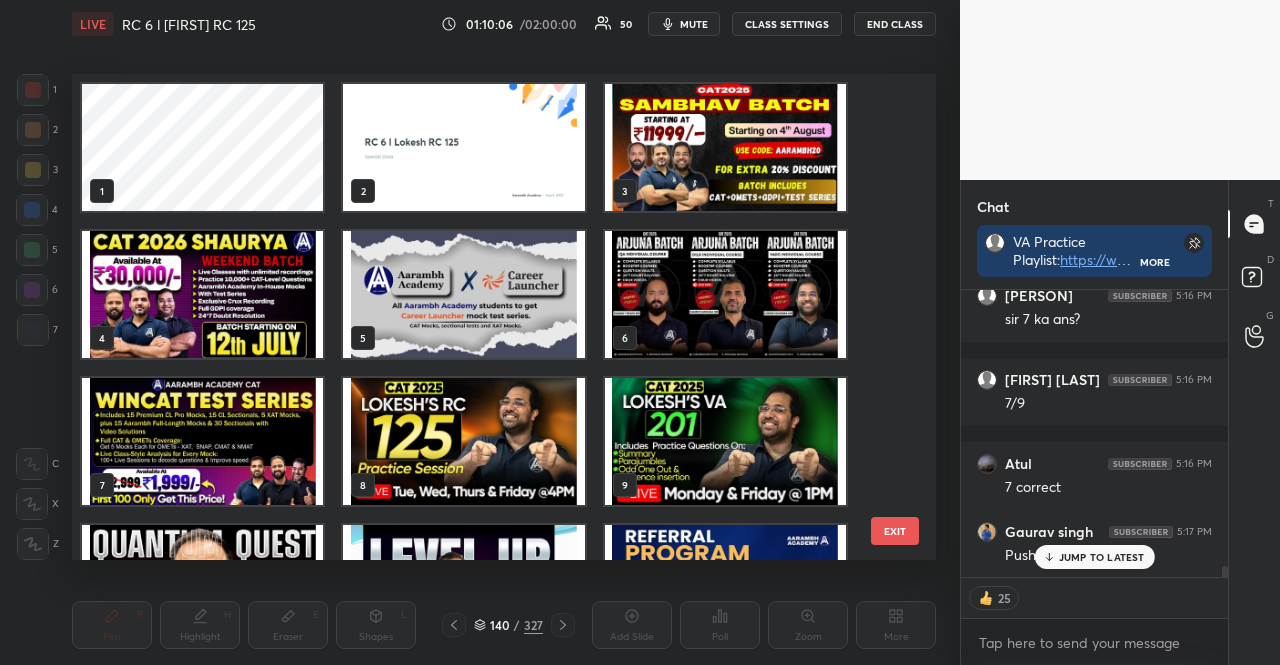 click at bounding box center [463, 441] 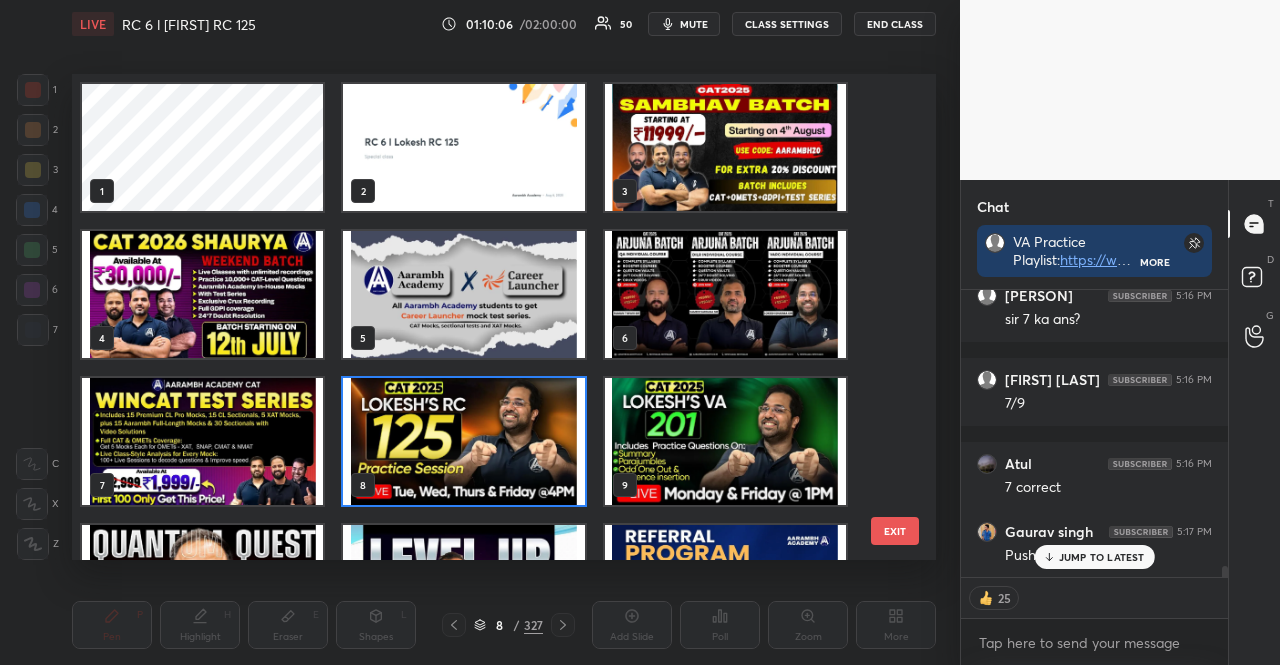 click at bounding box center [463, 441] 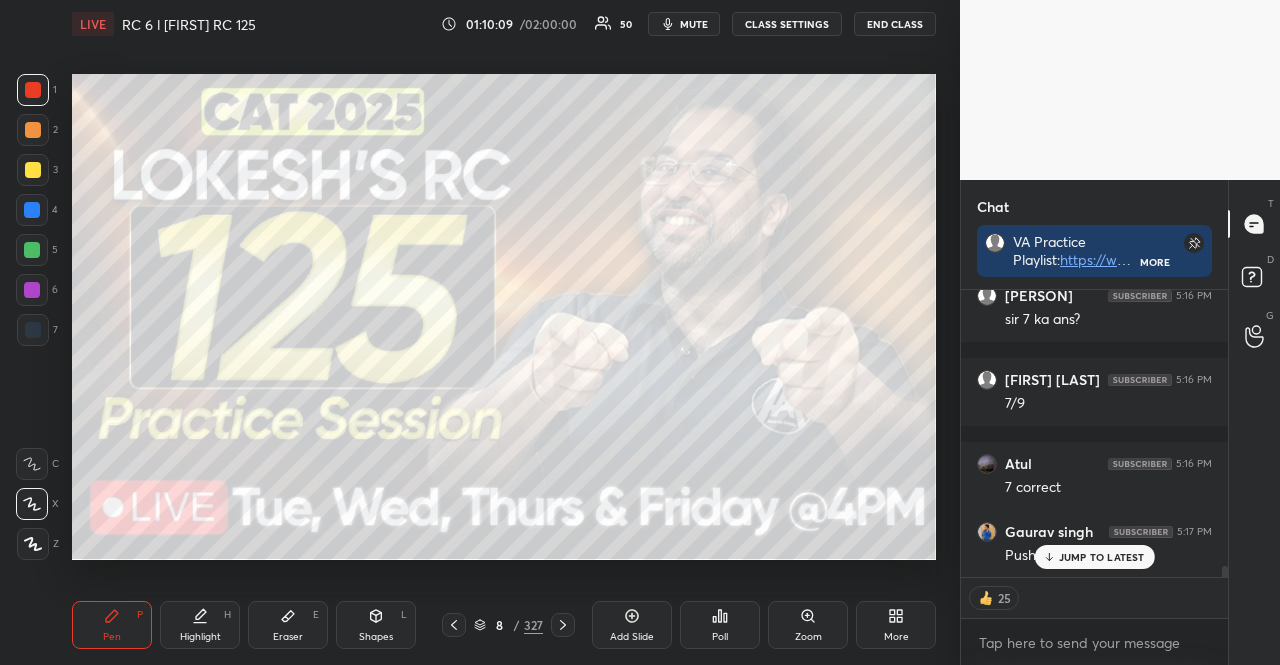 click on "1 2 3 4 5 6 7" at bounding box center (37, 214) 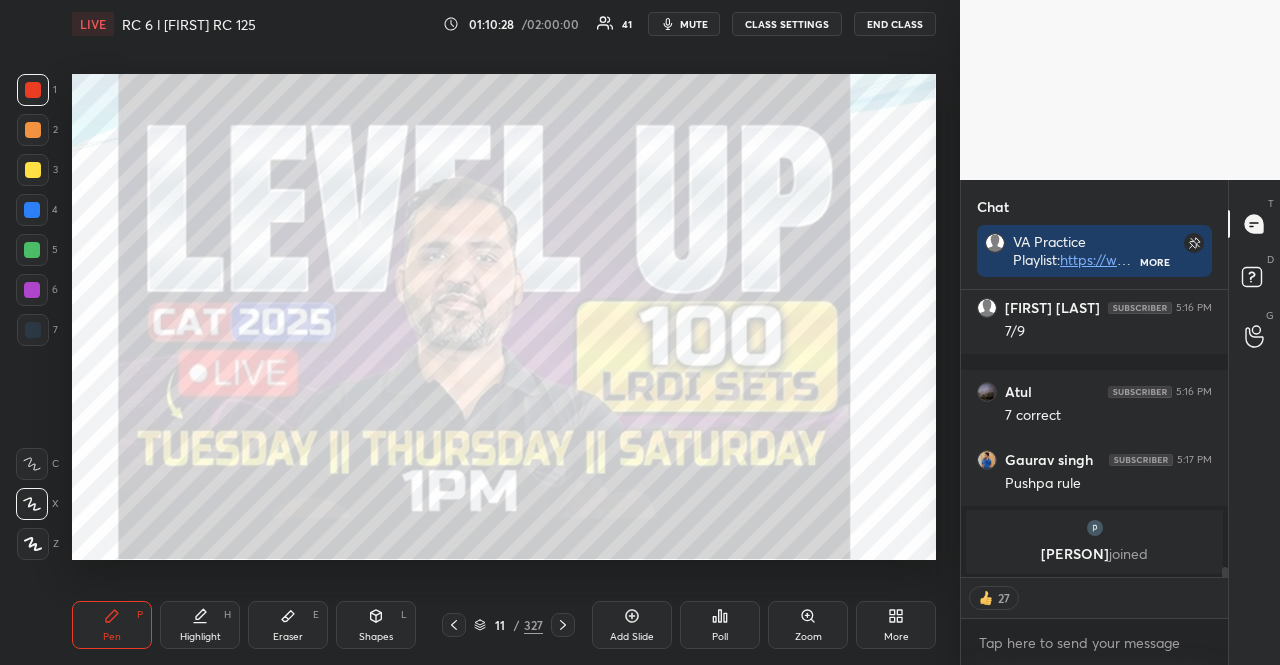 scroll, scrollTop: 7612, scrollLeft: 0, axis: vertical 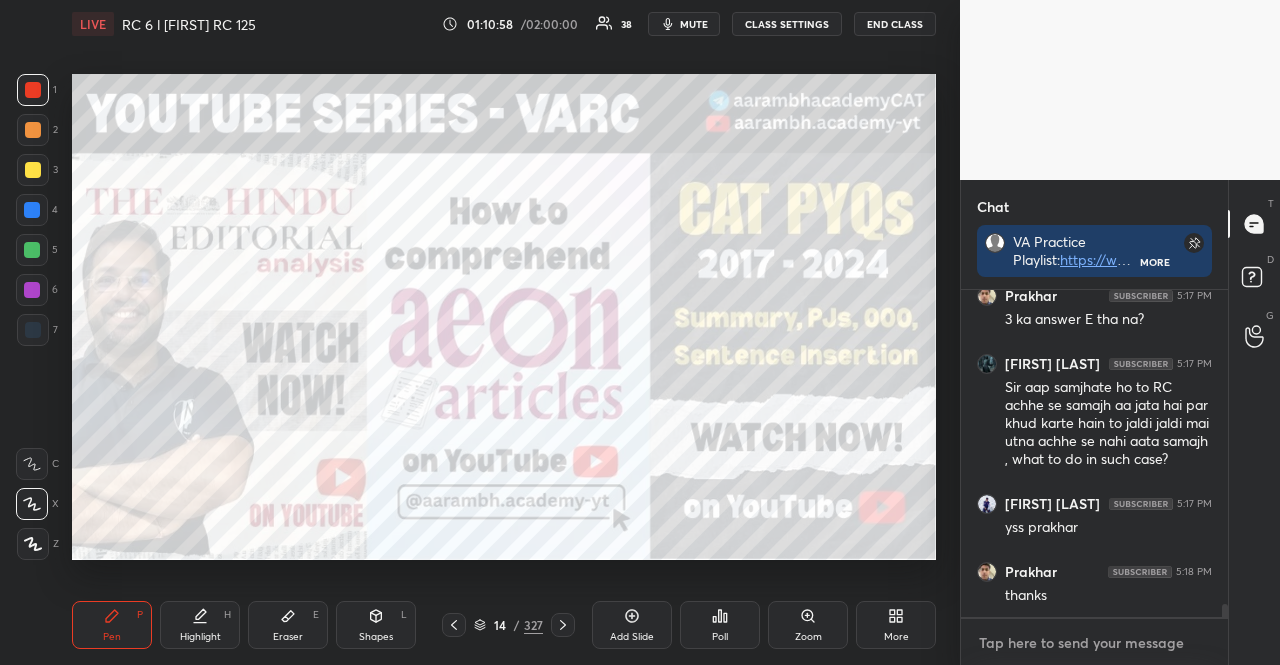 type on "x" 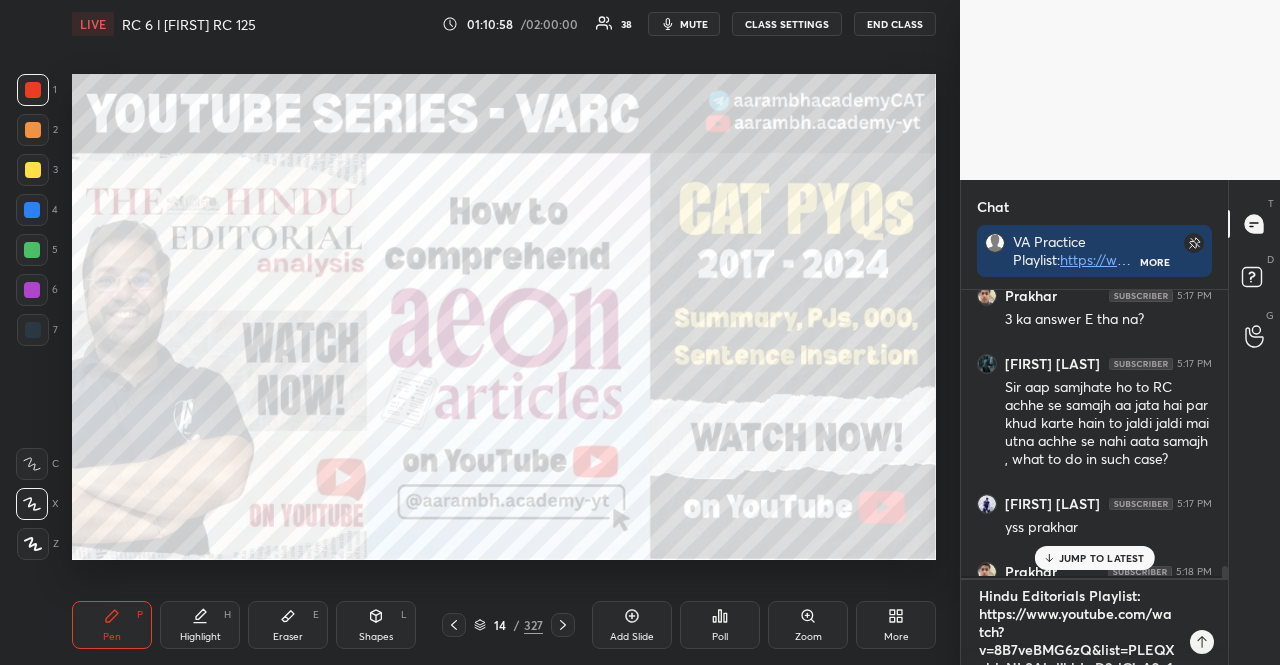 scroll, scrollTop: 168, scrollLeft: 0, axis: vertical 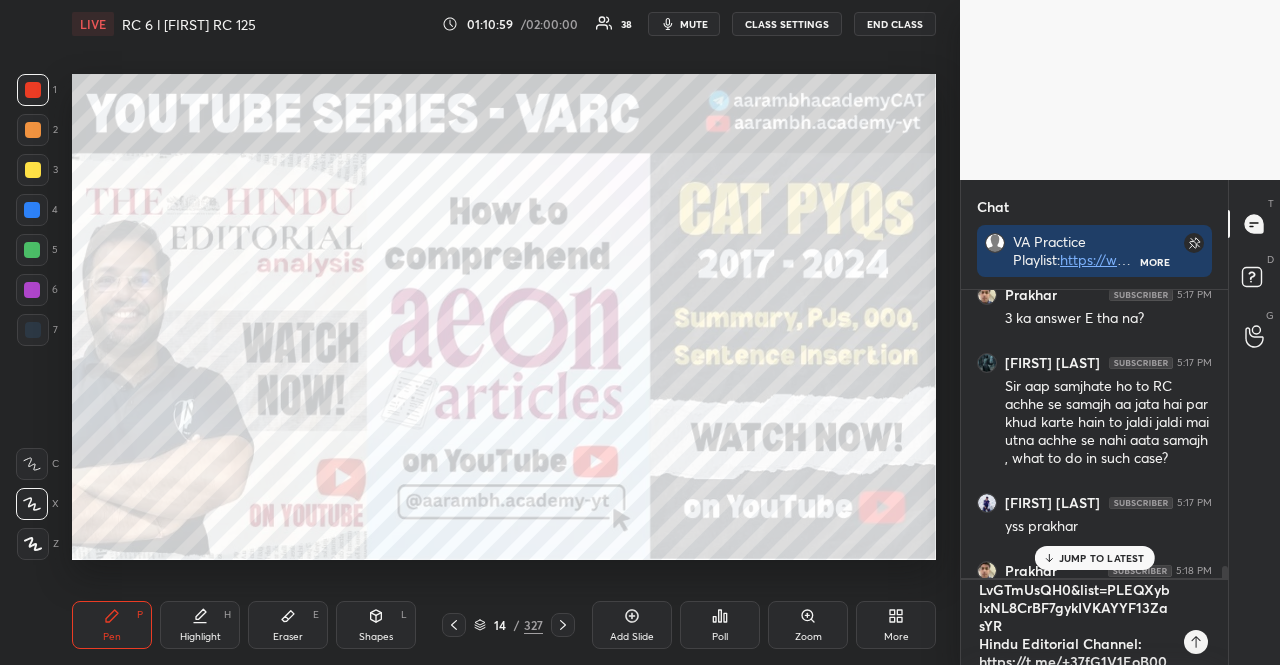 type 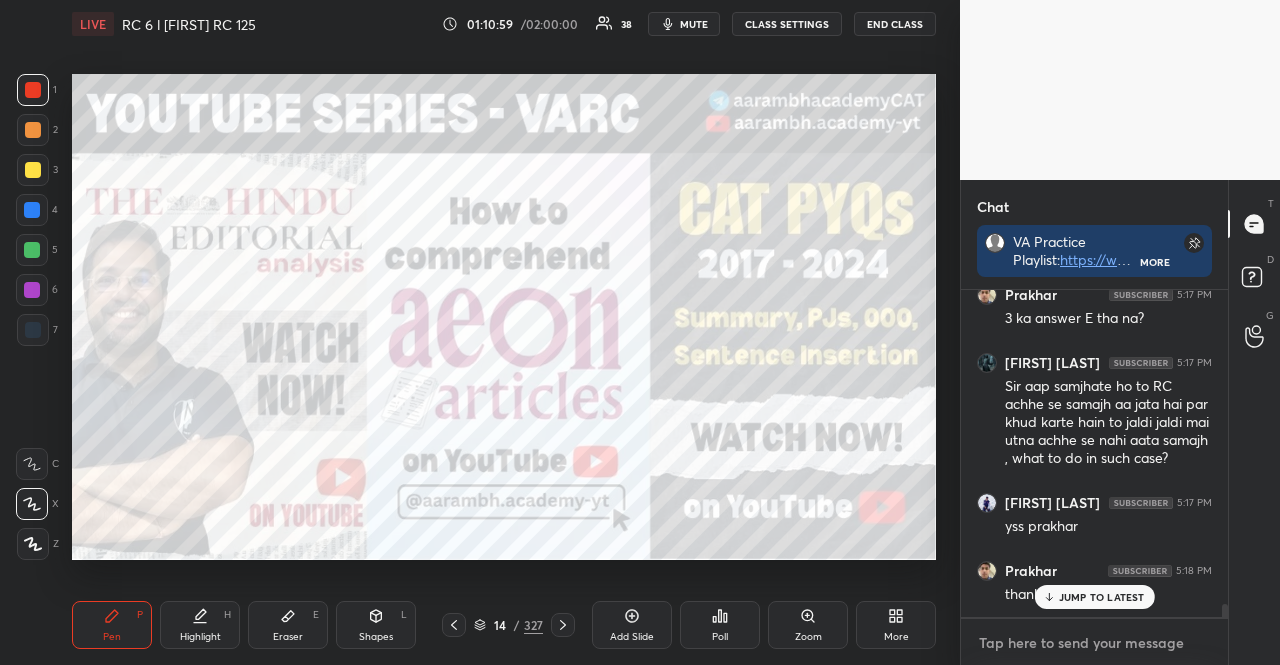 scroll, scrollTop: 0, scrollLeft: 0, axis: both 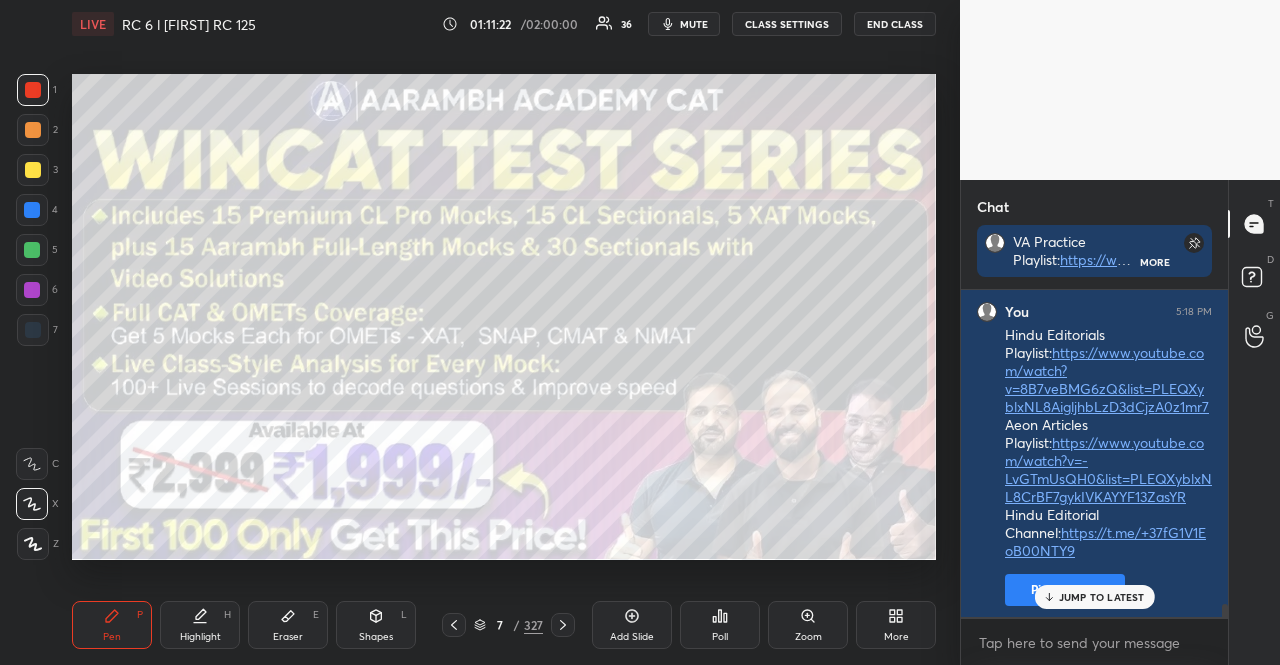 click on "JUMP TO LATEST" at bounding box center [1102, 597] 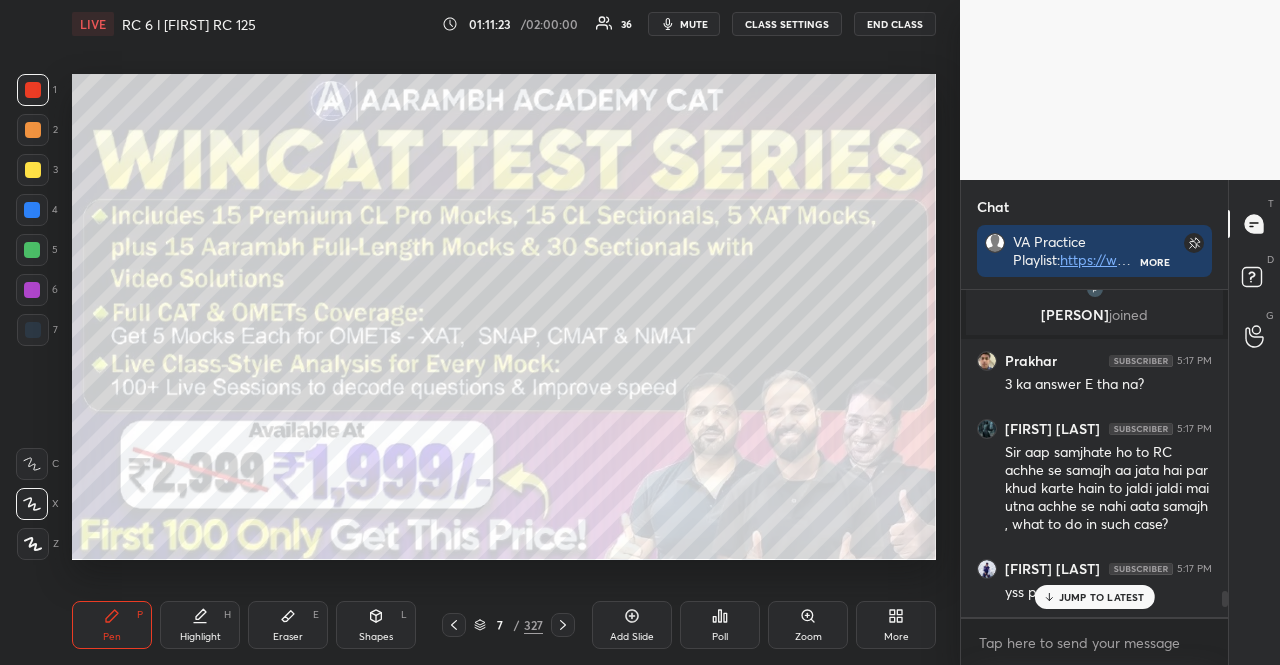 scroll, scrollTop: 7776, scrollLeft: 0, axis: vertical 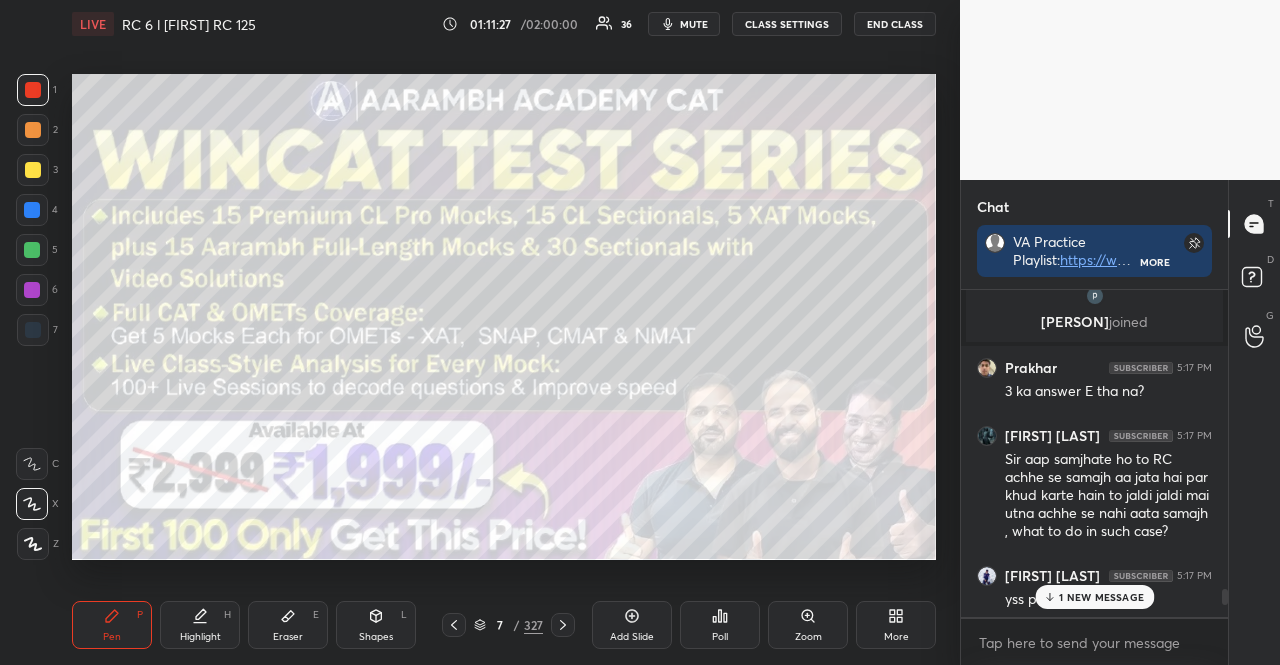 click on "7 / 327" at bounding box center (508, 625) 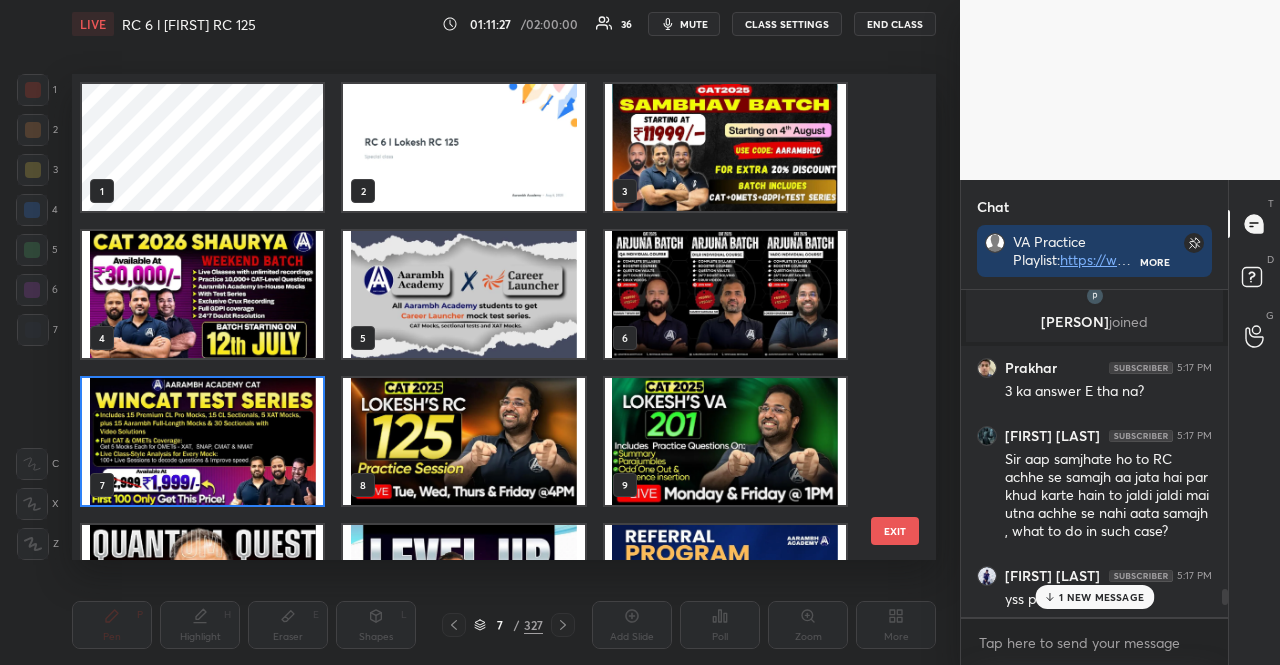 scroll, scrollTop: 7, scrollLeft: 11, axis: both 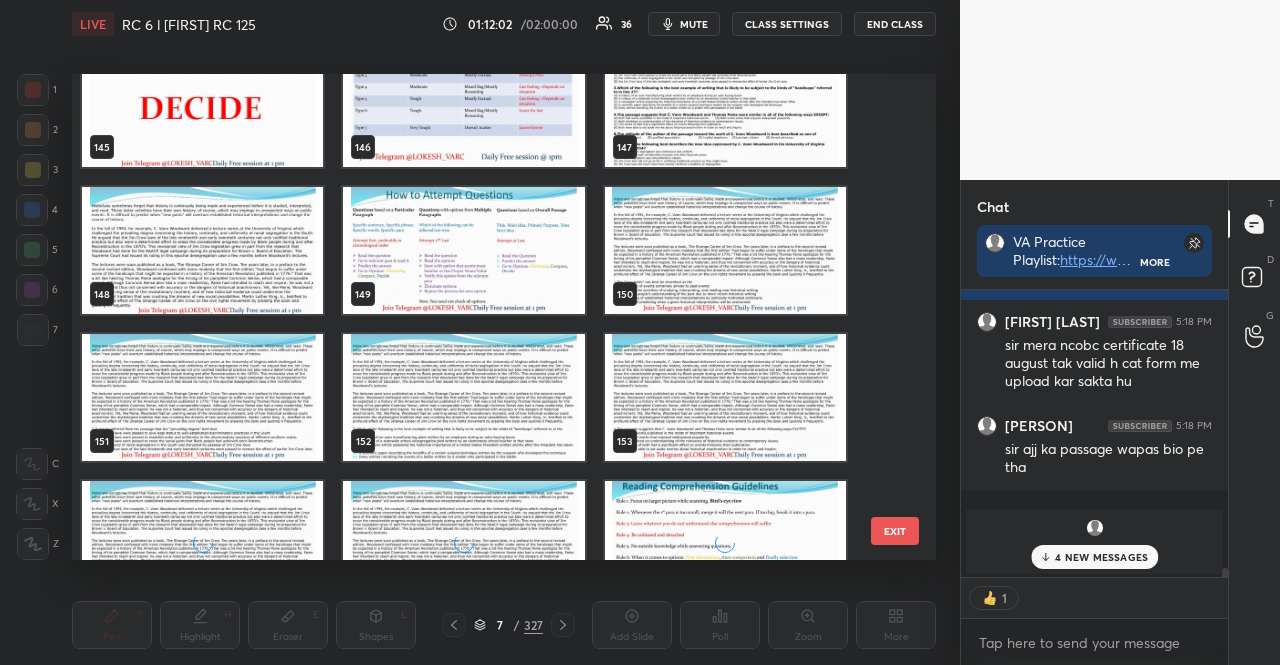 click at bounding box center [463, 397] 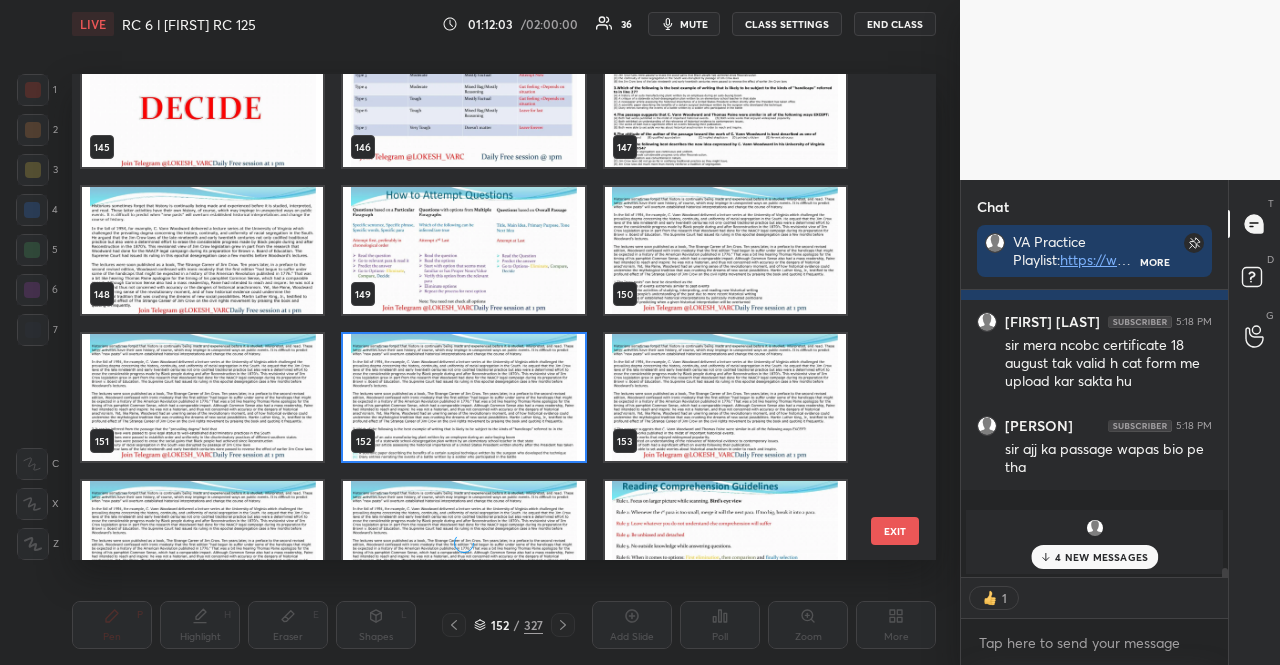 click at bounding box center (463, 397) 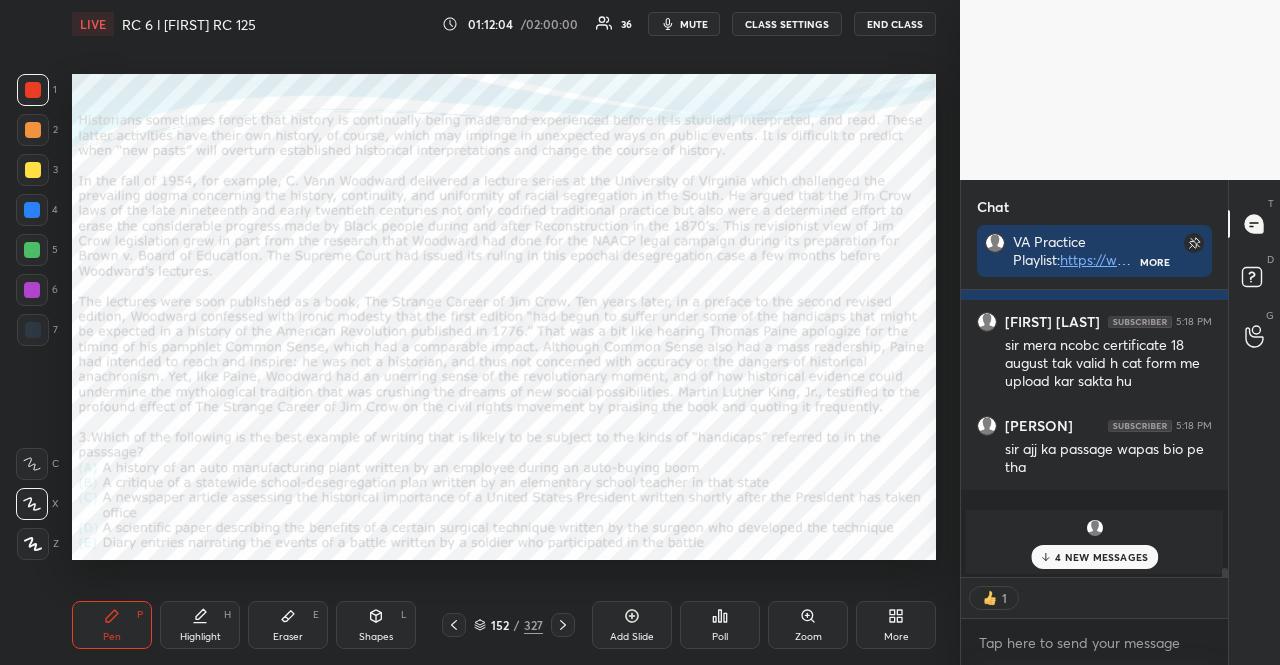 click 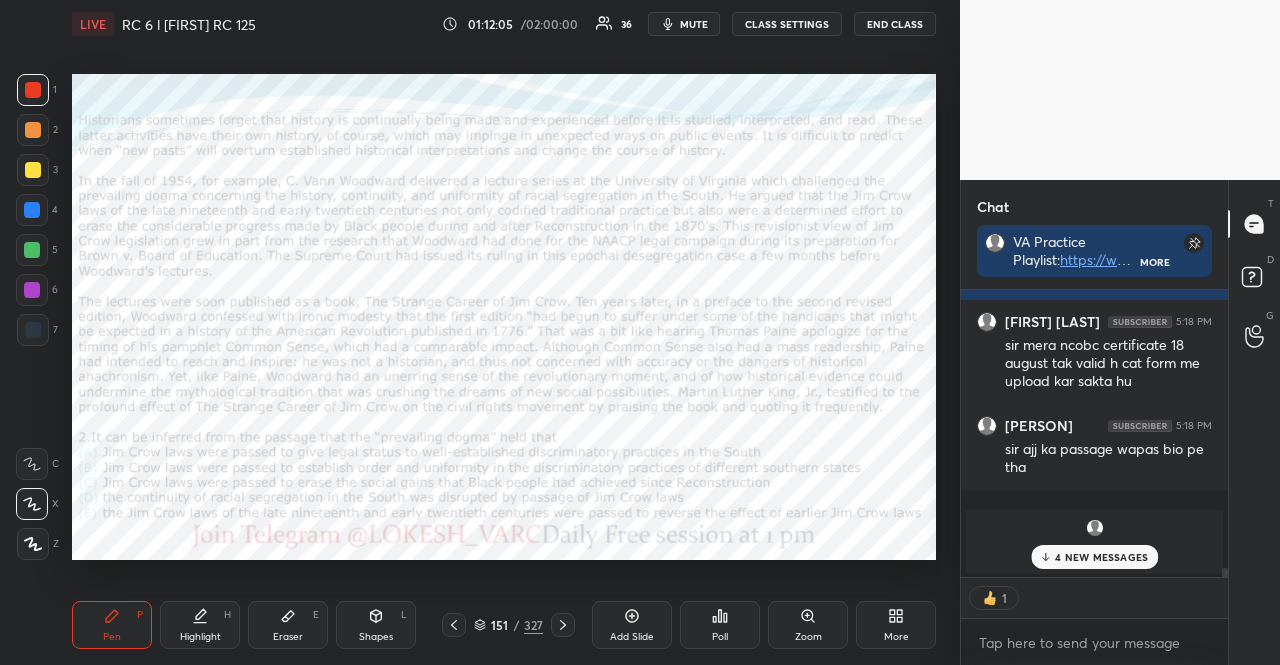 click 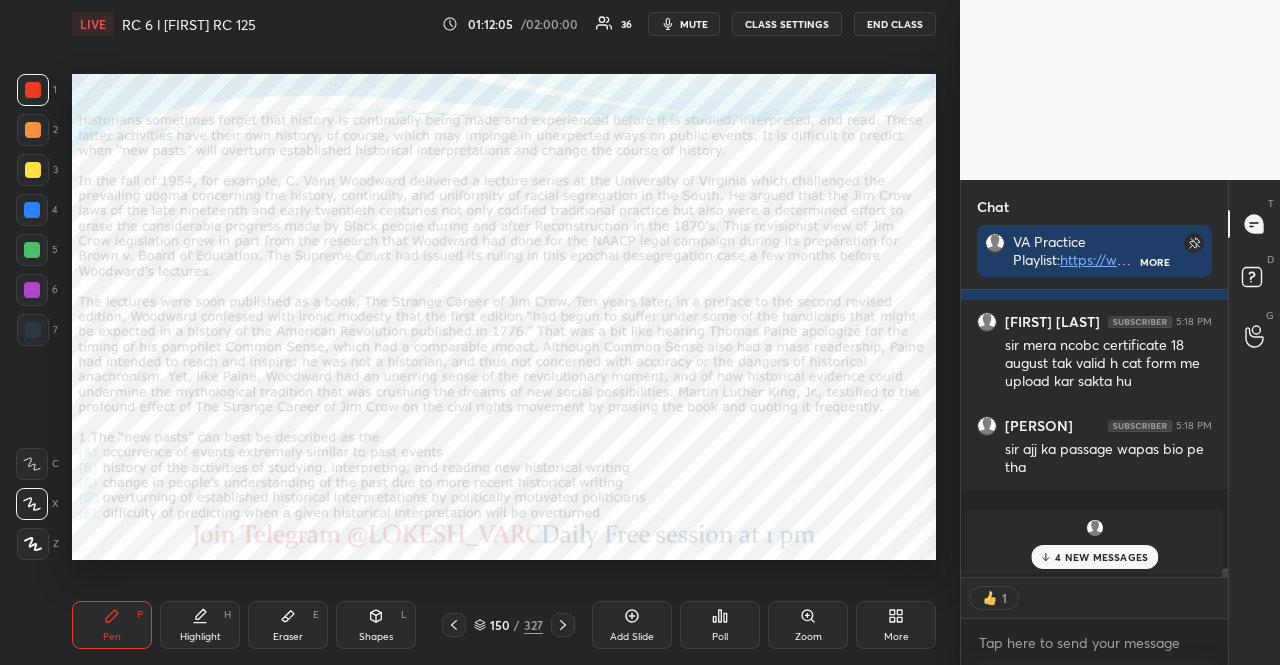 click 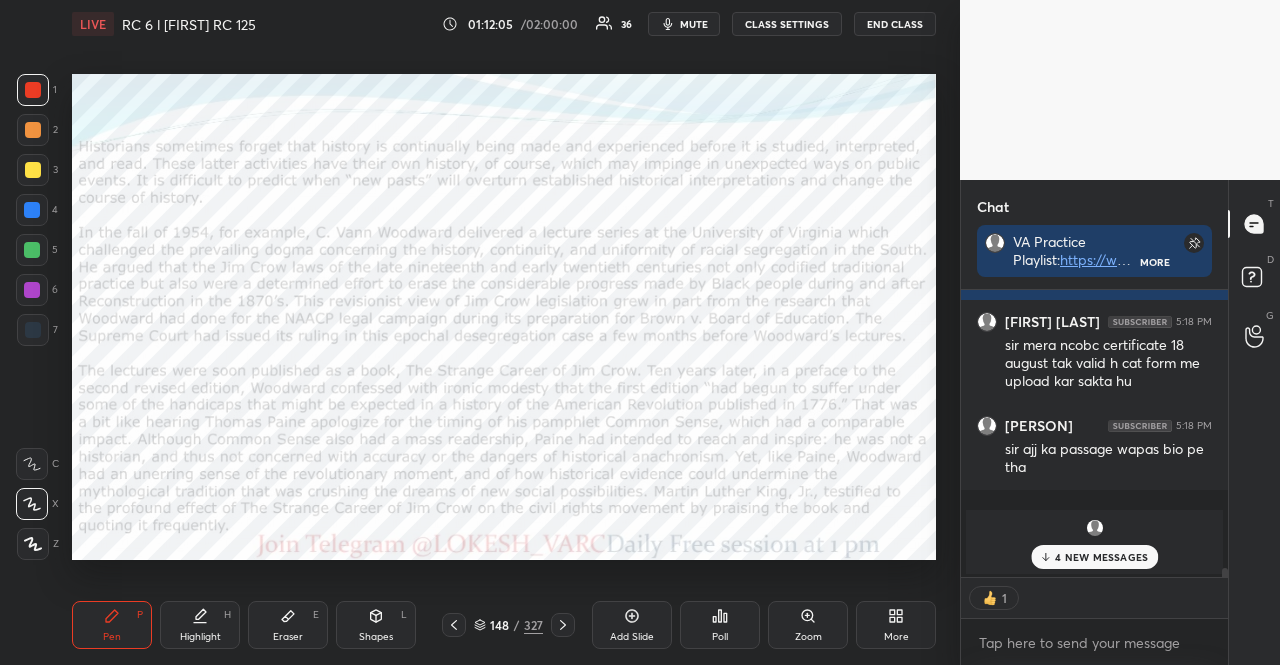 click 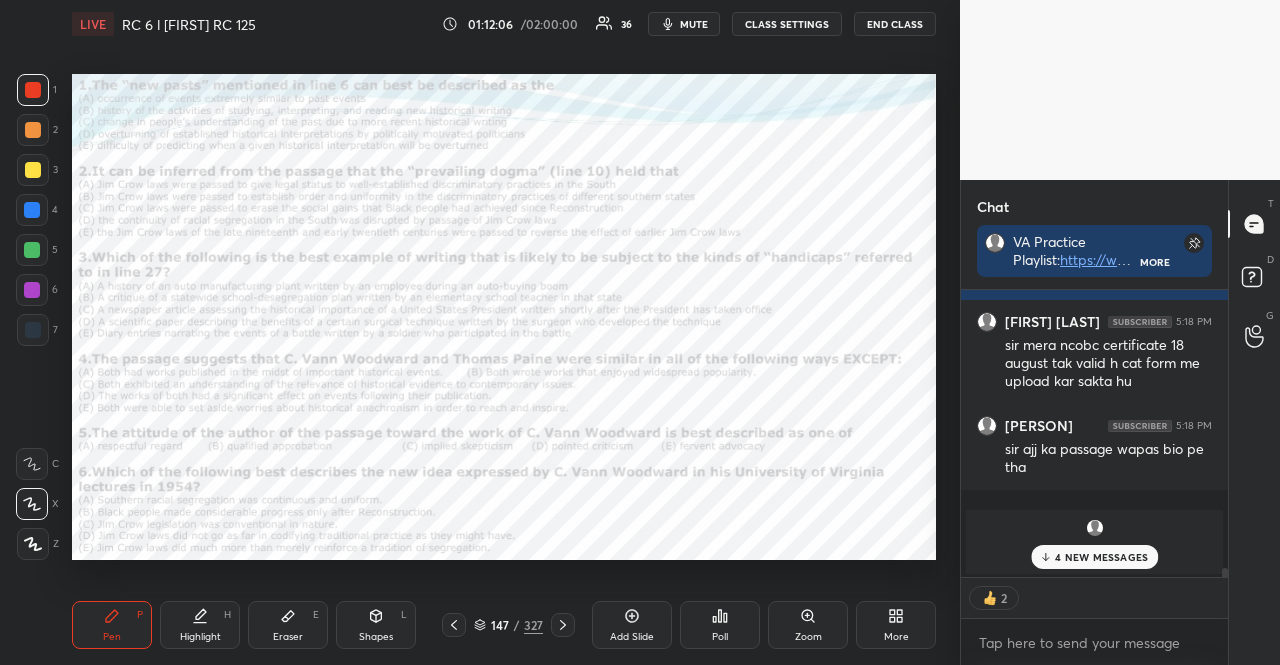 click 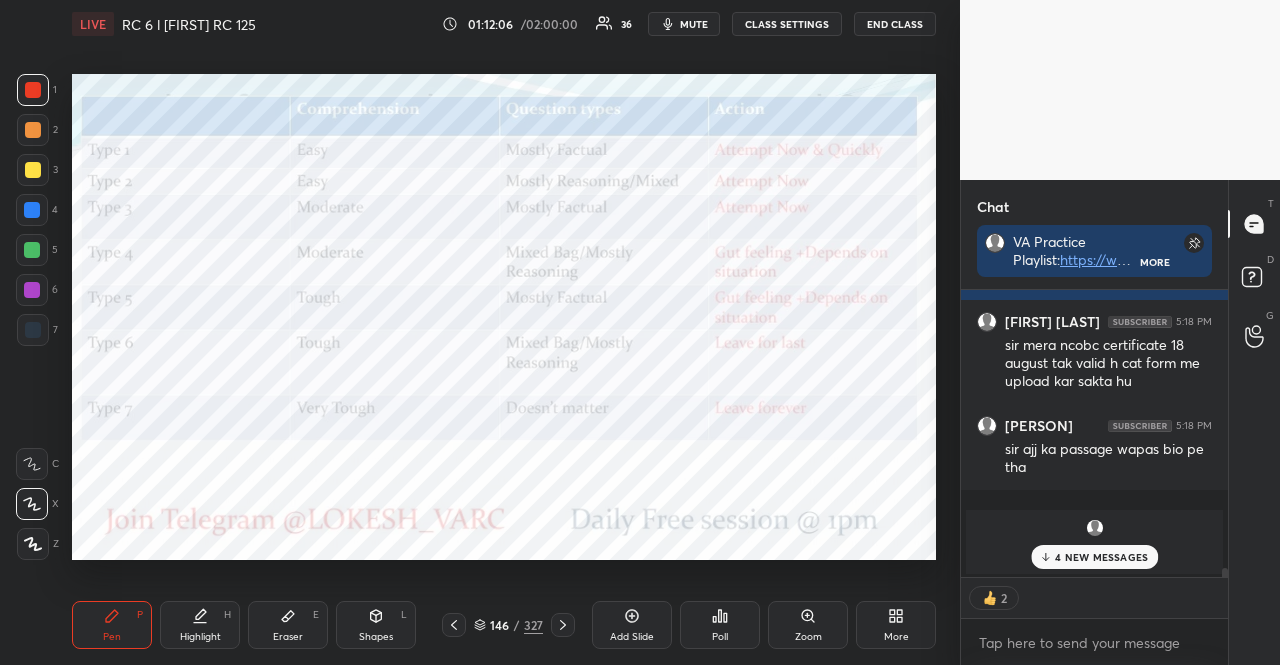 click 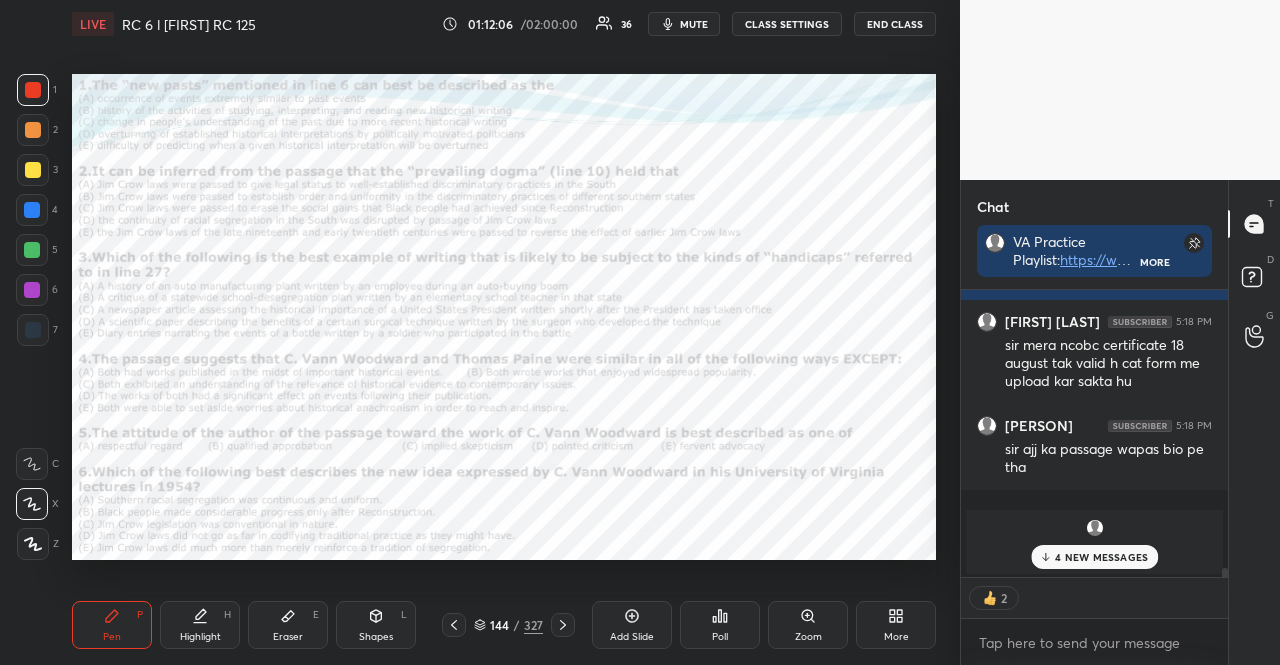 click 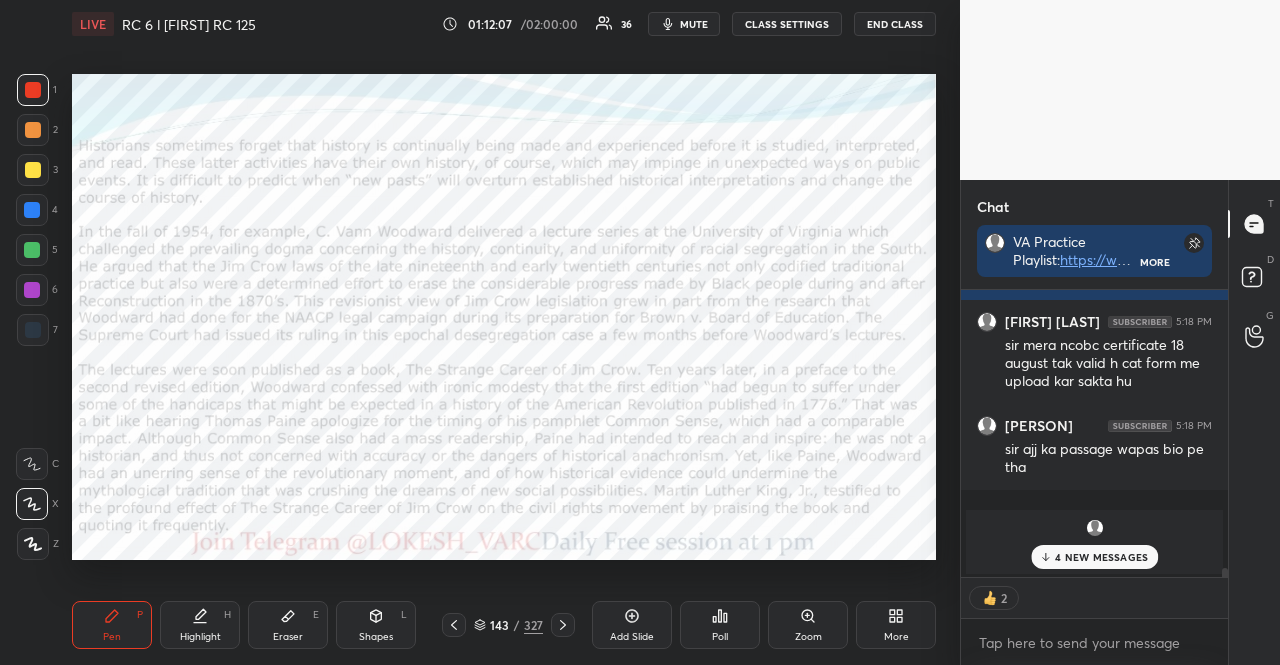 click 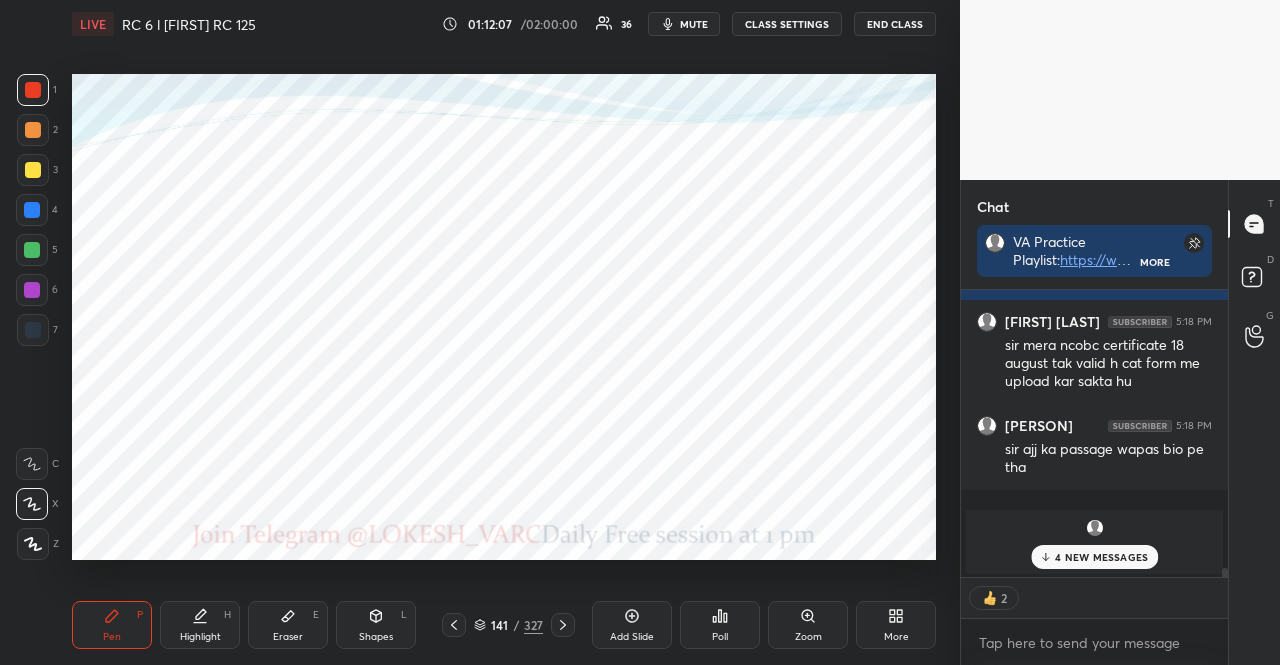 click 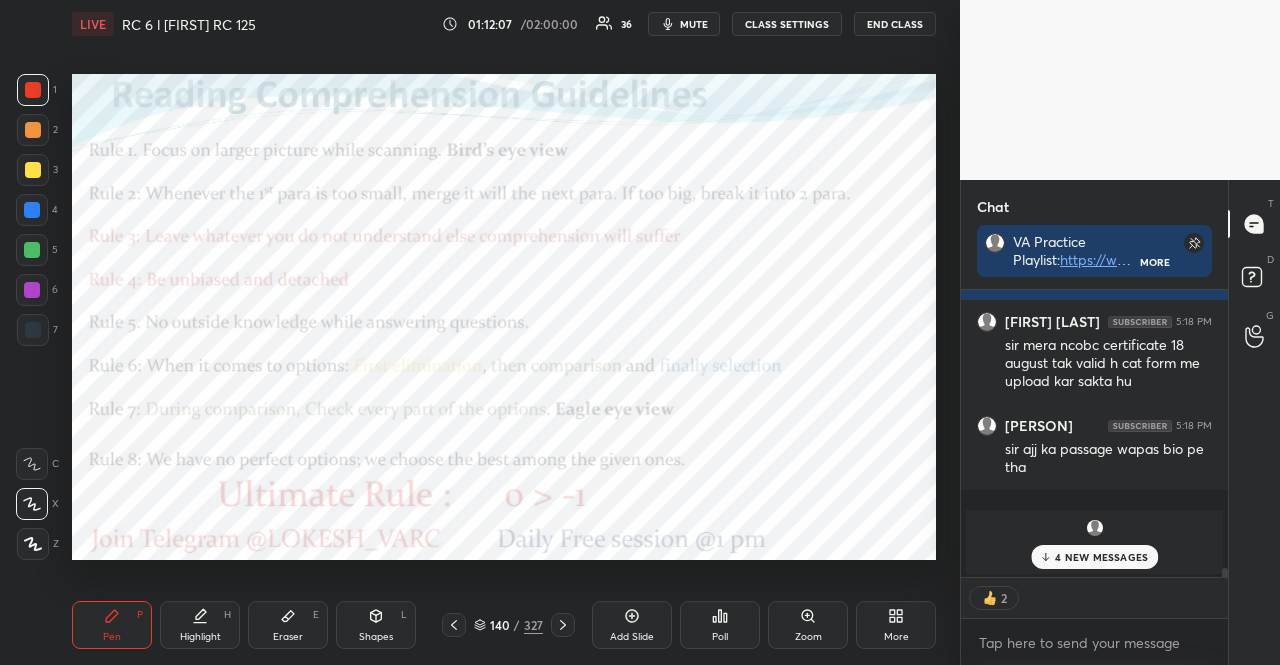 click 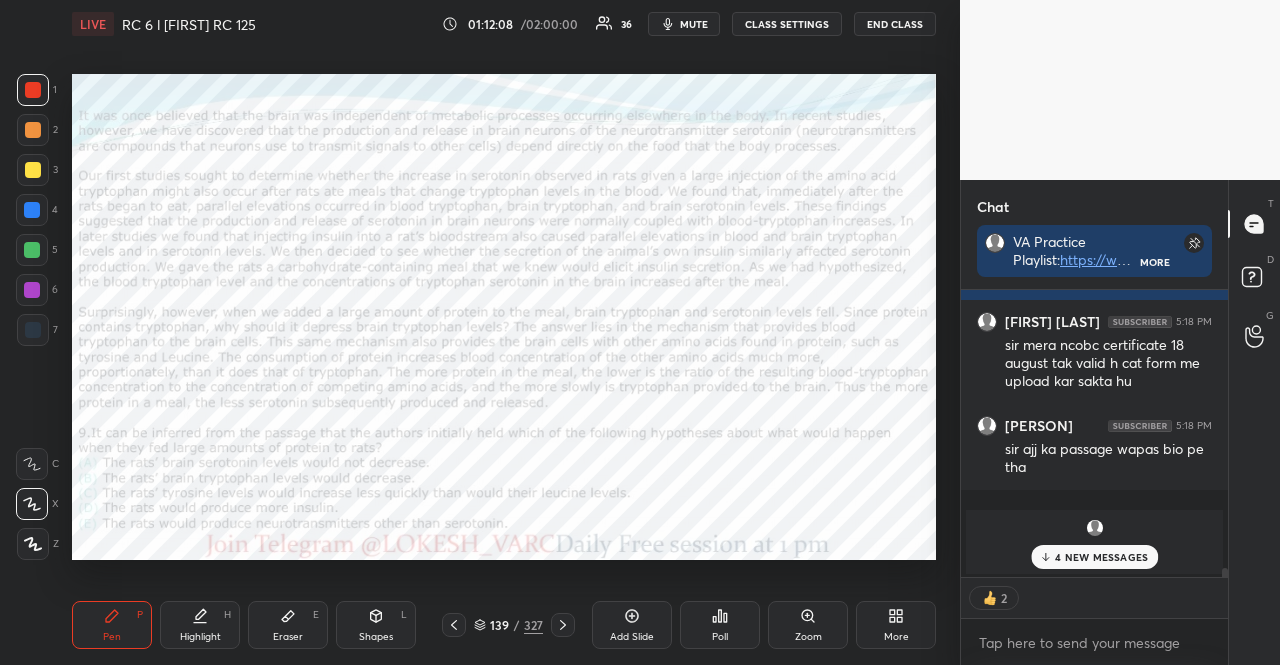 click 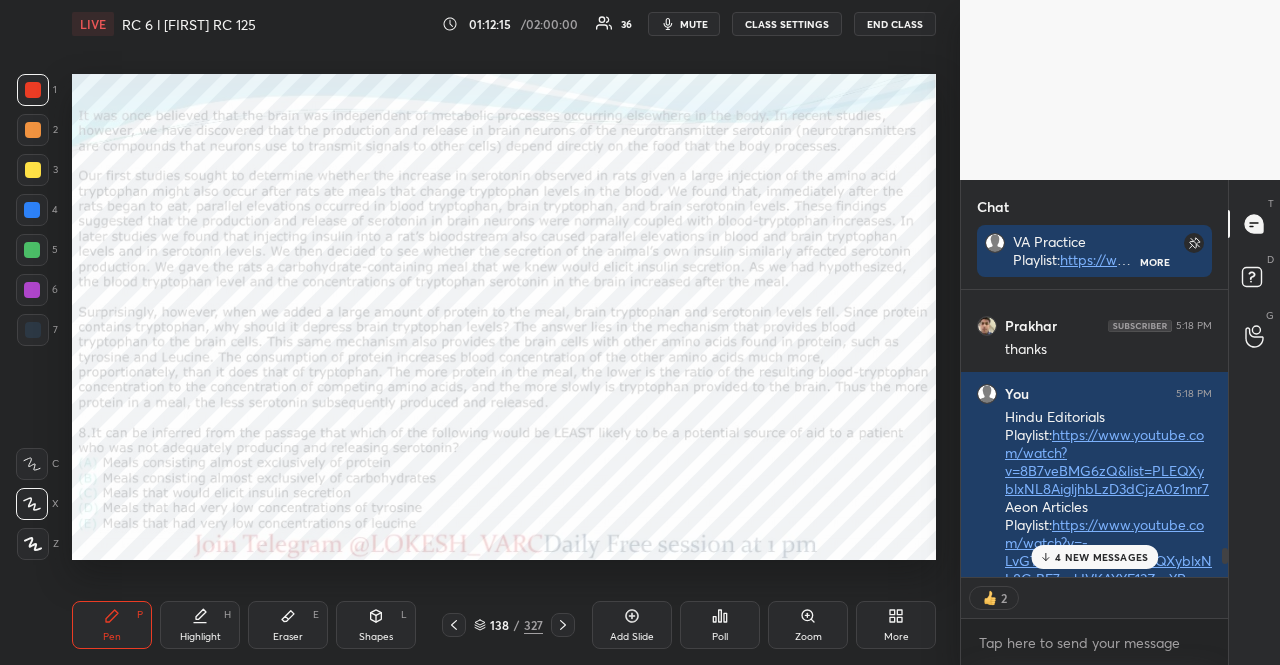 scroll, scrollTop: 7894, scrollLeft: 0, axis: vertical 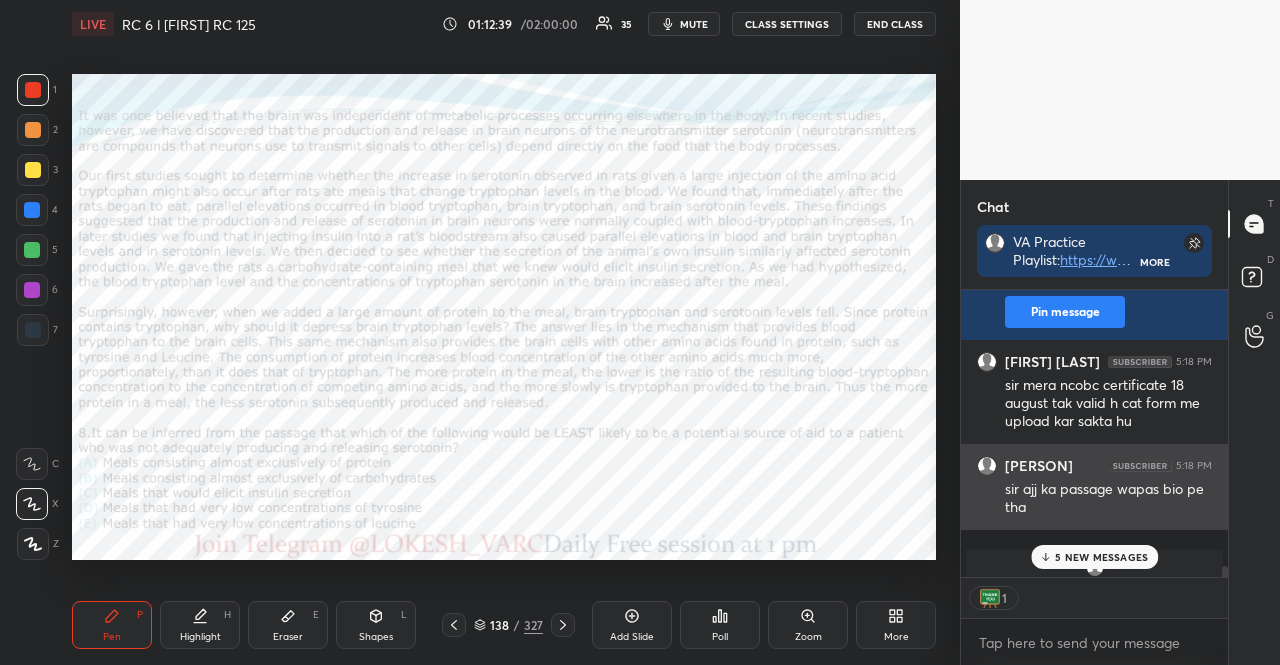 click on "[PERSON] 5:18 PM sir ajj ka passage wapas bio pe tha" at bounding box center [1094, 487] 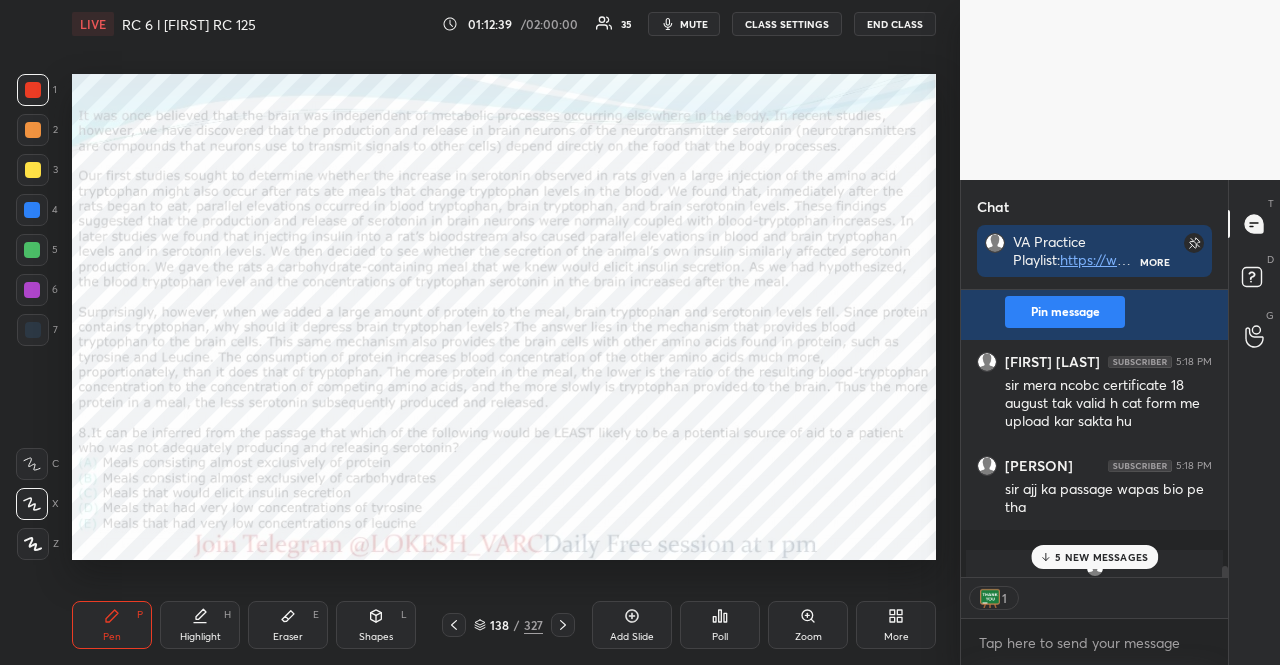 click on "5 NEW MESSAGES" at bounding box center (1101, 557) 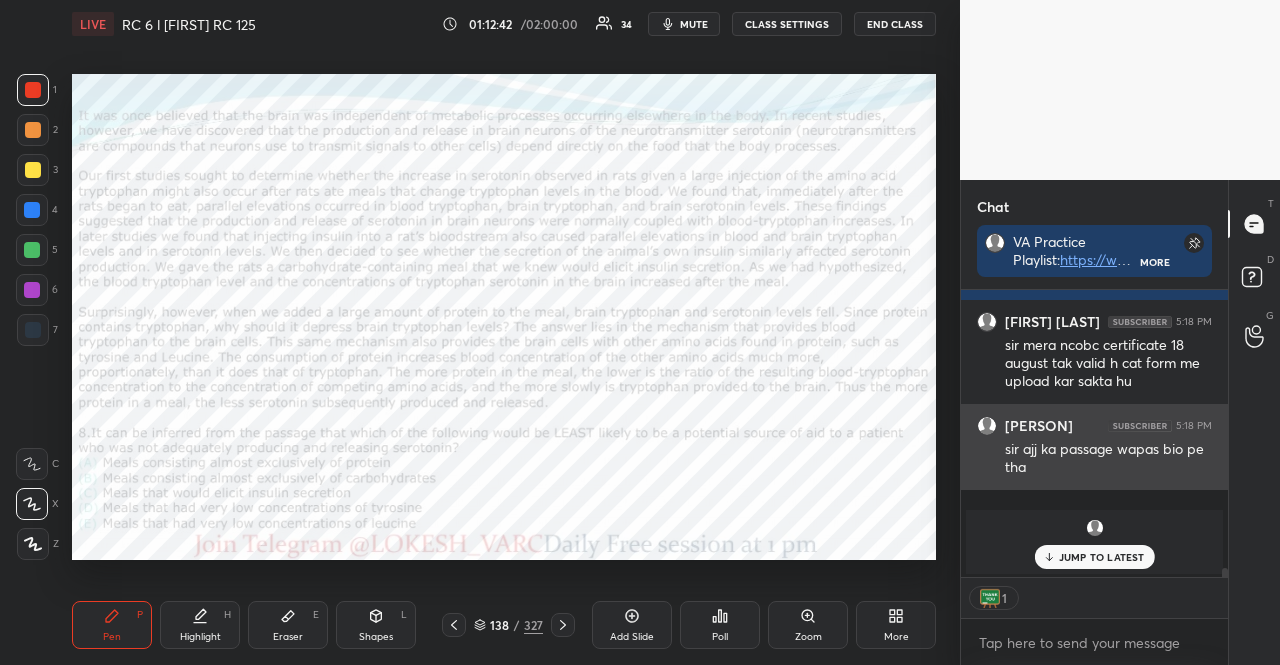 scroll, scrollTop: 8580, scrollLeft: 0, axis: vertical 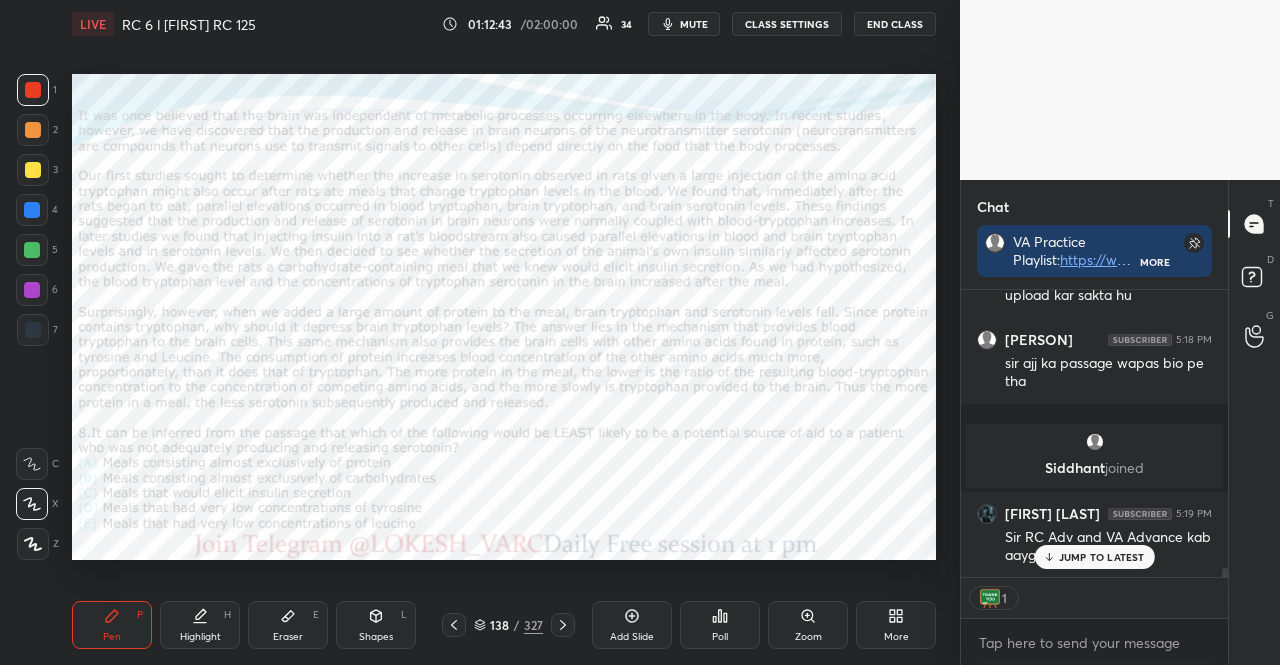 click on "JUMP TO LATEST" at bounding box center (1102, 557) 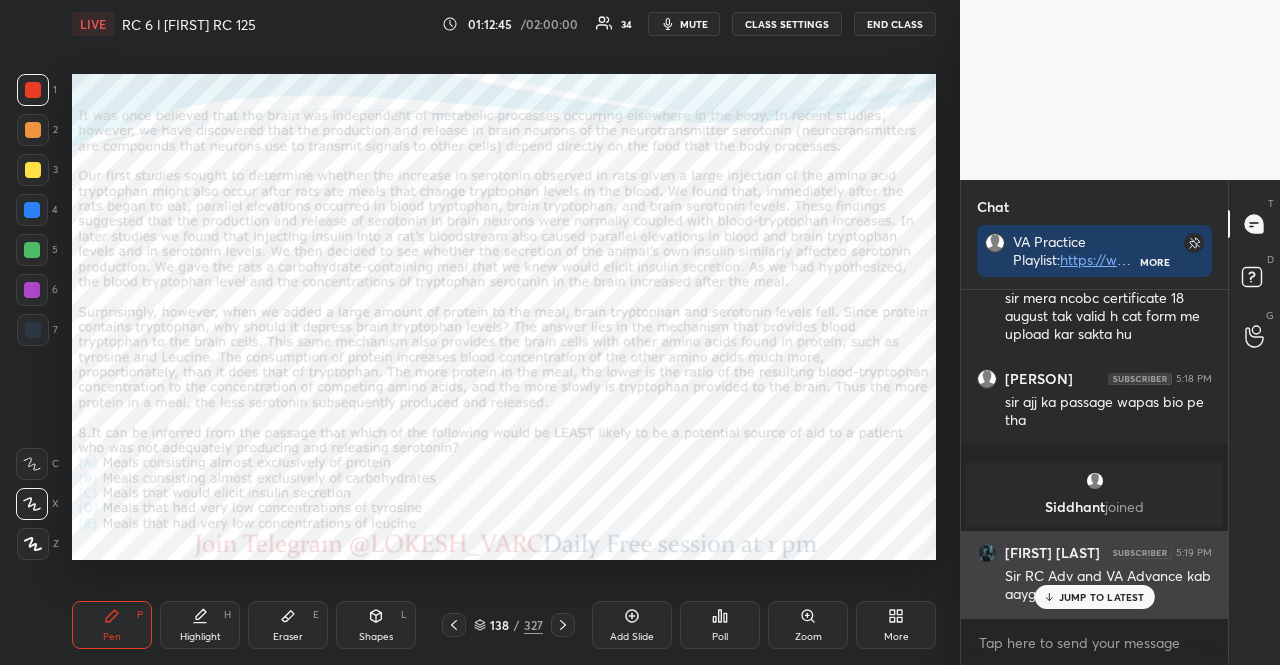 scroll, scrollTop: 6, scrollLeft: 6, axis: both 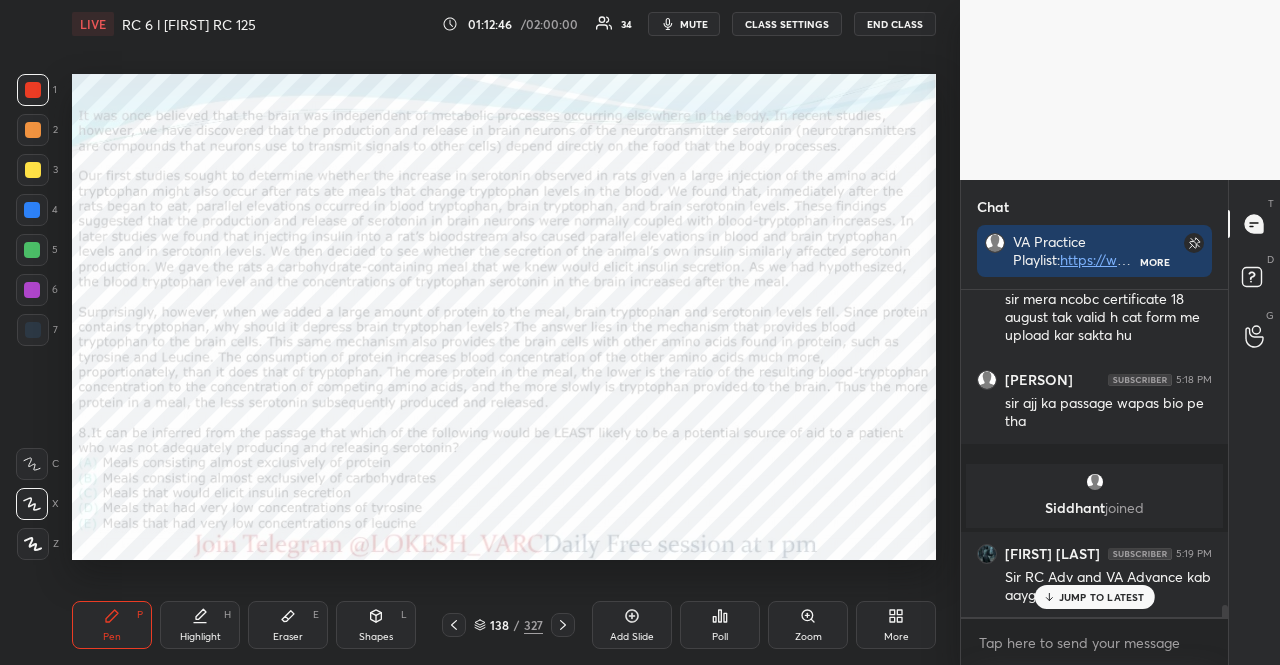 click on "JUMP TO LATEST" at bounding box center (1102, 597) 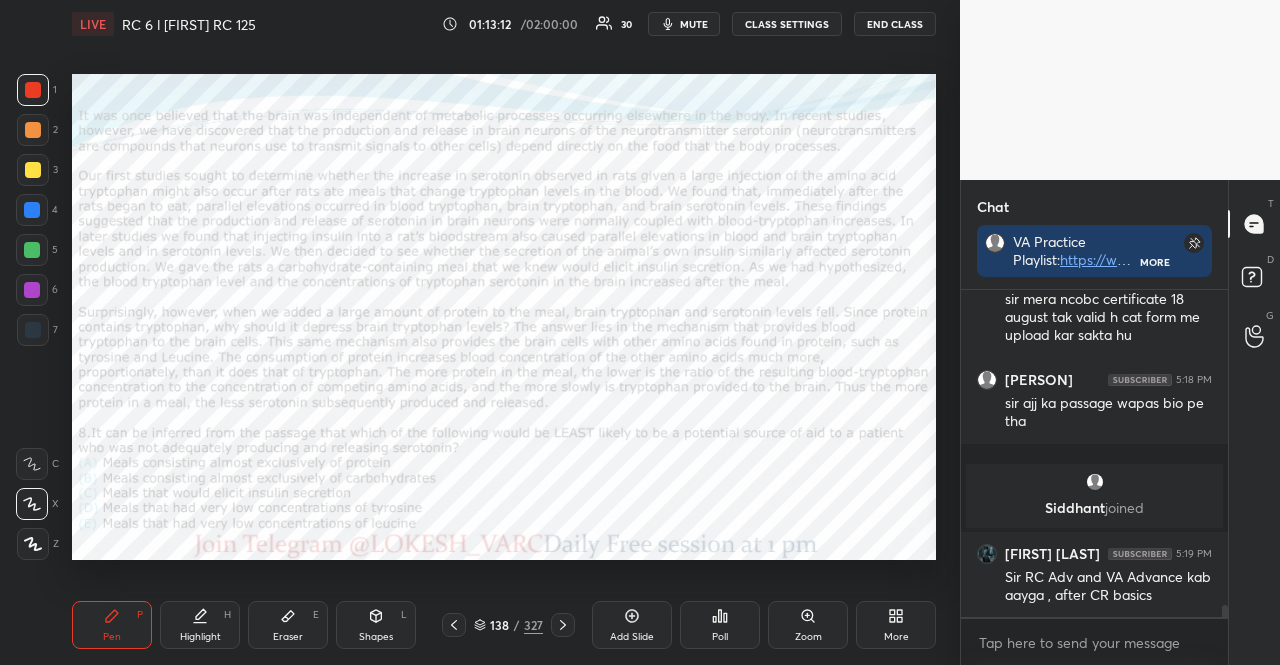 click on "138 / 327" at bounding box center (508, 625) 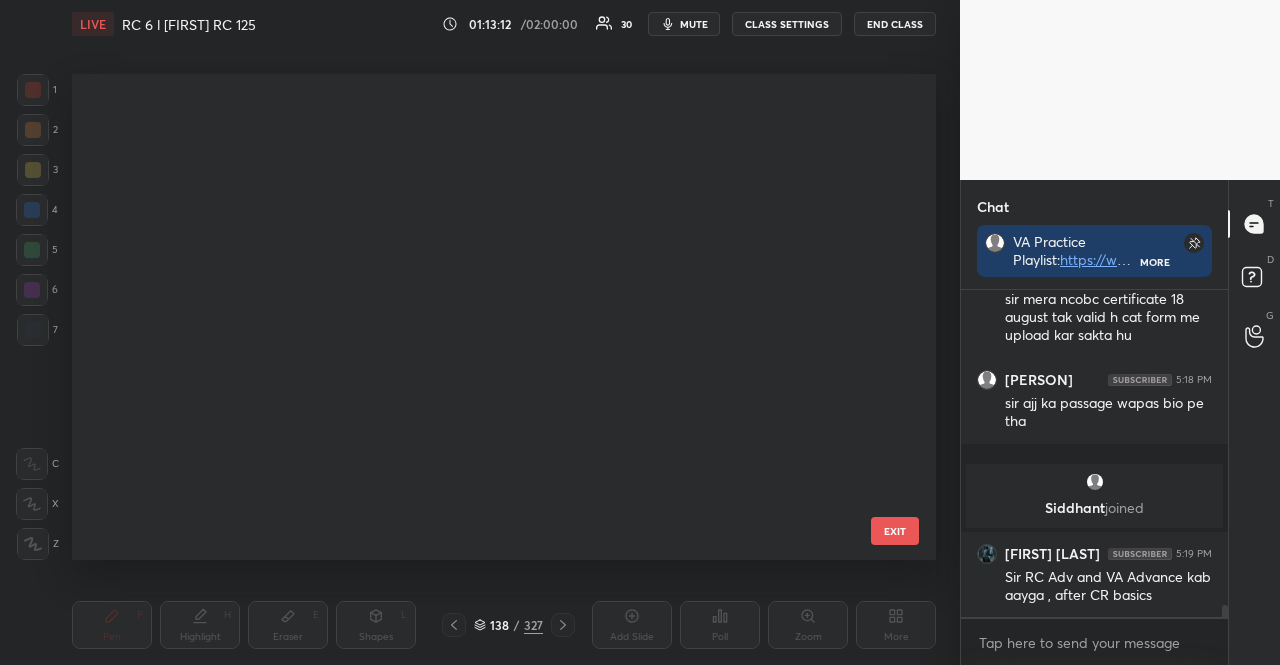 scroll, scrollTop: 6276, scrollLeft: 0, axis: vertical 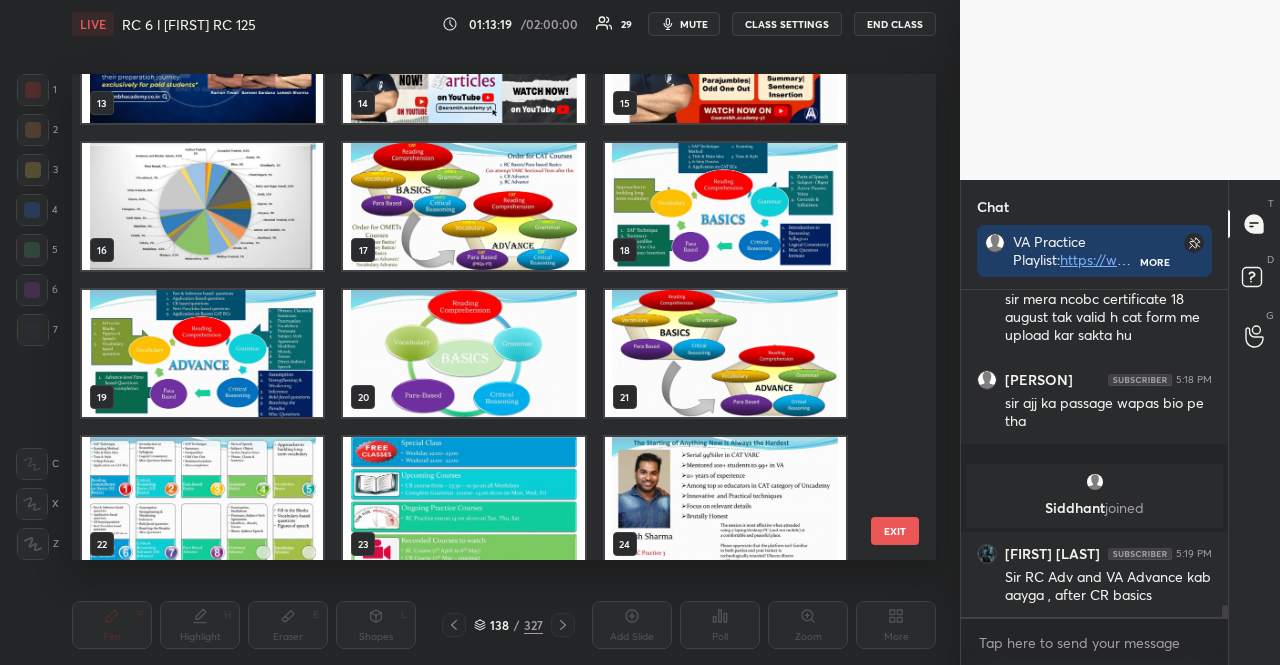 click at bounding box center (463, 206) 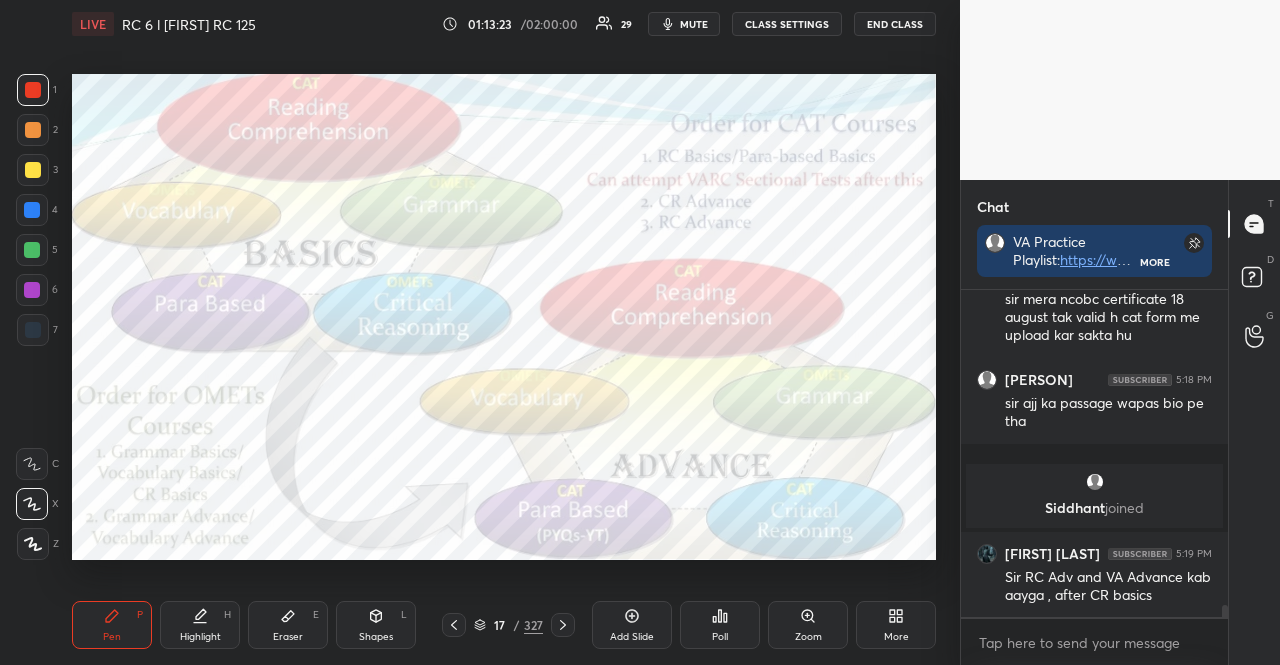 click at bounding box center (33, 170) 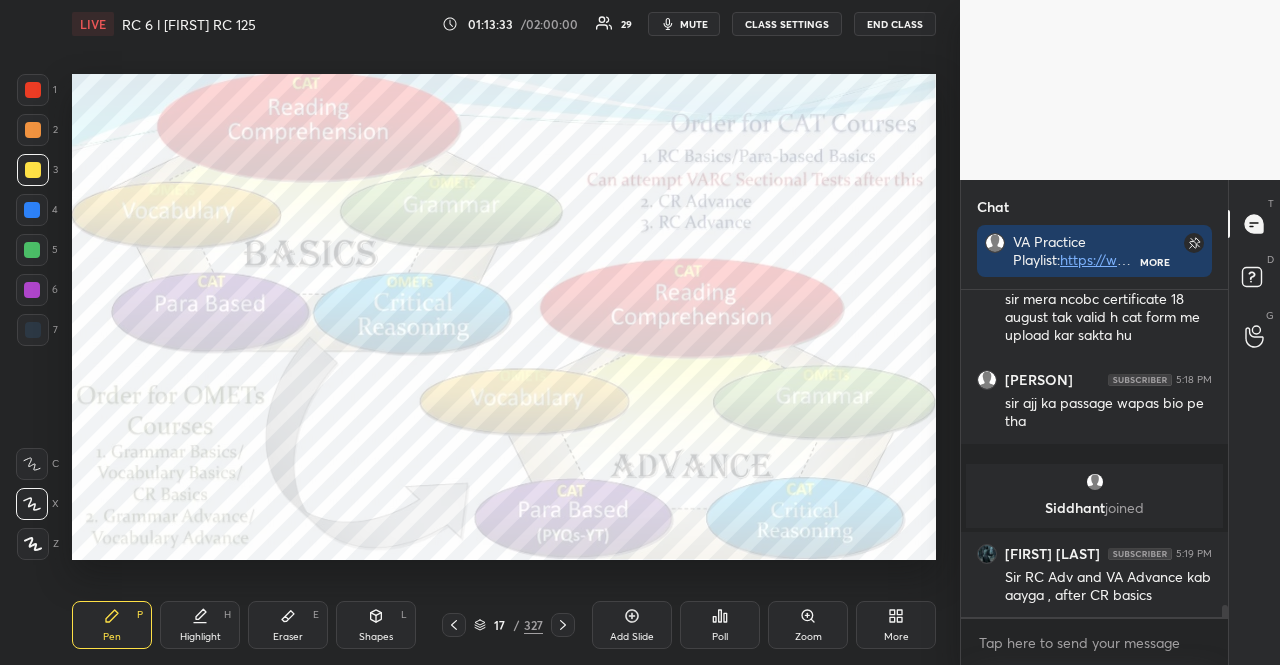 scroll, scrollTop: 8608, scrollLeft: 0, axis: vertical 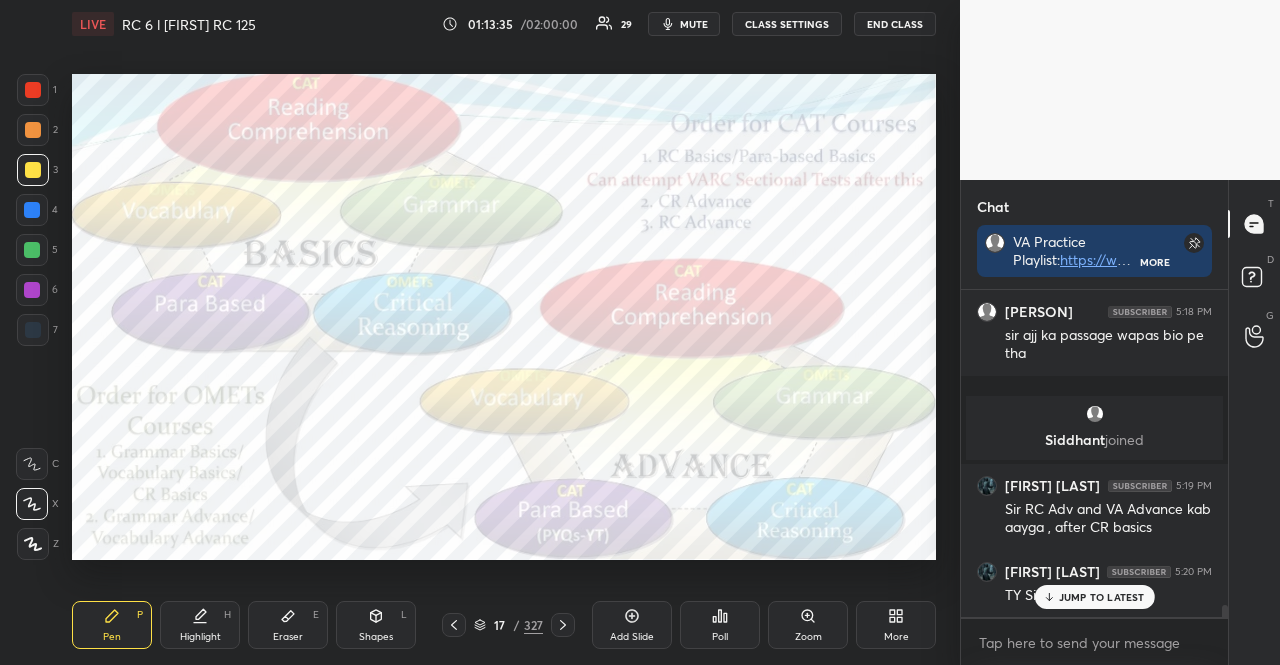 click on "END CLASS" at bounding box center (895, 24) 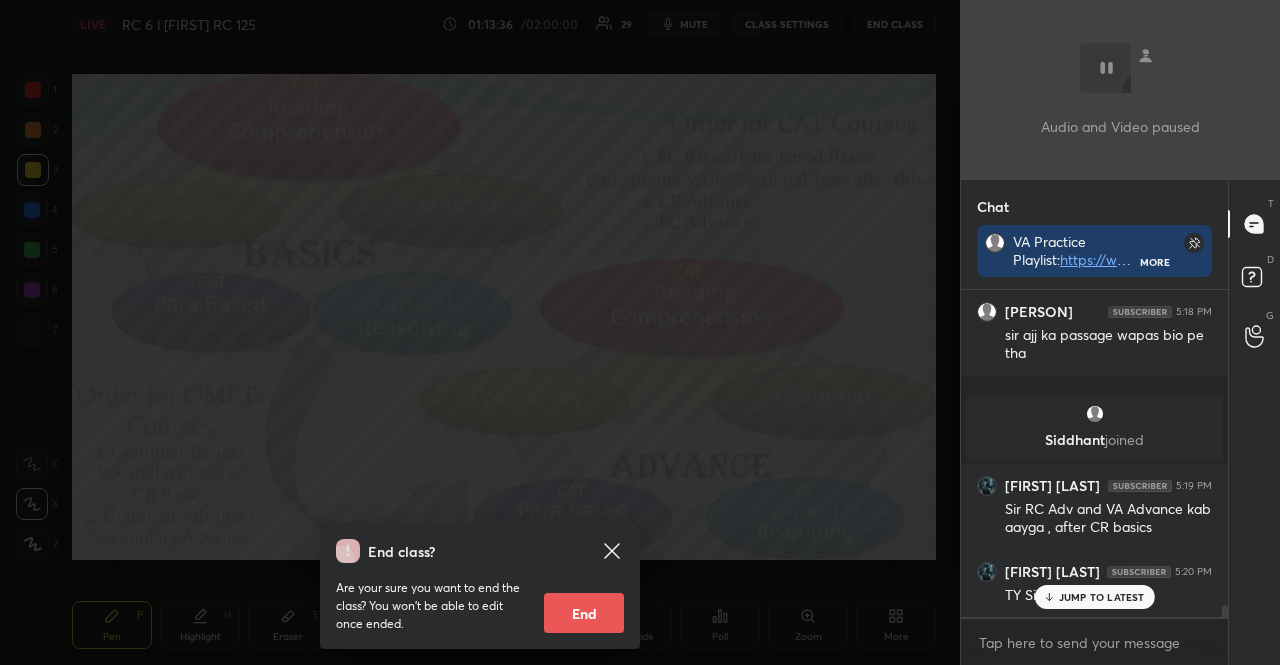 click on "End" at bounding box center [584, 613] 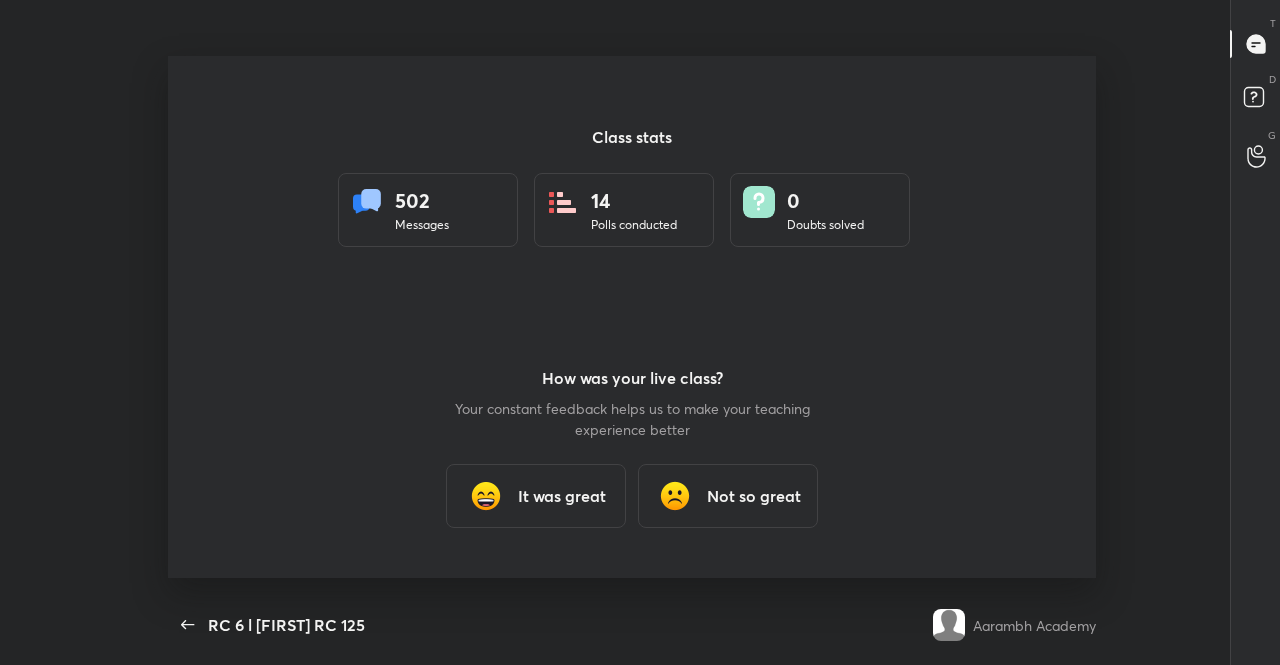 scroll, scrollTop: 99462, scrollLeft: 99049, axis: both 